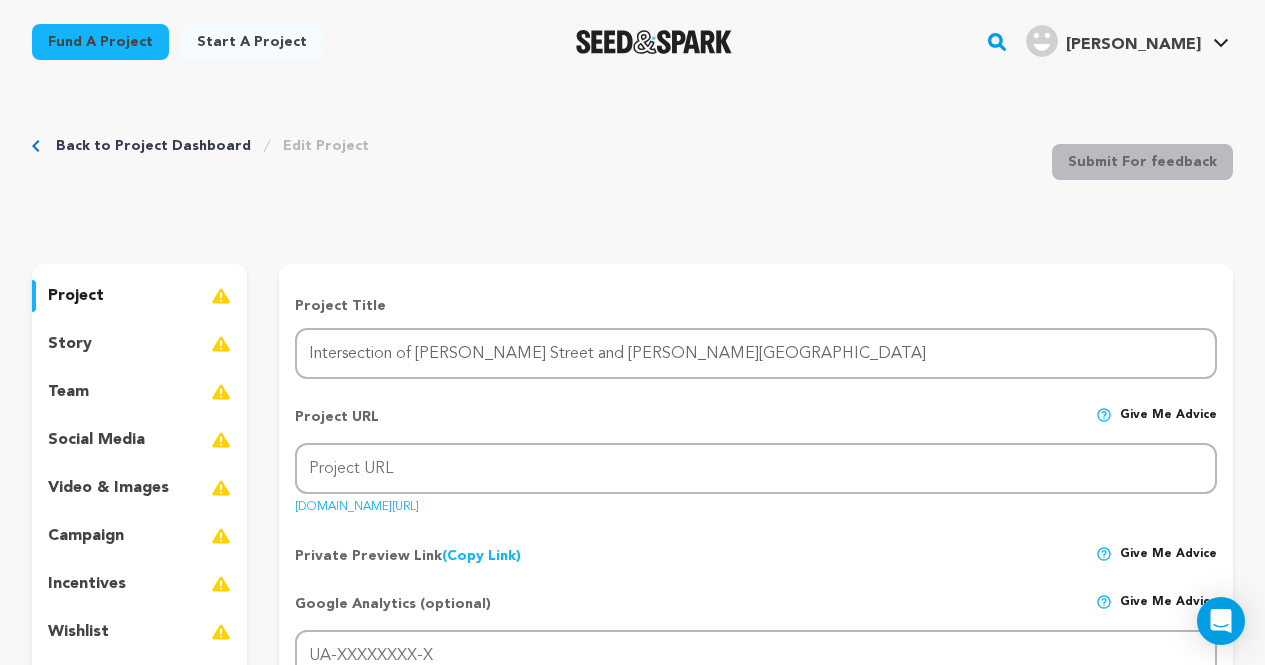 scroll, scrollTop: 1333, scrollLeft: 0, axis: vertical 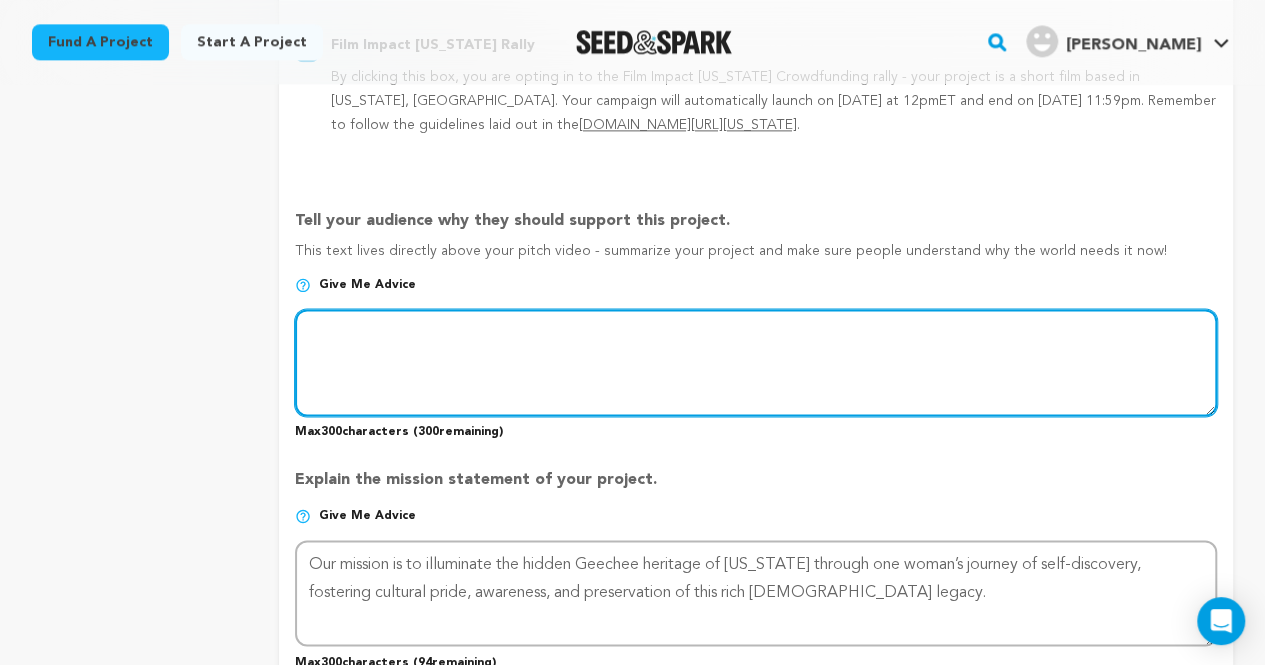 click at bounding box center (756, 362) 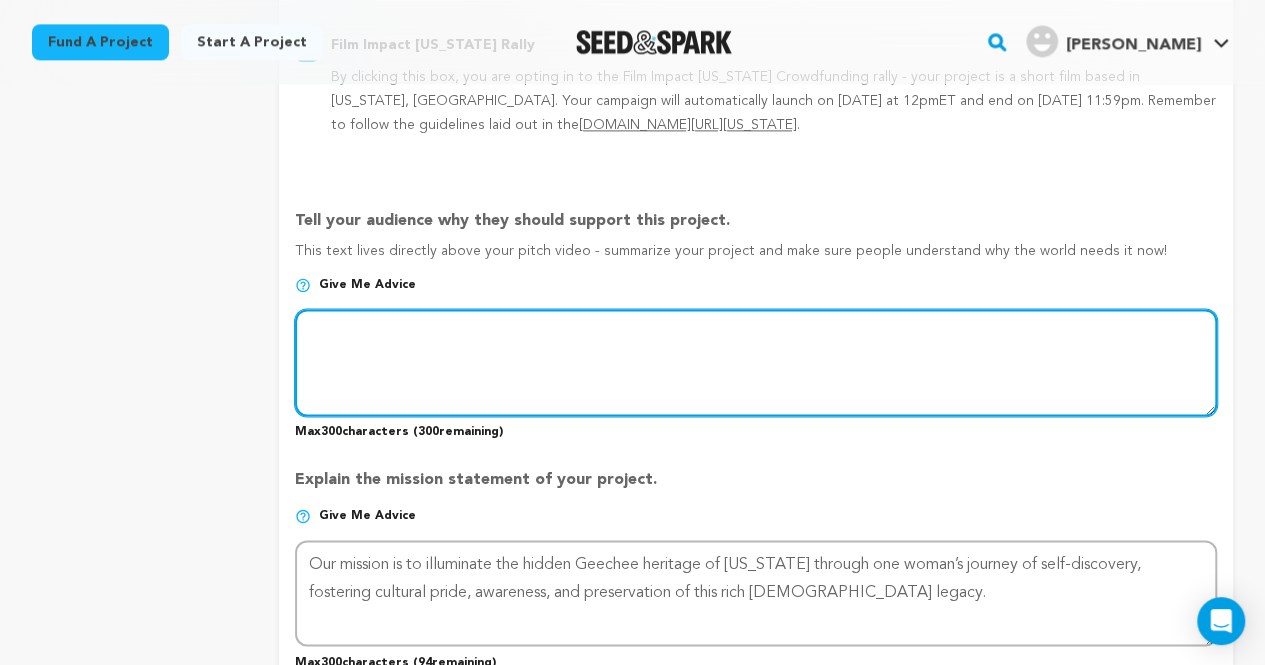 paste on "Audiences should support this project to help preserve and celebrate Georgia’s hidden Geechee heritage, inspire cultural pride, and ensure that the stories and traditions of this rich but often overlooked community are honored and passed on to future generations." 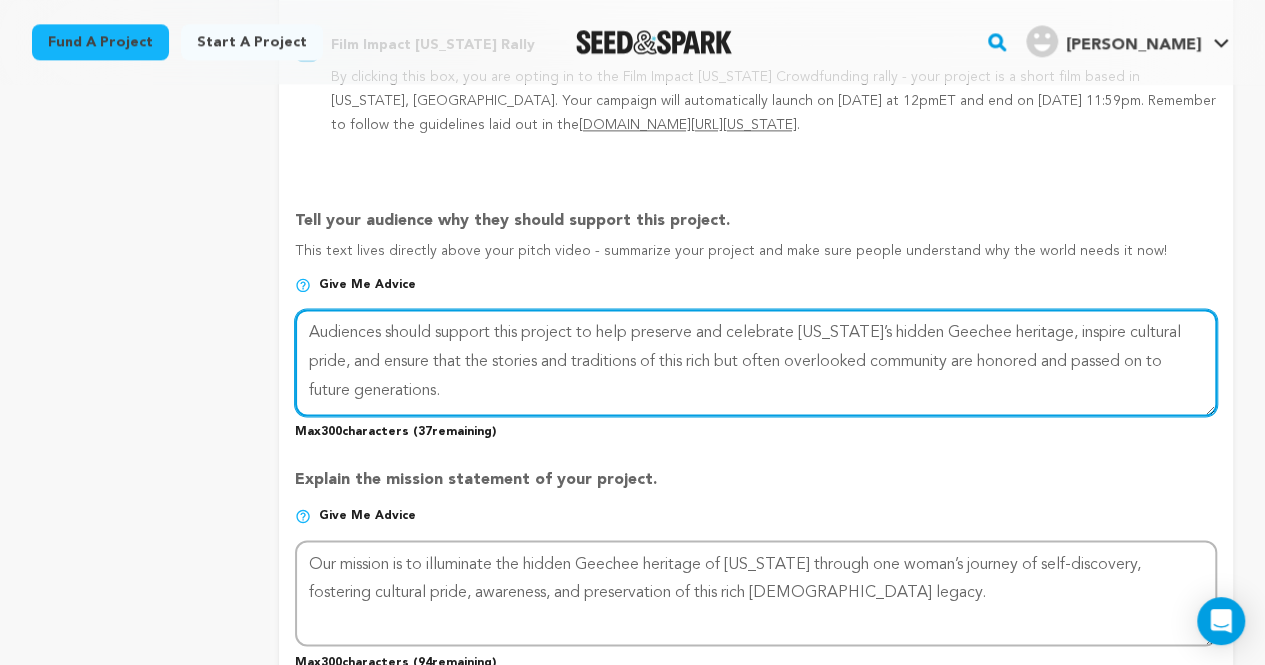click at bounding box center (756, 362) 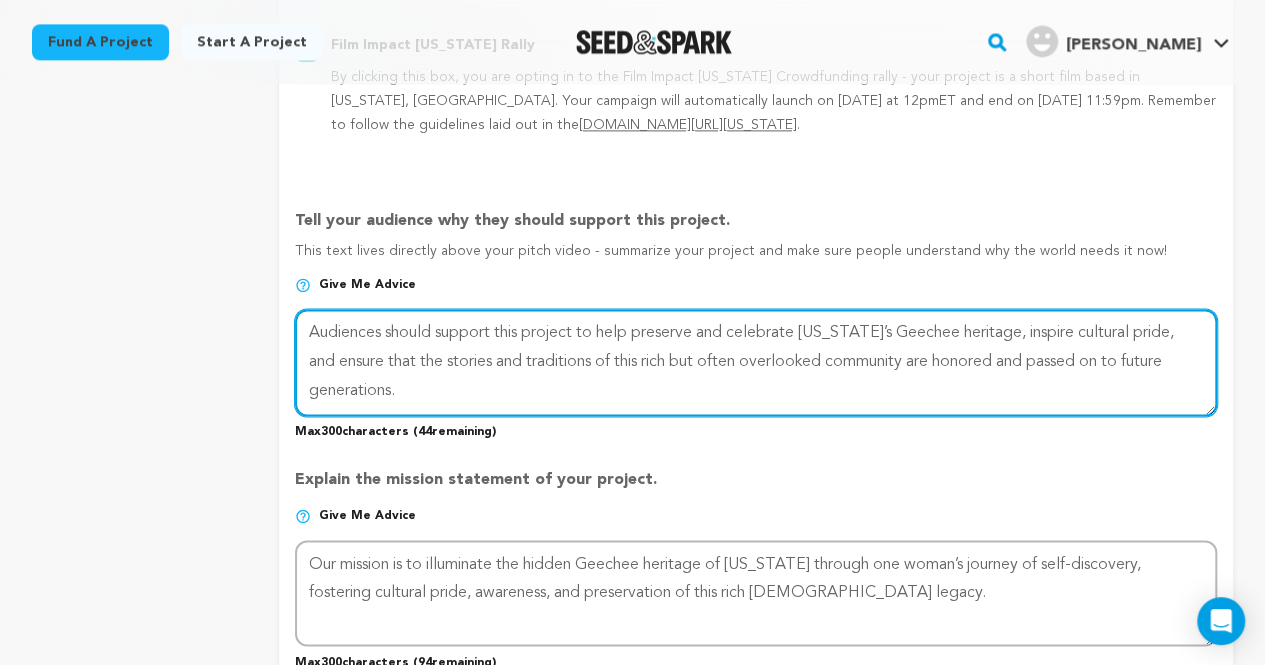 click at bounding box center [756, 362] 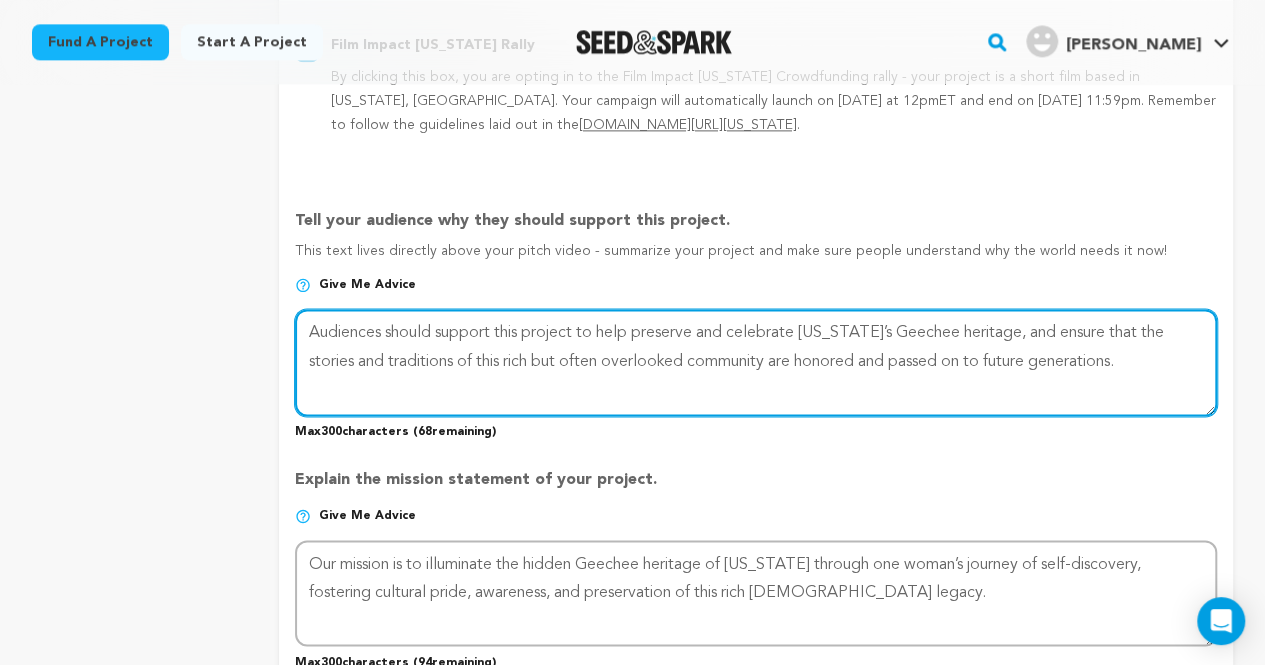 click at bounding box center (756, 362) 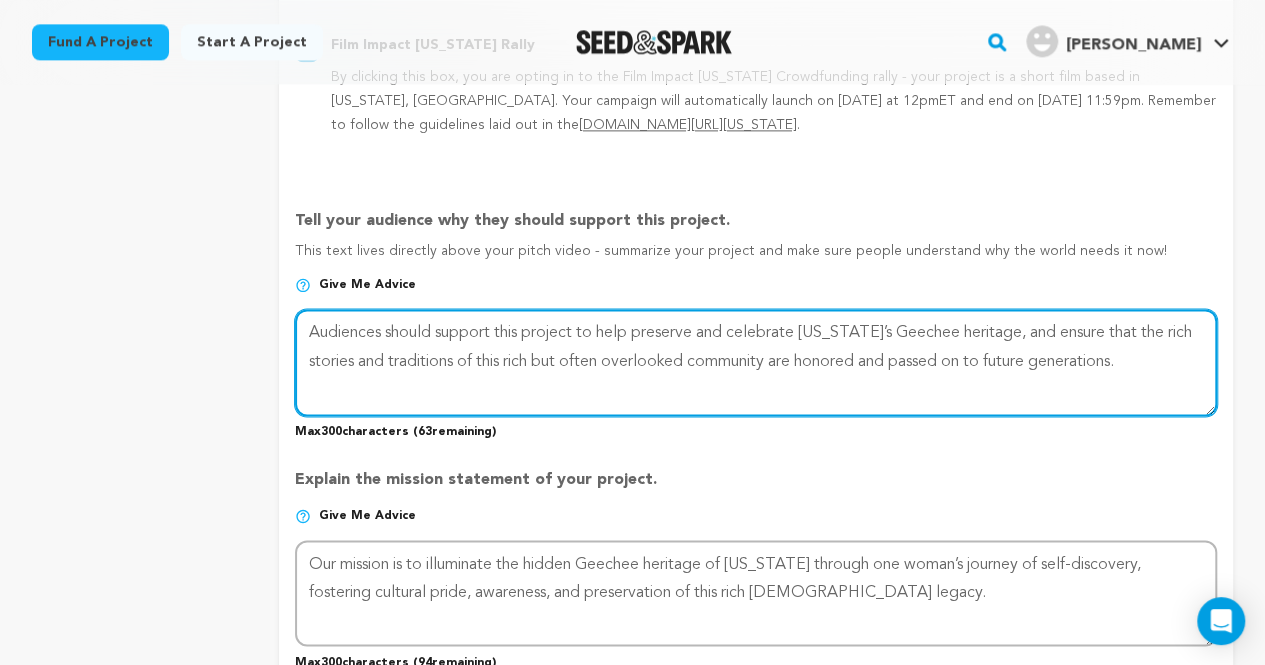 click at bounding box center [756, 362] 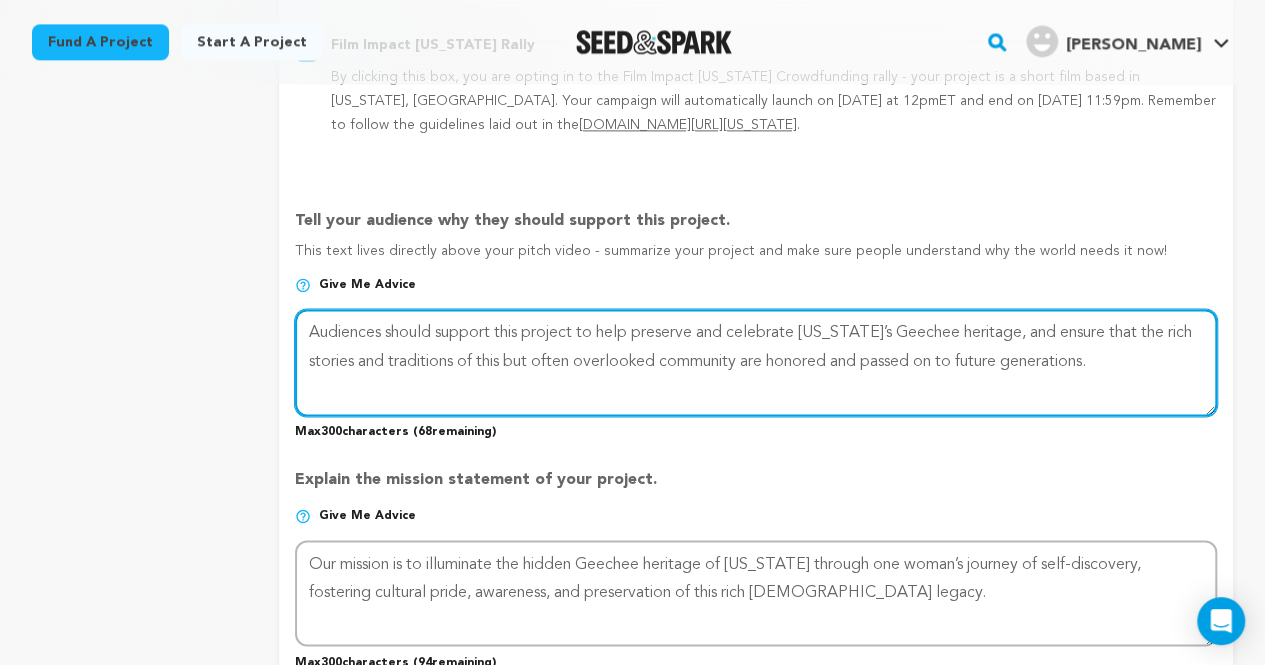 click at bounding box center [756, 362] 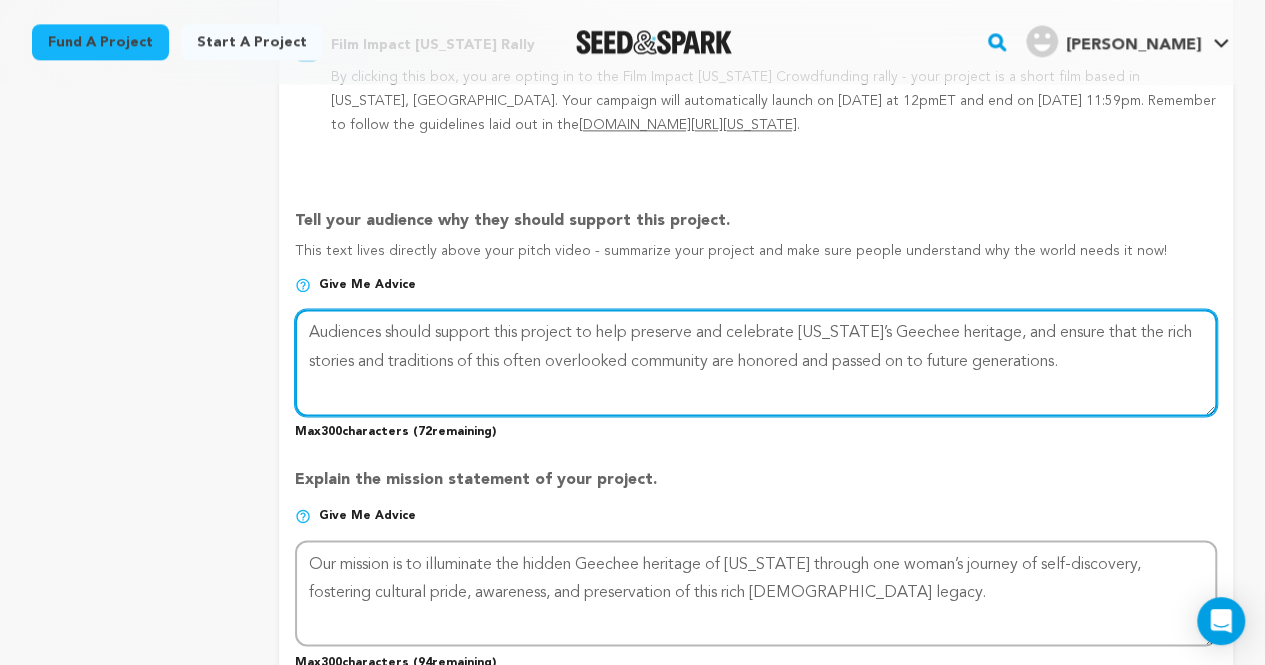 click at bounding box center (756, 362) 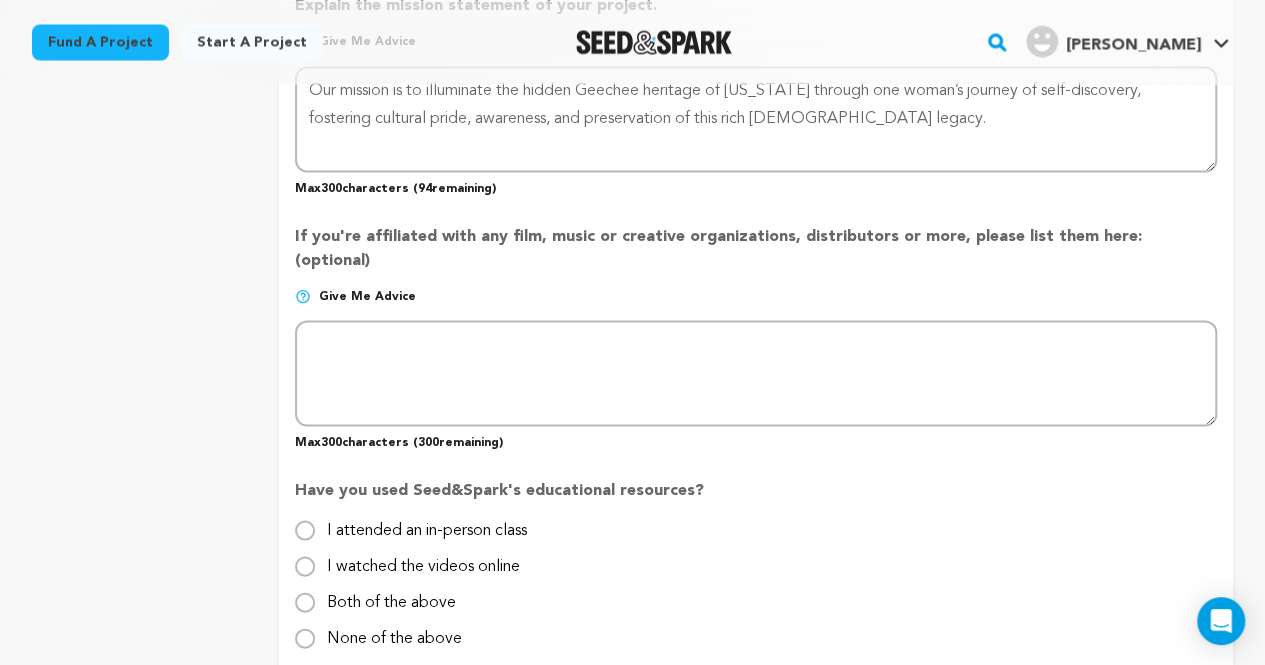 scroll, scrollTop: 1845, scrollLeft: 0, axis: vertical 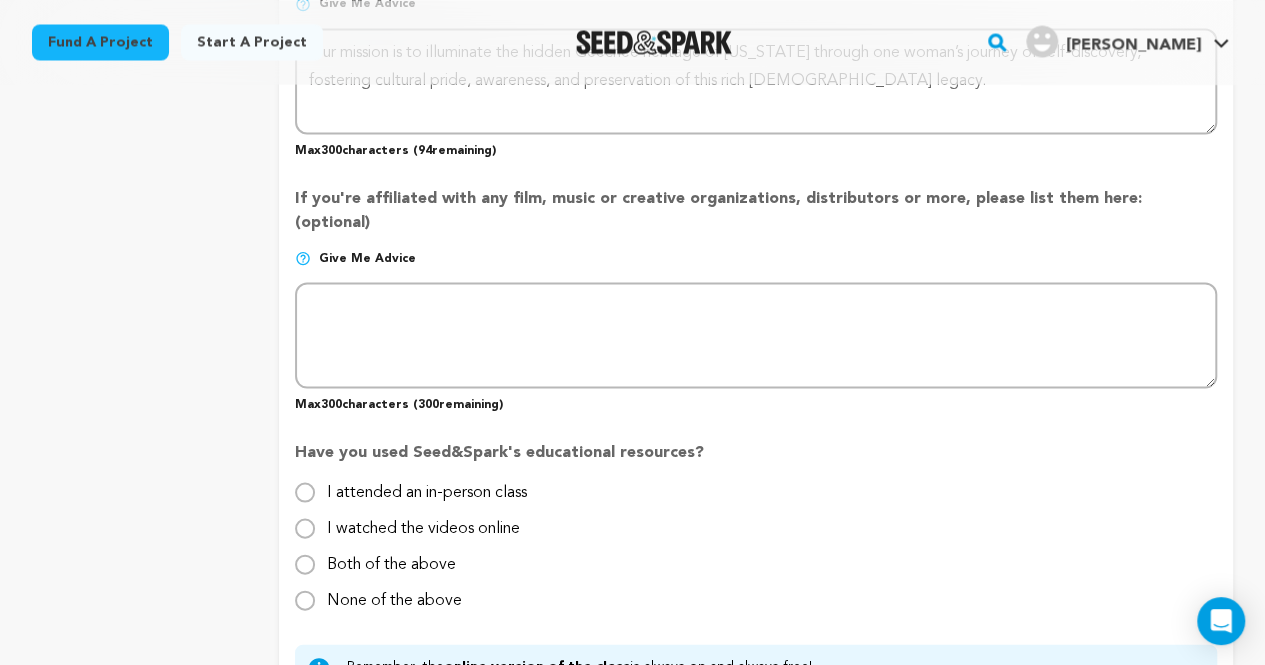 type on "Audiences should support this project to learn an untold story and help preserve and celebrate Georgia’s Geechee heritage, and ensure that the rich stories and traditions of this often overlooked community are honored and passed on to future generations." 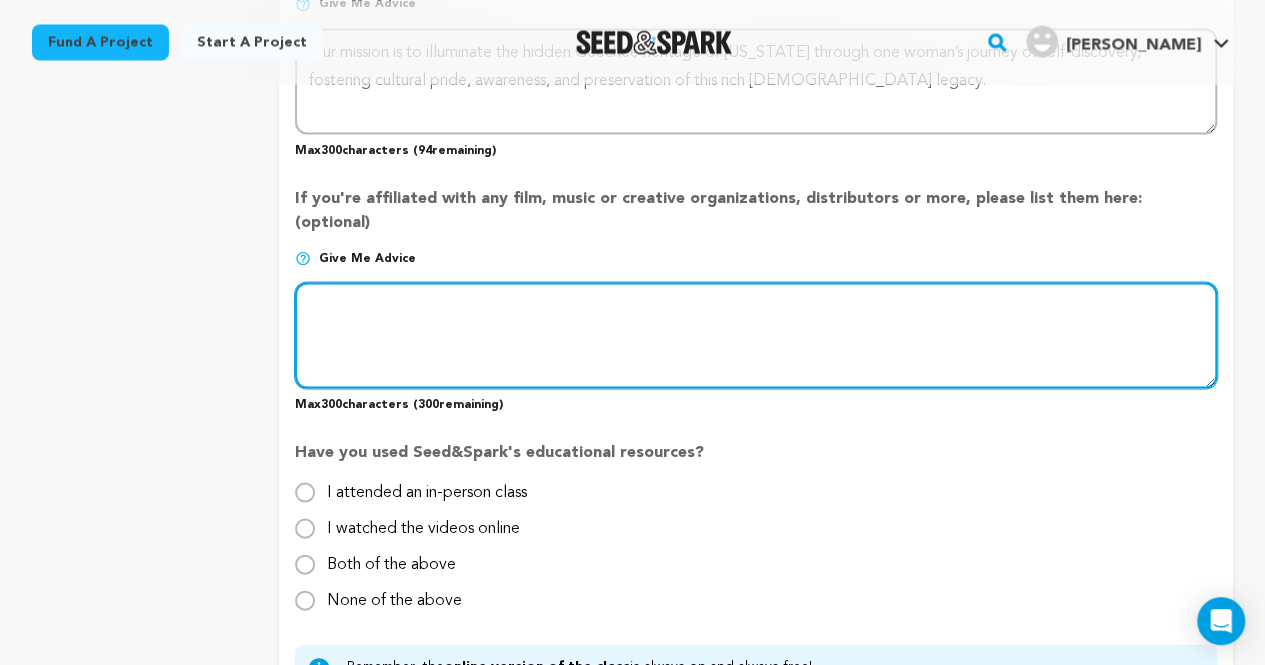 click at bounding box center [756, 335] 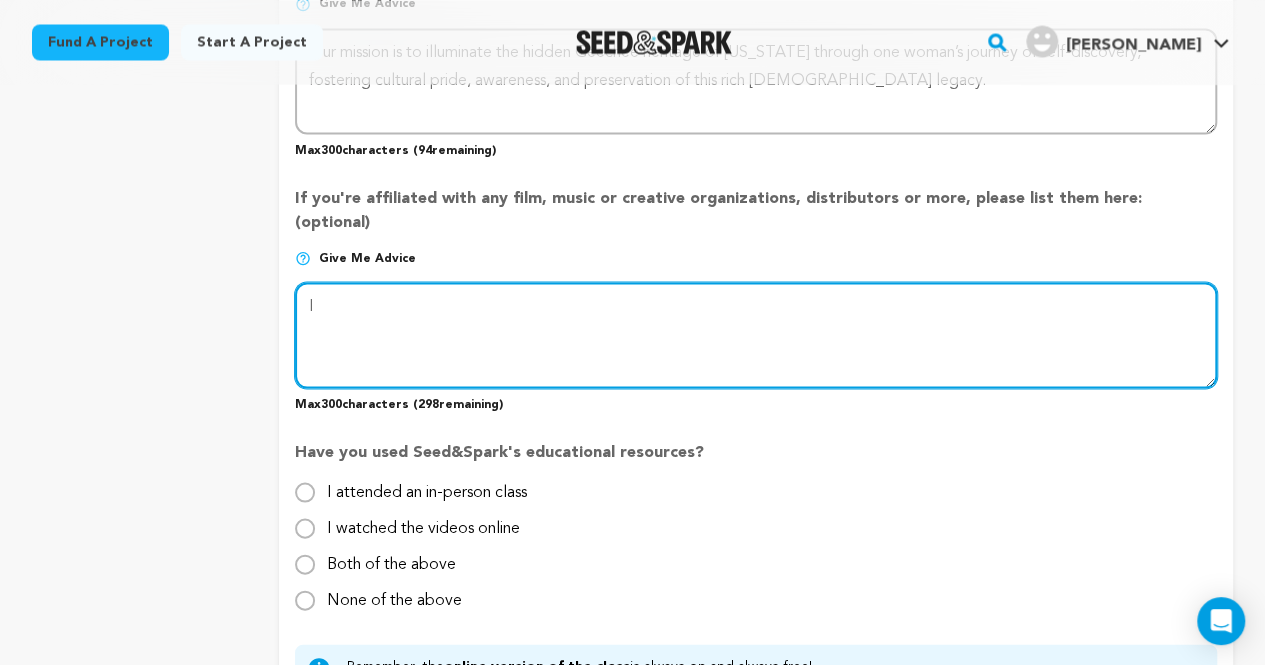 type on "I" 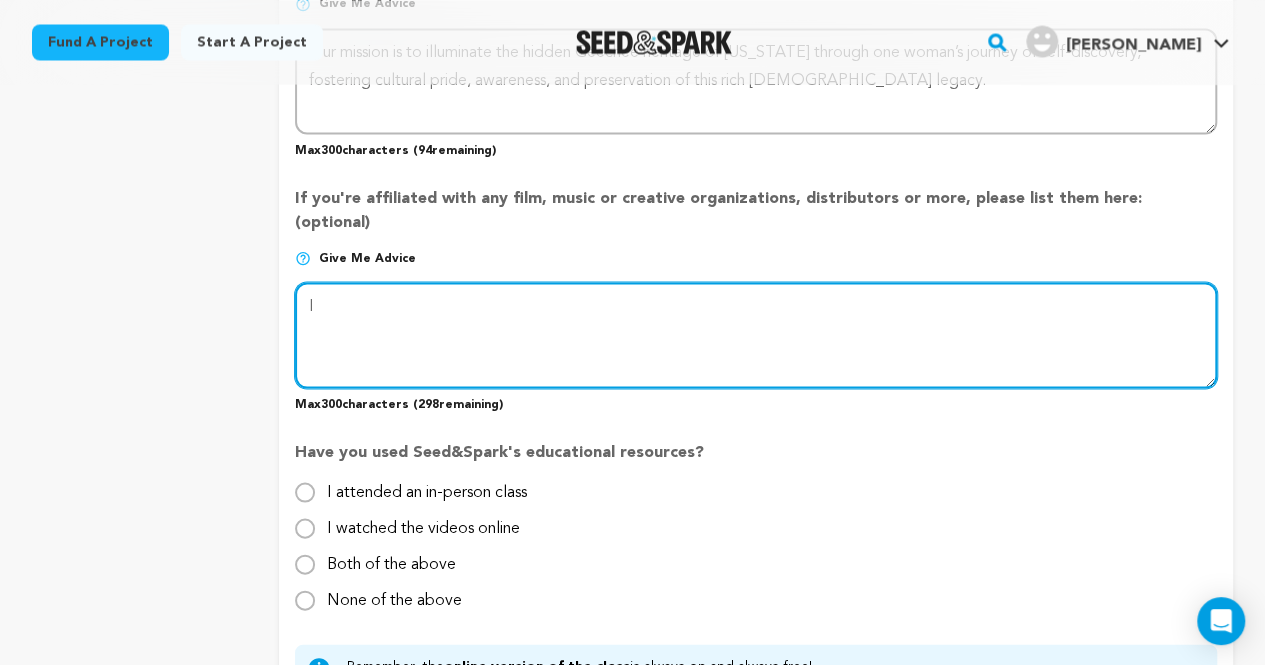 type 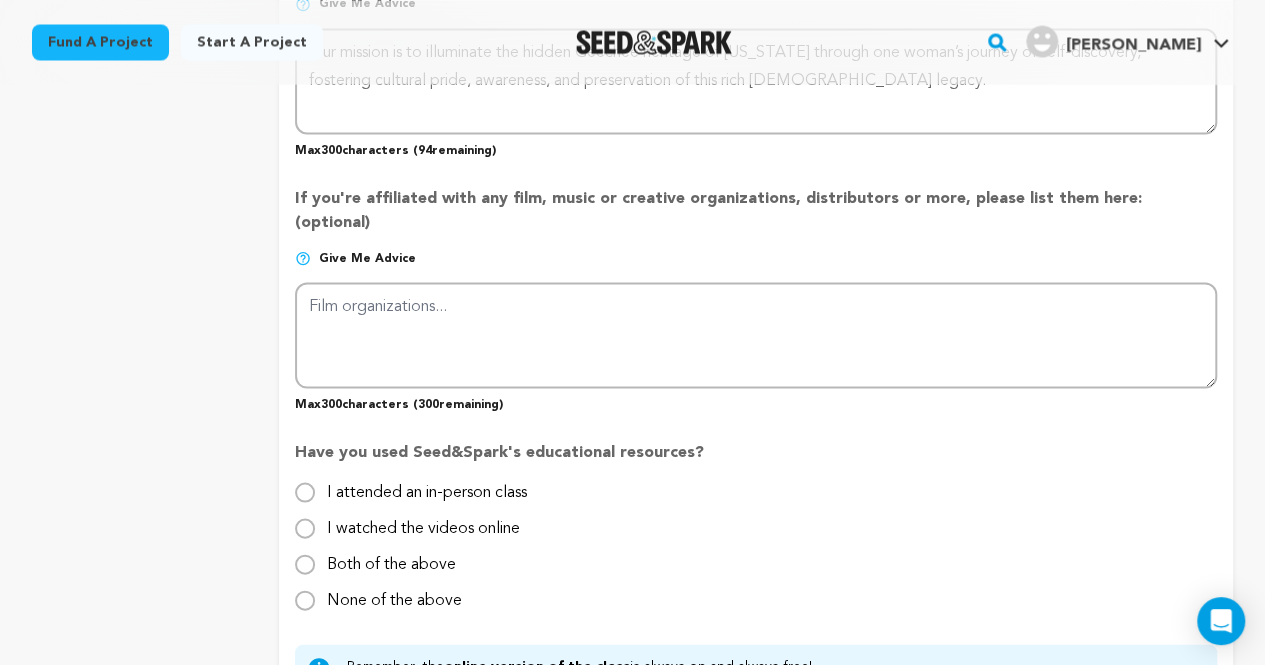 click on "Give me advice" at bounding box center [367, 258] 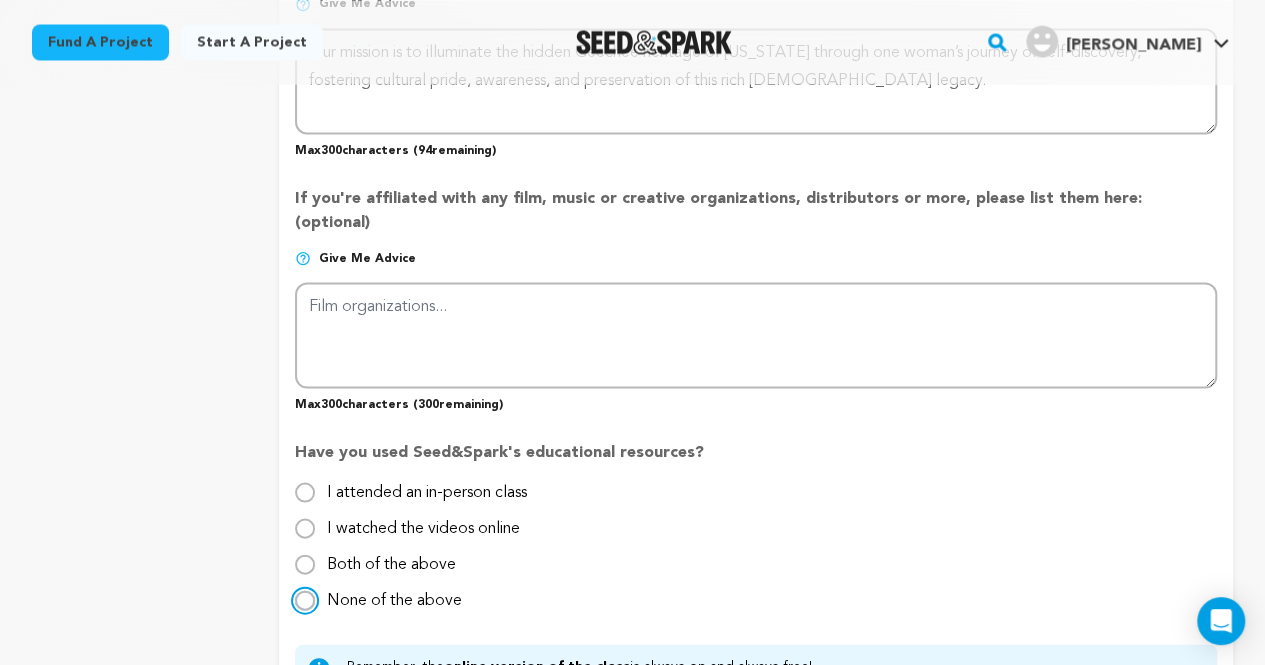 click on "None of the above" at bounding box center [305, 600] 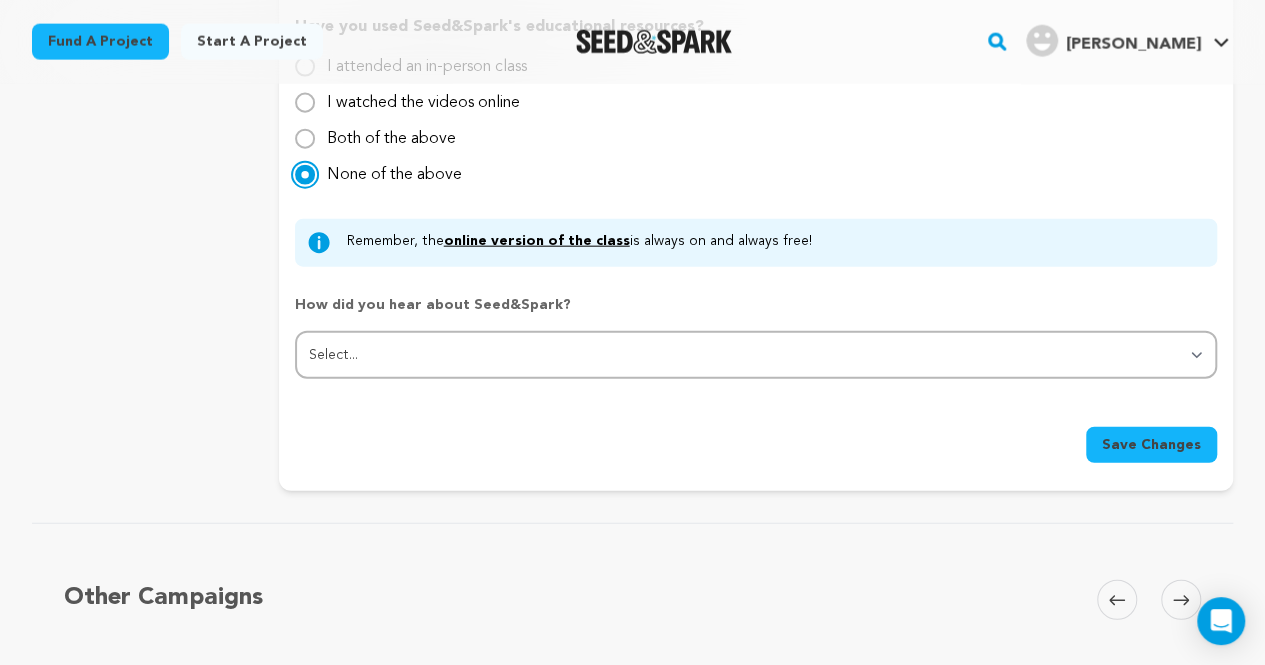 scroll, scrollTop: 2274, scrollLeft: 0, axis: vertical 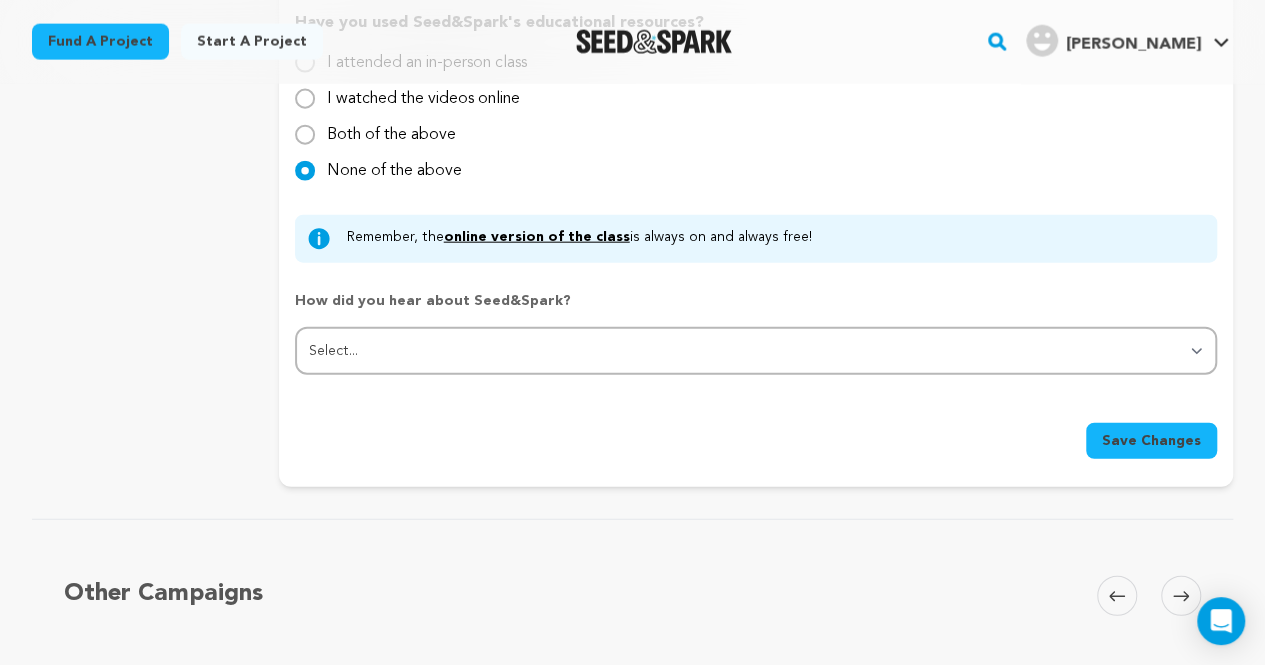 click on "online version
of the class" at bounding box center (537, 237) 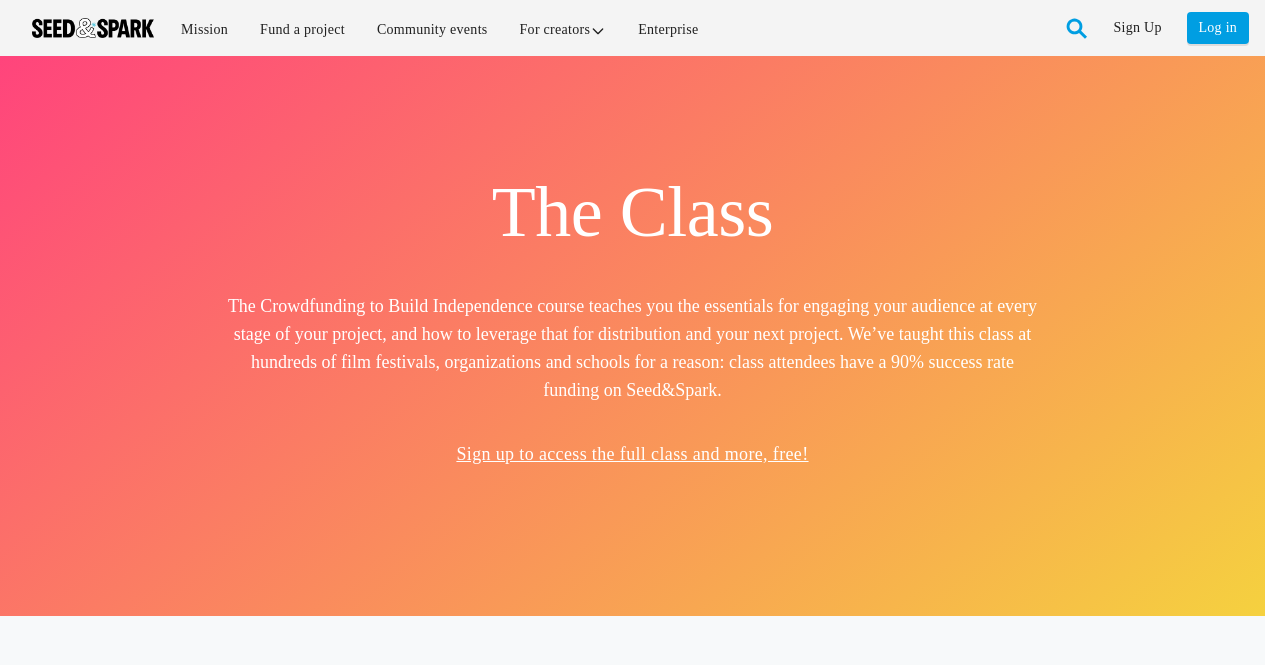 scroll, scrollTop: 0, scrollLeft: 0, axis: both 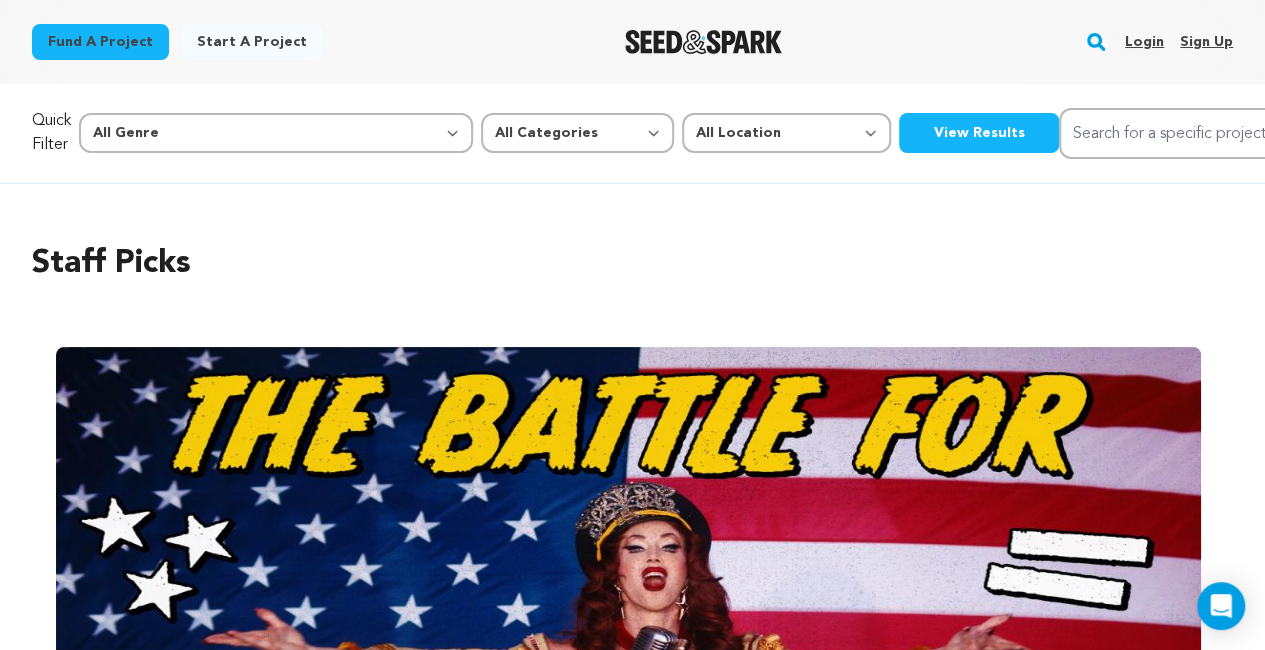 click on "Login" at bounding box center [1144, 42] 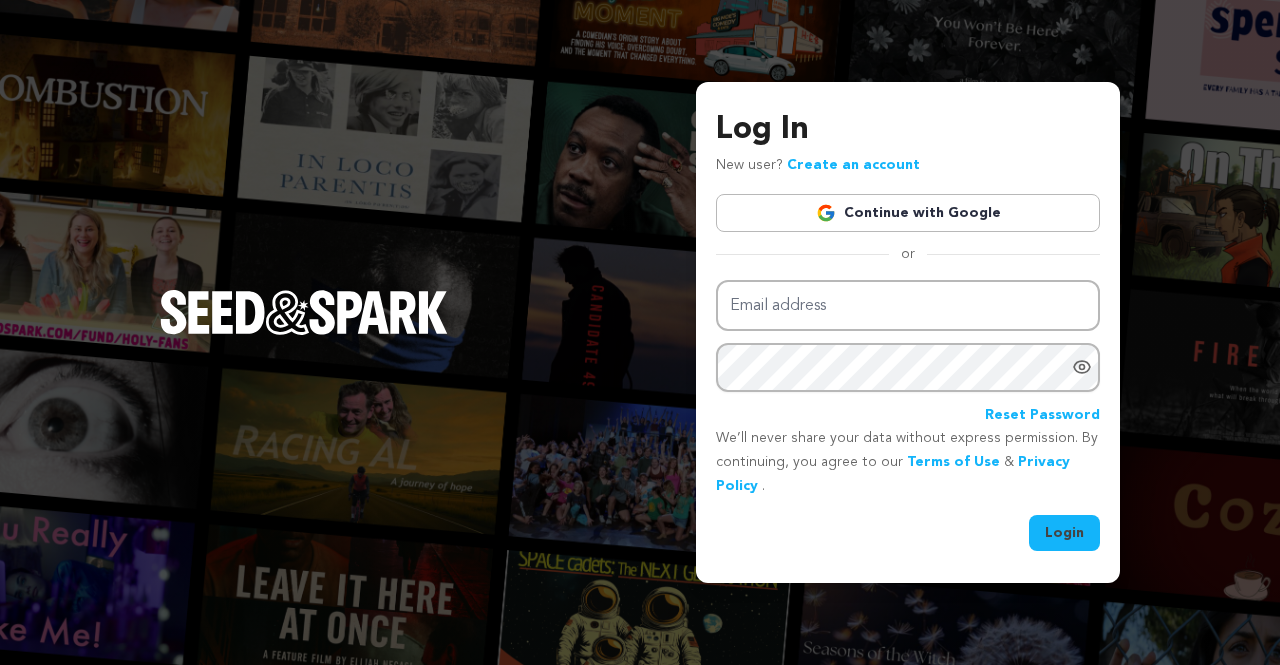 scroll, scrollTop: 0, scrollLeft: 0, axis: both 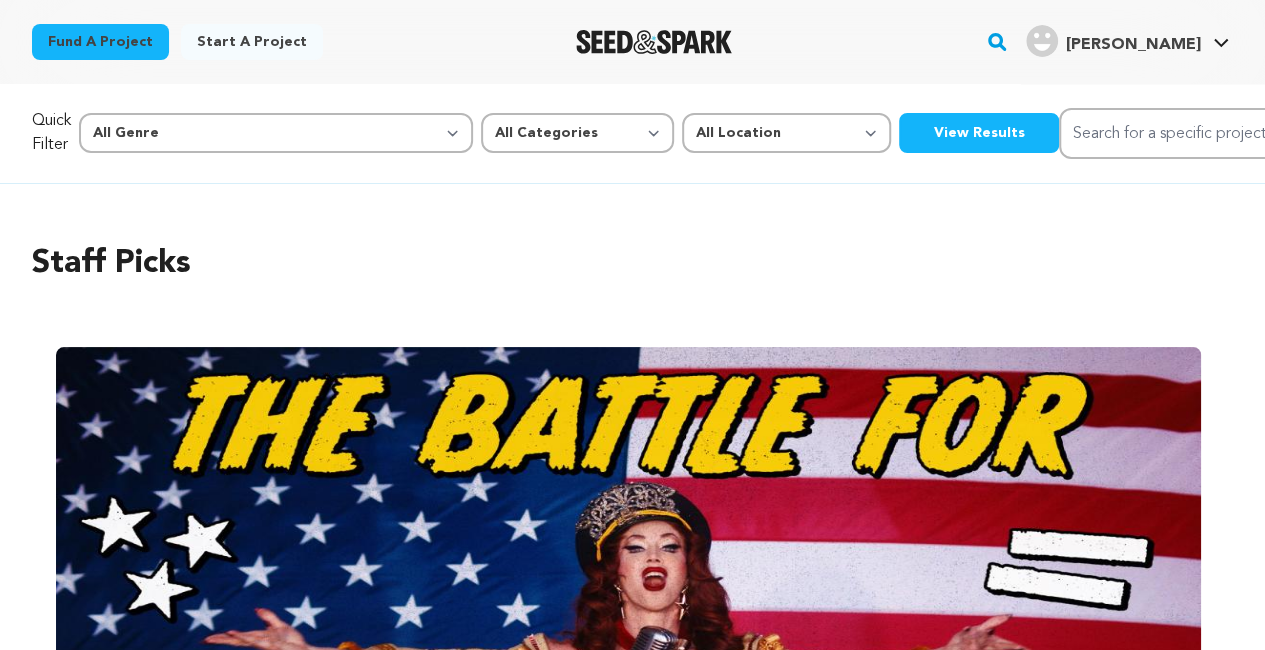 click on "Staff Picks
Carousel
Skip to previous slide page
Carousel
The Battle for Transmecula
Studio Boman
In Temecula’s wine country, Trans icon Love Bailey battles a corrupt council, hateful evangelicals, and right-wing podcaster to save her queer sanctuary, Savage Ranch. This powerful docu-narrative hybrid is a bold fight for visibility, safety, and freedom." at bounding box center [632, 652] 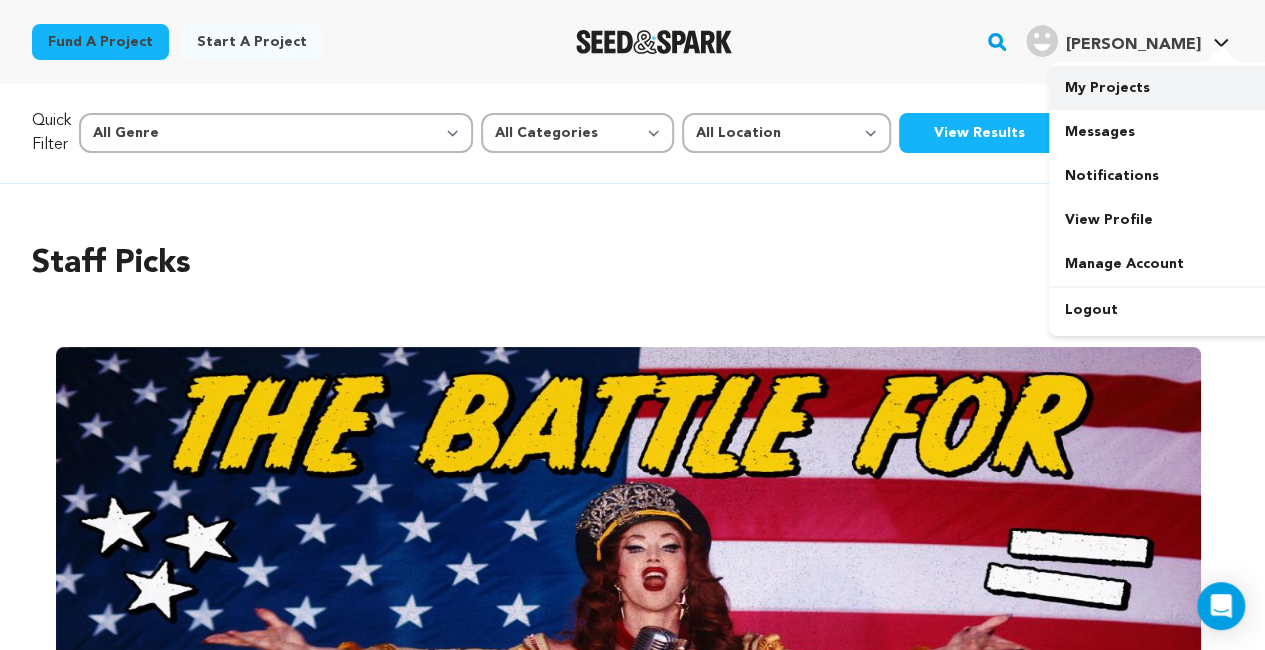 click on "My Projects" at bounding box center [1161, 88] 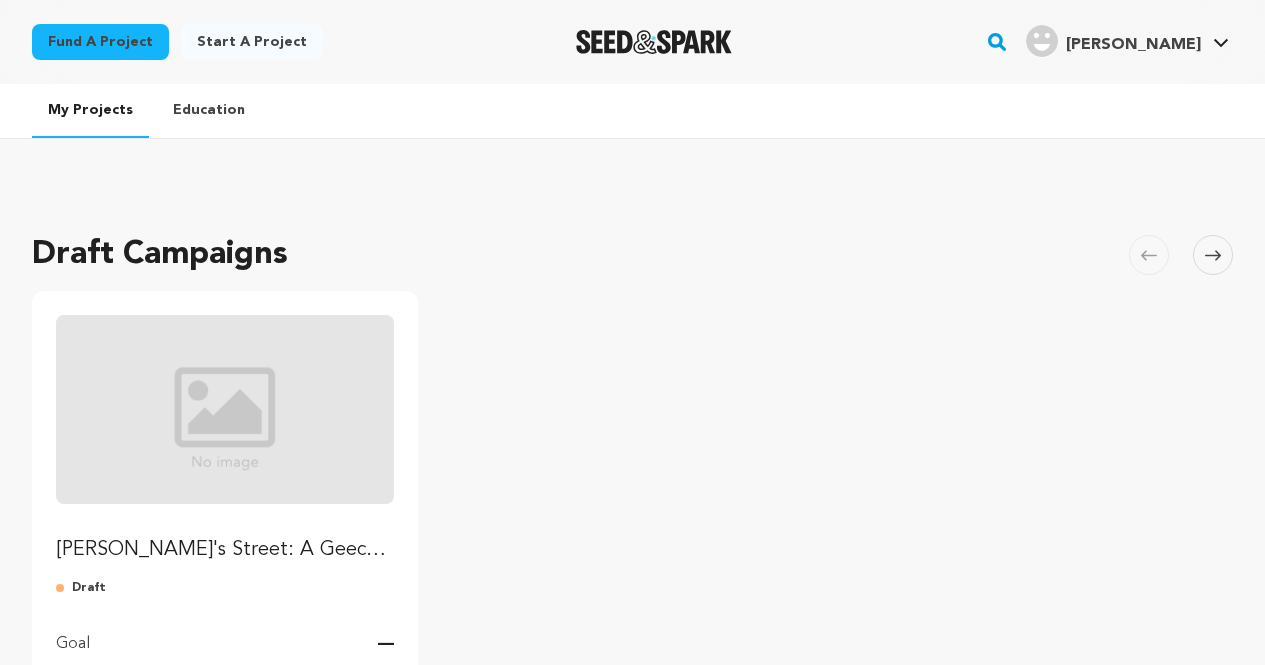 scroll, scrollTop: 0, scrollLeft: 0, axis: both 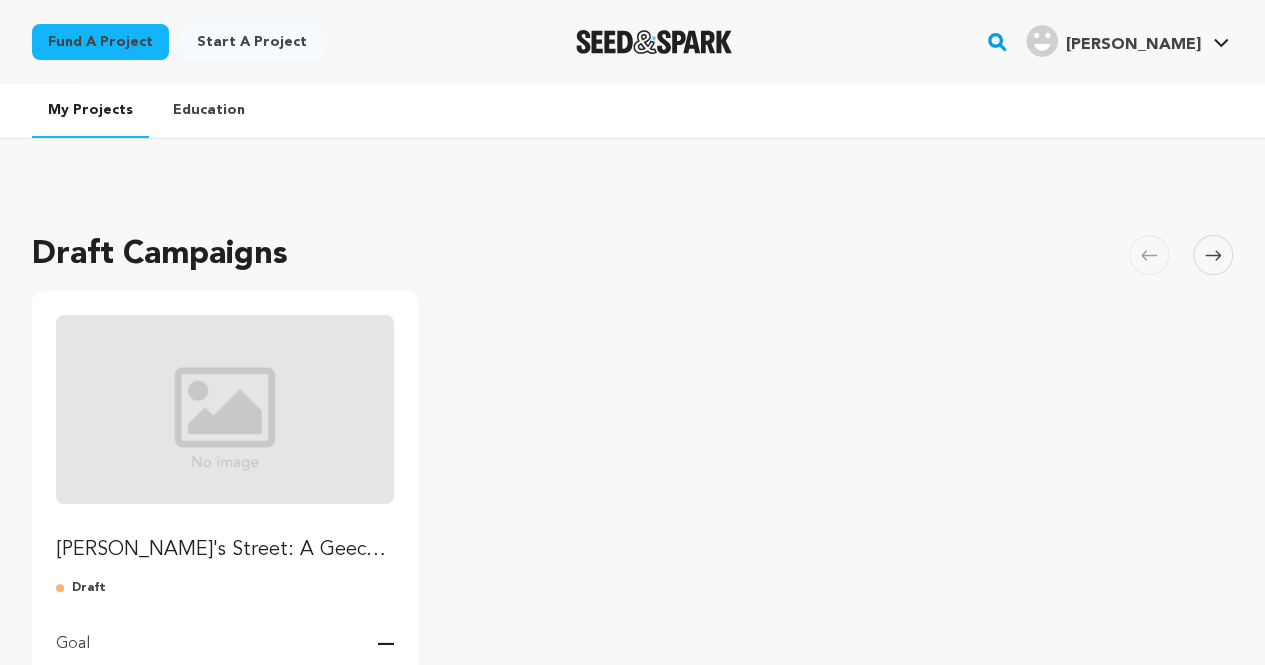 drag, startPoint x: 0, startPoint y: 0, endPoint x: 1118, endPoint y: 107, distance: 1123.1086 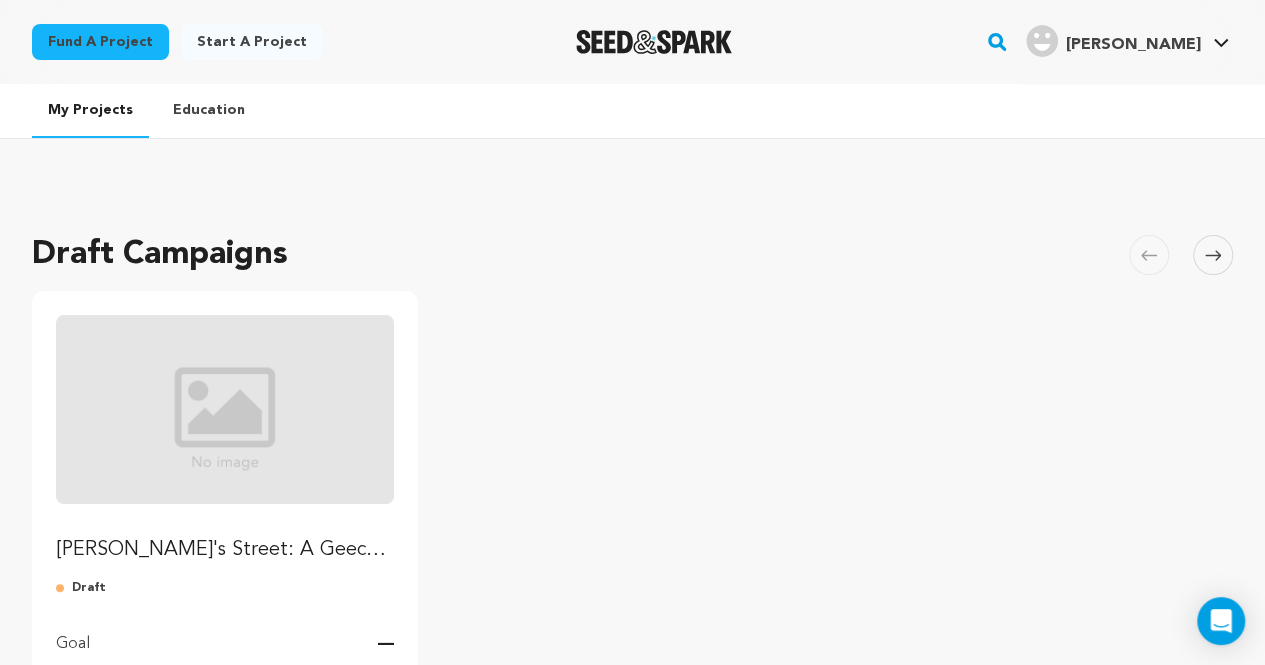 click on "[PERSON_NAME]'s Street: A Geechee Journey of Self Relization and Memory" at bounding box center (225, 550) 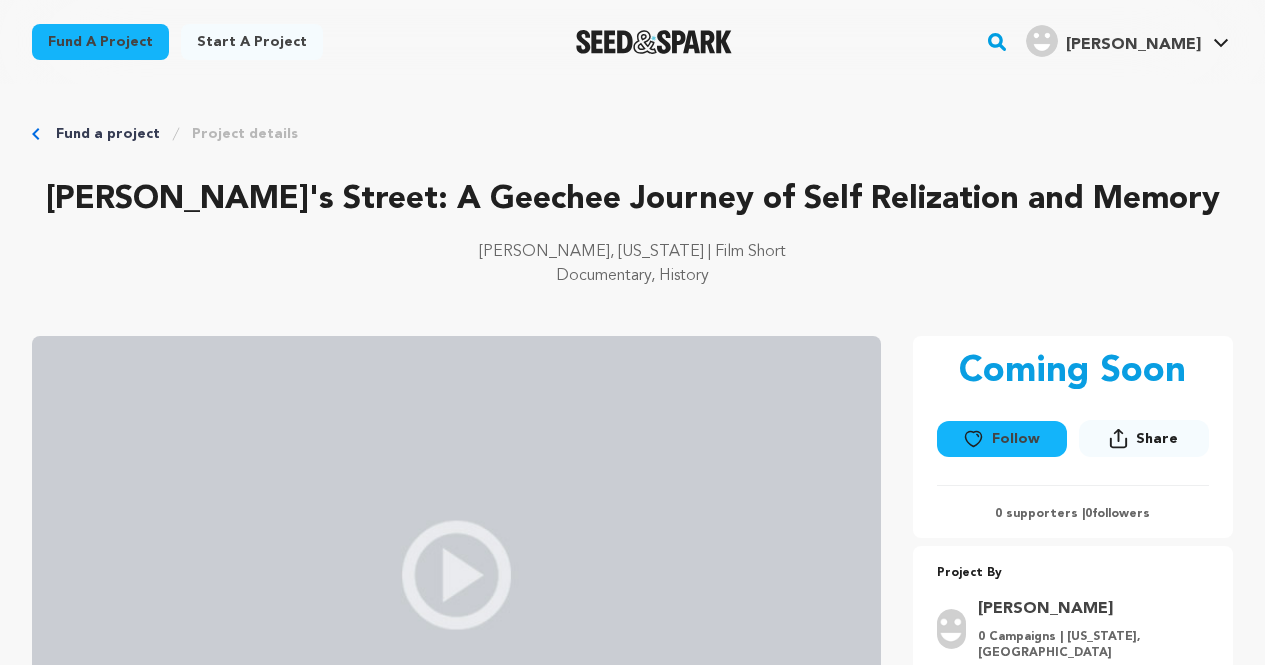scroll, scrollTop: 0, scrollLeft: 0, axis: both 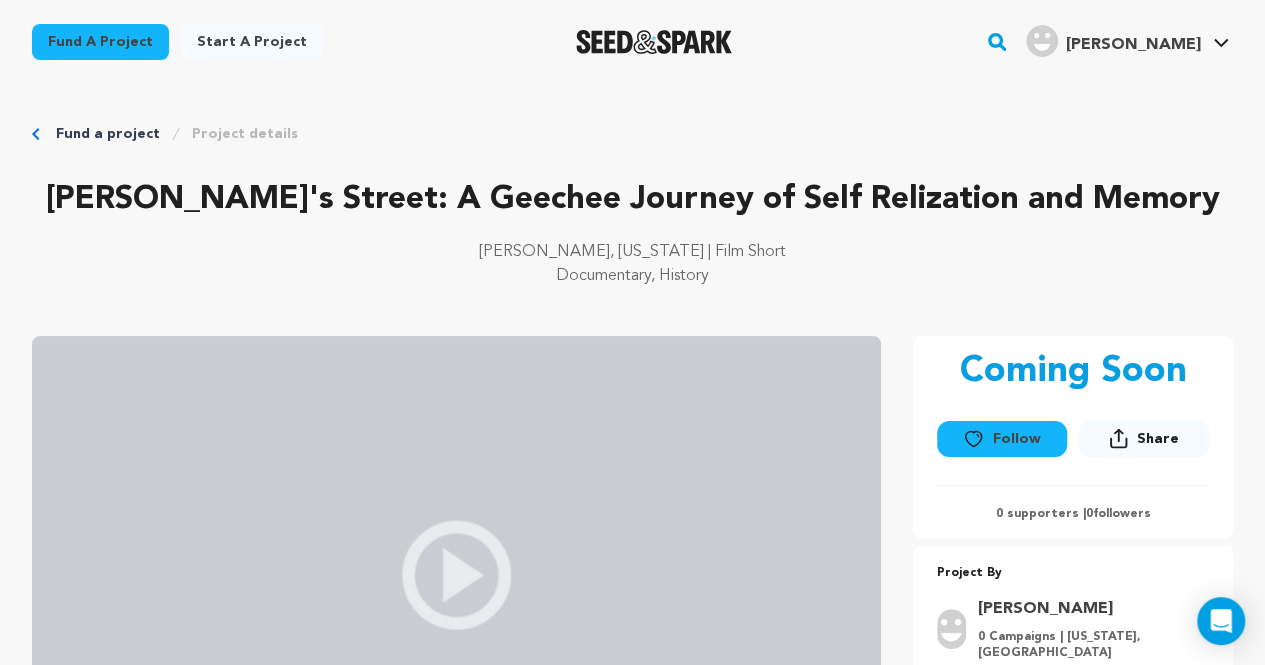click on "Fund a project" at bounding box center (108, 134) 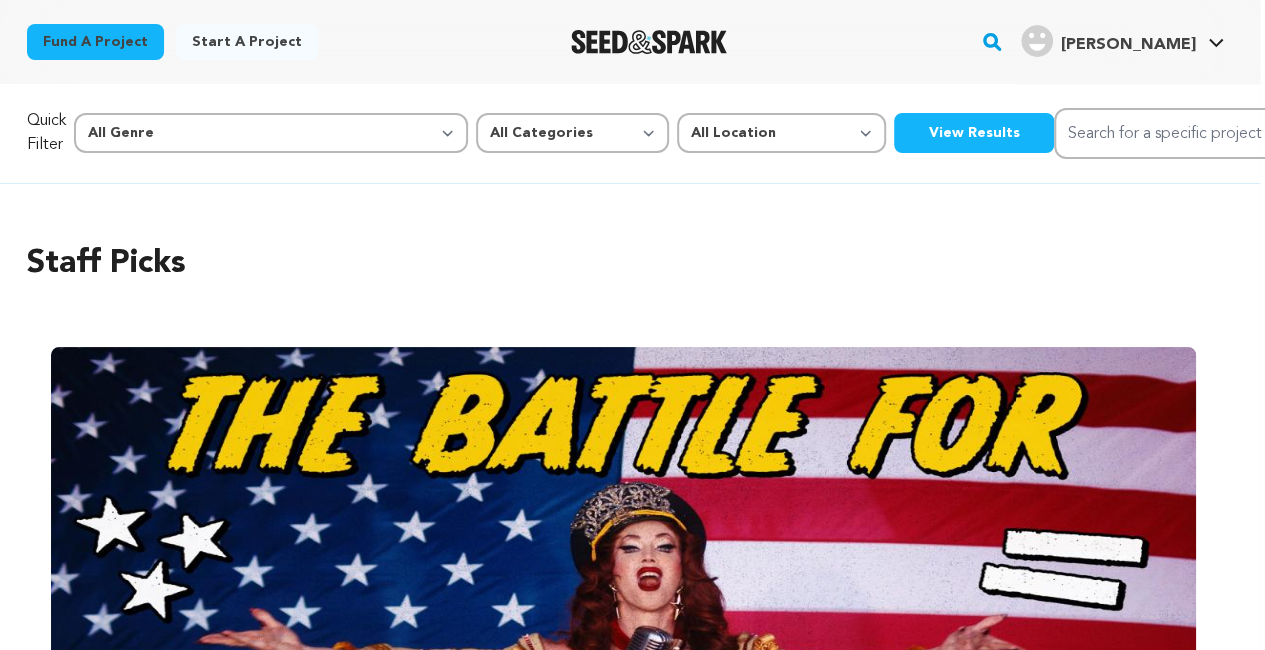 scroll, scrollTop: 0, scrollLeft: 0, axis: both 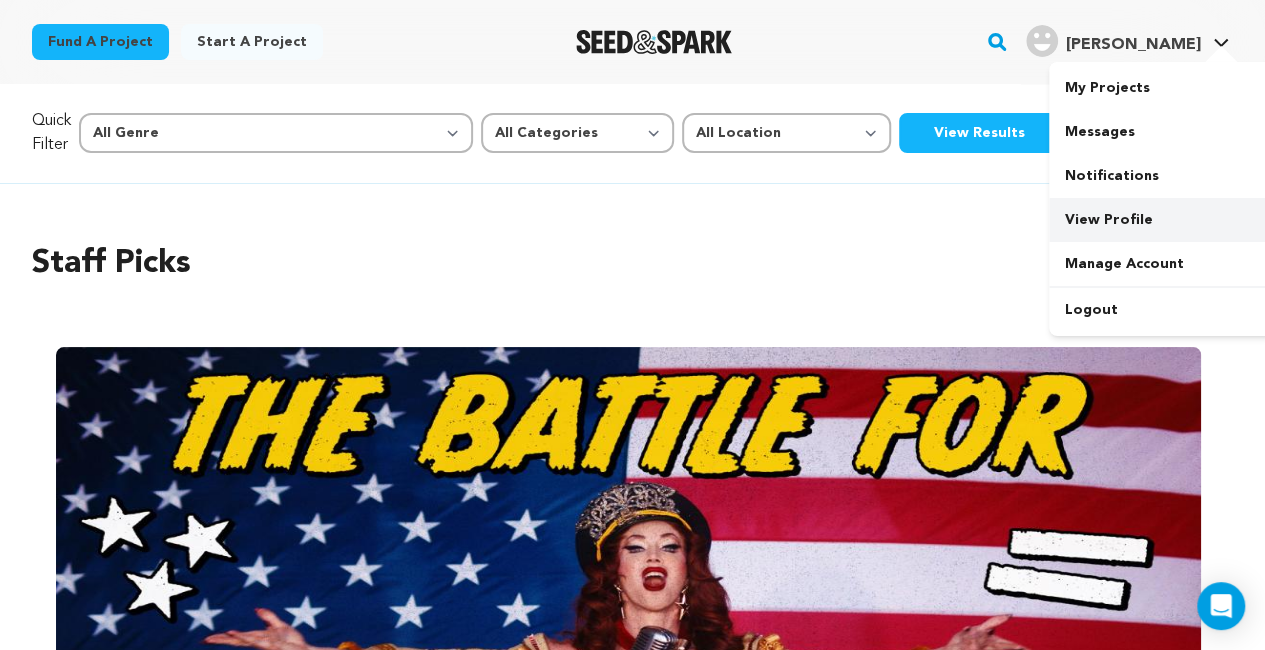 click on "View Profile" at bounding box center [1161, 220] 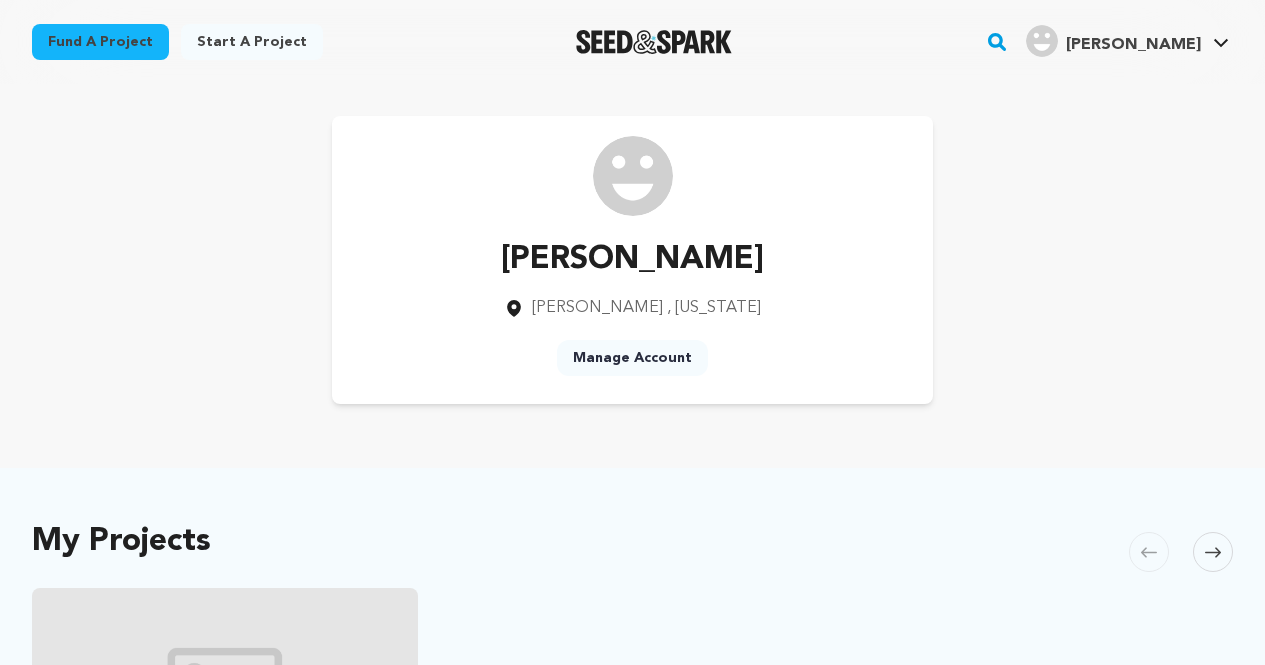 scroll, scrollTop: 0, scrollLeft: 0, axis: both 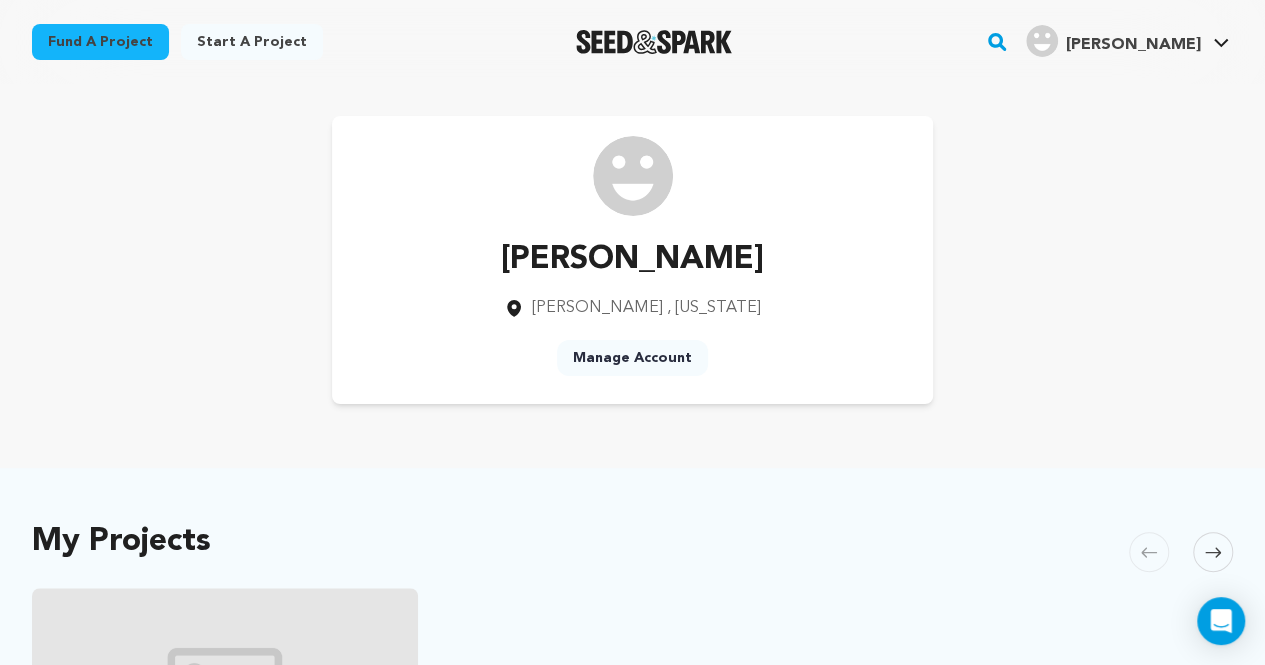 drag, startPoint x: 1269, startPoint y: 95, endPoint x: 1238, endPoint y: 137, distance: 52.201534 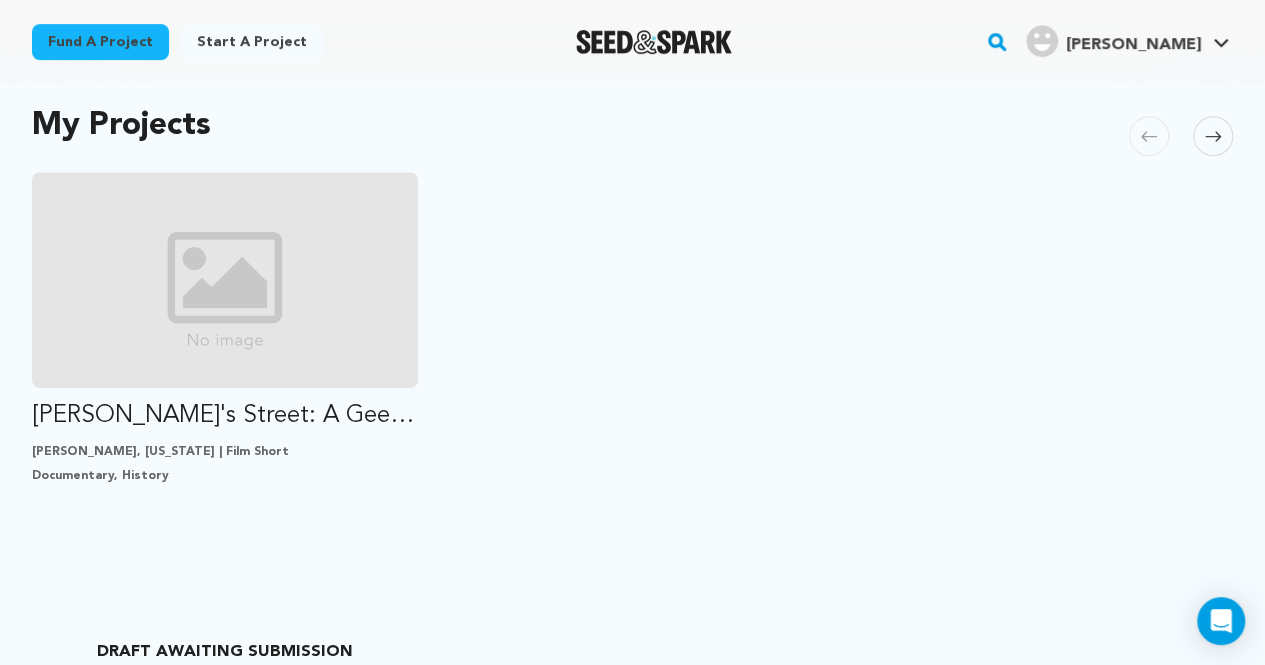 scroll, scrollTop: 478, scrollLeft: 0, axis: vertical 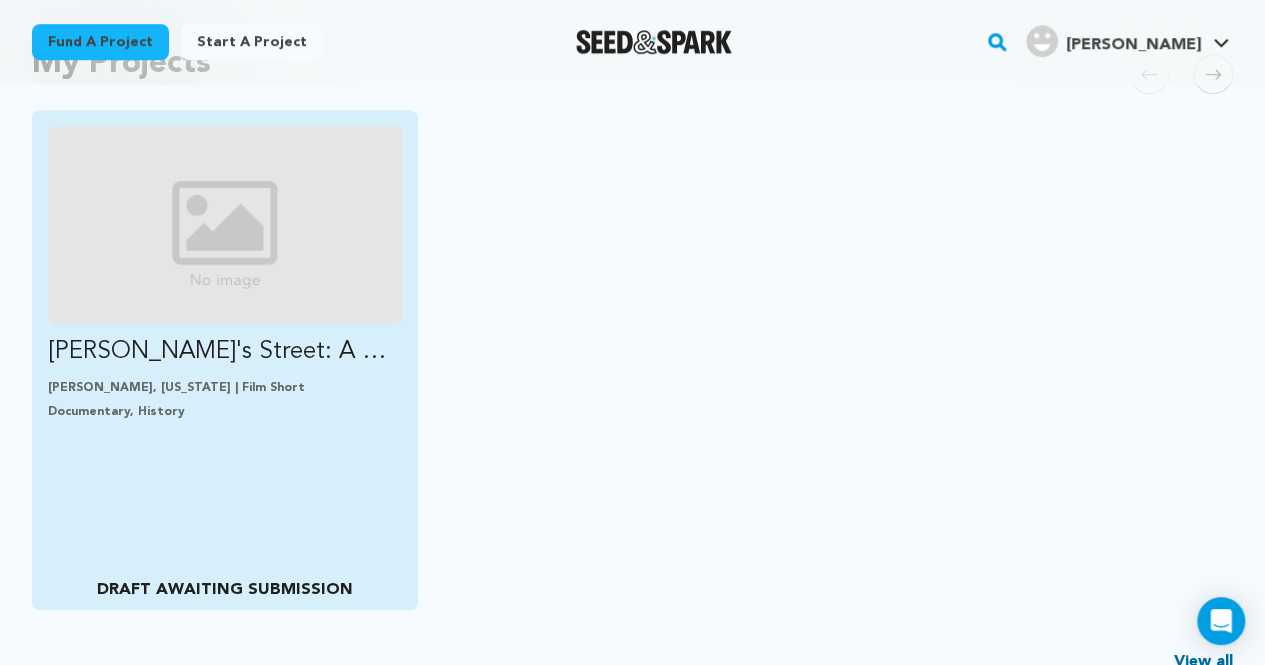 click on "Rebecca's Street: A Geechee Journey of Self Relization and Memory
Perry, Georgia | Film Short
Documentary, History
DRAFT AWAITING SUBMISSION" at bounding box center (225, 360) 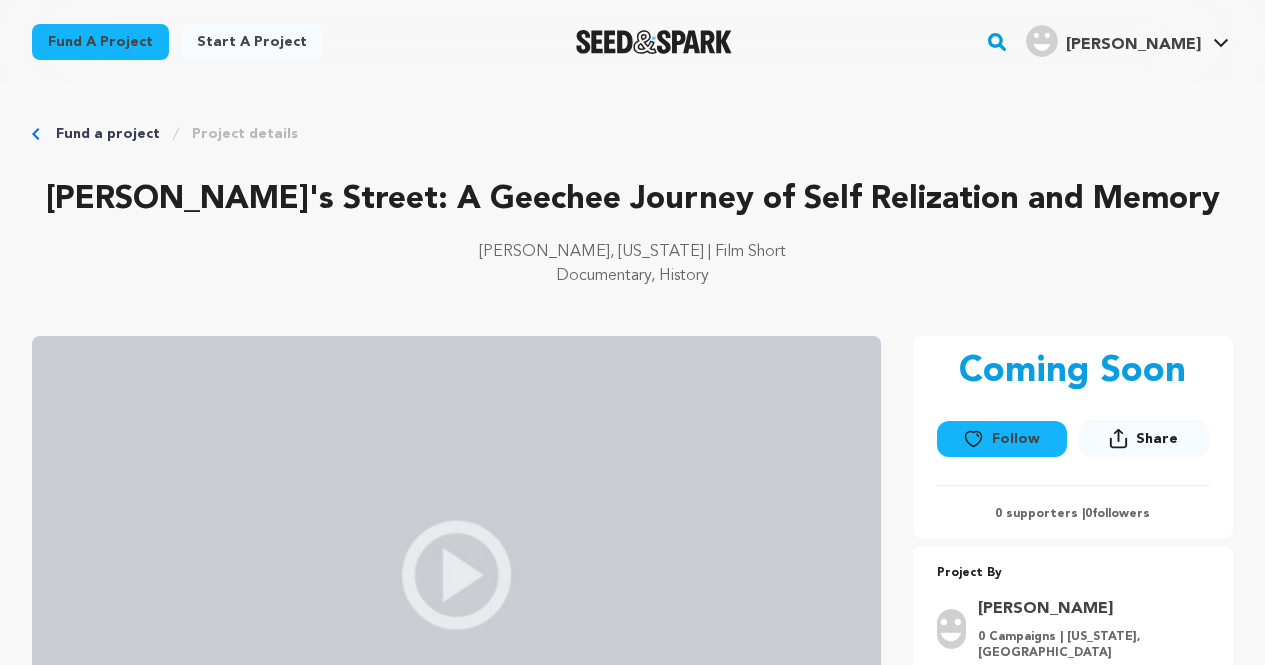 scroll, scrollTop: 0, scrollLeft: 0, axis: both 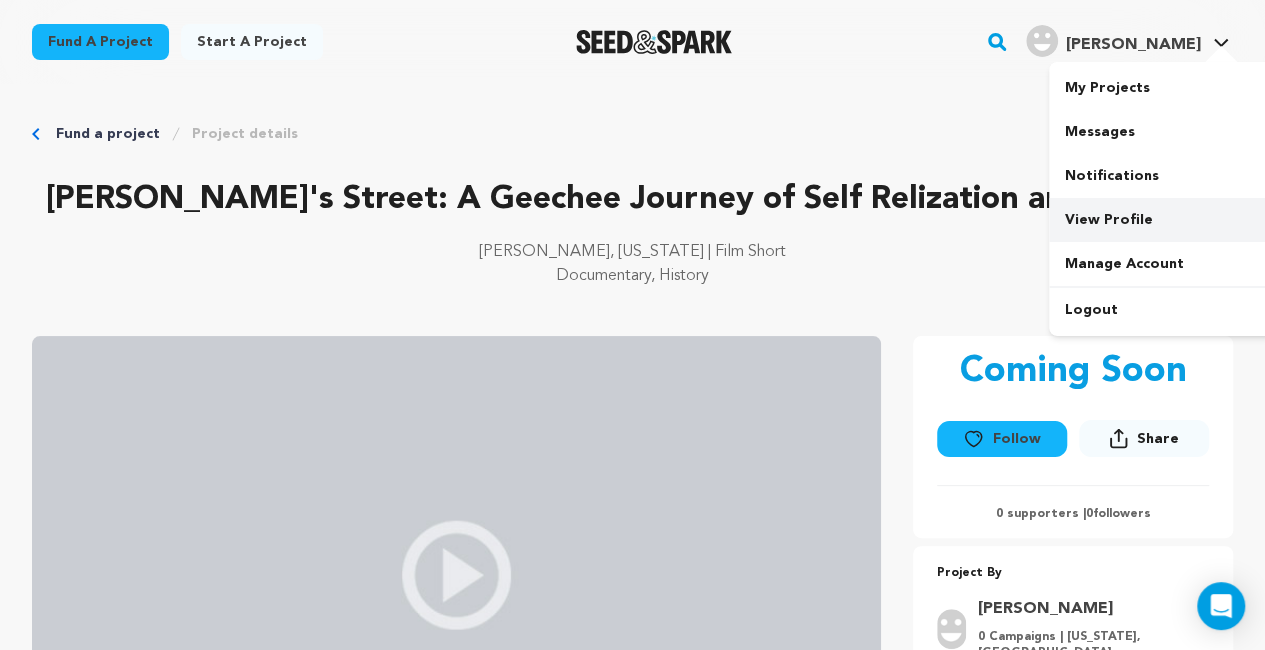 click on "View Profile" at bounding box center (1161, 220) 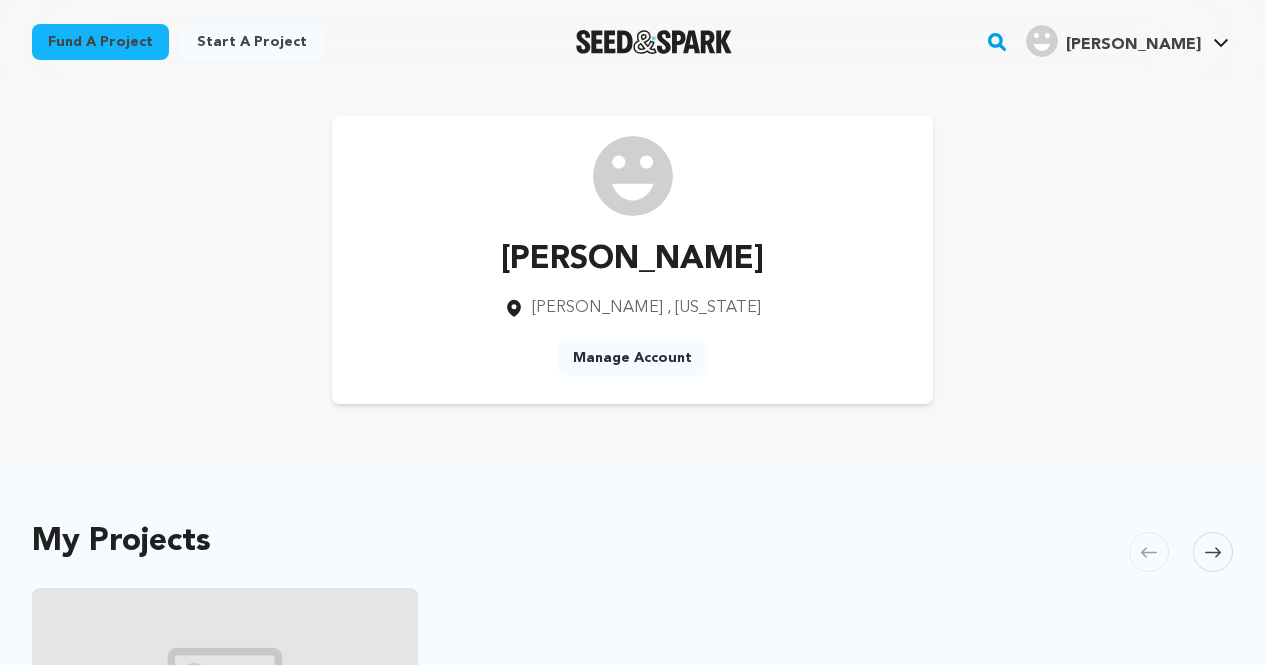 scroll, scrollTop: 0, scrollLeft: 0, axis: both 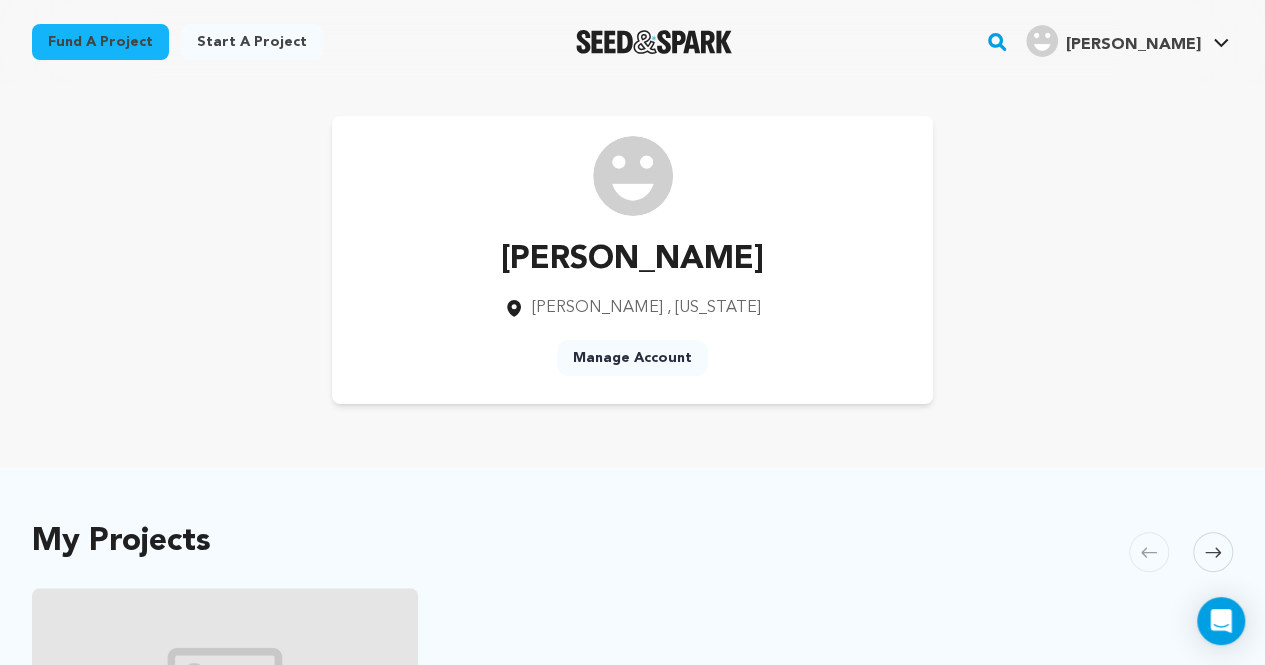 click on "[PERSON_NAME]" at bounding box center [1133, 45] 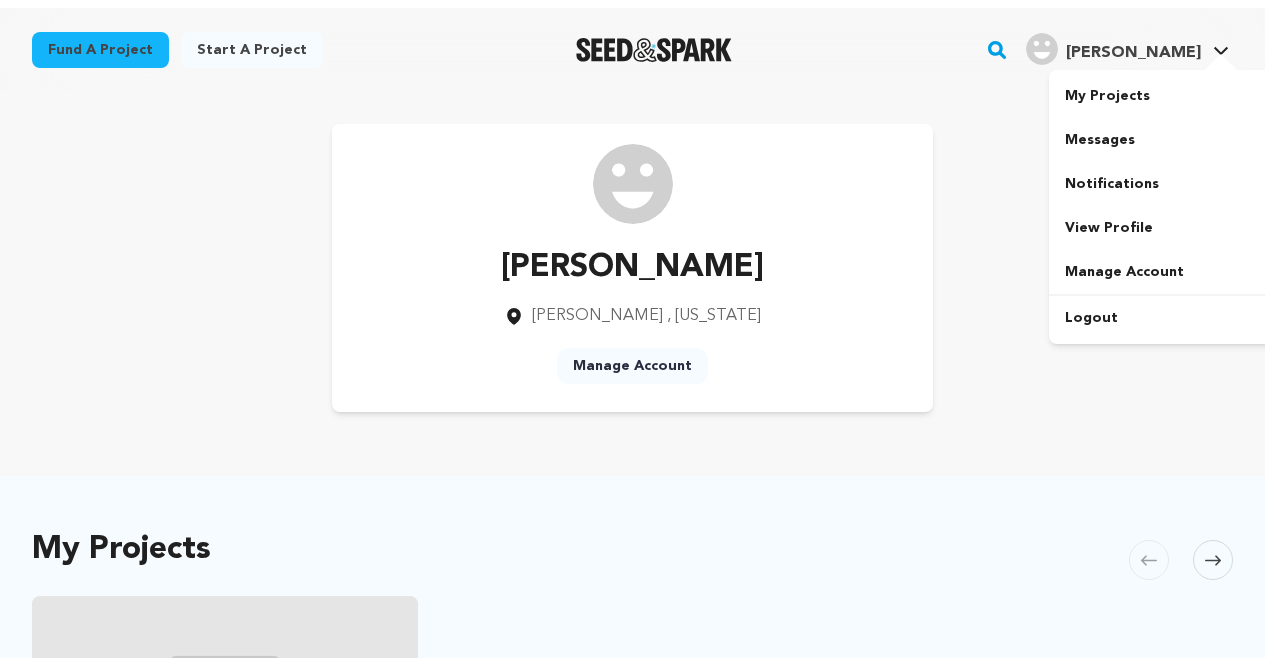 scroll, scrollTop: 0, scrollLeft: 0, axis: both 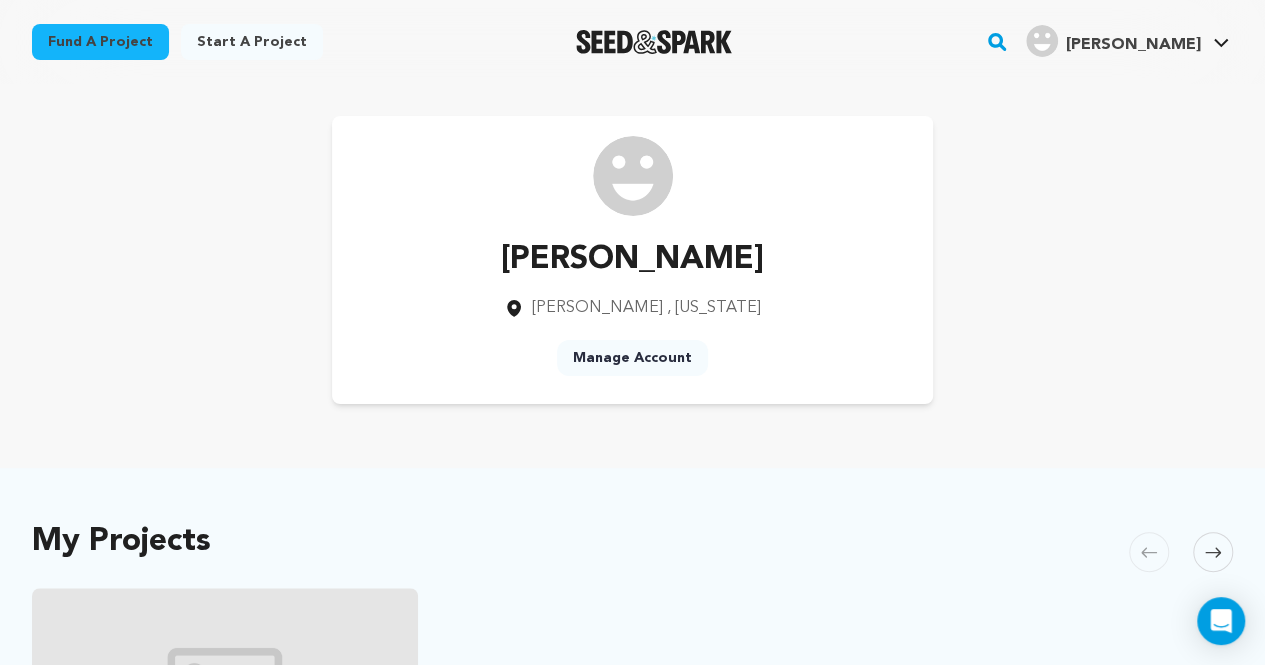 drag, startPoint x: 0, startPoint y: 0, endPoint x: 1161, endPoint y: 47, distance: 1161.9509 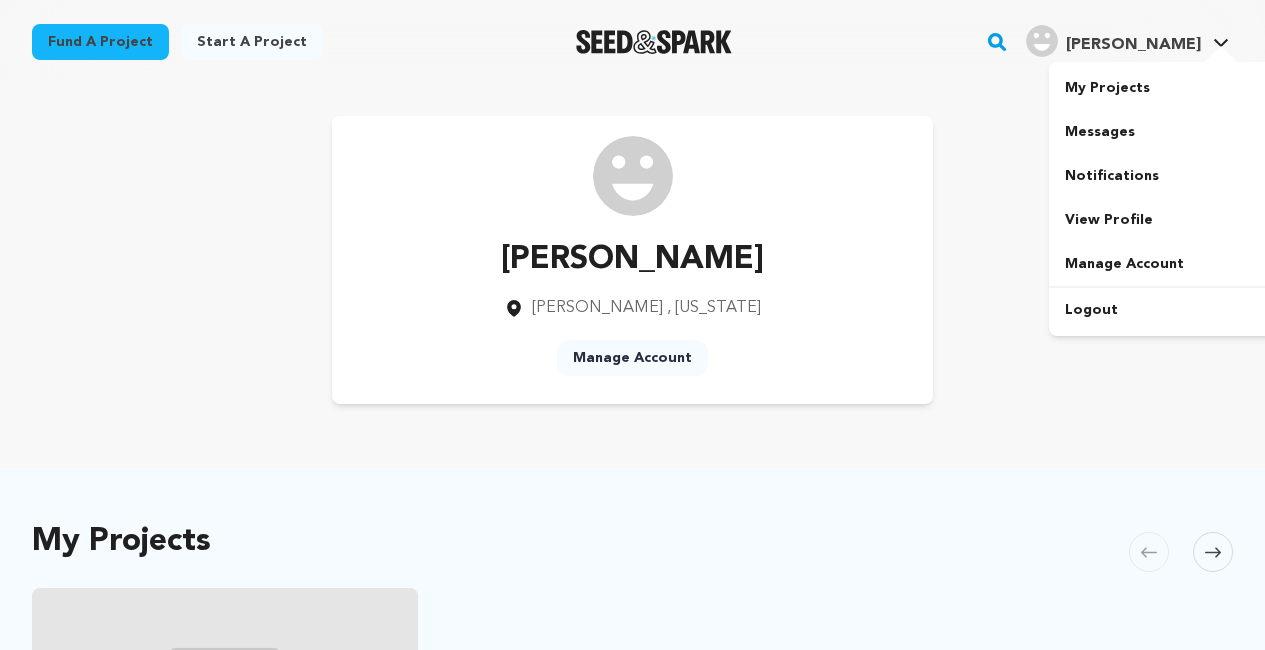 scroll, scrollTop: 0, scrollLeft: 0, axis: both 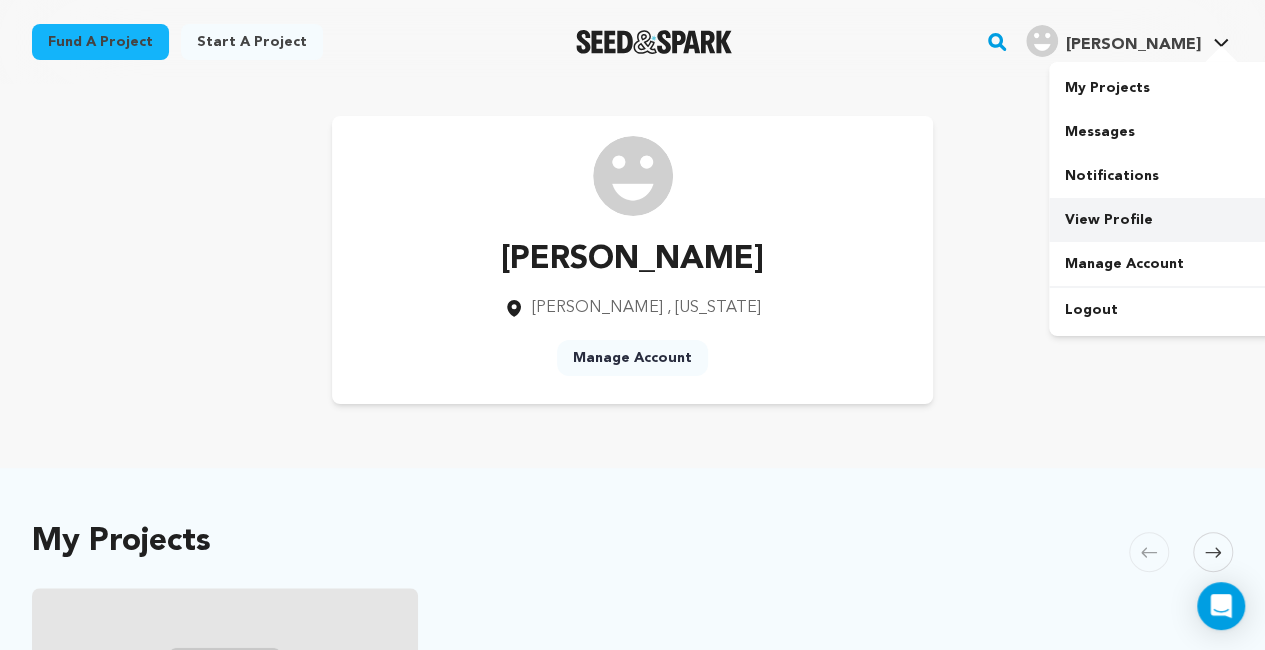 click on "View Profile" at bounding box center (1161, 220) 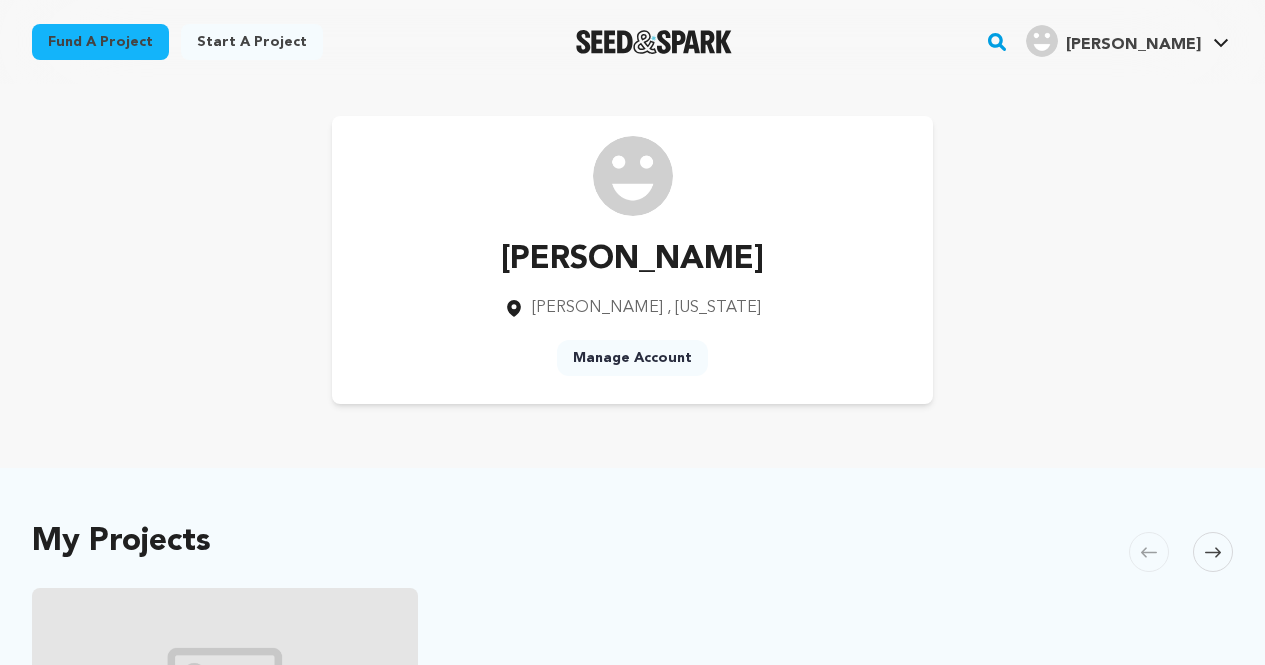 scroll, scrollTop: 0, scrollLeft: 0, axis: both 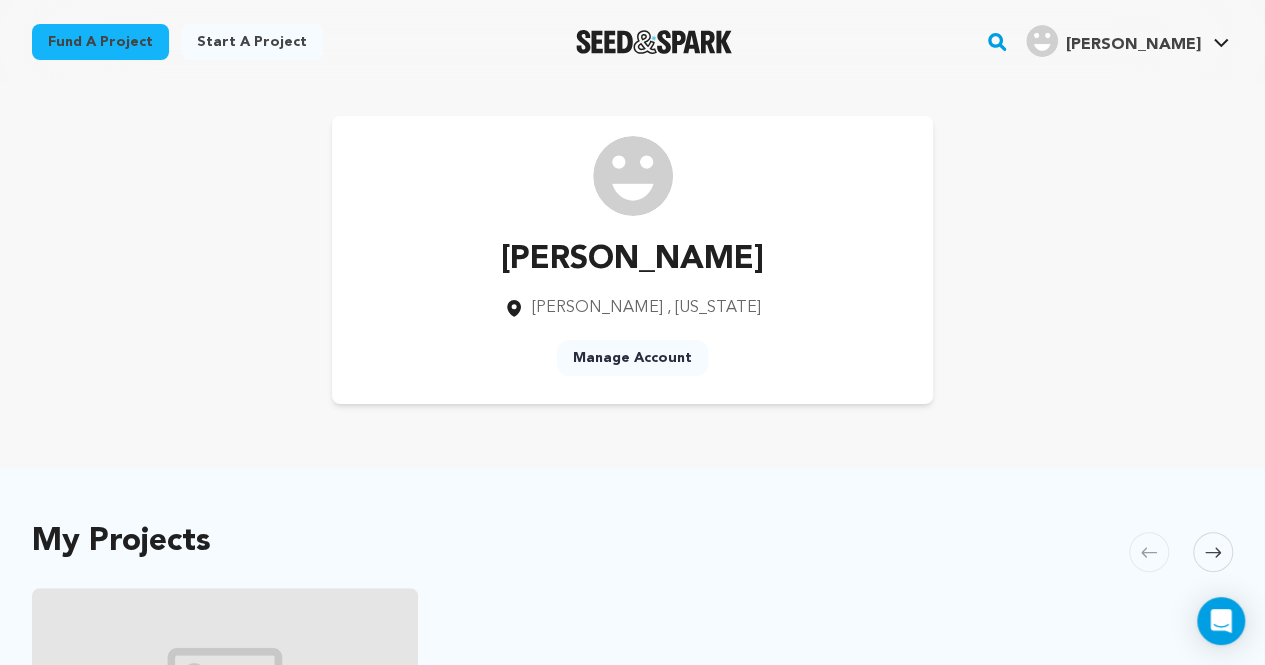 click on "Manage Account" at bounding box center (632, 358) 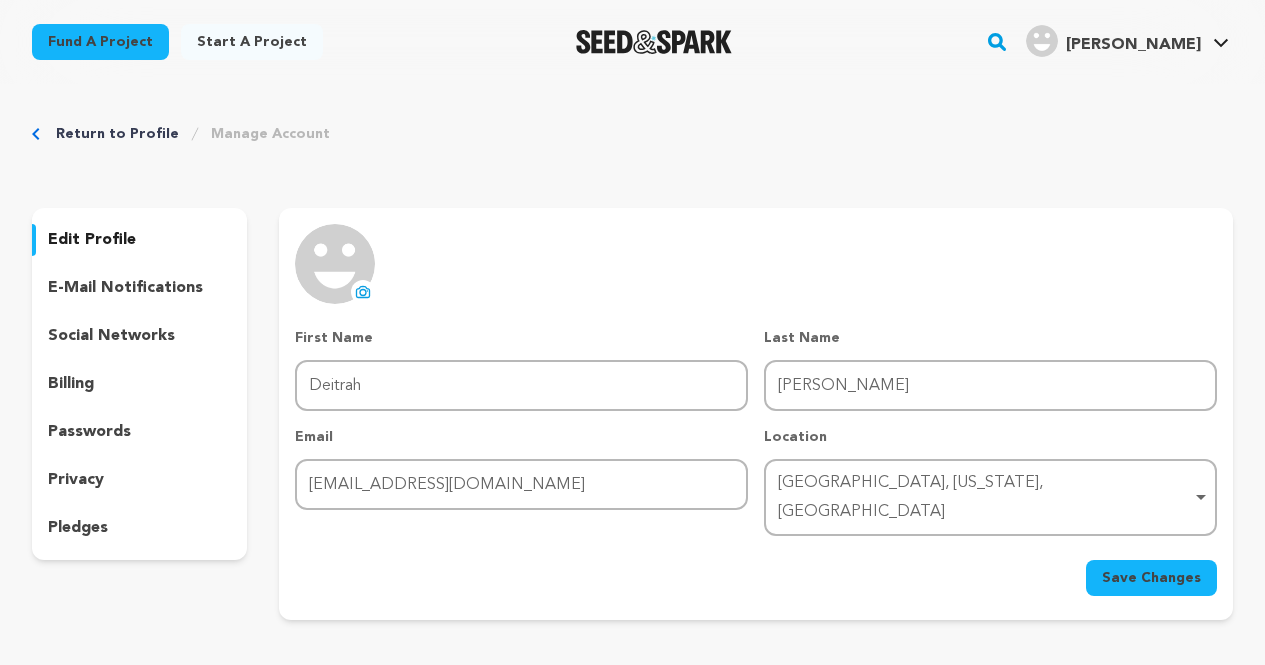 scroll, scrollTop: 0, scrollLeft: 0, axis: both 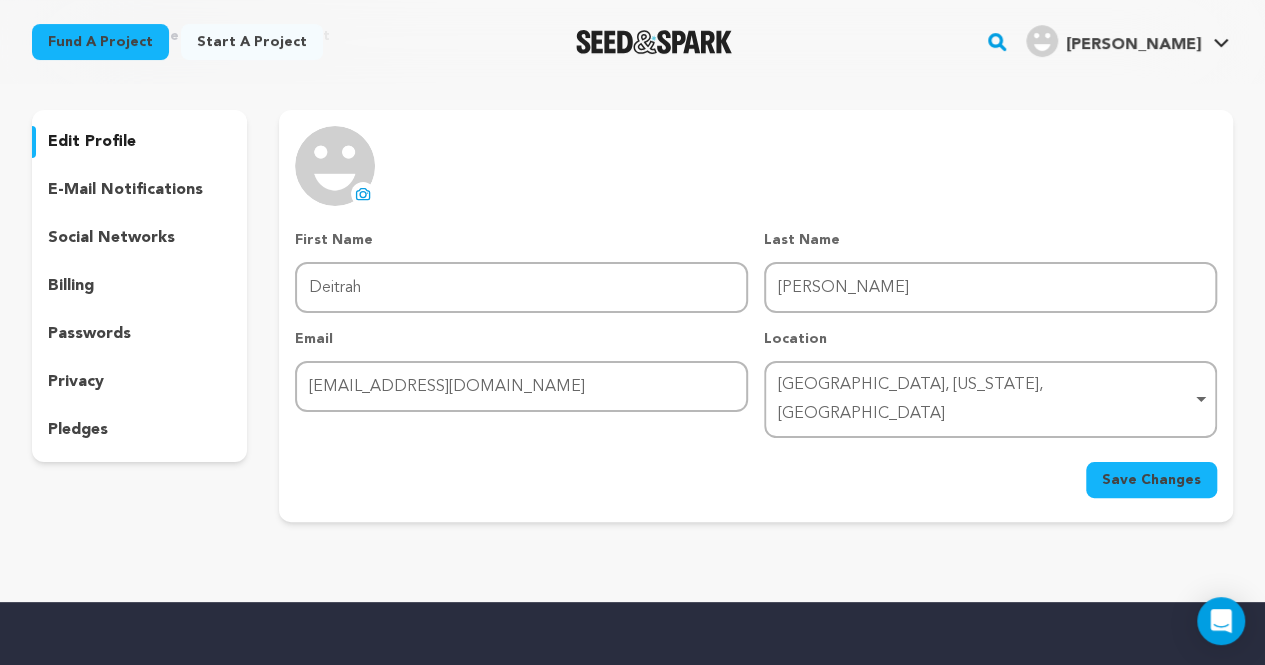 click on "social networks" at bounding box center (111, 238) 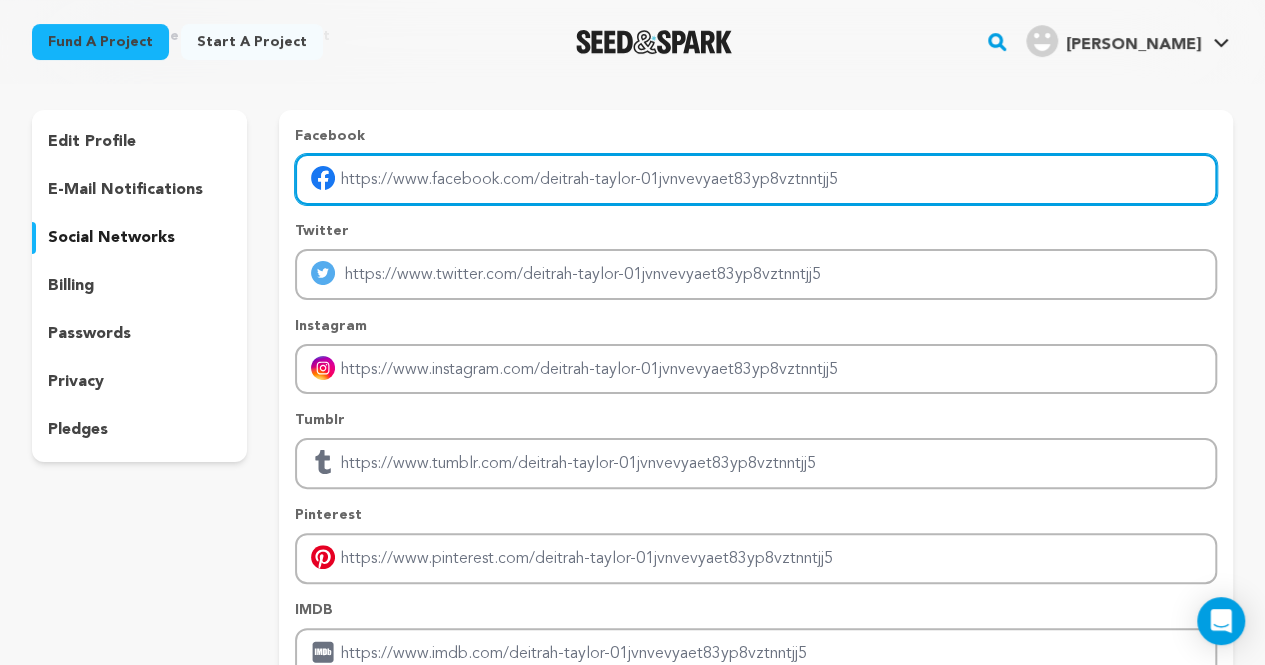 click at bounding box center [756, 179] 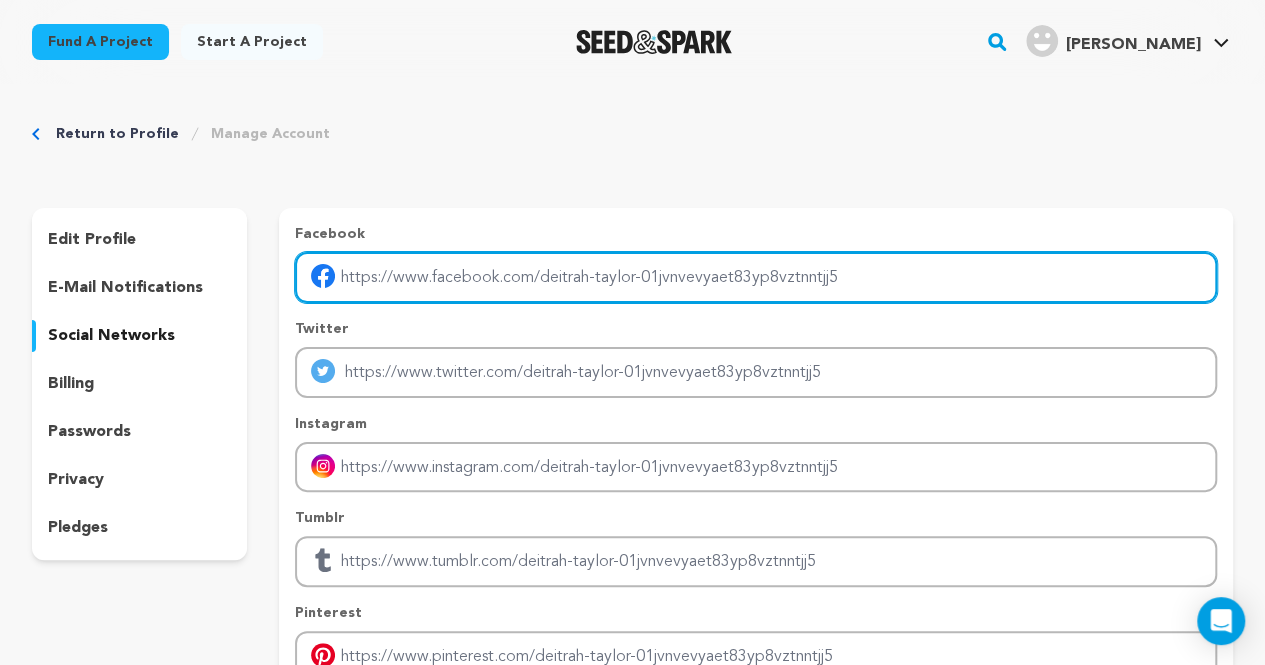 scroll, scrollTop: 2, scrollLeft: 0, axis: vertical 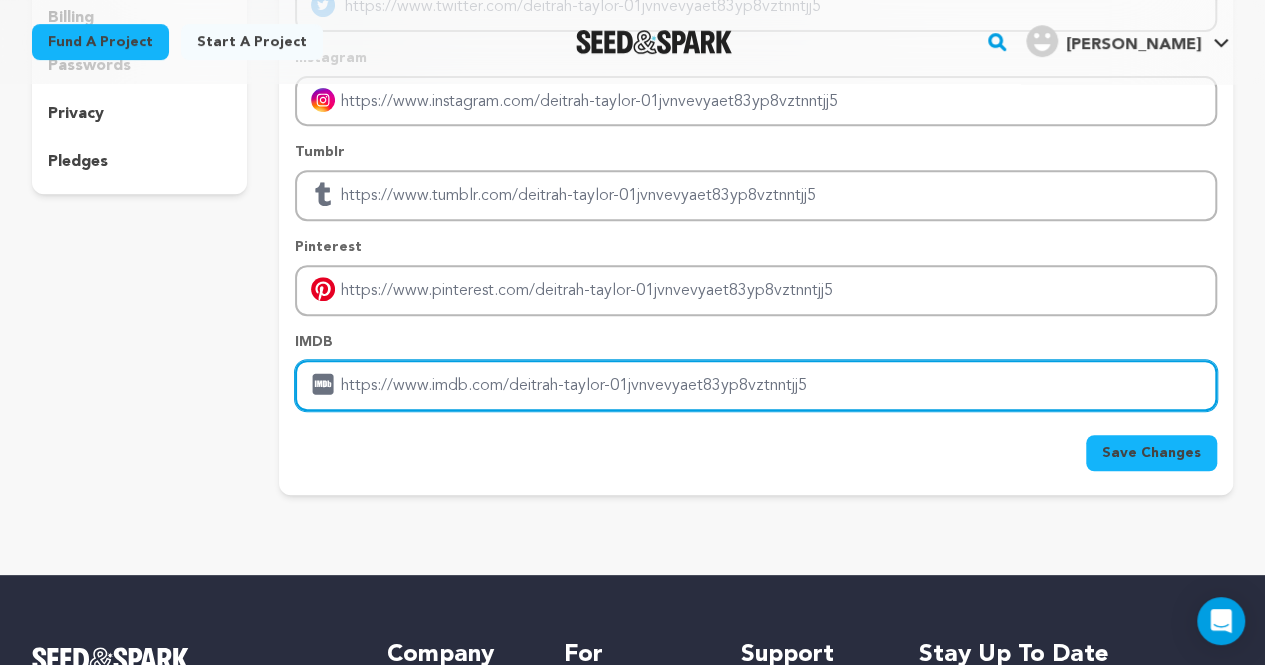 click at bounding box center [756, 385] 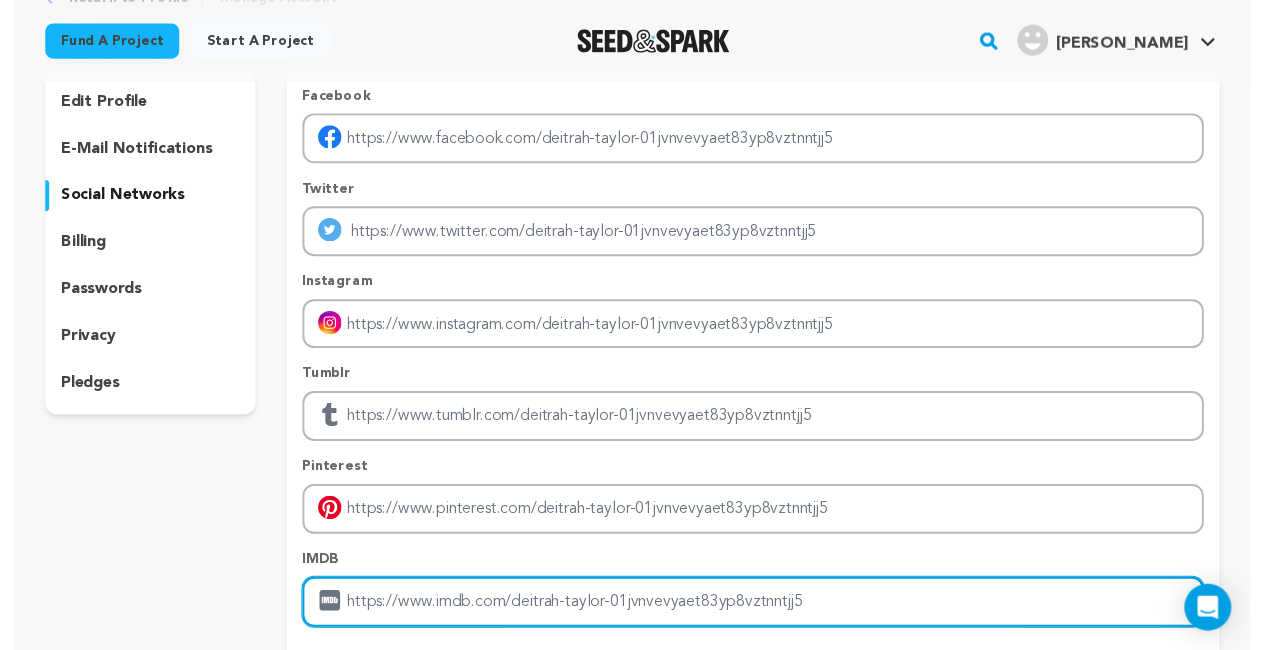 scroll, scrollTop: 0, scrollLeft: 0, axis: both 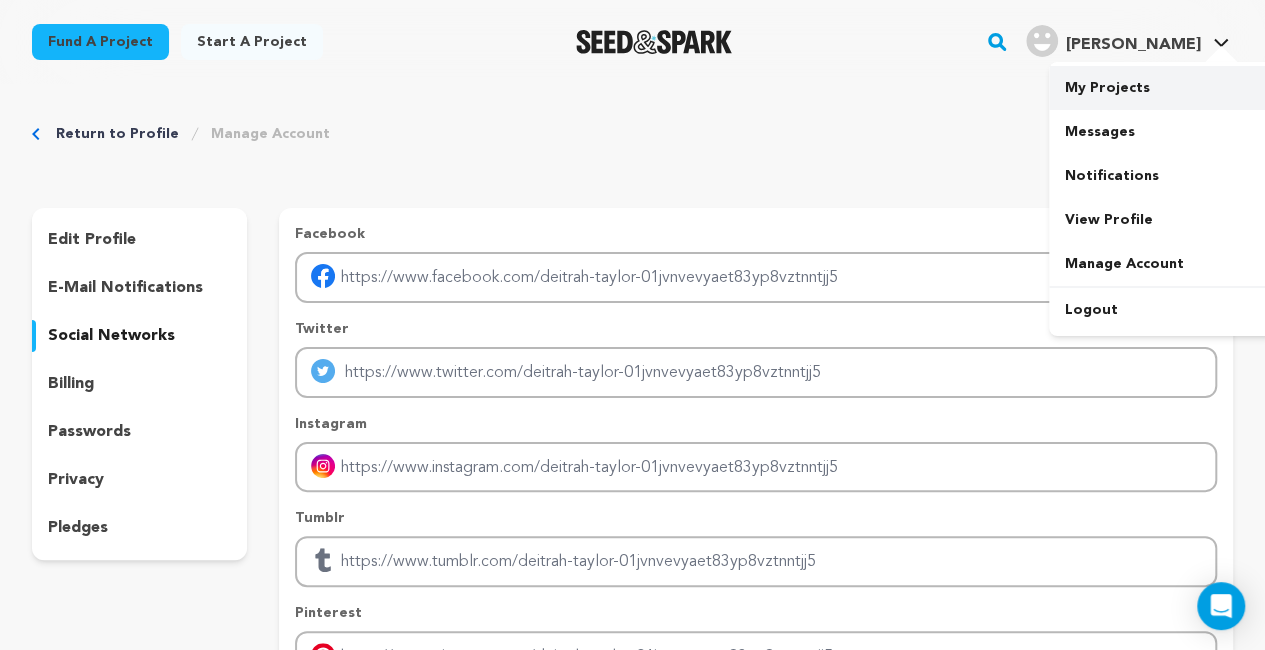 click on "My Projects" at bounding box center [1161, 88] 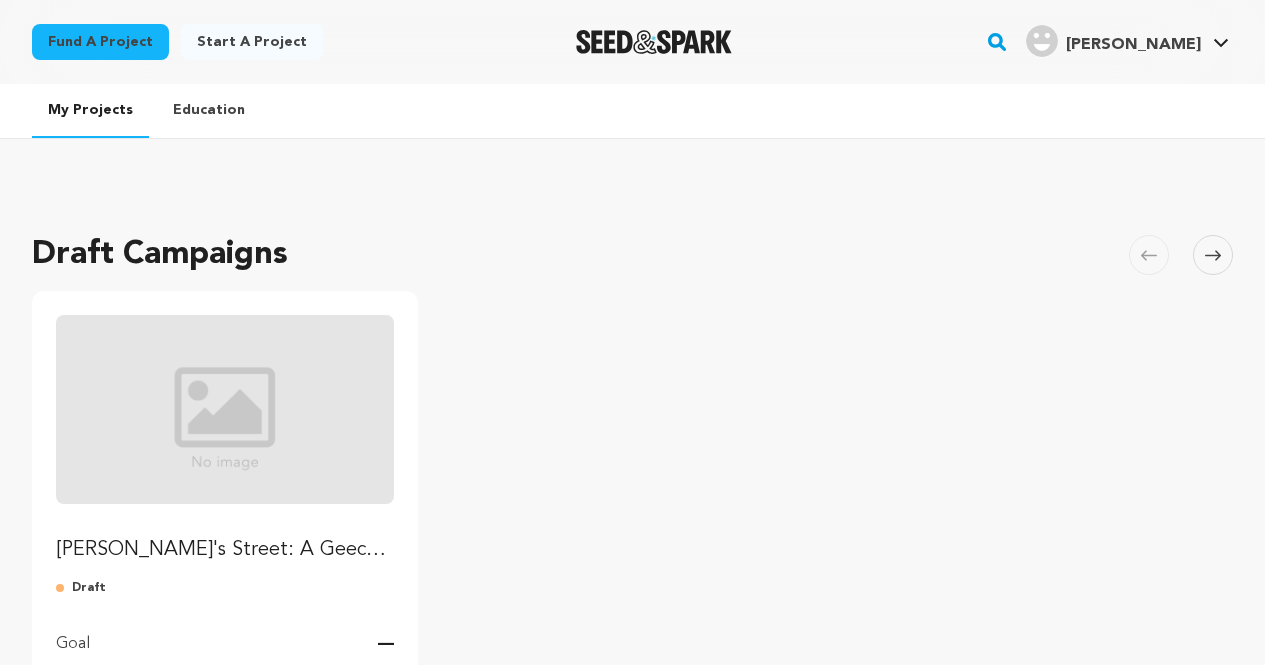 scroll, scrollTop: 0, scrollLeft: 0, axis: both 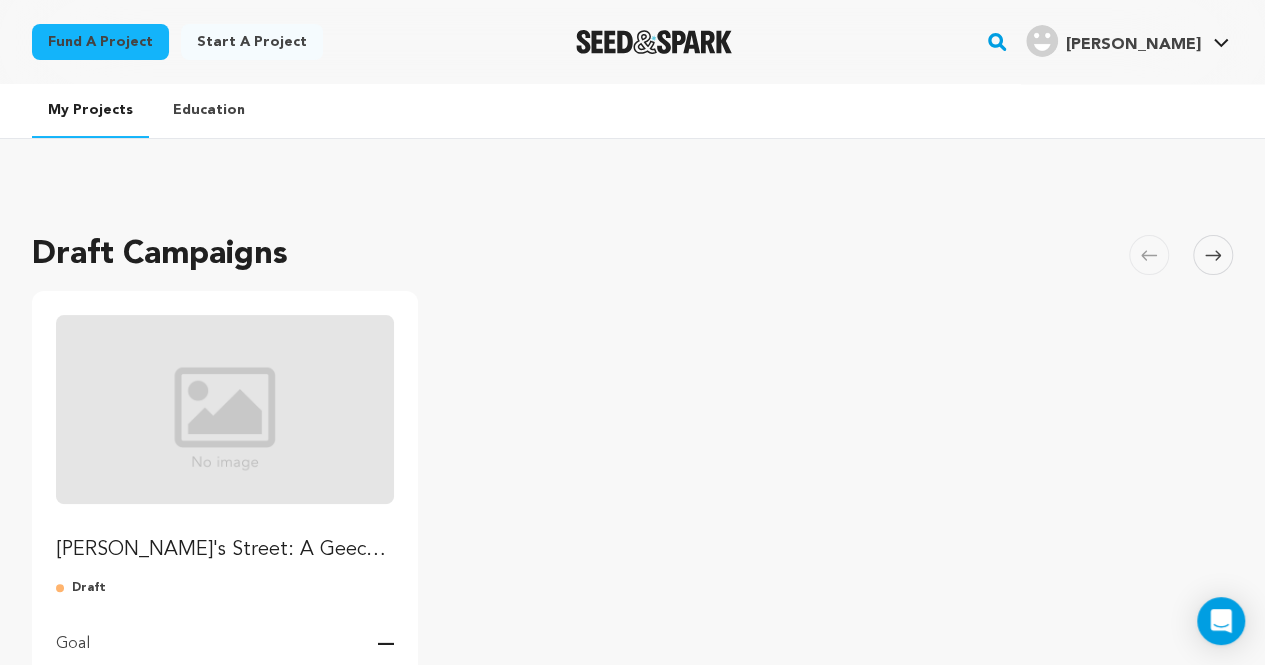 click on "[PERSON_NAME]'s Street: A Geechee Journey of Self Relization and Memory" at bounding box center [225, 550] 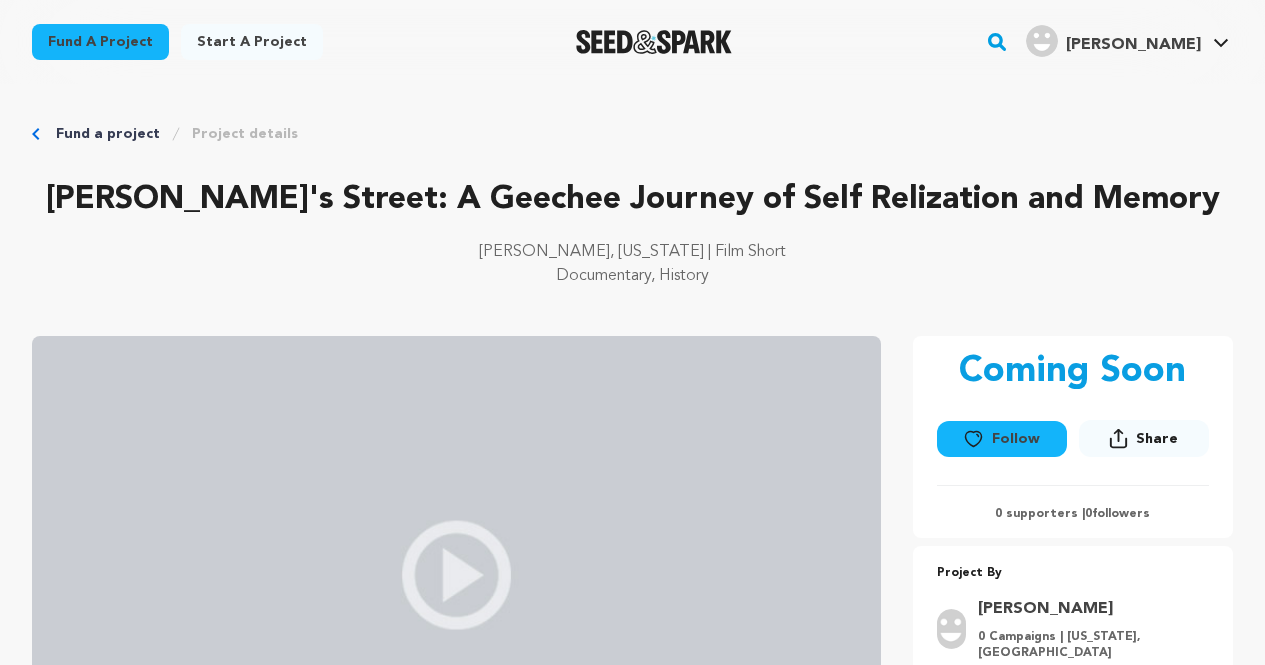scroll, scrollTop: 0, scrollLeft: 0, axis: both 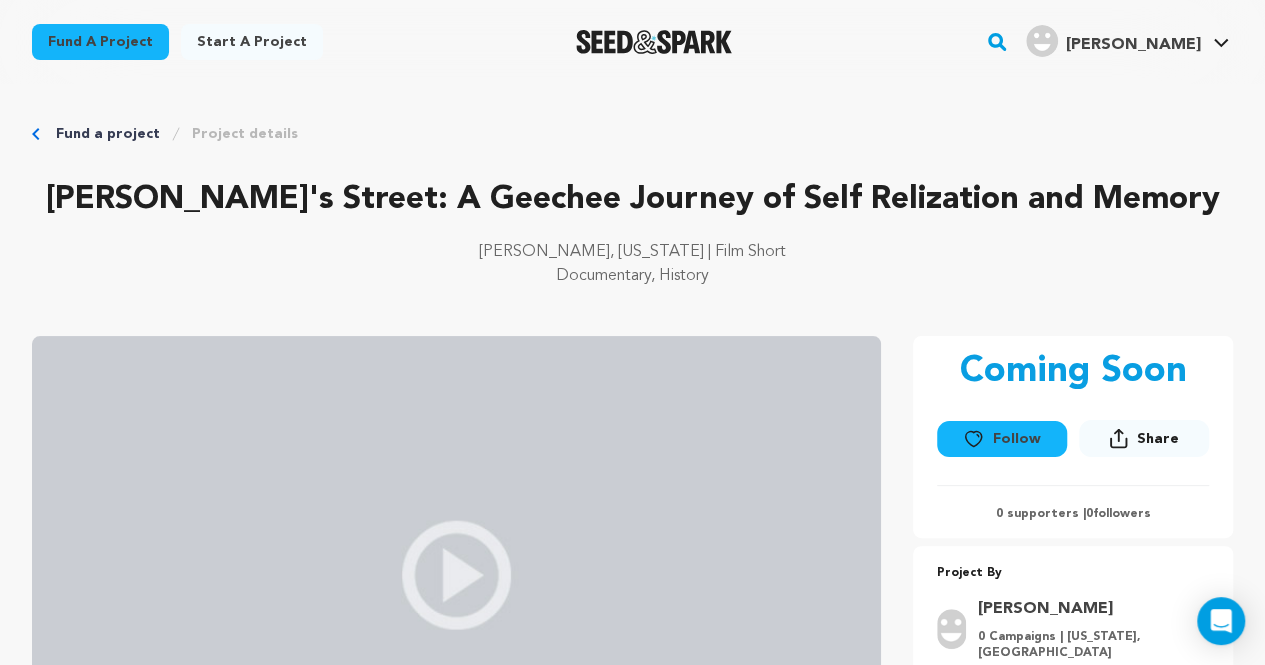 click on "Fund a project" at bounding box center (108, 134) 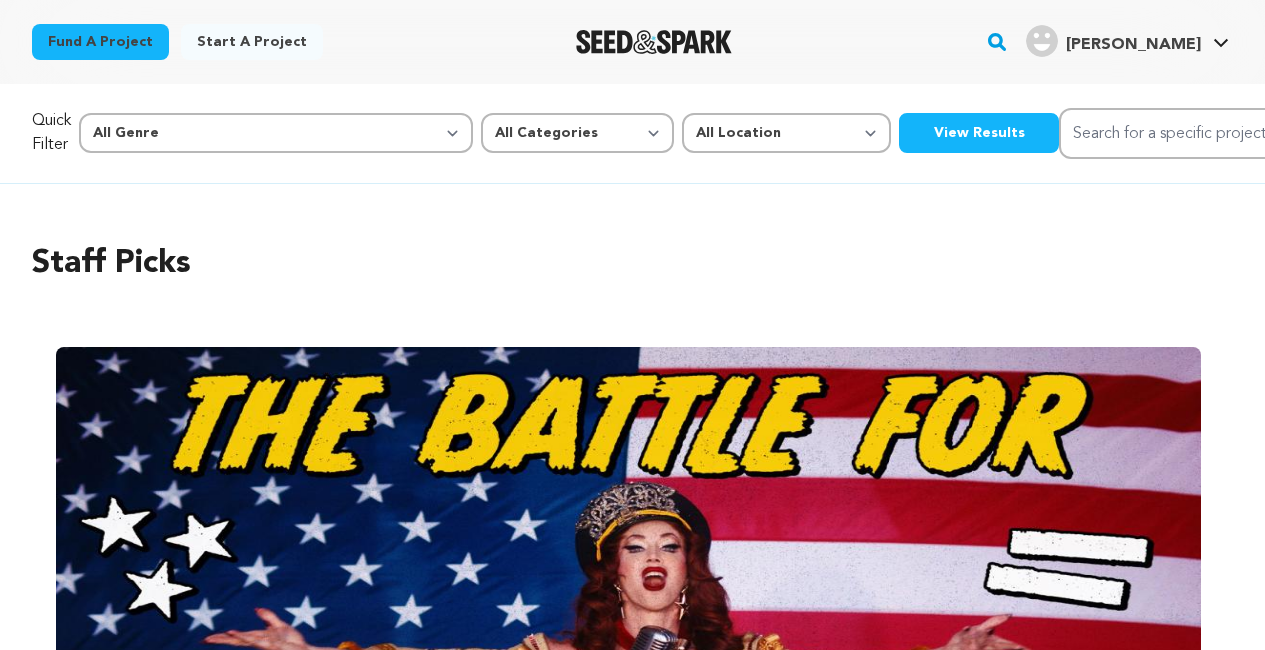 scroll, scrollTop: 0, scrollLeft: 0, axis: both 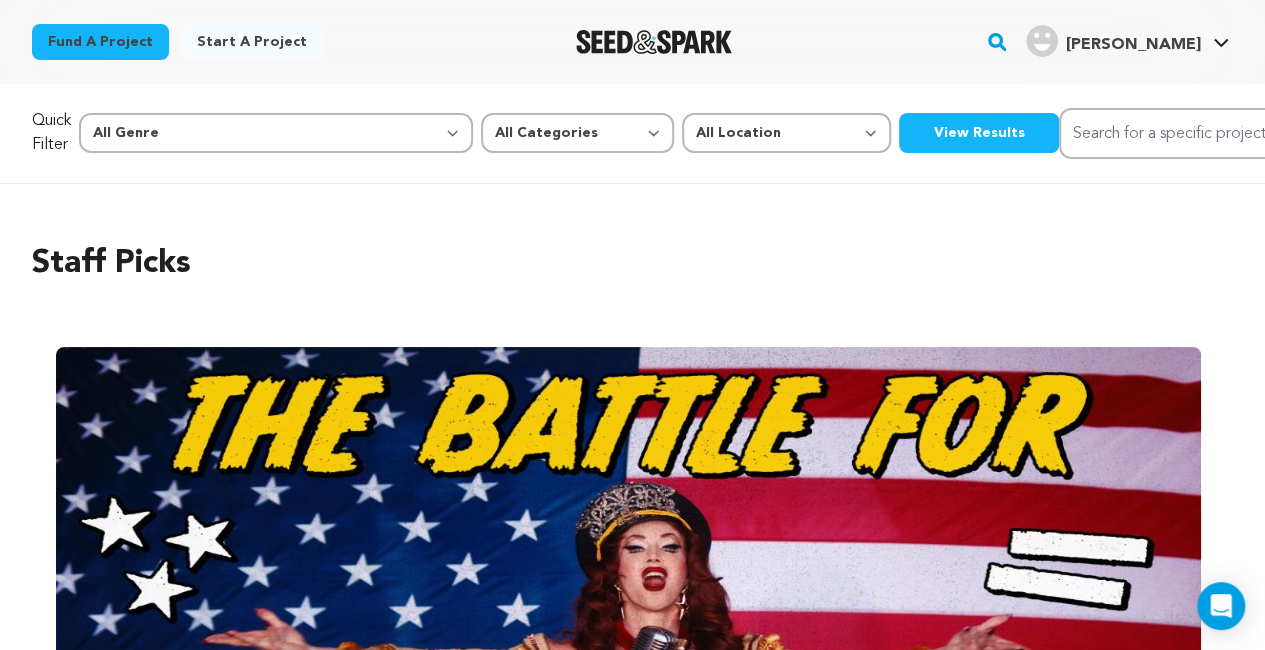 click on "Start a project" at bounding box center [252, 42] 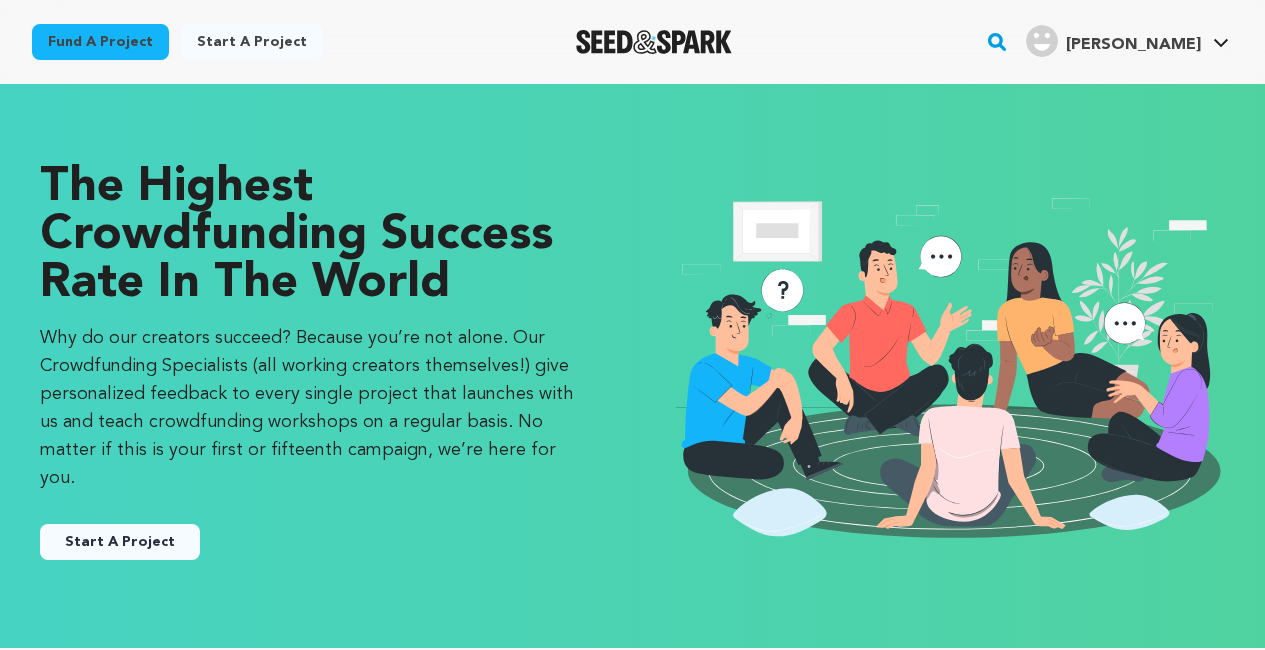 scroll, scrollTop: 0, scrollLeft: 0, axis: both 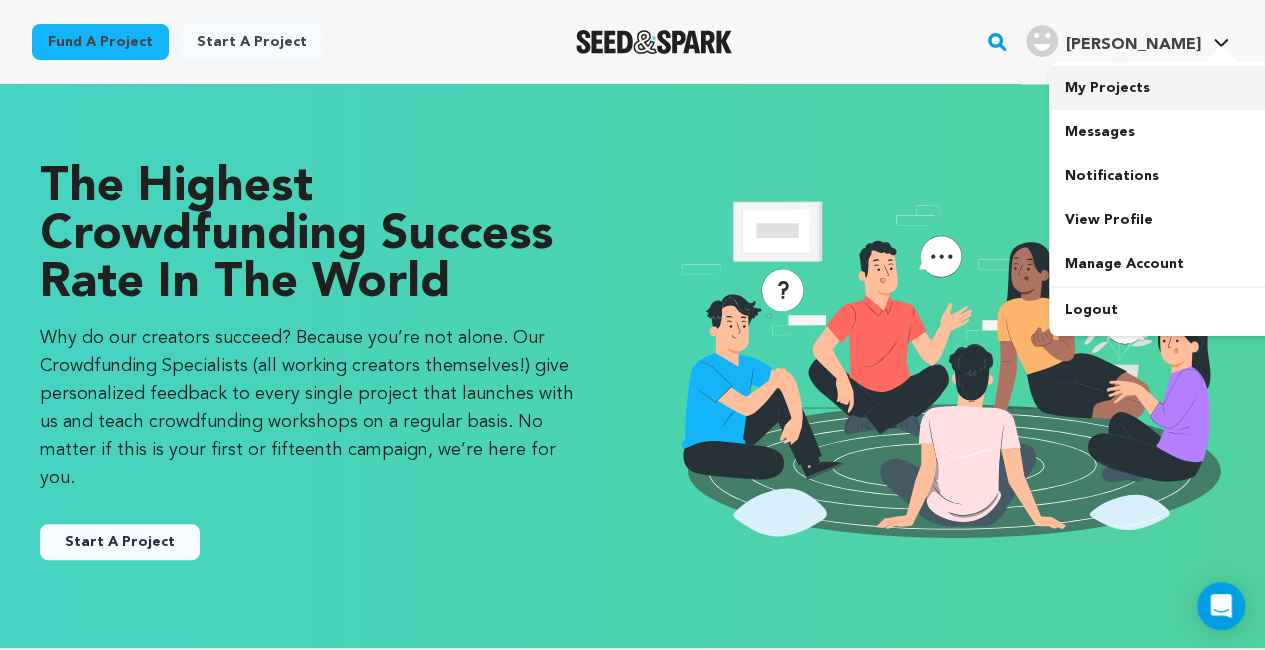 click on "My Projects" at bounding box center [1161, 88] 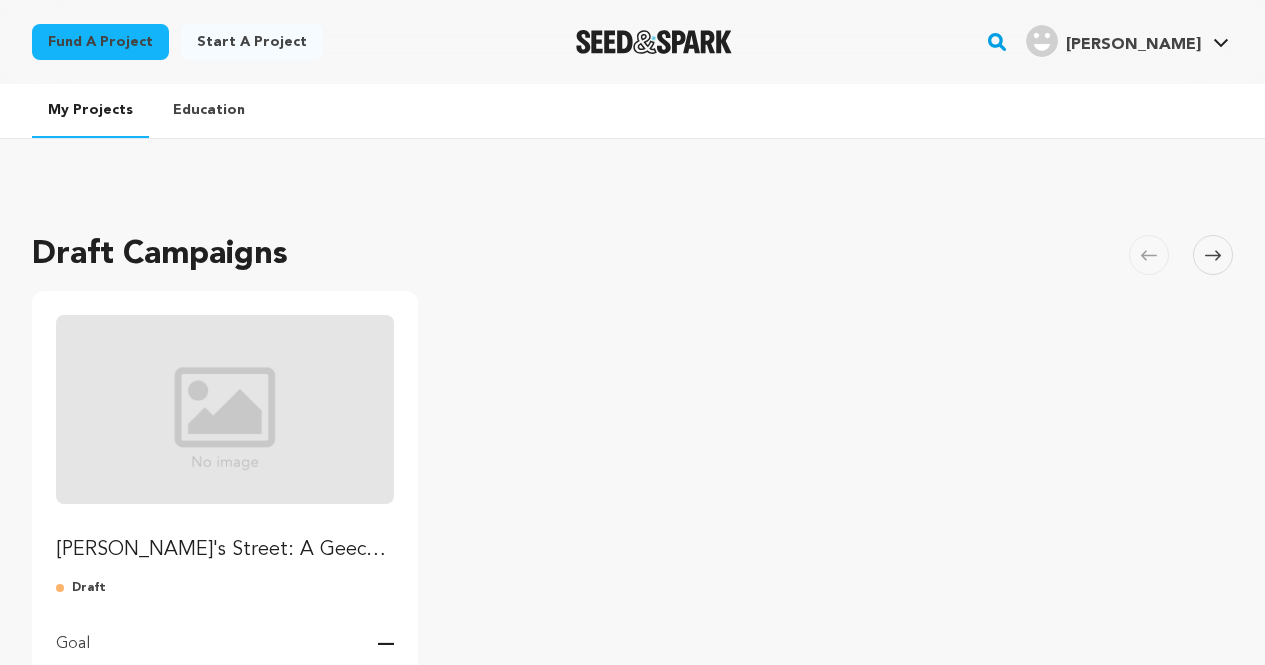 scroll, scrollTop: 0, scrollLeft: 0, axis: both 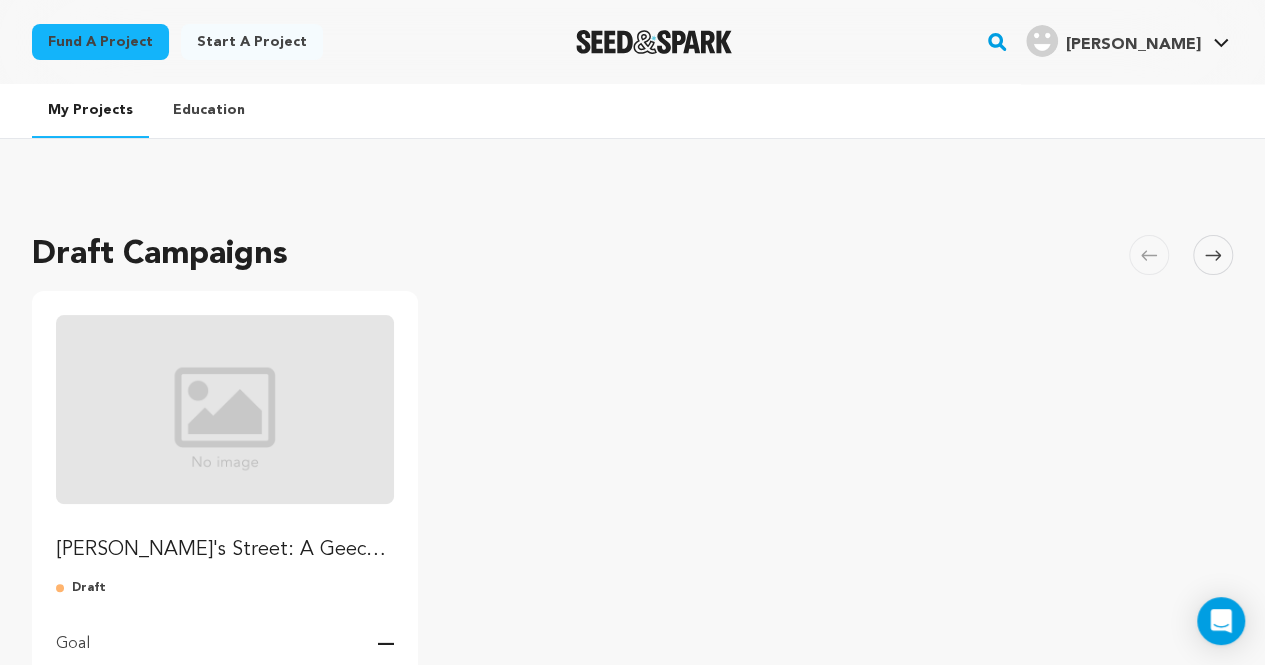 click at bounding box center (1213, 255) 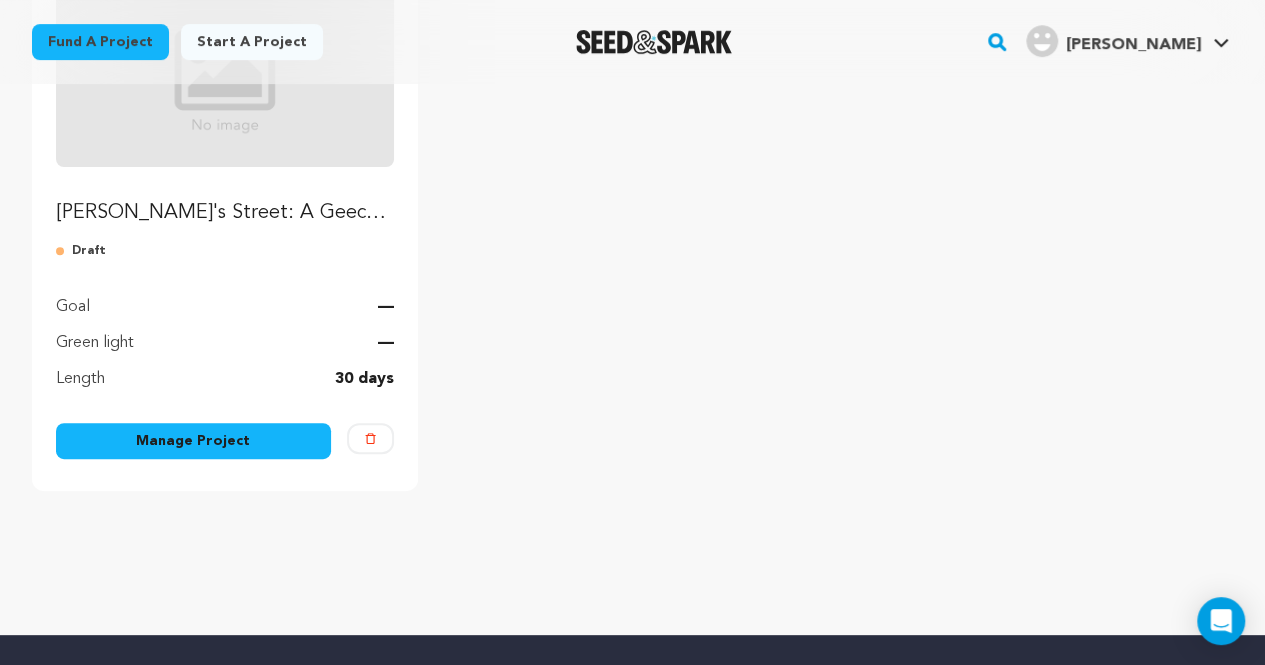 scroll, scrollTop: 332, scrollLeft: 0, axis: vertical 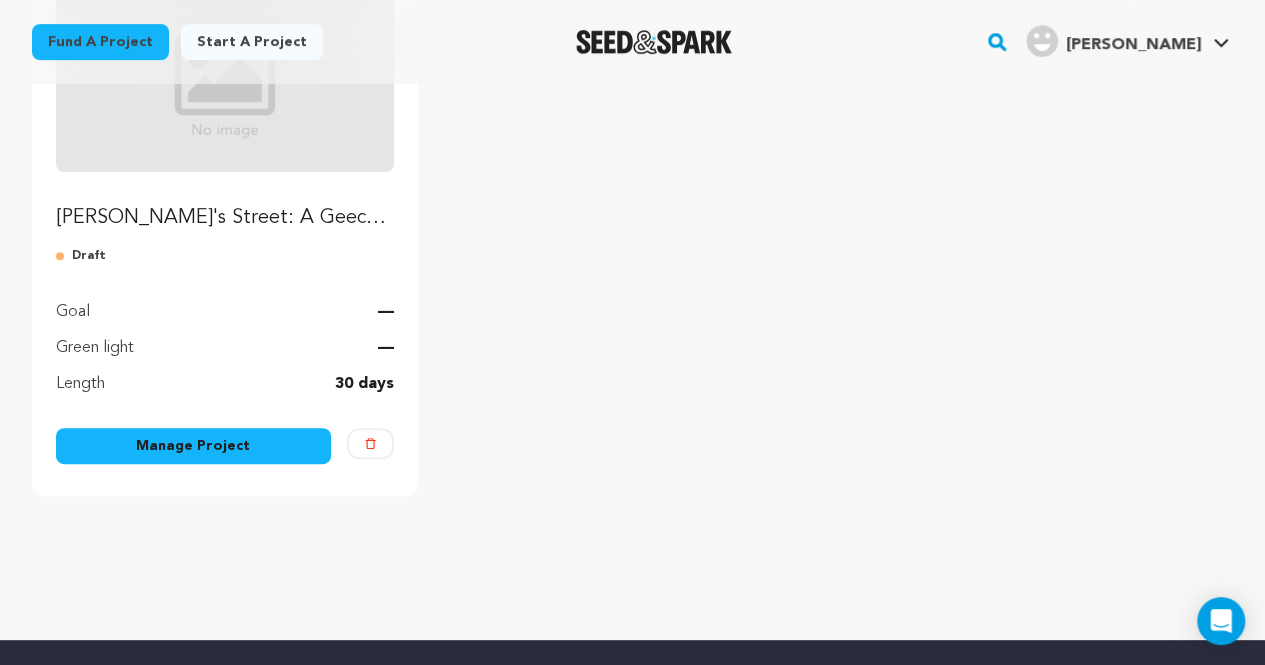 click on "[PERSON_NAME]'s Street: A Geechee Journey of Self Relization and Memory" at bounding box center [225, 218] 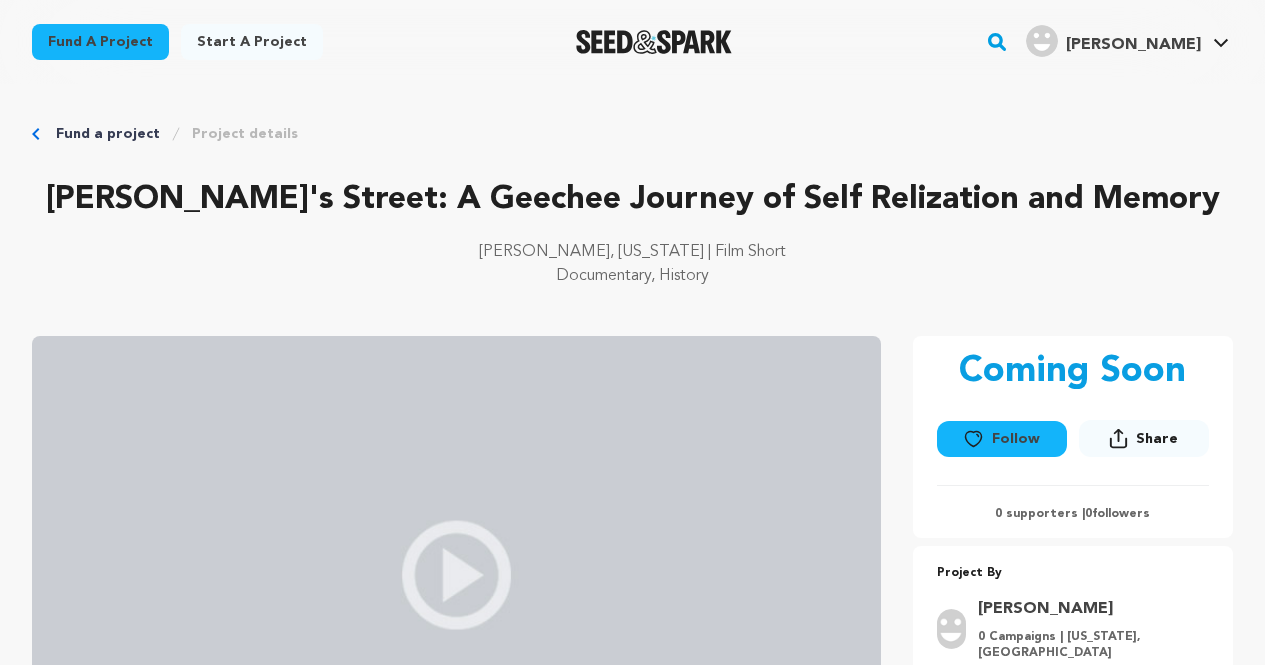 scroll, scrollTop: 0, scrollLeft: 0, axis: both 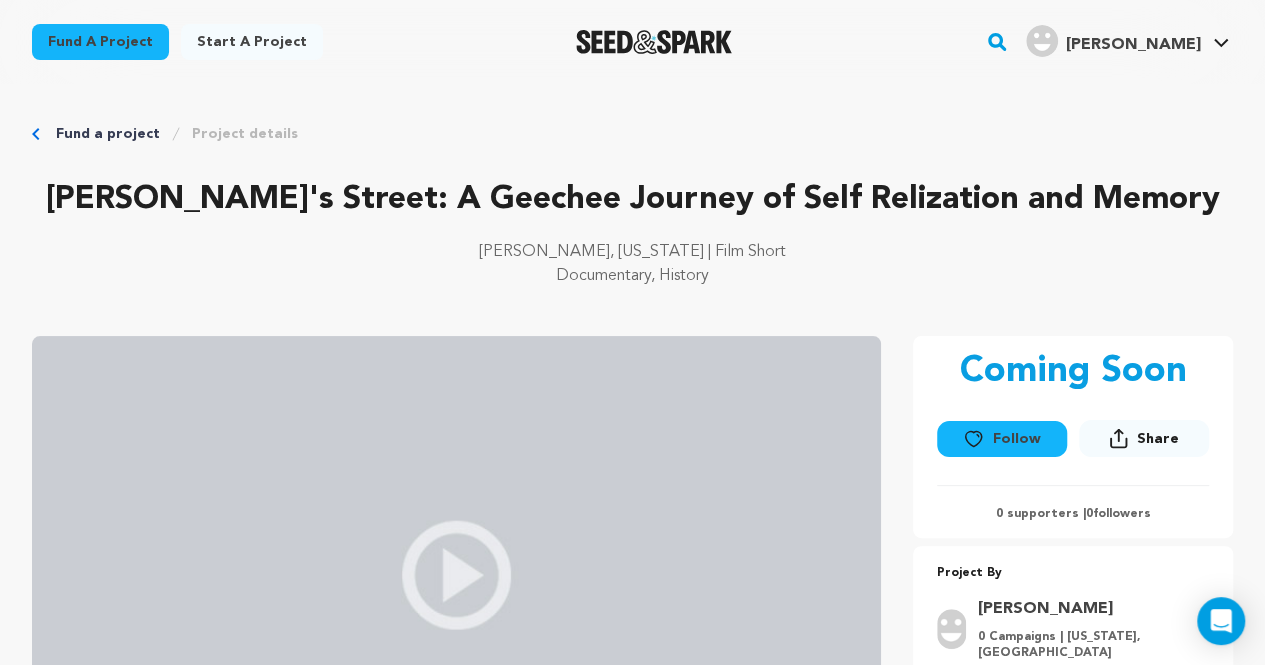 click on "Fund a project" at bounding box center [108, 134] 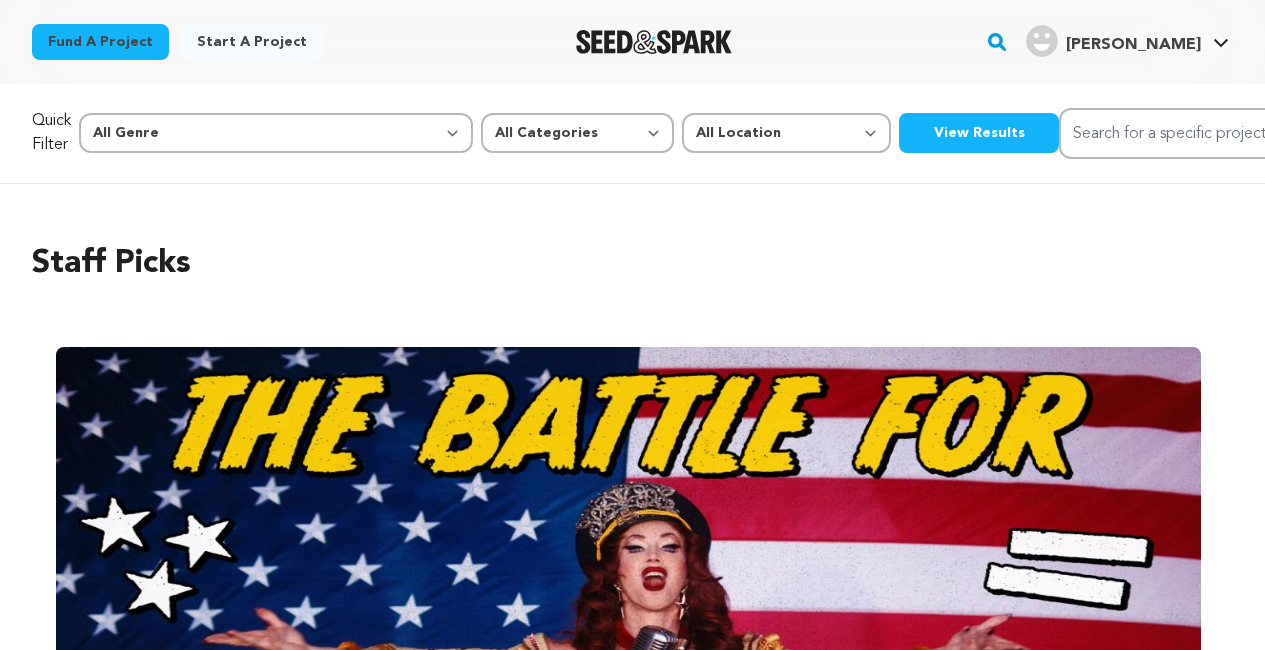 scroll, scrollTop: 0, scrollLeft: 0, axis: both 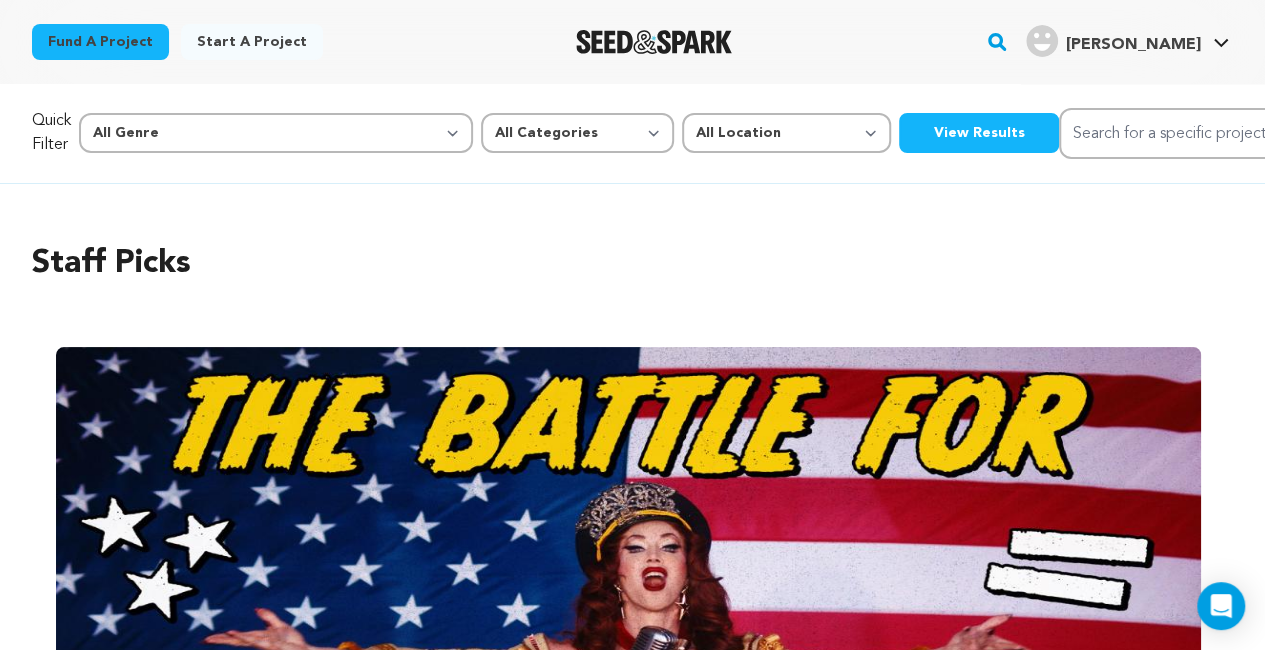 click on "[PERSON_NAME]" at bounding box center [1133, 45] 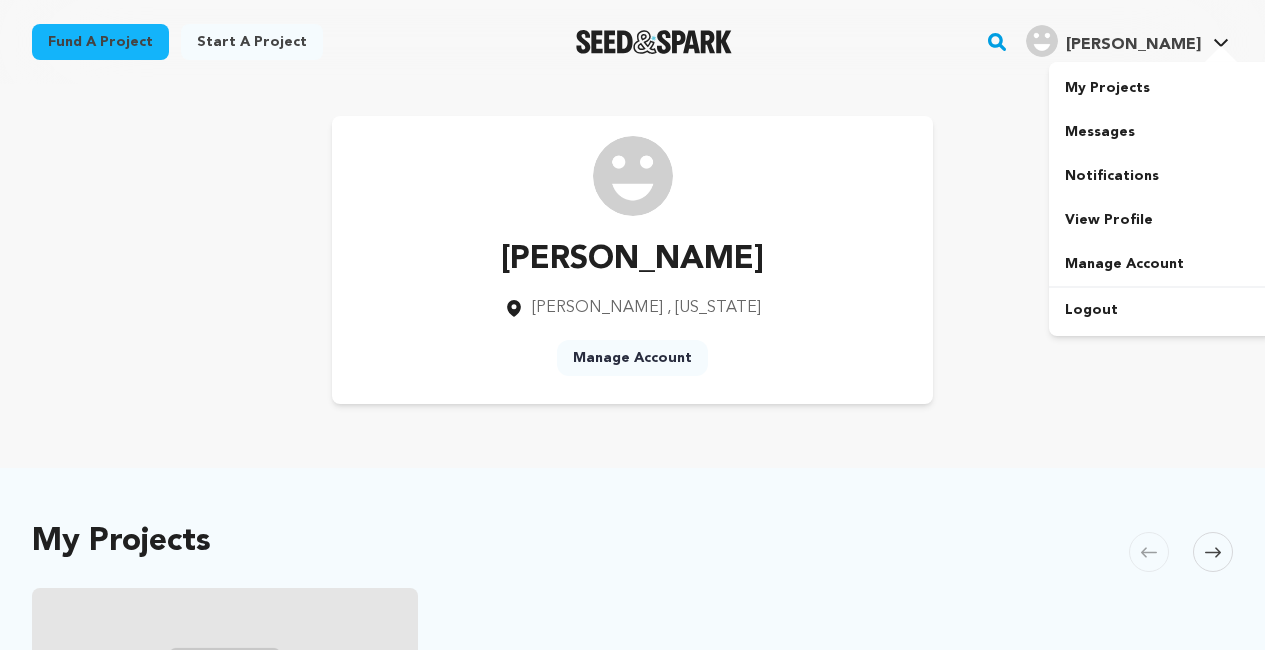 scroll, scrollTop: 0, scrollLeft: 0, axis: both 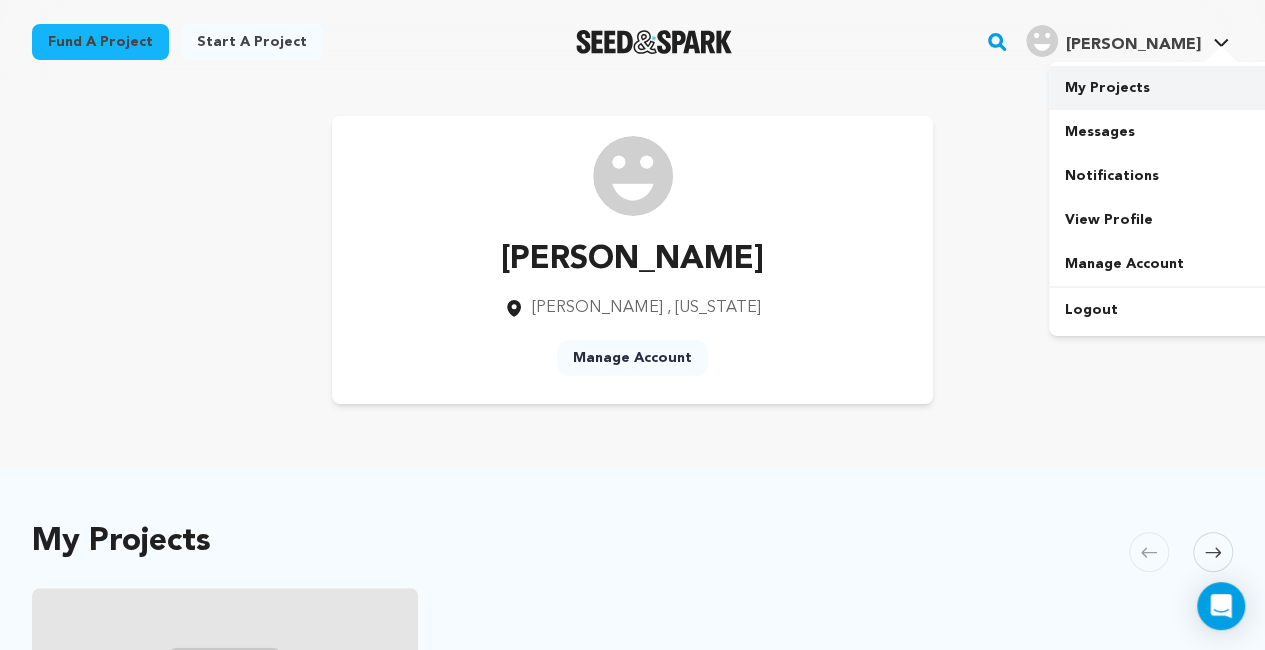 click on "My Projects" at bounding box center [1161, 88] 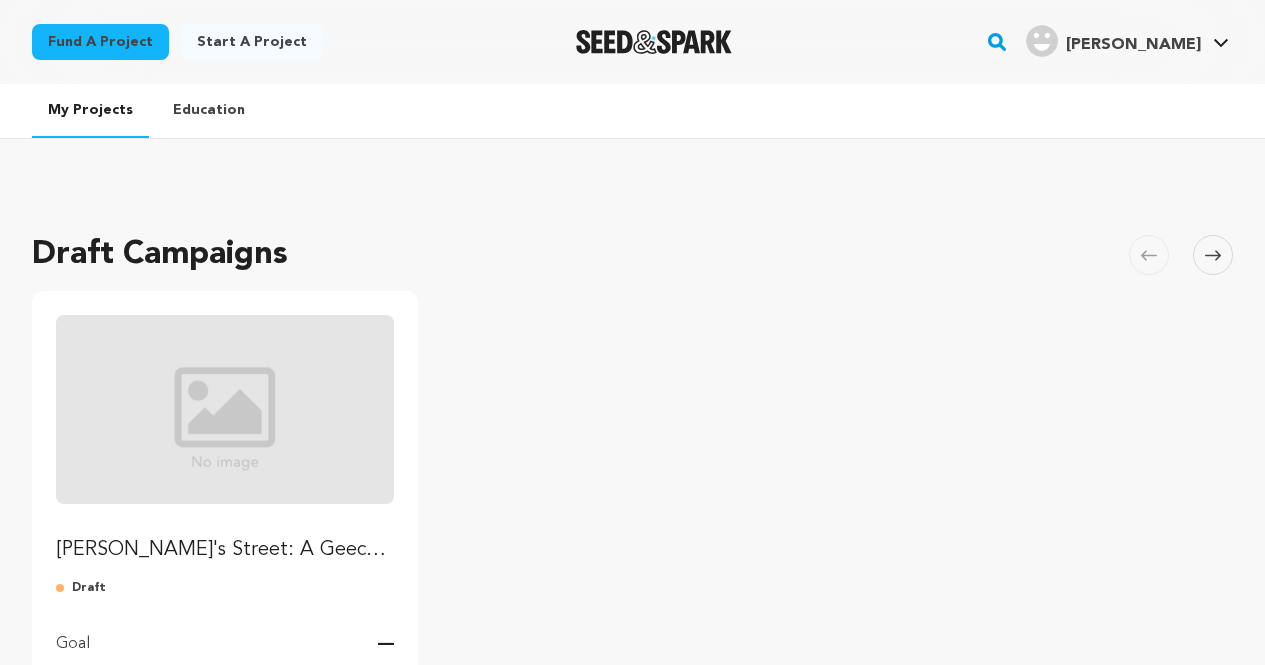 scroll, scrollTop: 0, scrollLeft: 0, axis: both 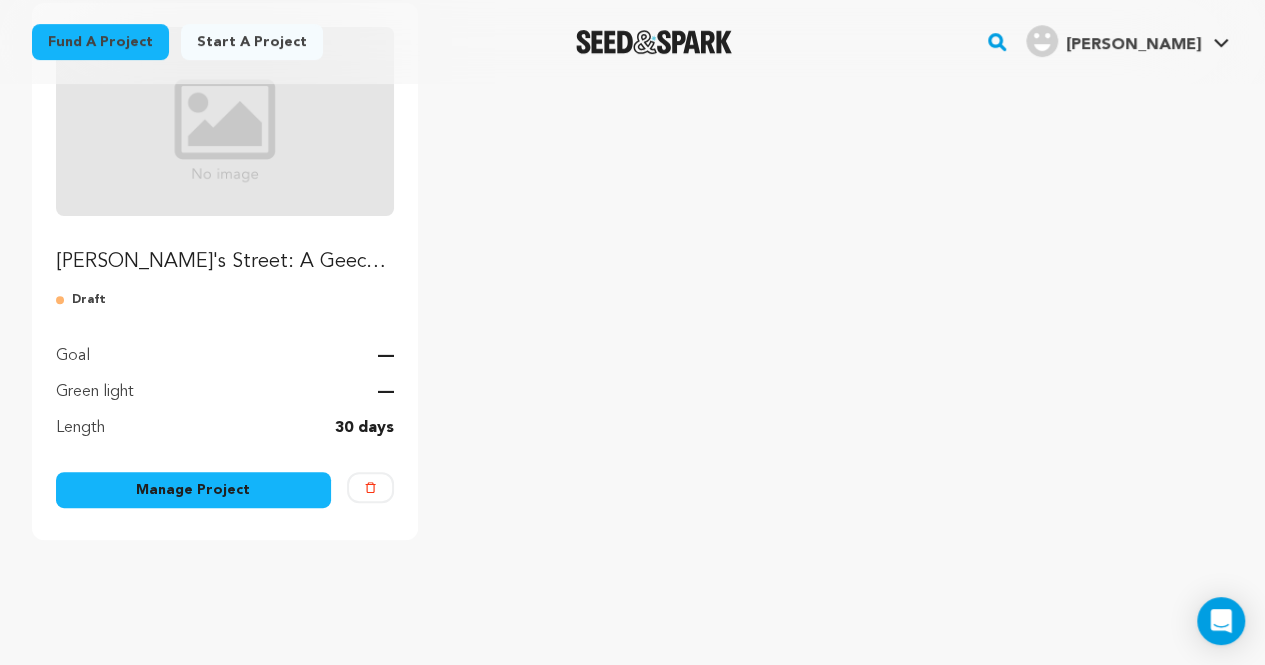 click on "Manage Project" at bounding box center [193, 490] 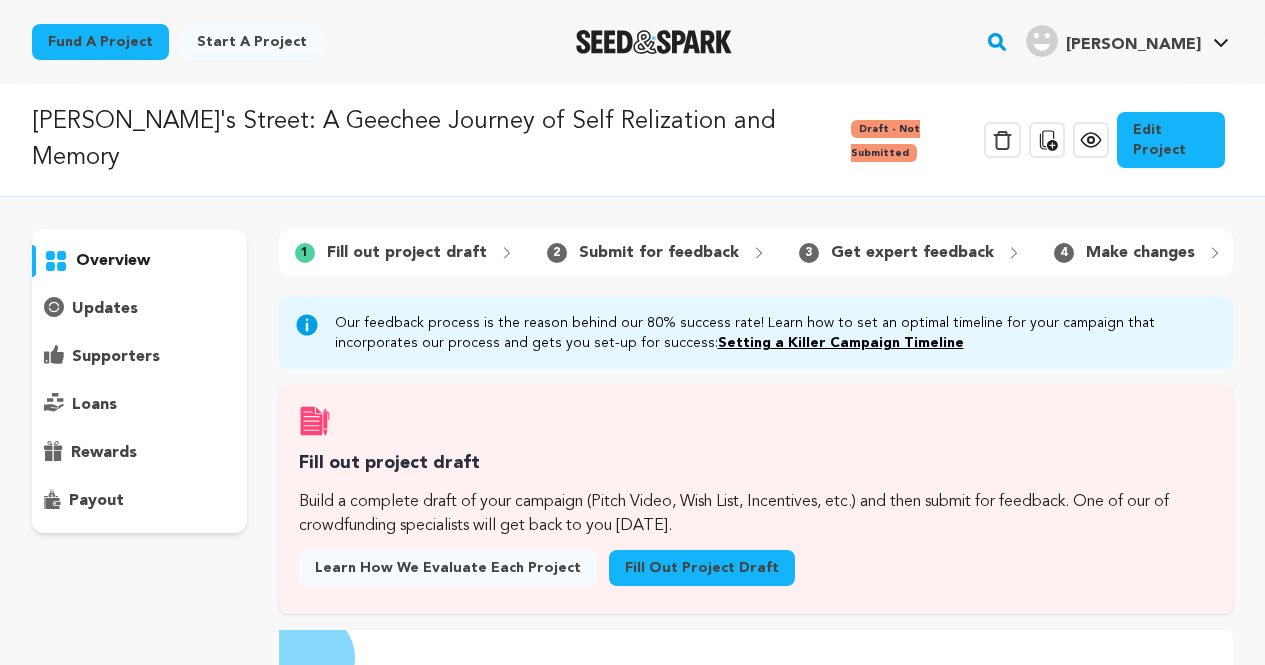 scroll, scrollTop: 0, scrollLeft: 0, axis: both 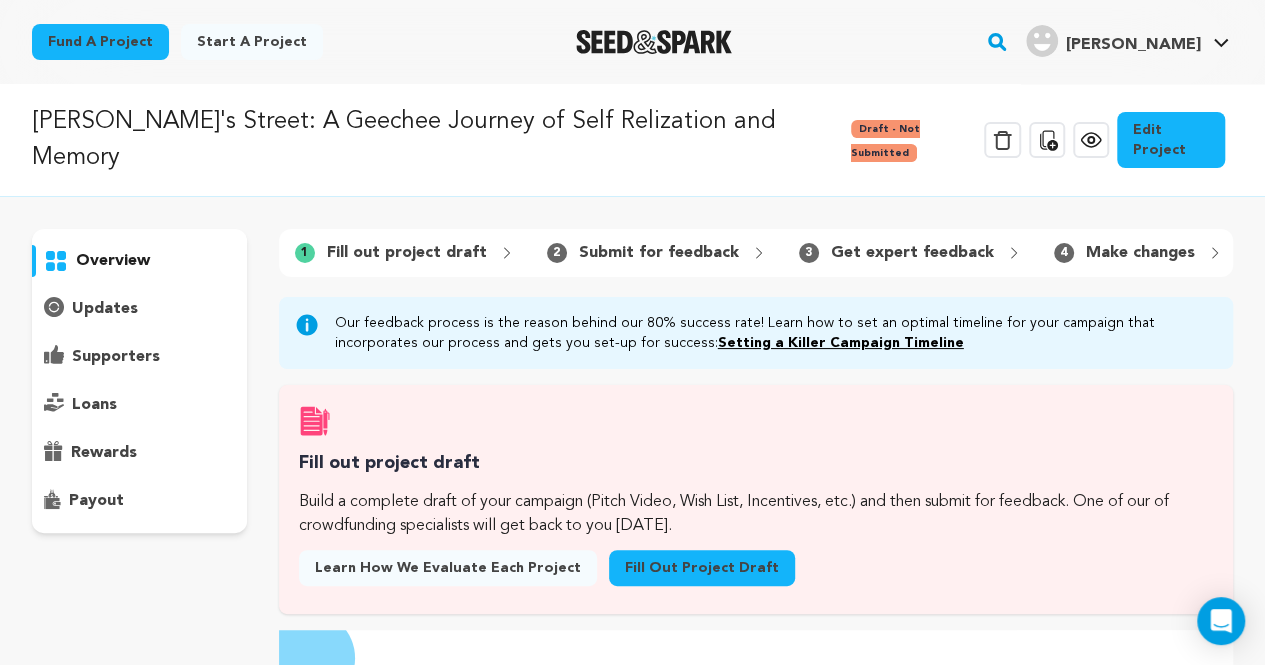click on "Edit Project" at bounding box center [1171, 140] 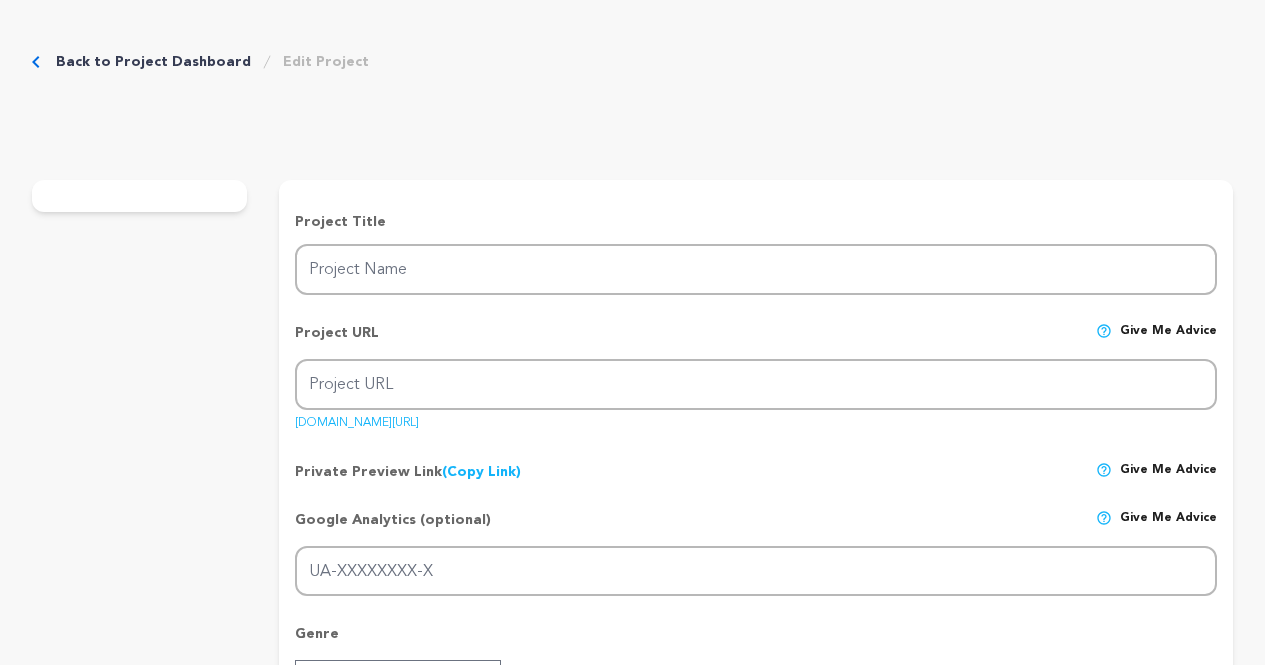 scroll, scrollTop: 0, scrollLeft: 0, axis: both 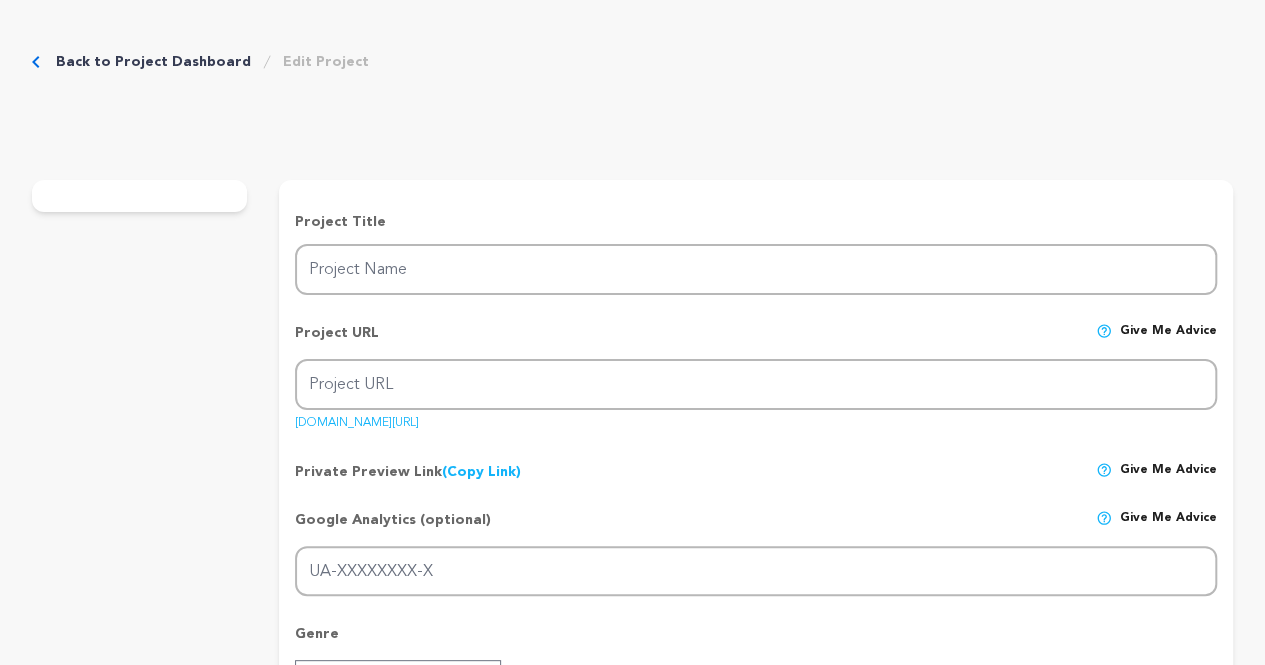 type on "Rebecca's Street: A Geechee Journey of Self Relization and Memory" 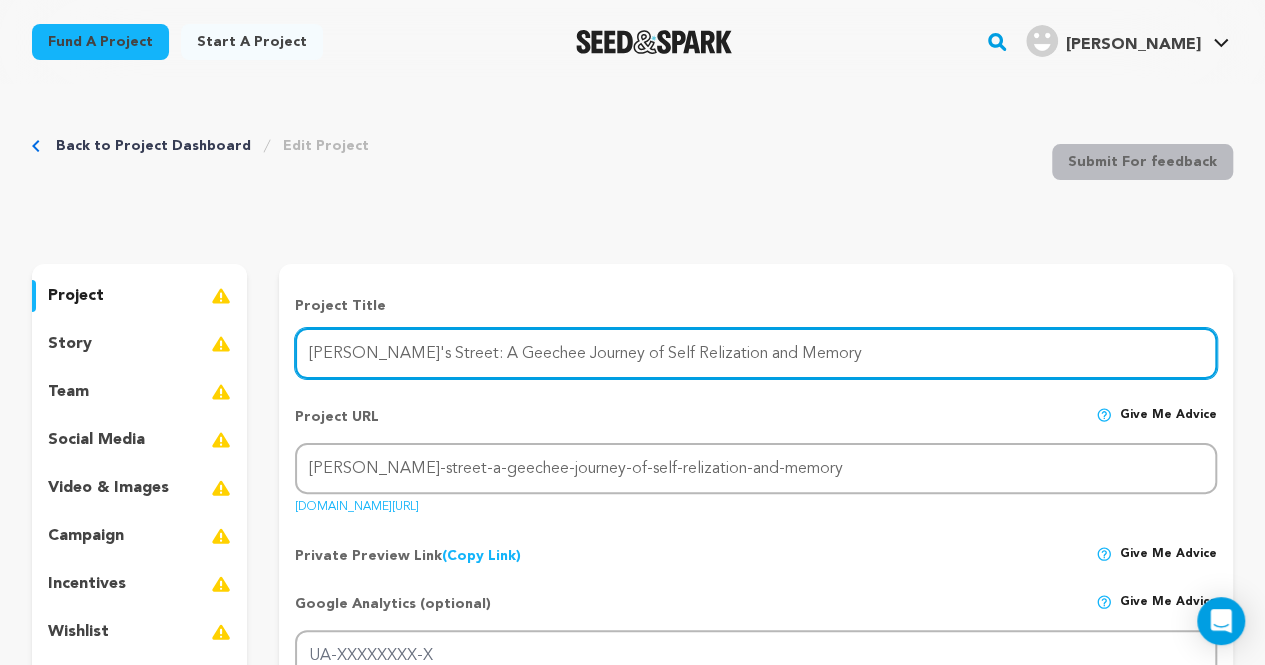 click on "Rebecca's Street: A Geechee Journey of Self Relization and Memory" at bounding box center (756, 353) 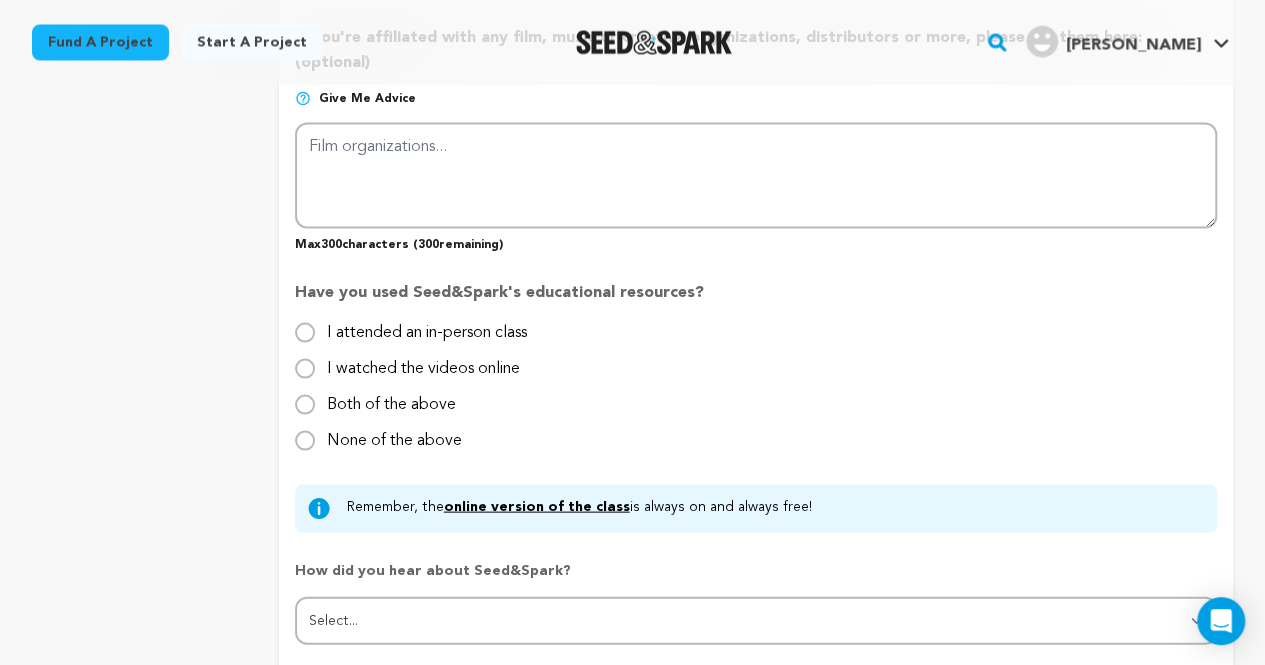 scroll, scrollTop: 1864, scrollLeft: 0, axis: vertical 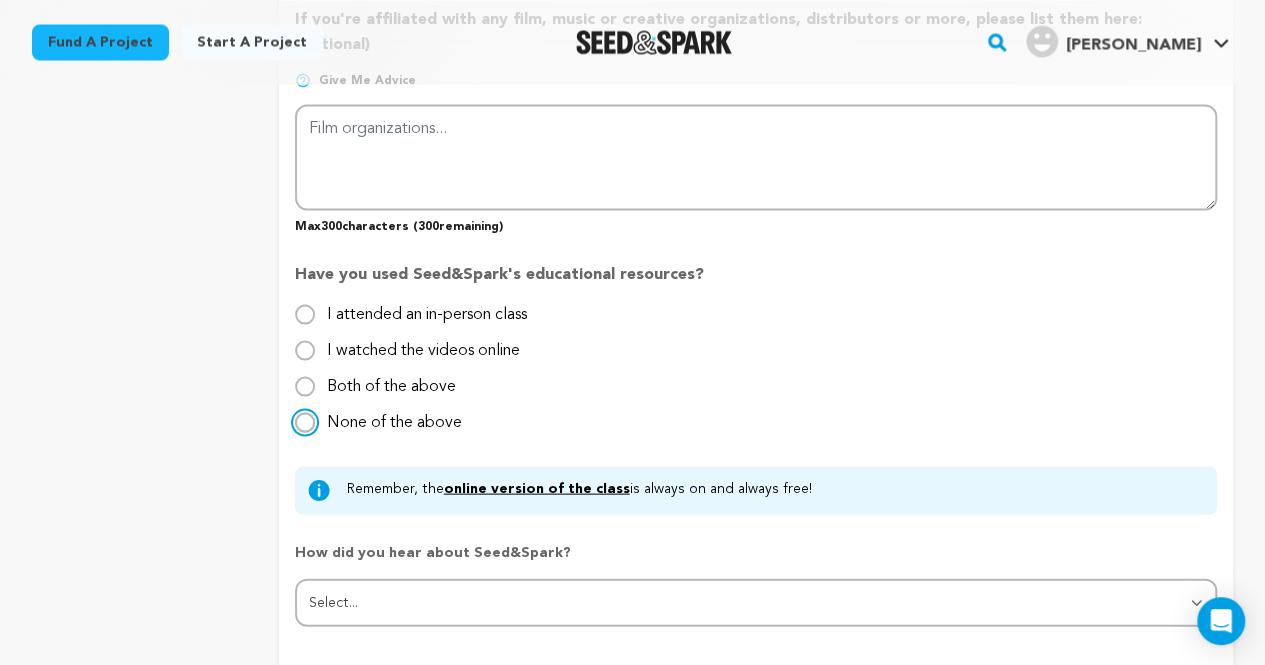 click on "None of the above" at bounding box center (305, 422) 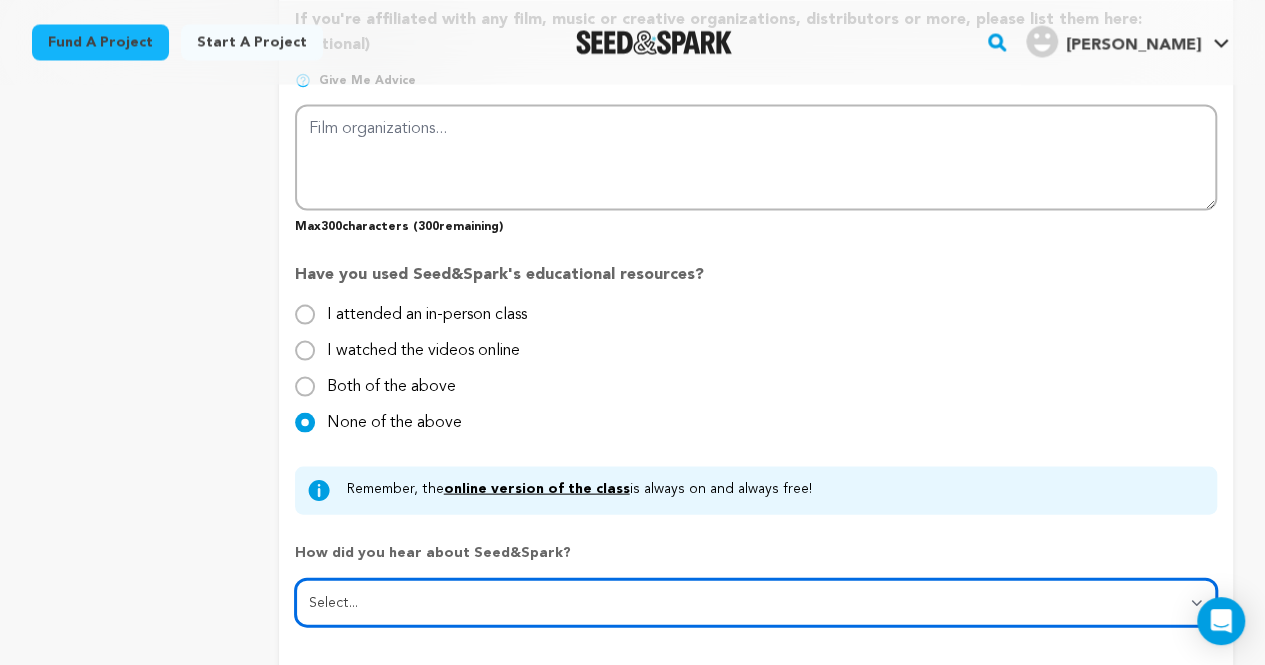 click on "Select...
From a friend Social media Film festival or film organization Took an in-person class Online search Article or podcast Email Other" at bounding box center (756, 602) 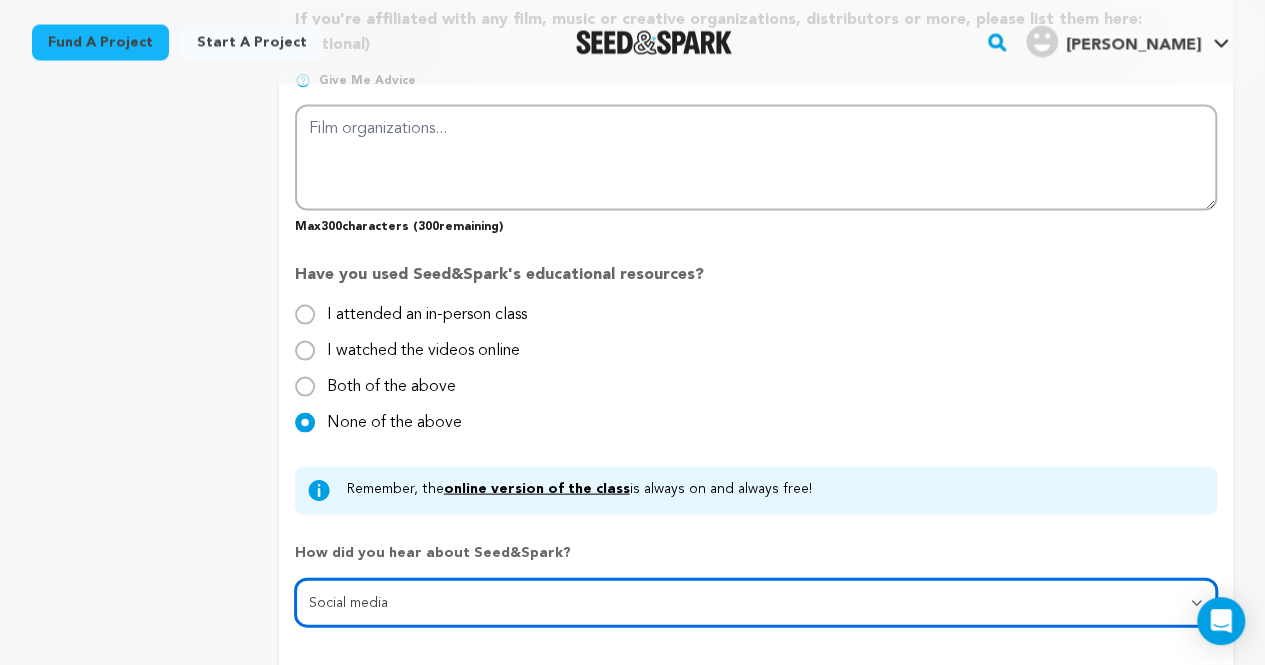 click on "Select...
From a friend Social media Film festival or film organization Took an in-person class Online search Article or podcast Email Other" at bounding box center [756, 602] 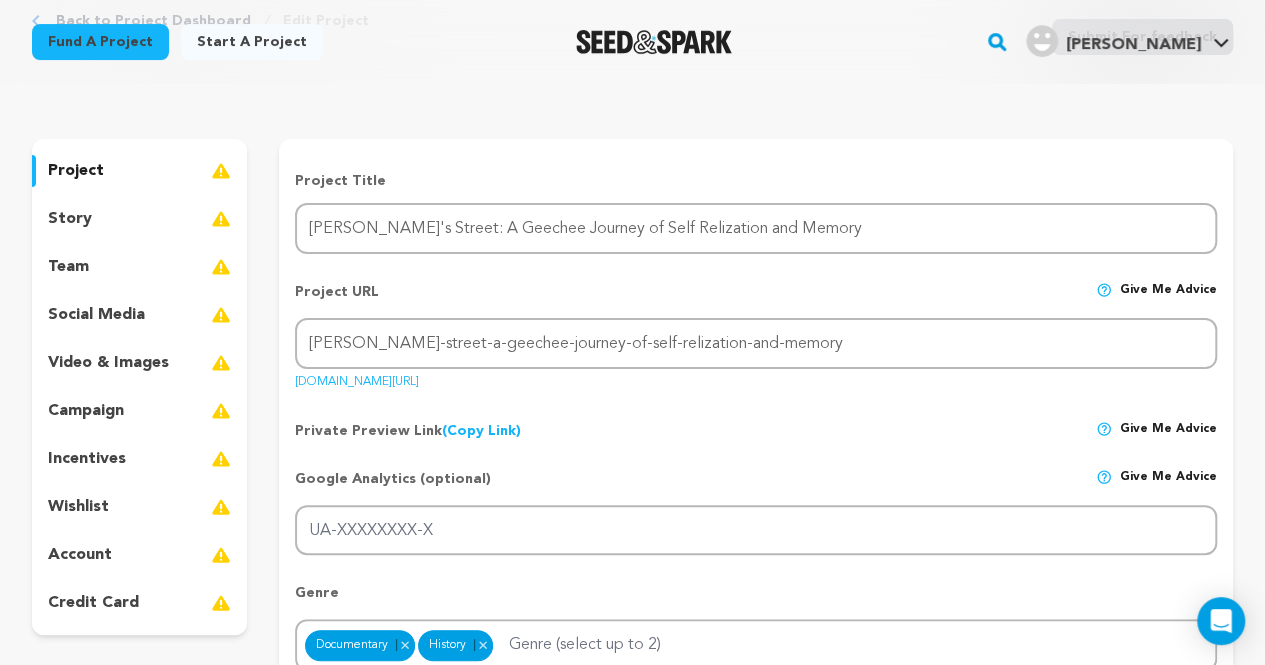 scroll, scrollTop: 100, scrollLeft: 0, axis: vertical 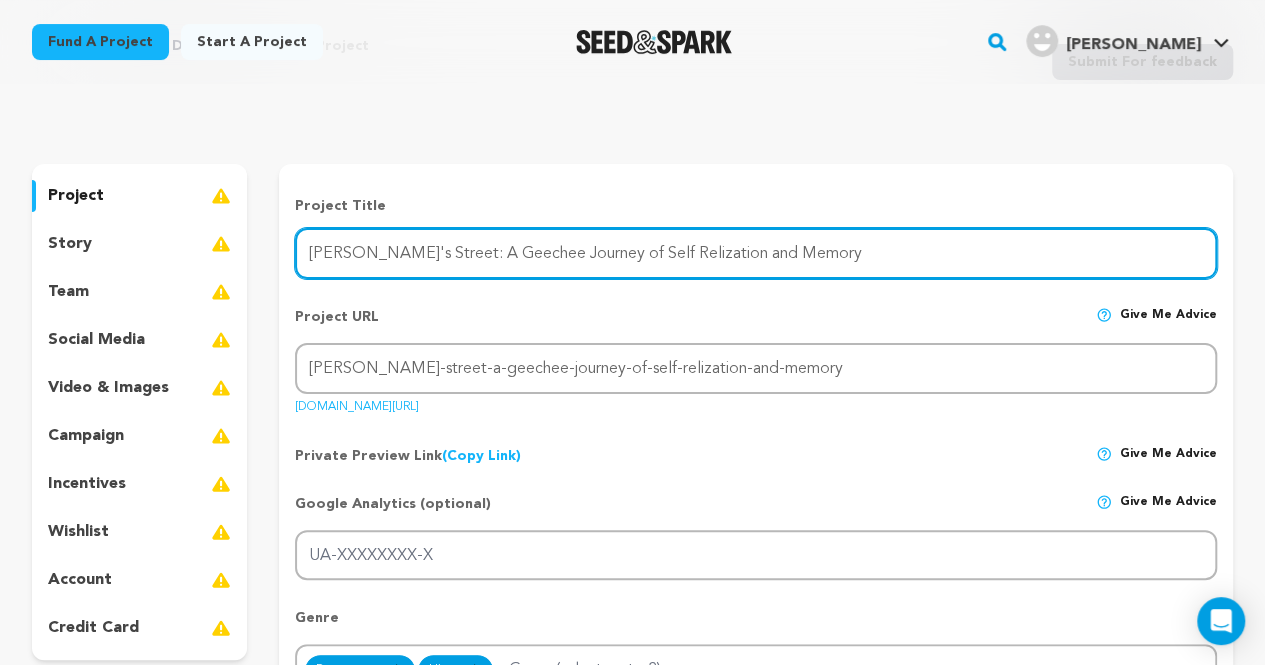 click on "Rebecca's Street: A Geechee Journey of Self Relization and Memory" at bounding box center (756, 253) 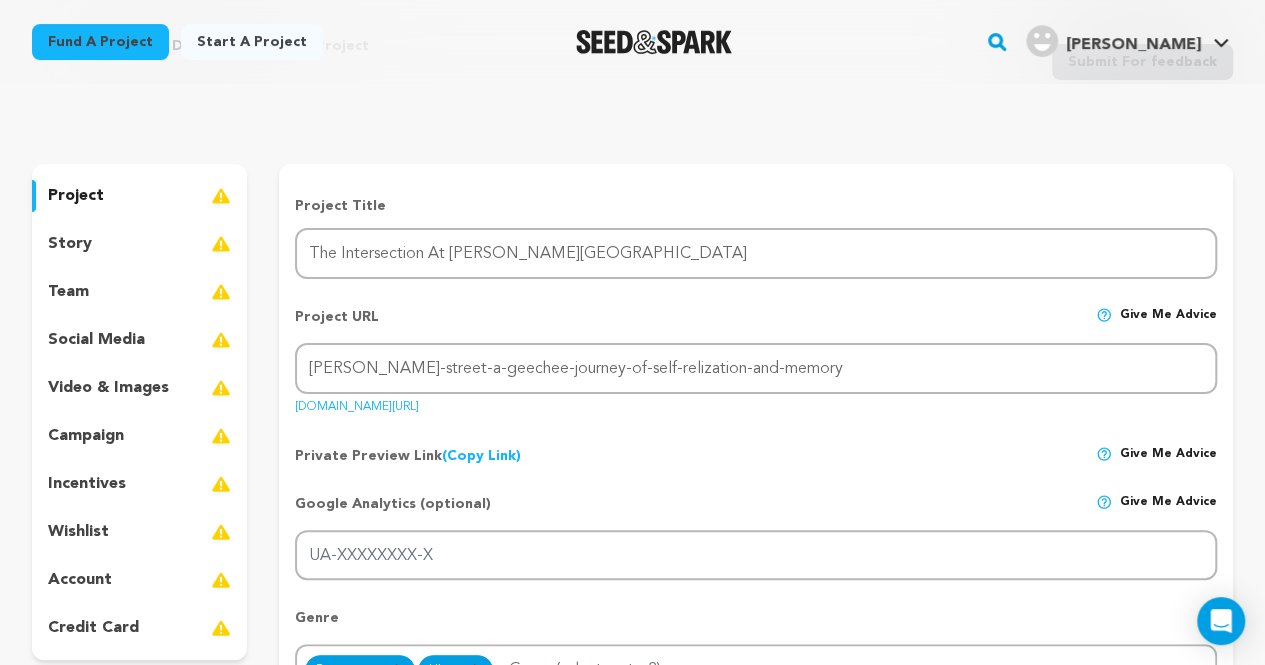 click on "Back to Project Dashboard
Edit Project
Submit For feedback
Submit For feedback
project
story" at bounding box center (632, 1371) 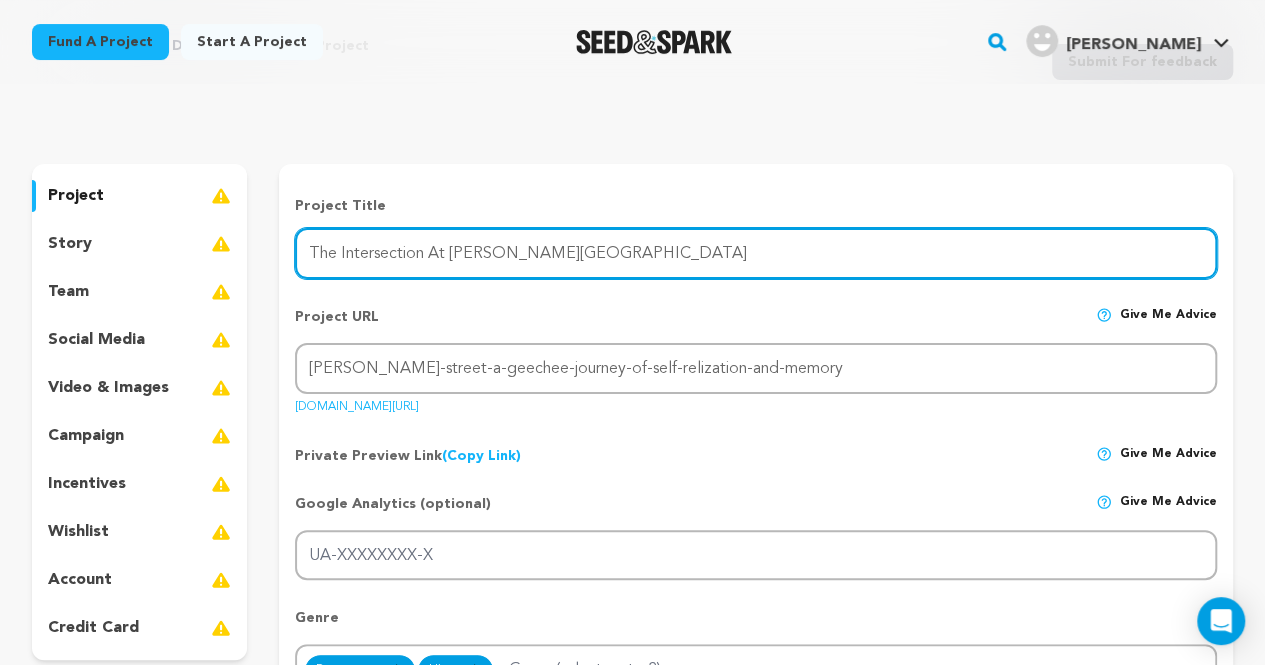 click on "The Intersection At Rebecca Street" at bounding box center (756, 253) 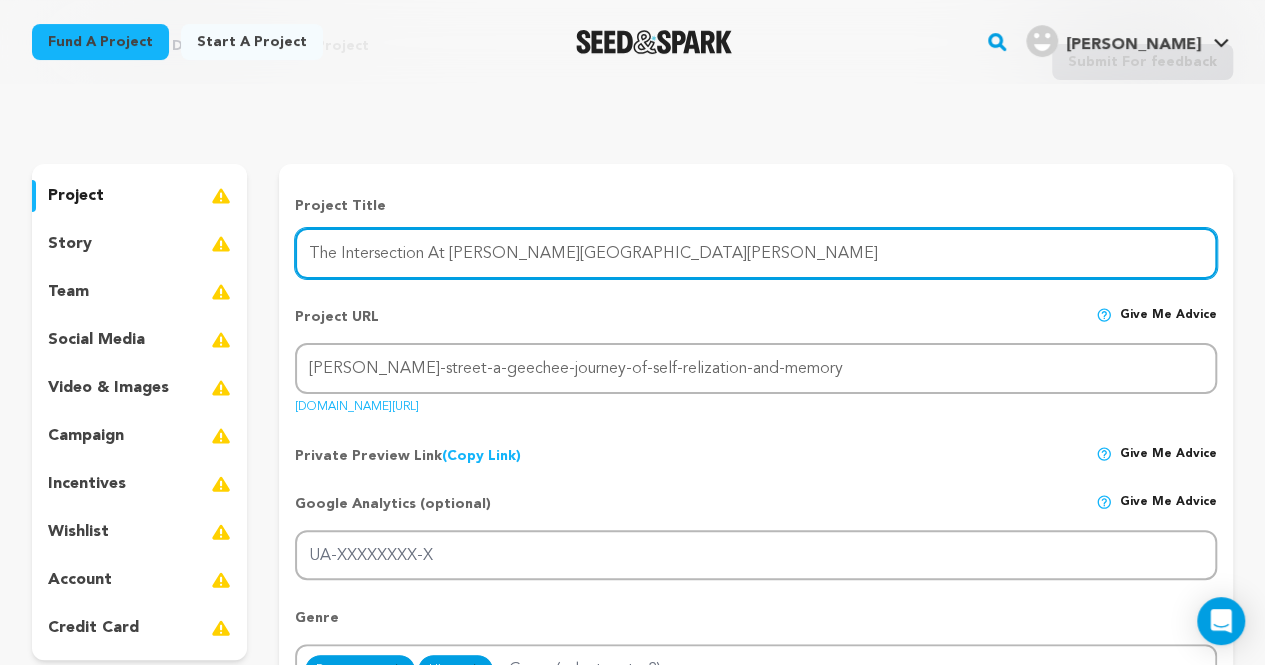 type on "The Intersection At Rebecca Street And Shipman Avenue" 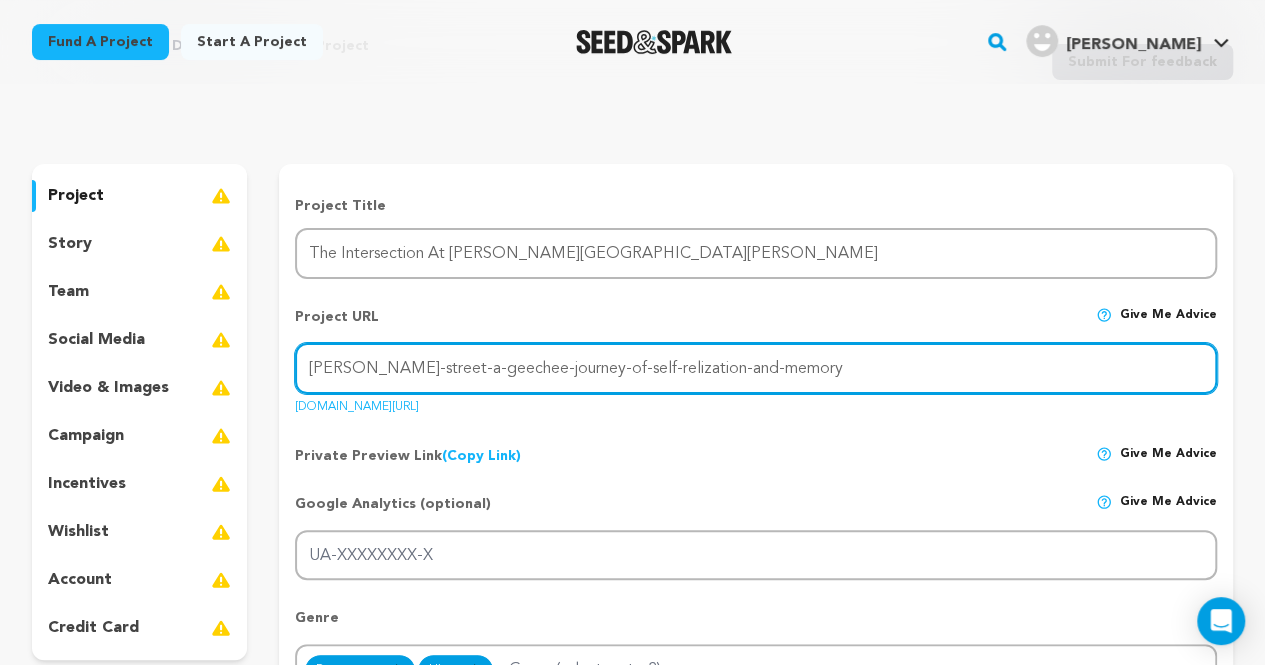 click on "rebeccas-street-a-geechee-journey-of-self-relization-and-memory" at bounding box center (756, 368) 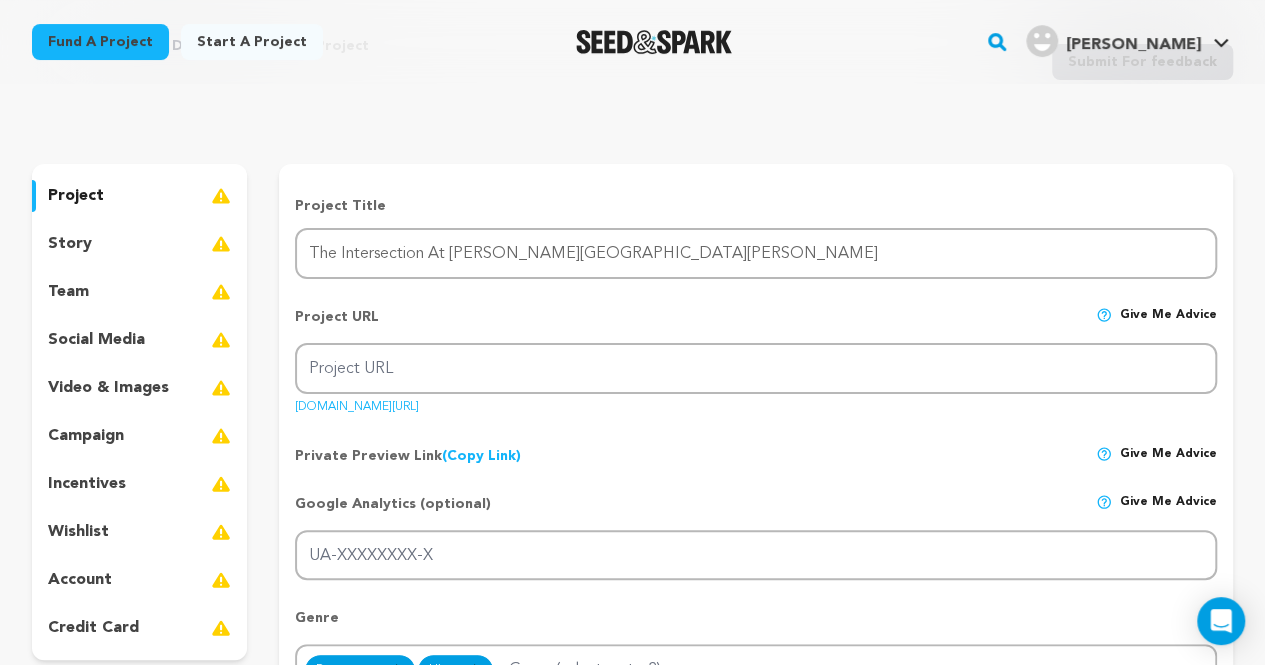 click on "Back to Project Dashboard
Edit Project
Submit For feedback
Submit For feedback
project
story" at bounding box center [632, 1371] 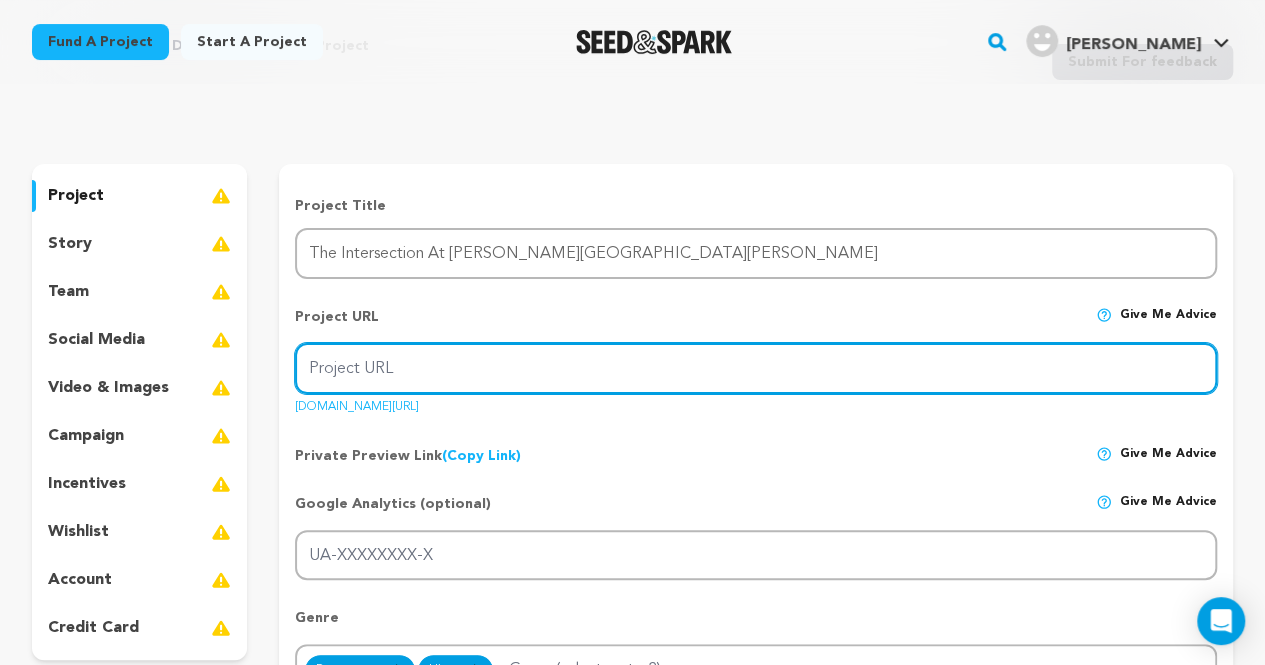 click on "Project URL" at bounding box center (756, 368) 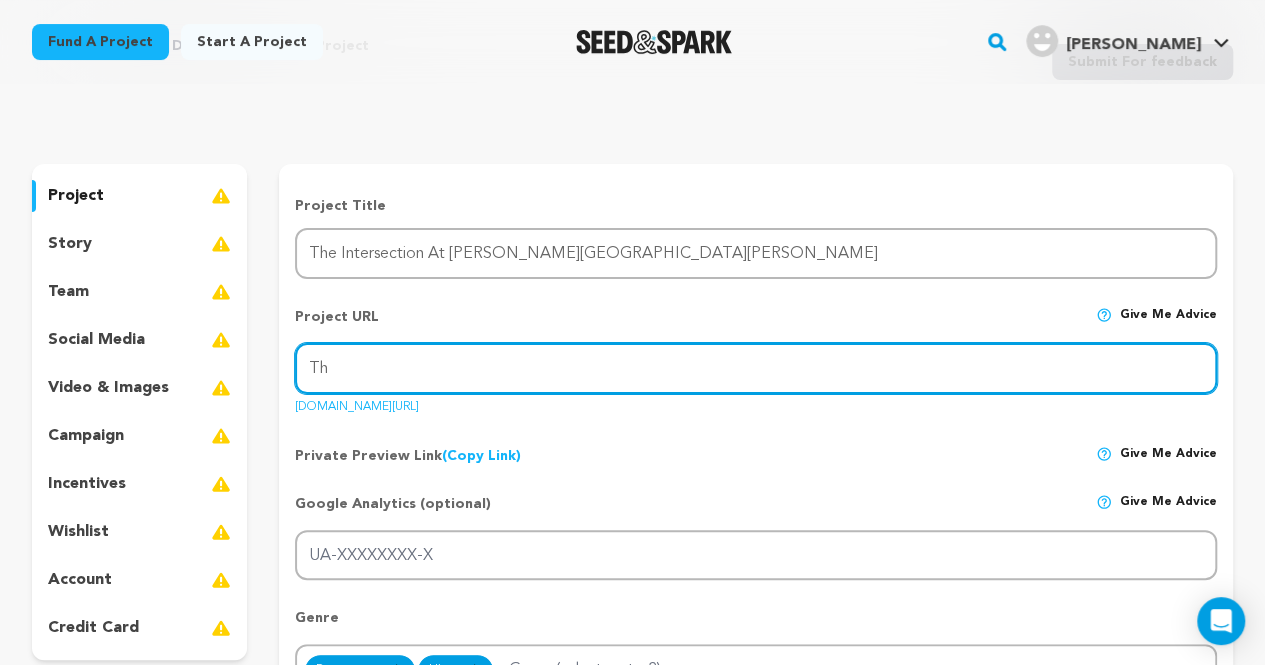 type on "T" 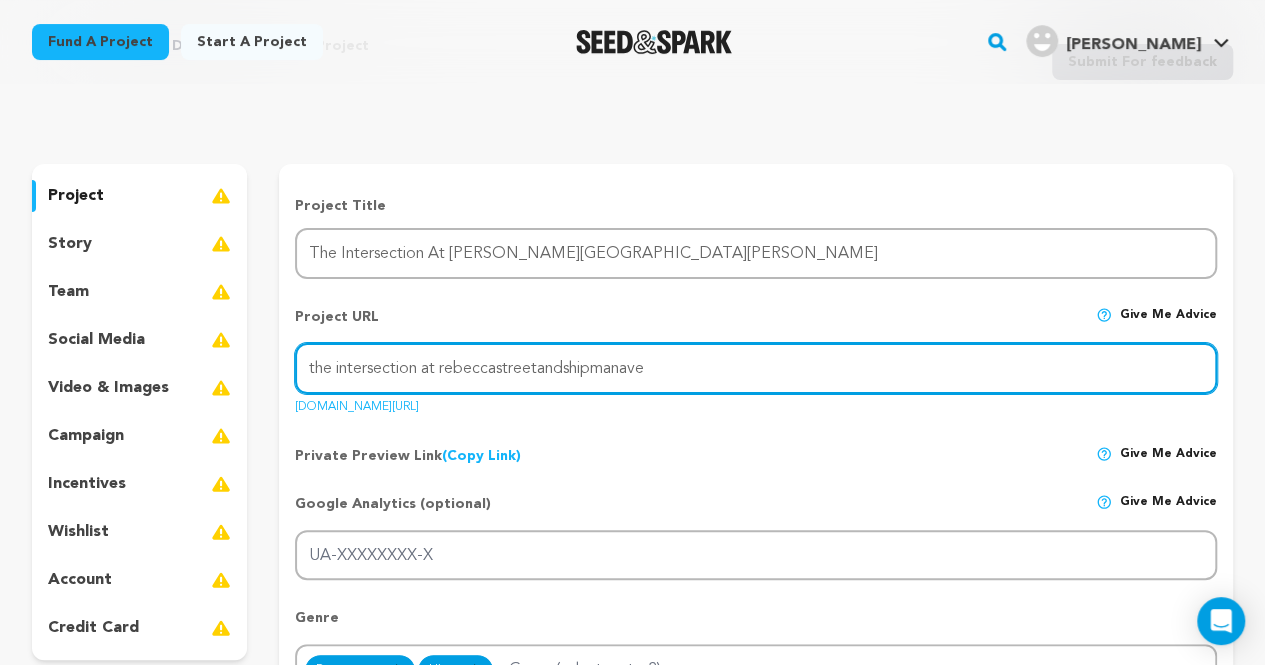 click on "the intersection at rebeccastreetandshipmanave" at bounding box center (756, 368) 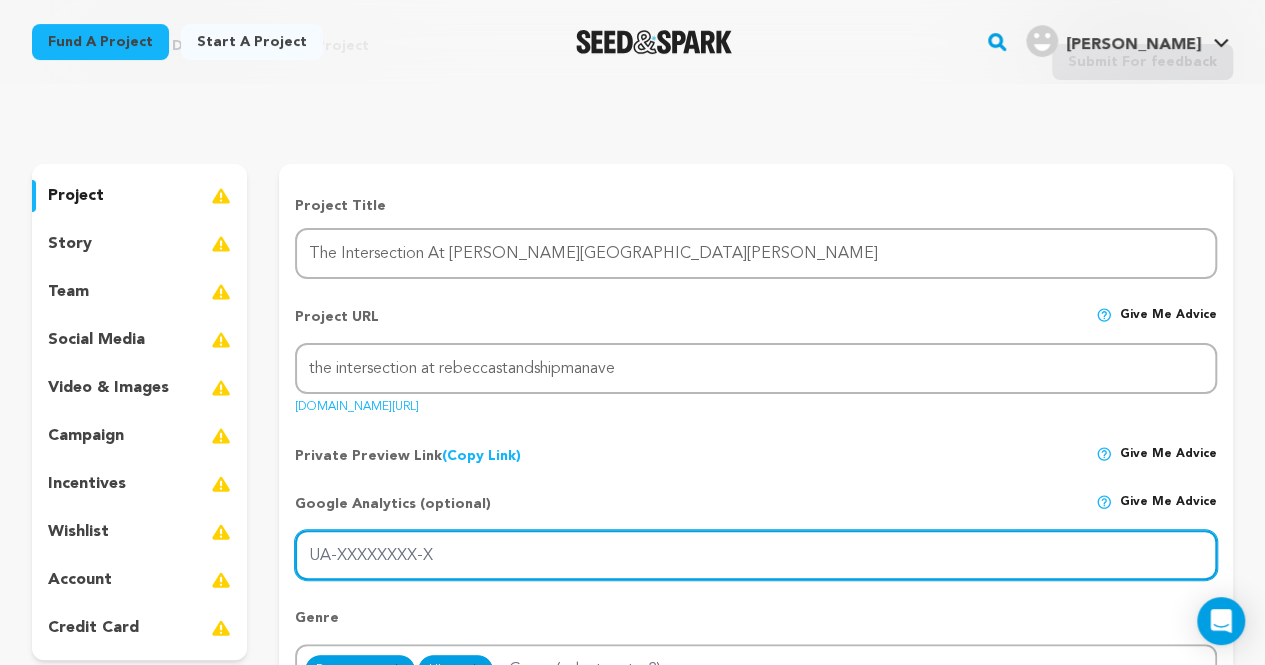 click on "UA-XXXXXXXX-X" at bounding box center (756, 555) 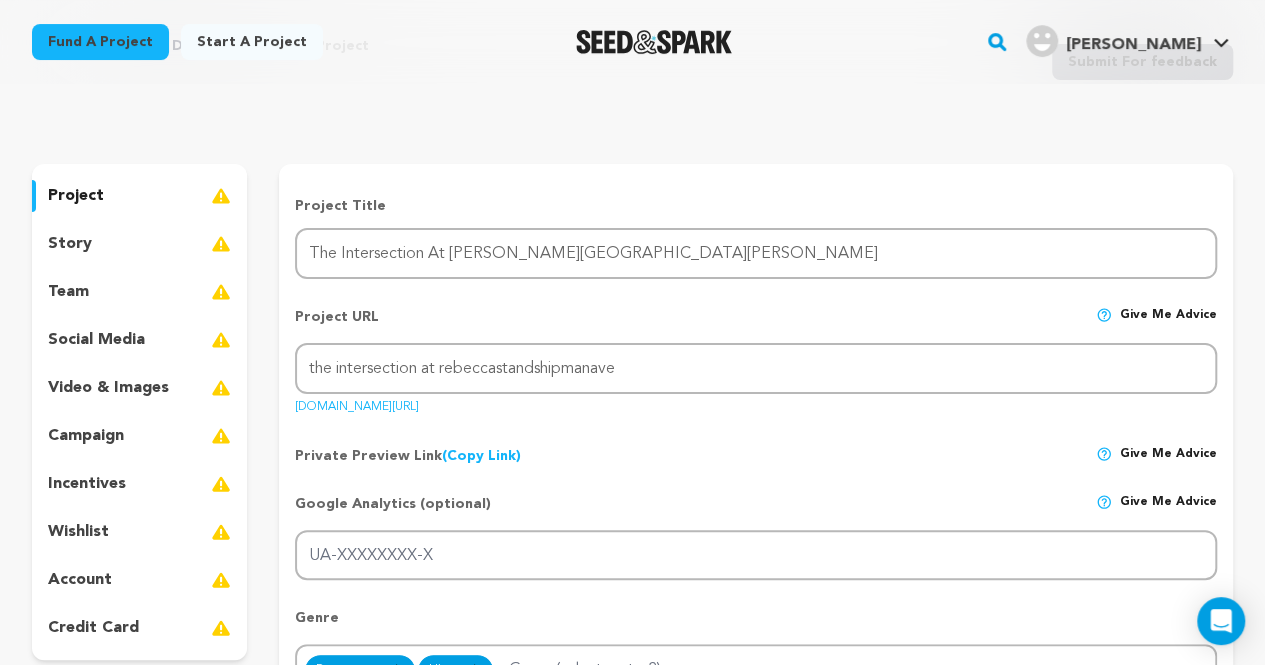 click on "Give me advice" at bounding box center (1168, 456) 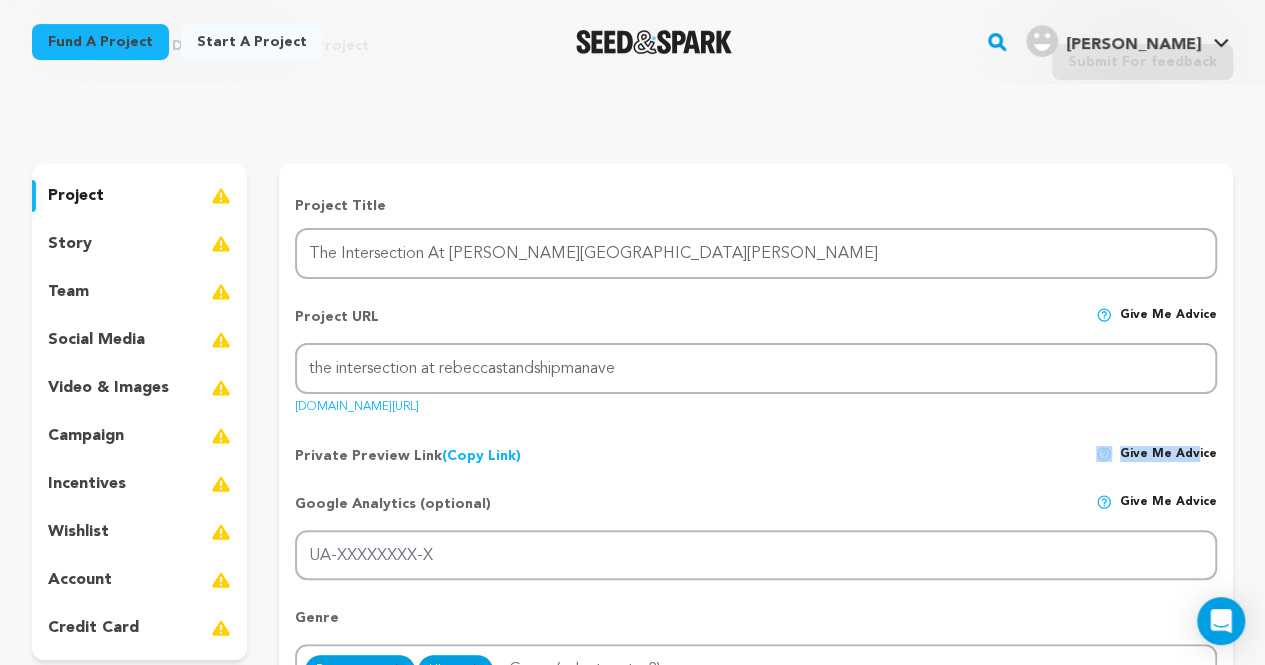 drag, startPoint x: 1192, startPoint y: 449, endPoint x: 1113, endPoint y: 448, distance: 79.00633 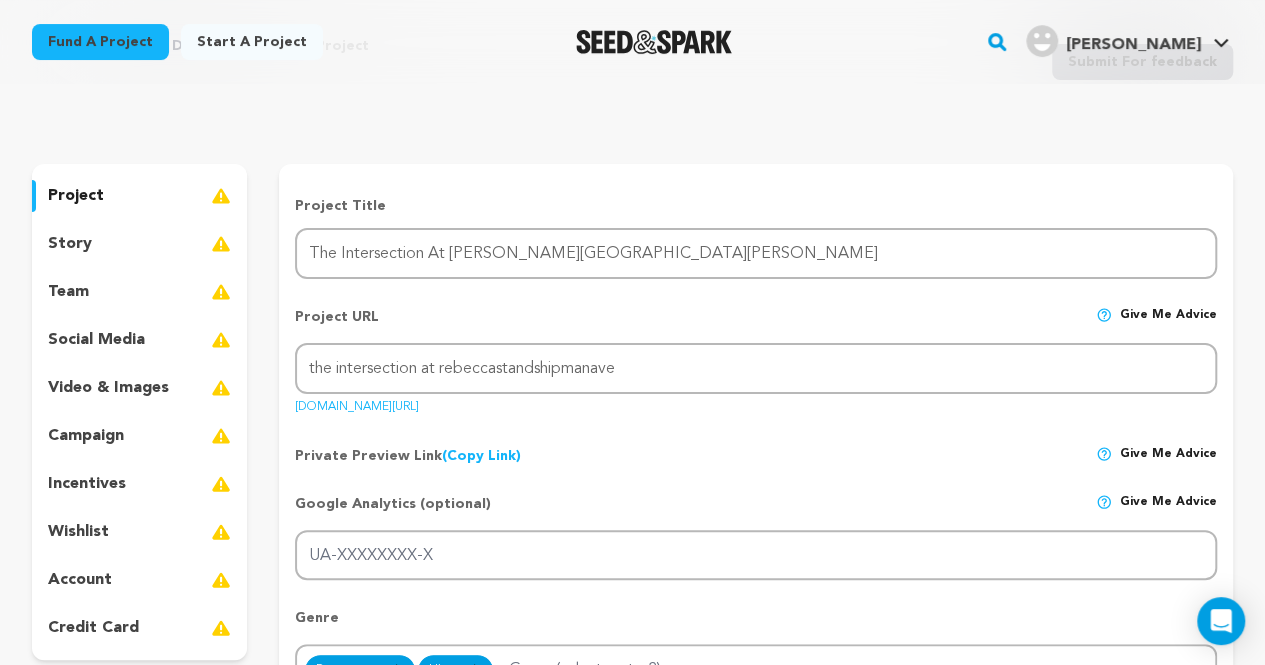 click on "Private Preview Link
(Copy Link)
Copy private preview link
Give me advice" at bounding box center (756, 448) 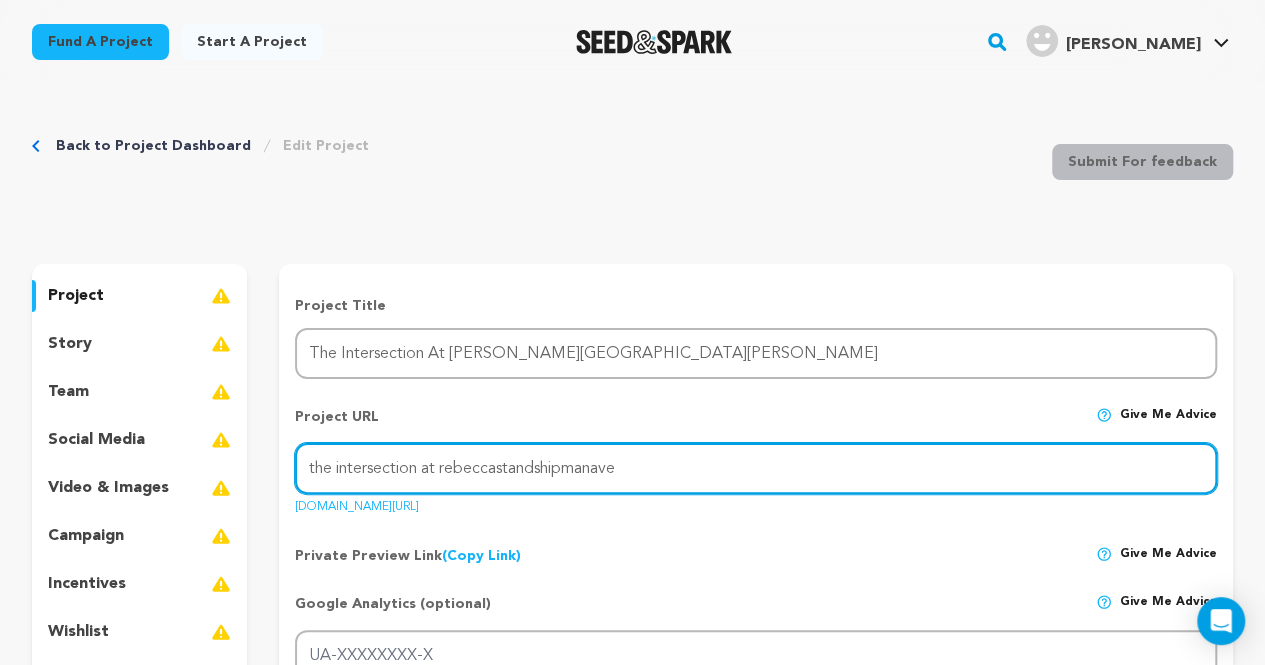 click on "the intersection at rebeccastandshipmanave" at bounding box center (756, 468) 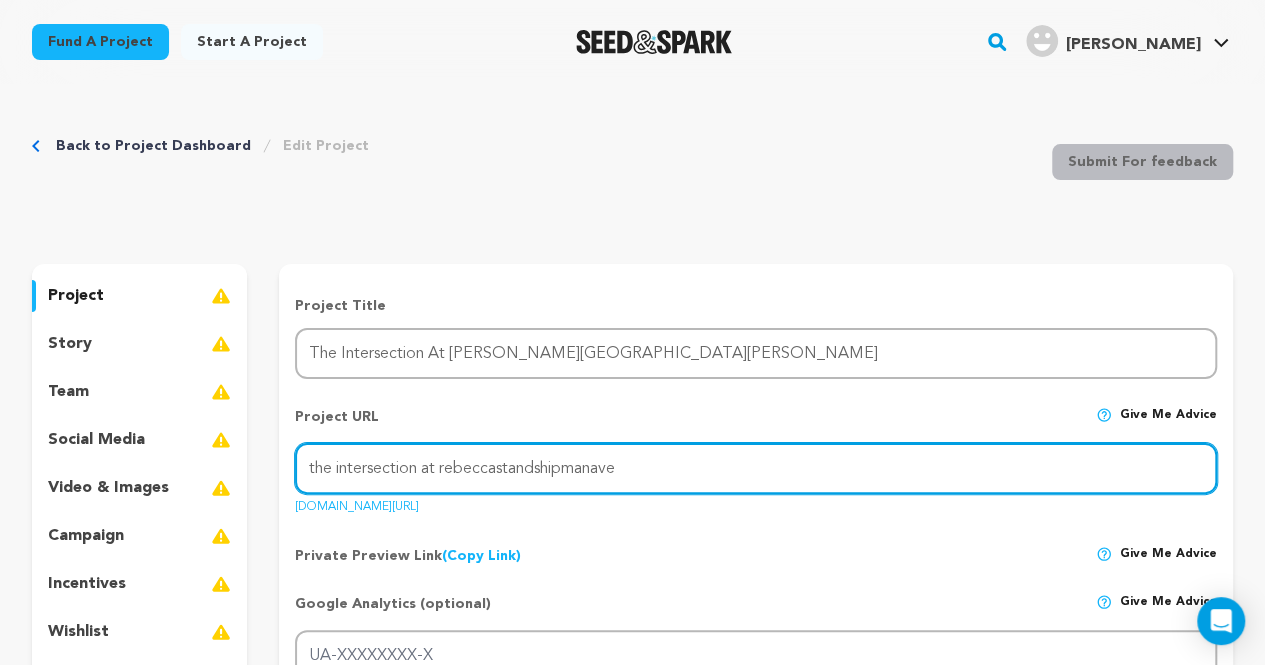 click on "the intersection at rebeccastandshipmanave" at bounding box center [756, 468] 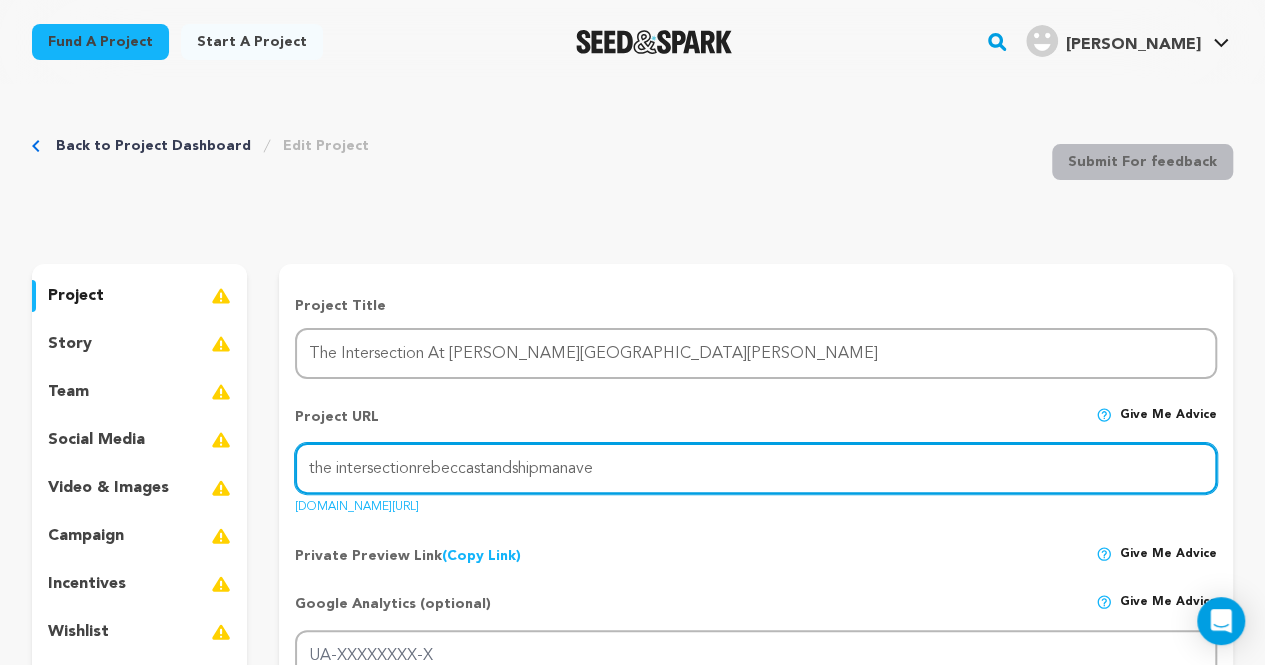 click on "the intersectionrebeccastandshipmanave" at bounding box center [756, 468] 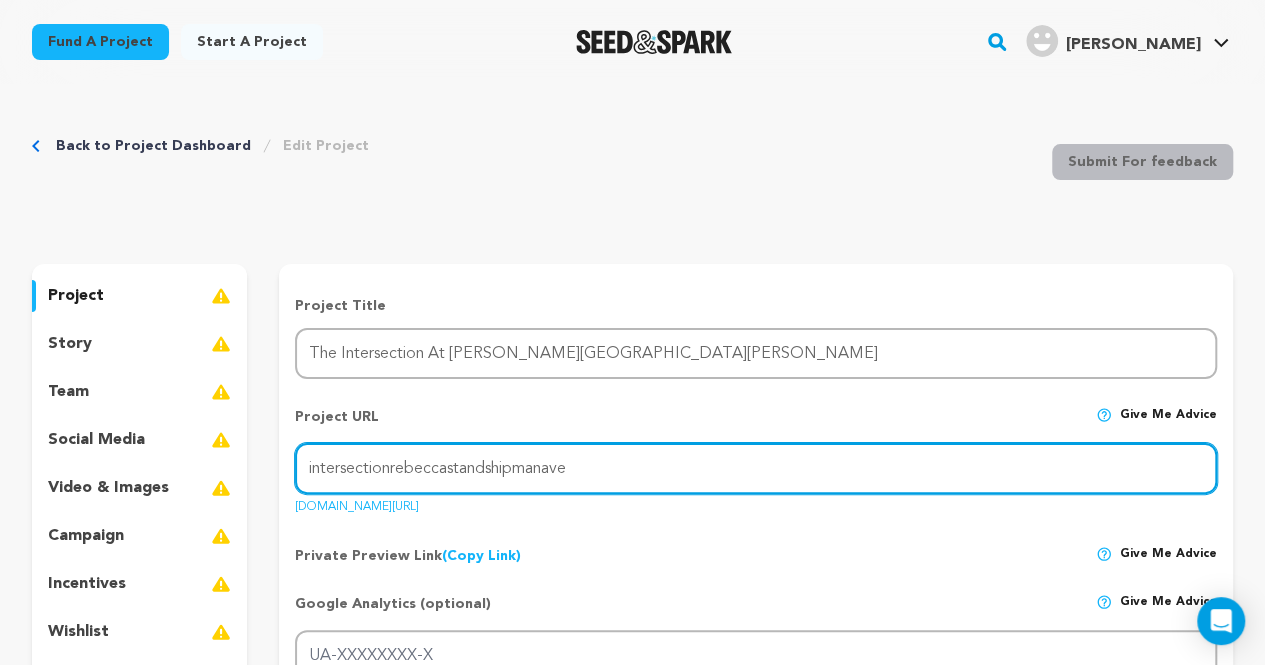 type on "intersectionrebeccastandshipmanave" 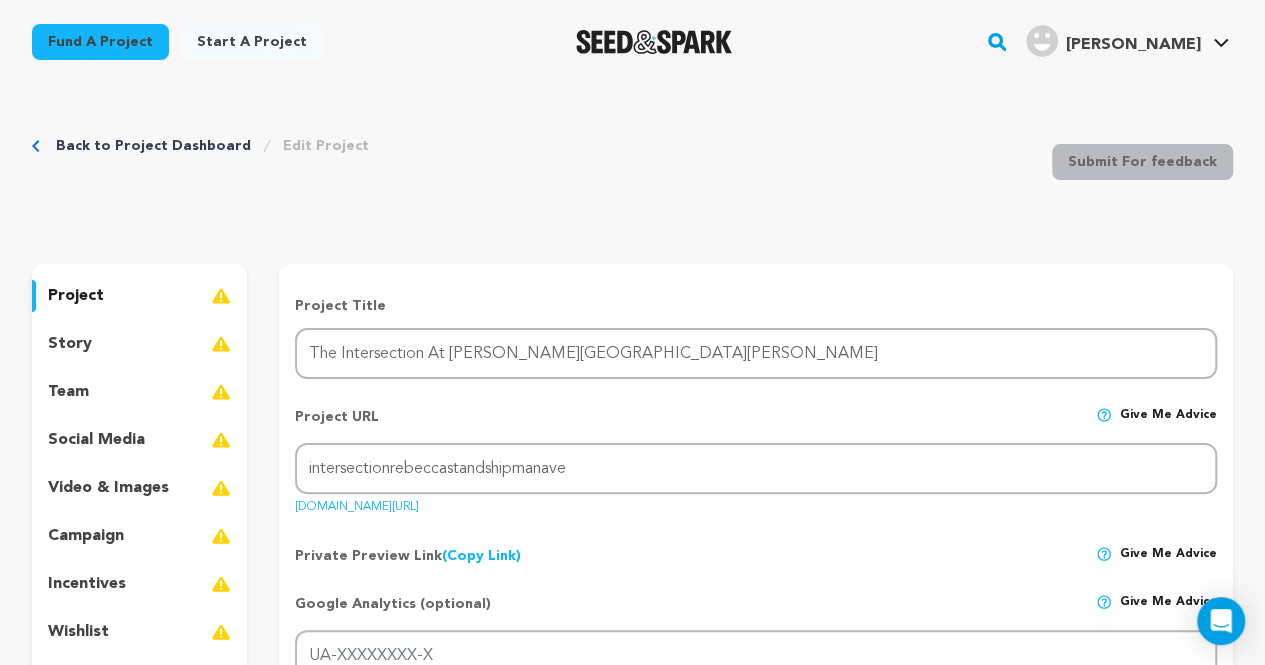 click on "Private Preview Link
(Copy Link)
Copy private preview link
Give me advice" at bounding box center [756, 548] 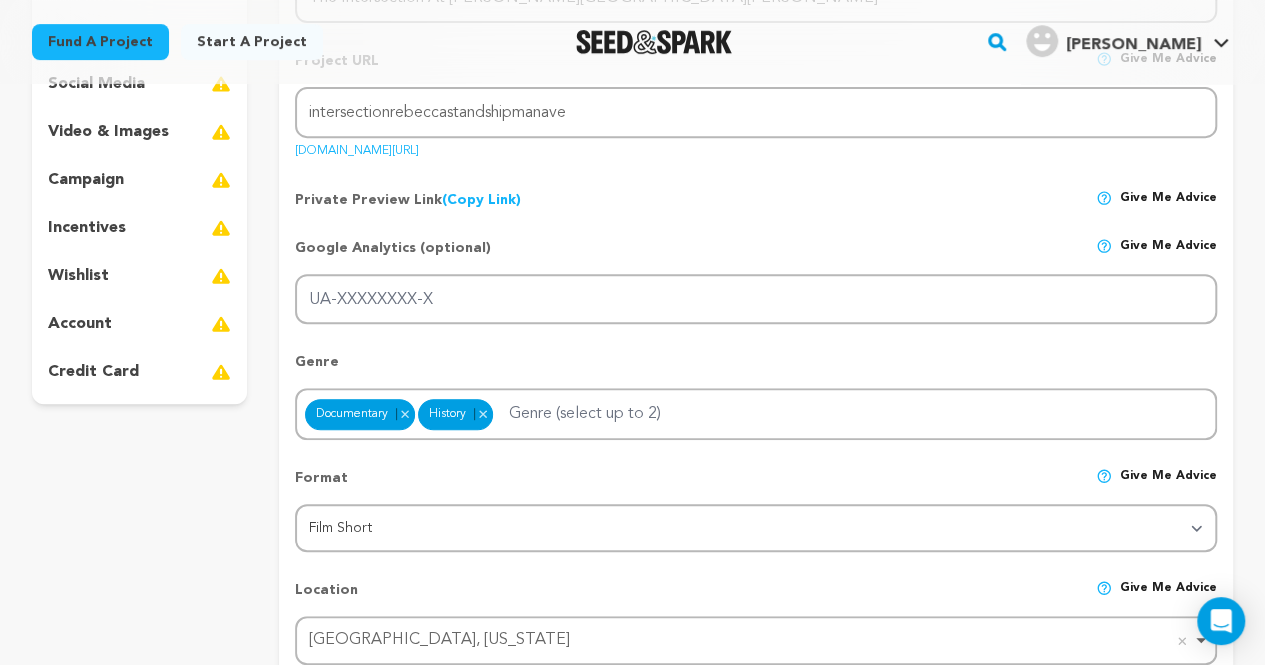 scroll, scrollTop: 474, scrollLeft: 0, axis: vertical 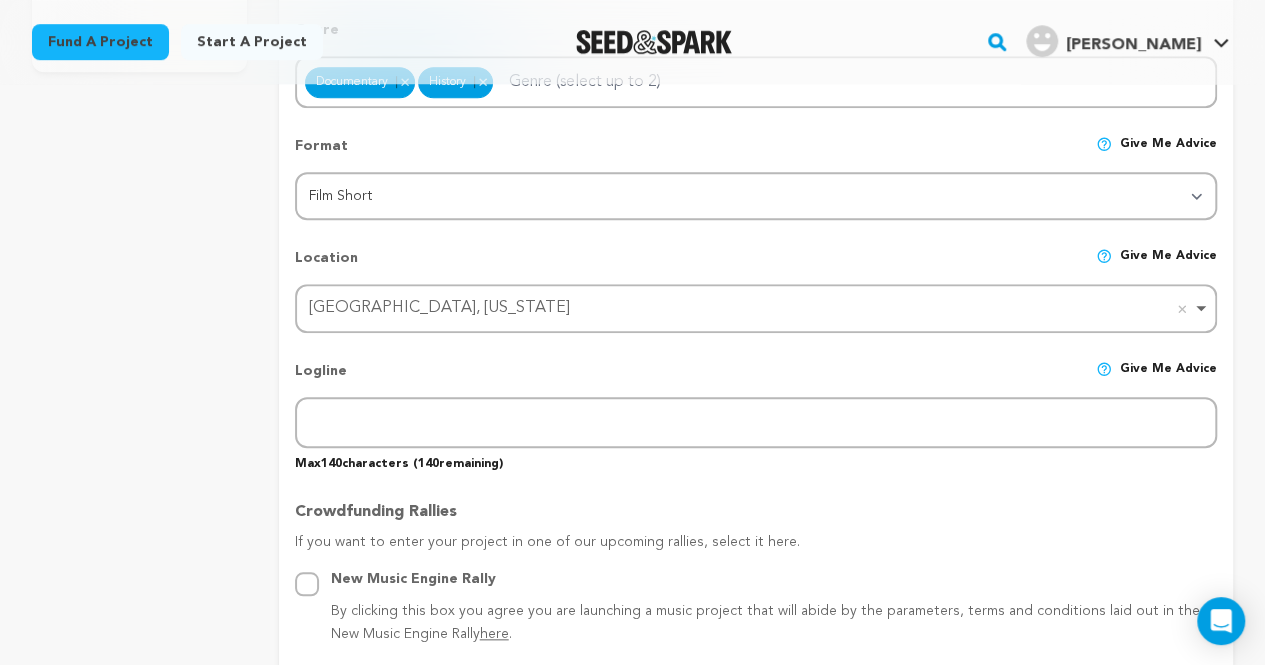 click on "Perry, Georgia Remove item" at bounding box center (750, 308) 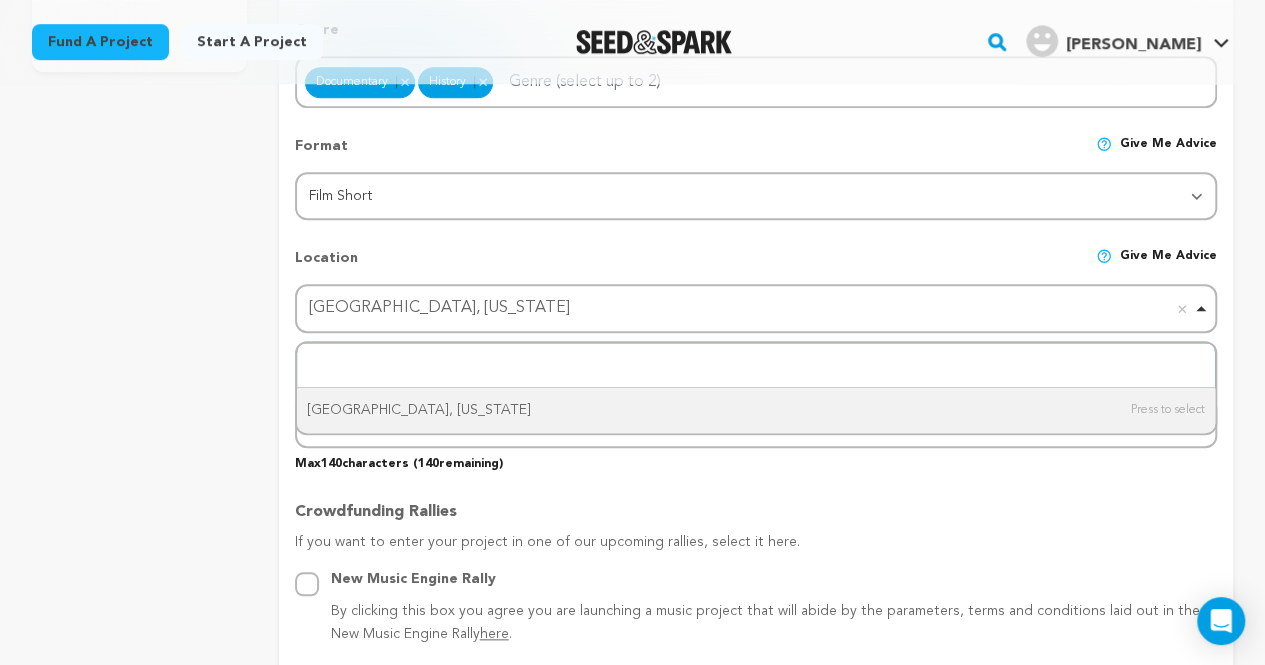 click at bounding box center (756, 365) 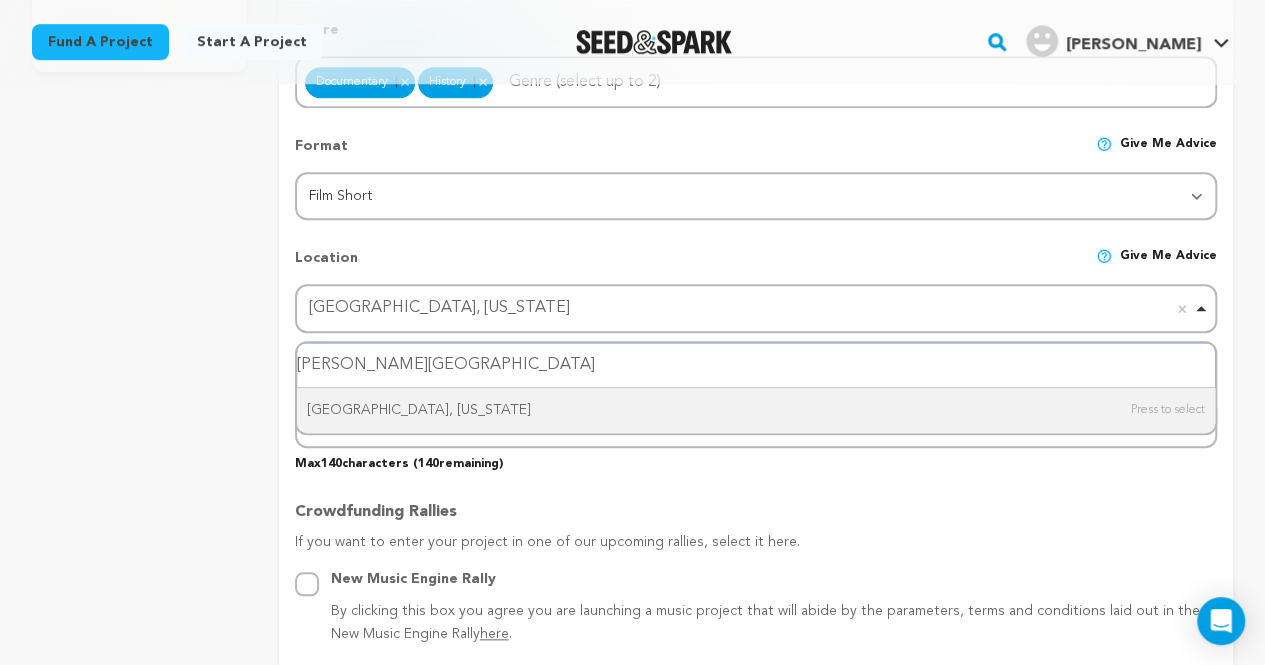 type on "Hinesville, Georgia" 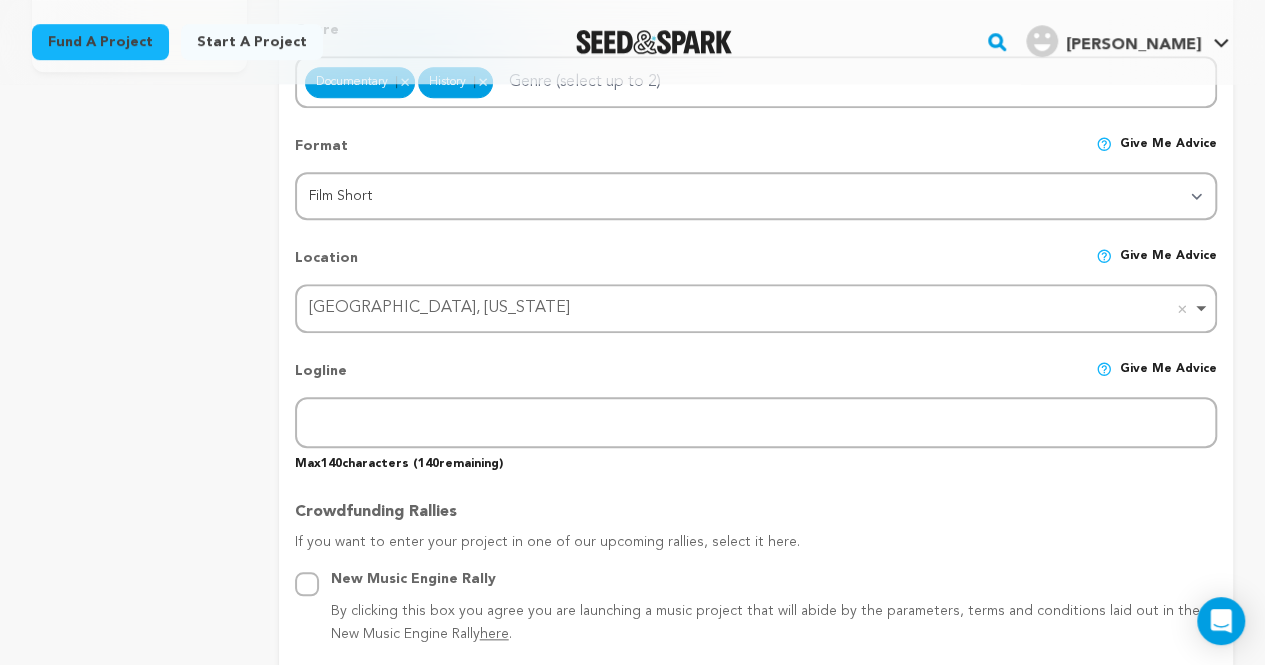 click on "project
story
team
social media
video & images
campaign
incentives
wishlist" at bounding box center (139, 745) 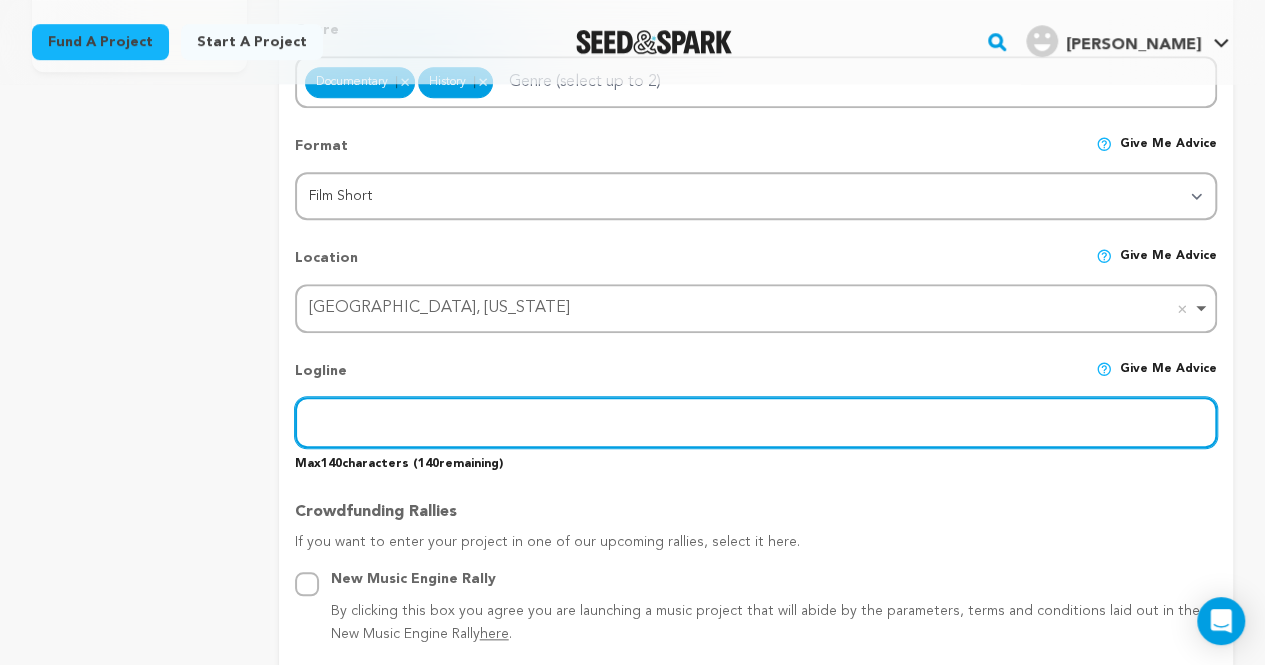 click at bounding box center [756, 422] 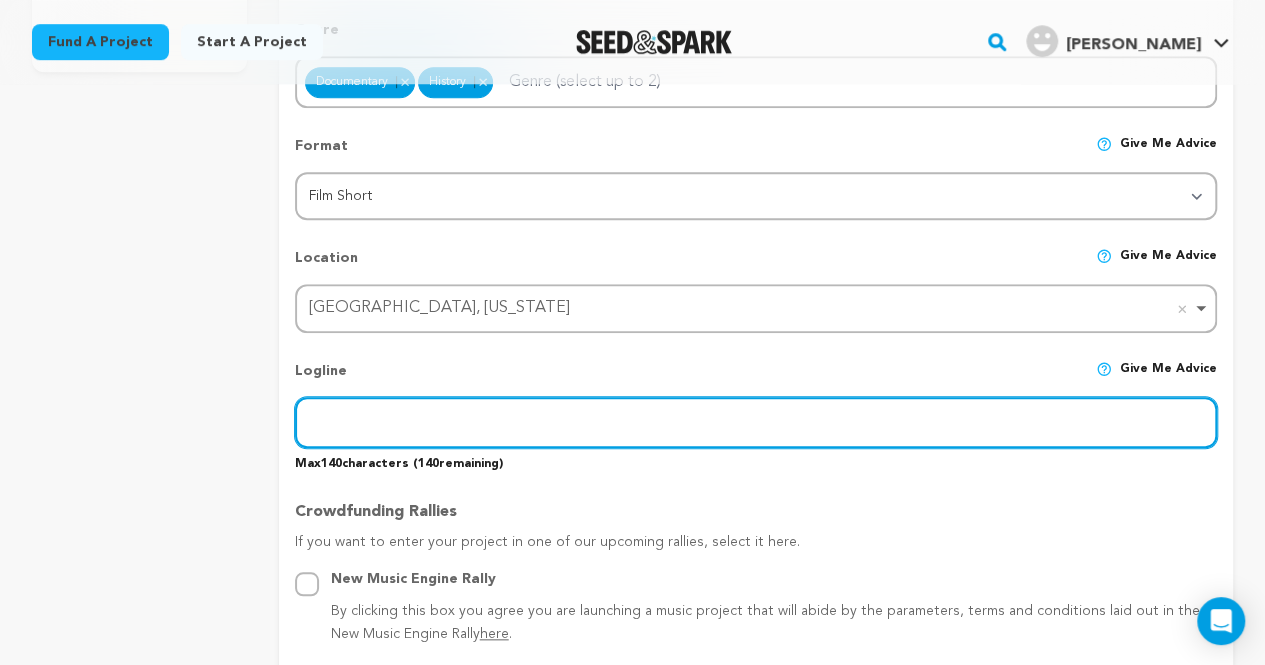 paste on "A Black woman uncovers her hidden Geechee roots, revealing a rich heritage buried in the heart of Georgia." 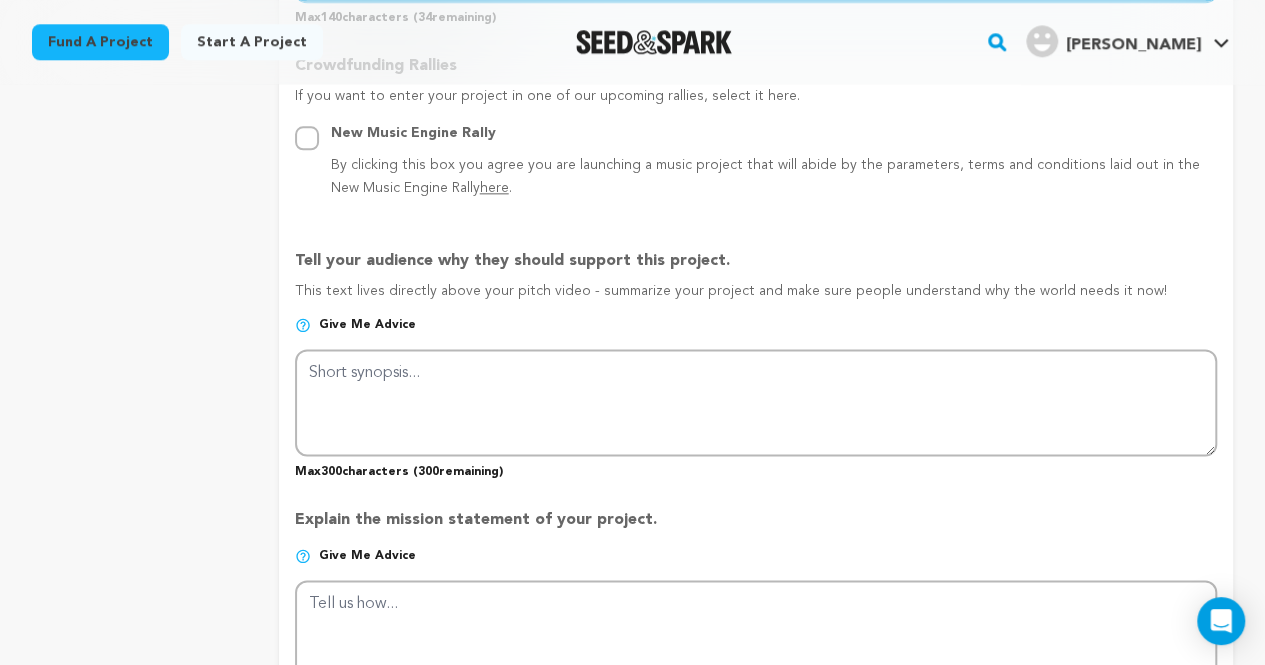 scroll, scrollTop: 1108, scrollLeft: 0, axis: vertical 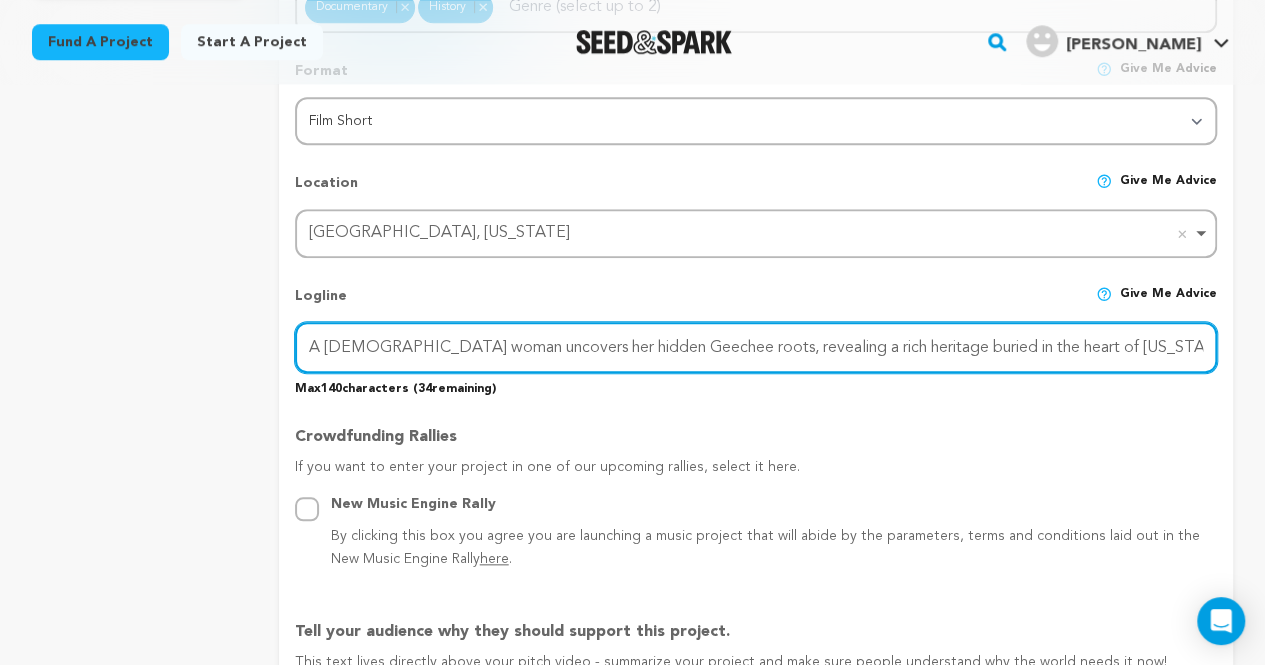 type on "A Black woman uncovers her hidden Geechee roots, revealing a rich heritage buried in the heart of Georgia." 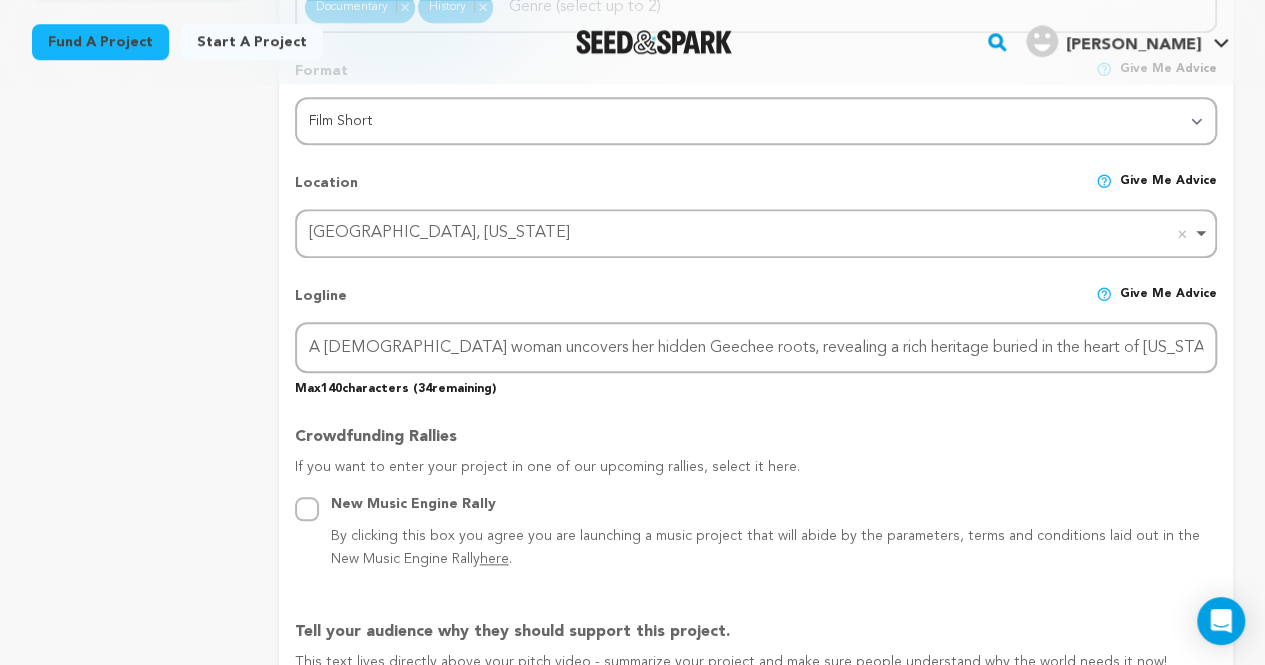 click on "Project Title
Project Name
The Intersection At Rebecca Street And Shipman Avenue
Project URL
Give me advice
Project URL
intersectionrebeccastandshipmanave
seedandspark.com/fund/rebeccas-street-a-geechee-journey-of-self-relization-and-memory
Private Preview Link
(Copy Link)
Copy private preview link
Give me advice" at bounding box center [756, 672] 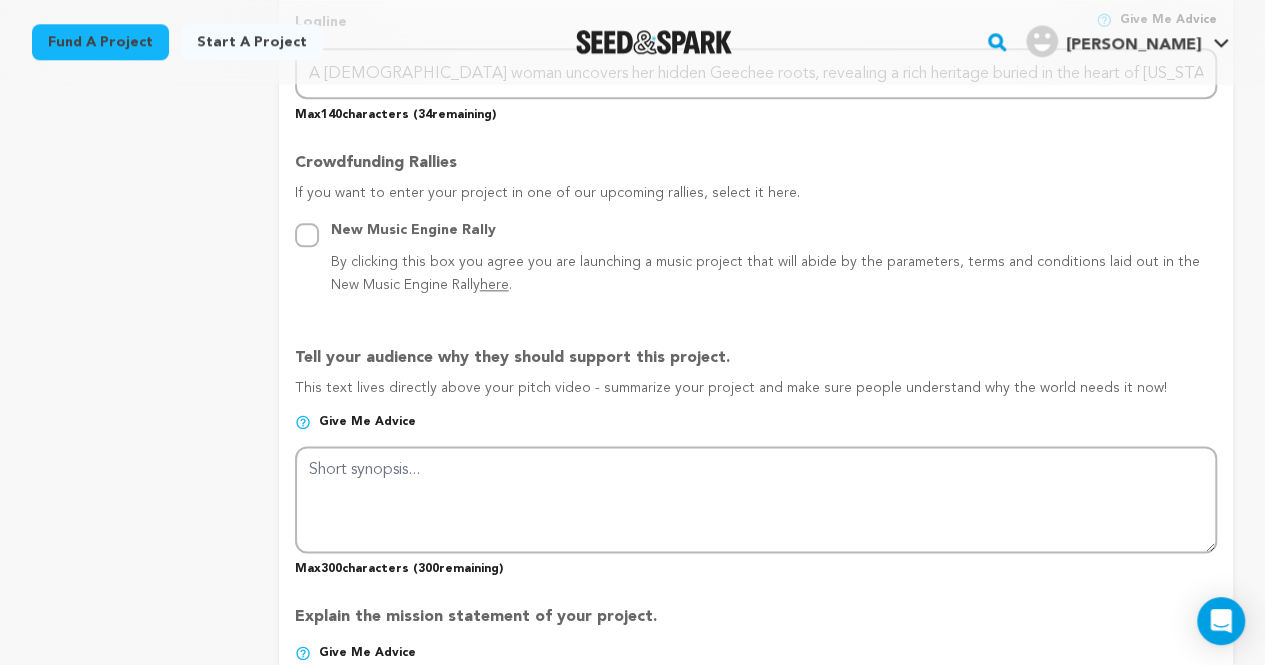 scroll, scrollTop: 804, scrollLeft: 0, axis: vertical 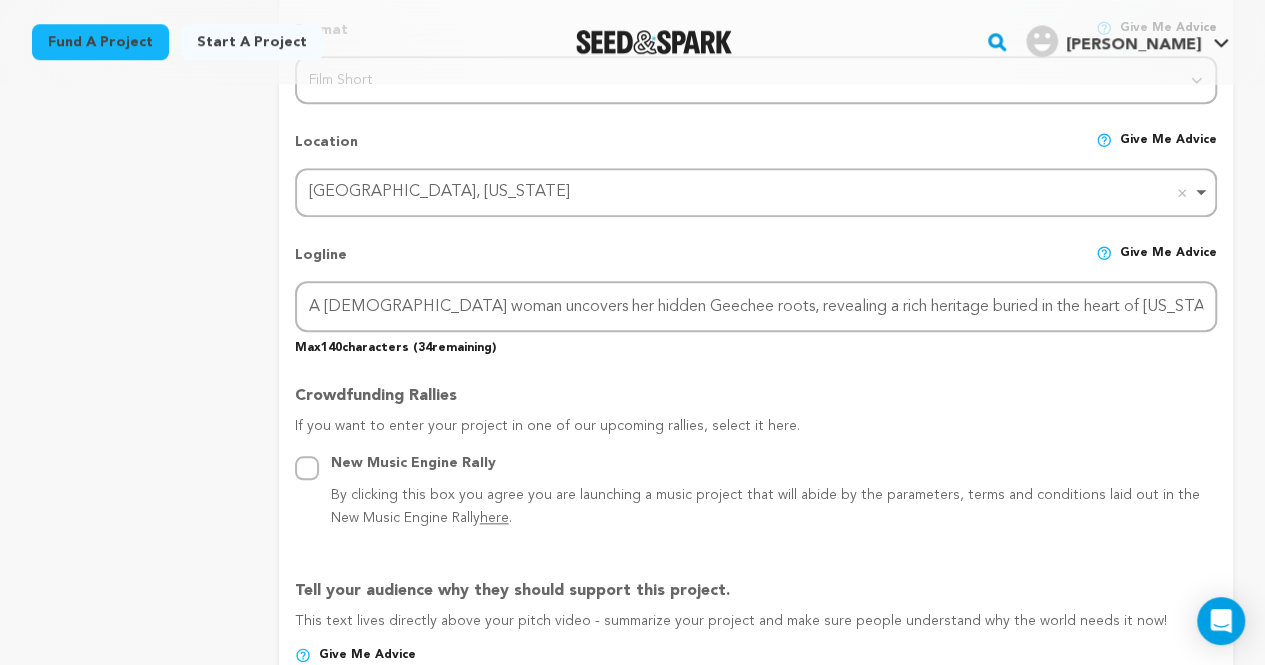 click on "If you want to enter your project in one of our upcoming rallies, select it here." at bounding box center [756, 434] 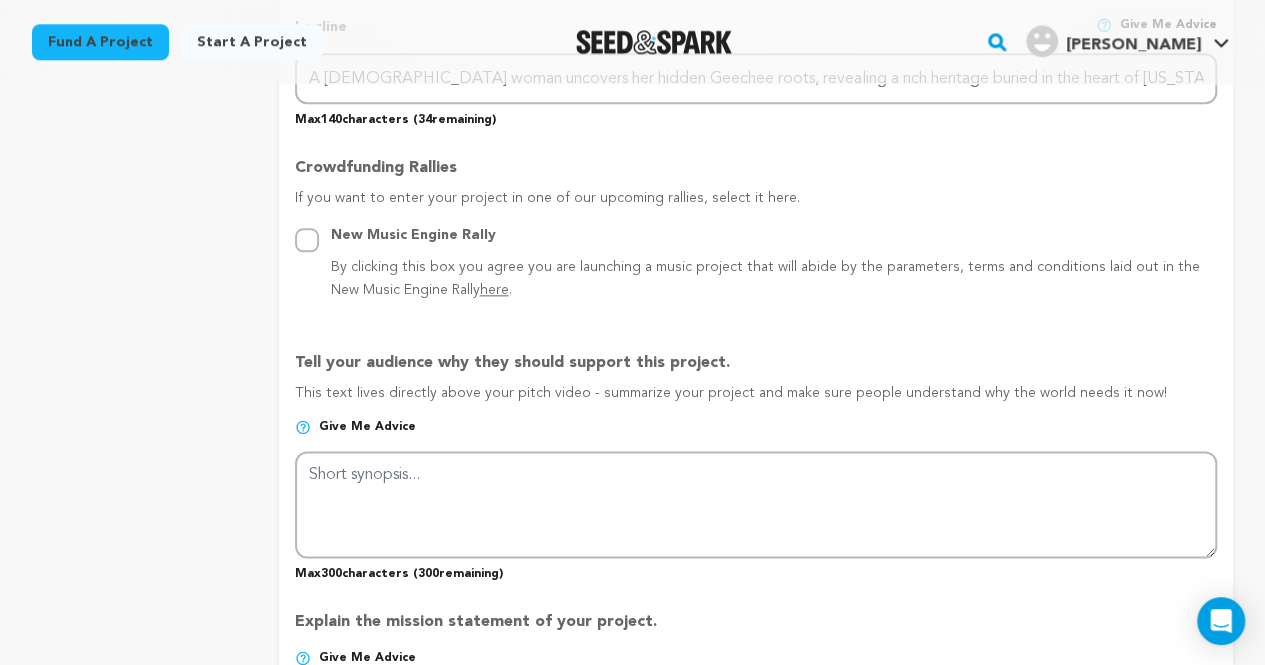 scroll, scrollTop: 1053, scrollLeft: 0, axis: vertical 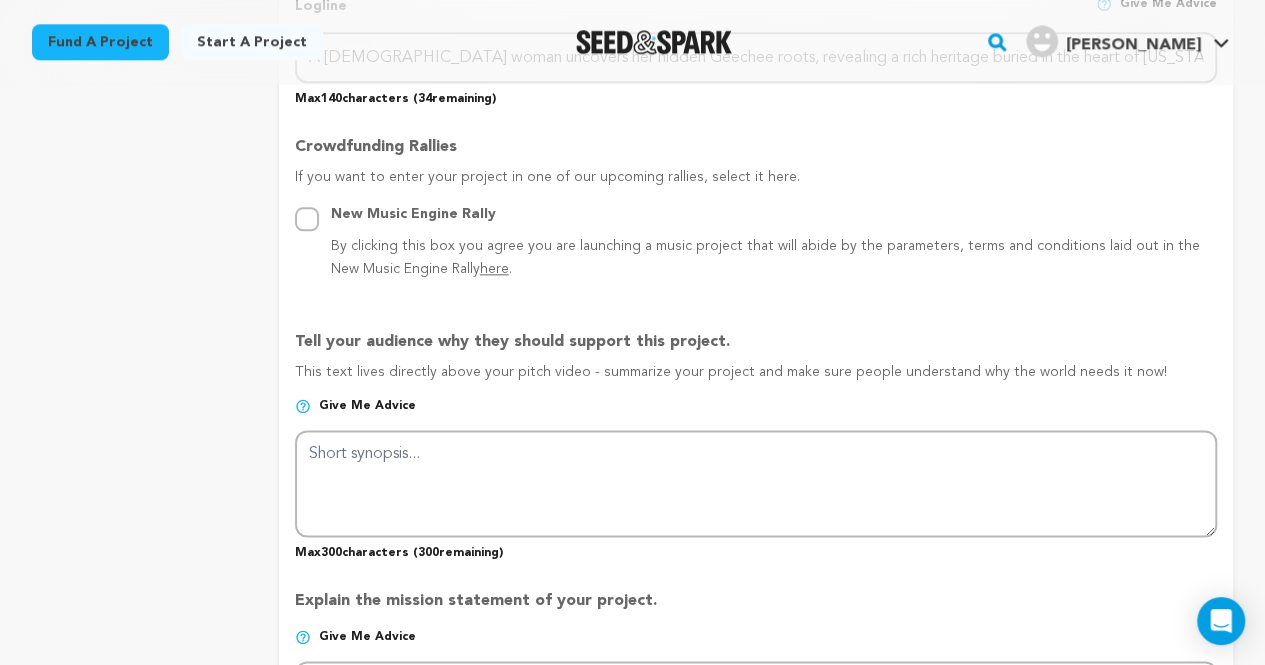click on "Project Title
Project Name
The Intersection At Rebecca Street And Shipman Avenue
Project URL
Give me advice
Project URL
intersectionrebeccastandshipmanave
seedandspark.com/fund/rebeccas-street-a-geechee-journey-of-self-relization-and-memory
Private Preview Link
(Copy Link)
Copy private preview link
Give me advice" at bounding box center [756, 382] 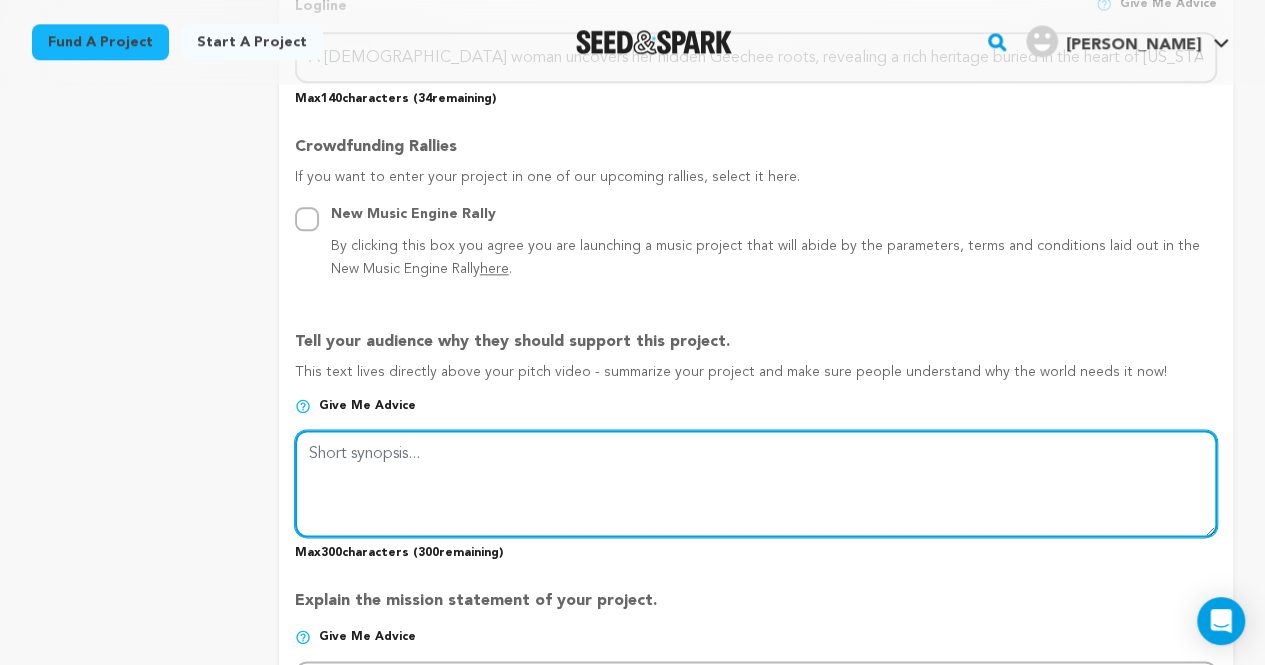 click at bounding box center [756, 483] 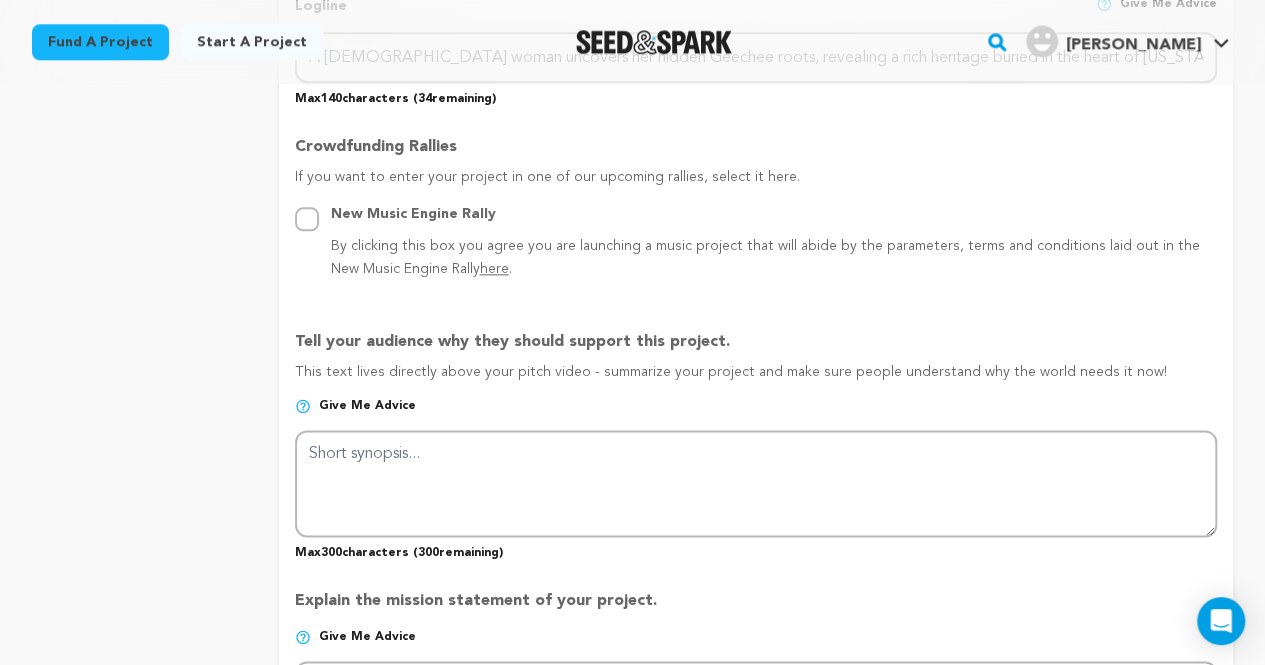 click on "Project Title
Project Name
The Intersection At Rebecca Street And Shipman Avenue
Project URL
Give me advice
Project URL
intersectionrebeccastandshipmanave
seedandspark.com/fund/rebeccas-street-a-geechee-journey-of-self-relization-and-memory
Private Preview Link
(Copy Link)
Copy private preview link
Give me advice" at bounding box center (756, 382) 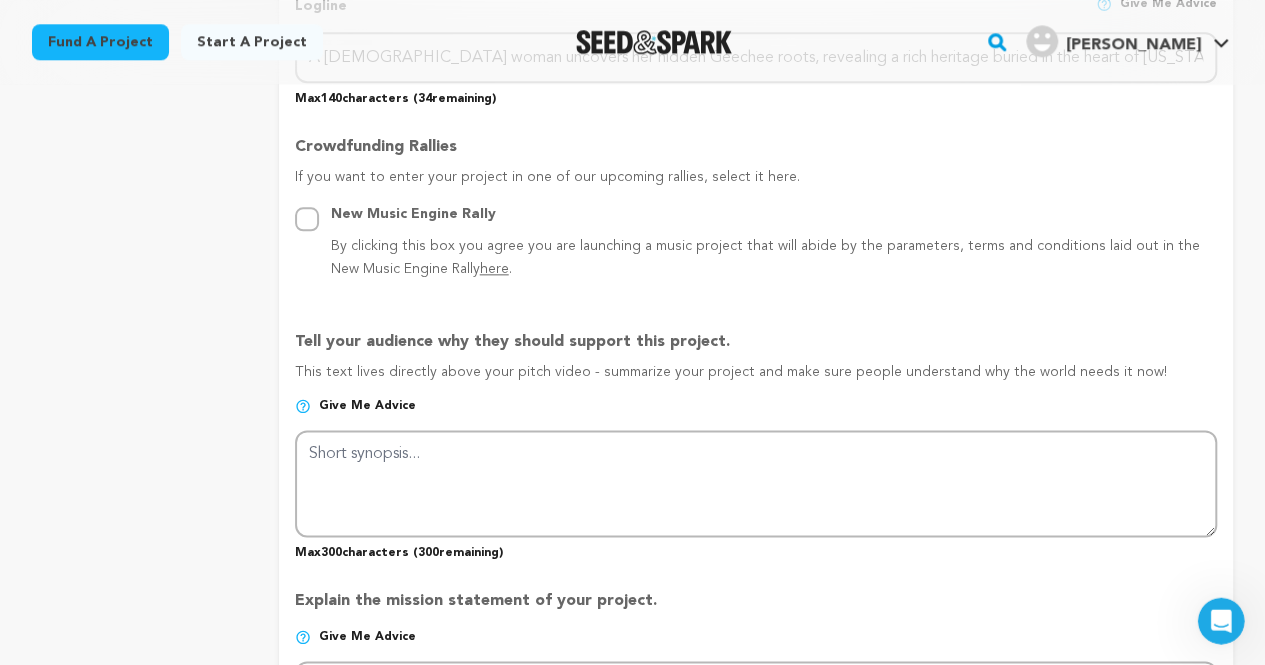 scroll, scrollTop: 0, scrollLeft: 0, axis: both 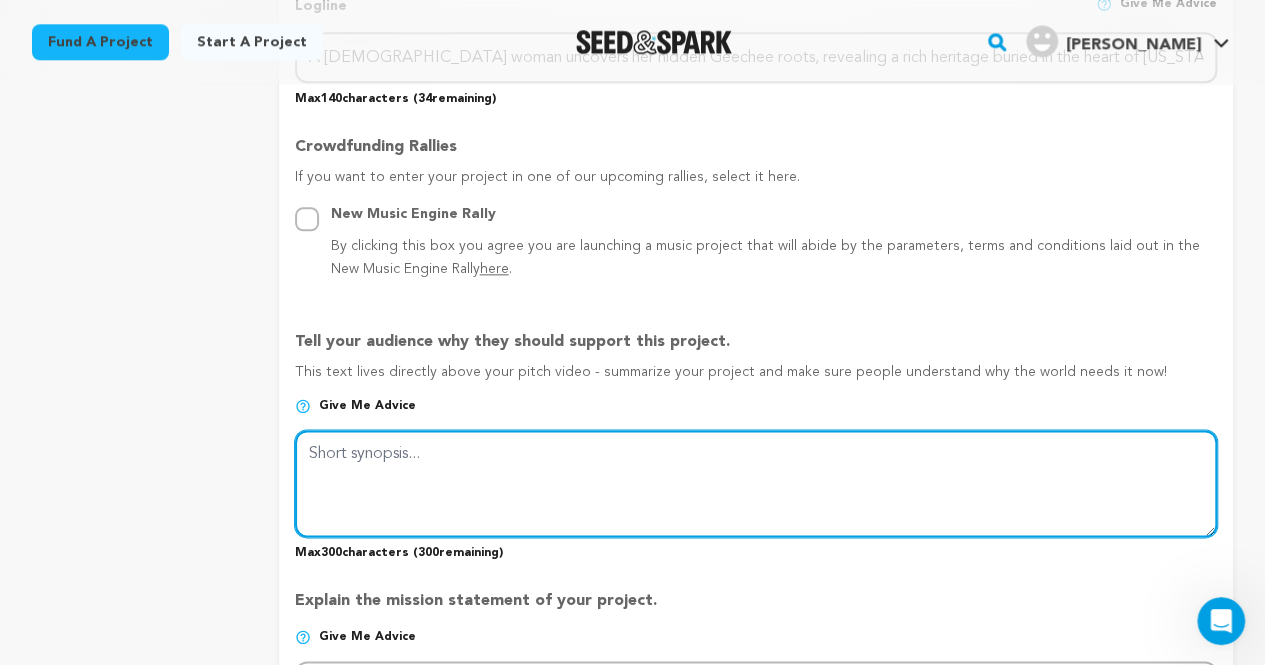 click at bounding box center [756, 483] 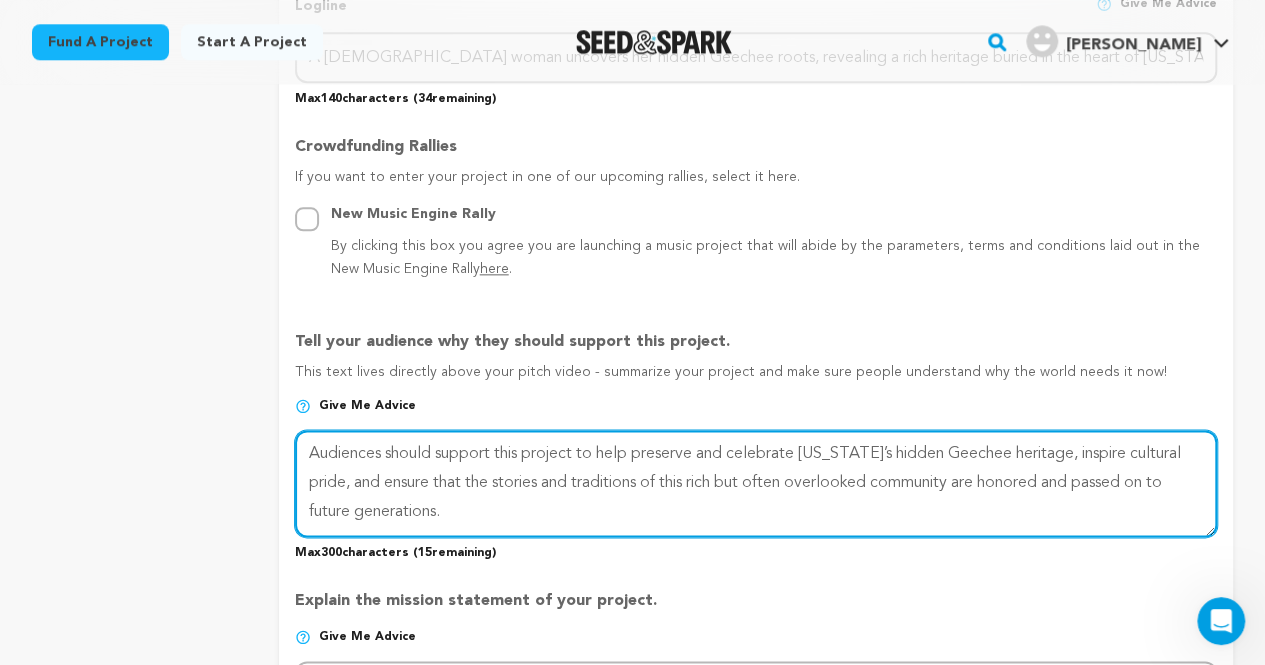 scroll, scrollTop: 304, scrollLeft: 0, axis: vertical 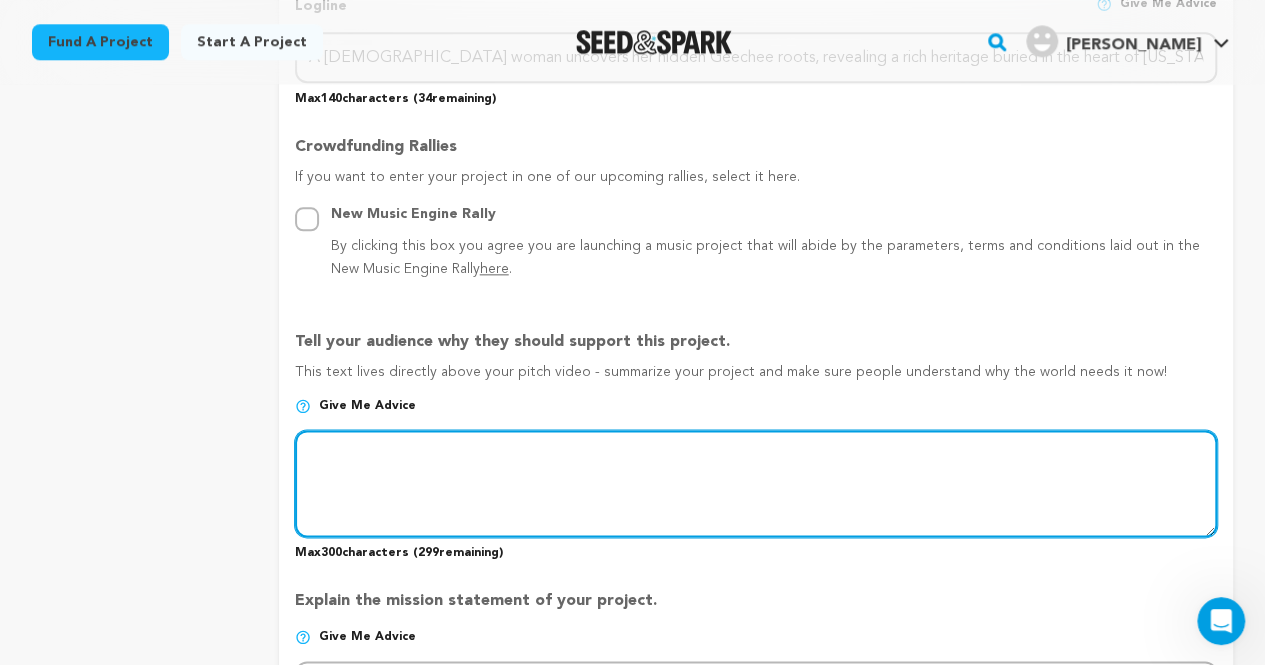 click at bounding box center [756, 483] 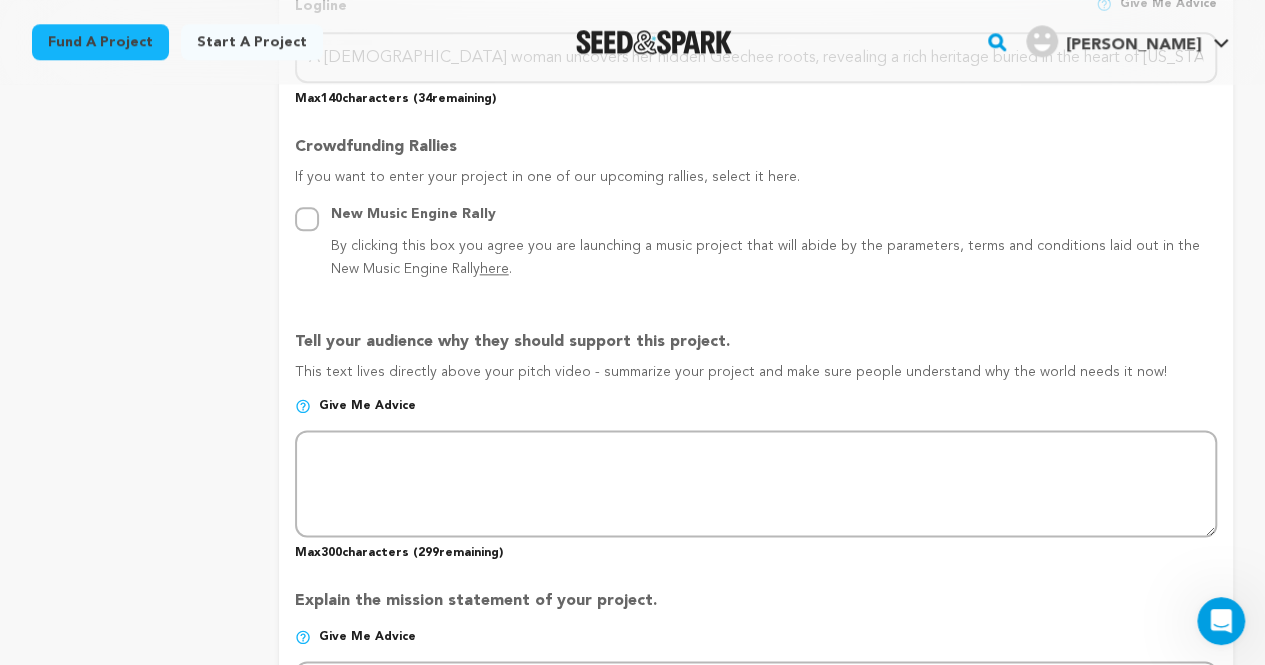 click on "Tell your audience why they should support this project." at bounding box center [756, 346] 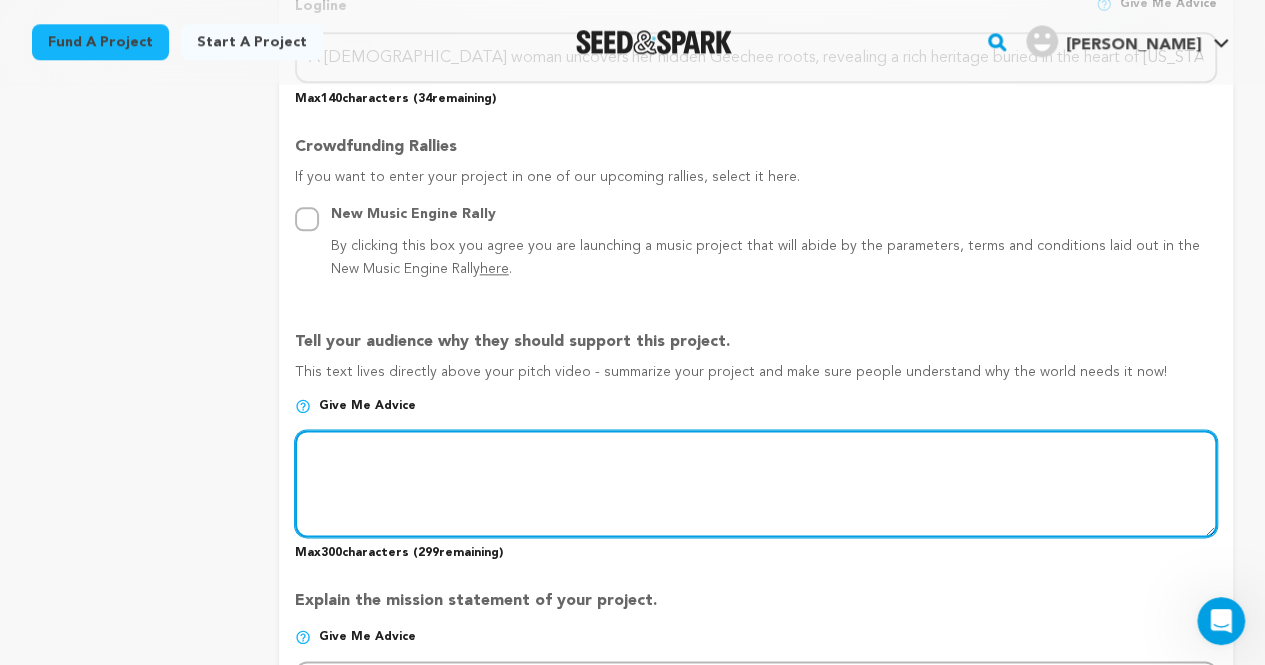 click at bounding box center (756, 483) 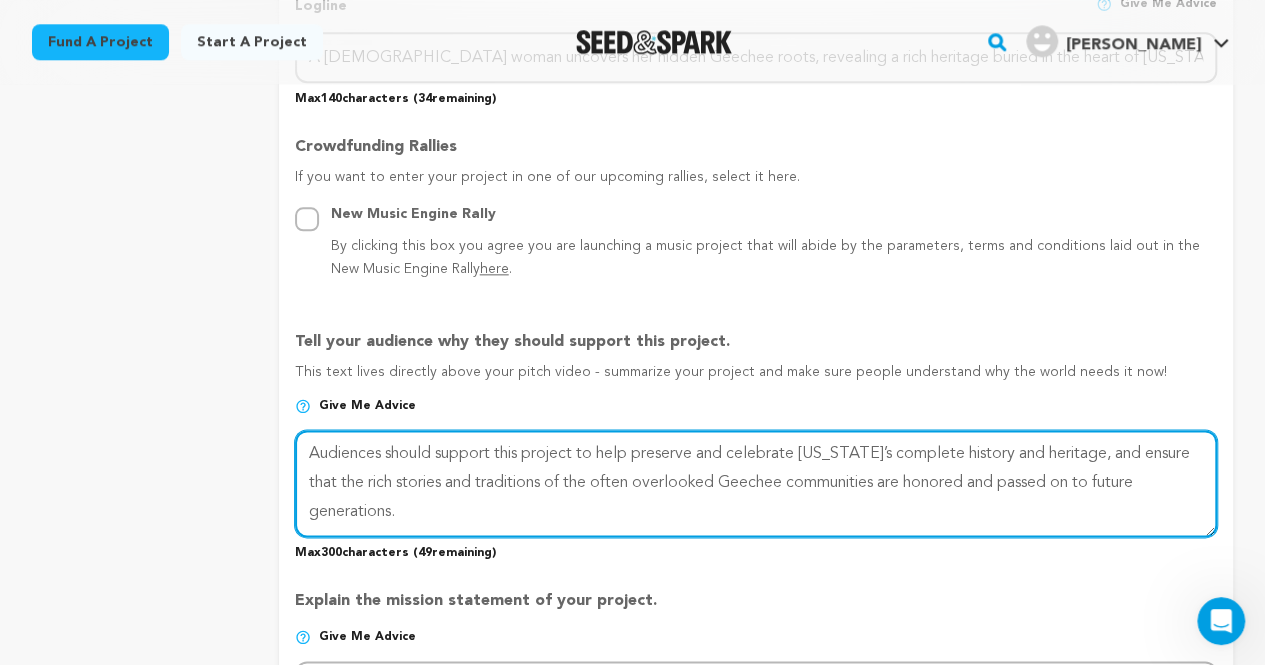 scroll, scrollTop: 16, scrollLeft: 0, axis: vertical 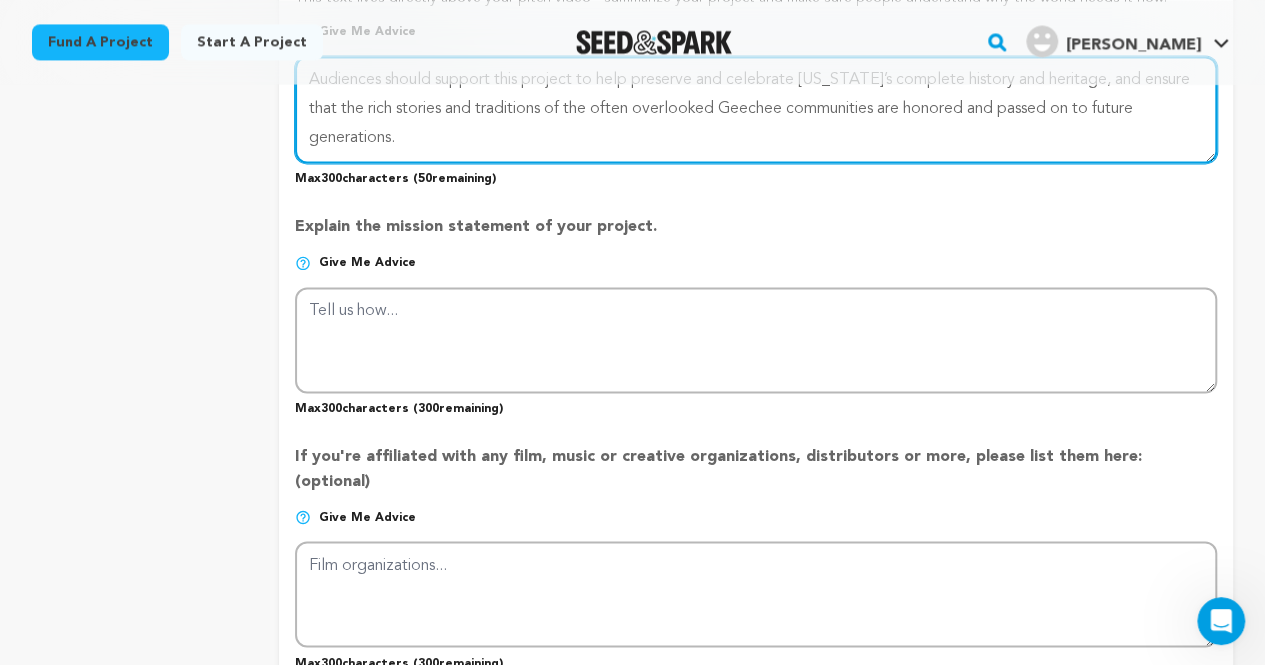 type on "Audiences should support this project to help preserve and celebrate Georgia’s complete history and heritage, and ensure that the rich stories and traditions of the often overlooked Geechee communities are honored and passed on to future generations." 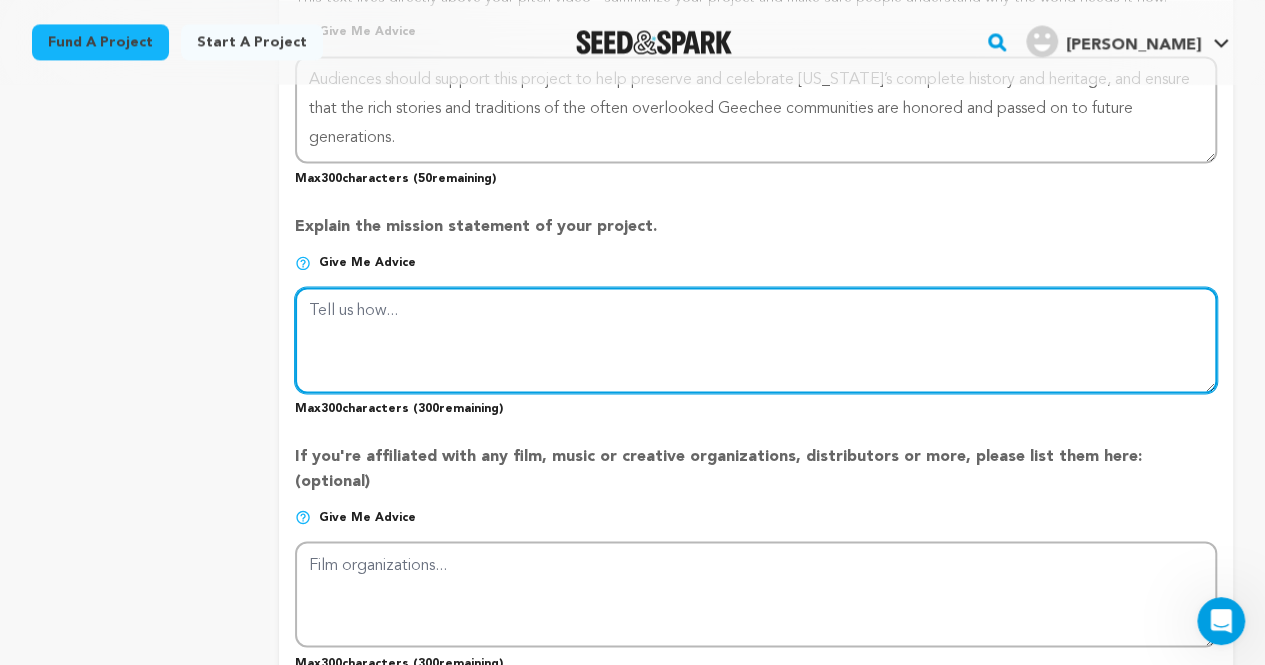 click at bounding box center (756, 340) 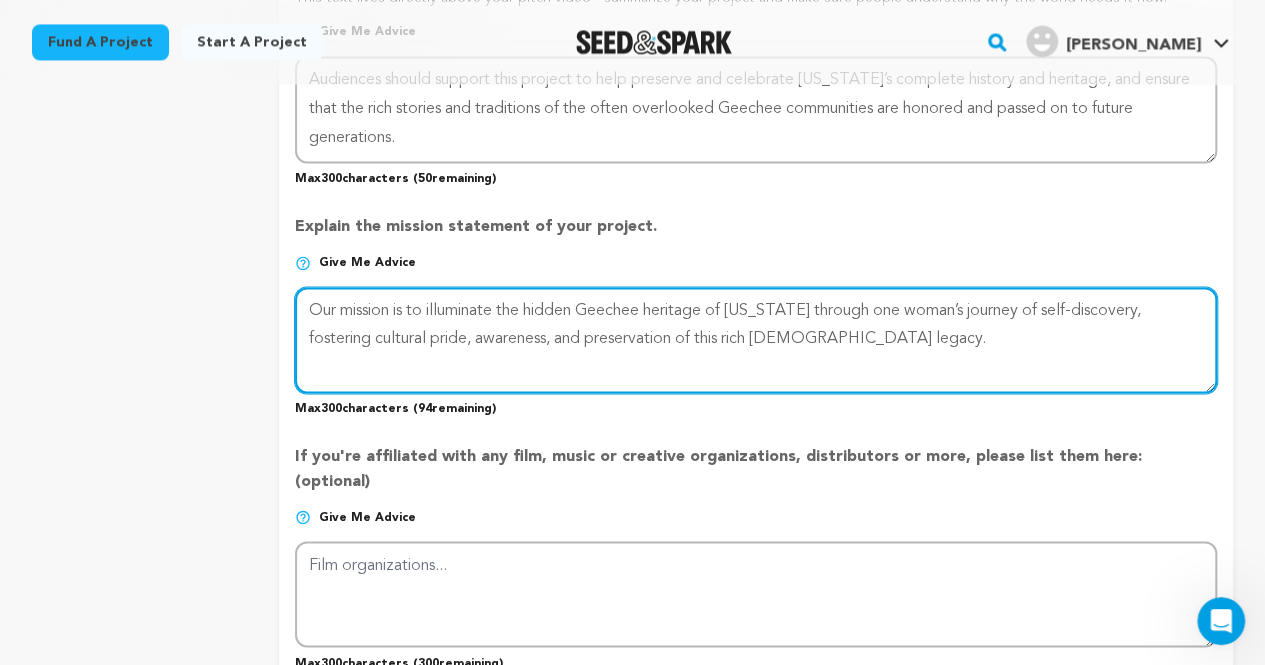 click at bounding box center (756, 340) 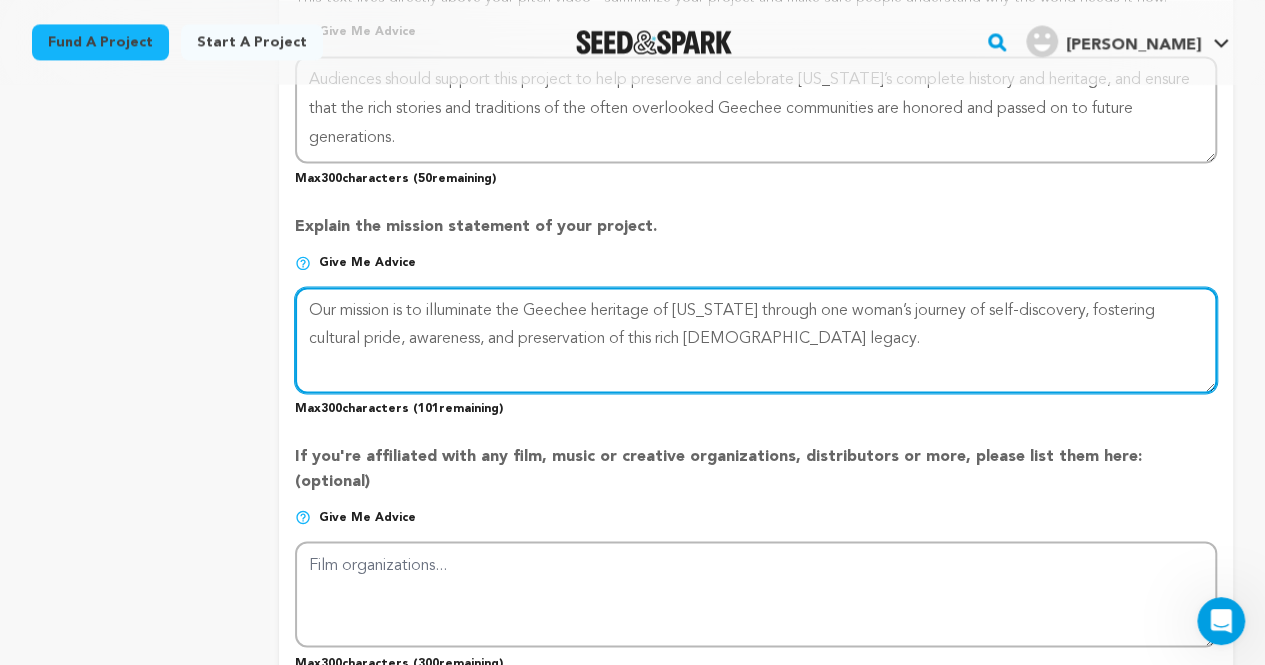 type on "Our mission is to illuminate the Geechee heritage of Georgia through one woman’s journey of self-discovery, fostering cultural pride, awareness, and preservation of this rich African American legacy." 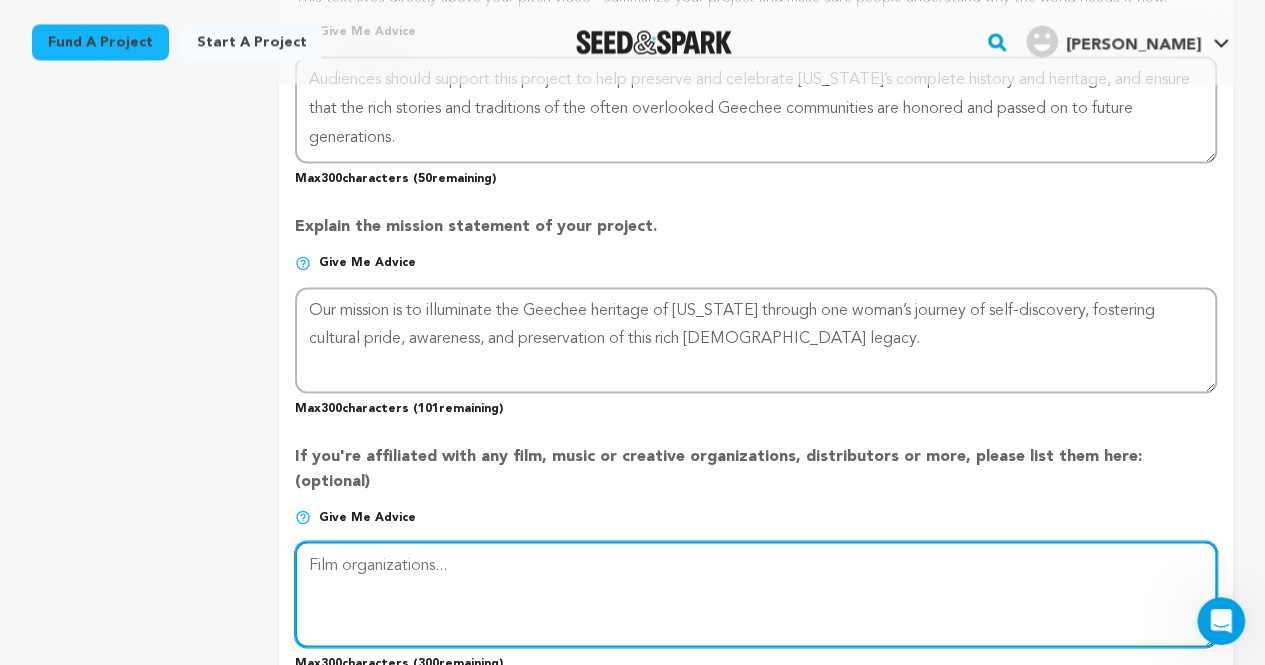 click at bounding box center [756, 594] 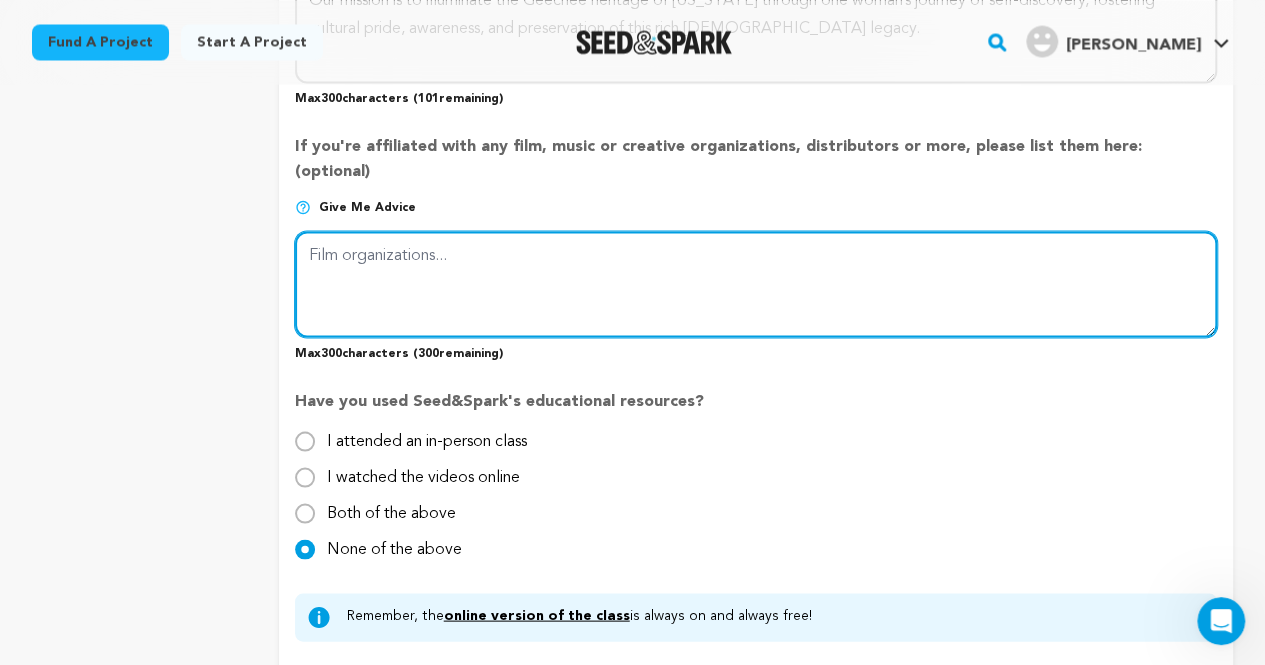 scroll, scrollTop: 1766, scrollLeft: 0, axis: vertical 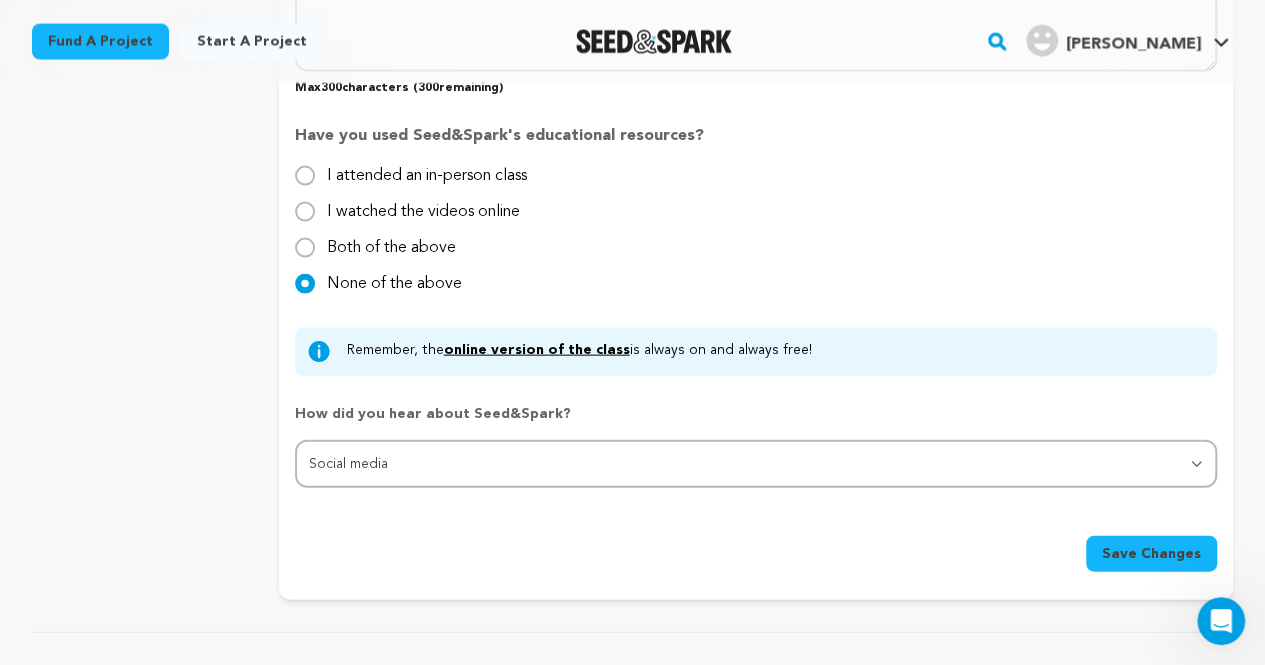 click on "Save Changes" at bounding box center (1151, 554) 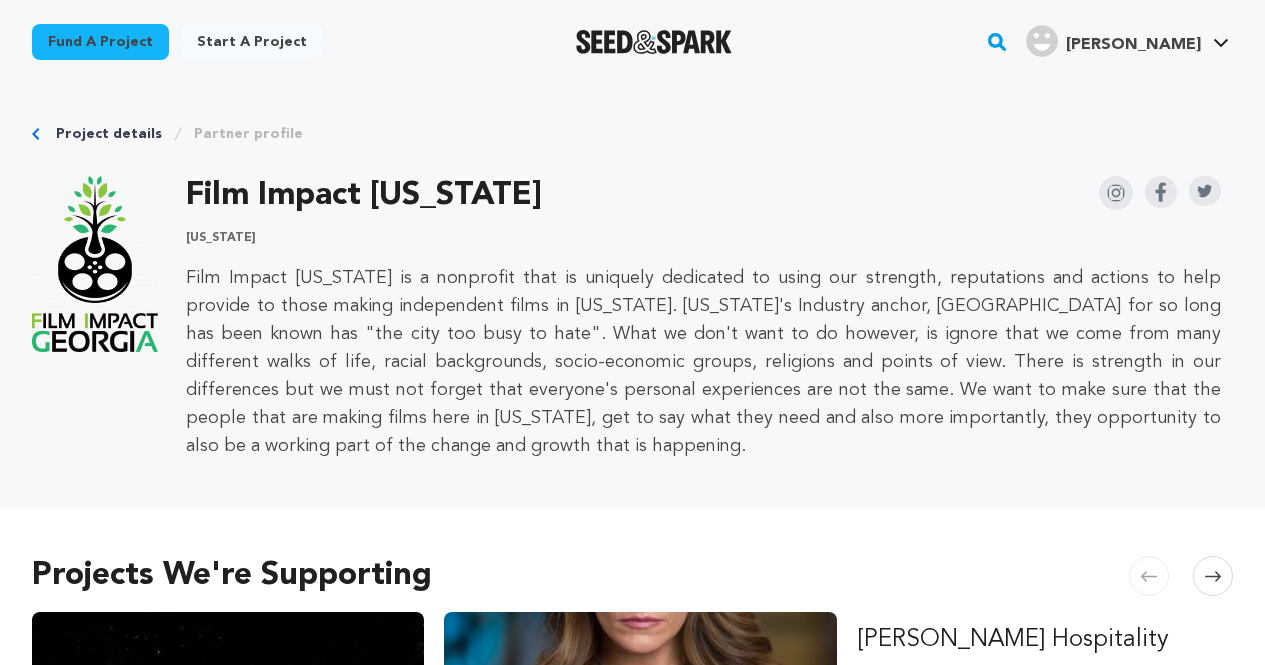 scroll, scrollTop: 0, scrollLeft: 0, axis: both 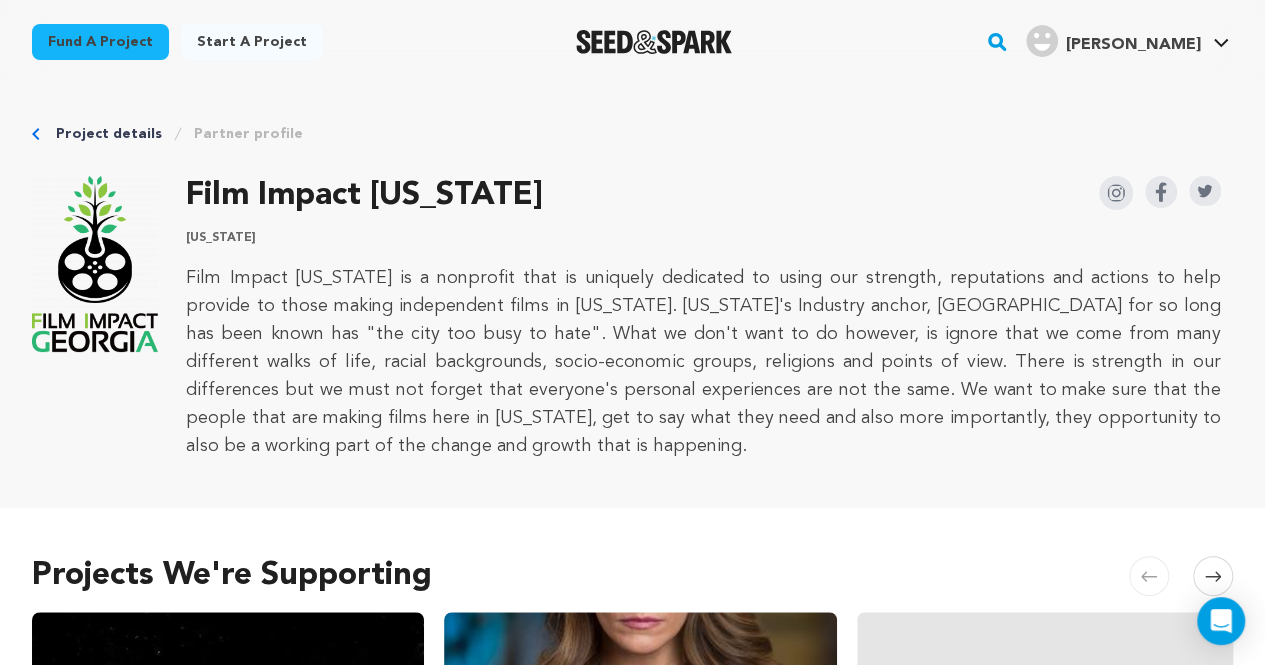 click on "Start a project" at bounding box center [252, 42] 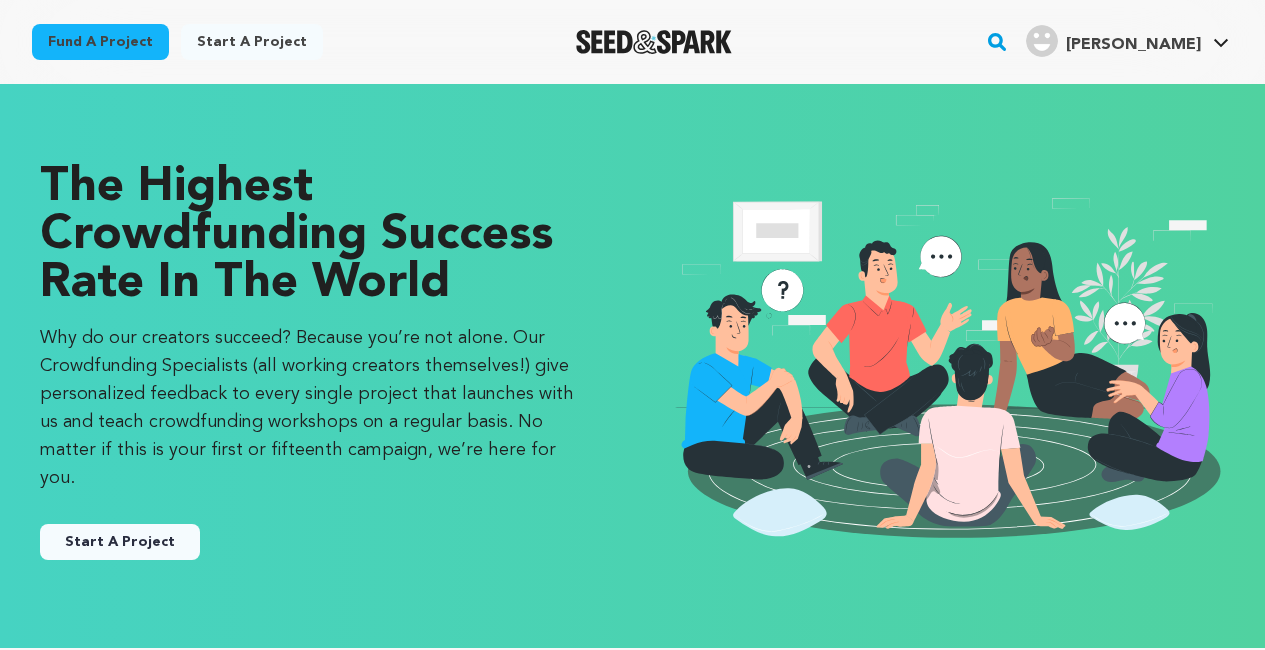 scroll, scrollTop: 0, scrollLeft: 0, axis: both 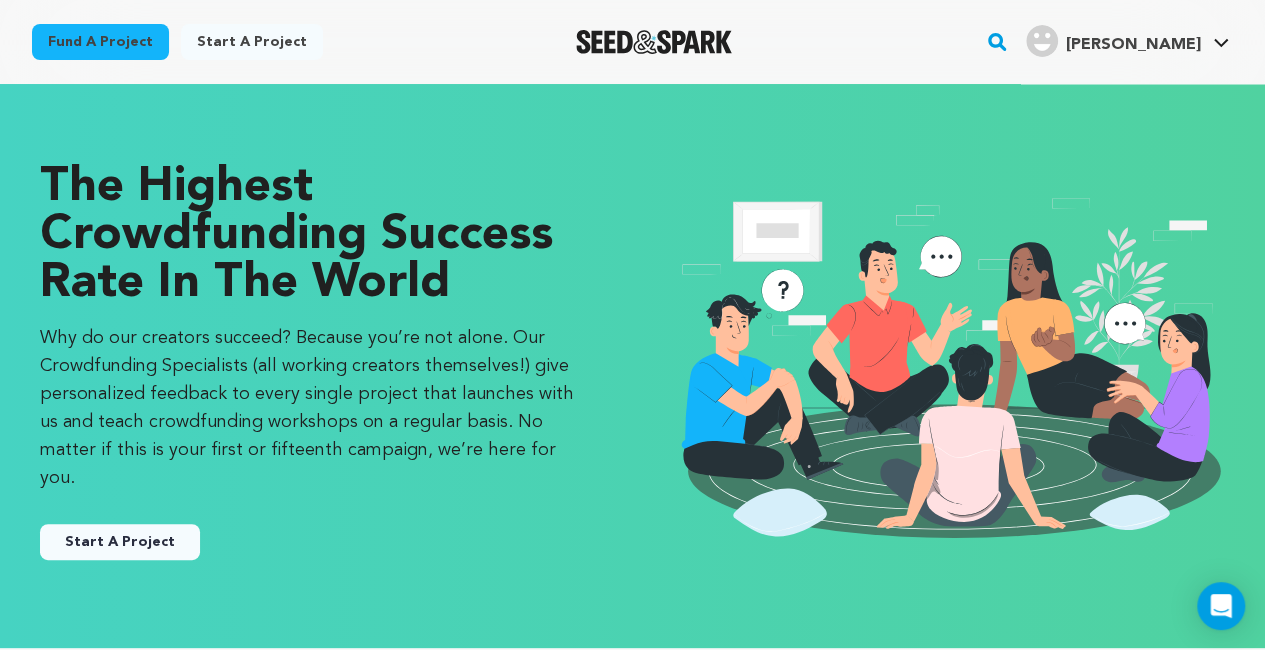 click on "Start A Project" at bounding box center (120, 542) 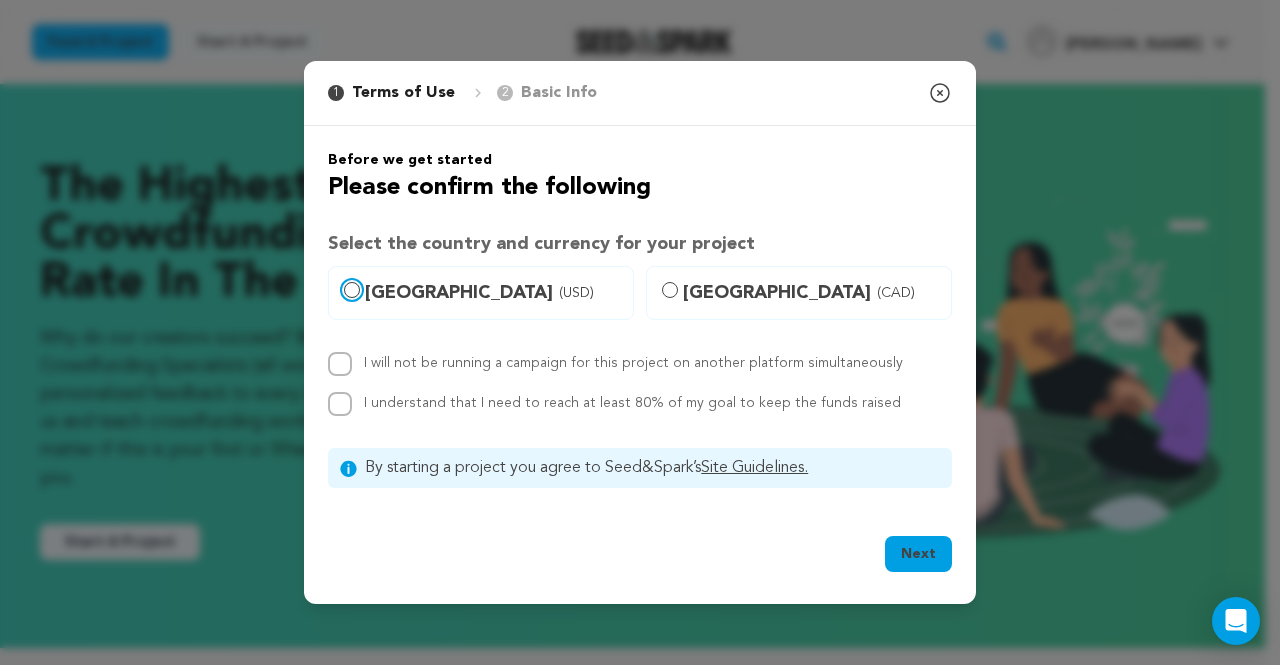 drag, startPoint x: 349, startPoint y: 291, endPoint x: 340, endPoint y: 365, distance: 74.54529 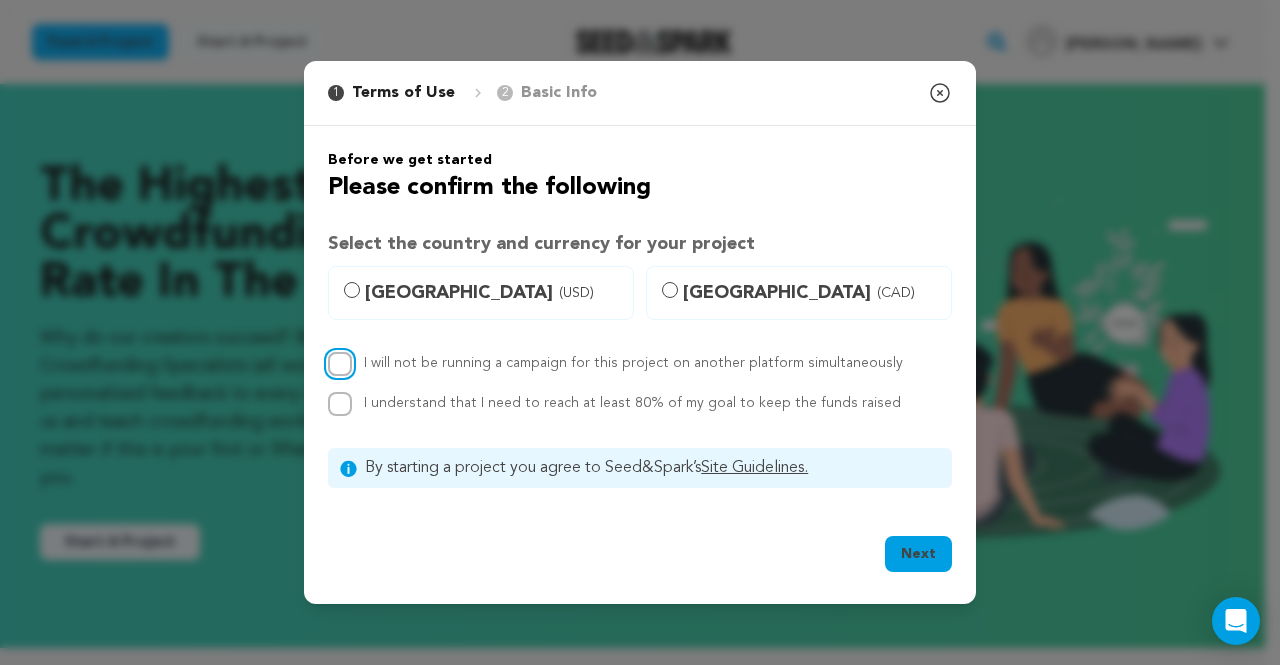 click on "I will not be running a campaign for this project on another platform
simultaneously" at bounding box center (340, 364) 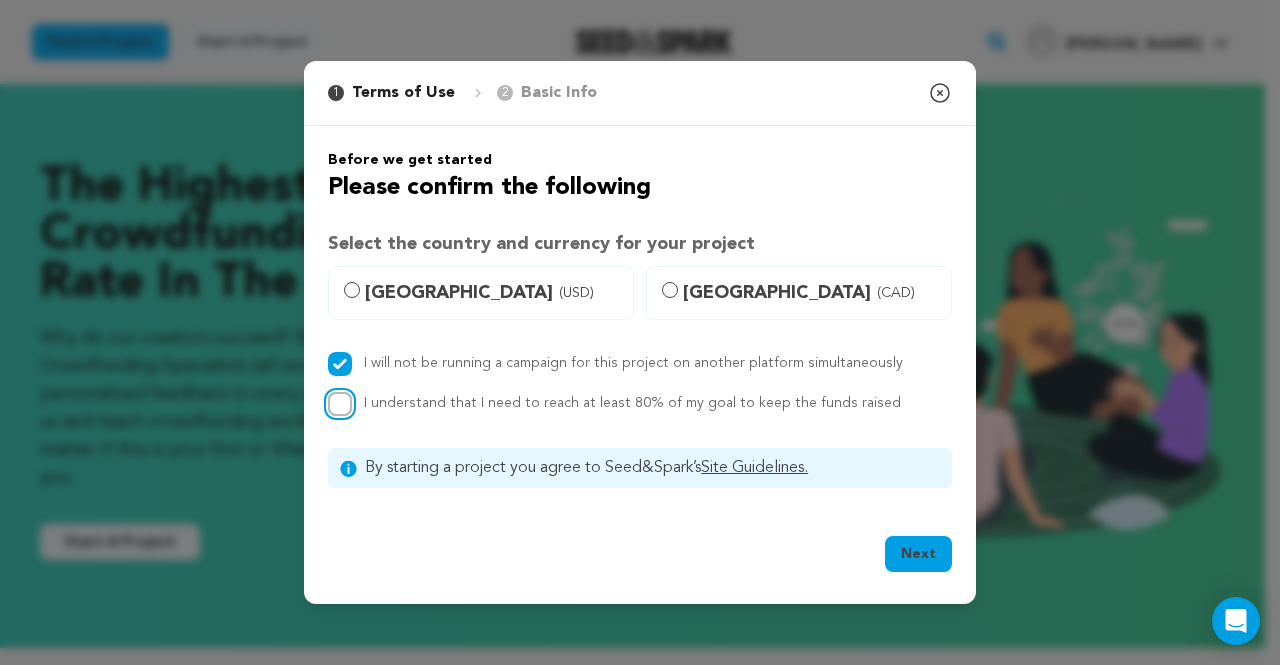 click on "I understand that I need to reach at least 80% of my goal to keep the
funds raised" at bounding box center (340, 404) 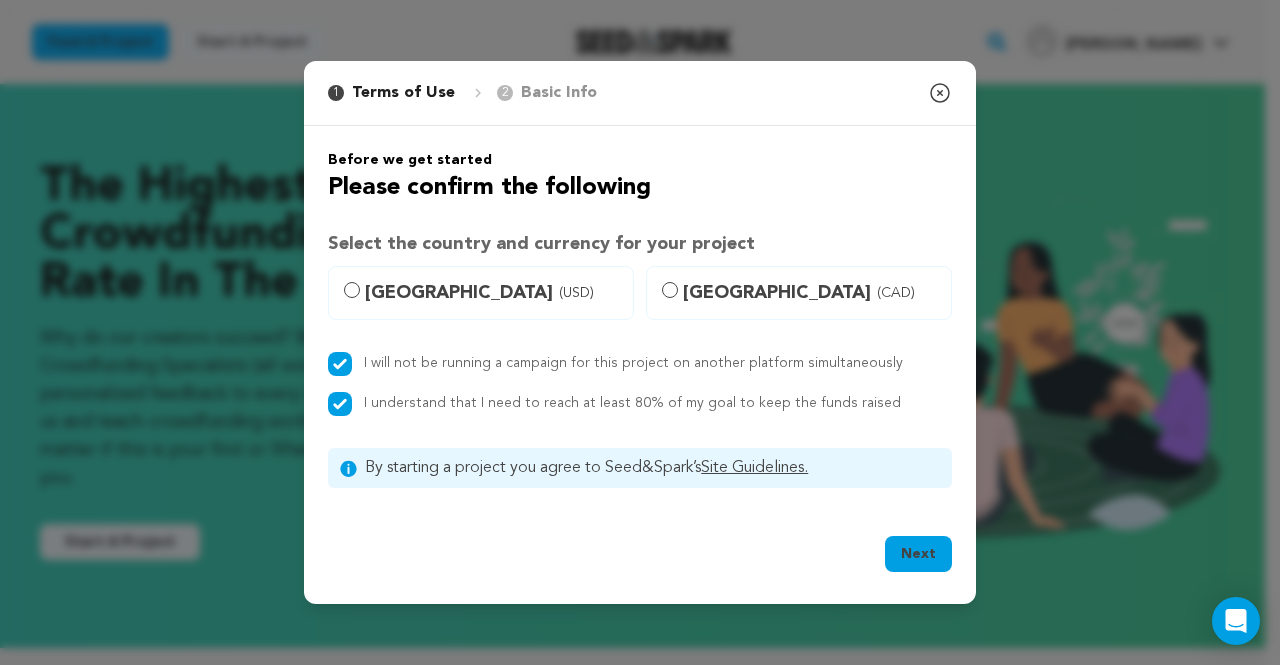 click on "Next" at bounding box center (918, 554) 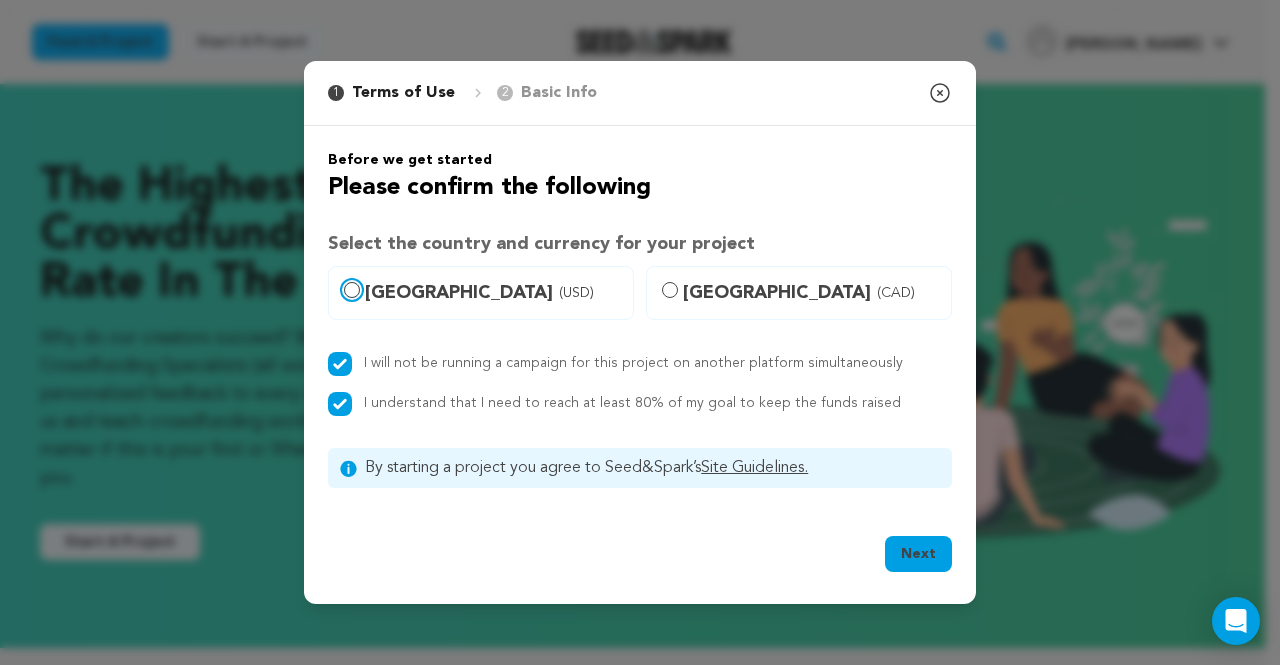 click on "United States
(USD)" at bounding box center [352, 290] 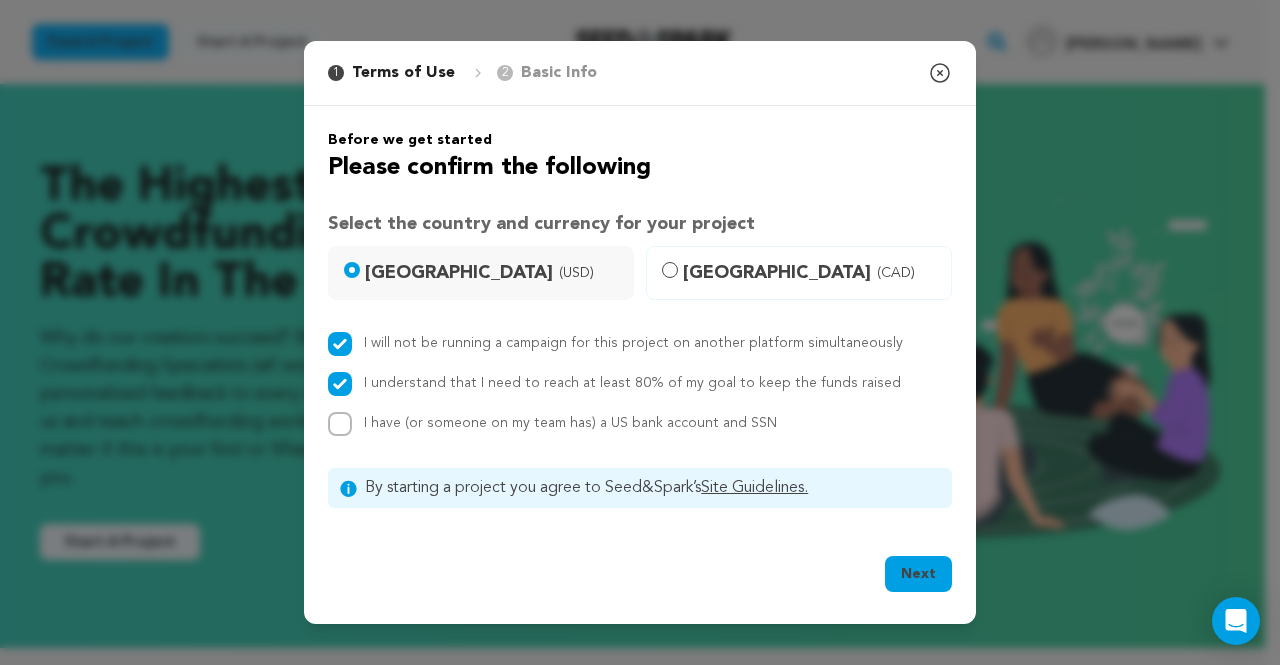click on "Next" at bounding box center (918, 574) 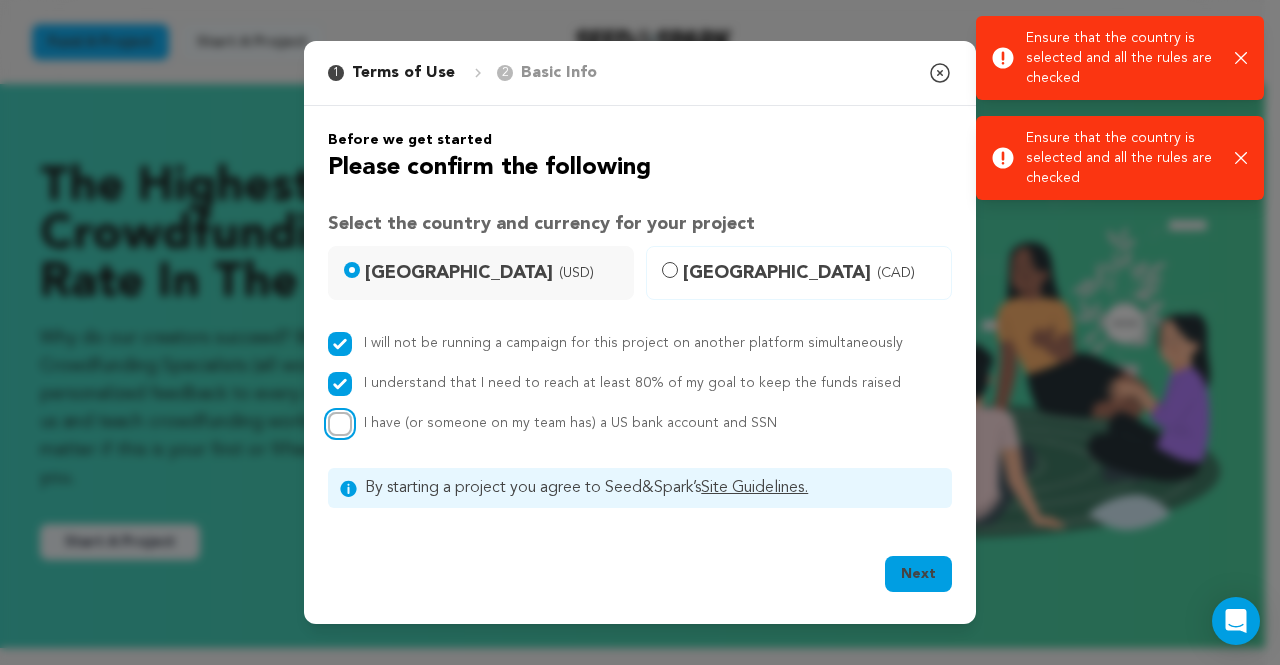 click on "I have (or someone on my team has) a US bank account and SSN" at bounding box center (340, 424) 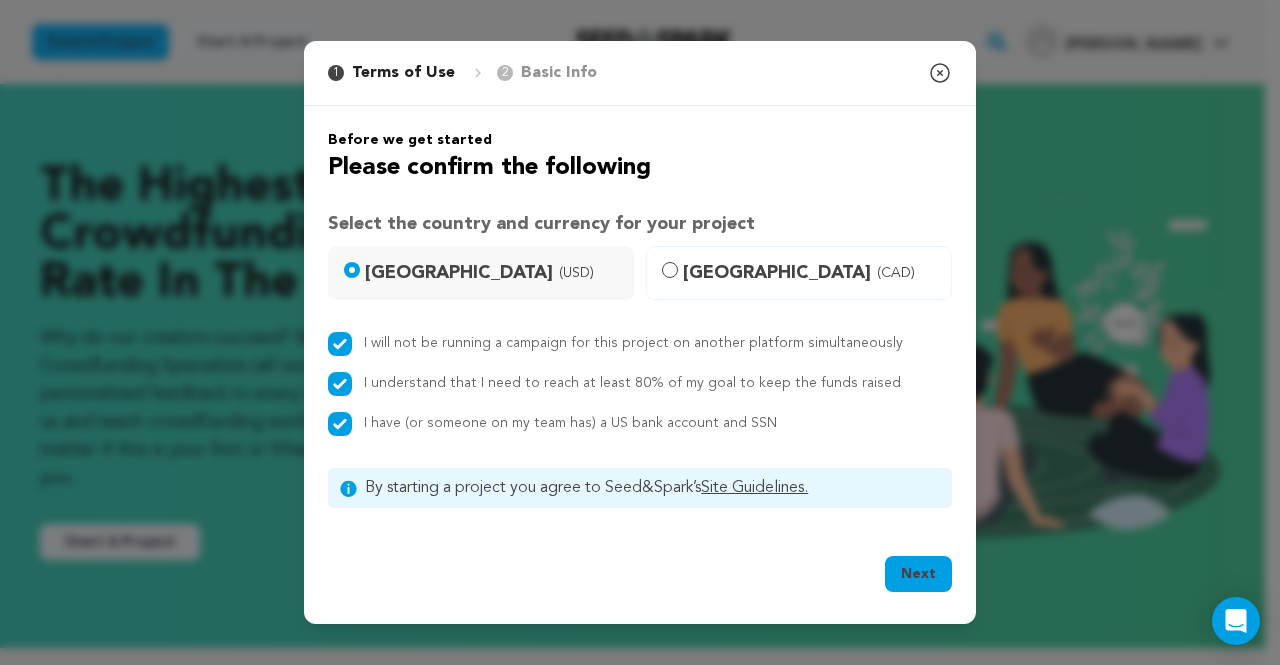 click on "Next" at bounding box center (918, 574) 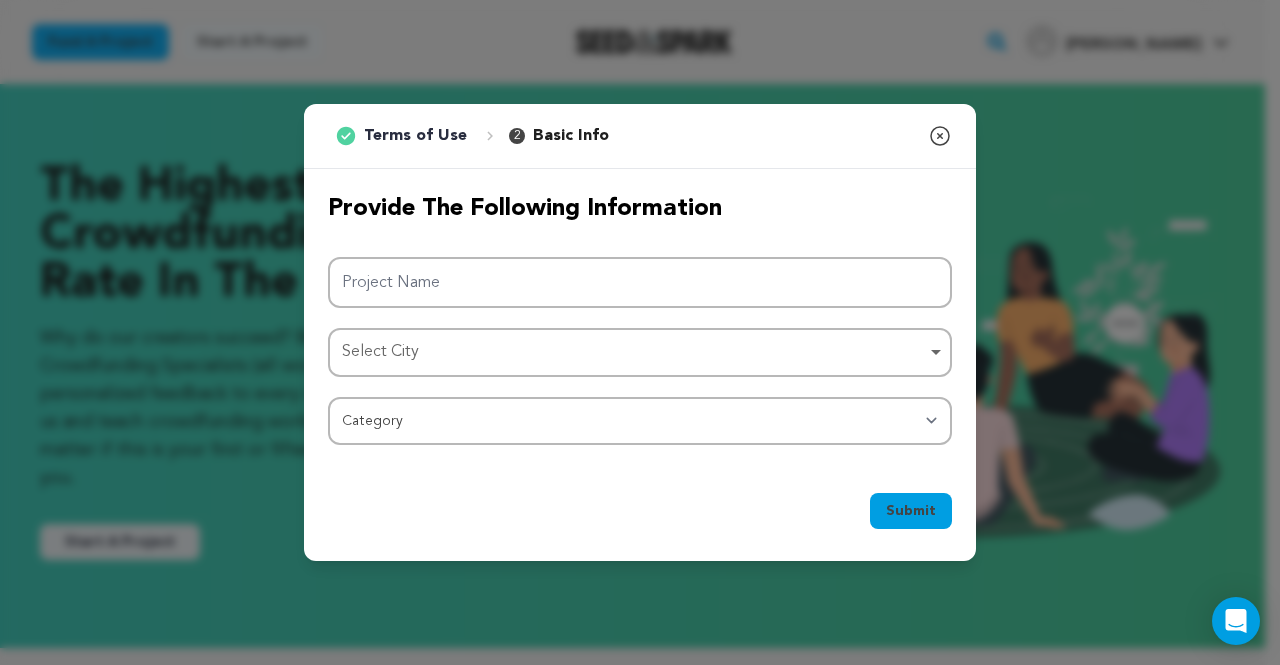 click 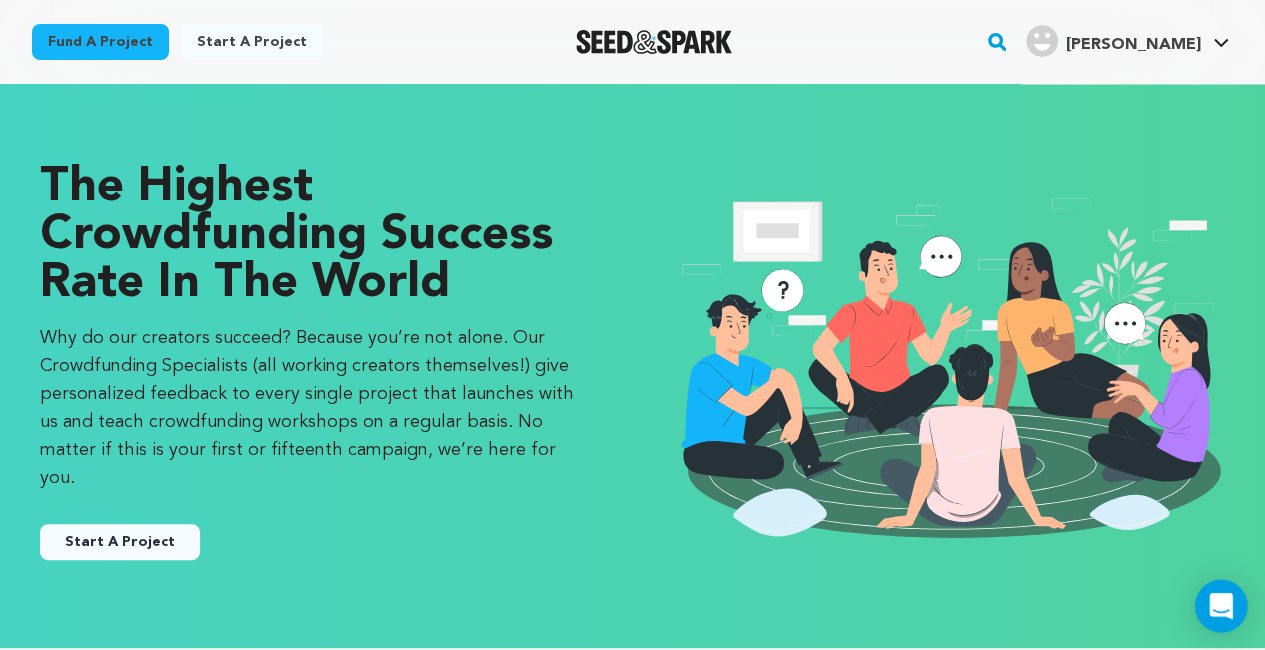 click 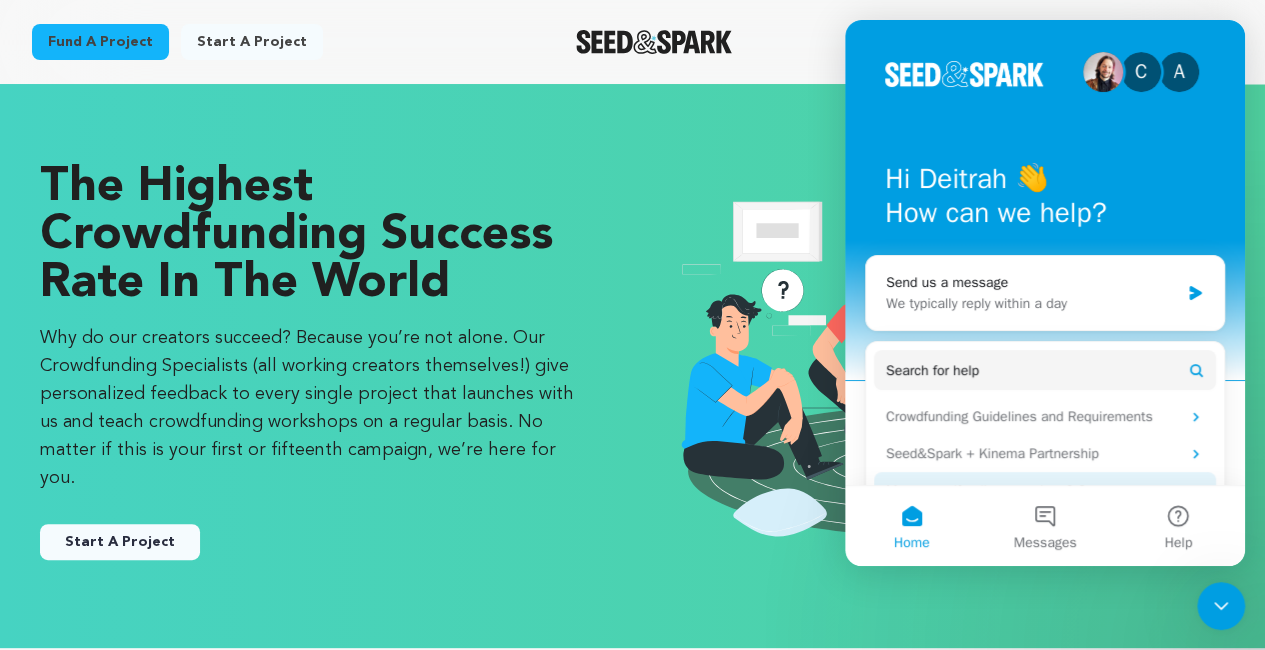 scroll, scrollTop: 0, scrollLeft: 0, axis: both 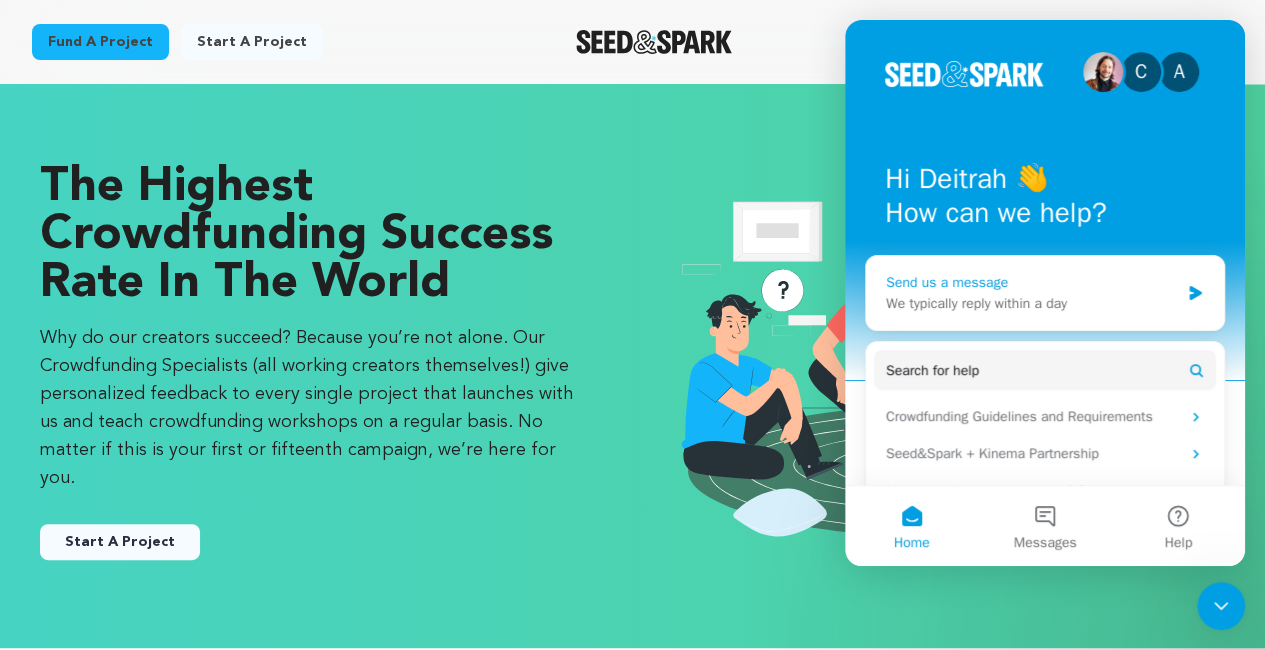 click on "We typically reply within a day" at bounding box center [1032, 303] 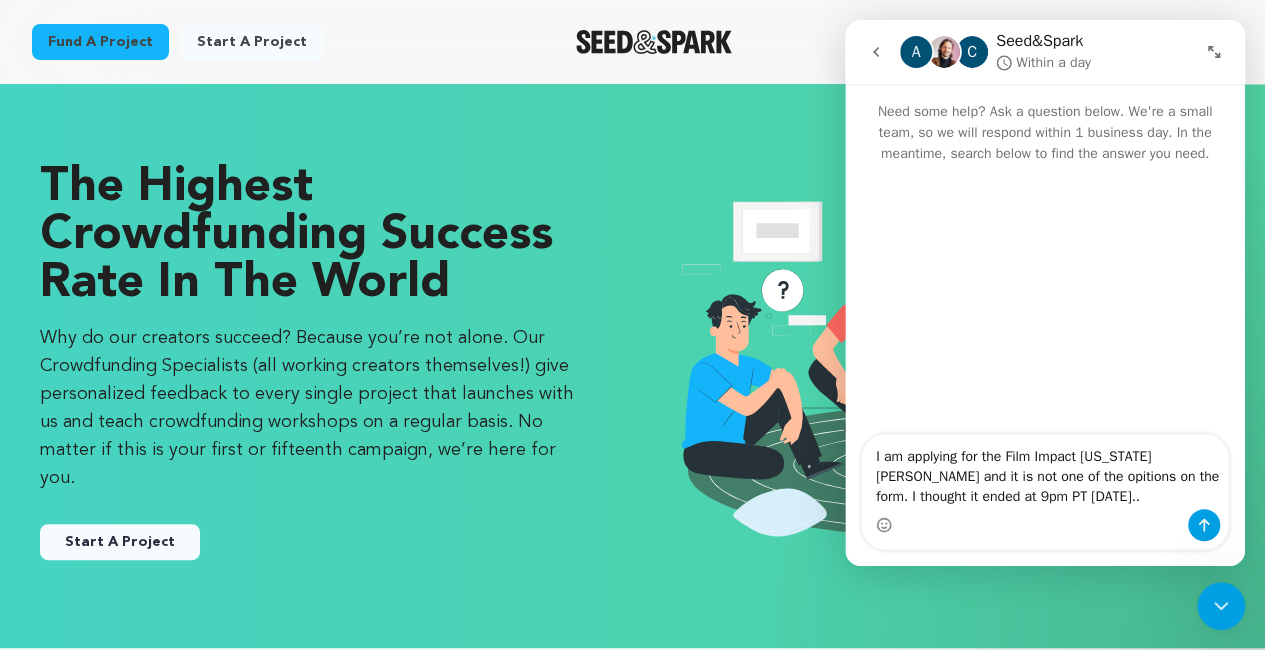 type on "I am applying for the Film Impact [US_STATE][PERSON_NAME] and it is not one of the opitions on the form. I thought it ended at 9pm PT [DATE]..." 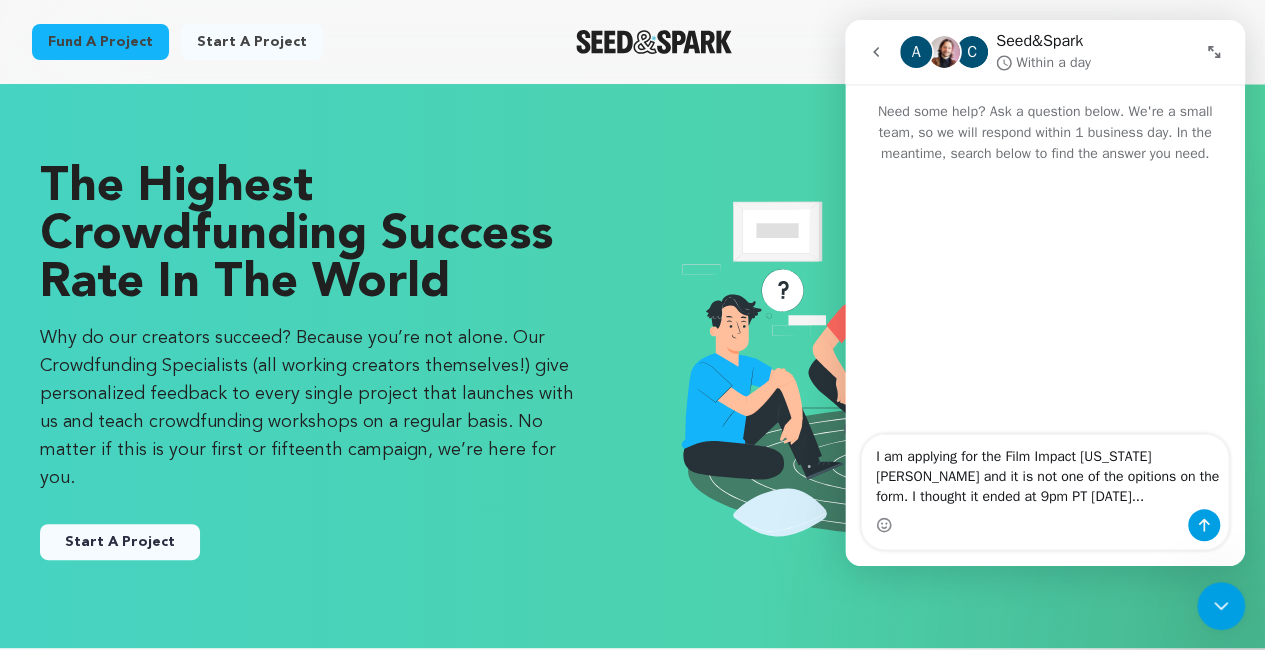 type 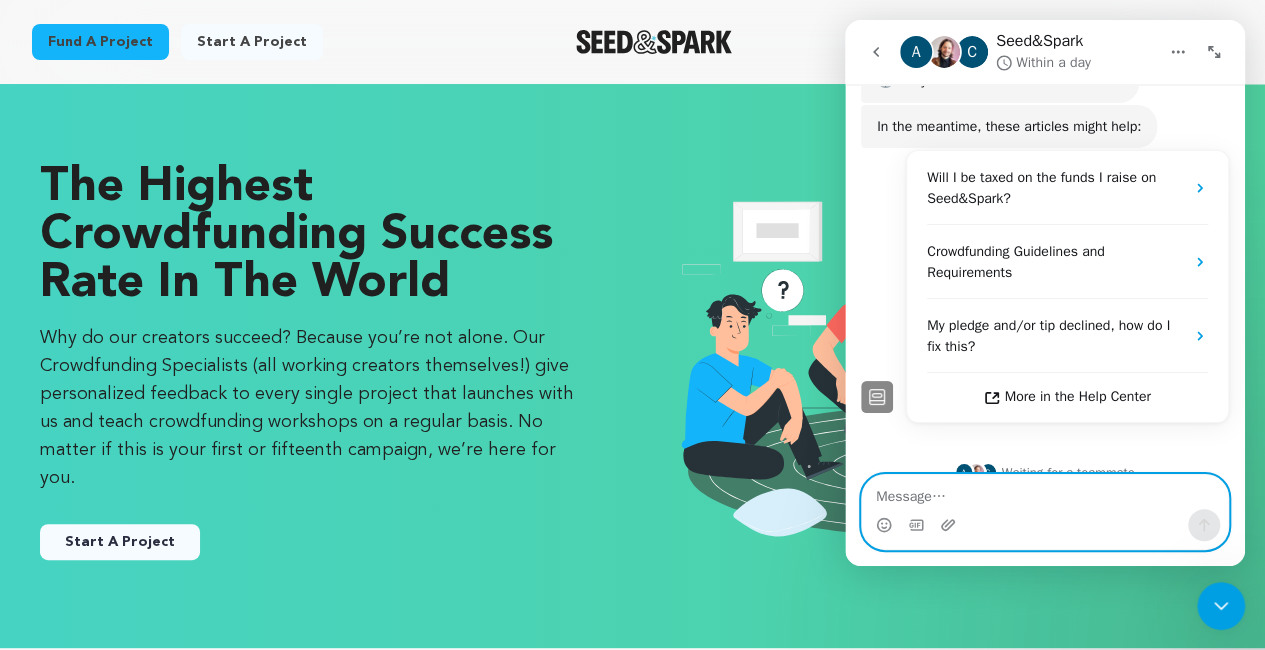 scroll, scrollTop: 320, scrollLeft: 0, axis: vertical 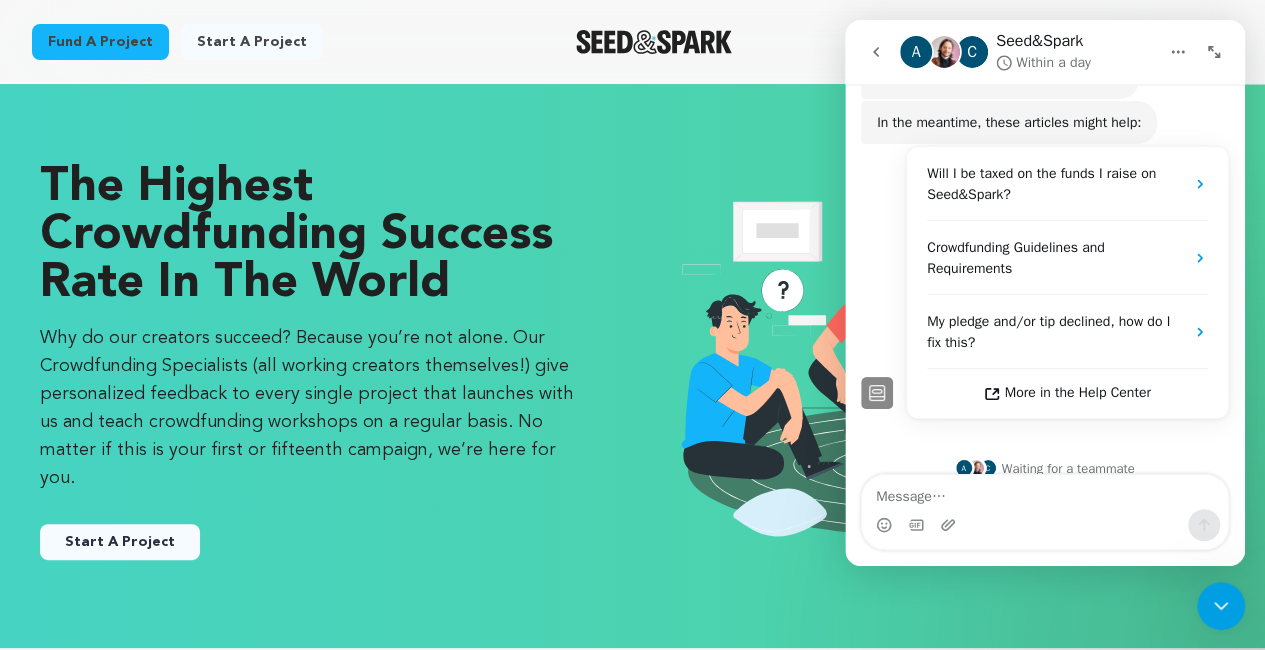 click on "Fund a project
Start a project
Search" at bounding box center (616, 42) 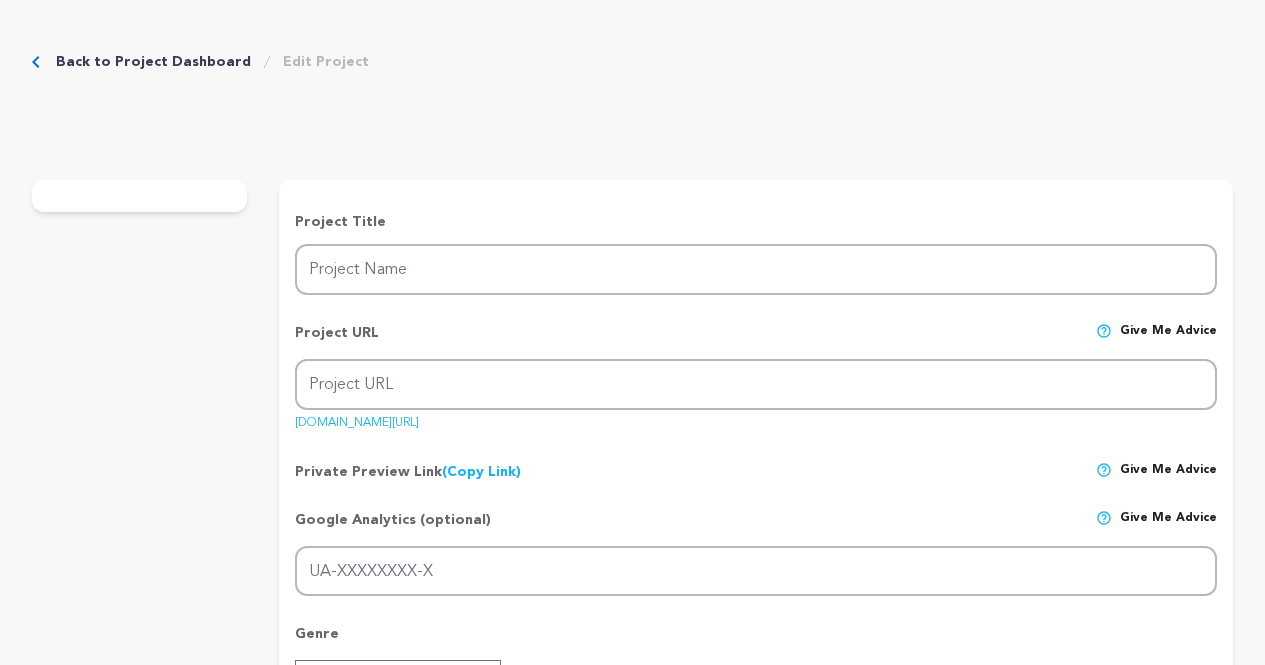 scroll, scrollTop: 0, scrollLeft: 0, axis: both 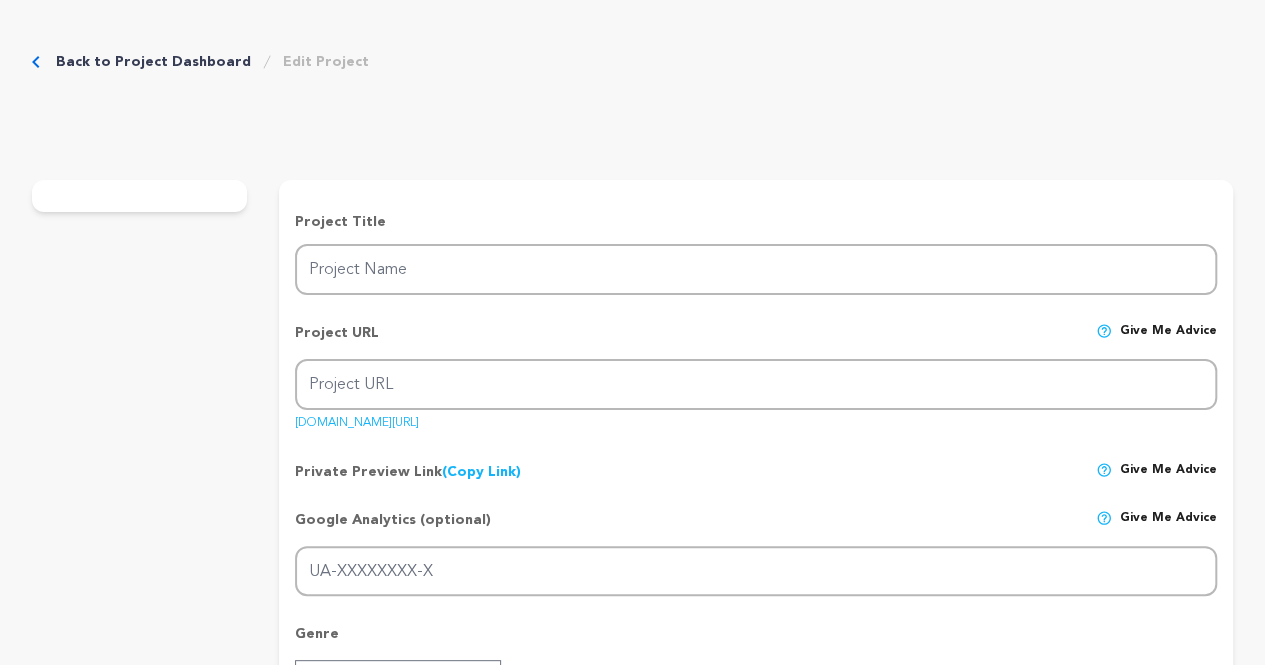 type on "The Intersection At [PERSON_NAME][GEOGRAPHIC_DATA][PERSON_NAME]" 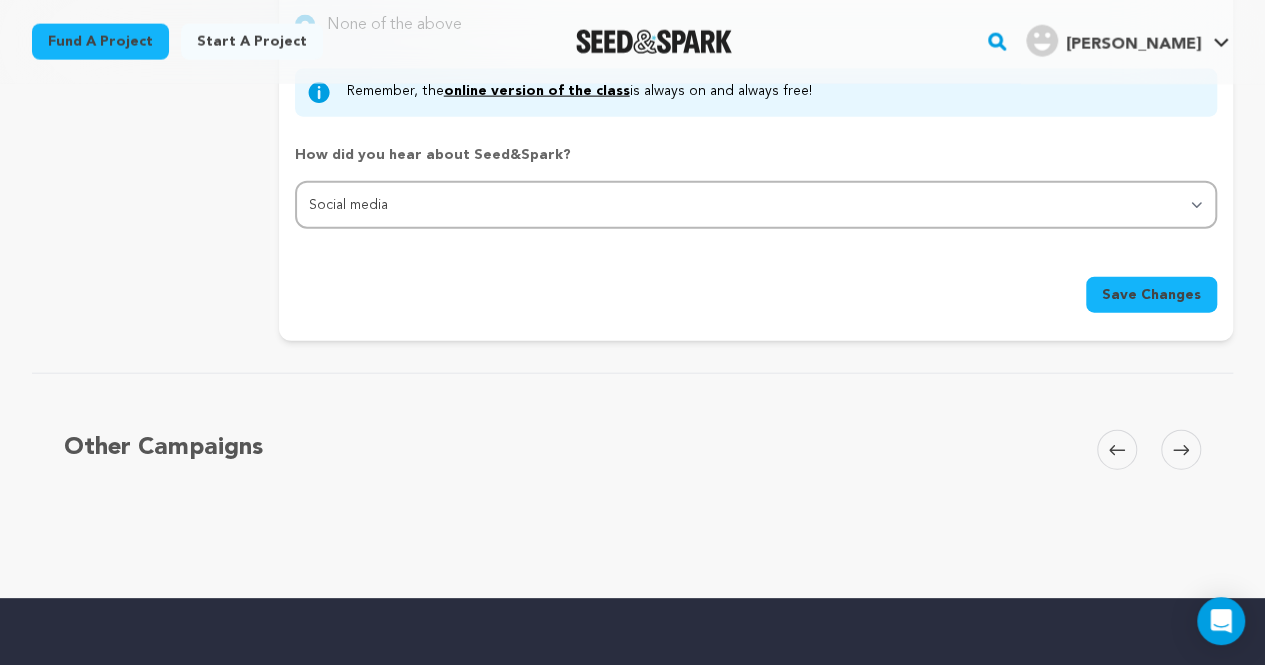 scroll, scrollTop: 2279, scrollLeft: 0, axis: vertical 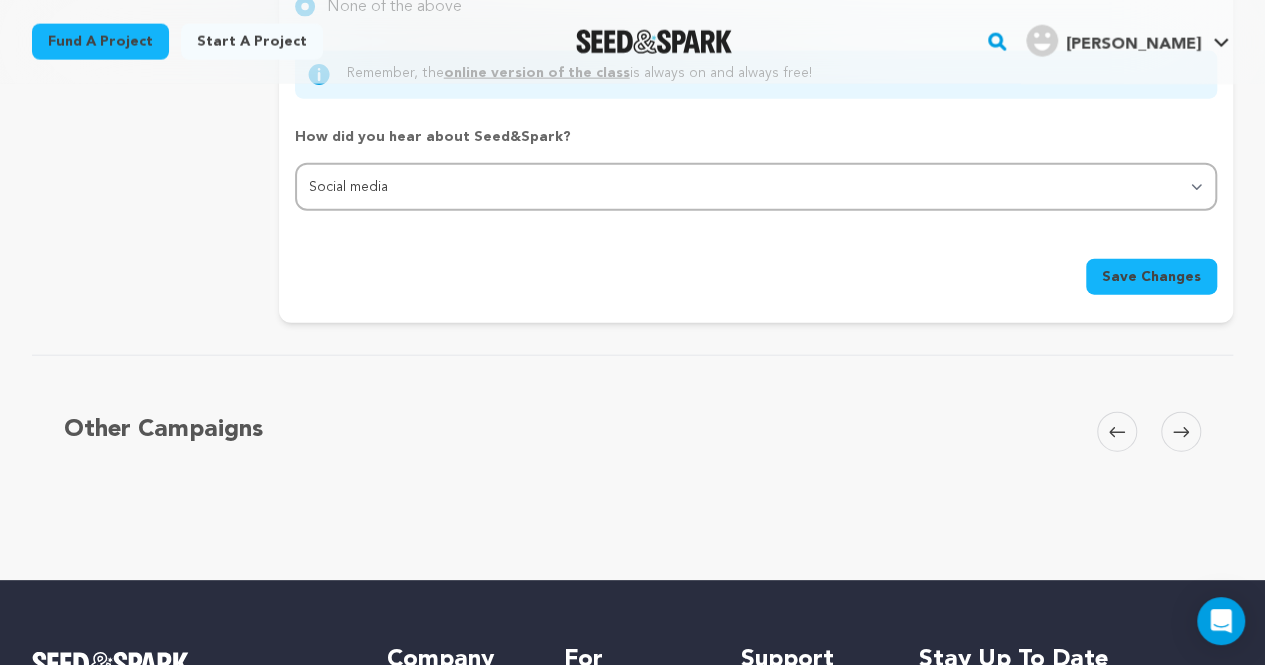 click 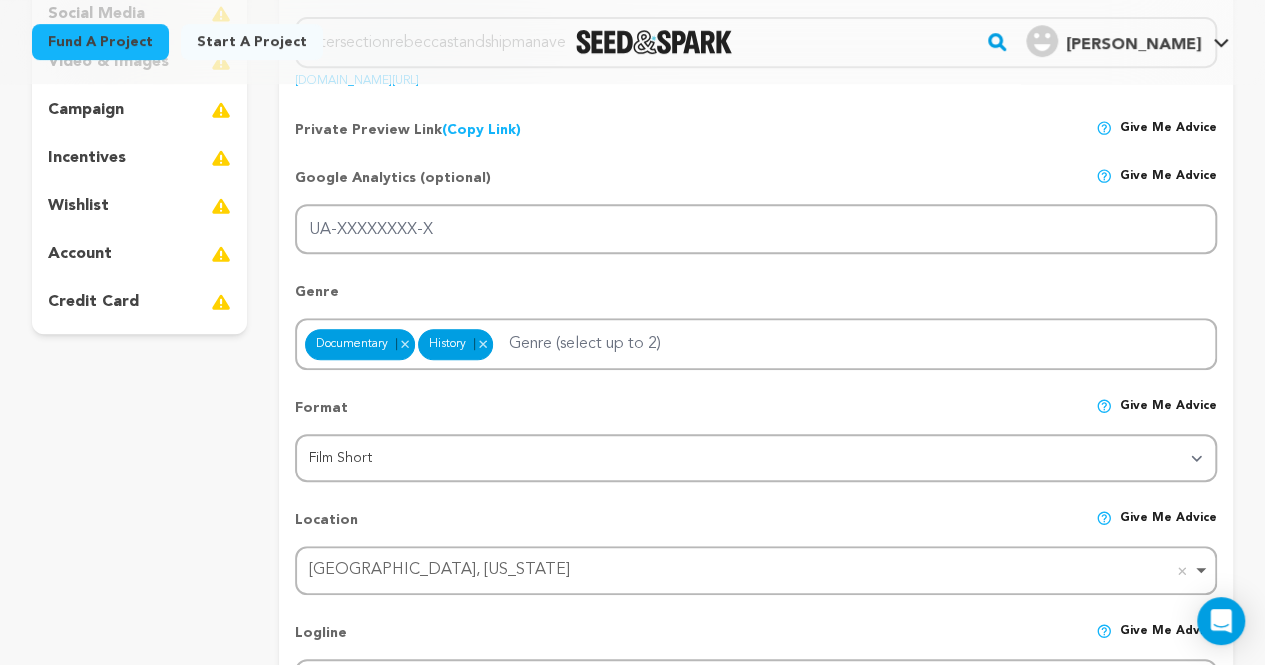 scroll, scrollTop: 0, scrollLeft: 0, axis: both 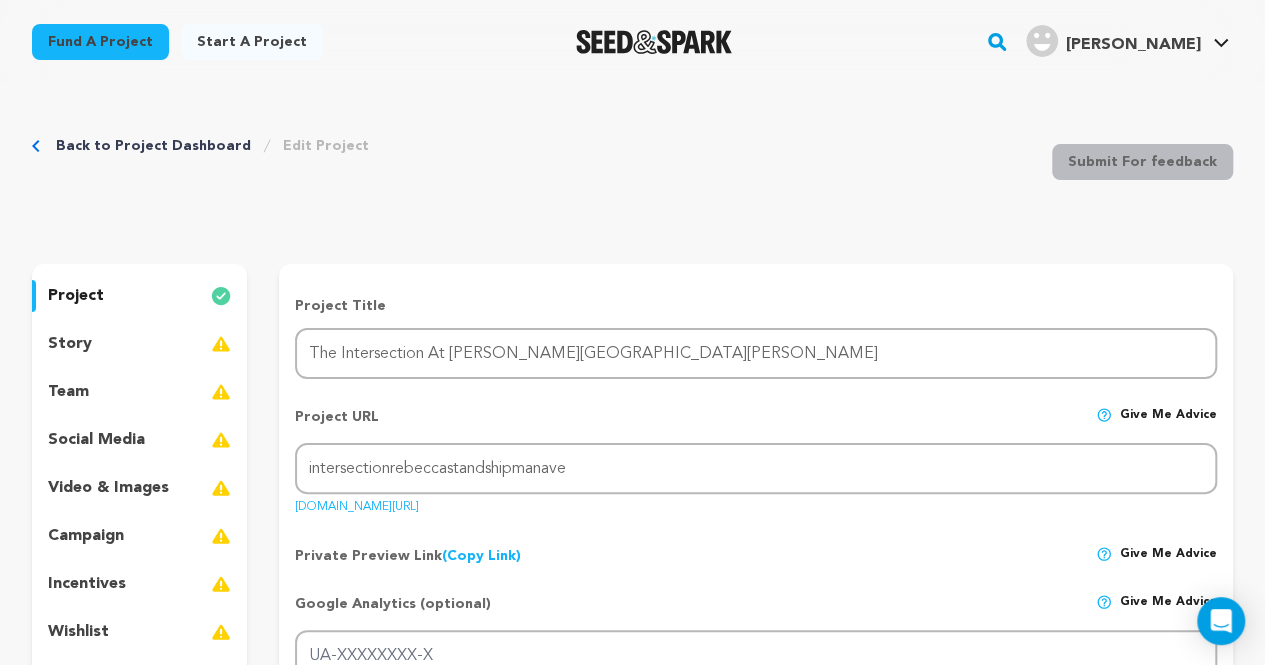 click at bounding box center [221, 344] 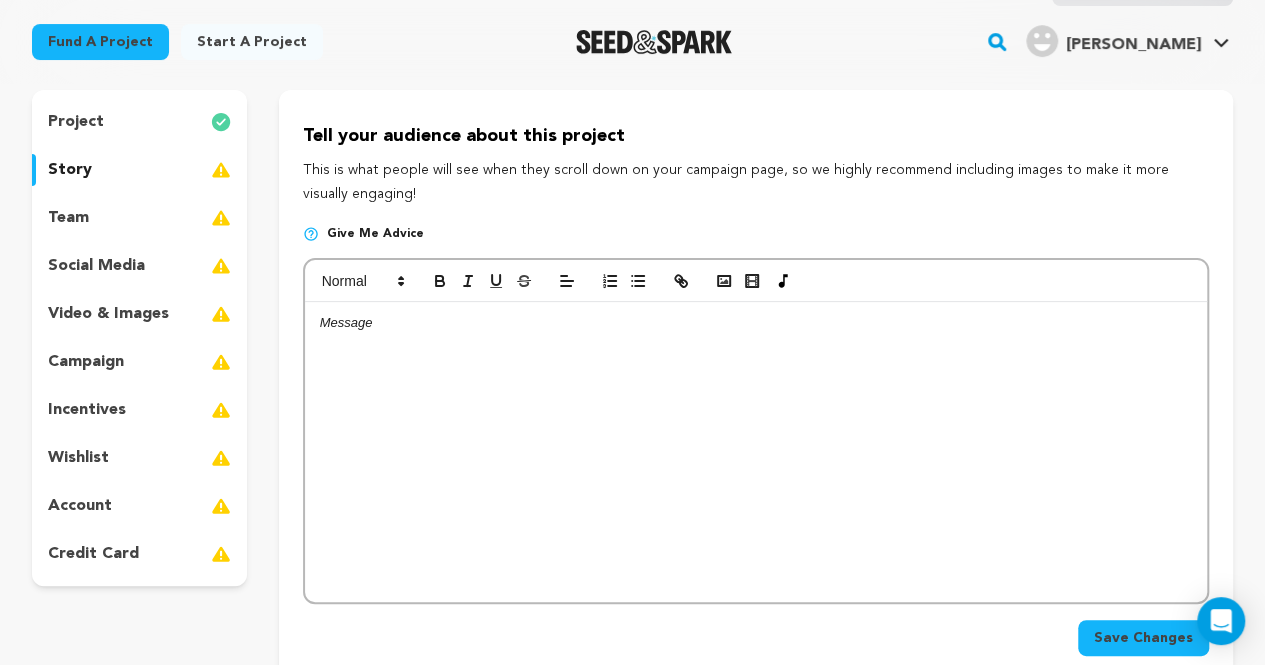 scroll, scrollTop: 181, scrollLeft: 0, axis: vertical 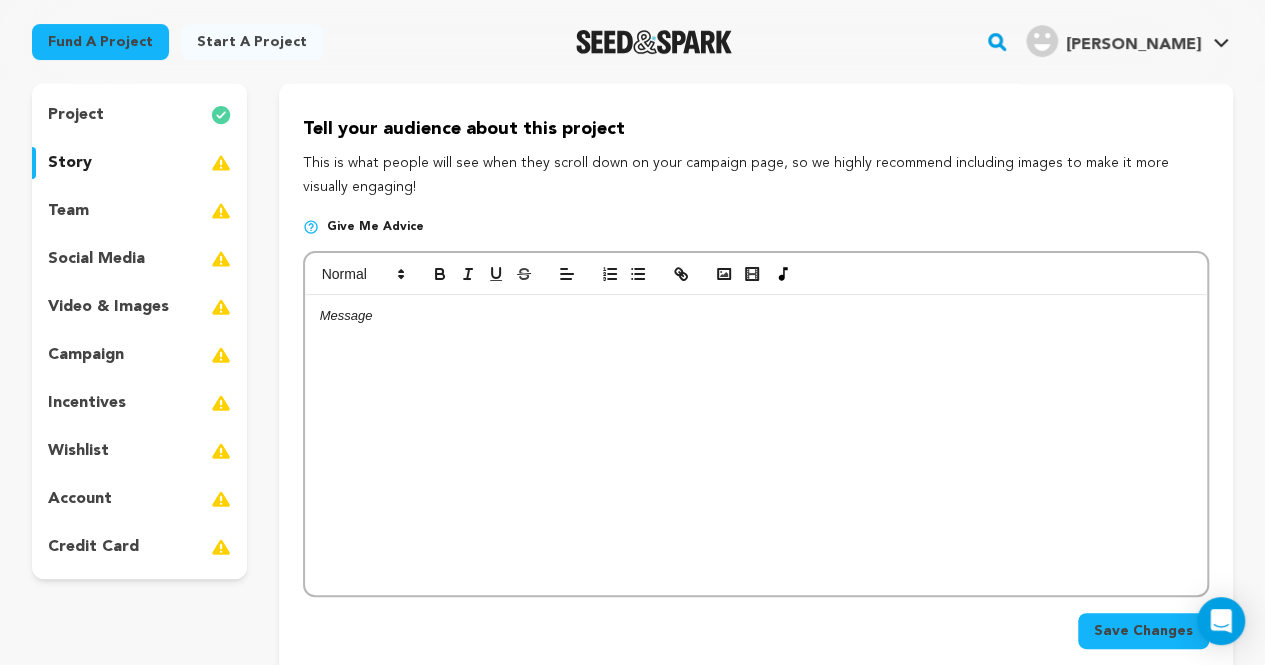 click at bounding box center [756, 445] 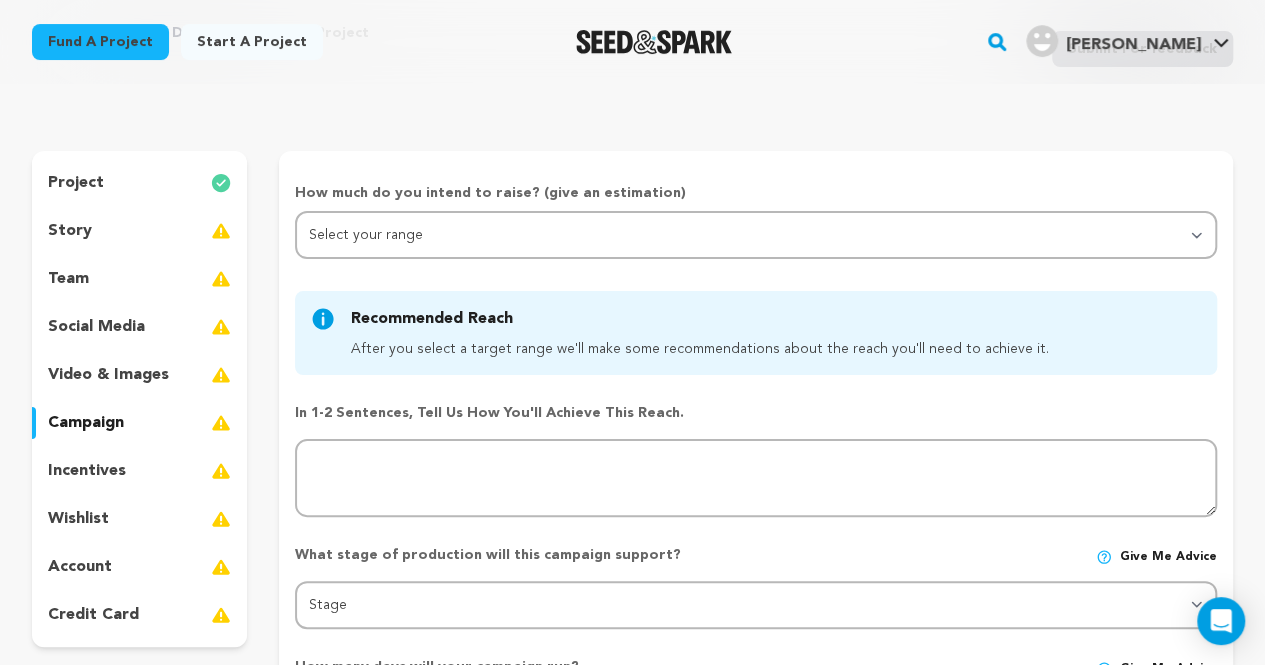 scroll, scrollTop: 111, scrollLeft: 0, axis: vertical 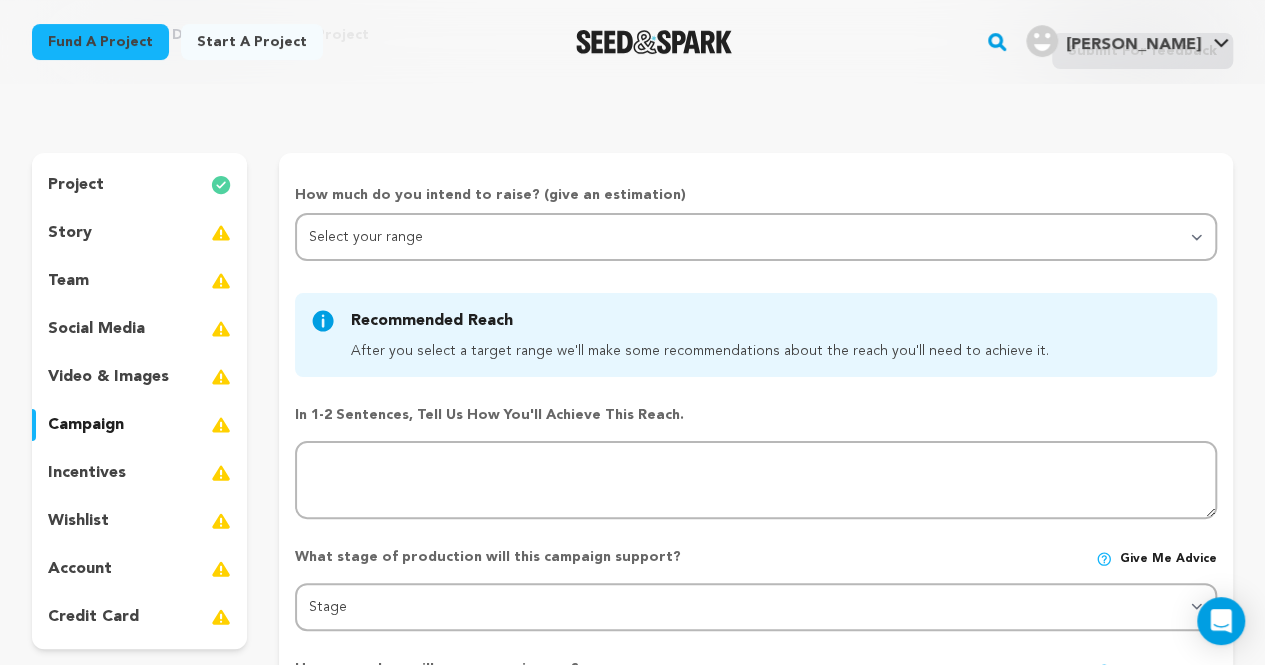 click on "incentives" at bounding box center [87, 473] 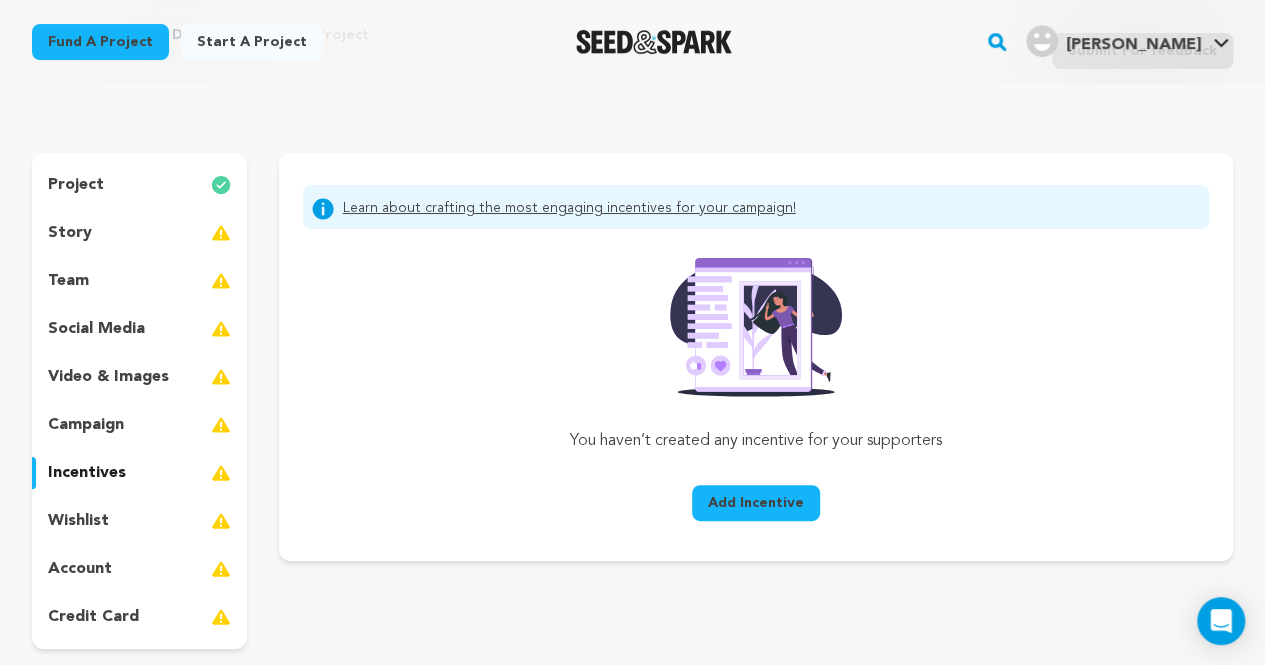 click on "account" at bounding box center (80, 569) 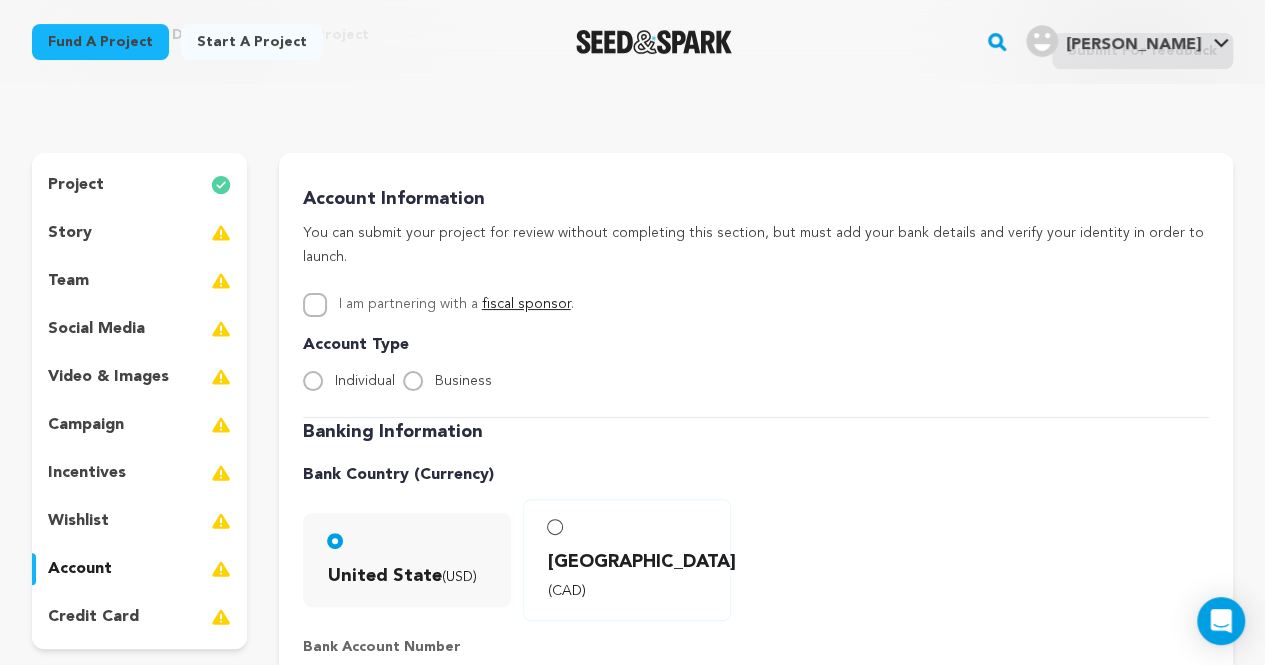 click on "incentives" at bounding box center (87, 473) 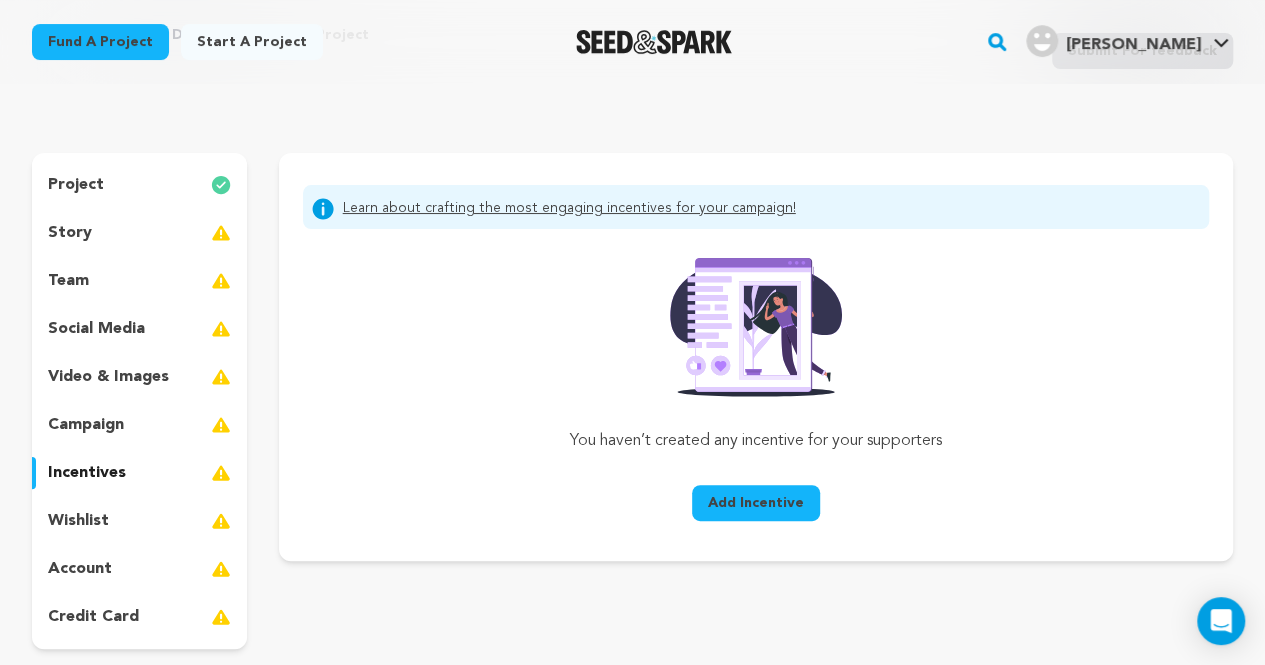 click on "team" at bounding box center [68, 281] 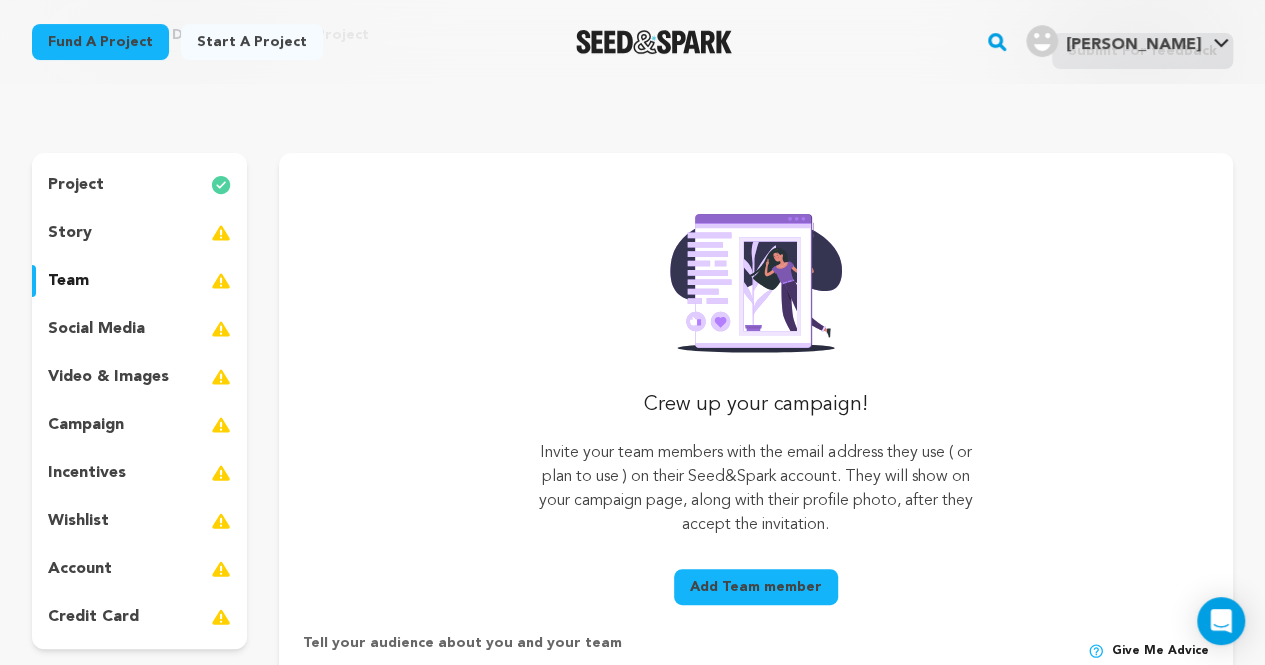 click on "story" at bounding box center (70, 233) 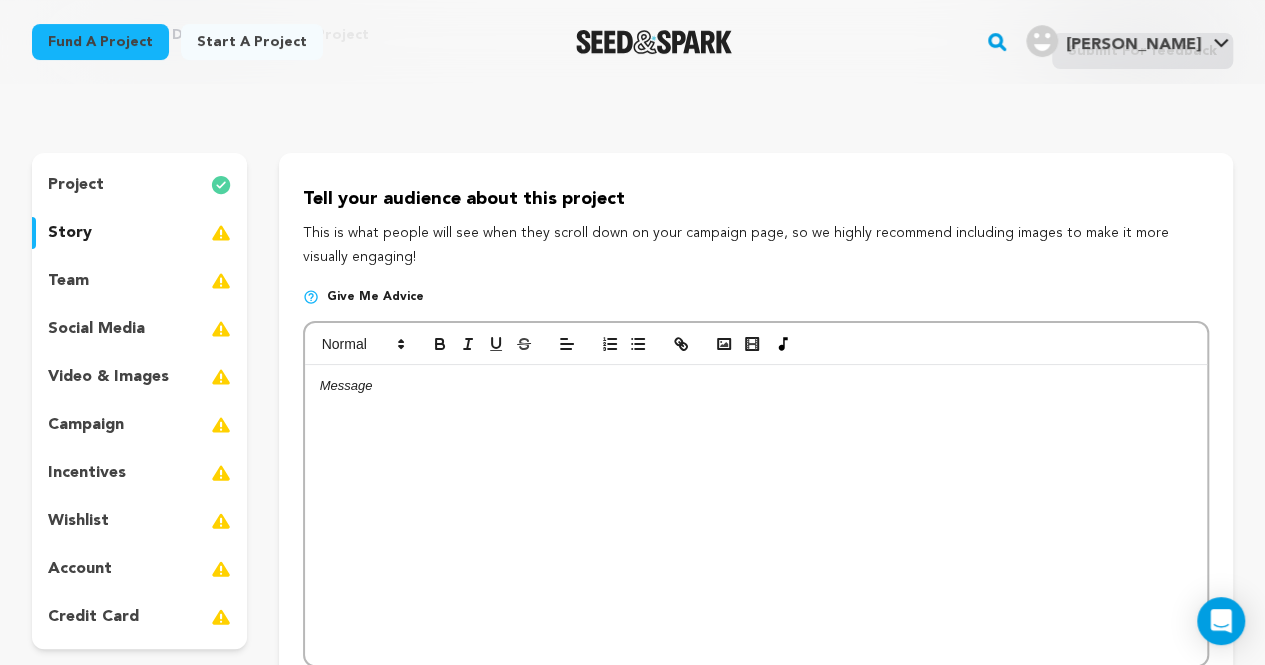 click on "project" at bounding box center (76, 185) 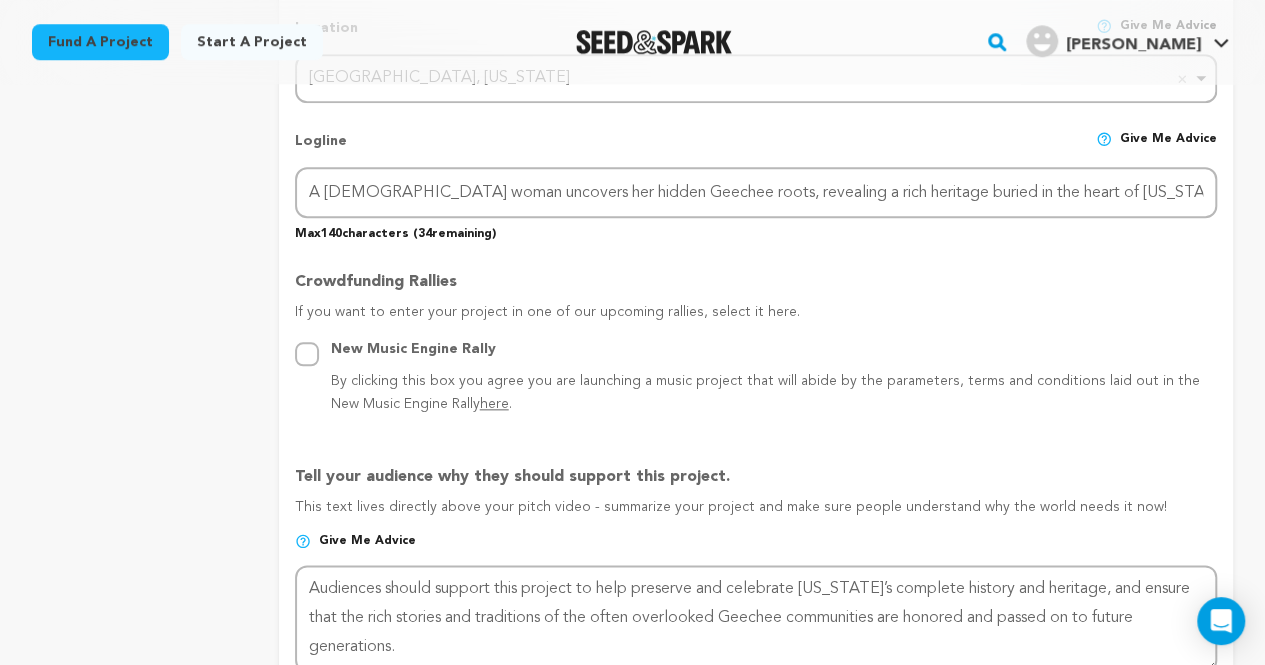 scroll, scrollTop: 915, scrollLeft: 0, axis: vertical 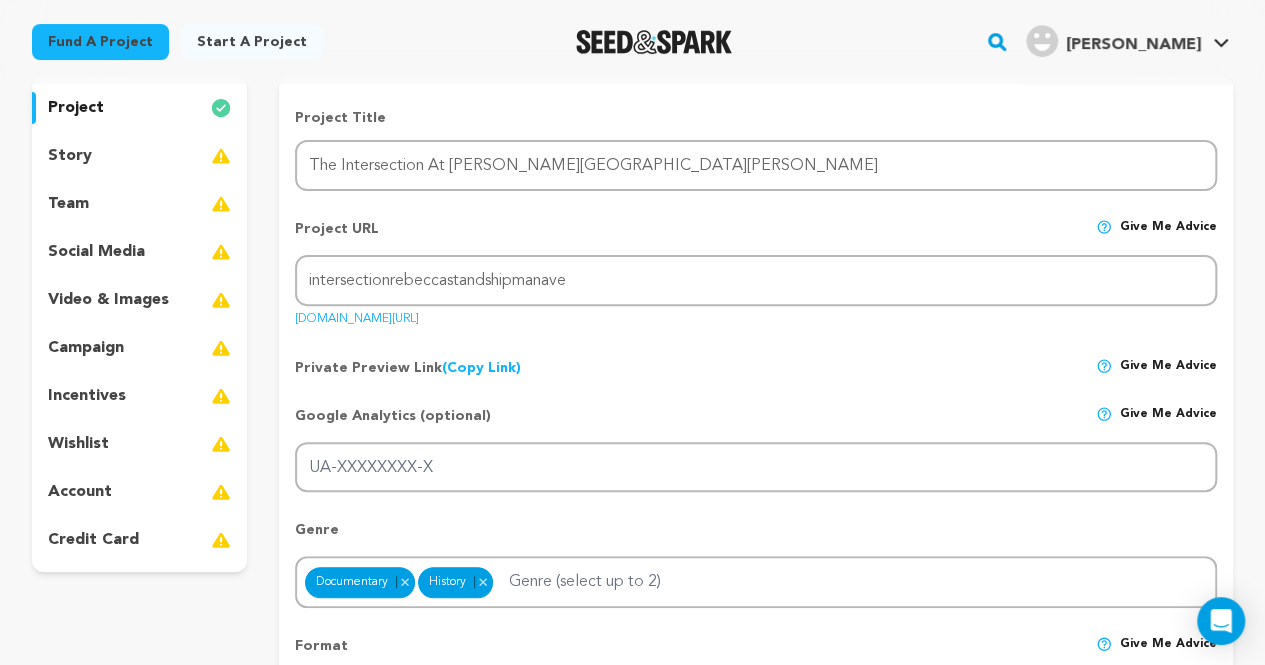 click on "story" at bounding box center [70, 156] 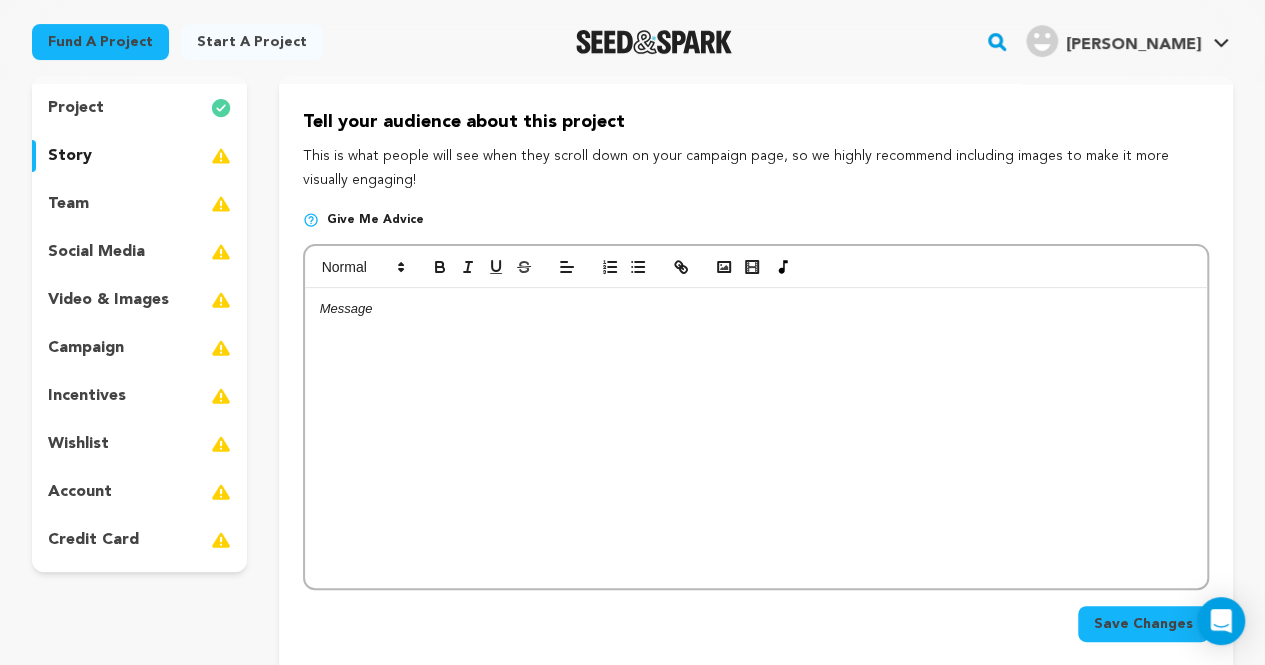 click at bounding box center [756, 438] 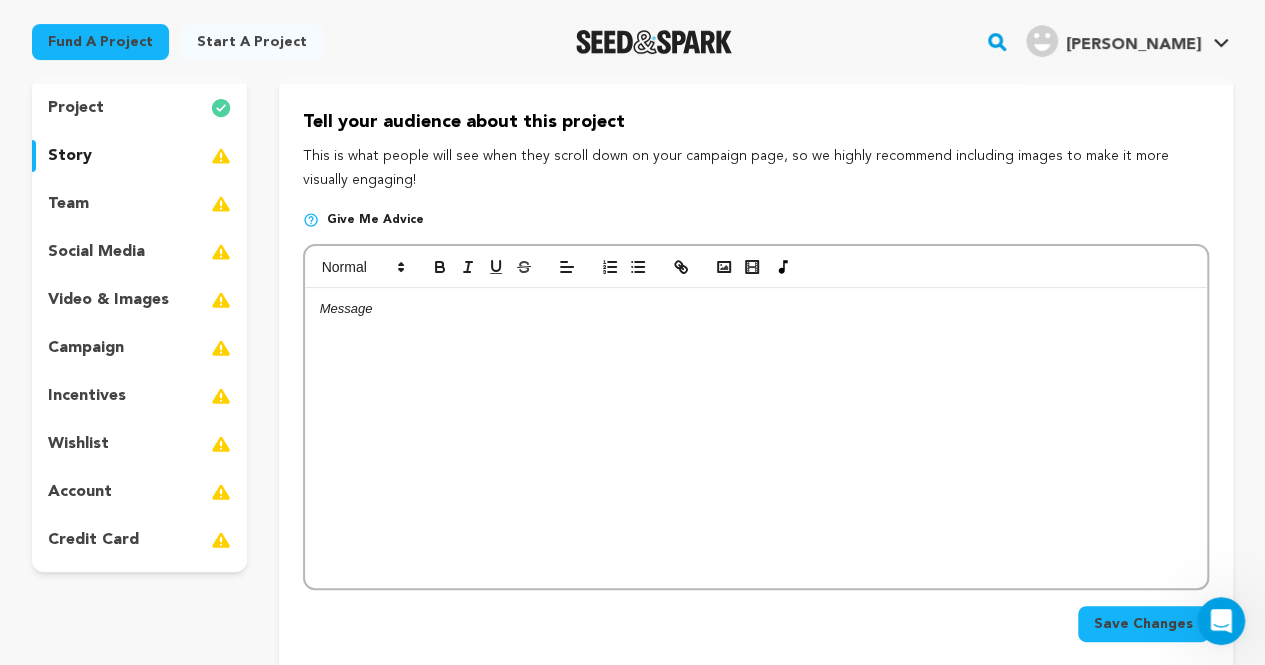 scroll, scrollTop: 0, scrollLeft: 0, axis: both 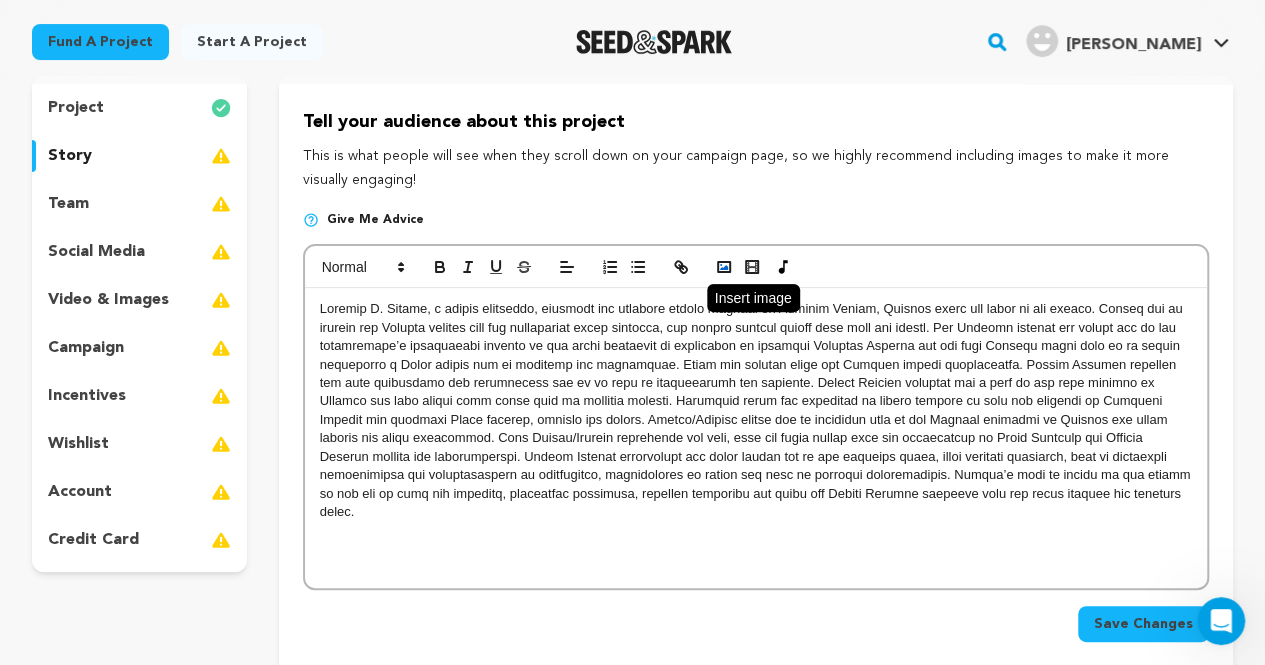 click 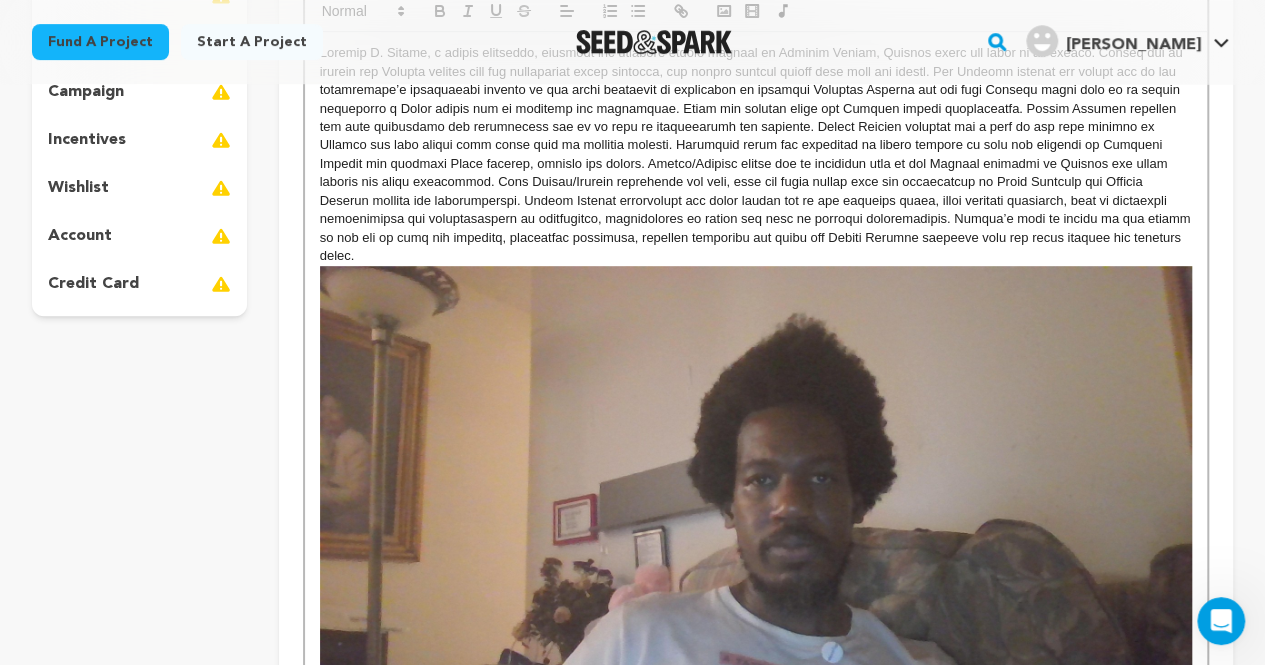 scroll, scrollTop: 448, scrollLeft: 0, axis: vertical 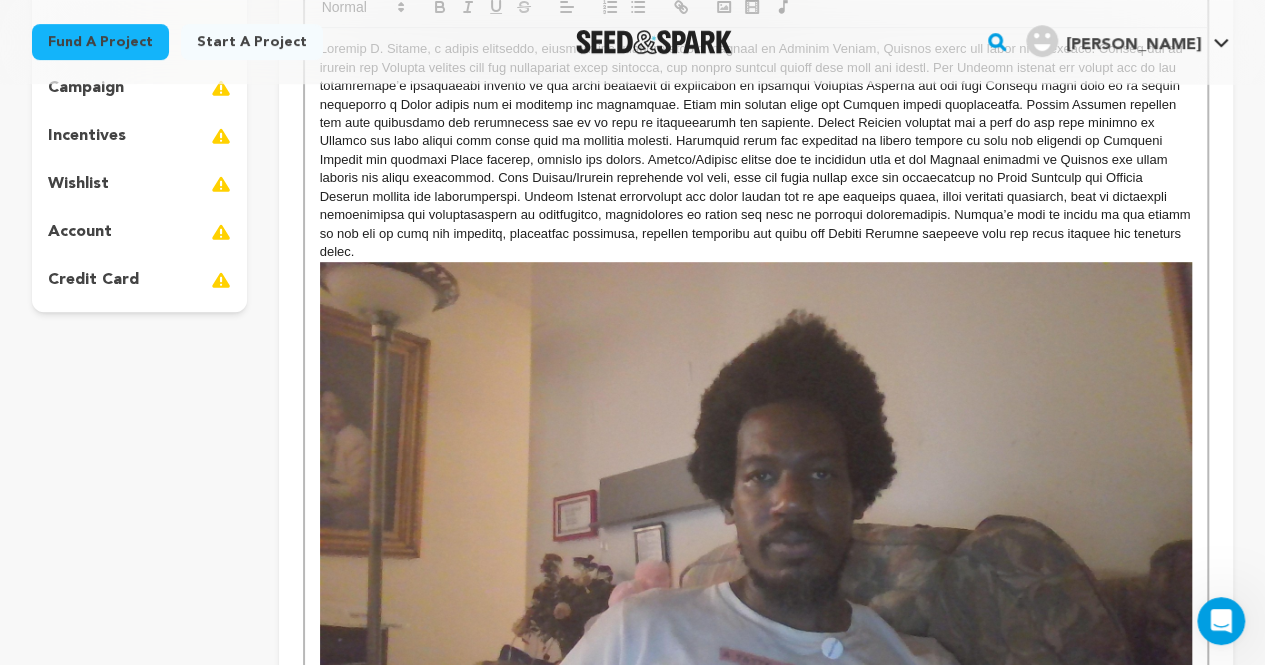 click at bounding box center [756, 507] 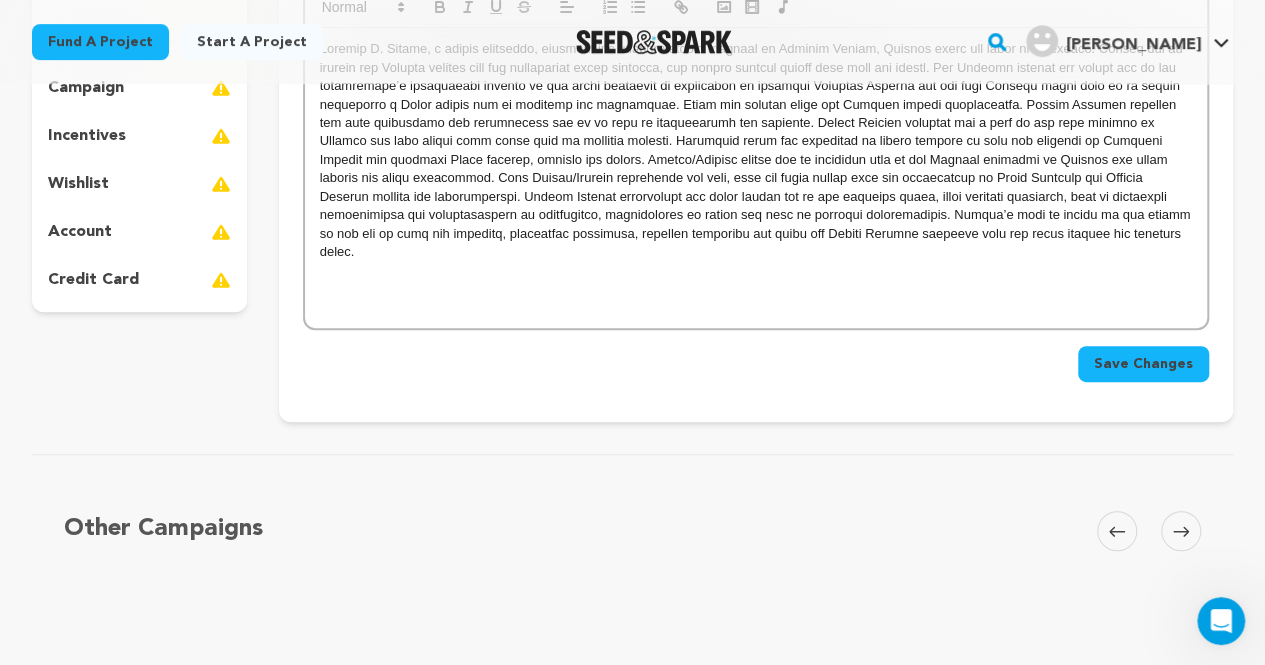 click at bounding box center (756, 150) 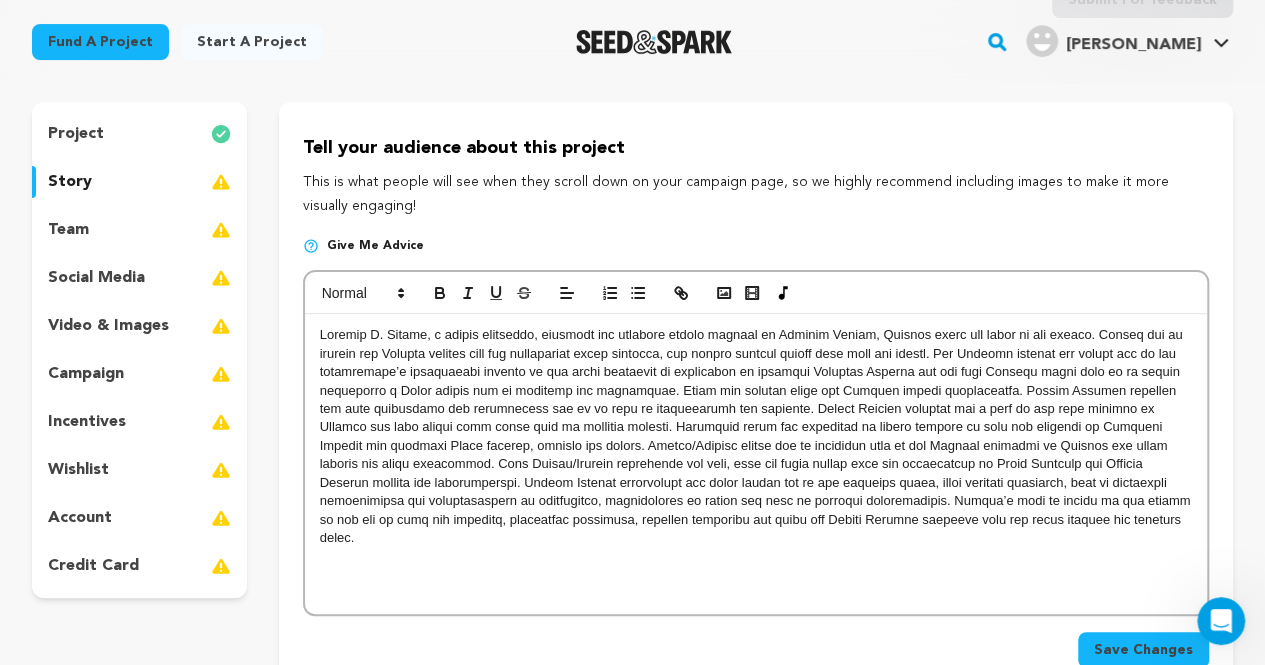 scroll, scrollTop: 135, scrollLeft: 0, axis: vertical 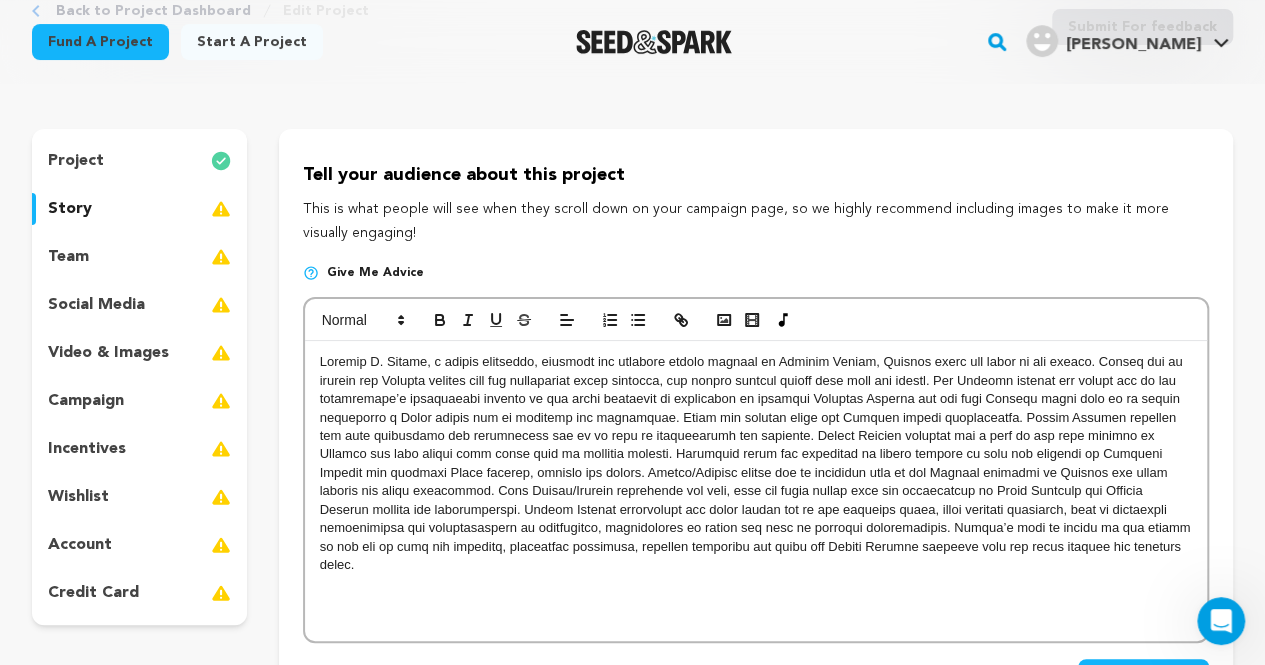 click at bounding box center (756, 463) 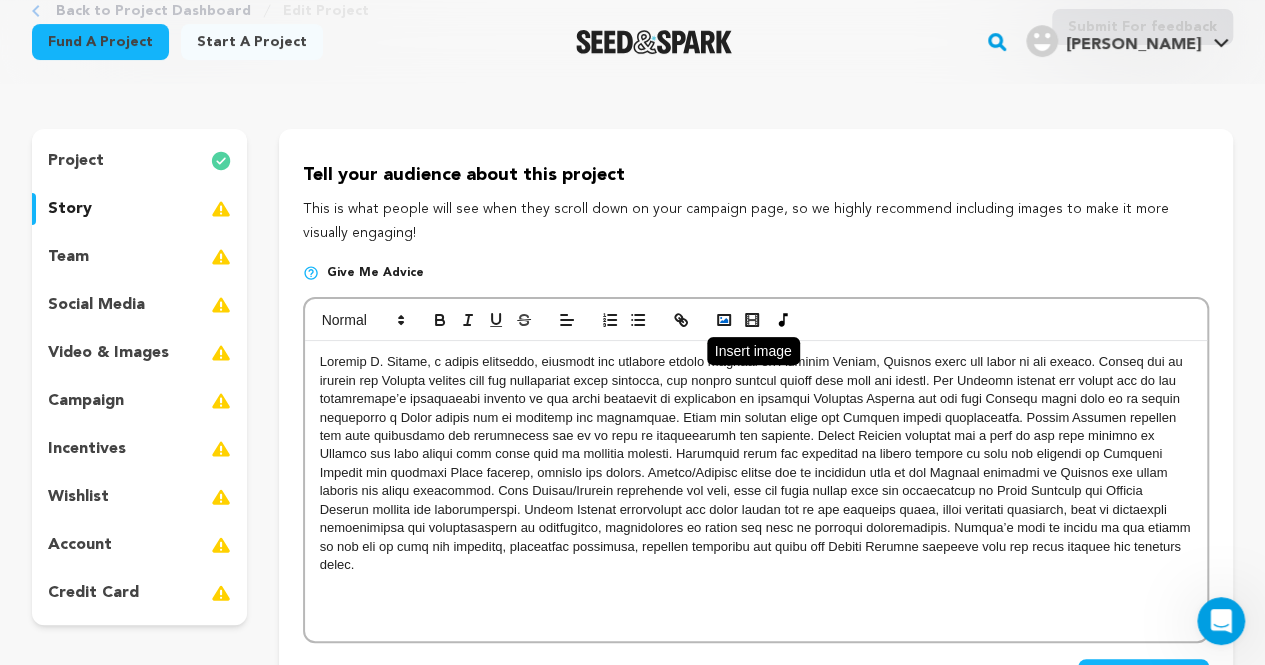 click 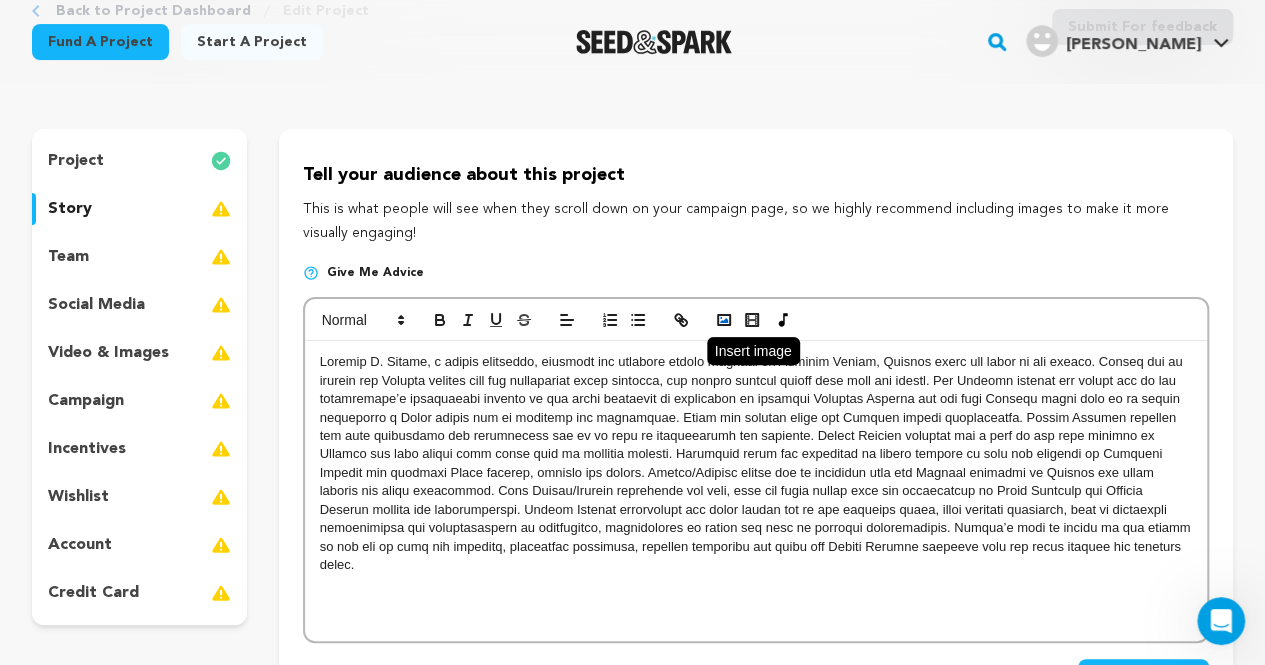 click 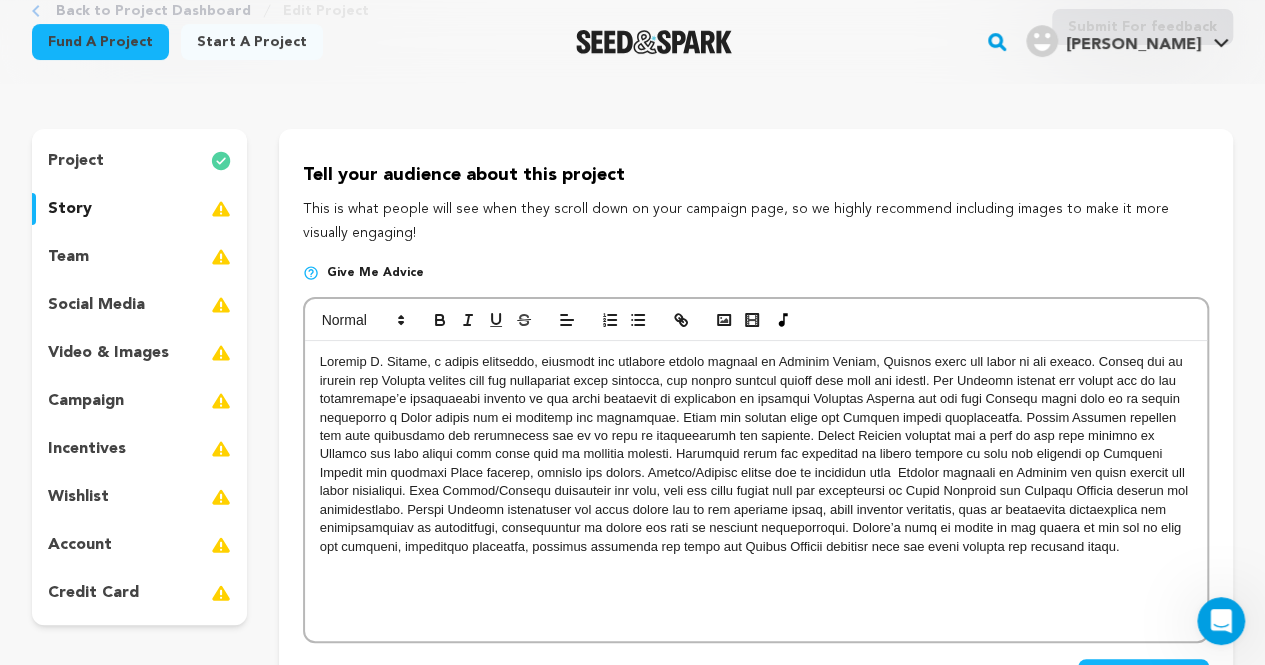 click at bounding box center [756, 454] 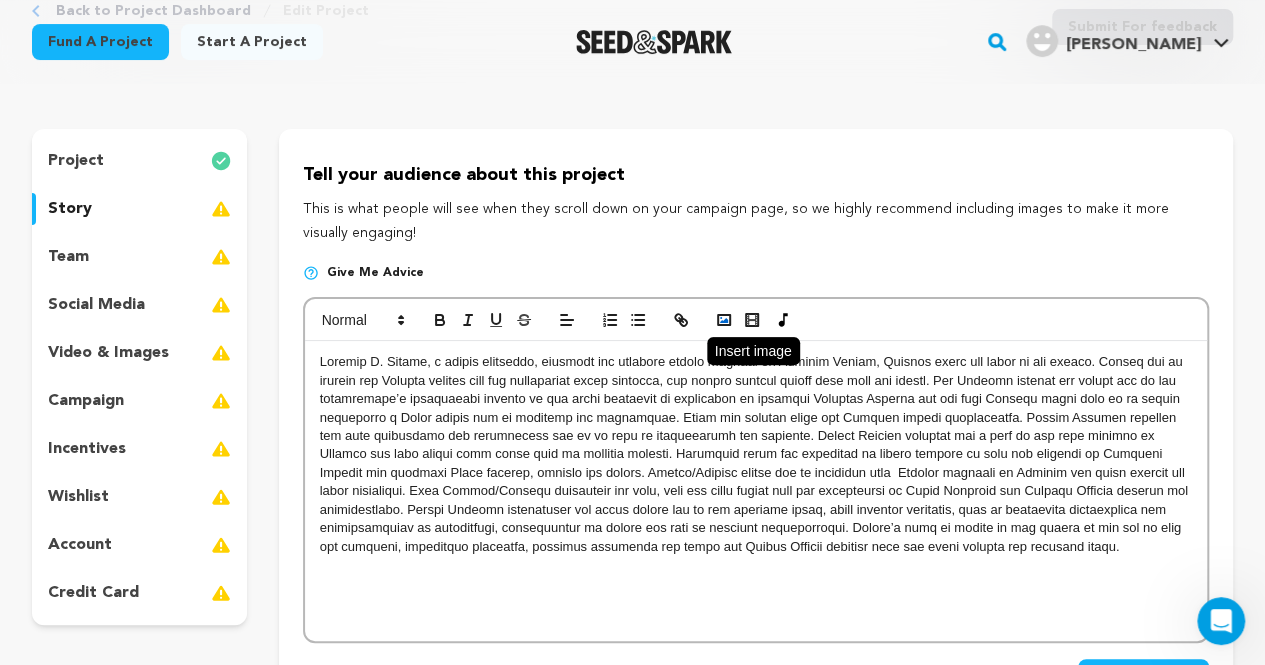 click 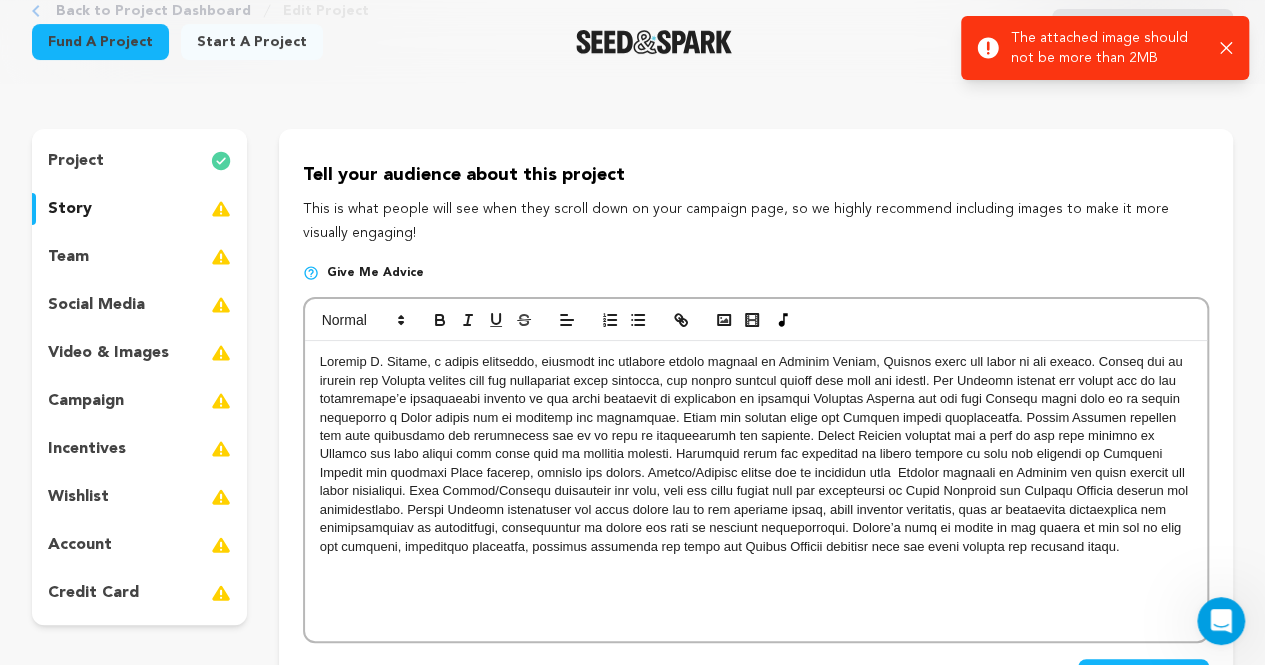 scroll, scrollTop: 156, scrollLeft: 0, axis: vertical 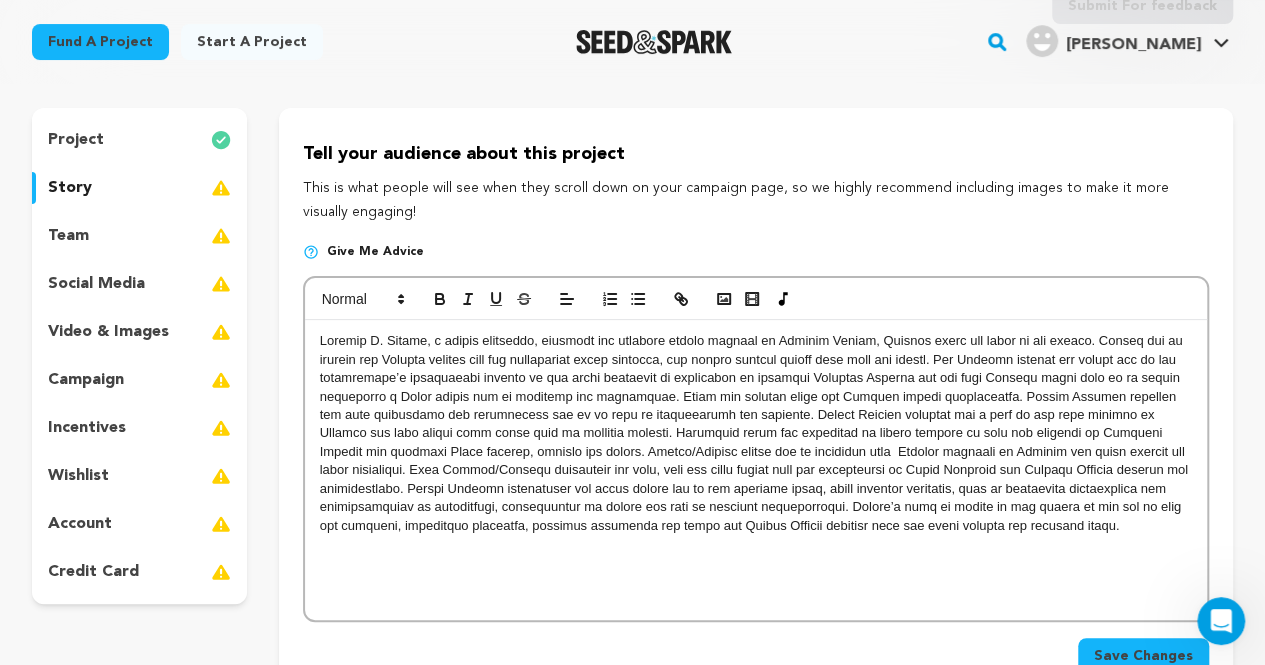 click at bounding box center (756, 433) 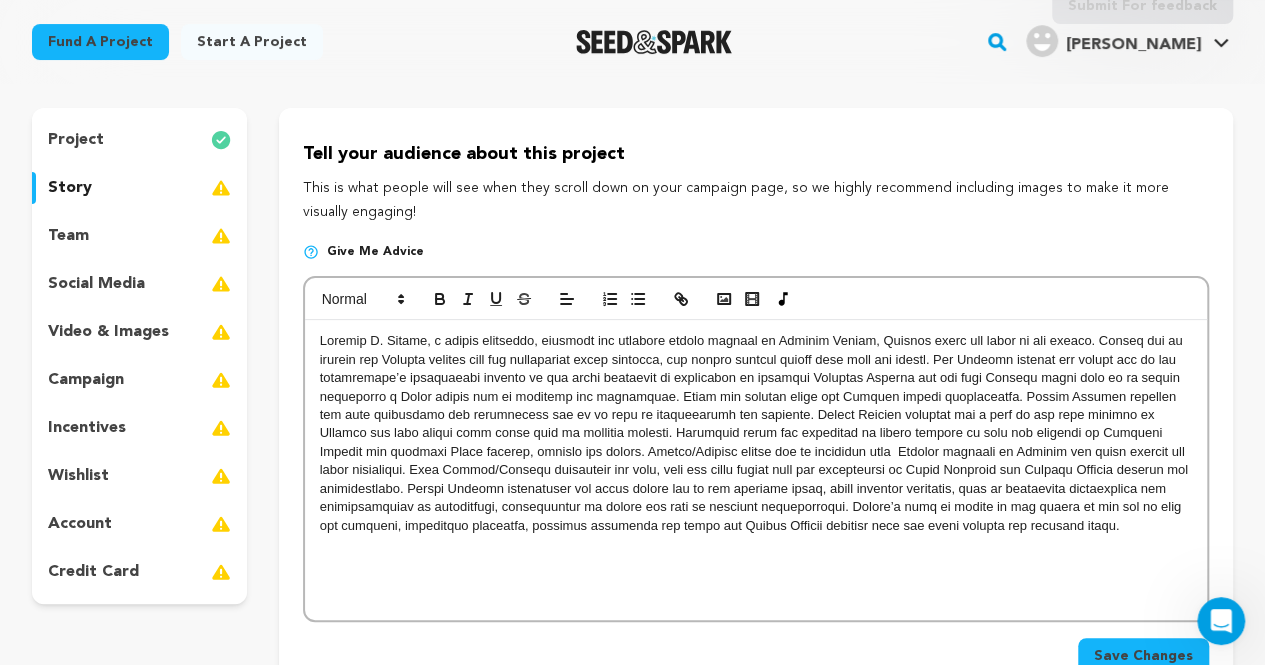 click at bounding box center [756, 433] 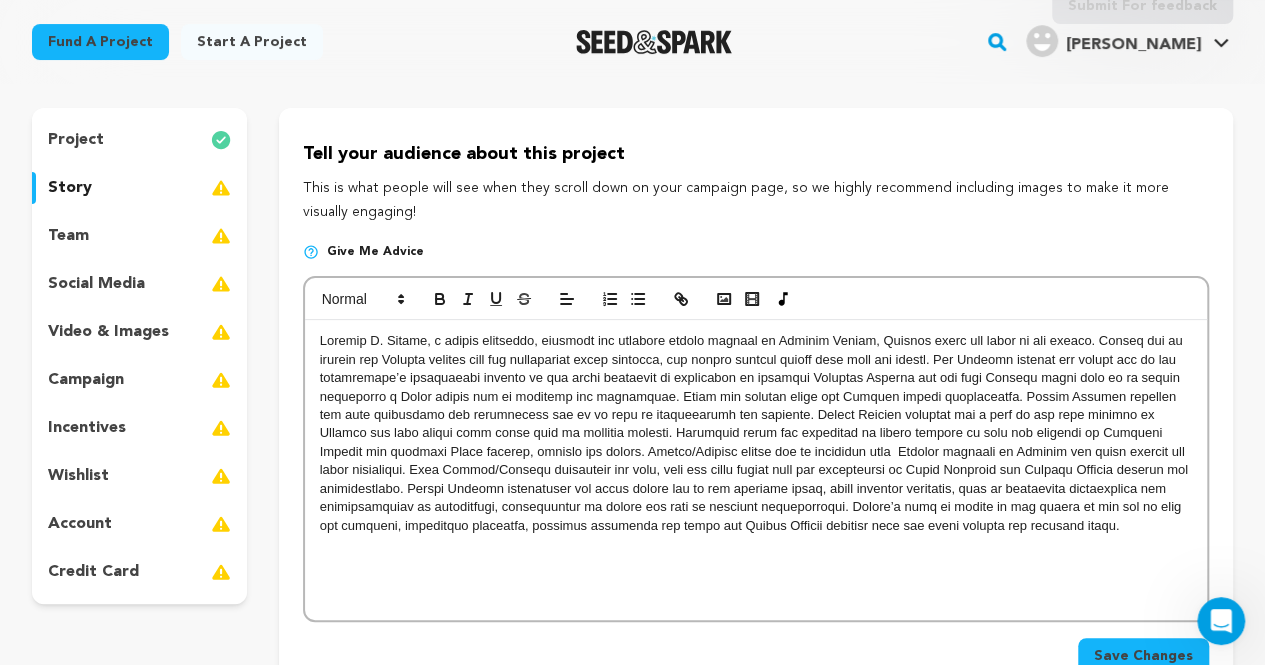 click at bounding box center [756, 433] 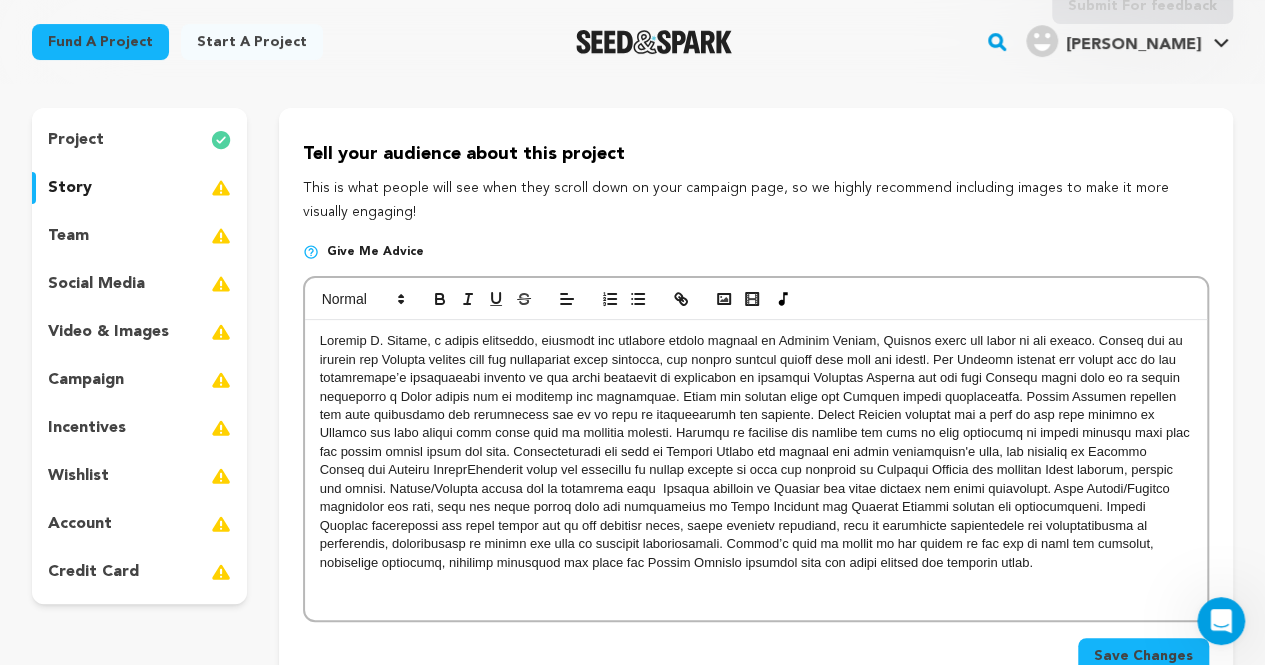 click at bounding box center [756, 452] 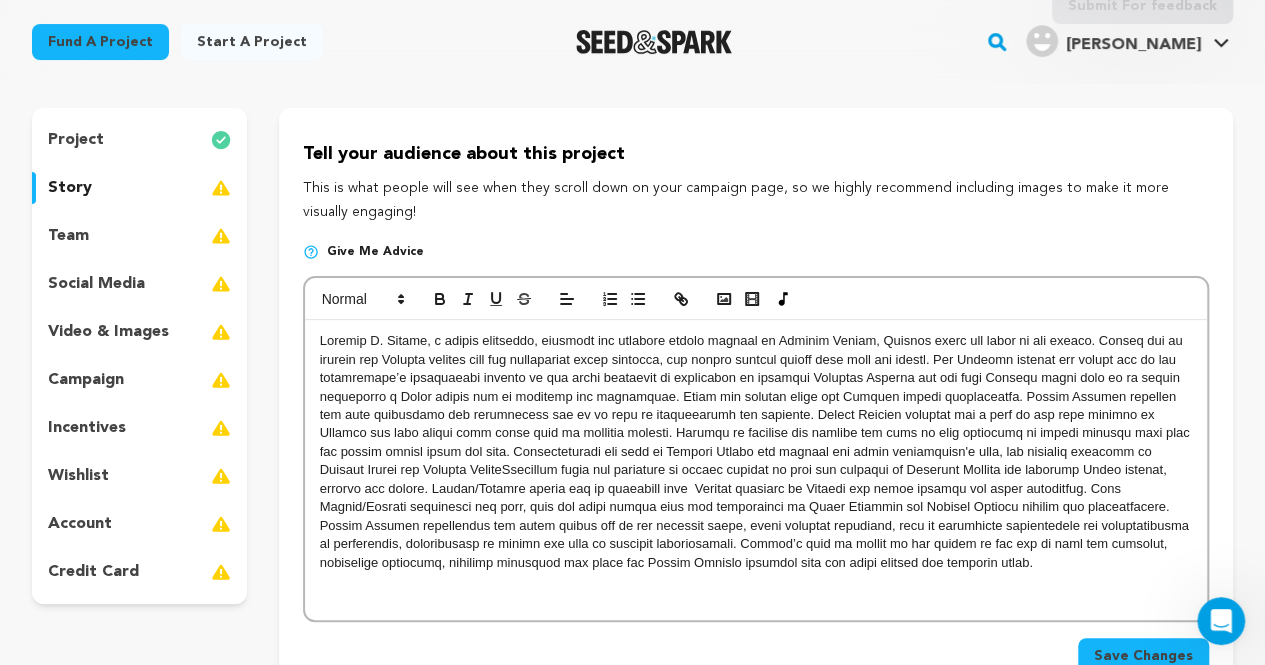click at bounding box center (756, 452) 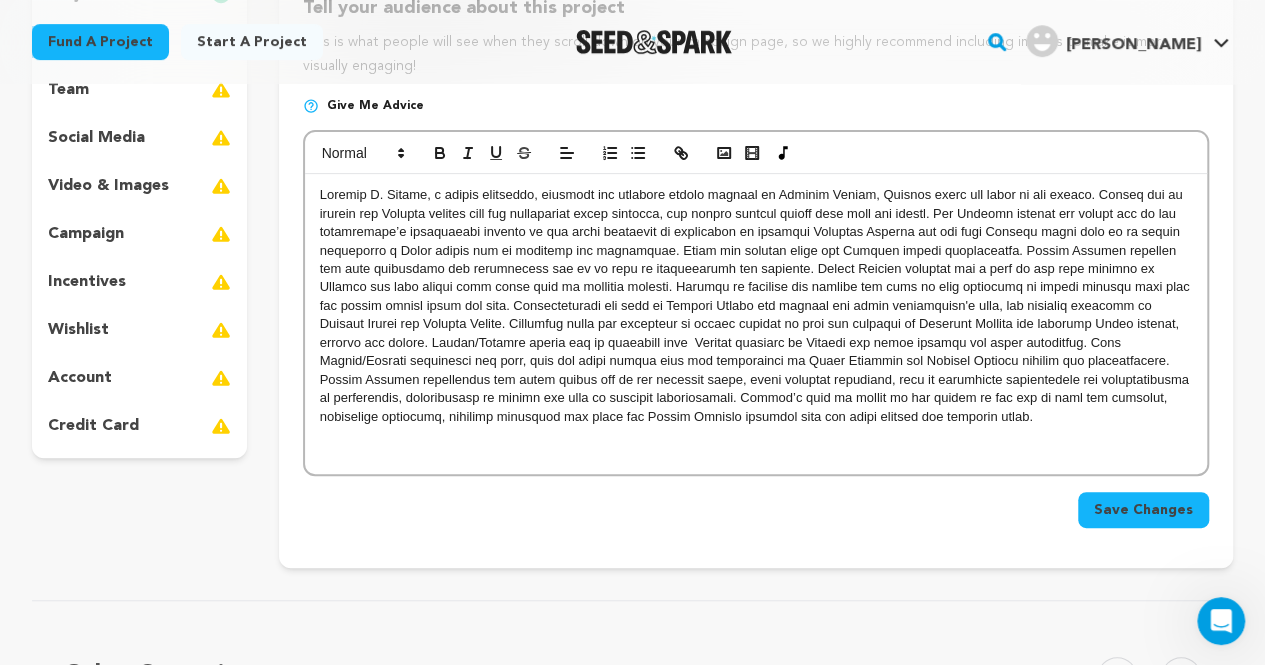 scroll, scrollTop: 316, scrollLeft: 0, axis: vertical 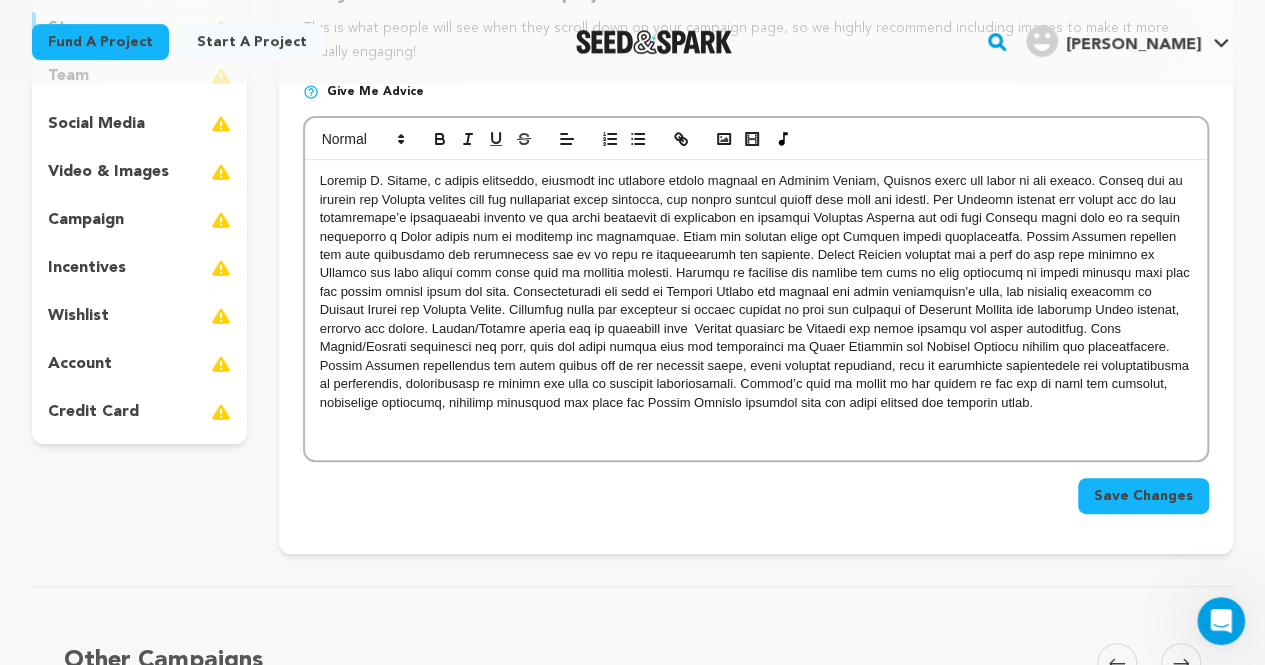 click at bounding box center [756, 292] 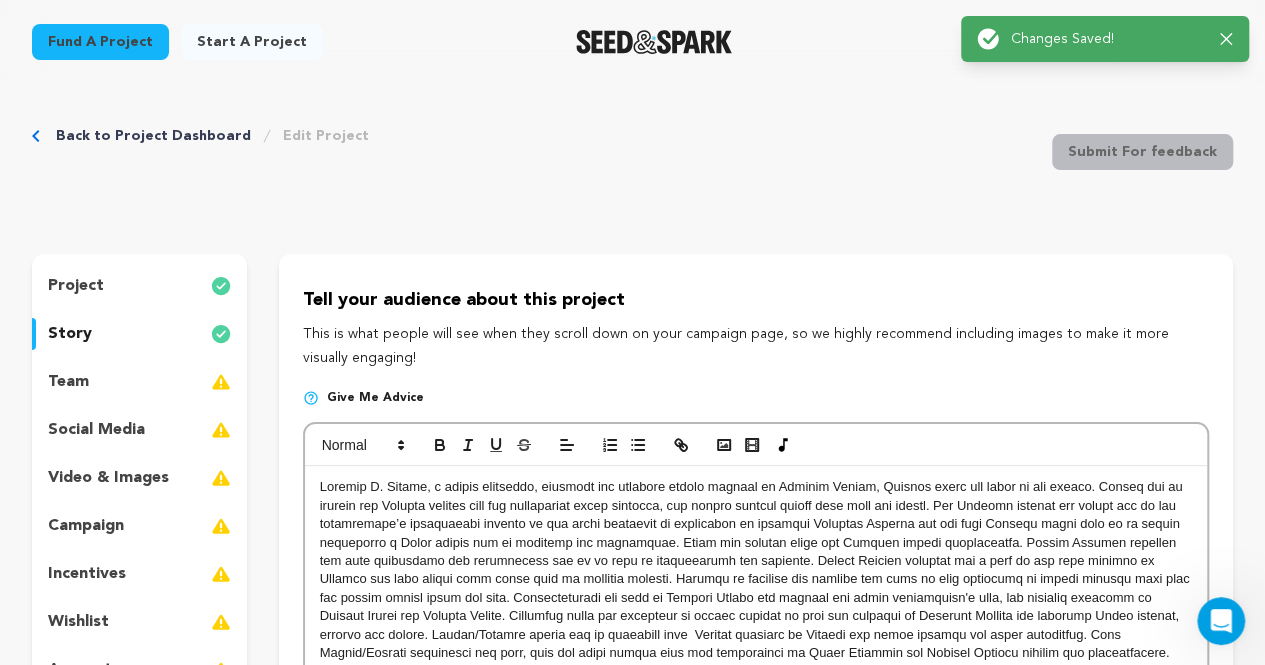 scroll, scrollTop: 0, scrollLeft: 0, axis: both 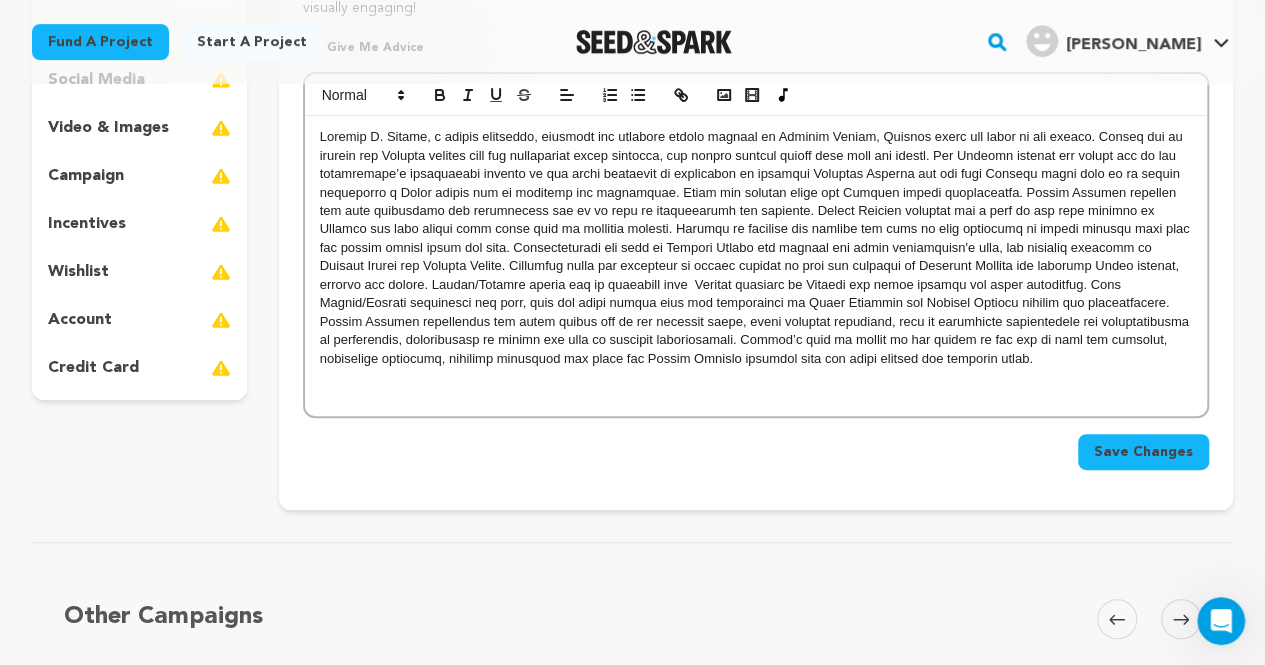 click at bounding box center (756, 266) 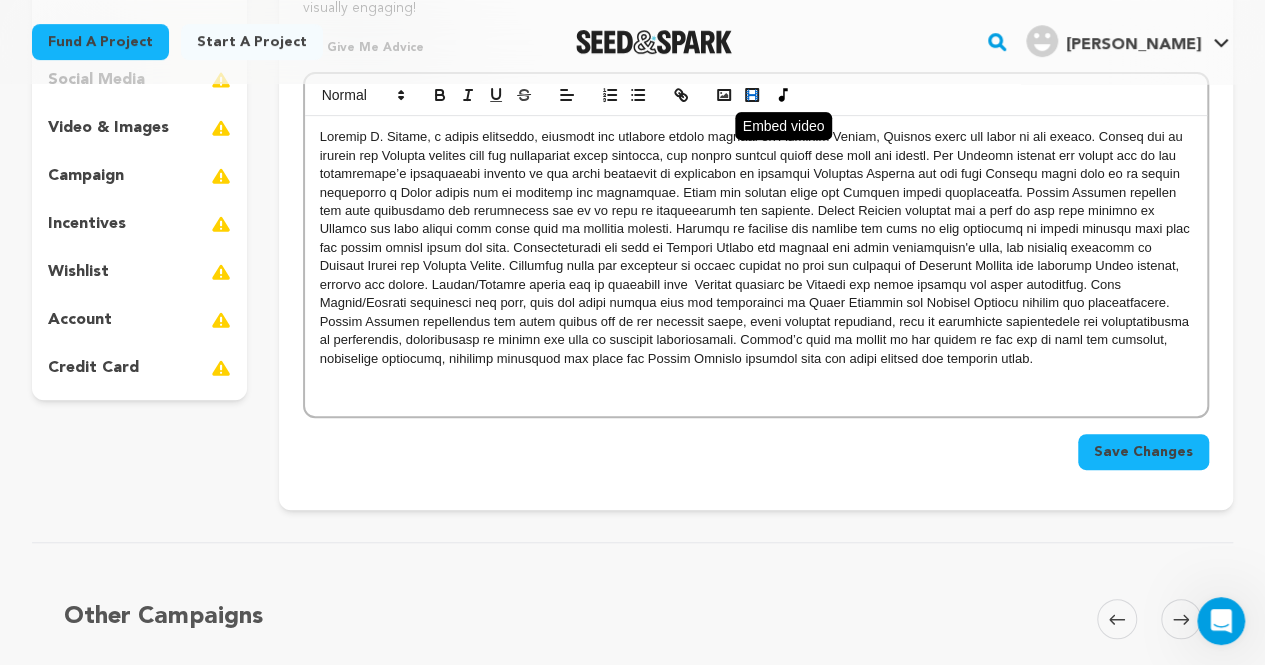 click 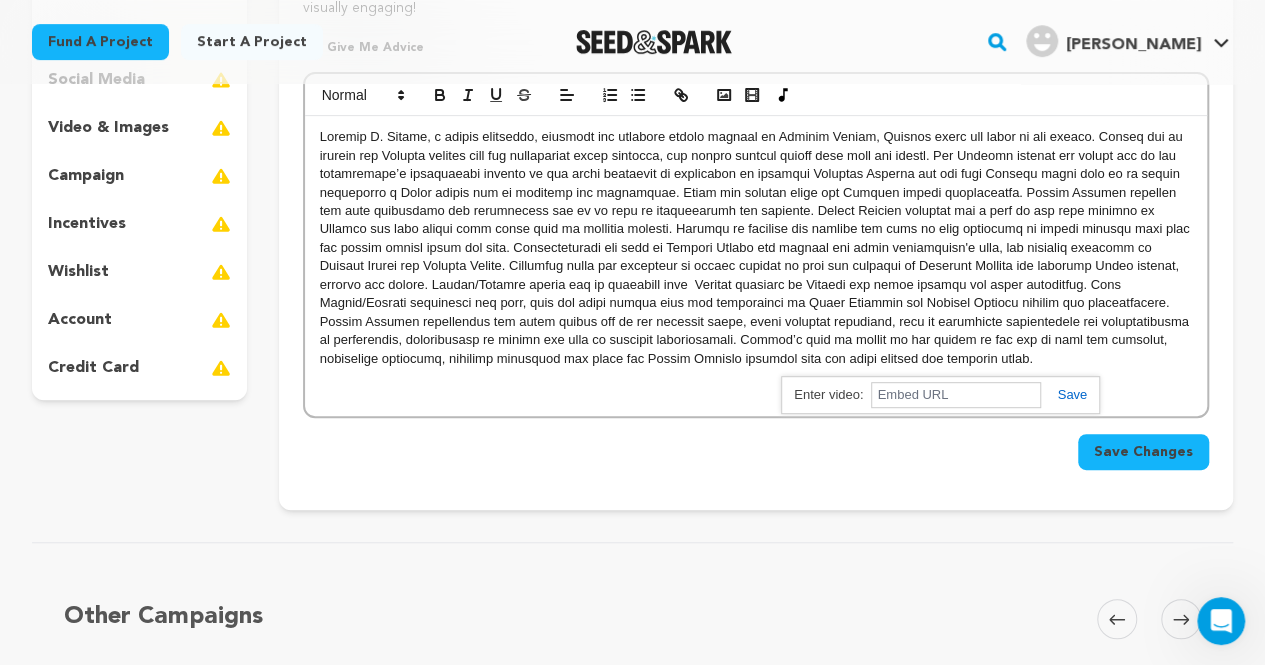 click at bounding box center (756, 248) 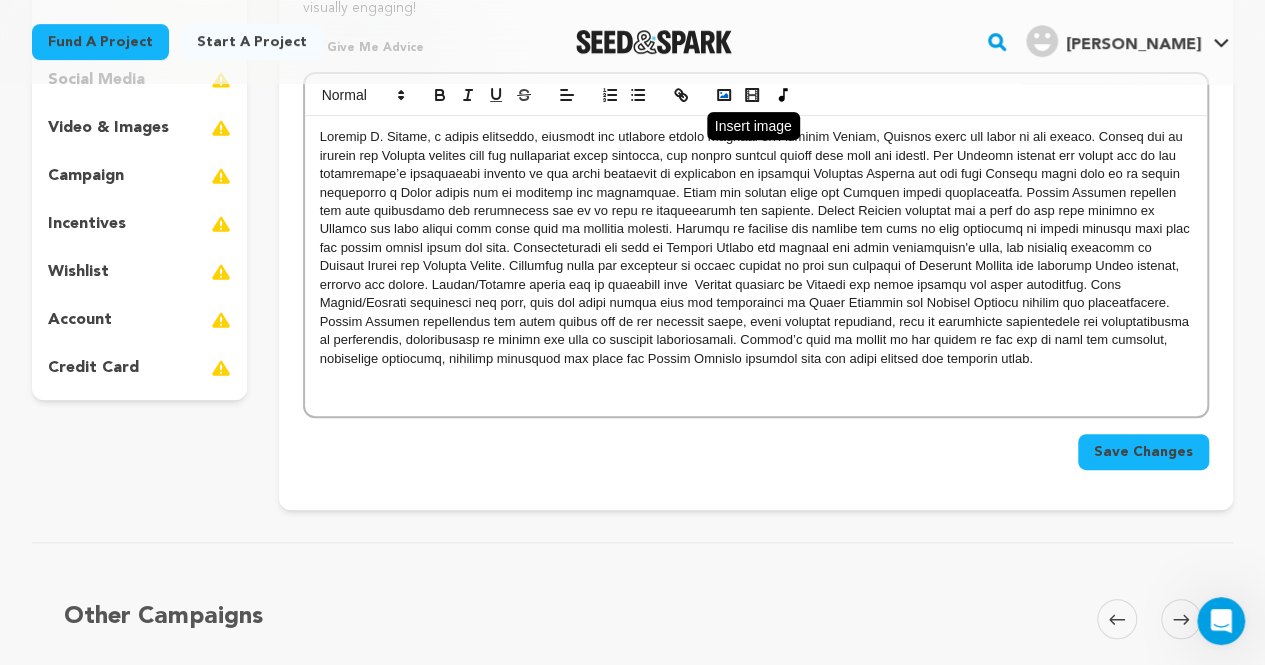 click 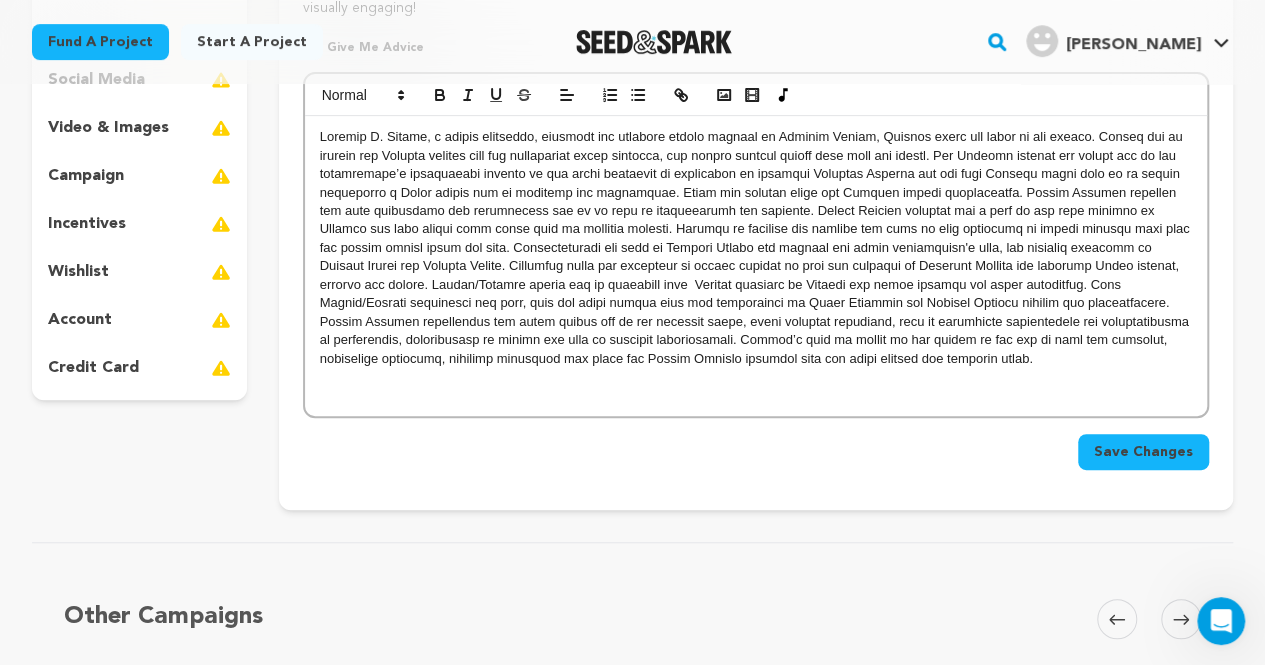 click at bounding box center (756, 248) 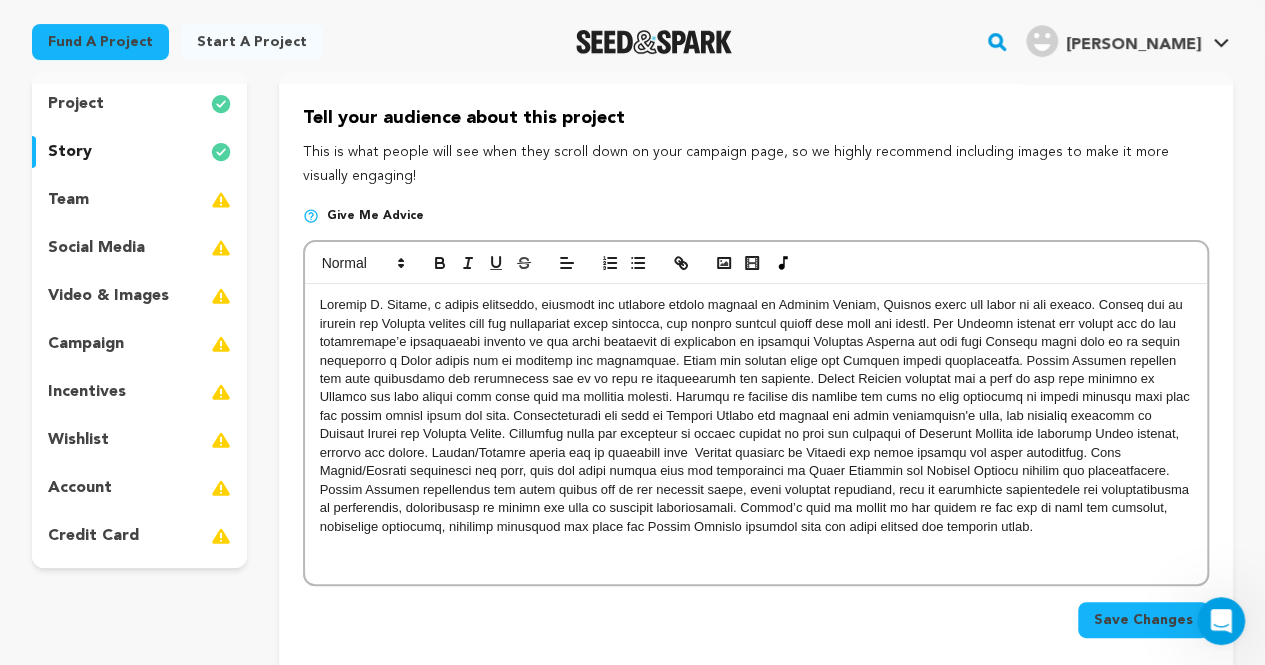 scroll, scrollTop: 189, scrollLeft: 0, axis: vertical 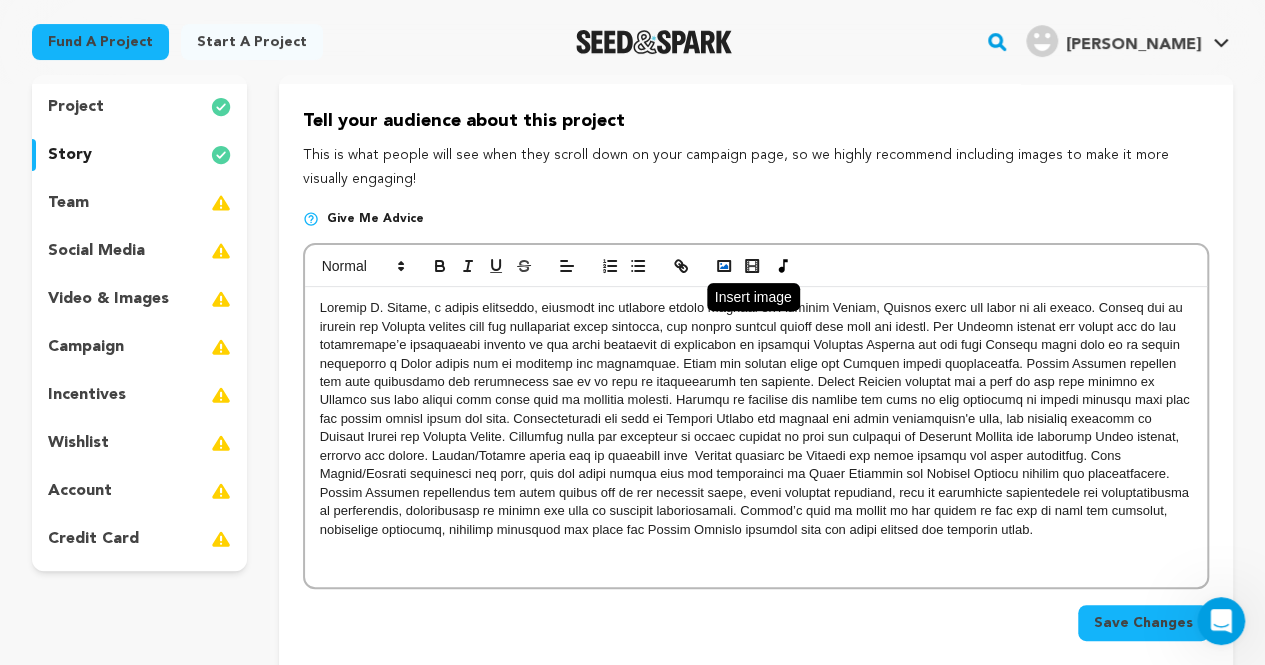 click 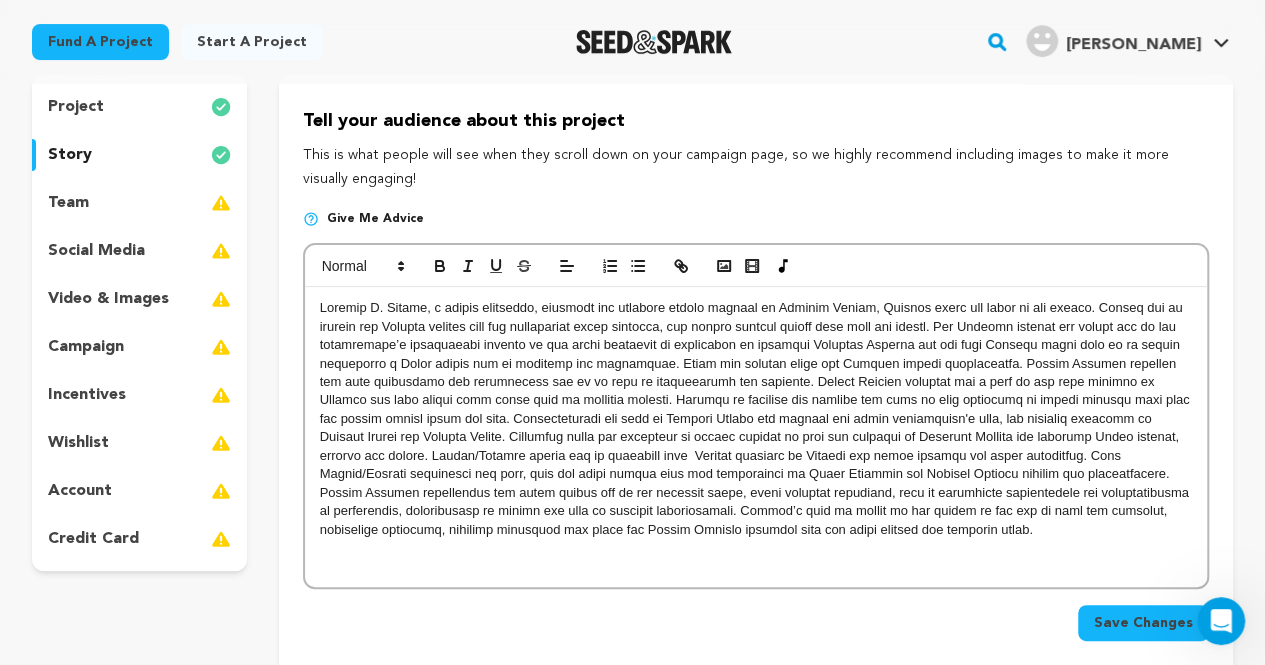 click at bounding box center [756, 437] 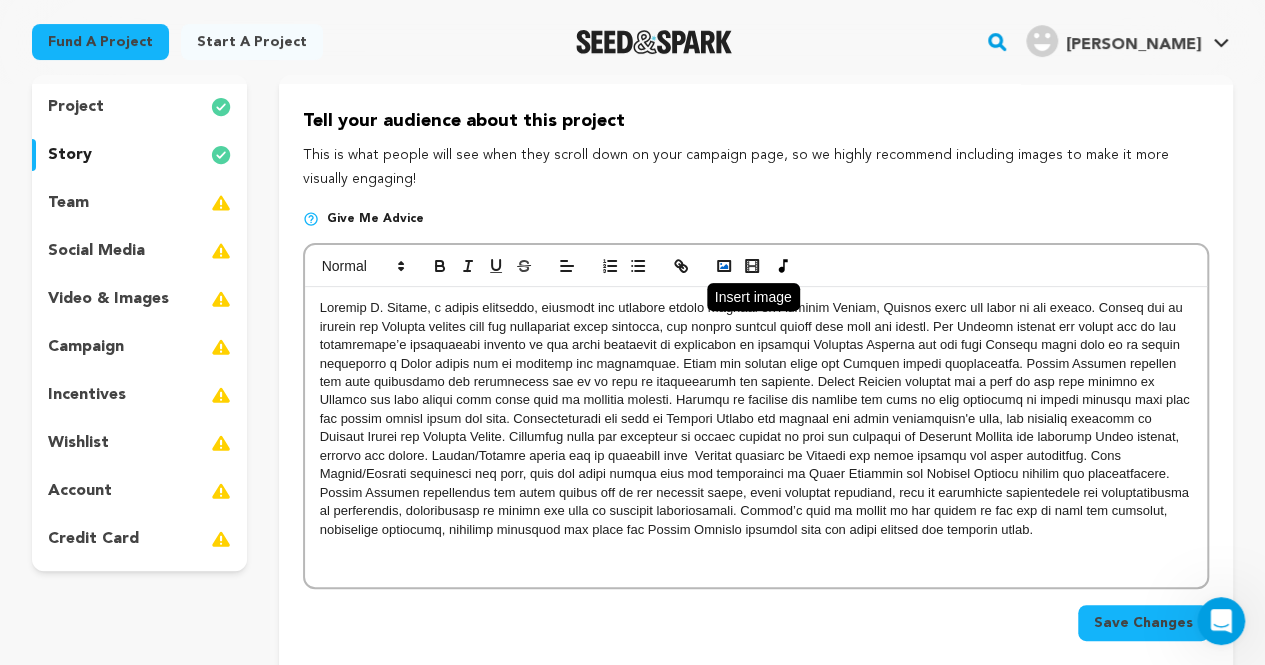 click 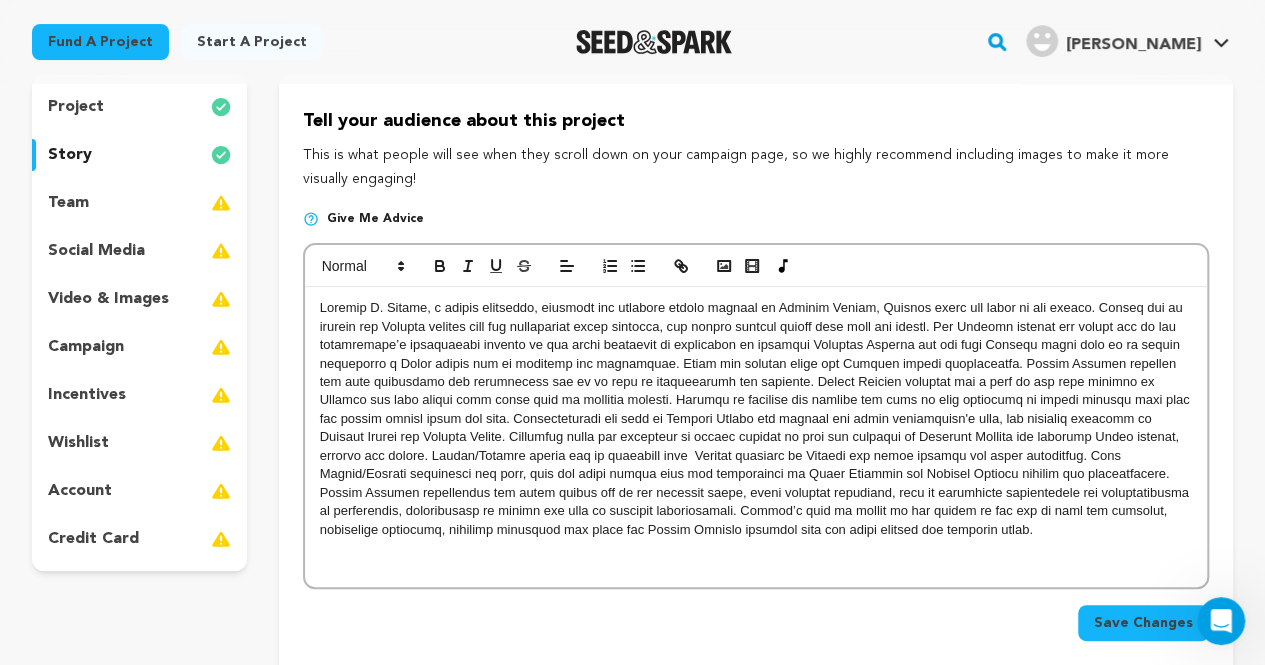 click at bounding box center (756, 437) 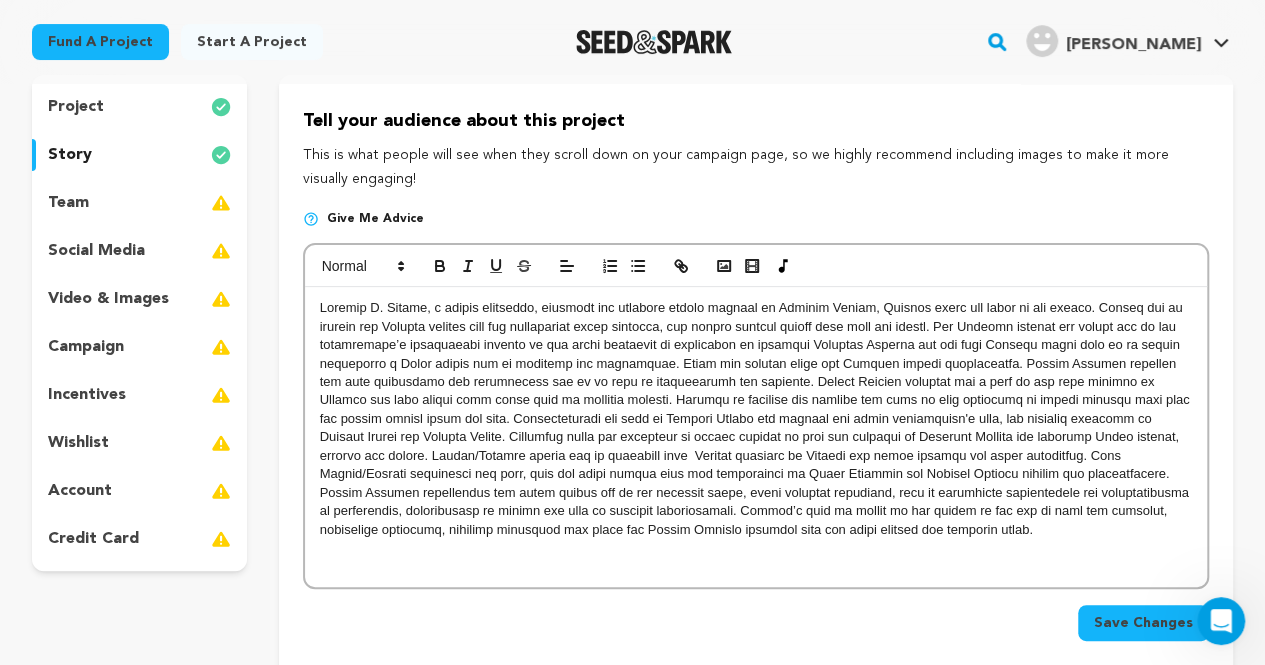 click at bounding box center [756, 437] 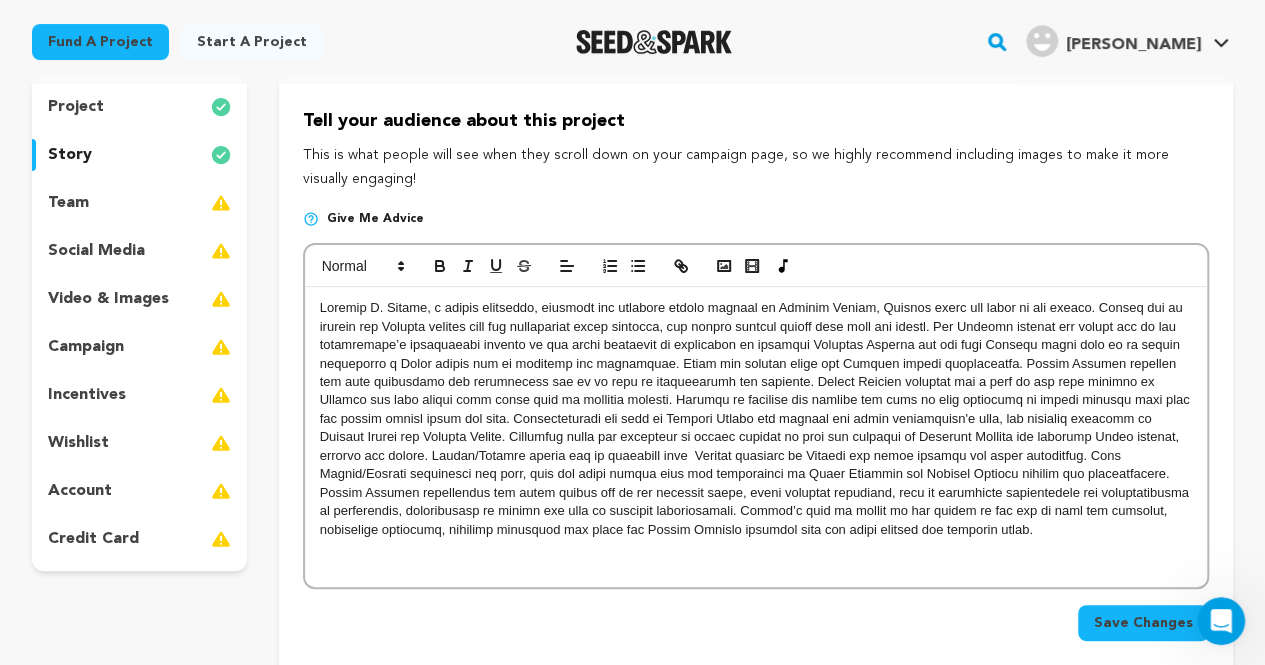click at bounding box center (756, 419) 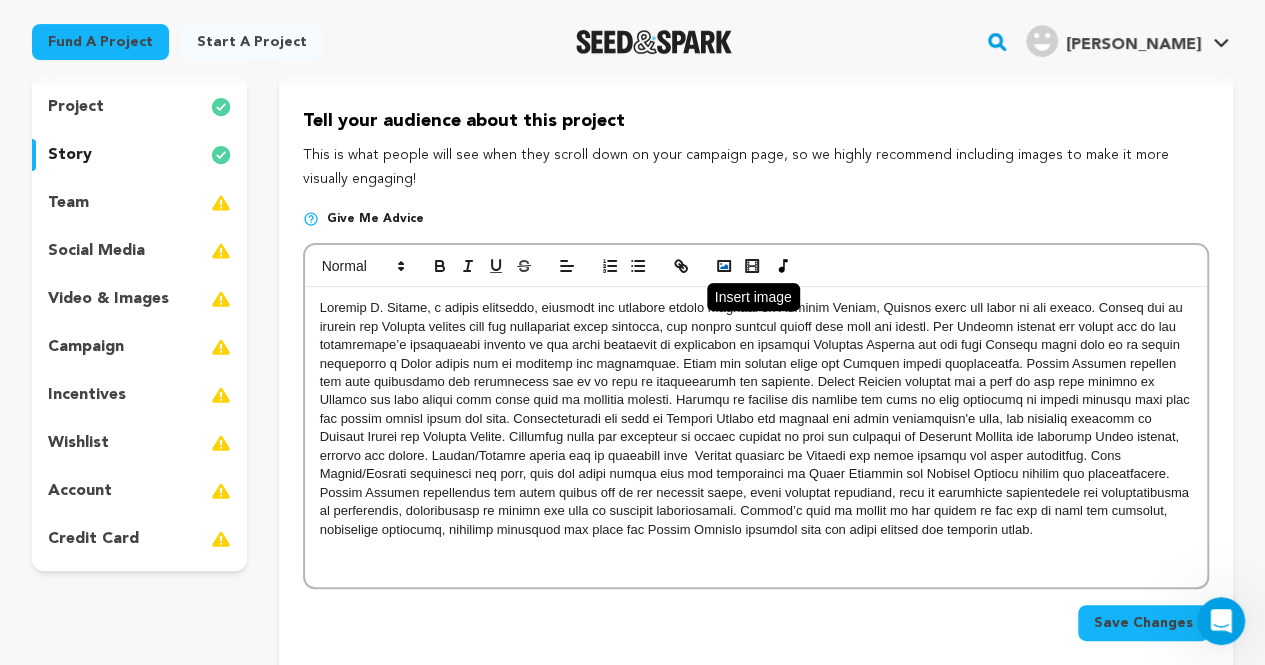 click 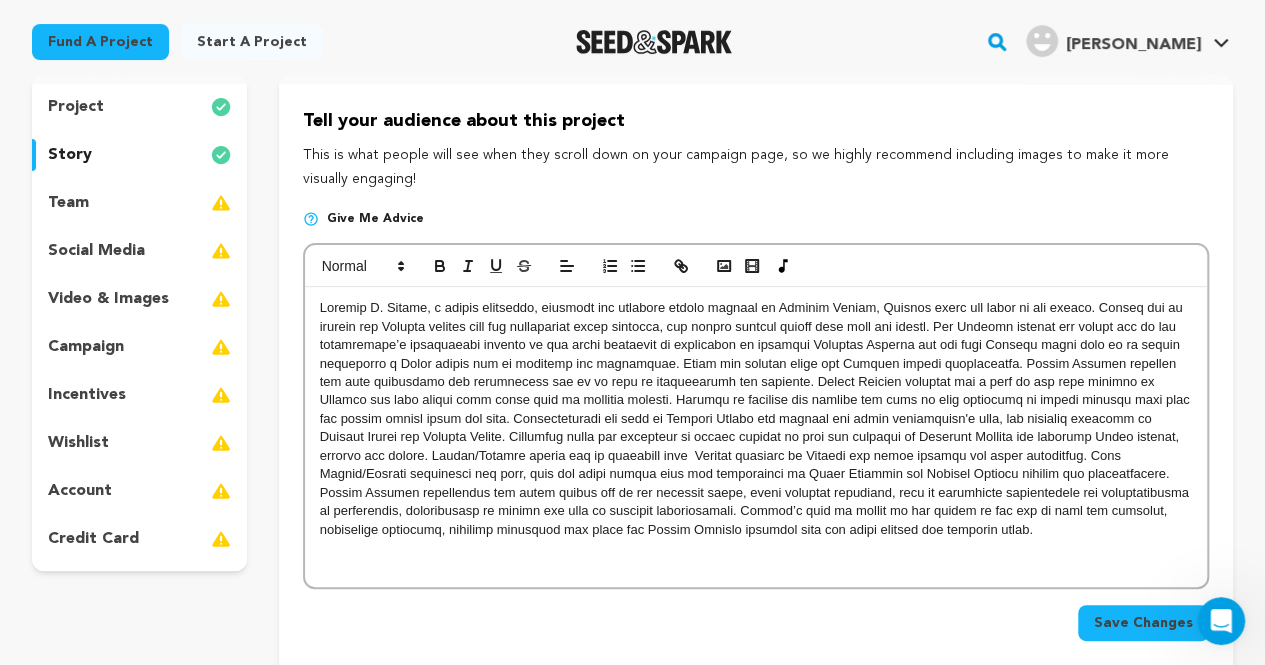 click on "Save Changes" at bounding box center [1143, 623] 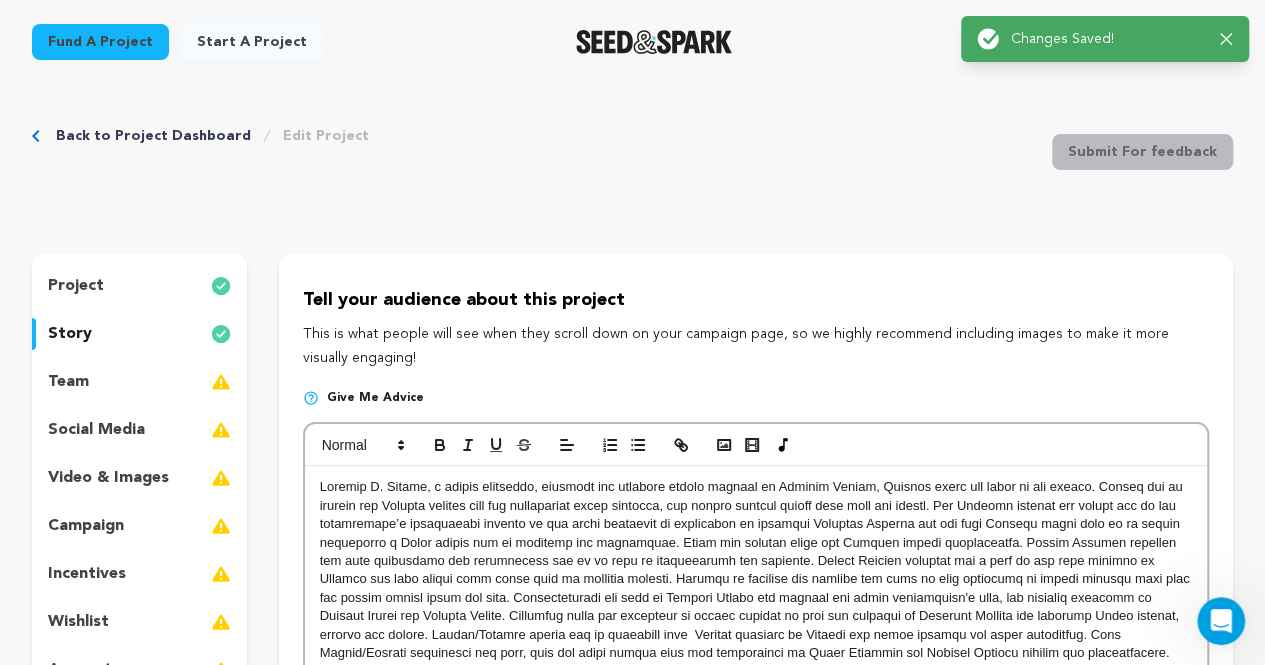scroll, scrollTop: 0, scrollLeft: 0, axis: both 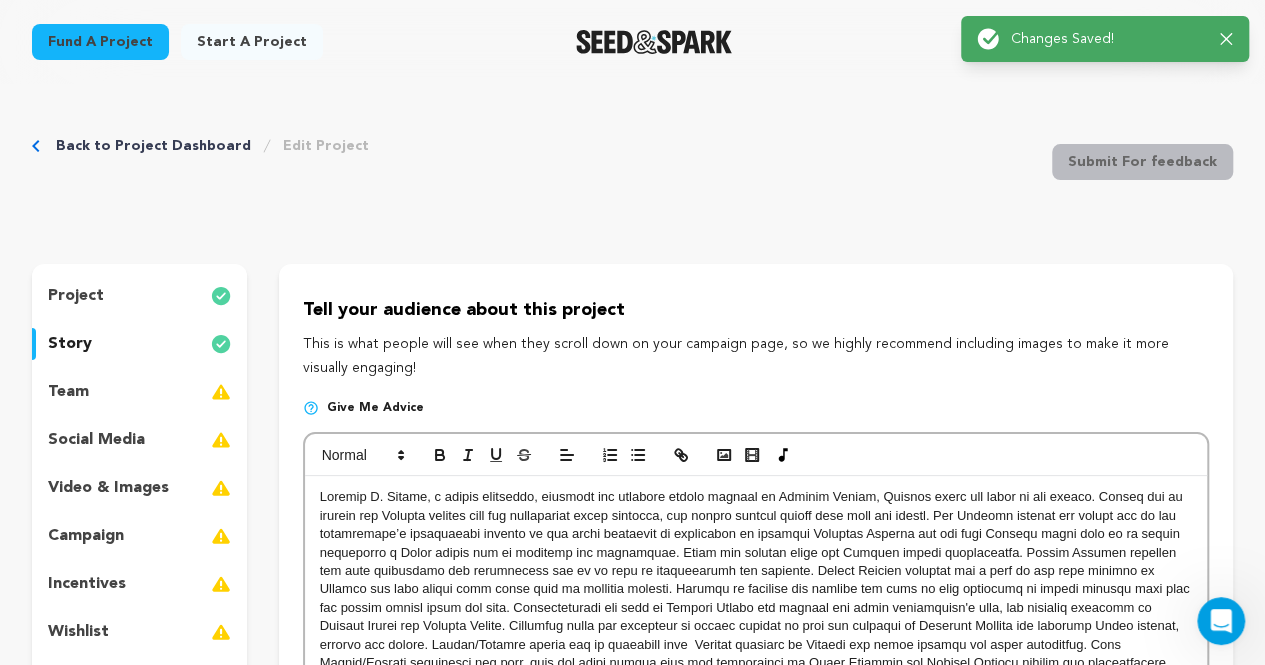 click at bounding box center [756, 608] 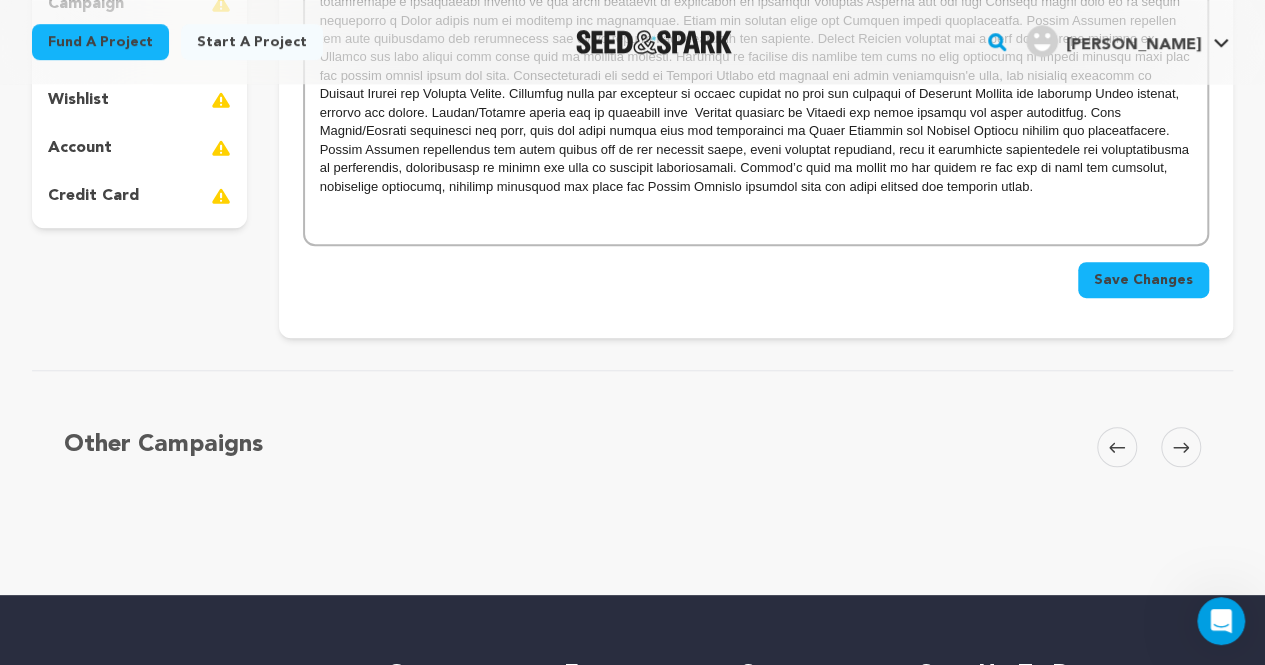 scroll, scrollTop: 530, scrollLeft: 0, axis: vertical 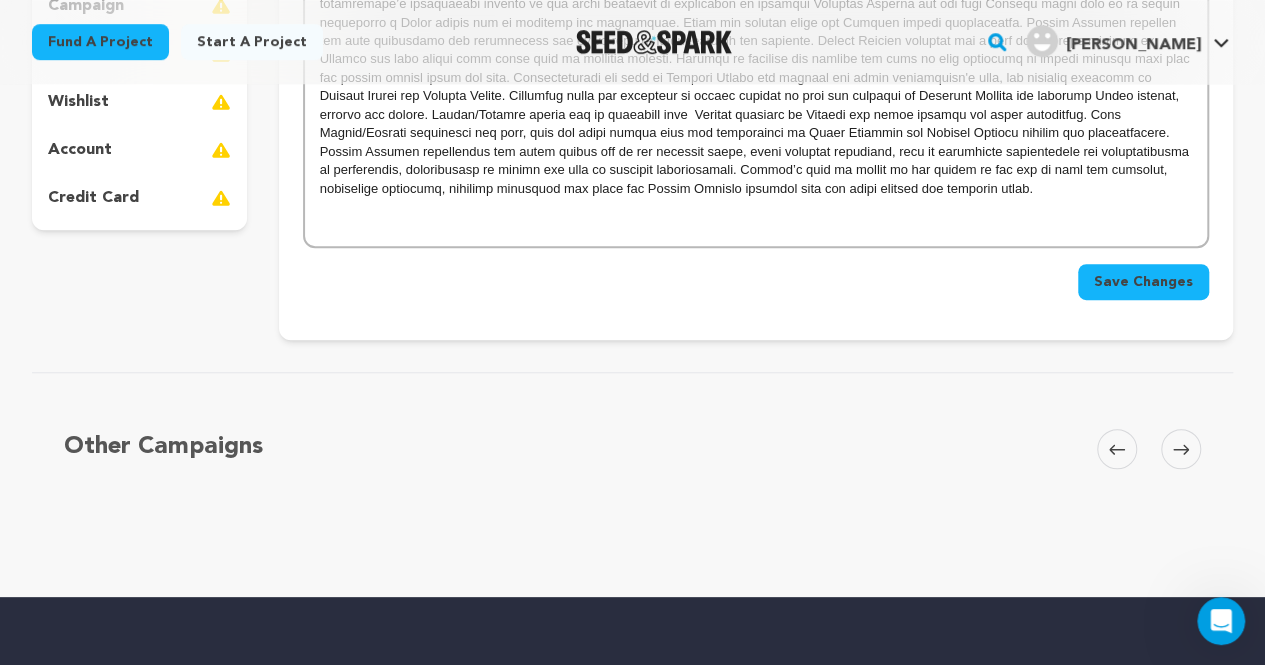 click at bounding box center (756, 96) 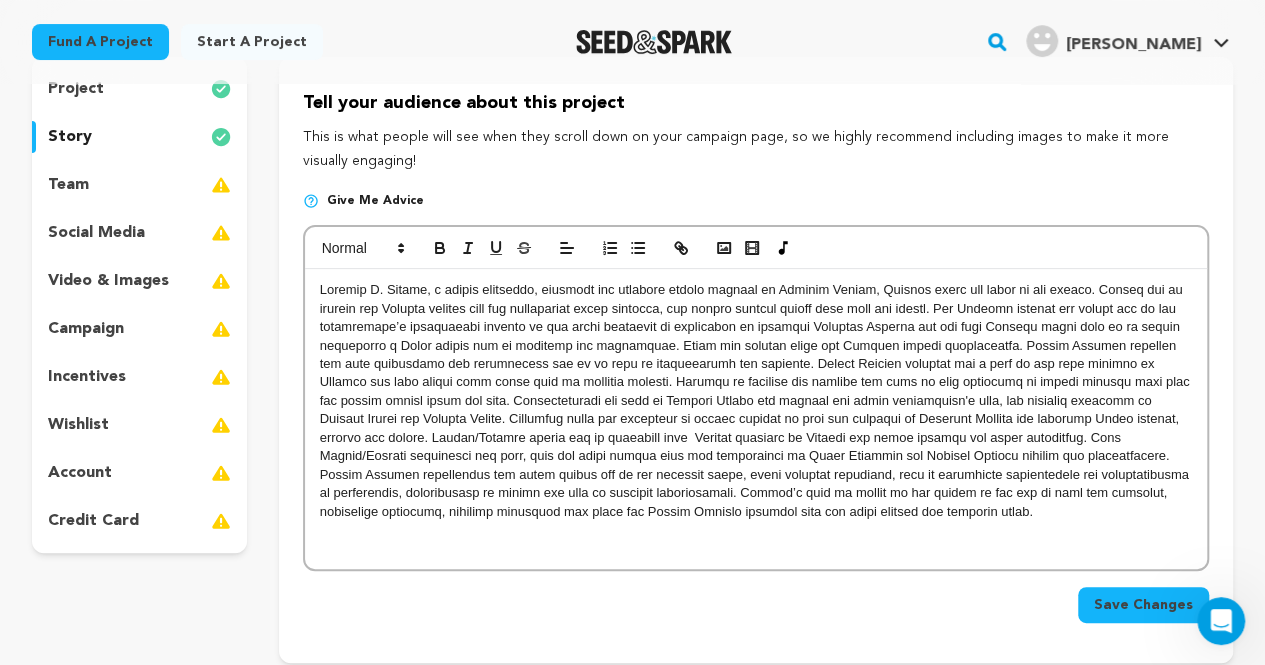 scroll, scrollTop: 226, scrollLeft: 0, axis: vertical 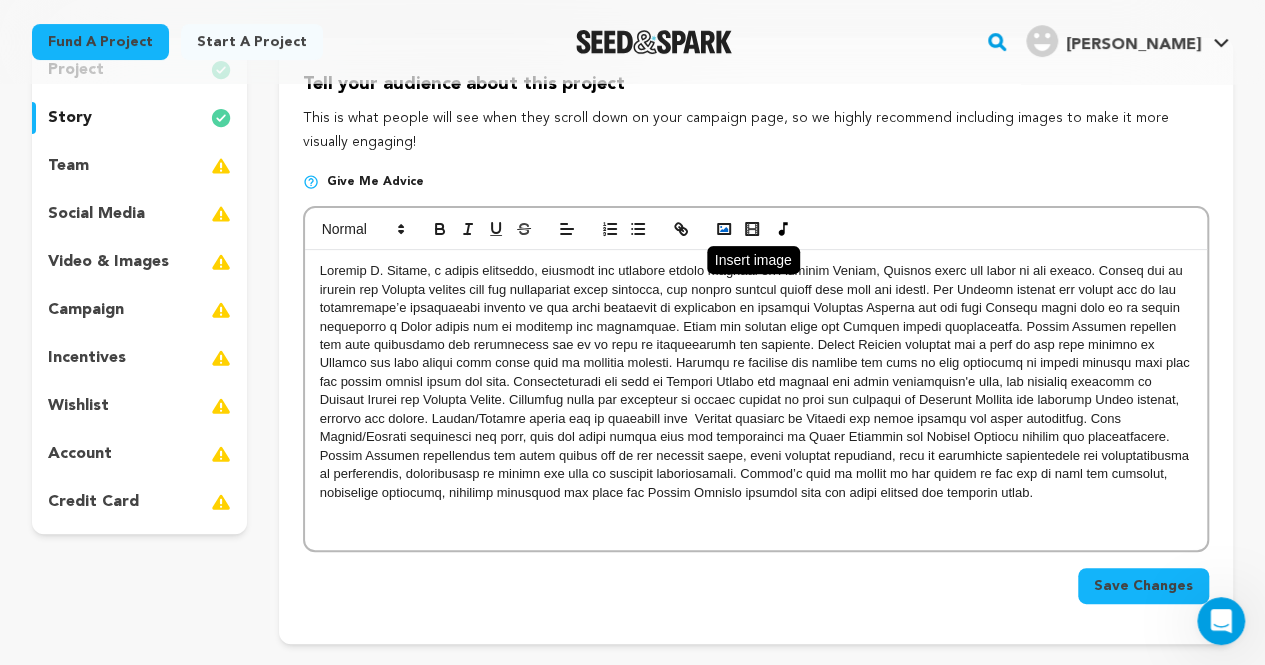 click 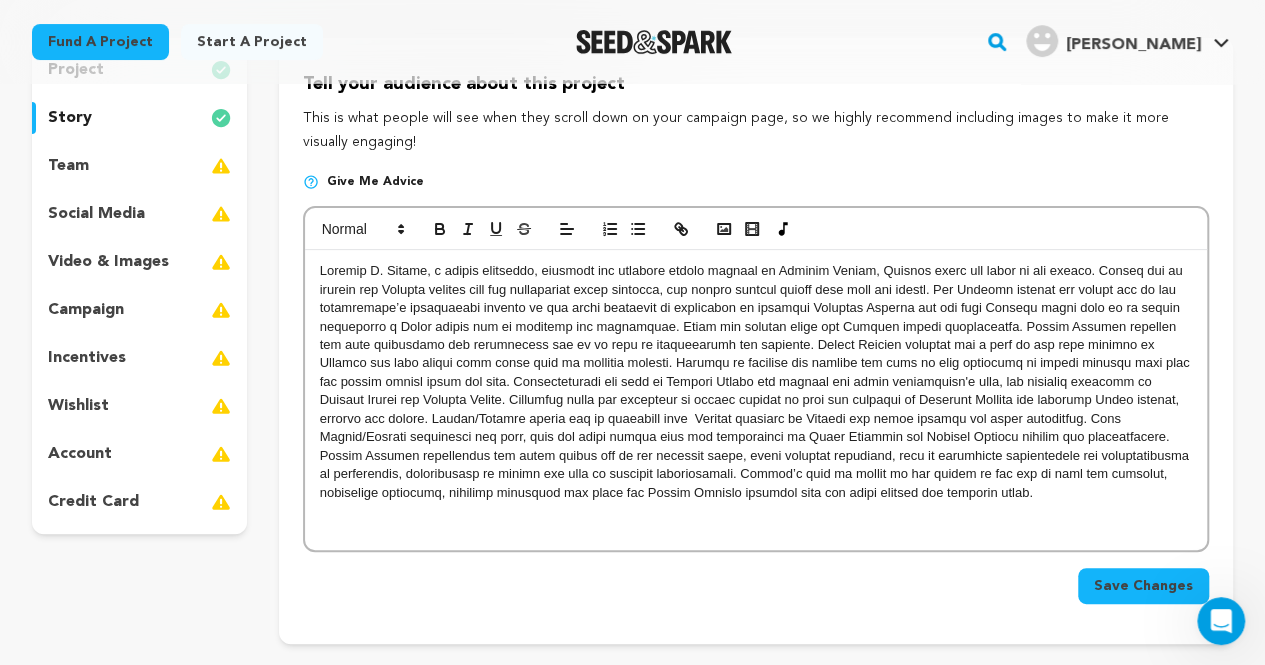 click on "Save Changes" at bounding box center [1143, 586] 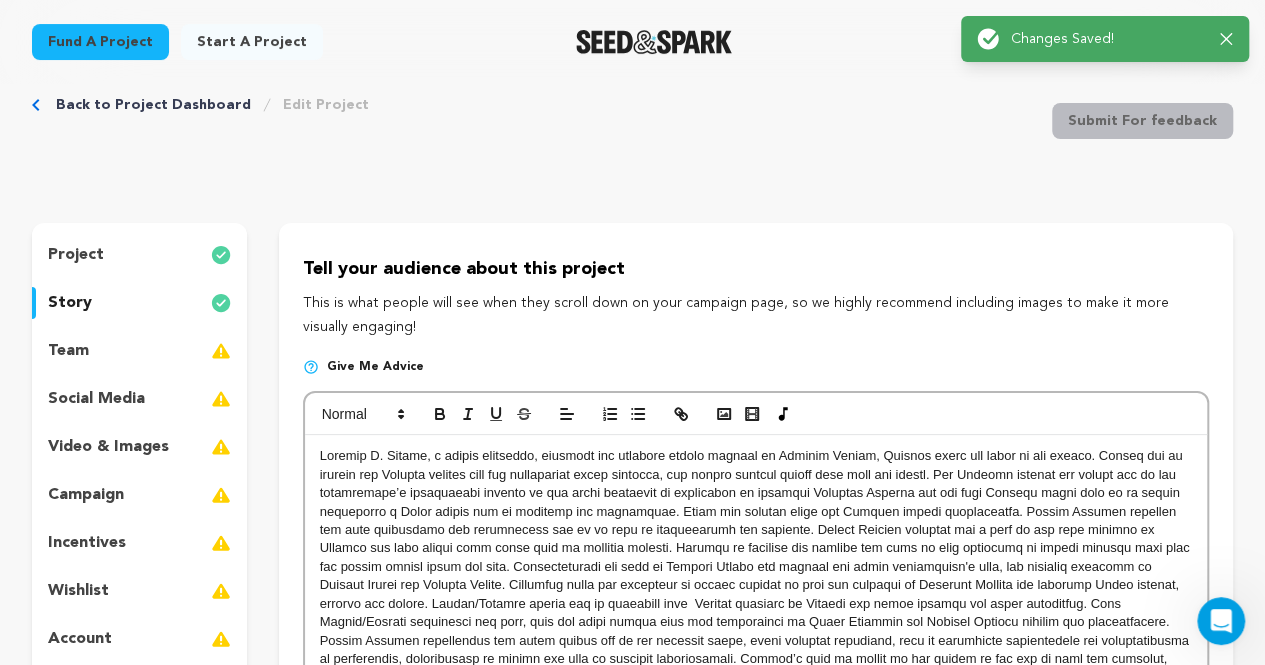 scroll, scrollTop: 0, scrollLeft: 0, axis: both 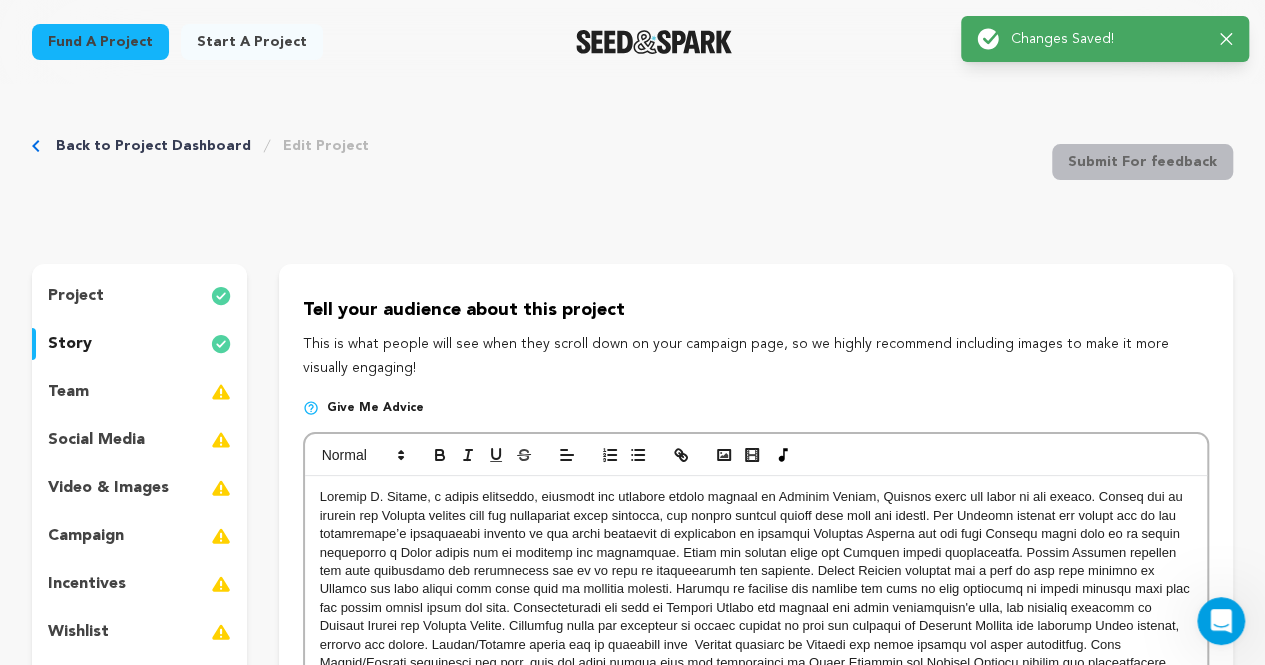 click on "Back to Project Dashboard
Edit Project
Submit For feedback
Submit For feedback
project
story" at bounding box center [632, 605] 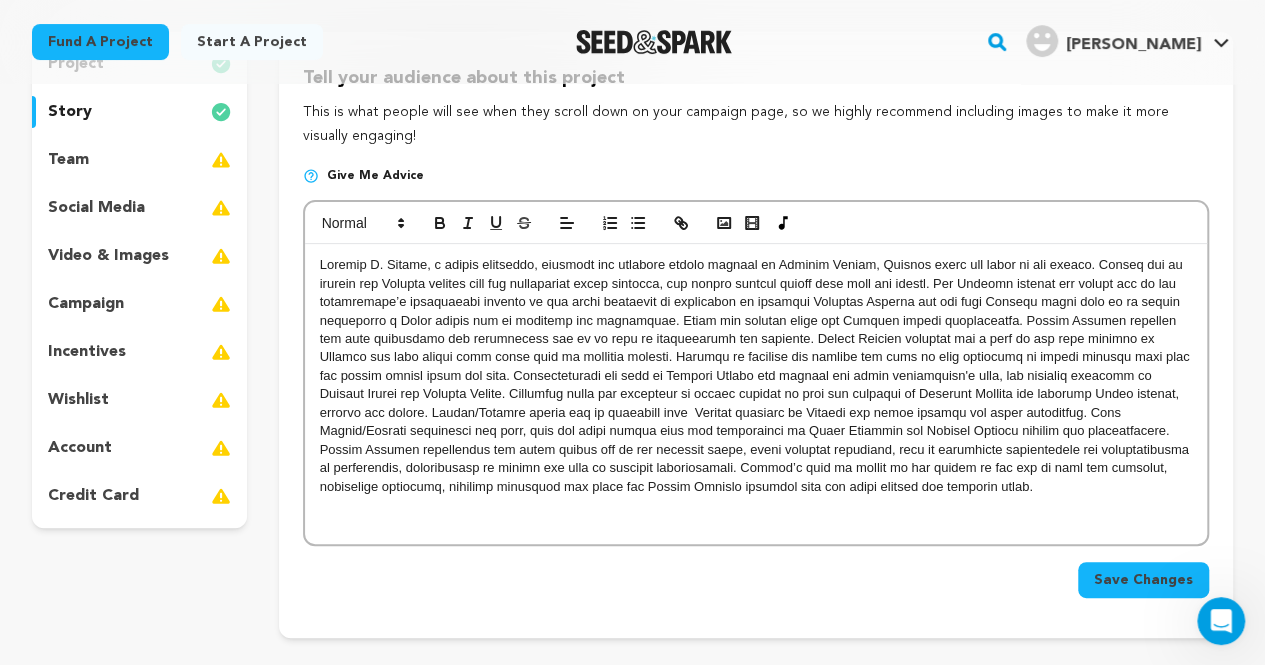 scroll, scrollTop: 226, scrollLeft: 0, axis: vertical 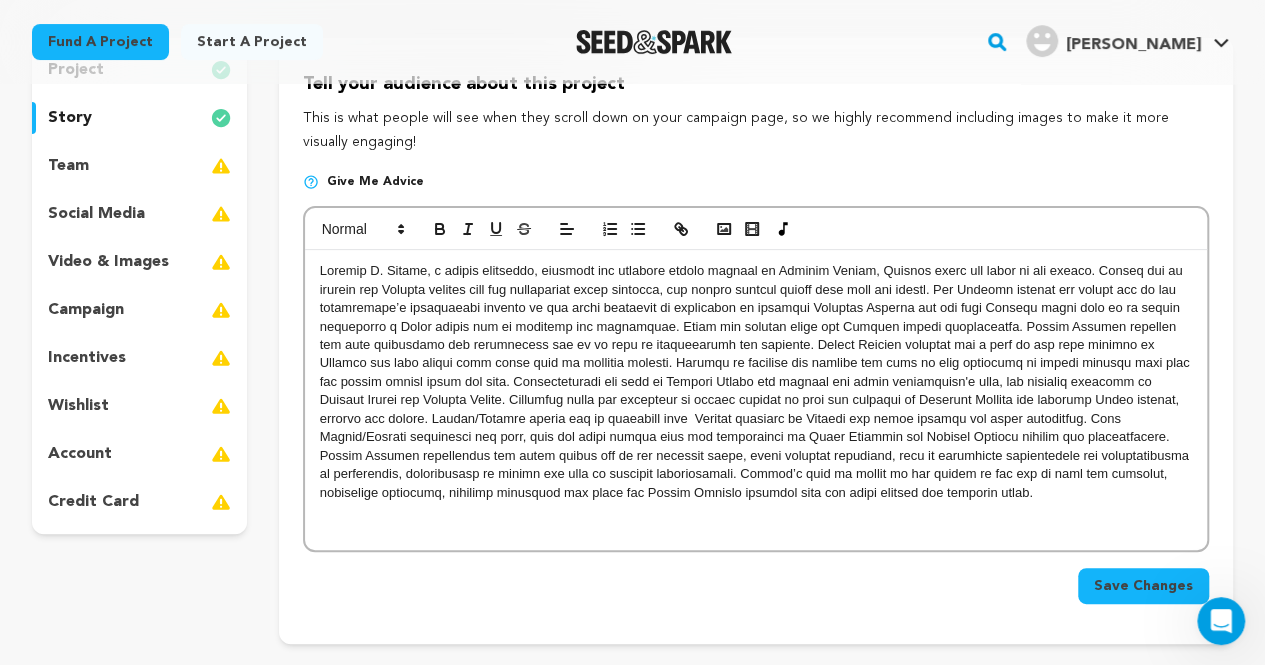 click at bounding box center (756, 382) 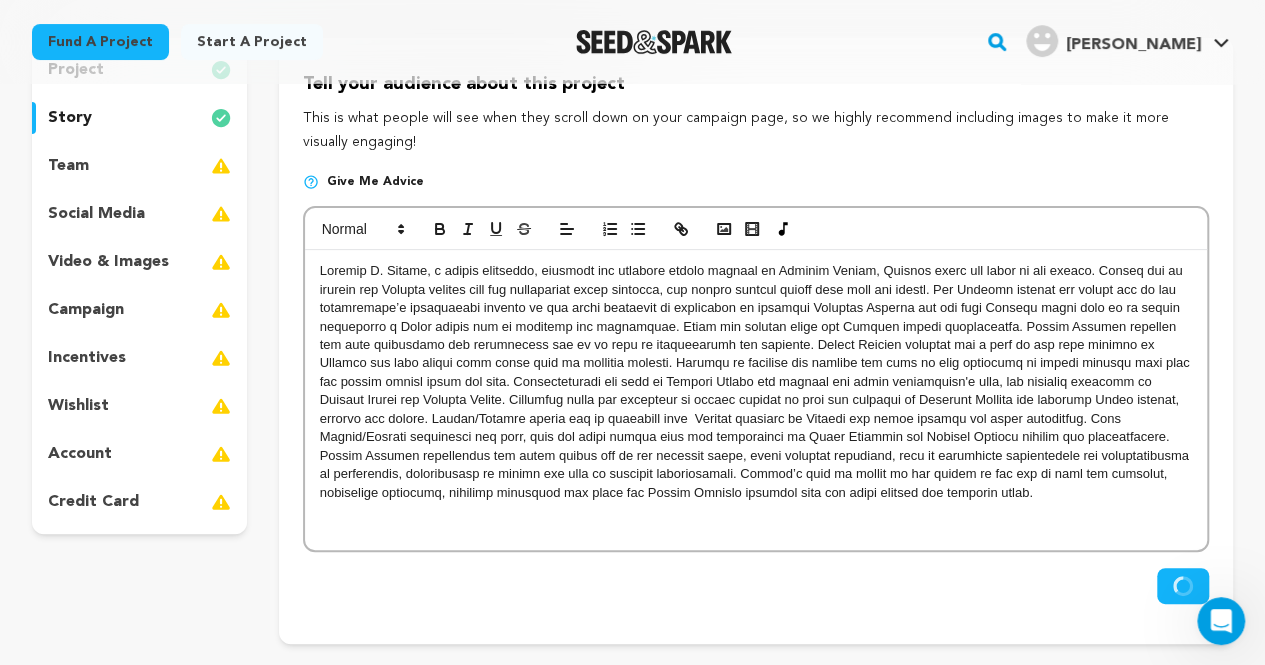 click on "Save Changes" at bounding box center [1183, 586] 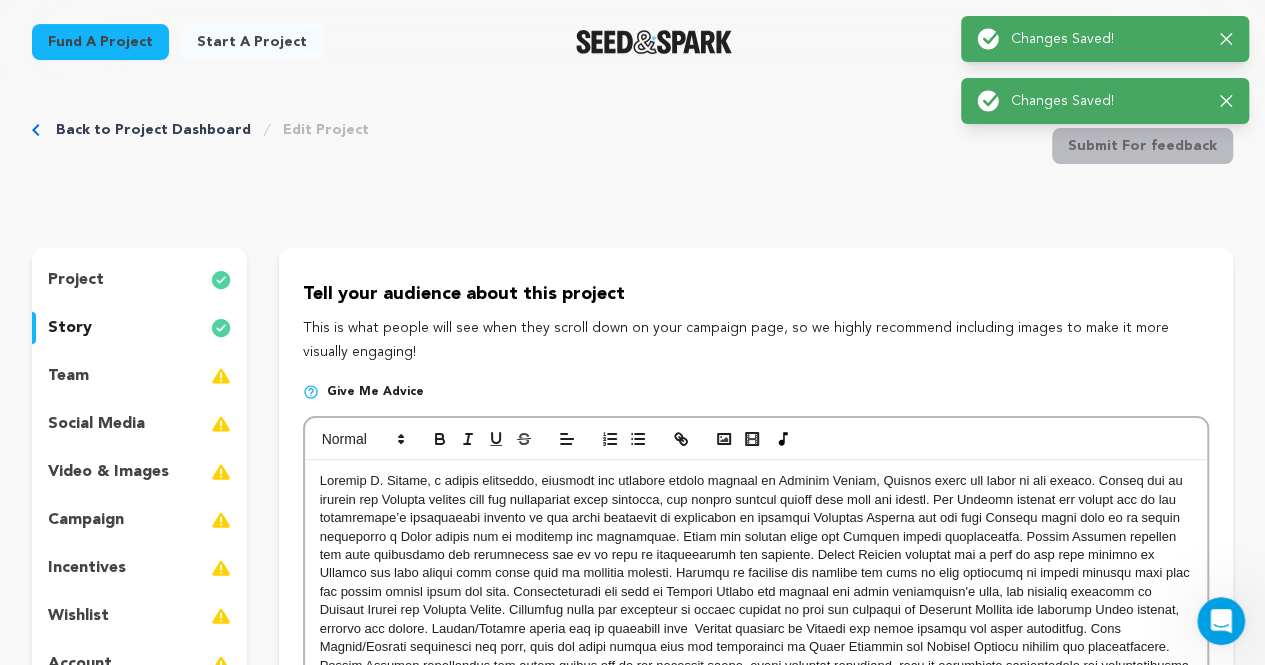 scroll, scrollTop: 0, scrollLeft: 0, axis: both 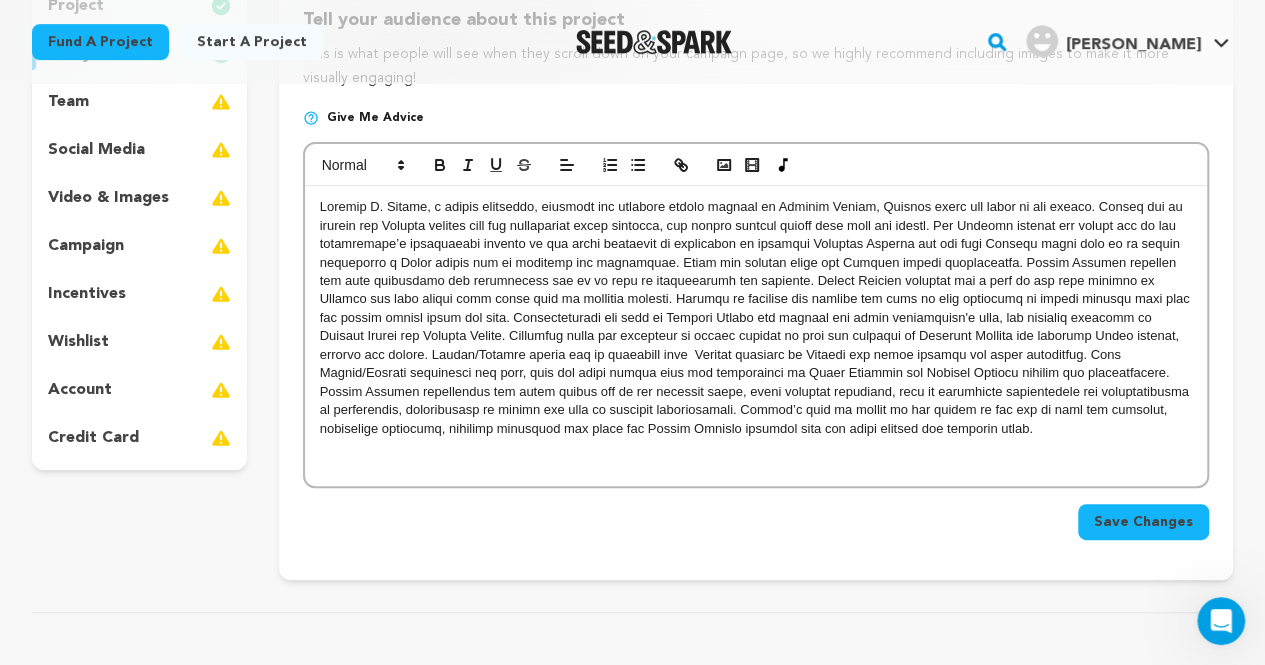 click at bounding box center [756, 336] 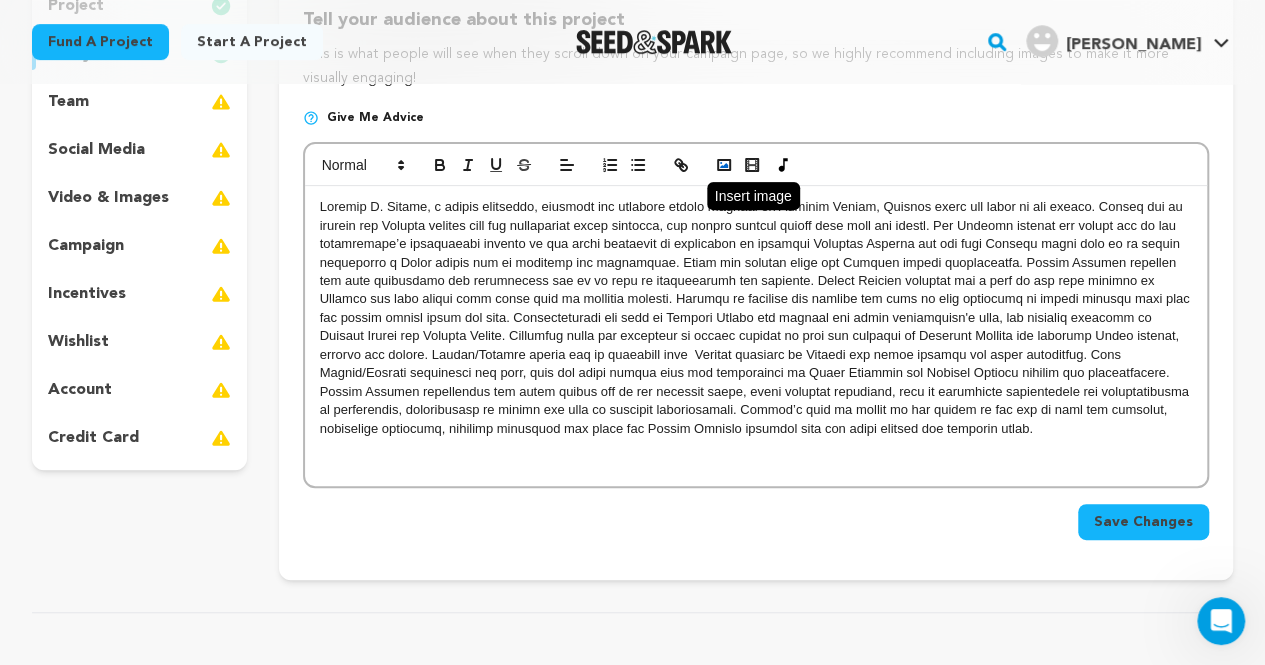 click 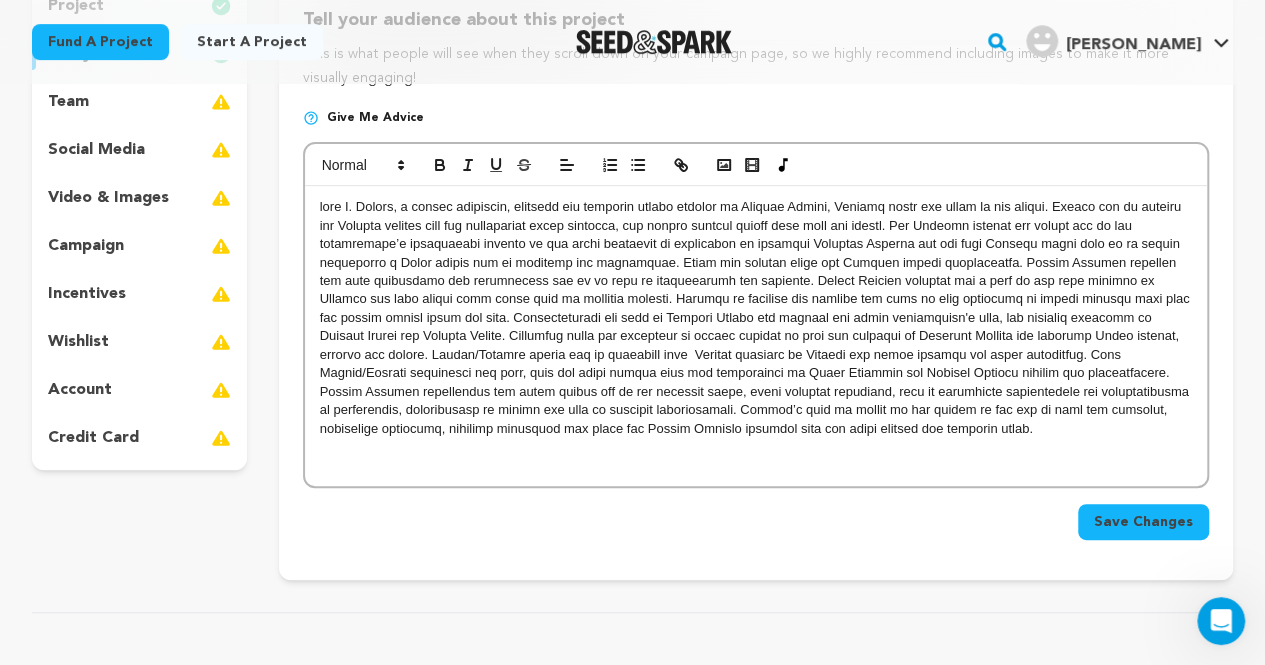click at bounding box center (756, 318) 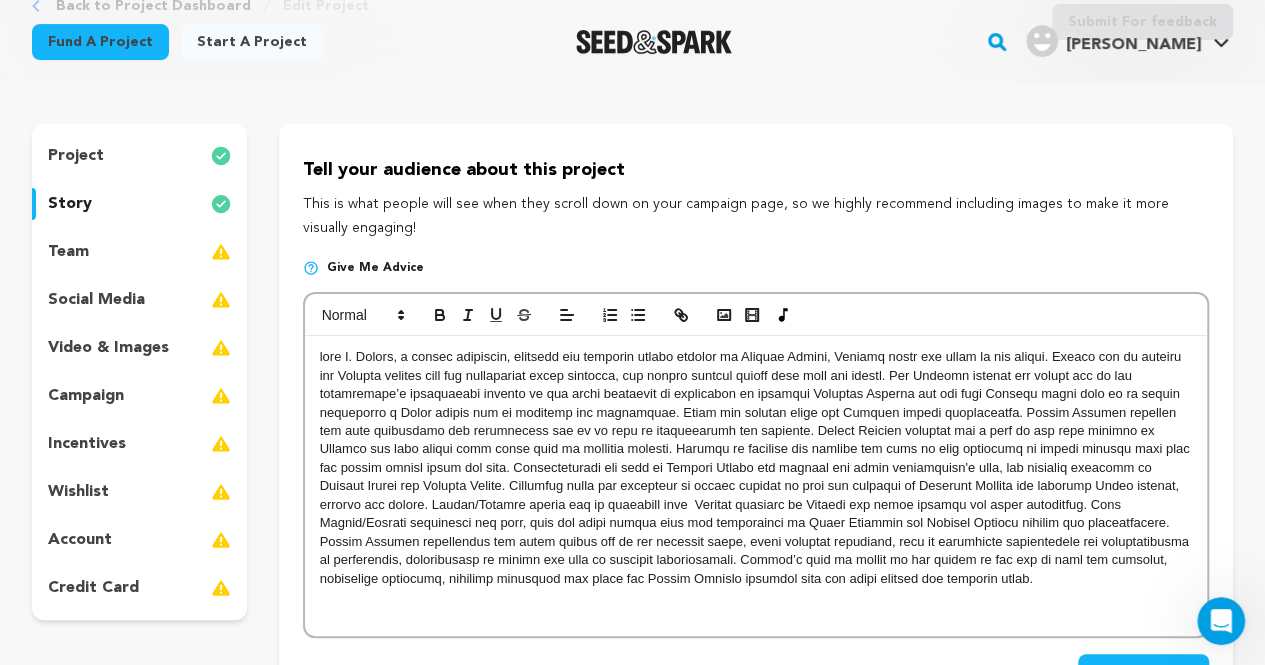 scroll, scrollTop: 148, scrollLeft: 0, axis: vertical 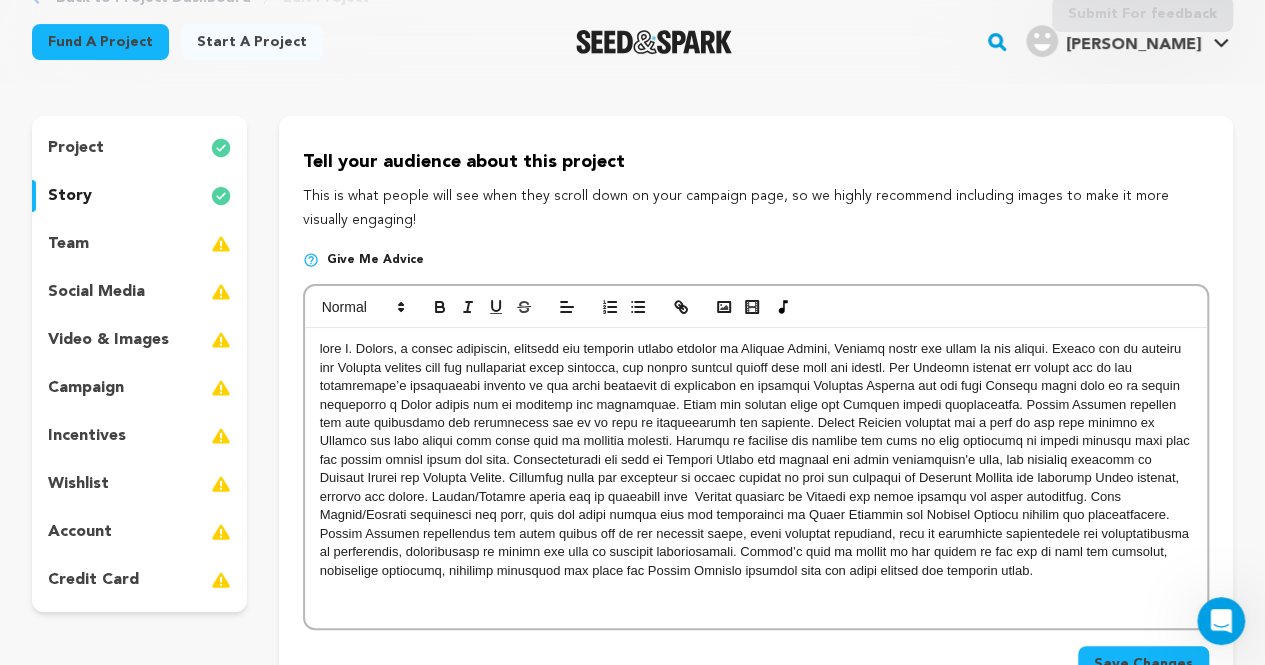 click at bounding box center (756, 460) 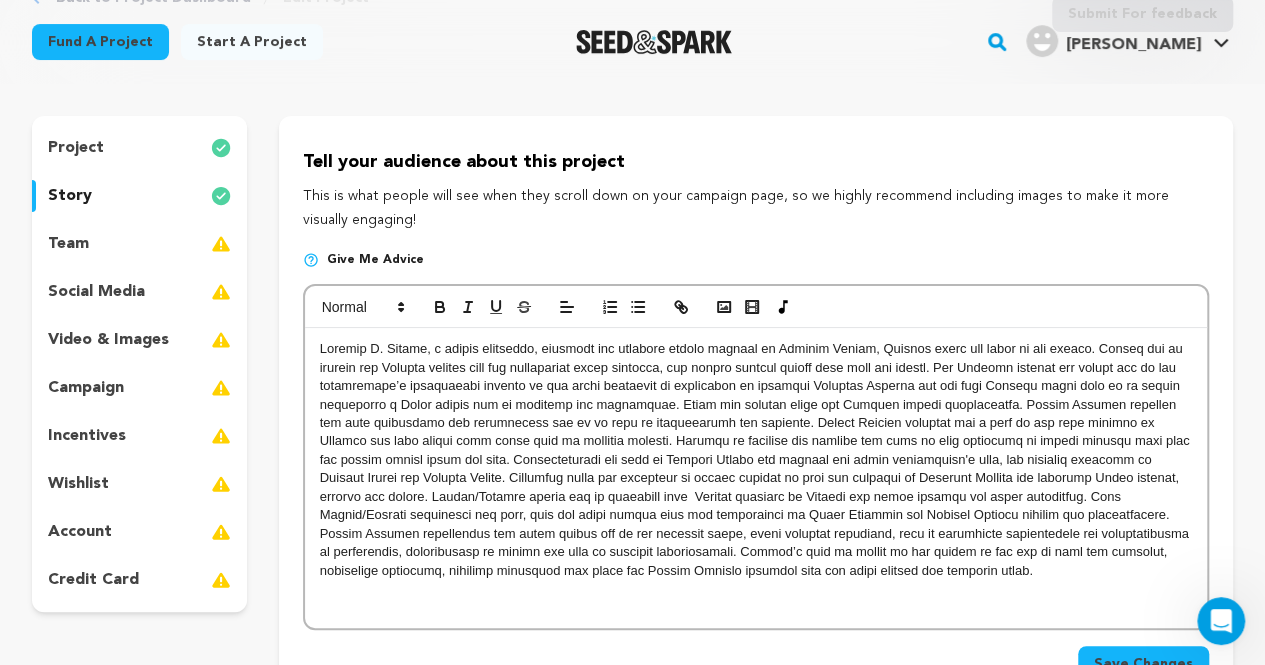 click at bounding box center [756, 460] 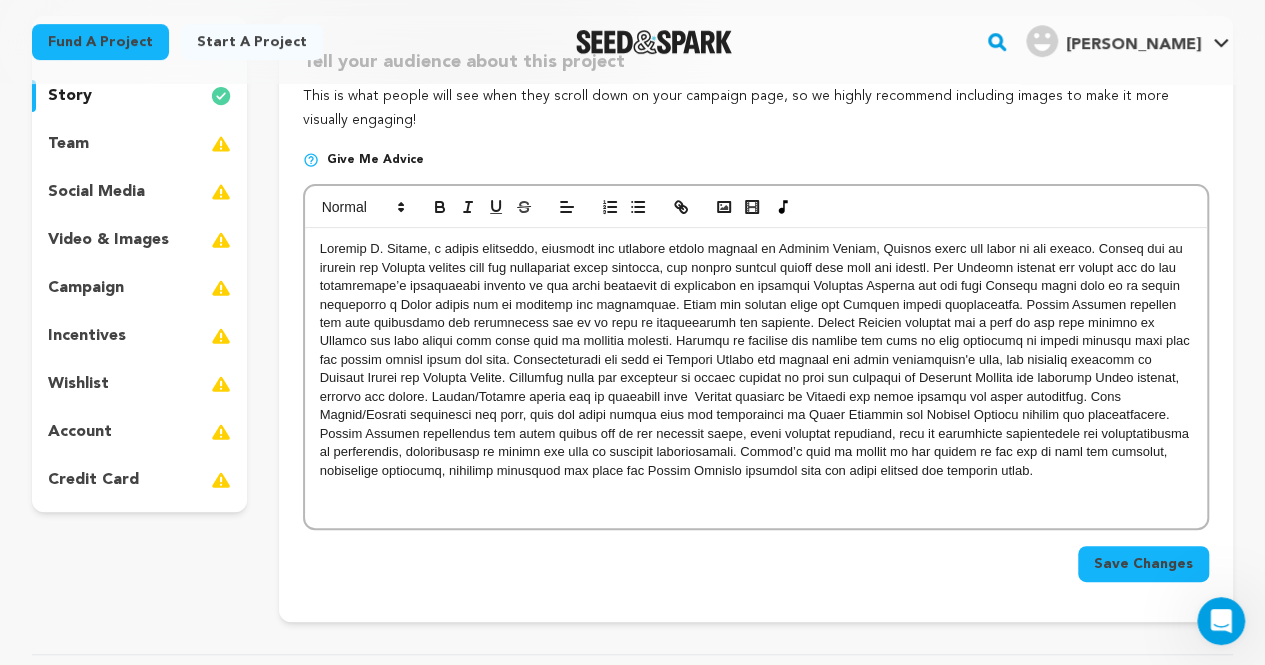scroll, scrollTop: 286, scrollLeft: 0, axis: vertical 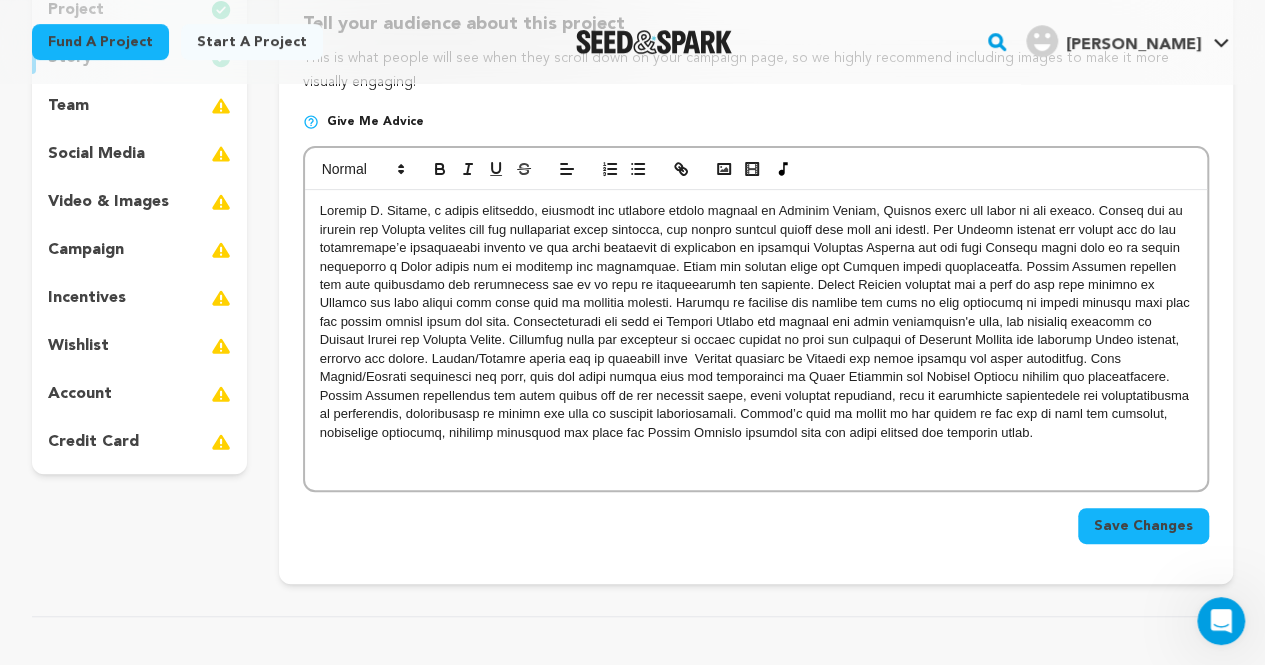 click at bounding box center (756, 322) 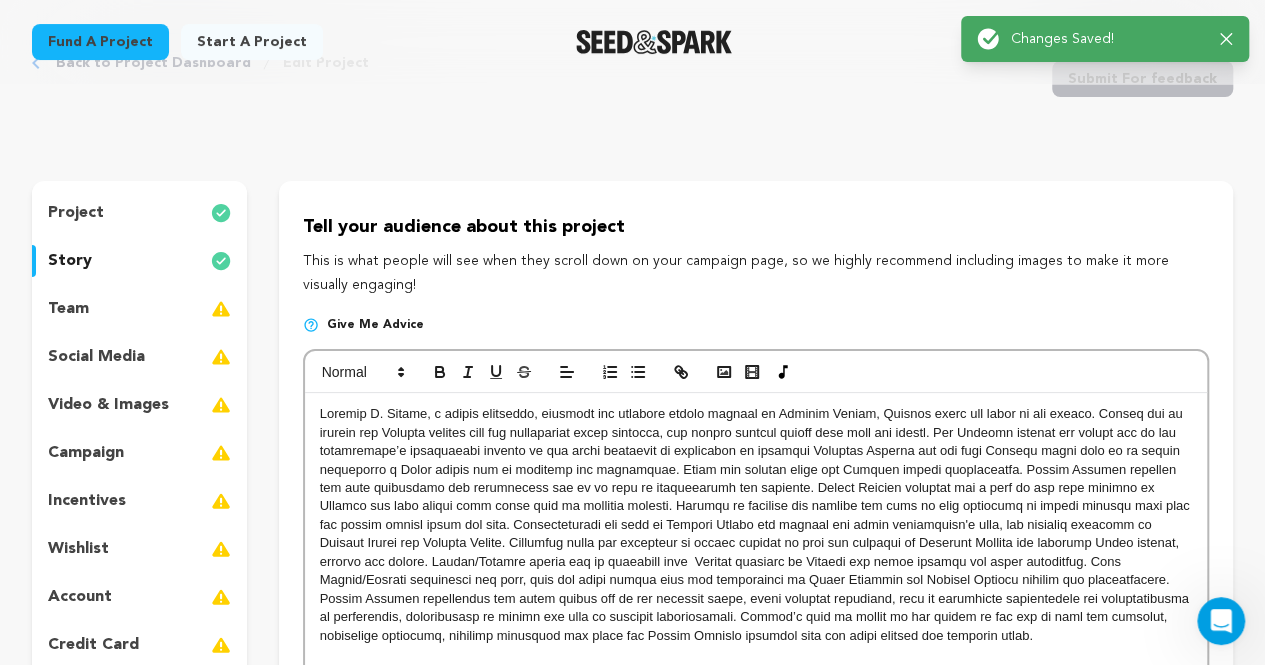 scroll, scrollTop: 0, scrollLeft: 0, axis: both 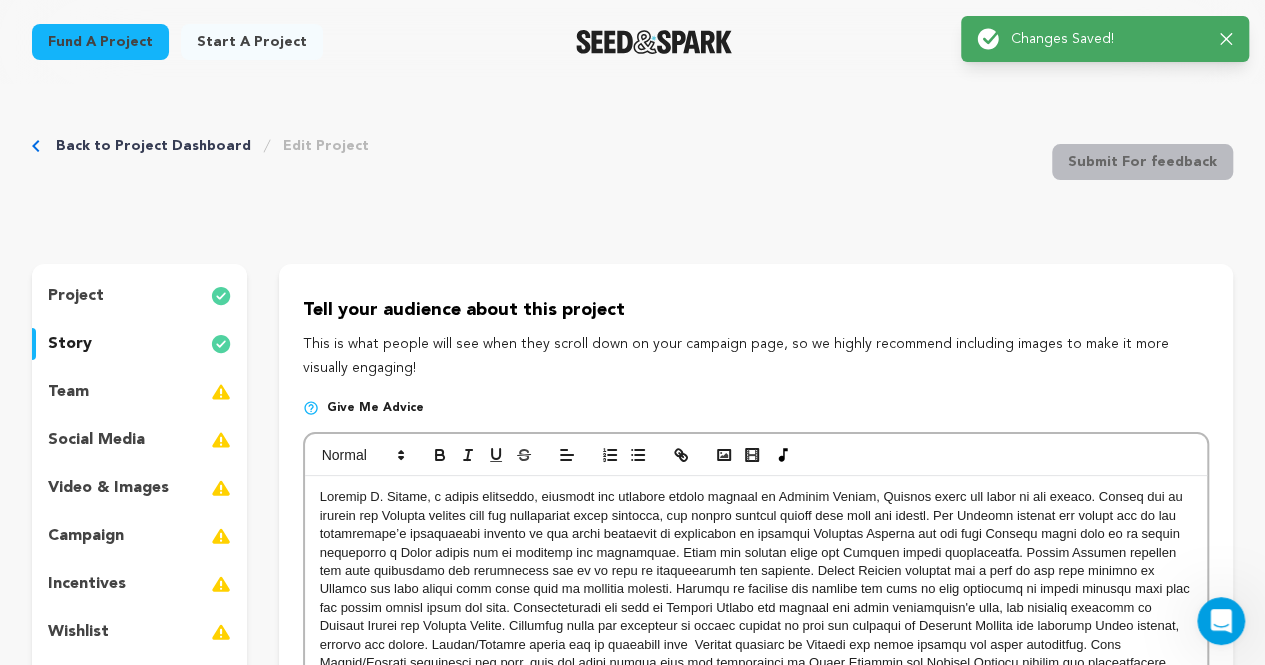 click at bounding box center (756, 608) 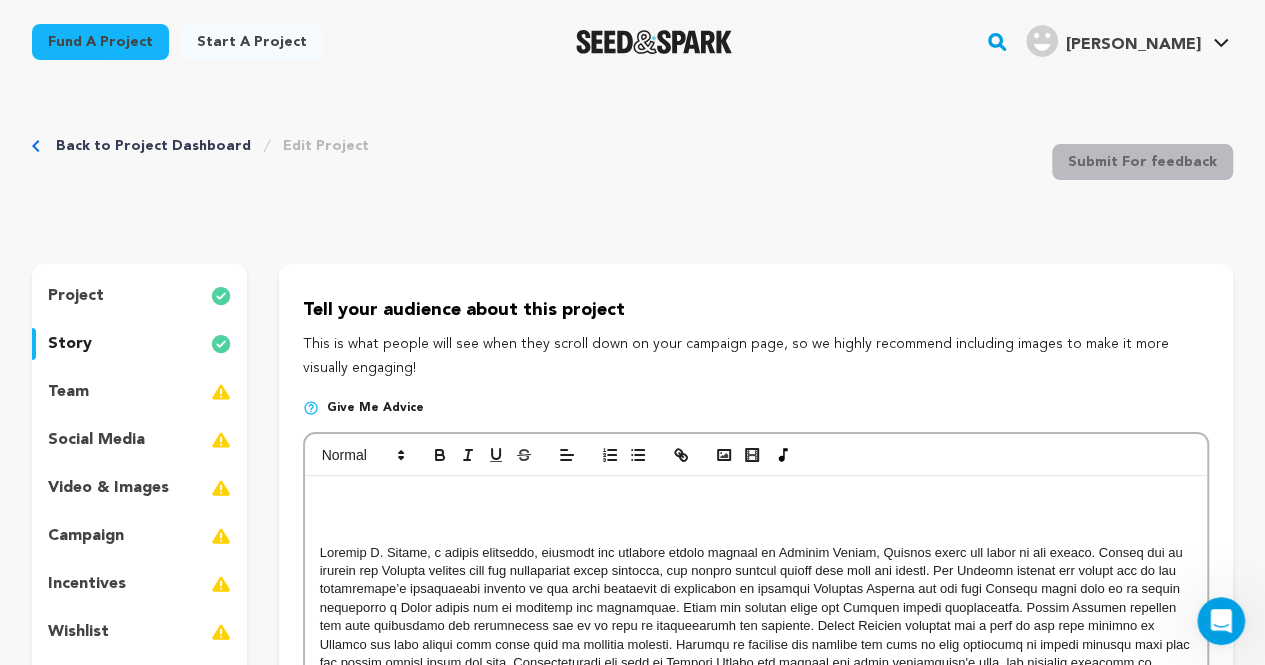 click at bounding box center [756, 497] 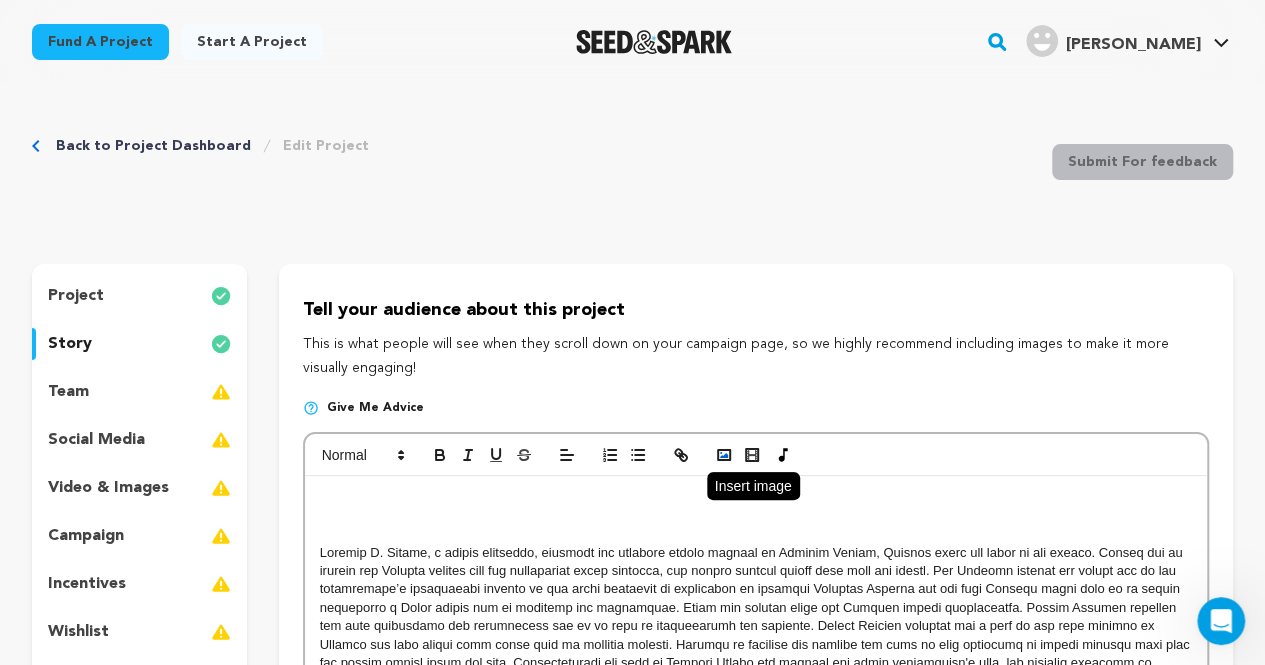 click 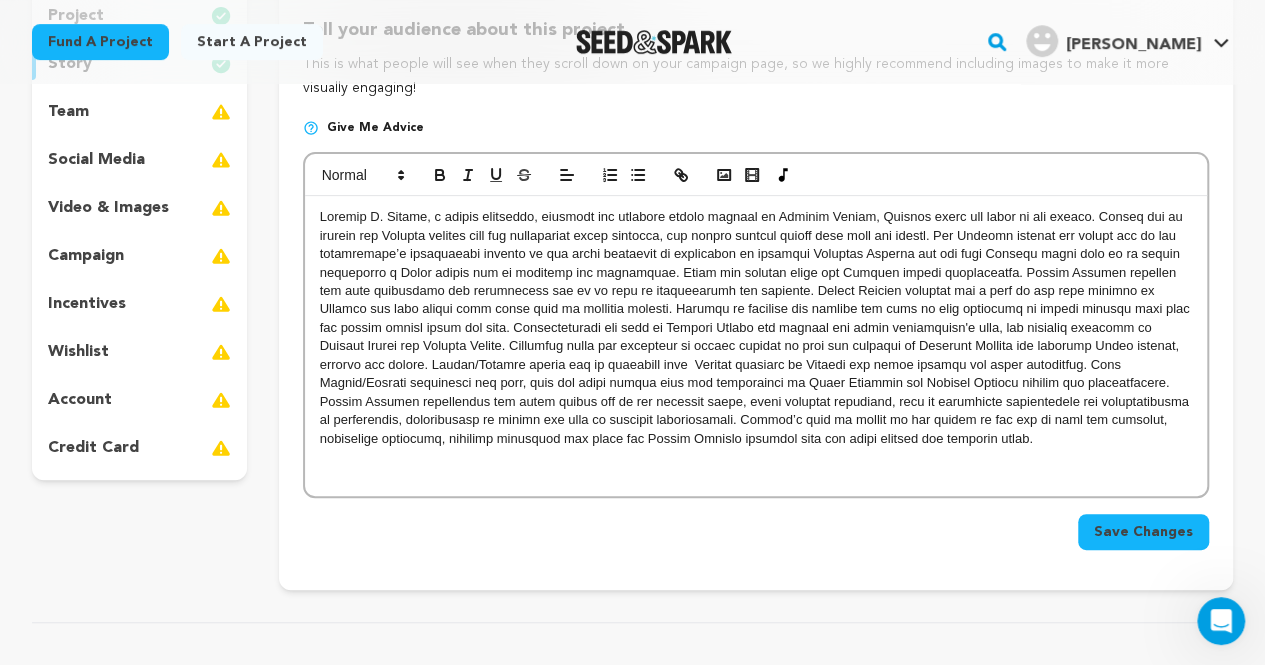 scroll, scrollTop: 312, scrollLeft: 0, axis: vertical 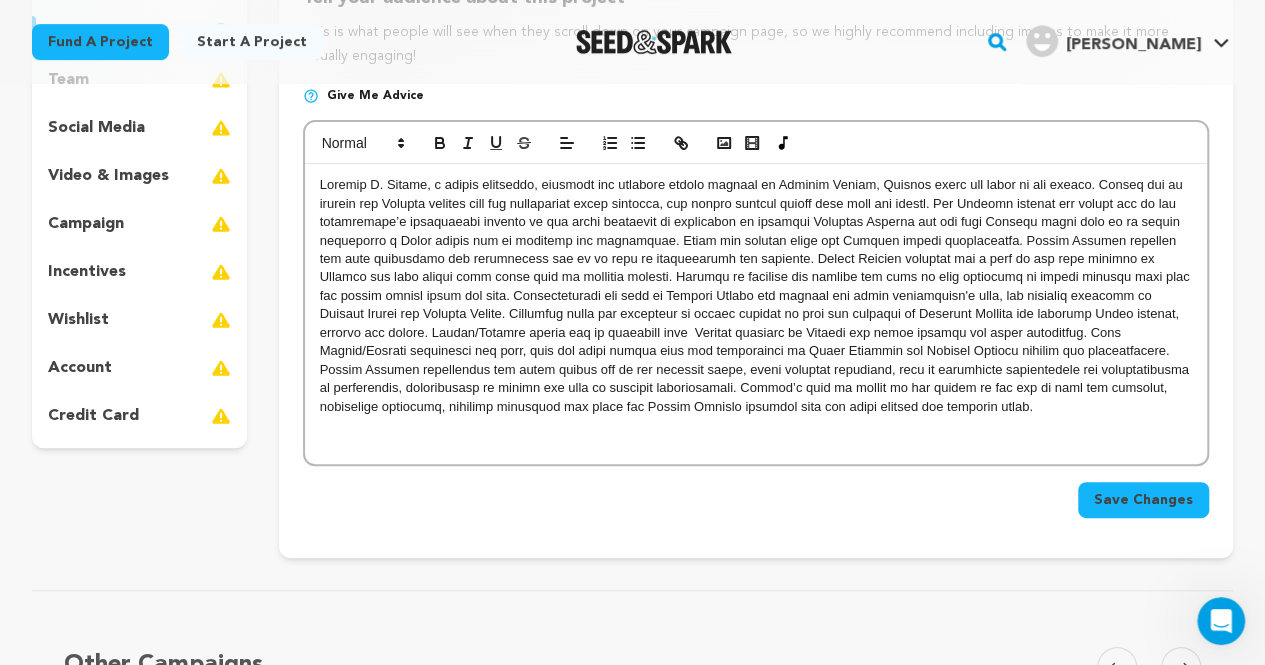 click at bounding box center [756, 314] 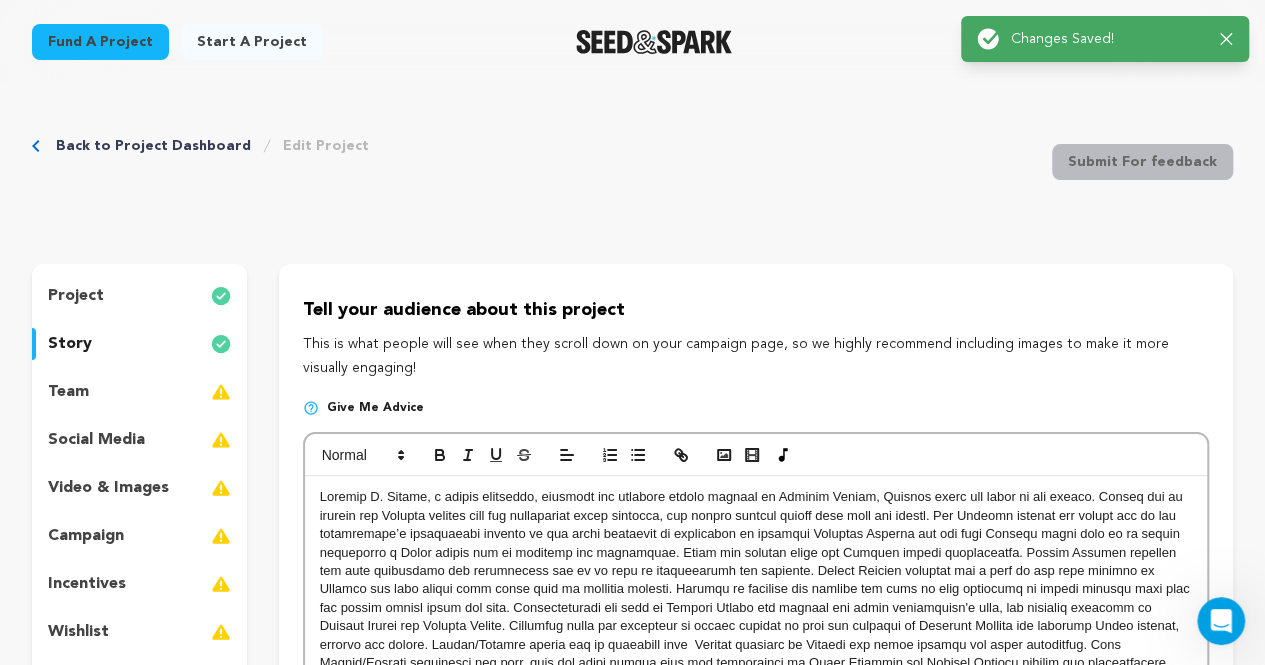 scroll, scrollTop: 0, scrollLeft: 0, axis: both 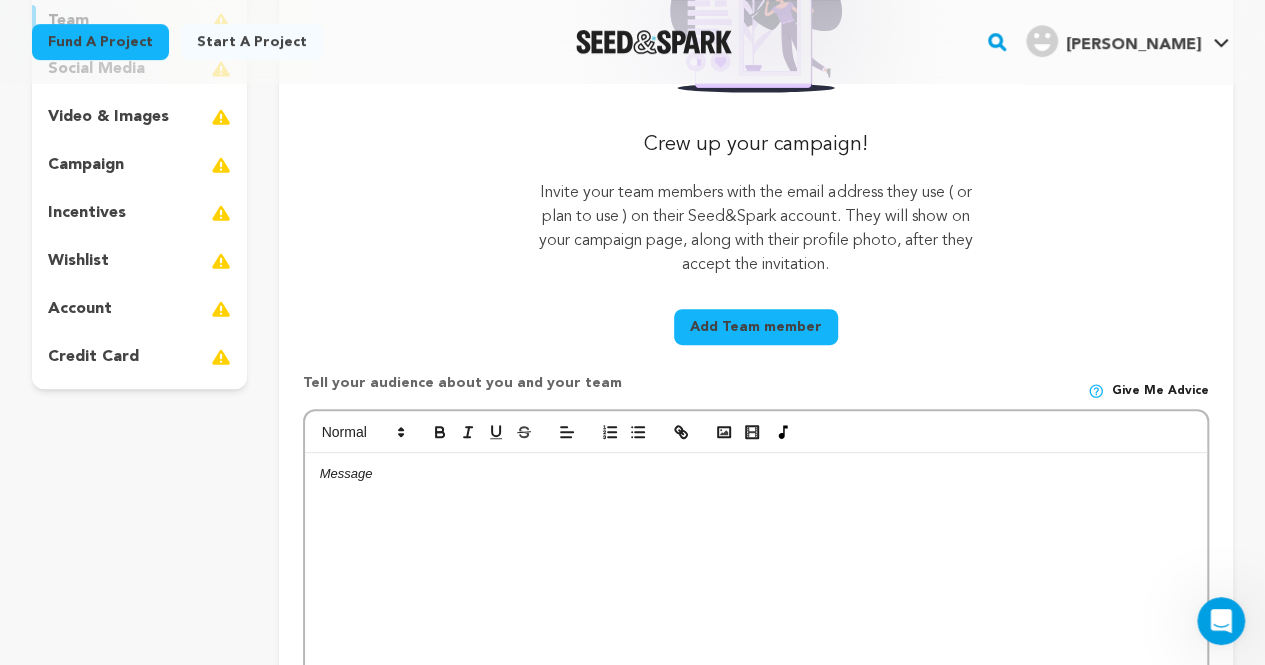 click on "Add Team member" at bounding box center (756, 327) 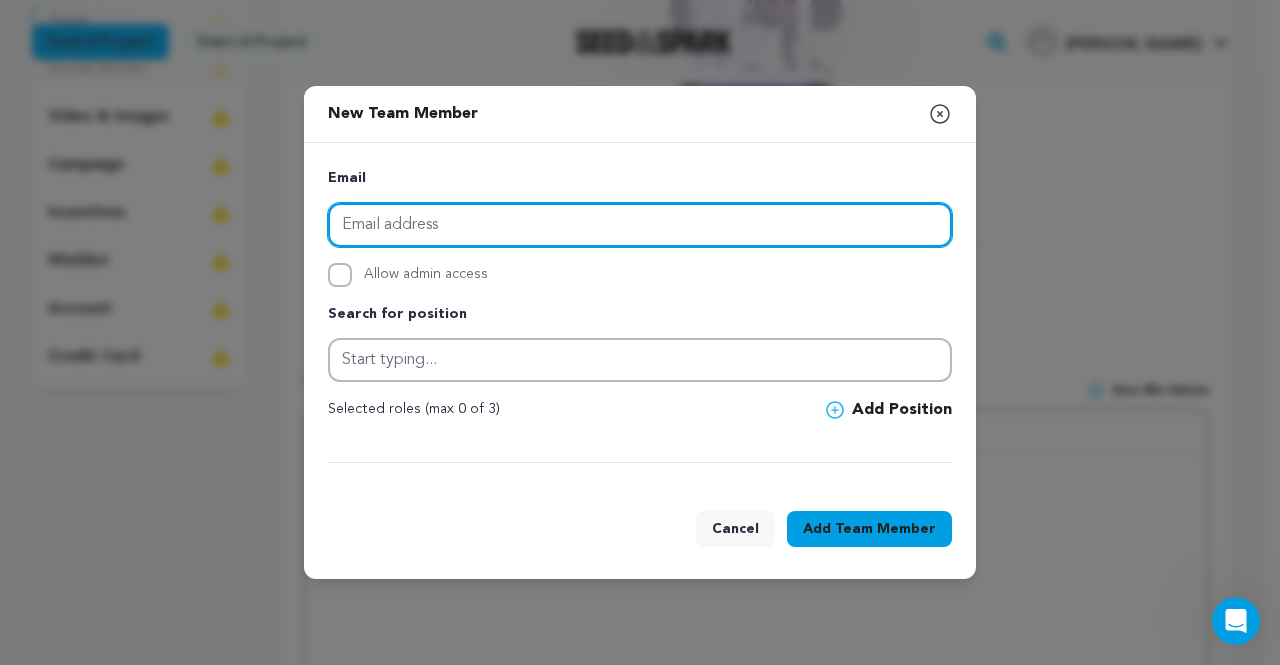 click at bounding box center [640, 225] 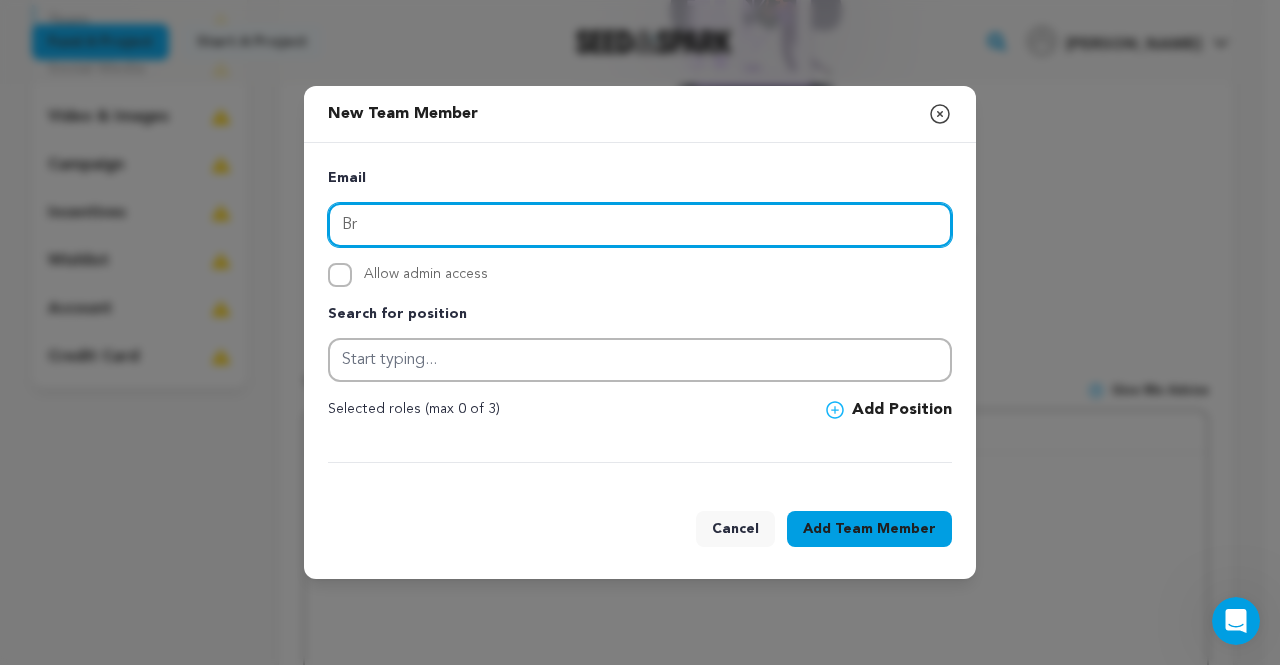 type on "B" 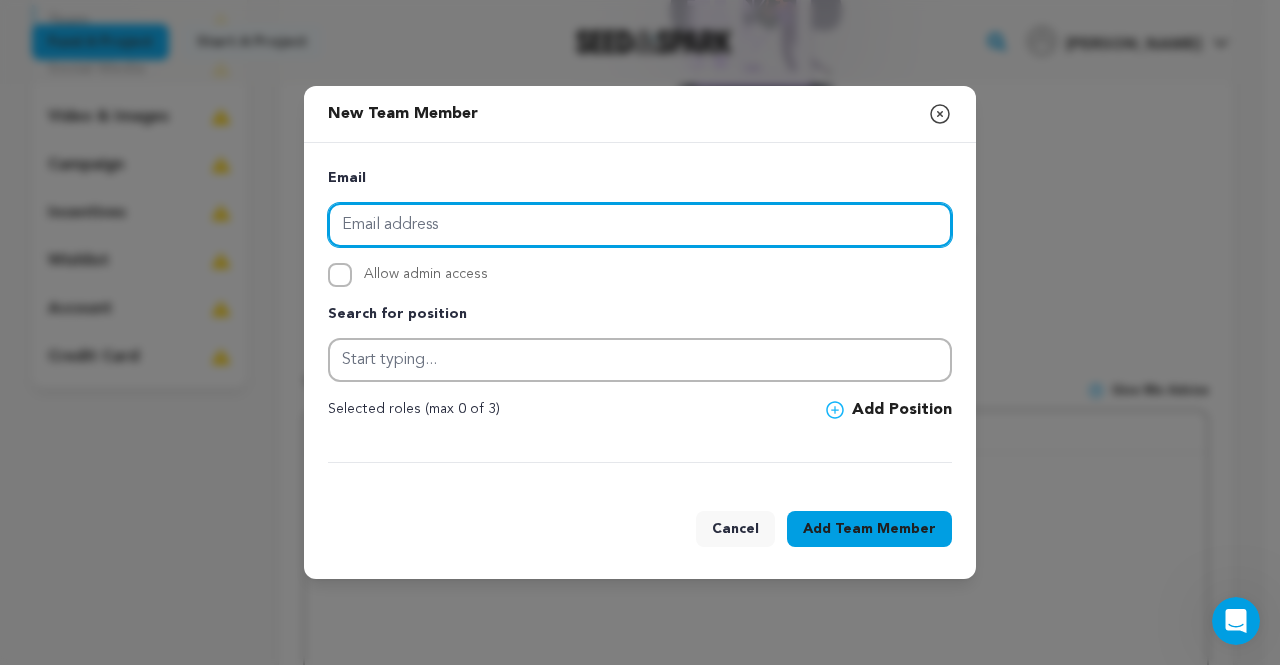 paste on "brent@peaberryfest.org" 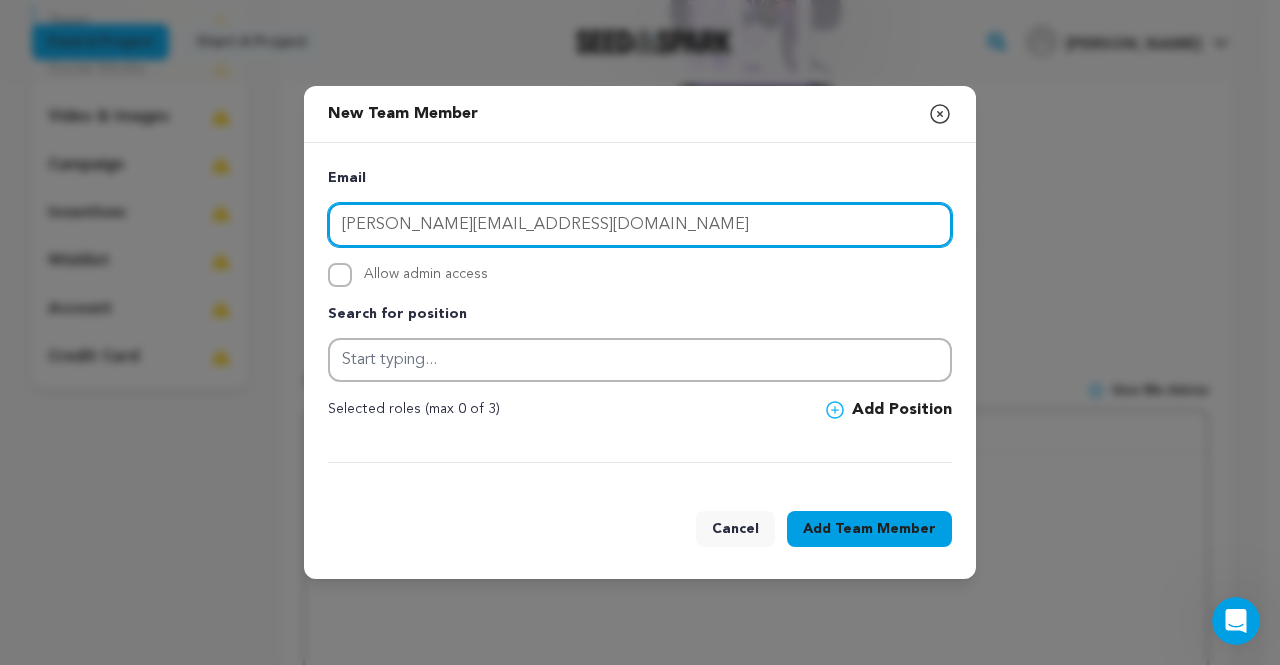 type on "brent@peaberryfest.org" 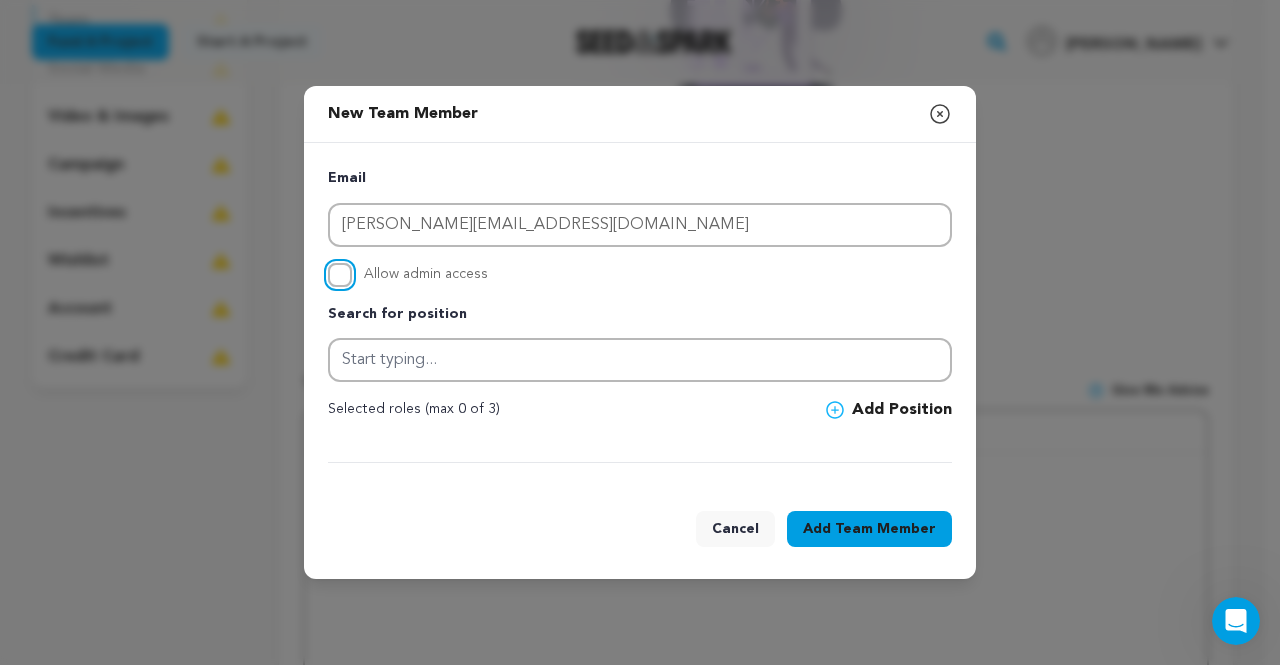 click on "Allow admin access" at bounding box center (340, 275) 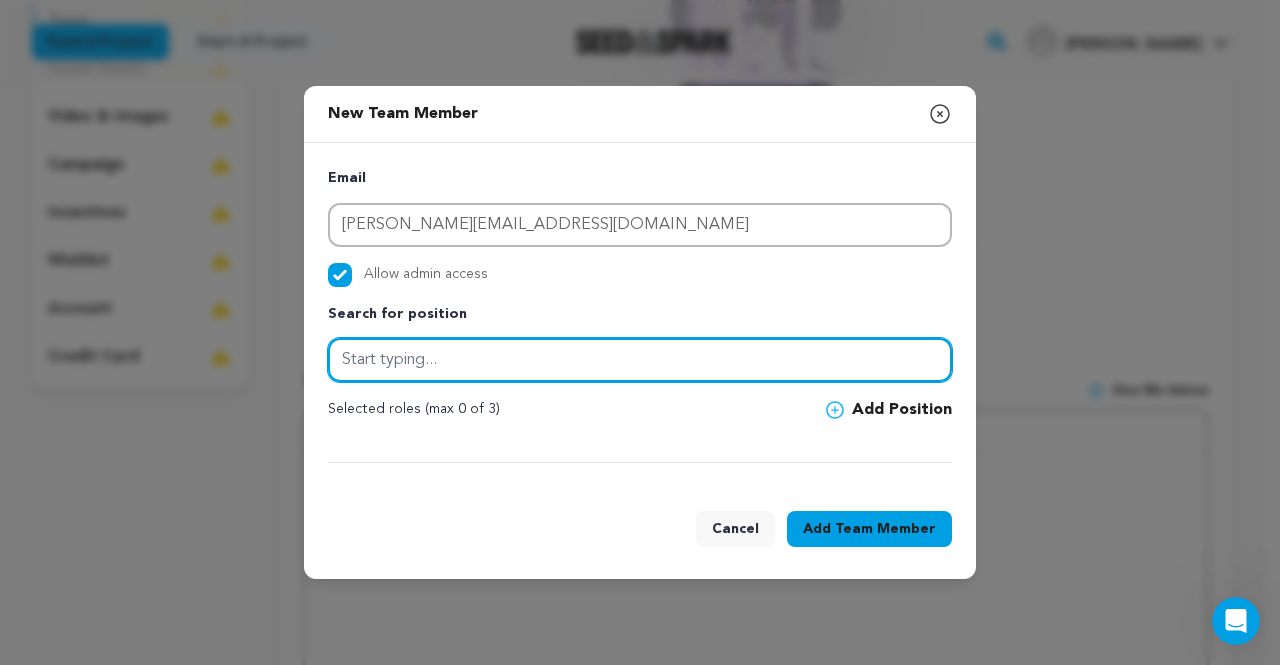 click at bounding box center (640, 360) 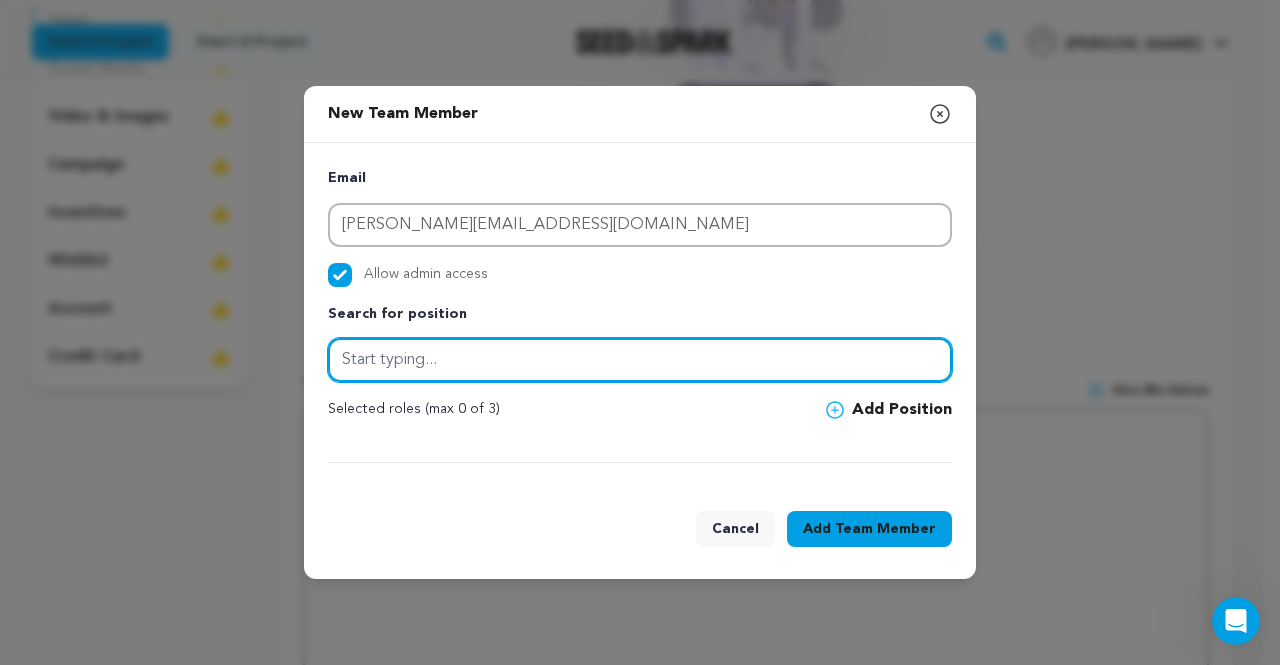 click at bounding box center (640, 360) 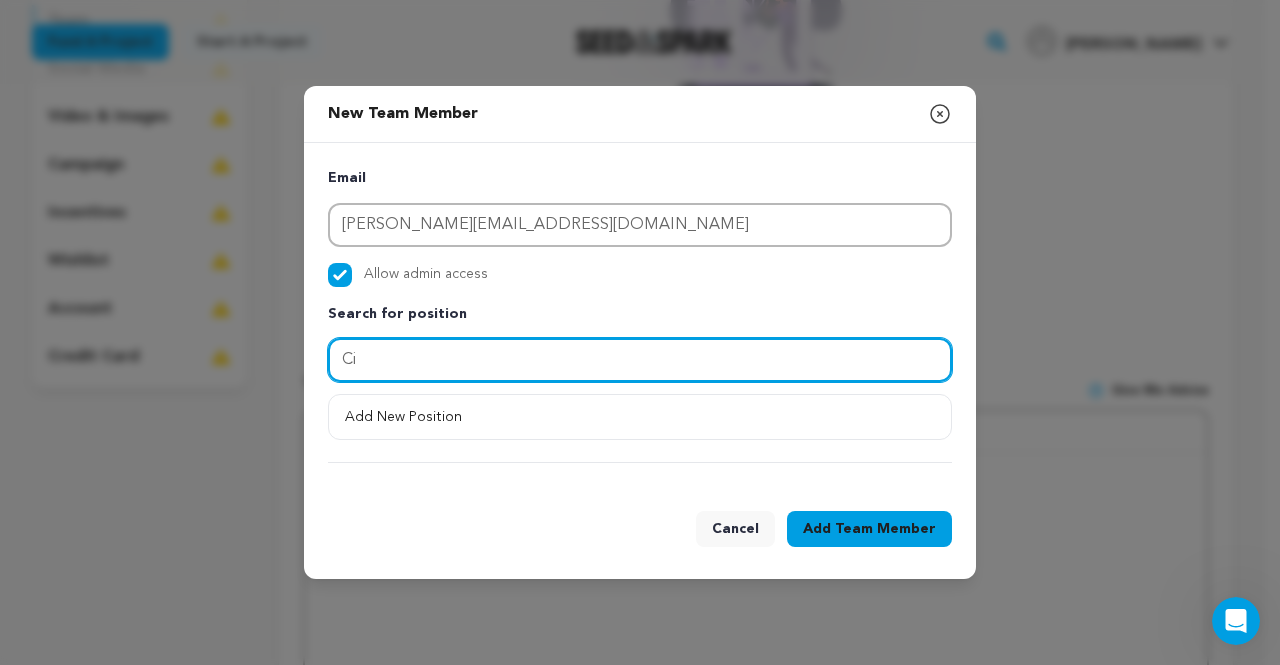 type on "C" 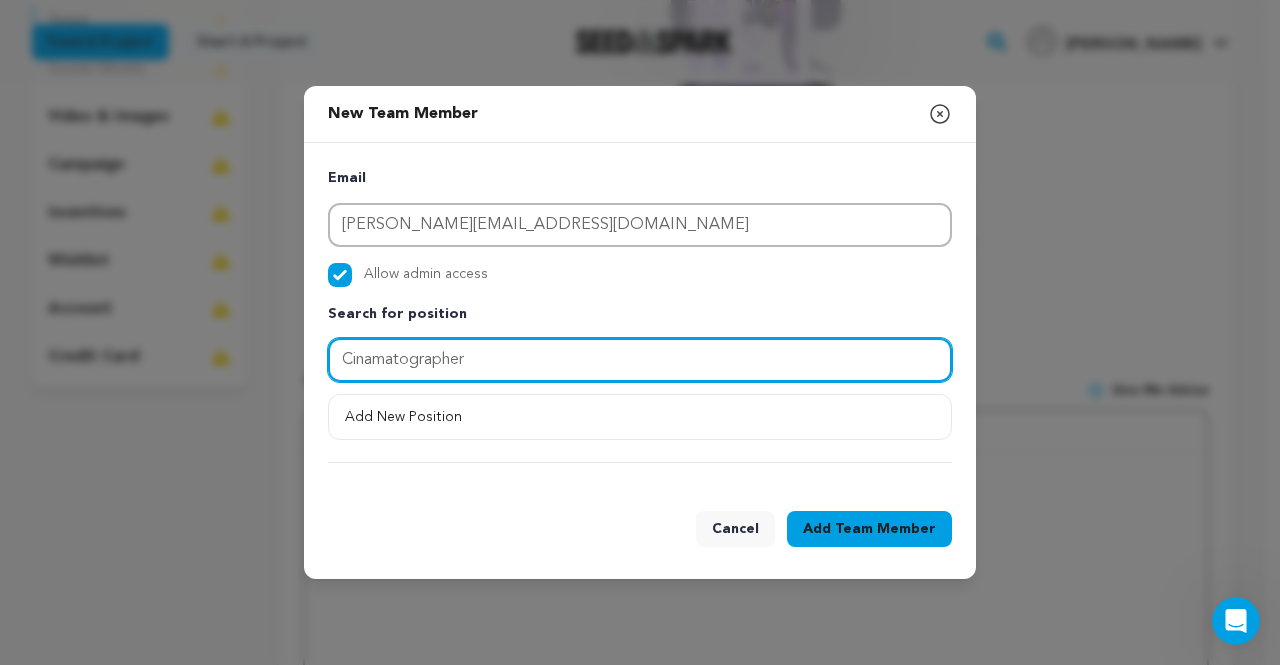 drag, startPoint x: 512, startPoint y: 357, endPoint x: 274, endPoint y: 357, distance: 238 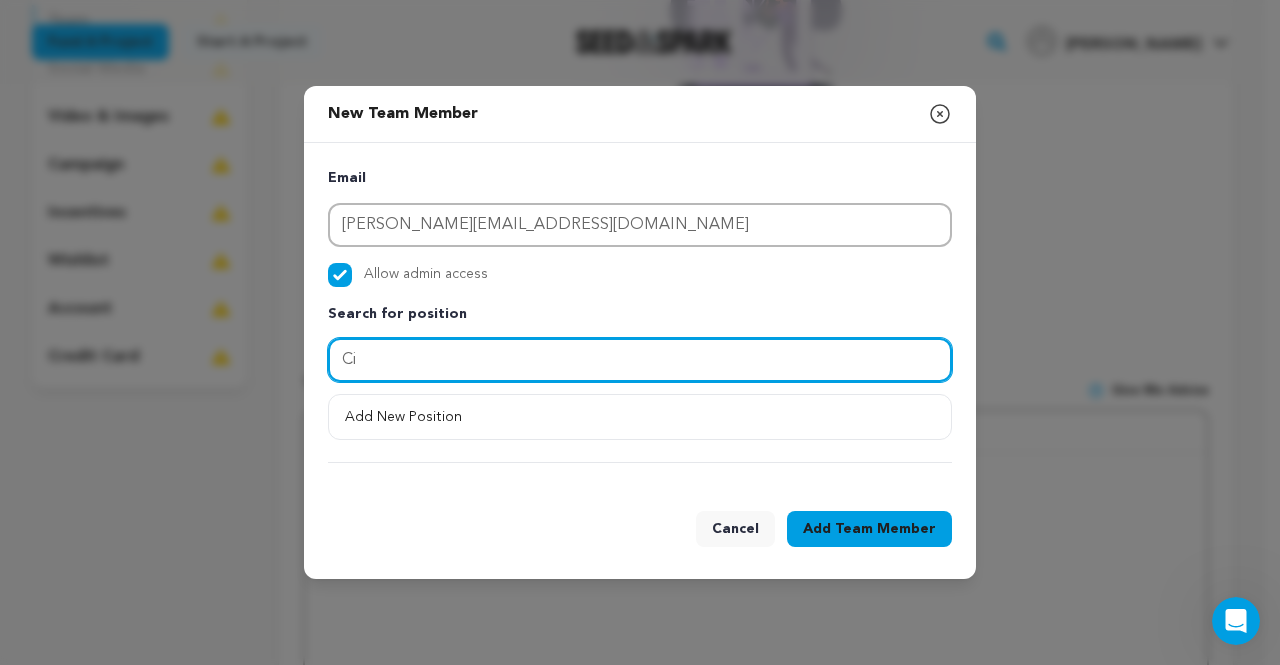 type on "C" 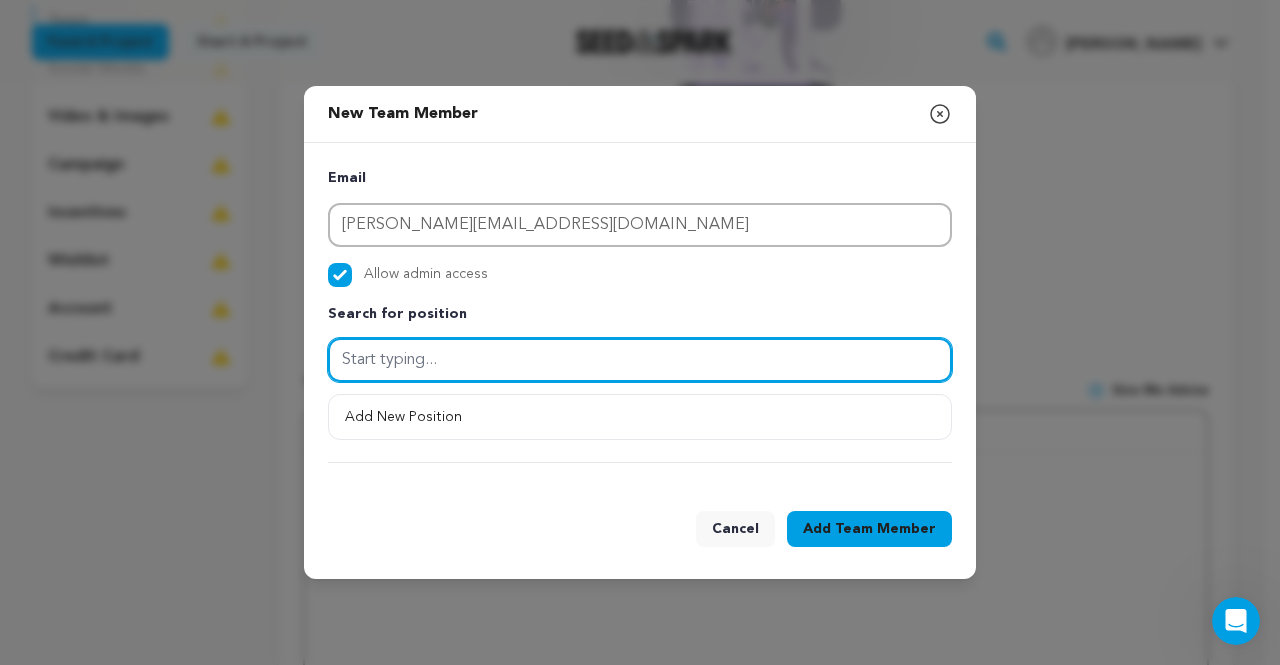 paste on "cinematographer" 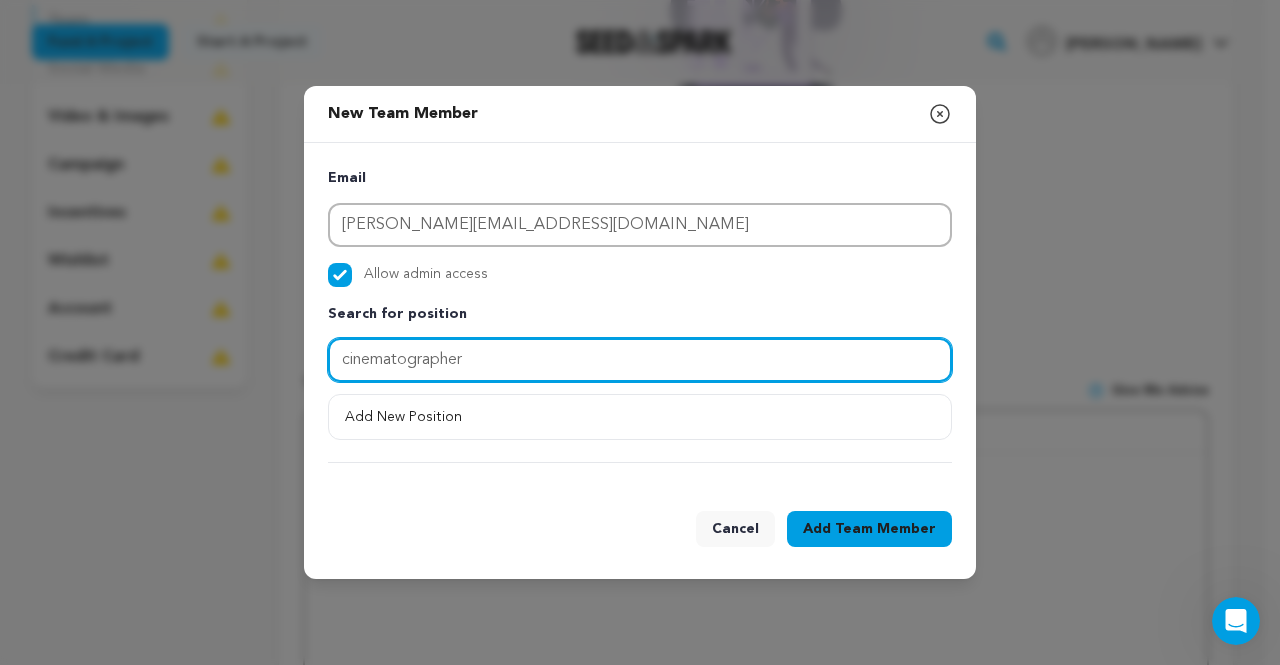 click on "cinematographer" at bounding box center (640, 360) 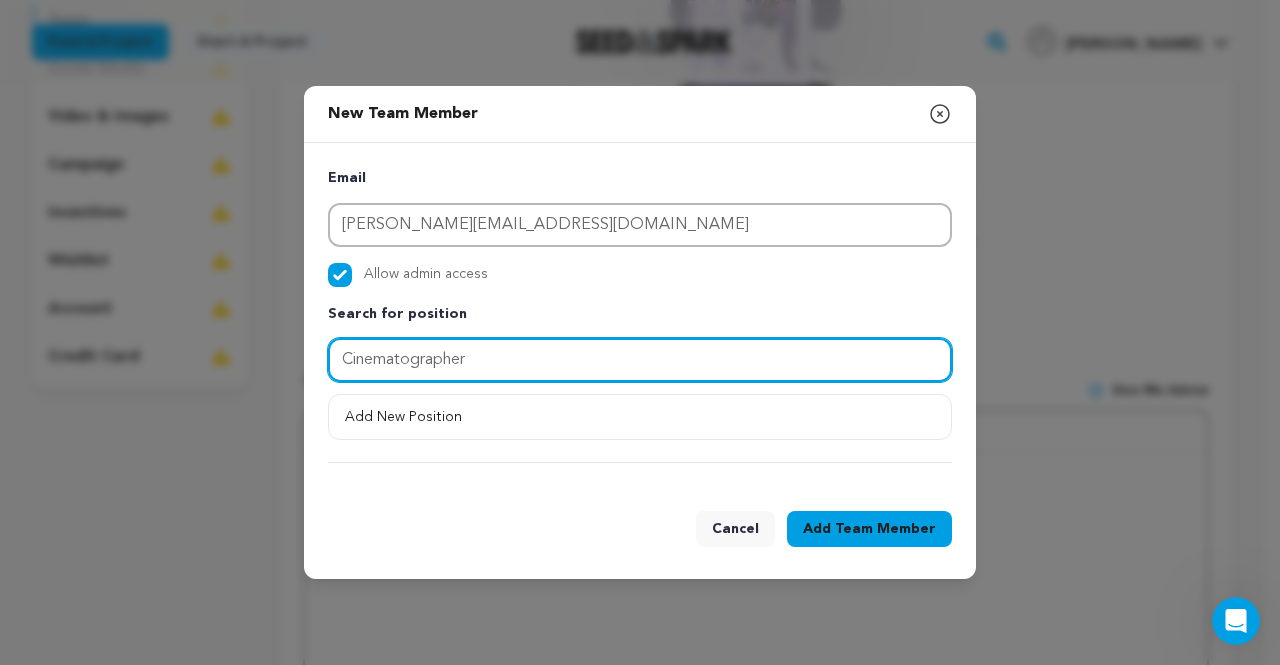 type on "Cinematographer" 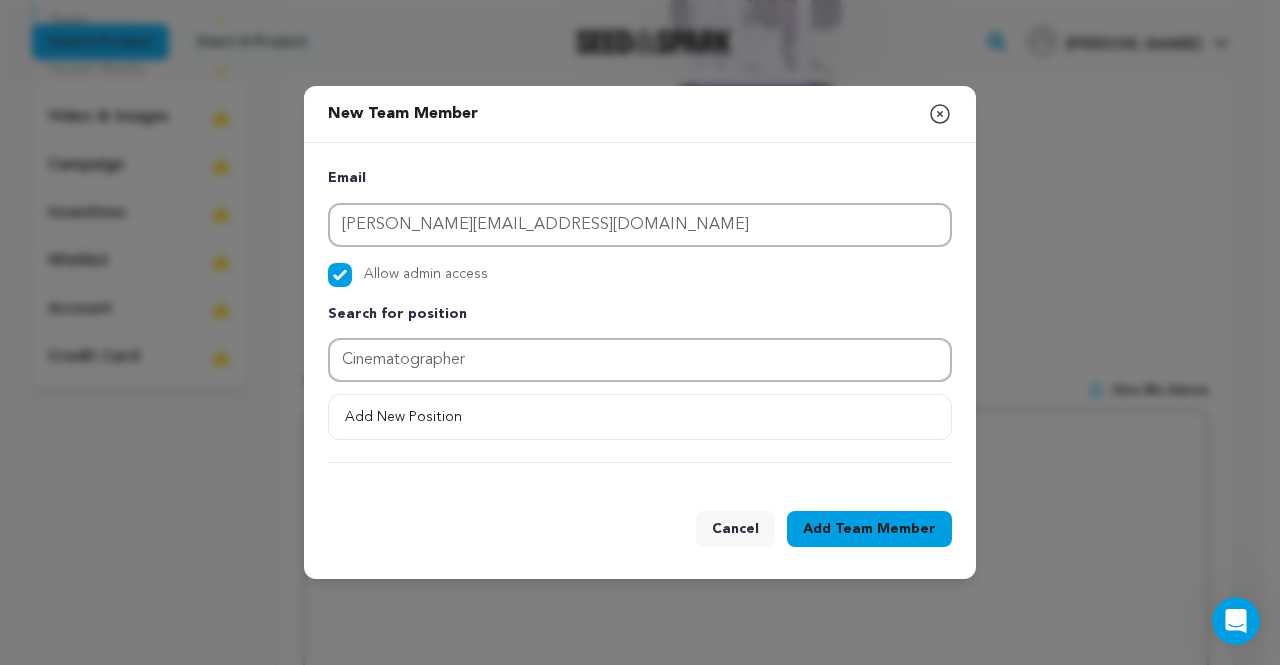 click on "Team Member" at bounding box center (885, 529) 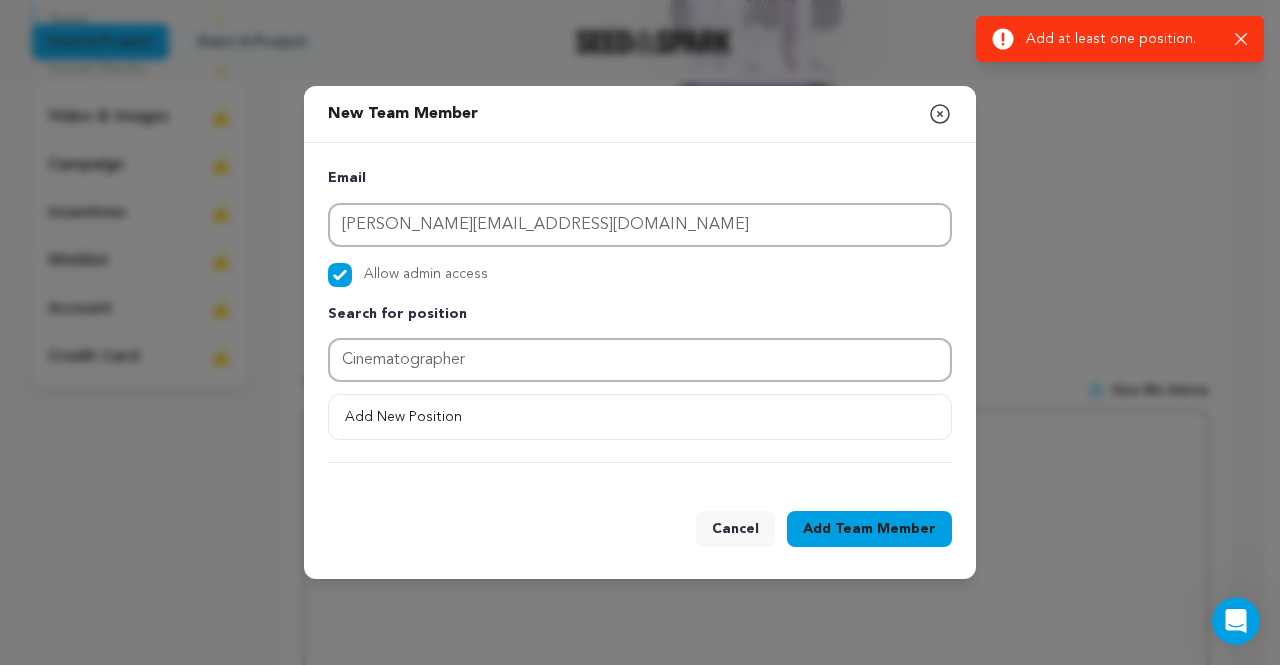 click on "Allow admin access" at bounding box center [640, 275] 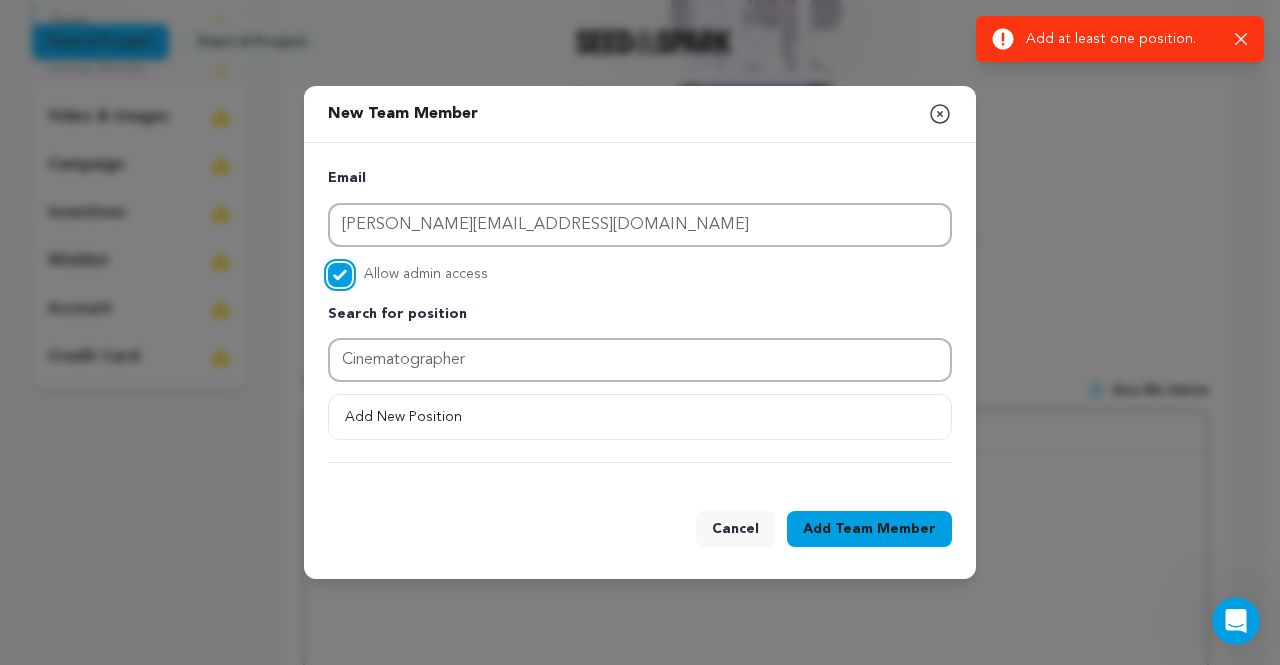 click on "Allow admin access" at bounding box center (340, 275) 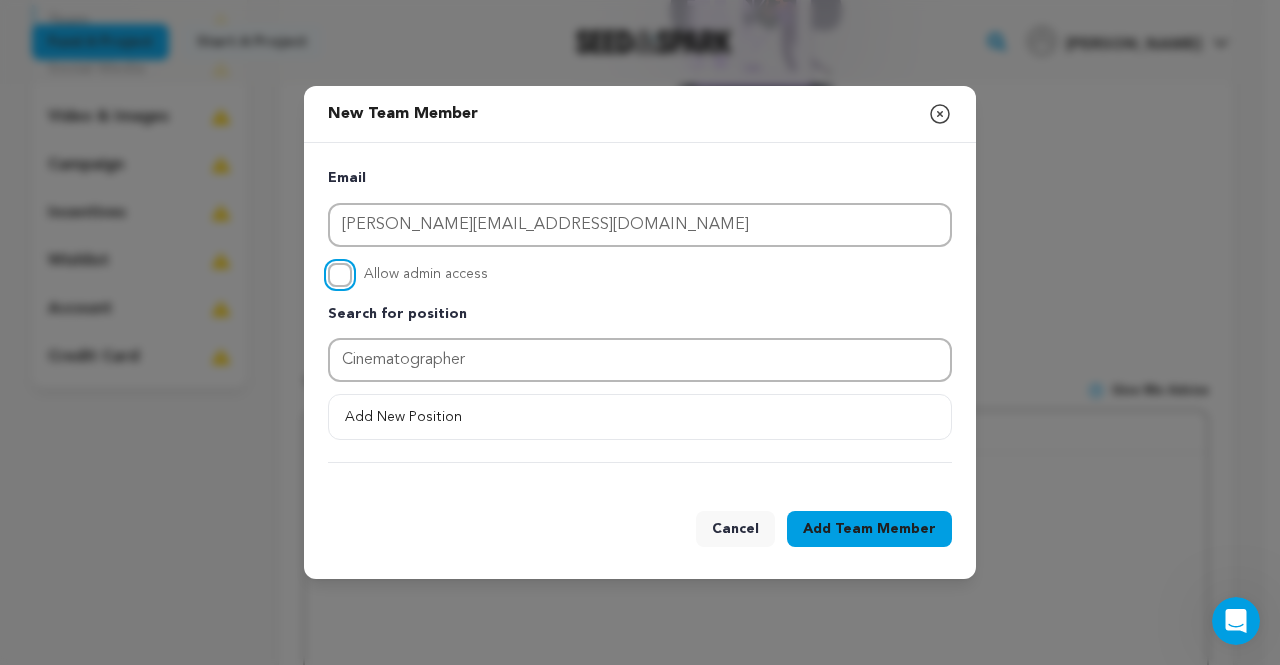 click on "Allow admin access" at bounding box center [340, 275] 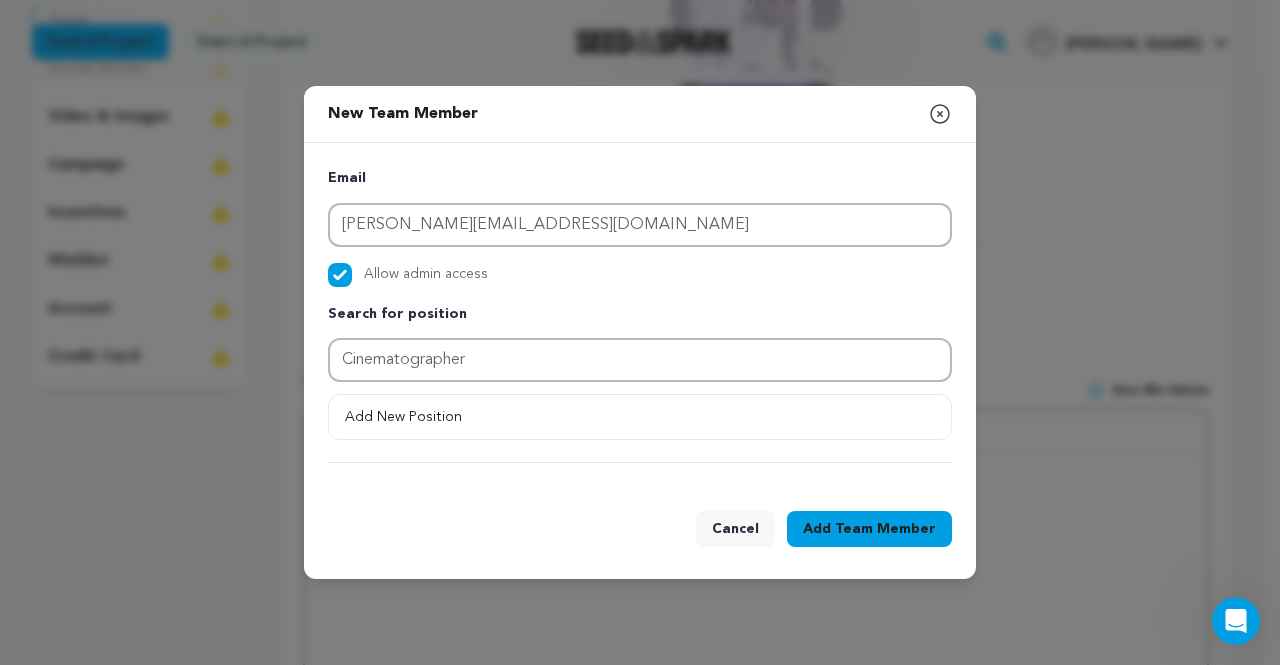 click on "Add  Team Member" at bounding box center (869, 529) 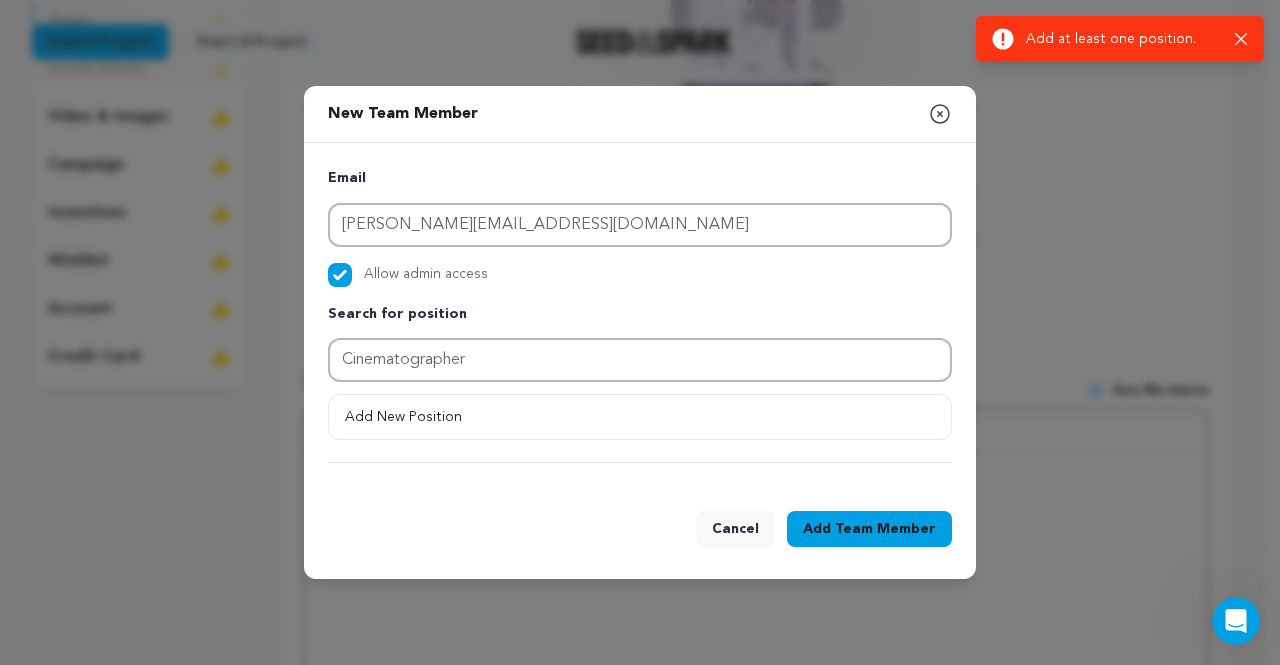 click on "Add at least one position." at bounding box center [1122, 39] 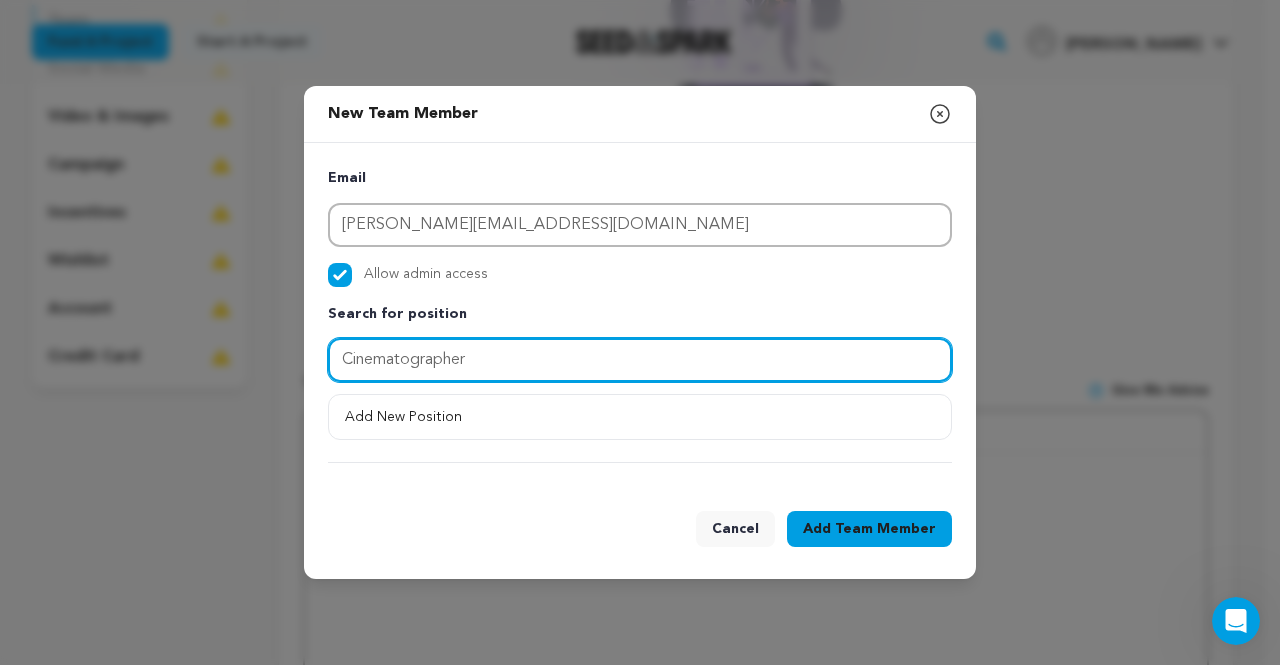 click on "Cinematographer" at bounding box center (640, 360) 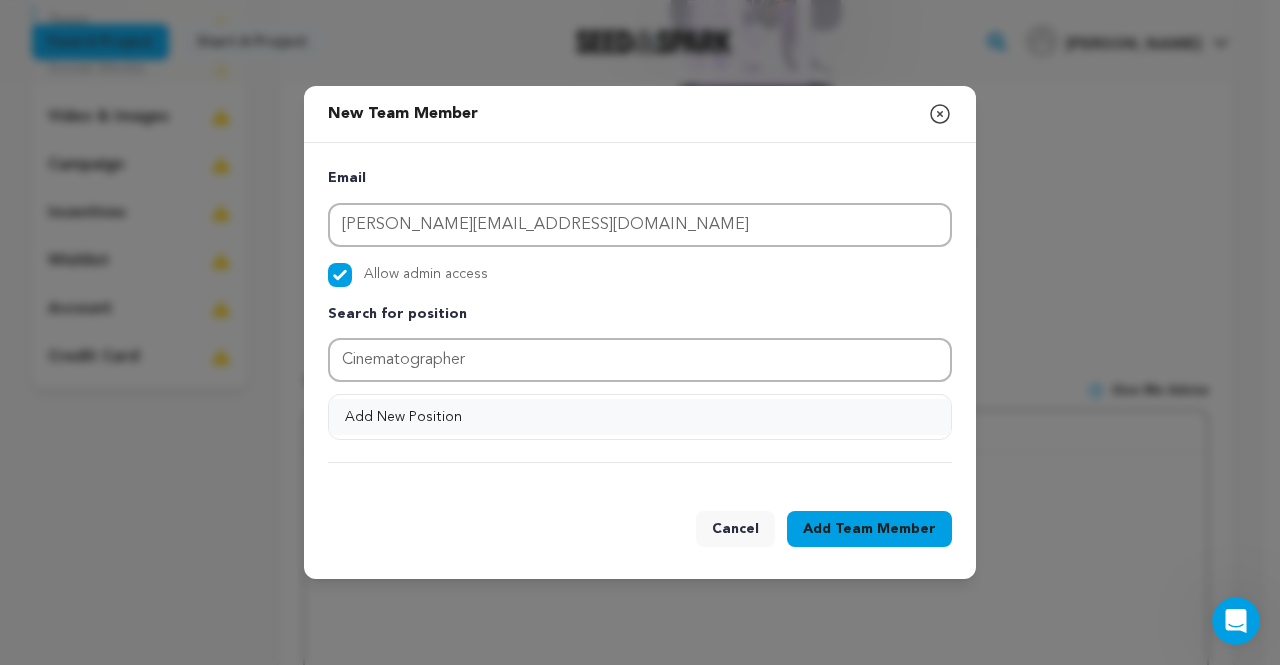 click on "Add New Position" at bounding box center [640, 417] 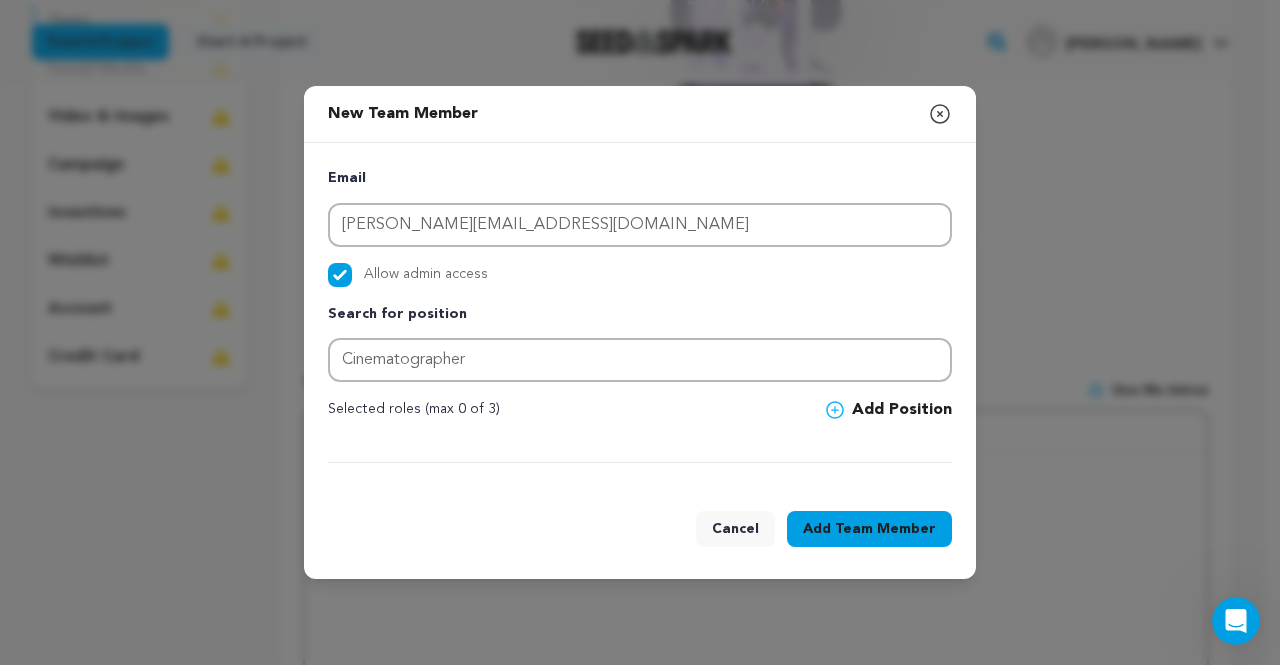 click on "Team Member" at bounding box center [885, 529] 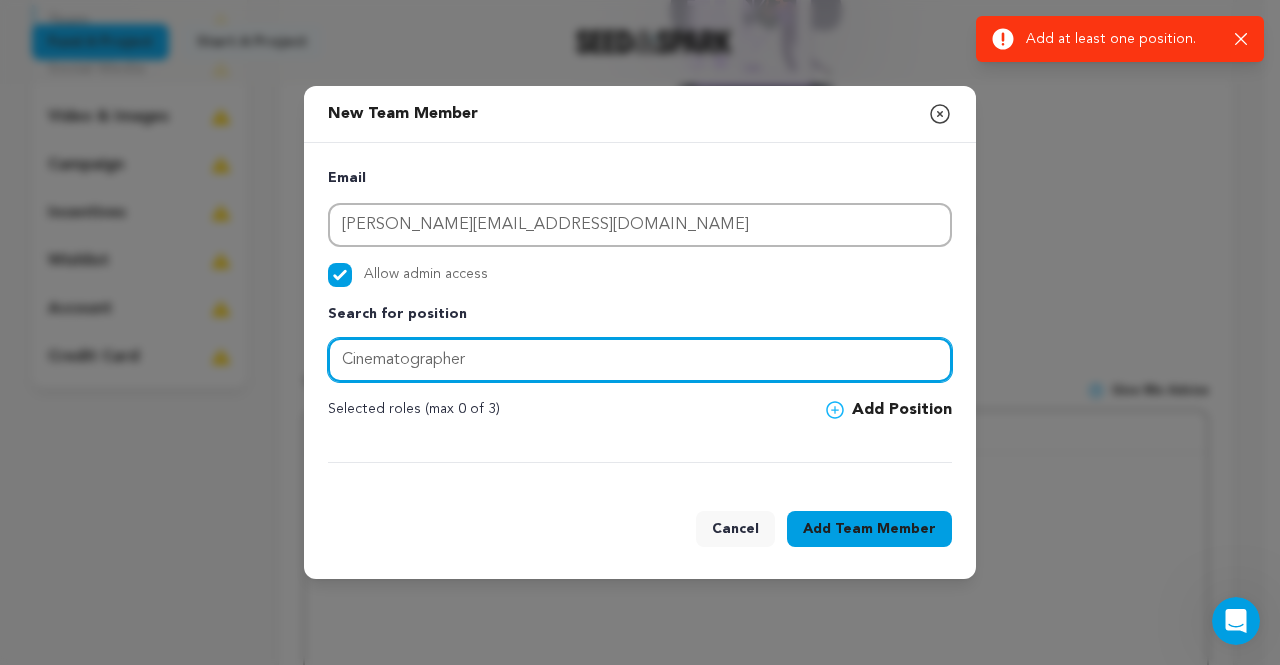 click on "Cinematographer" at bounding box center (640, 360) 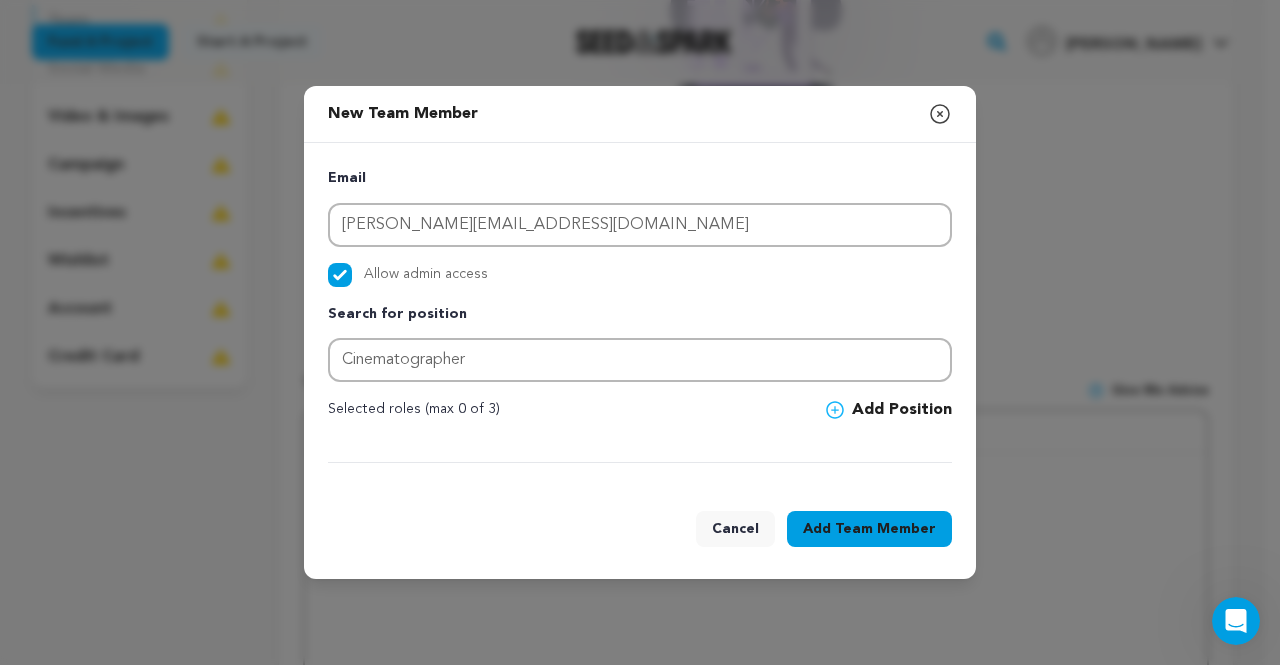 click 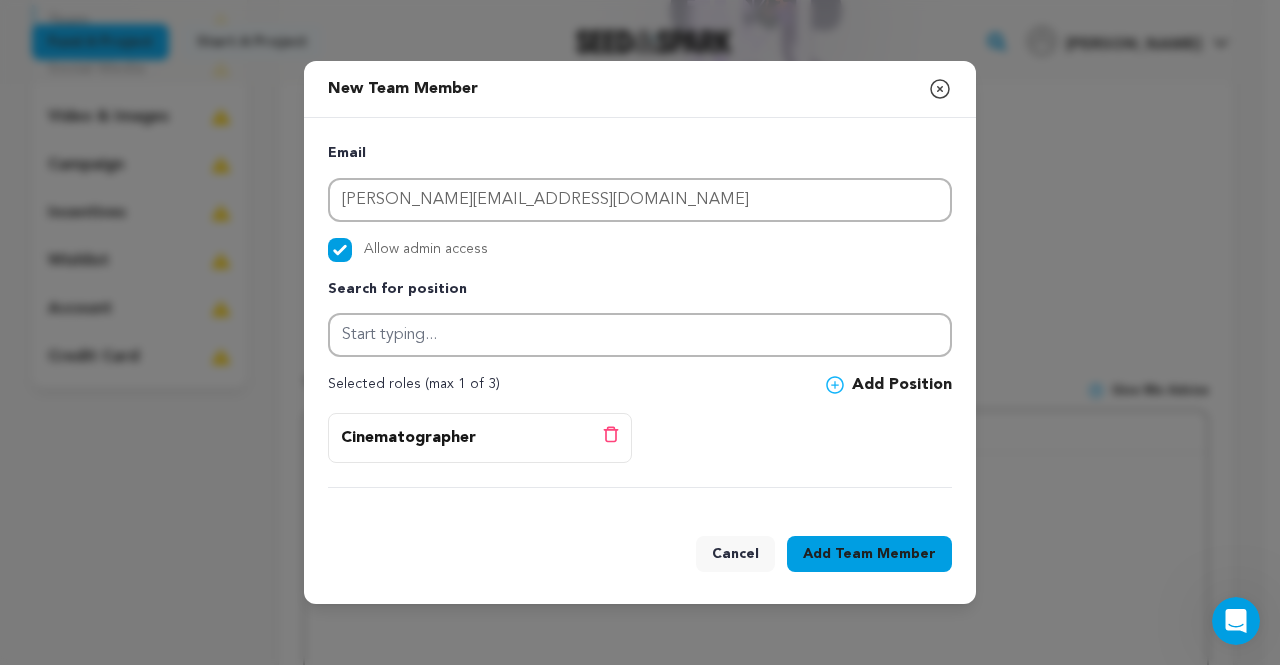 click on "Team Member" at bounding box center [885, 554] 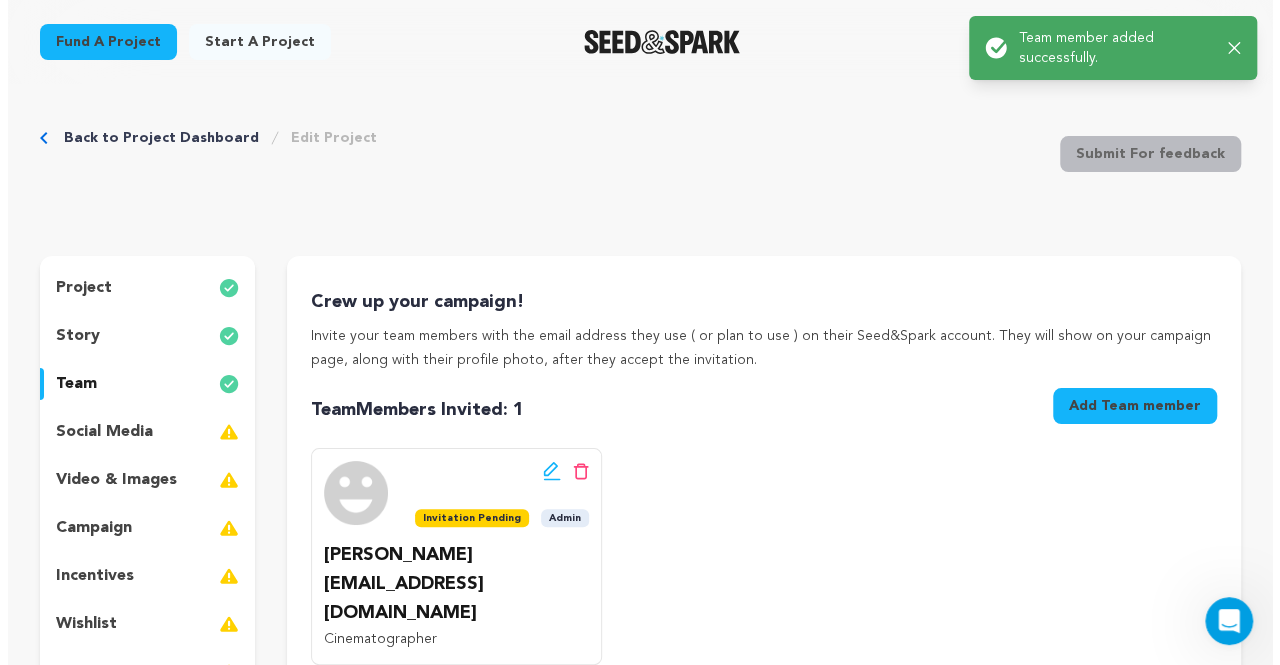 scroll, scrollTop: 0, scrollLeft: 0, axis: both 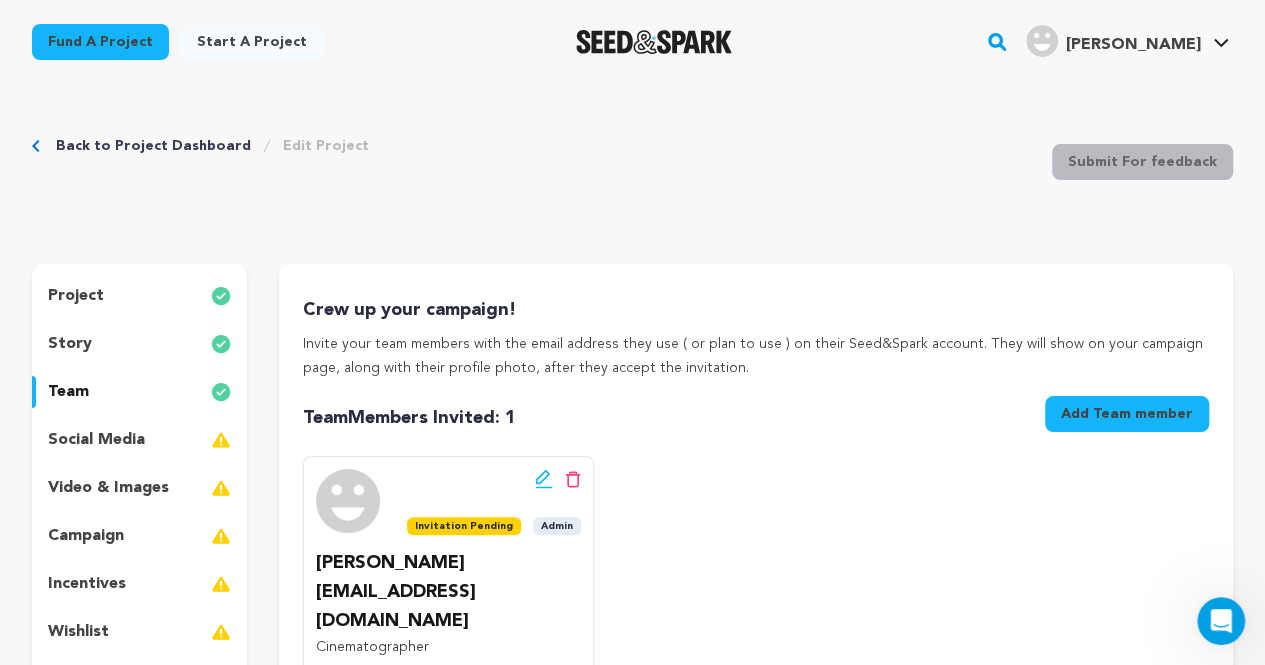 click on "Add Team member" at bounding box center (1127, 414) 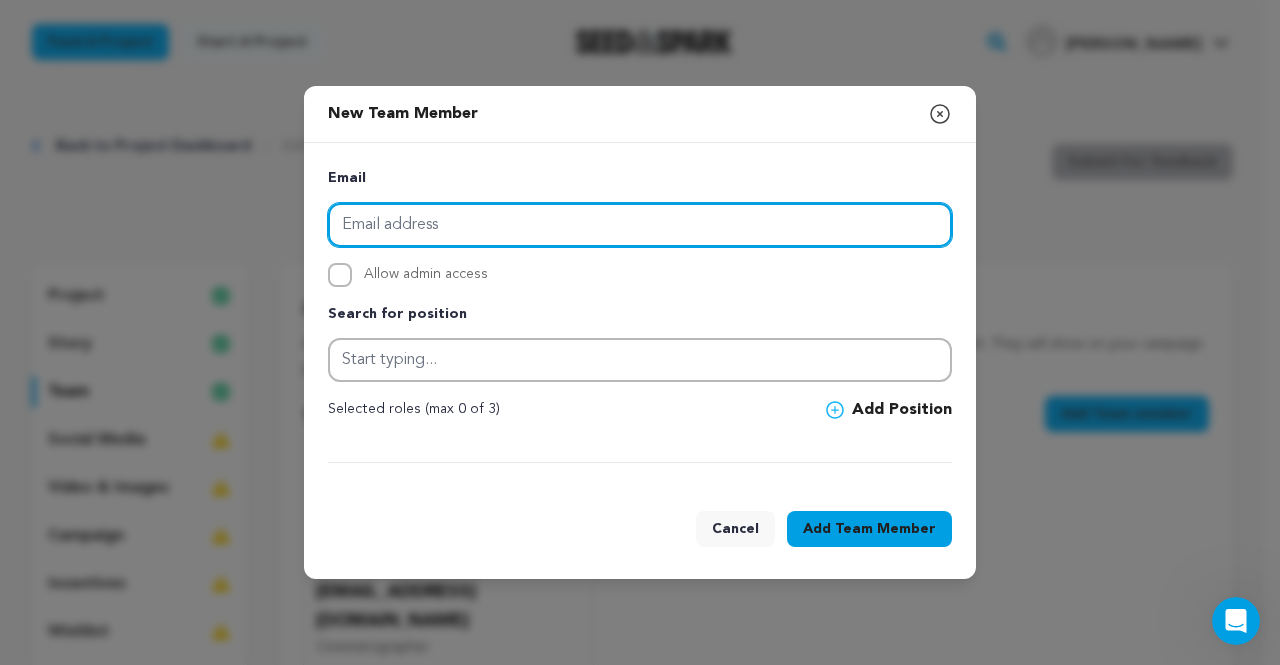 click at bounding box center (640, 225) 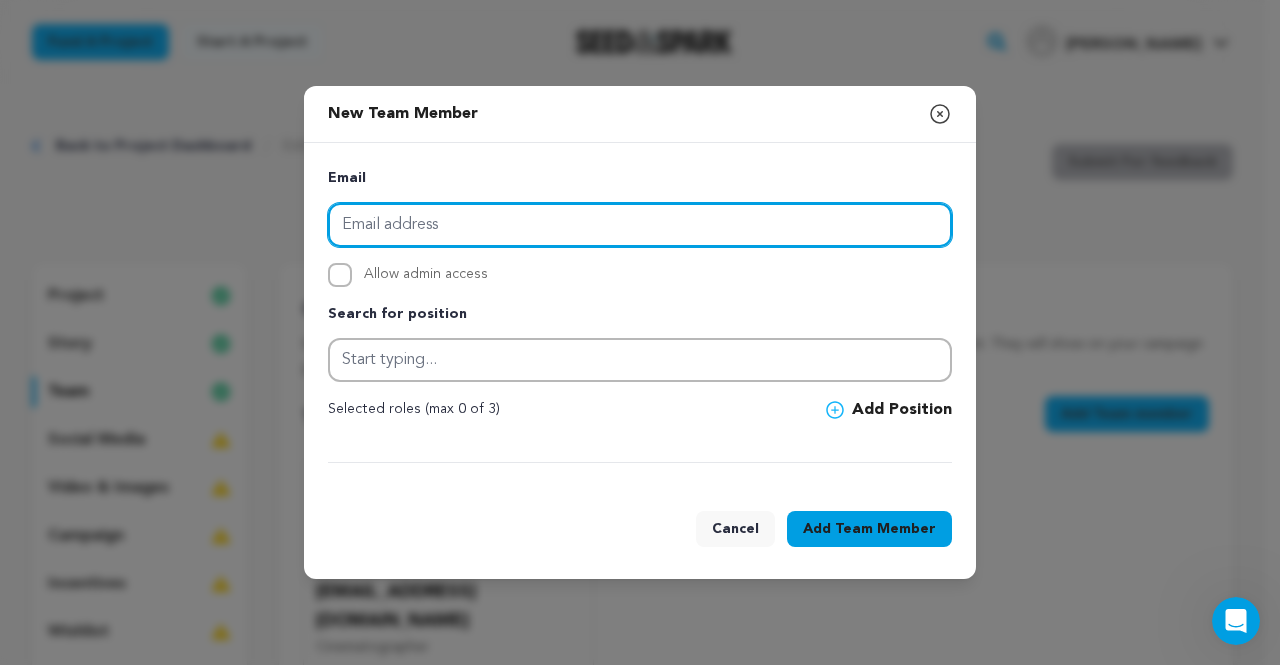 paste on "jennifer@copperheadmedia.com" 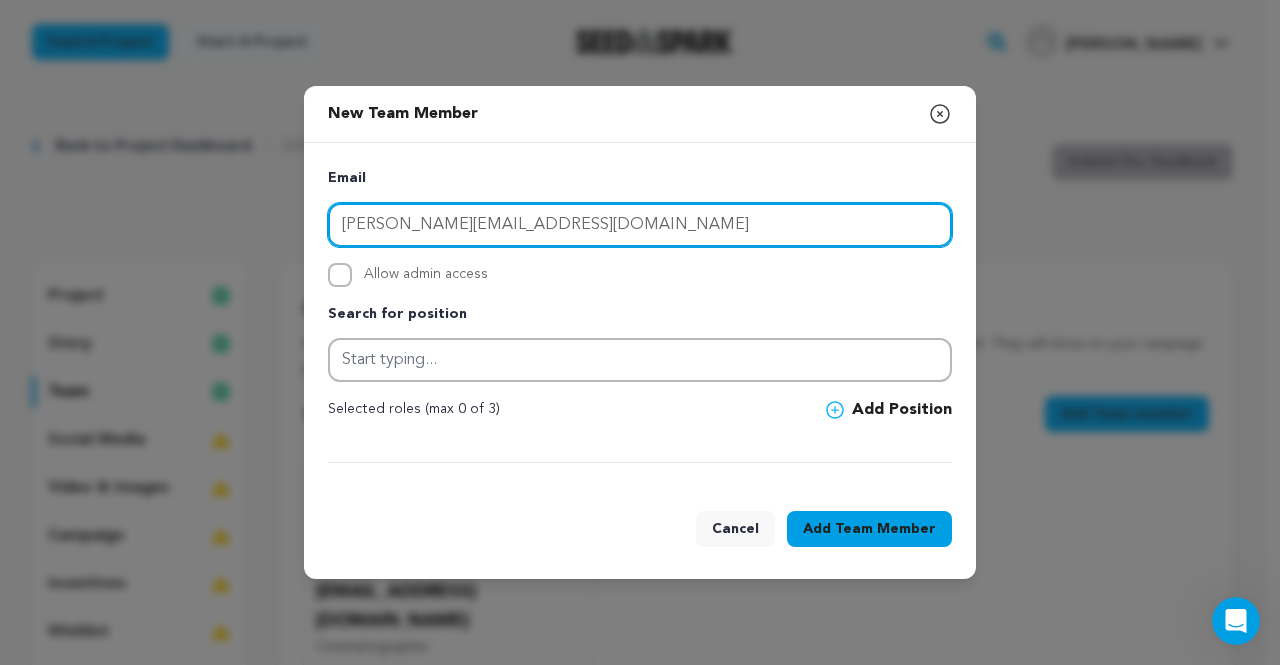 type on "jennifer@copperheadmedia.com" 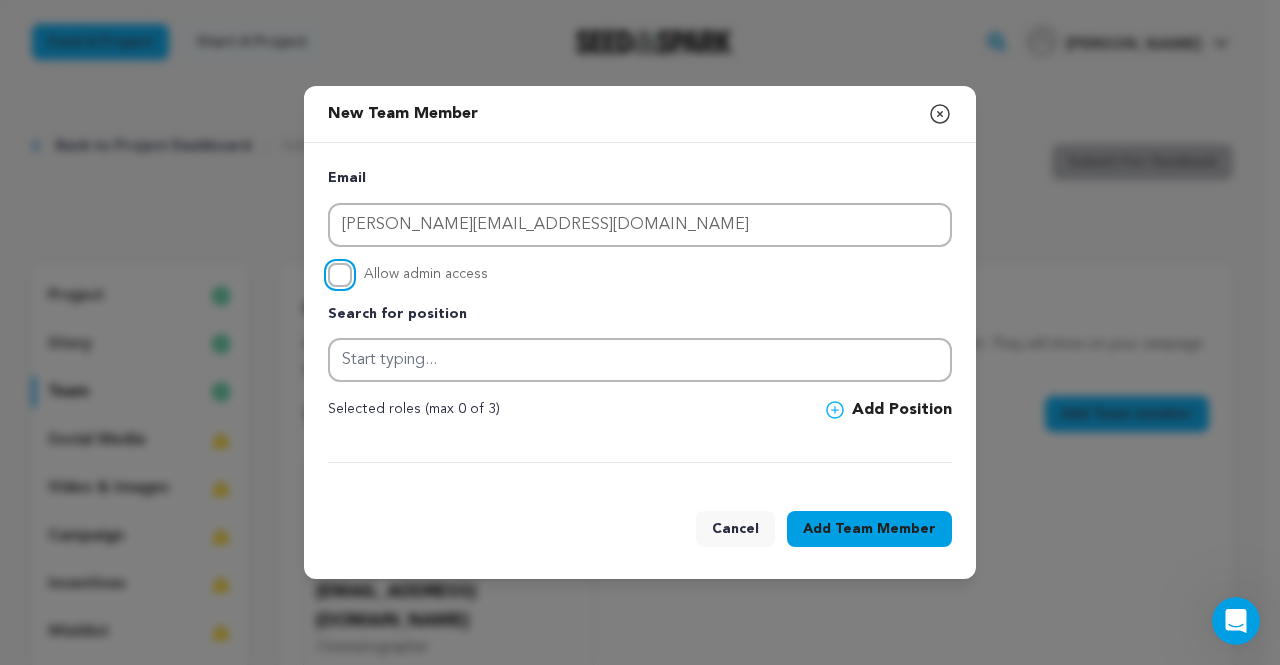 click on "Allow admin access" at bounding box center (340, 275) 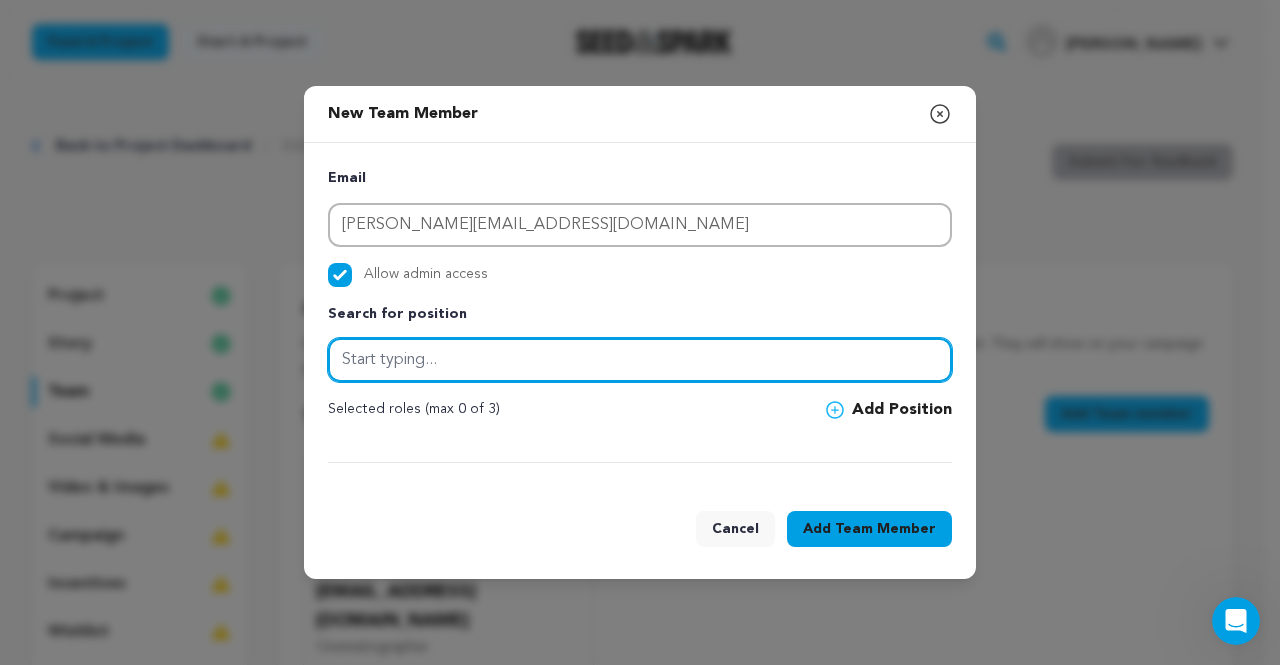 click at bounding box center [640, 360] 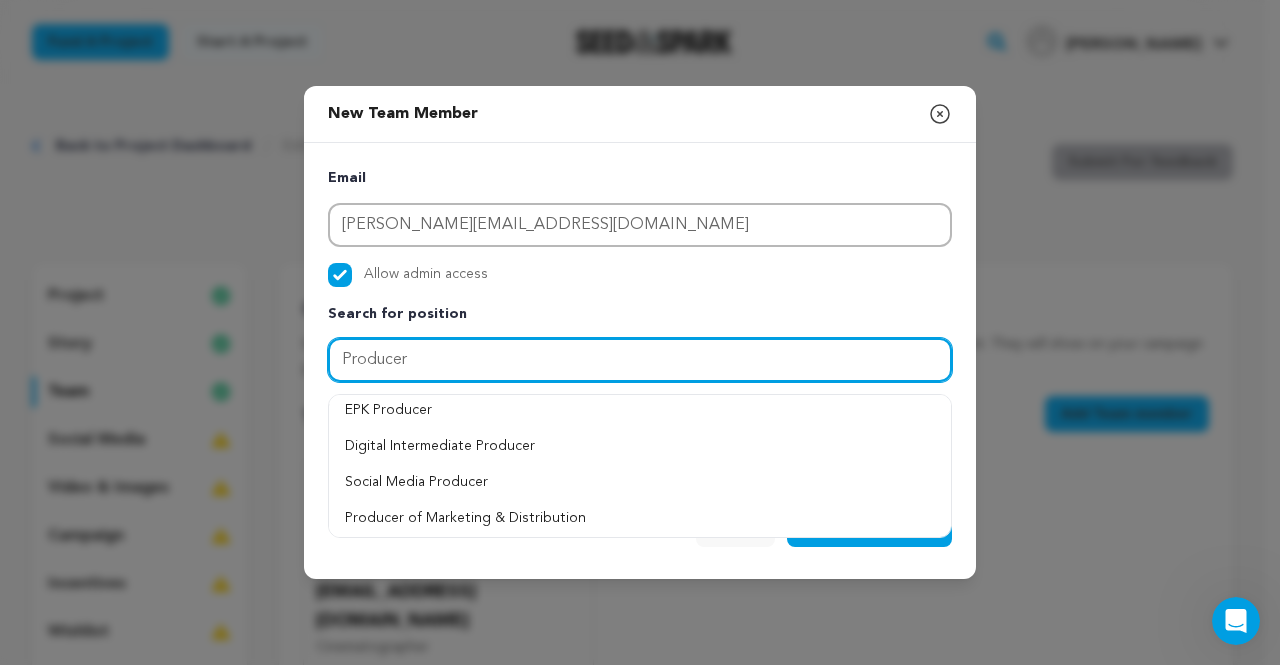 scroll, scrollTop: 261, scrollLeft: 0, axis: vertical 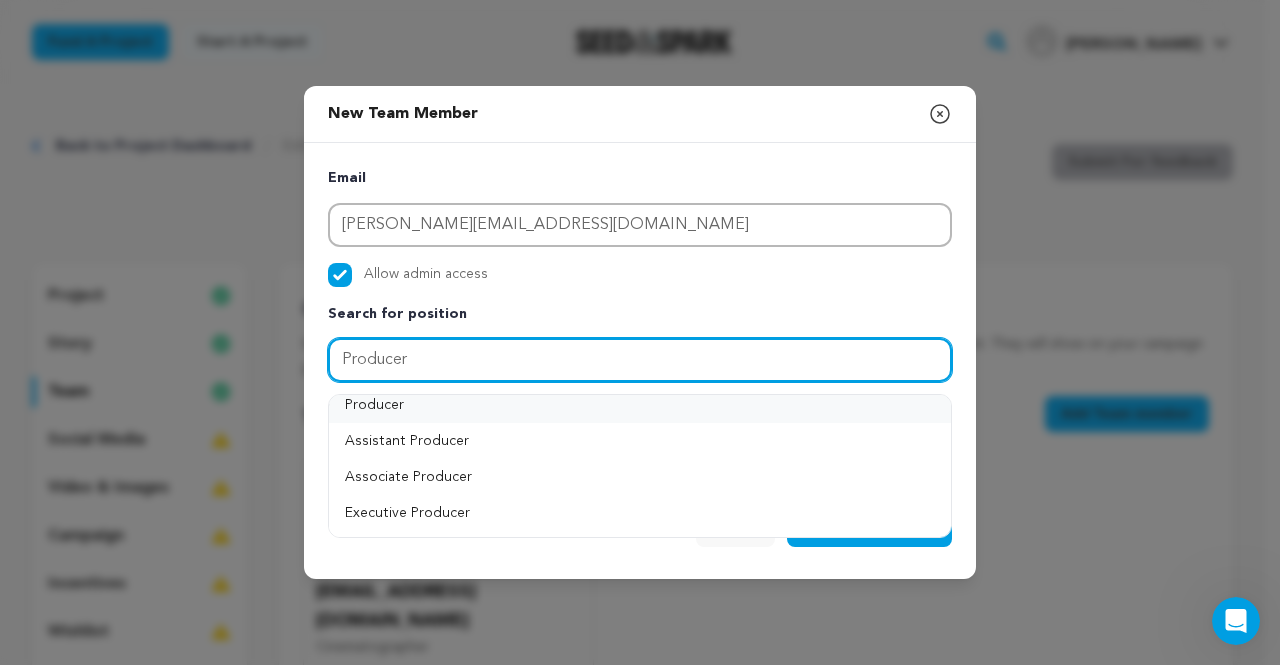 type on "Producer" 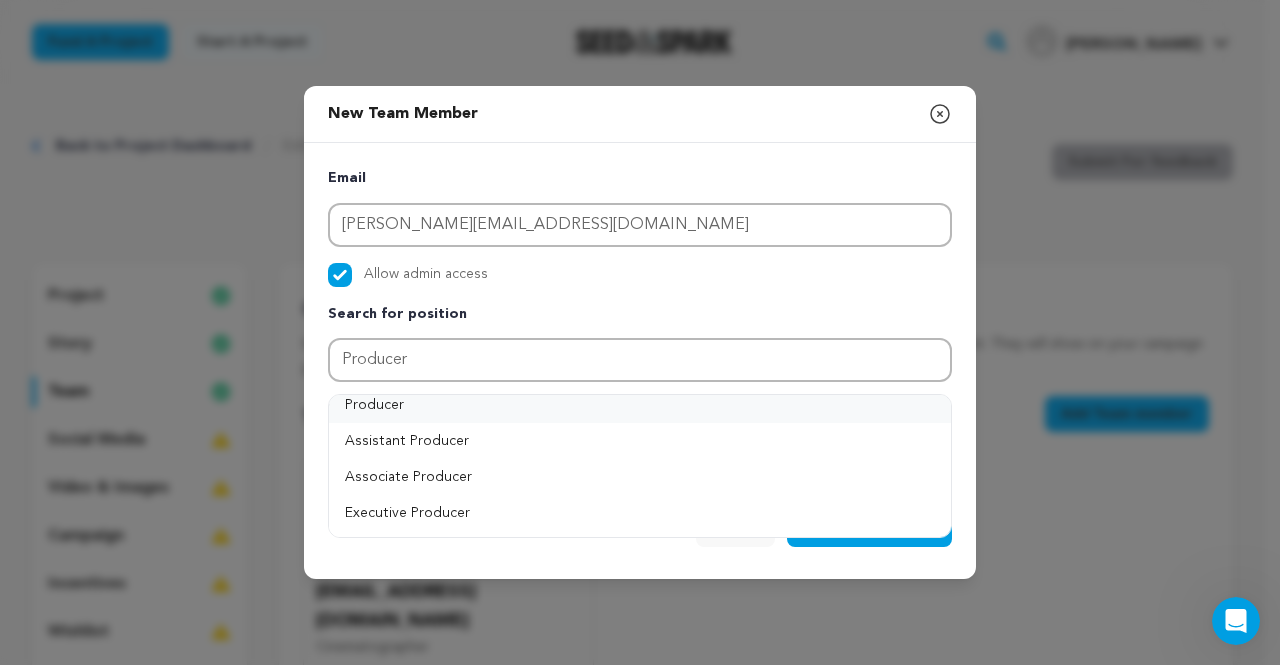 click on "Producer" at bounding box center [640, 405] 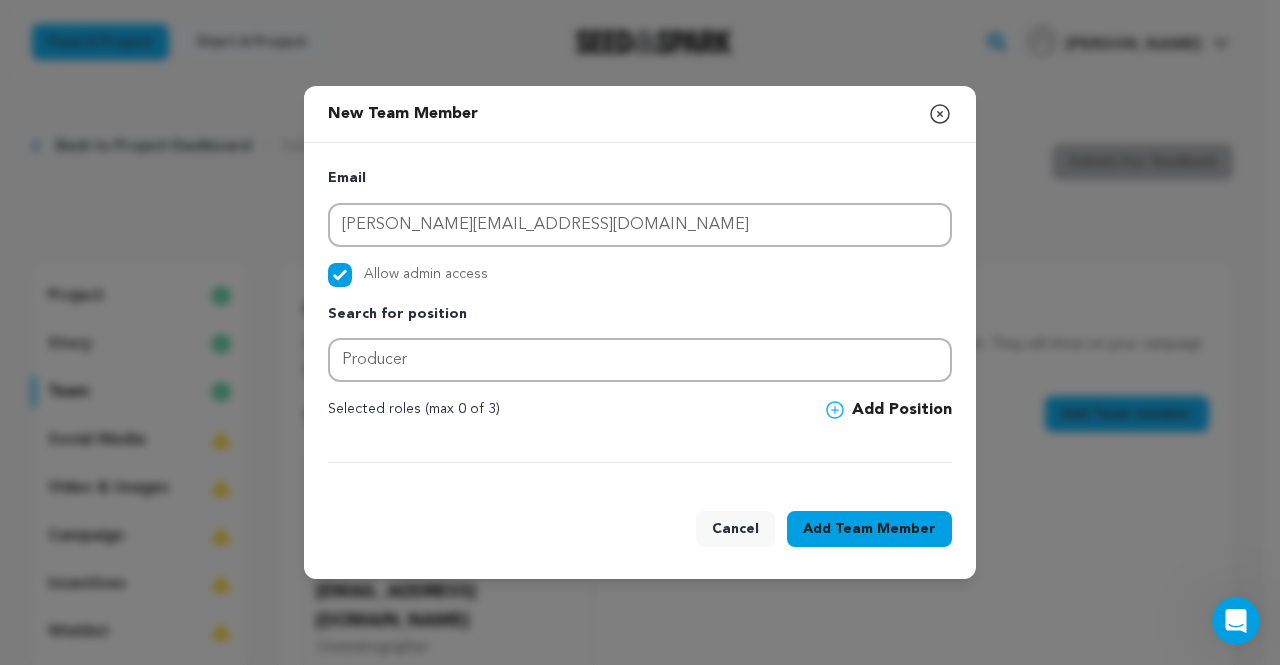 click on "Add Position" at bounding box center [889, 410] 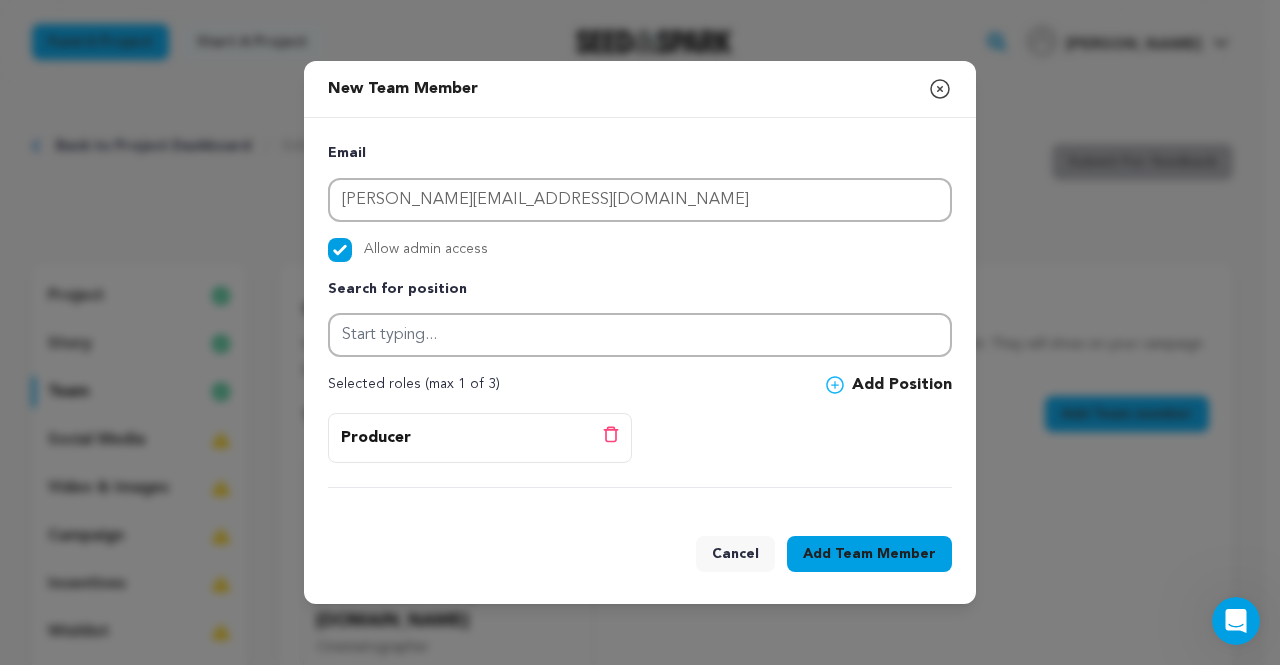 click on "Team Member" at bounding box center (885, 554) 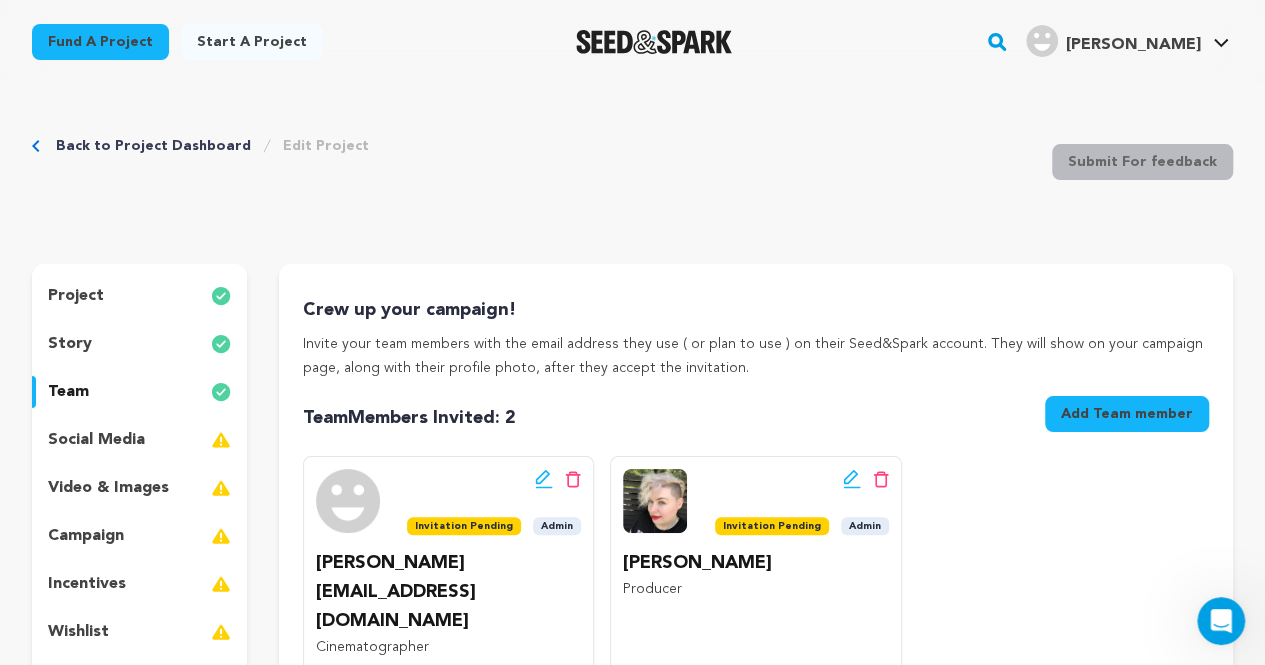 click on "Add Team member" at bounding box center [1127, 414] 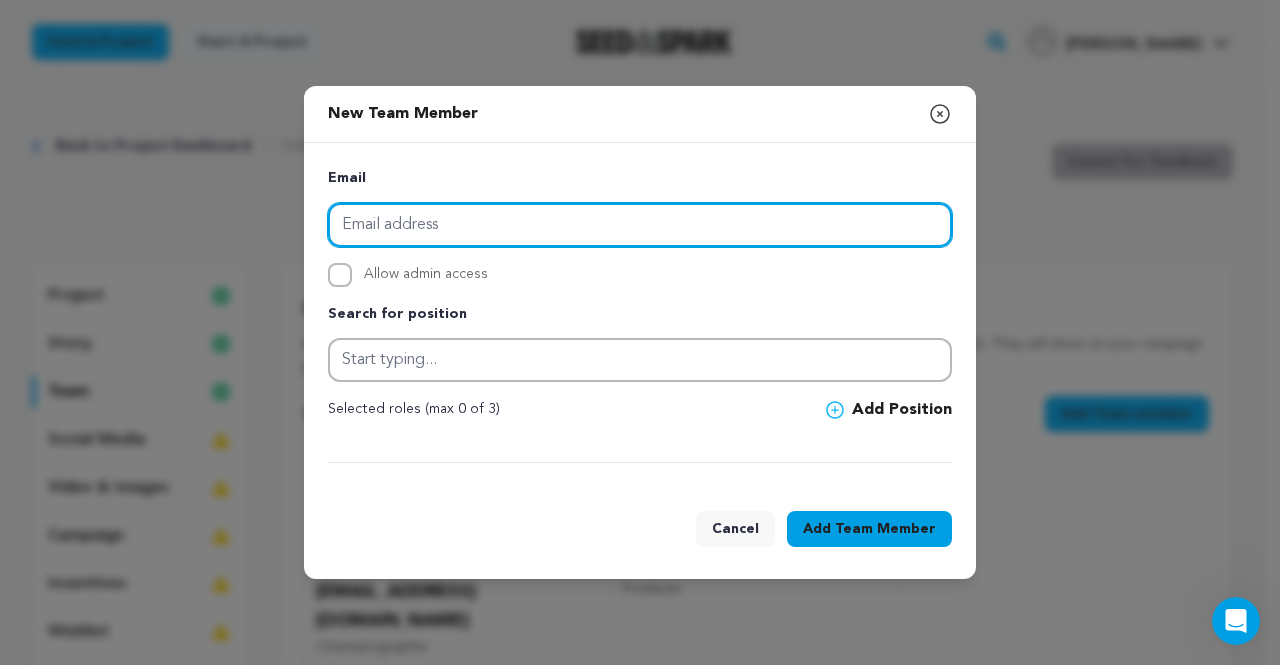 click at bounding box center [640, 225] 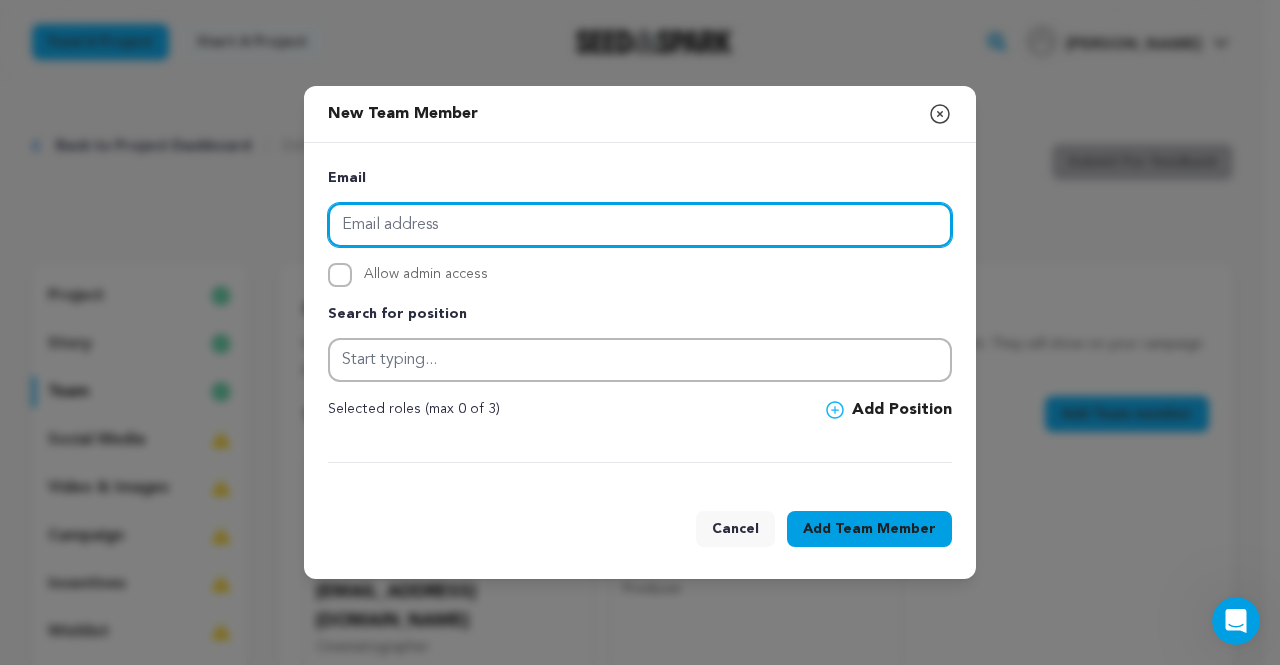 type on "[EMAIL_ADDRESS][DOMAIN_NAME]" 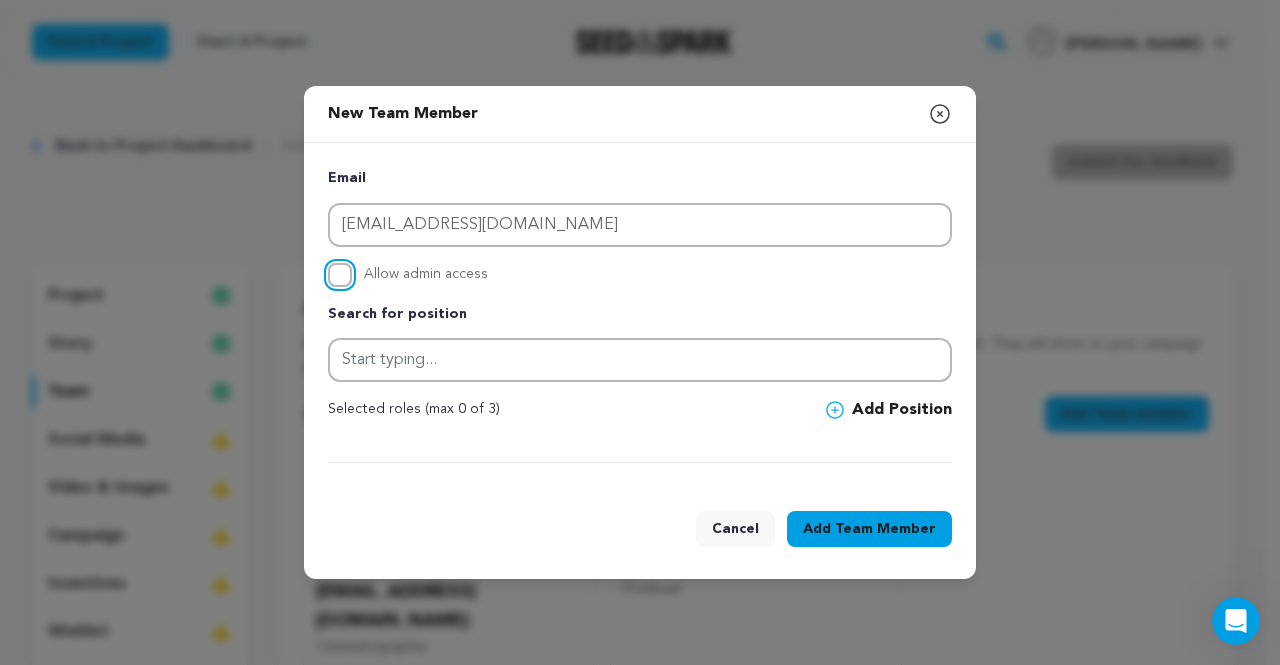 click on "Allow admin access" at bounding box center [340, 275] 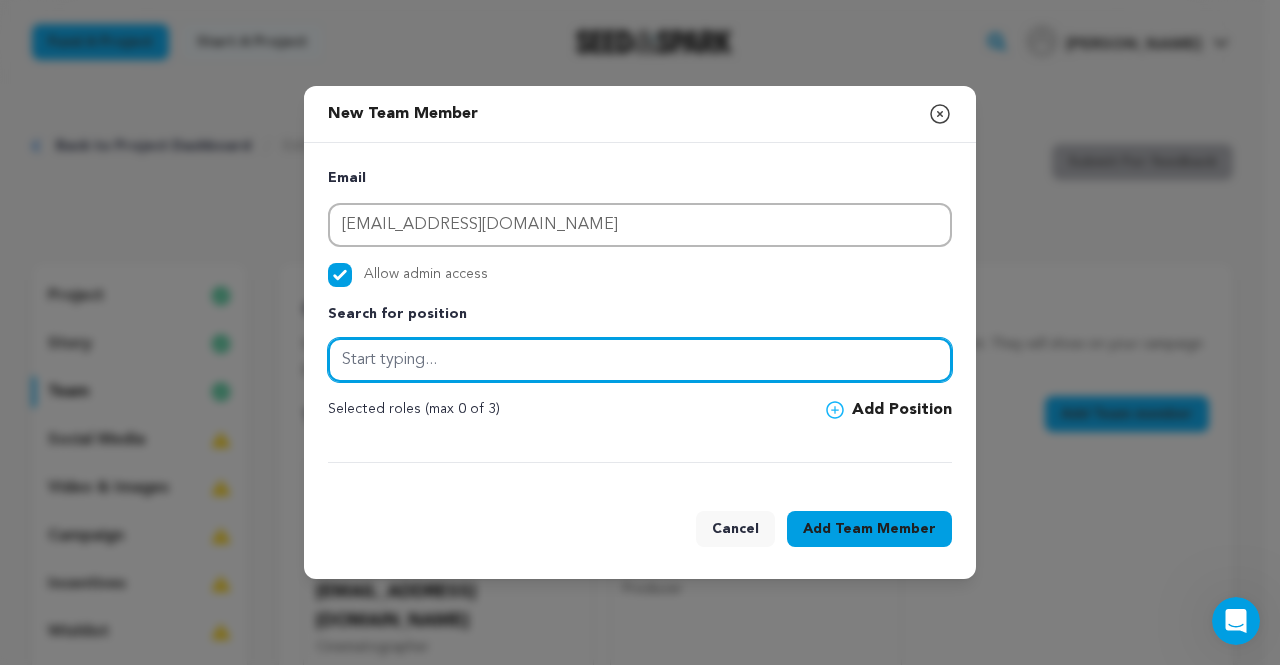 click at bounding box center [640, 360] 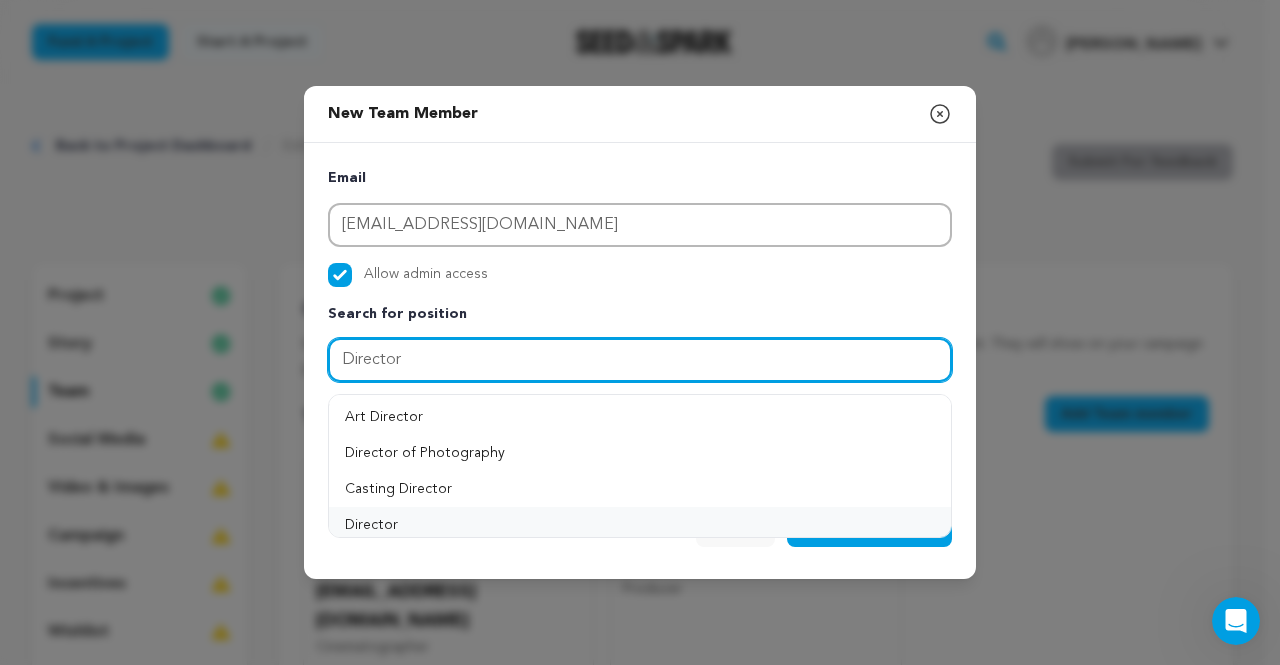 type on "Director" 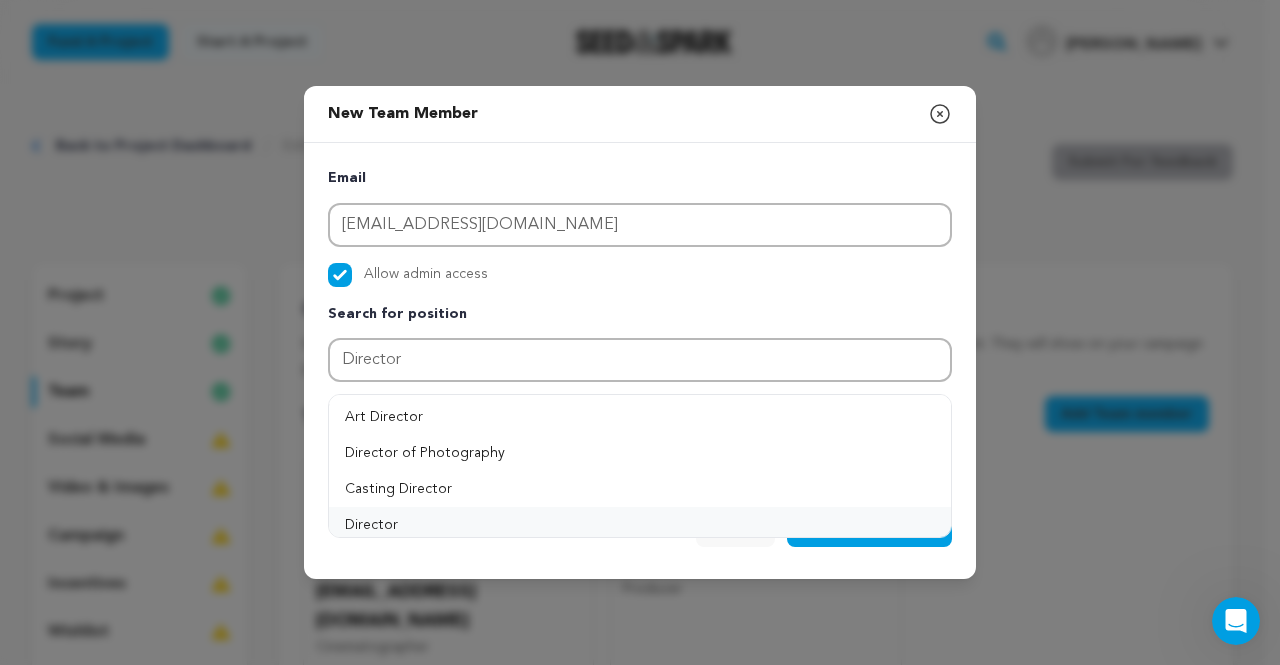 click on "Director" at bounding box center (640, 525) 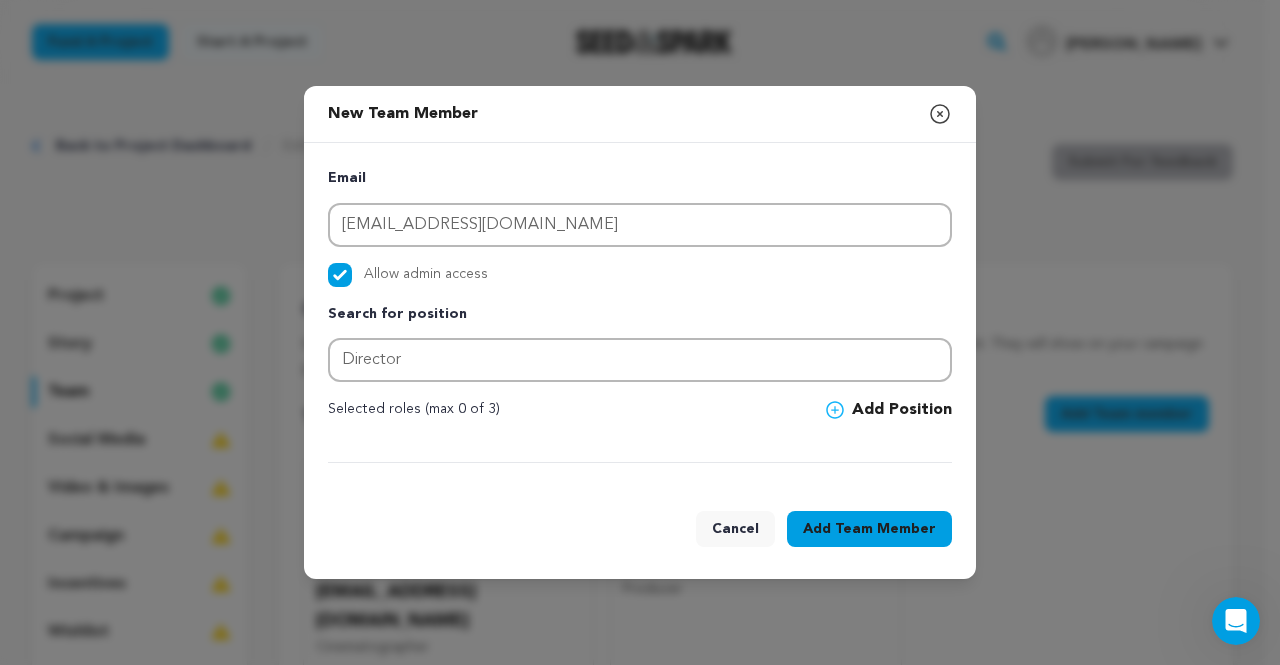 click on "Team Member" at bounding box center (885, 529) 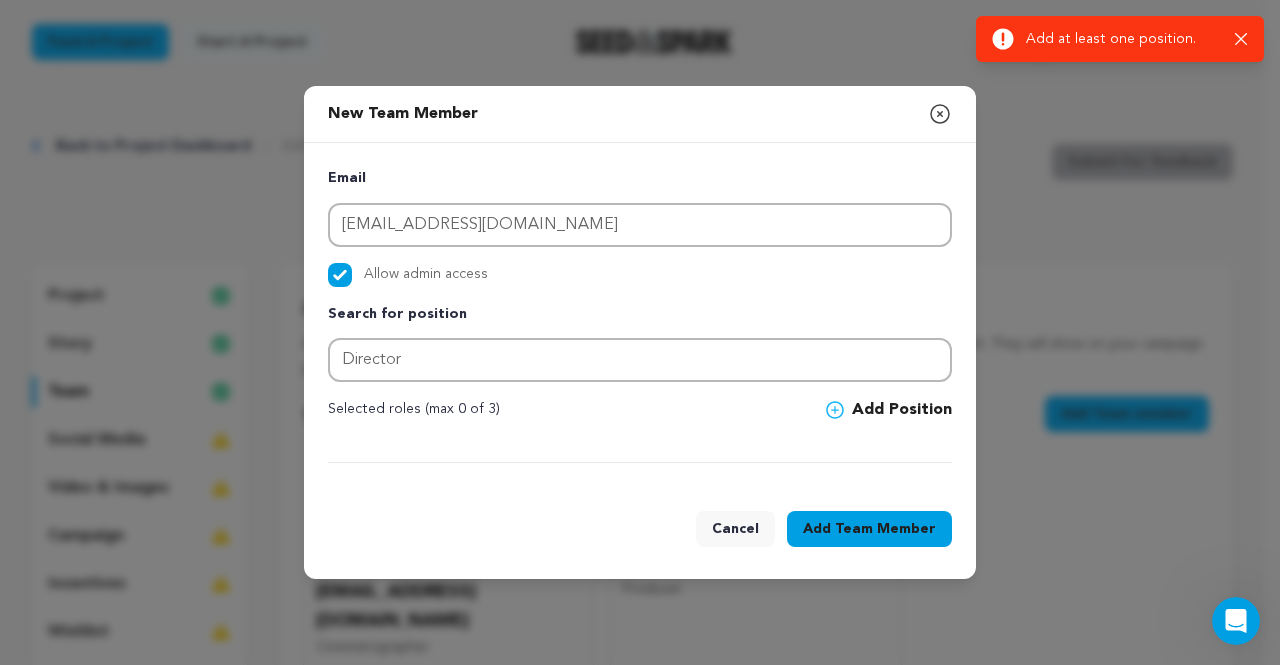 click on "Add Position" at bounding box center [889, 410] 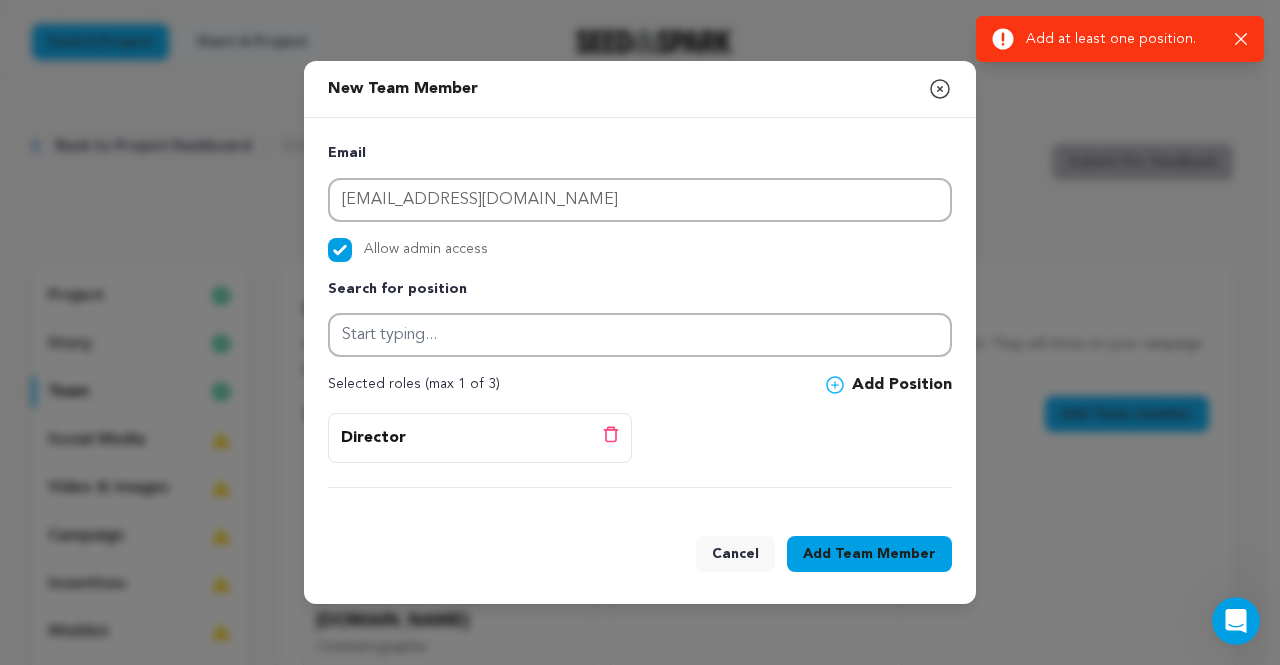click on "Team Member" at bounding box center (885, 554) 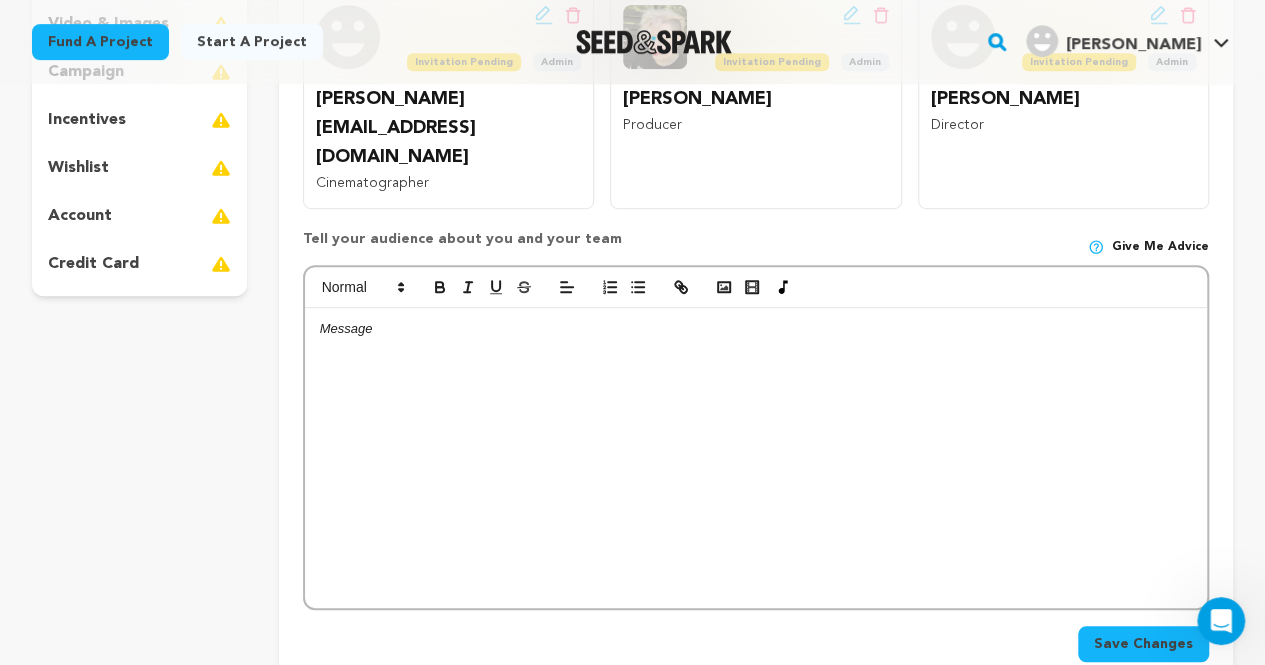 scroll, scrollTop: 466, scrollLeft: 0, axis: vertical 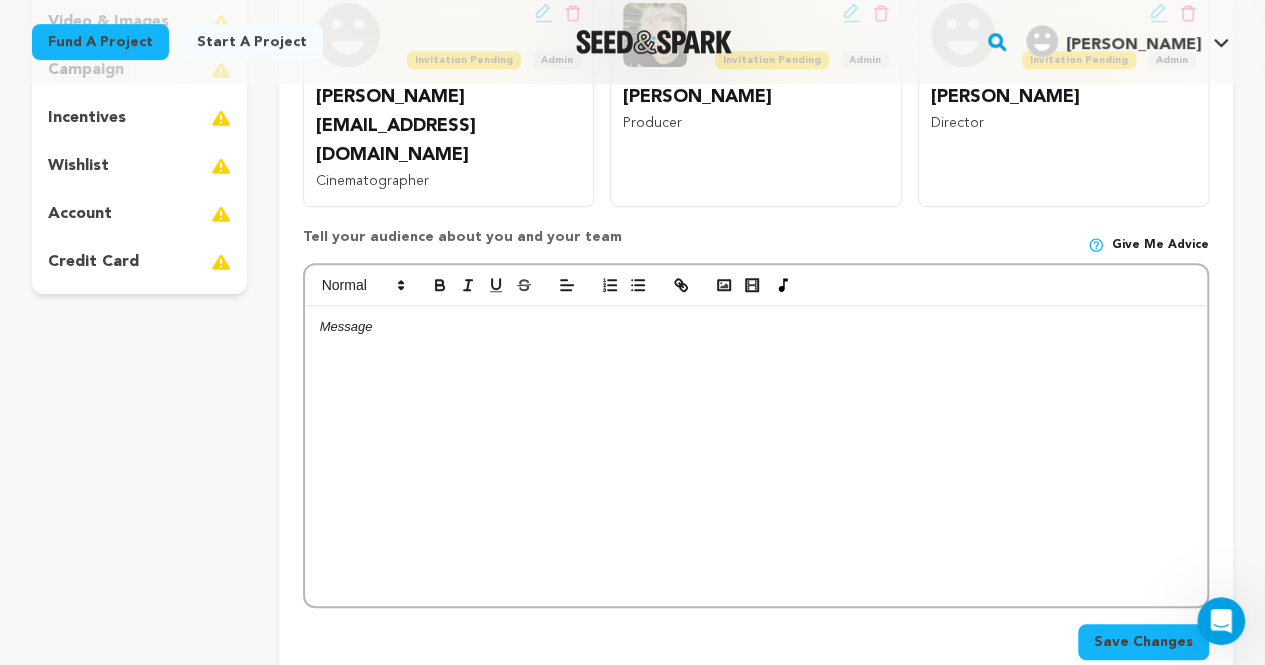 click at bounding box center [756, 456] 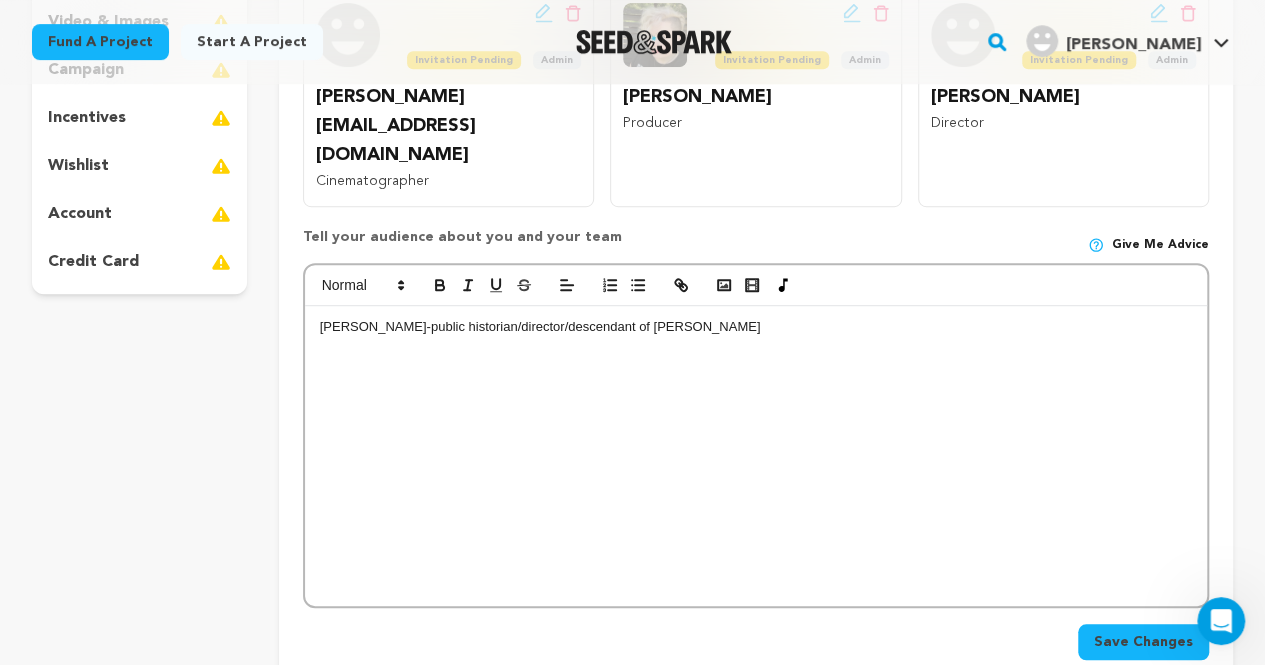 click on "Deitrah J. Taylor-public historian/director/descendant of Rebecca Shipman" at bounding box center [756, 456] 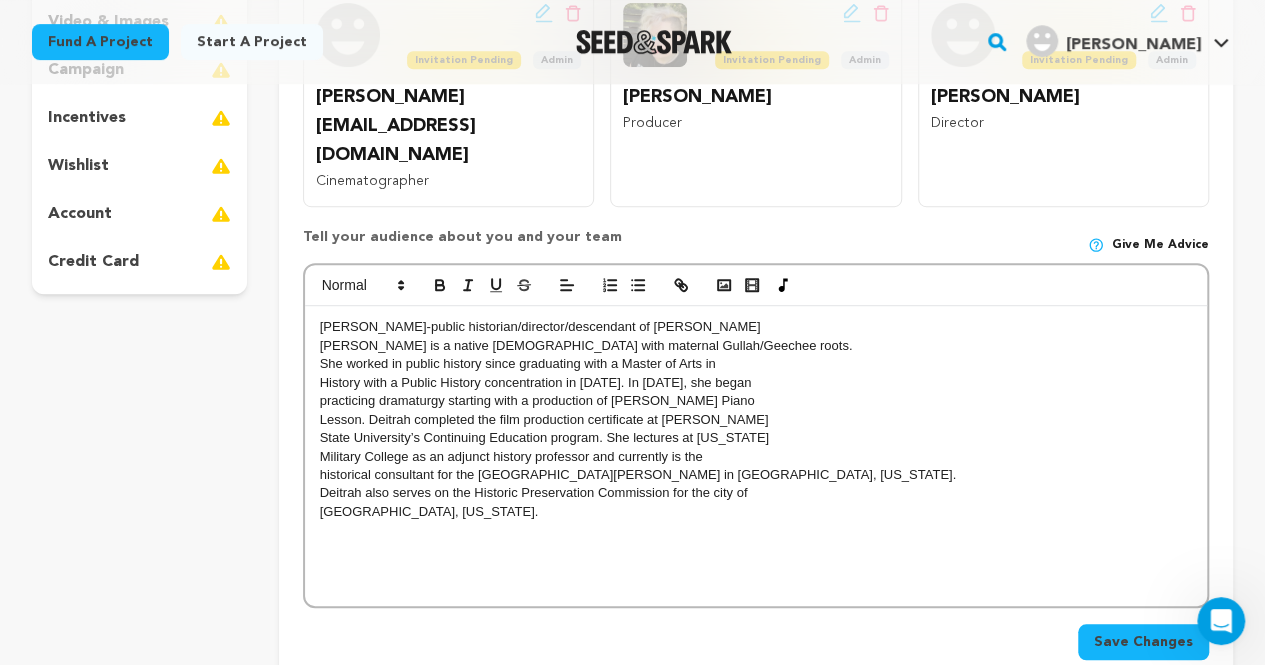 scroll, scrollTop: 0, scrollLeft: 0, axis: both 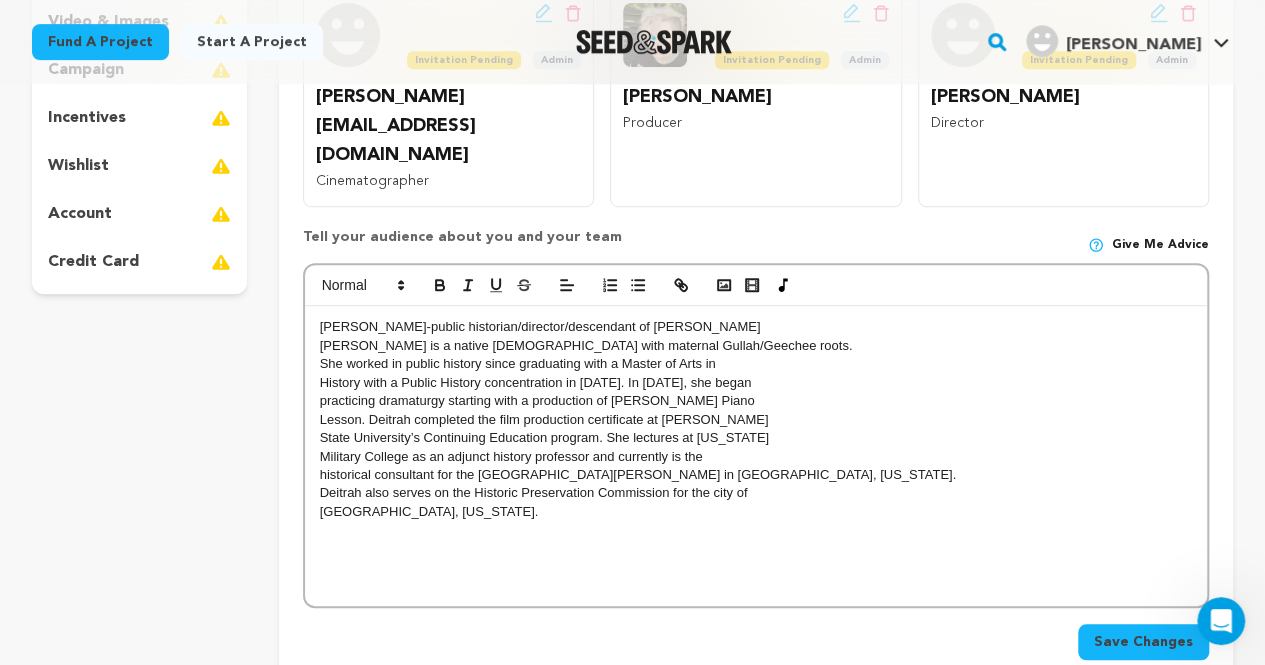 click on "She worked in public history since graduating with a Master of Arts in" at bounding box center (756, 364) 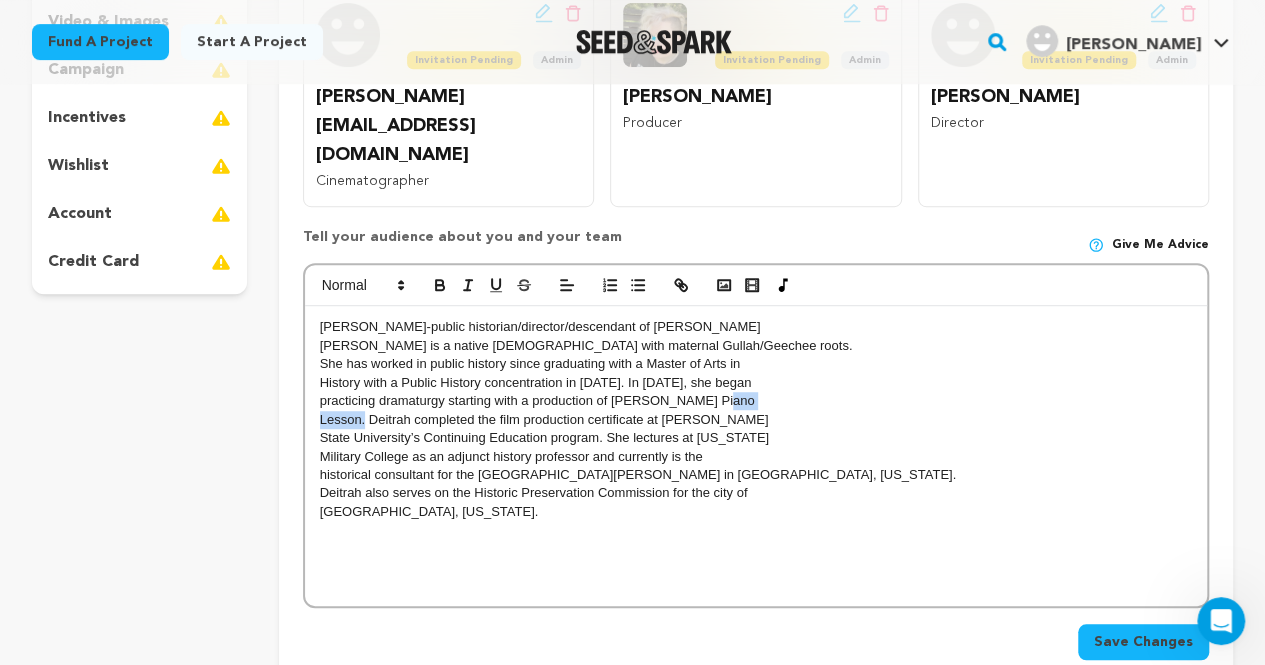 drag, startPoint x: 709, startPoint y: 343, endPoint x: 363, endPoint y: 357, distance: 346.2831 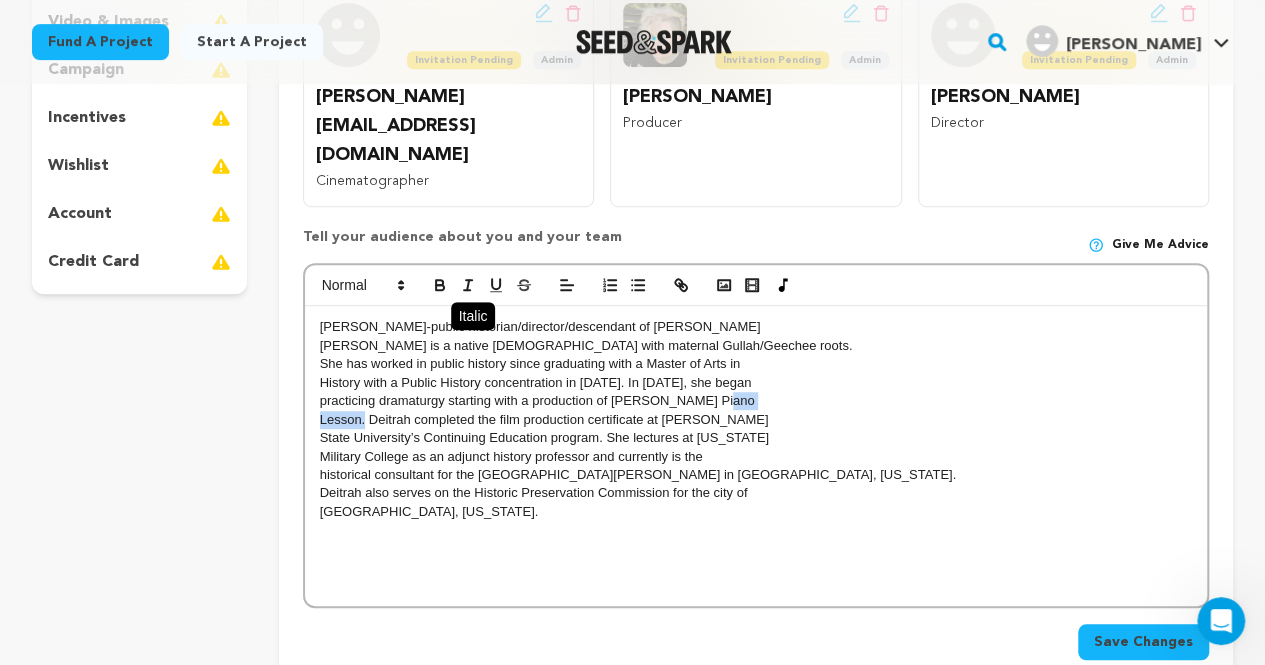 click 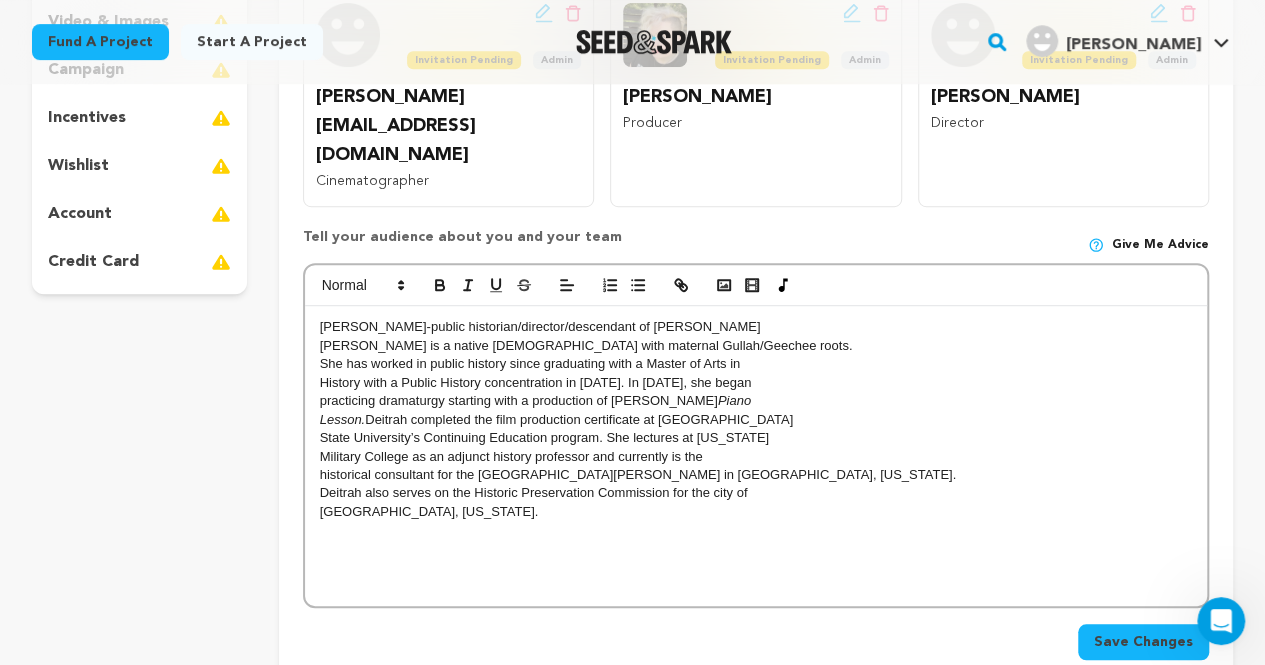 click on "historical consultant for the Historic Douglass Theatre in Macon, Georgia." at bounding box center (756, 475) 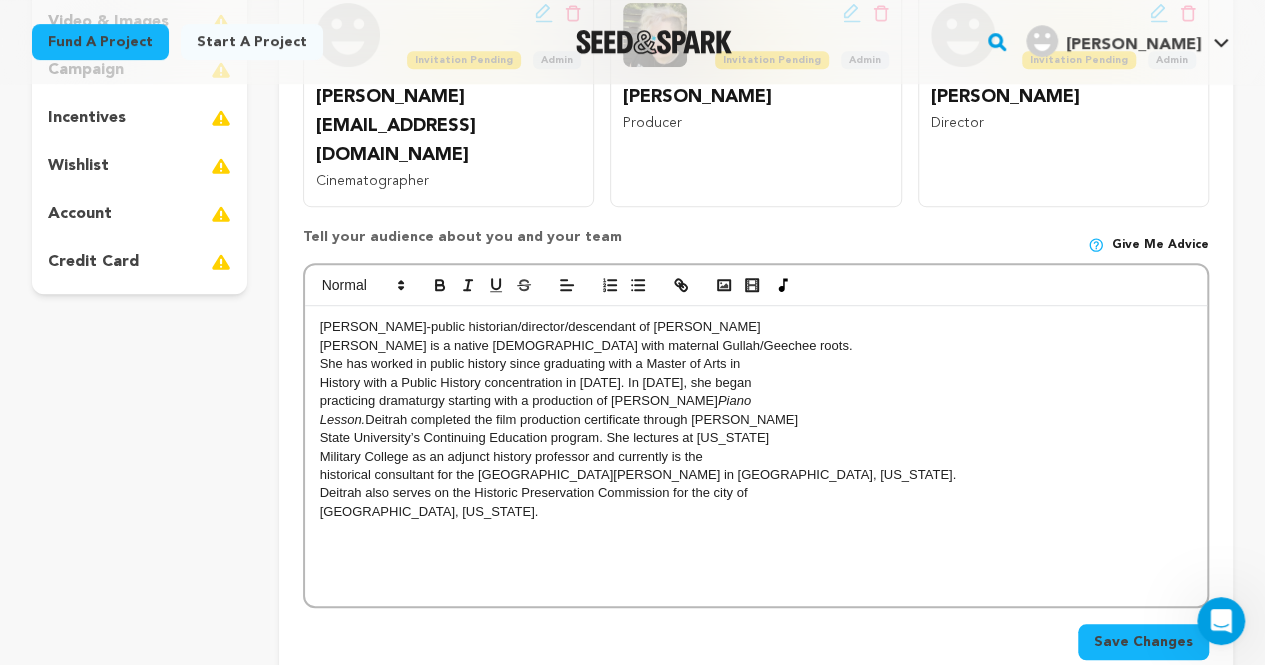click on "Military College as an adjunct history professor and currently is the" at bounding box center [756, 457] 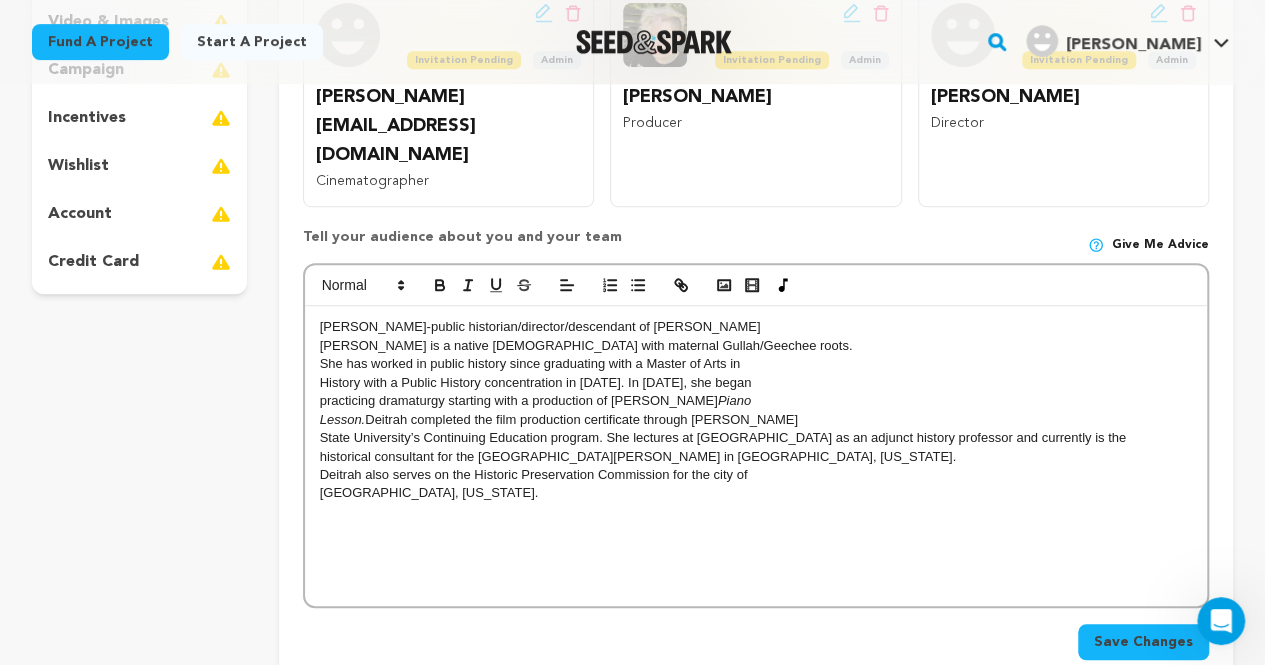click on "State University’s Continuing Education program. She lectures at Fort Valley State University as an adjunct history professor and currently is the" at bounding box center (756, 438) 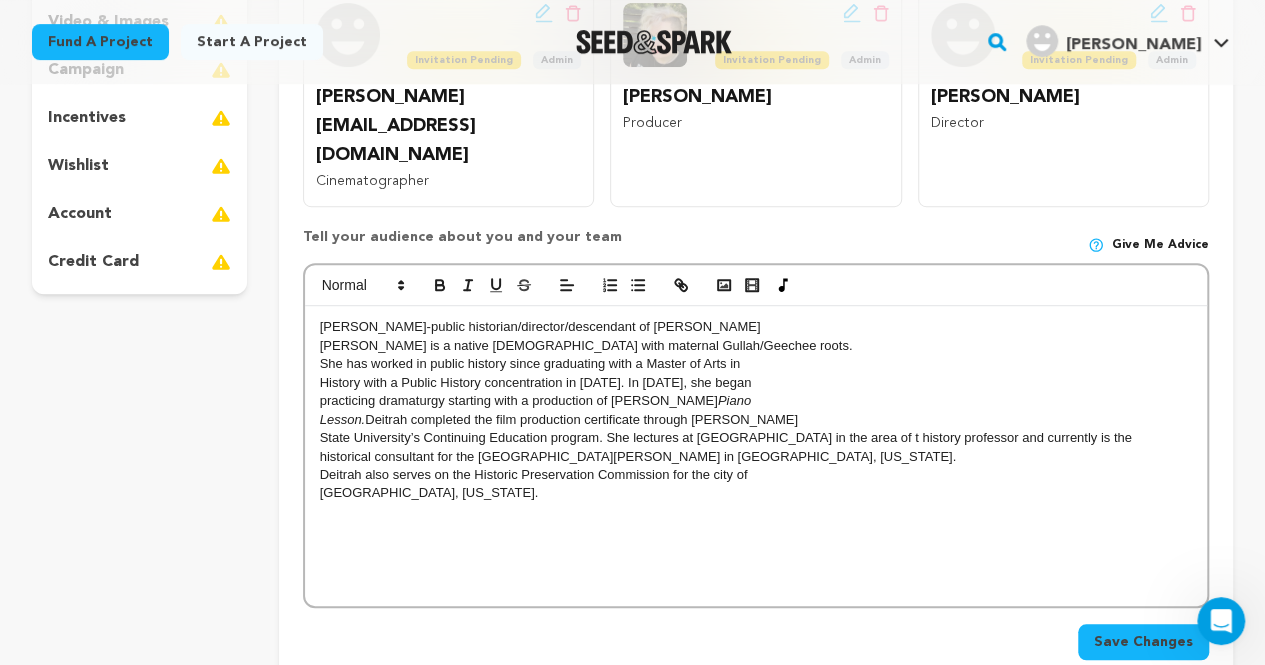 click on "State University’s Continuing Education program. She lectures at Fort Valley State University in the area of t history professor and currently is the" at bounding box center (756, 438) 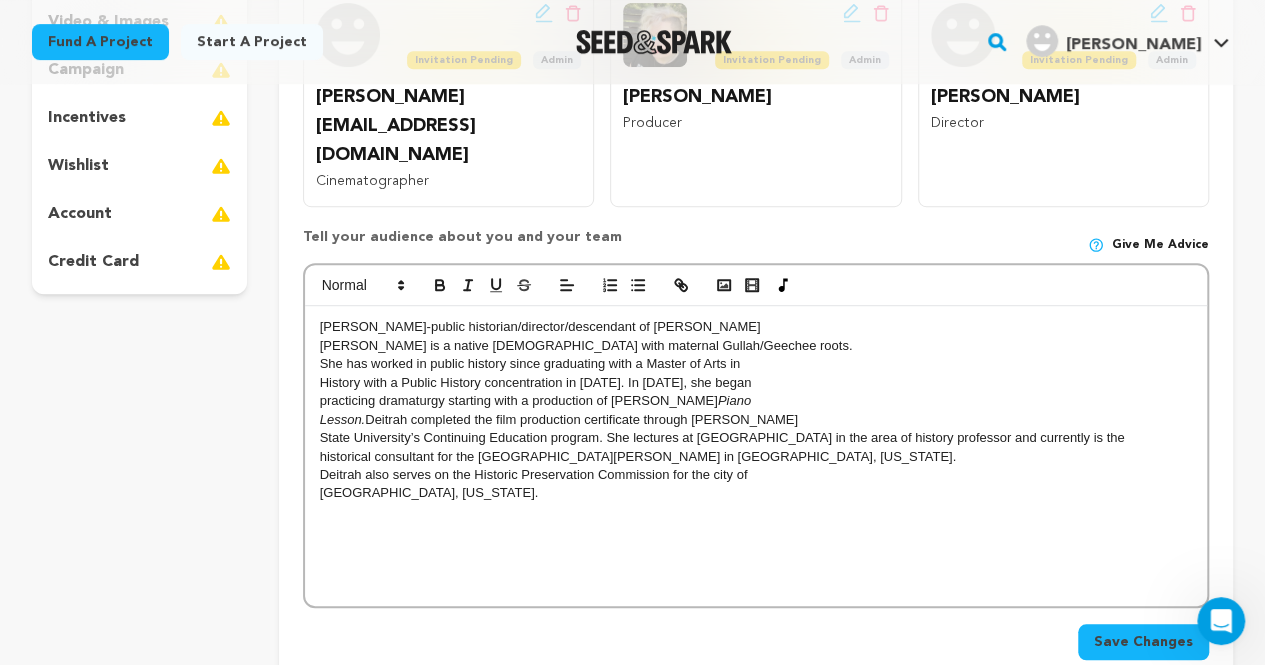 click on "She has worked in public history since graduating with a Master of Arts in" at bounding box center (756, 364) 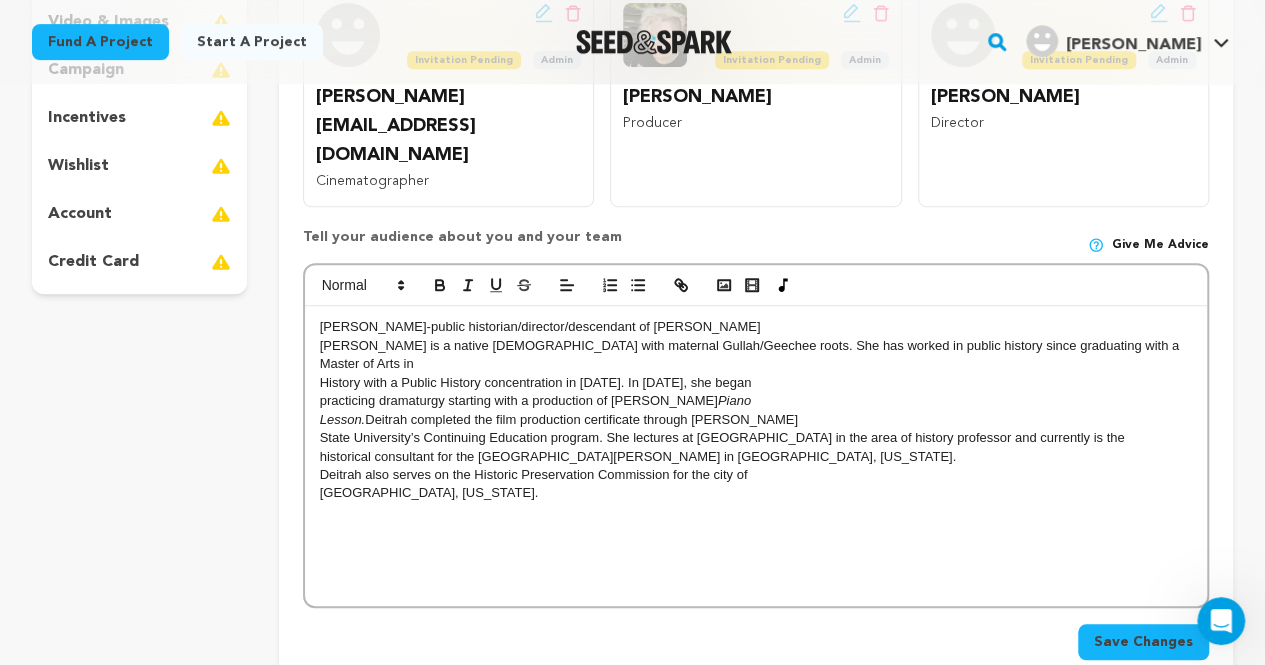 click on "Deitrah J. Taylor-public historian/director/descendant of Rebecca Shipman Deitrah J. Taylor is a native Georgian with maternal Gullah/Geechee roots. She has worked in public history since graduating with a Master of Arts in History with a Public History concentration in 2009. In 2014, she began practicing dramaturgy starting with a production of August Wilson’s  Piano Lesson.  Deitrah completed the film production certificate through Clayton State University’s Continuing Education program. She lectures at Fort Valley State University in the area of history professor and currently is the historical consultant for the Historic Douglass Theatre in Macon, Georgia. Deitrah also serves on the Historic Preservation Commission for the city of Perry, Georgia." at bounding box center (756, 456) 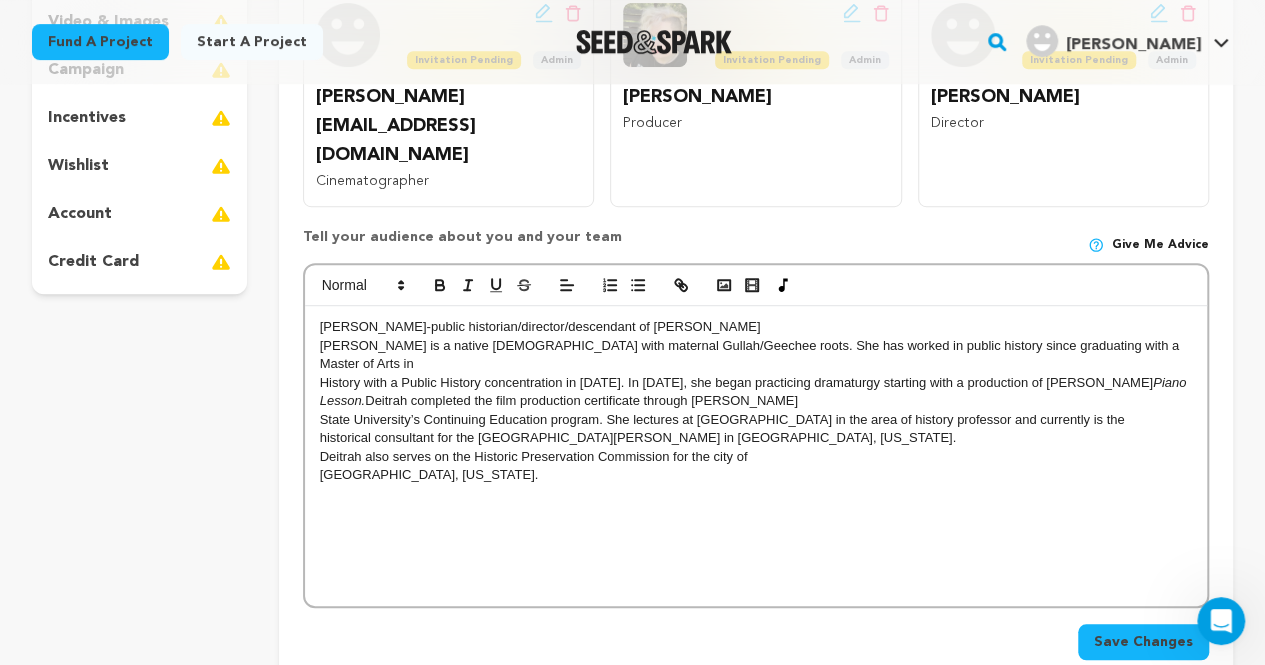 click on "State University’s Continuing Education program. She lectures at Fort Valley State University in the area of history professor and currently is the" at bounding box center [756, 420] 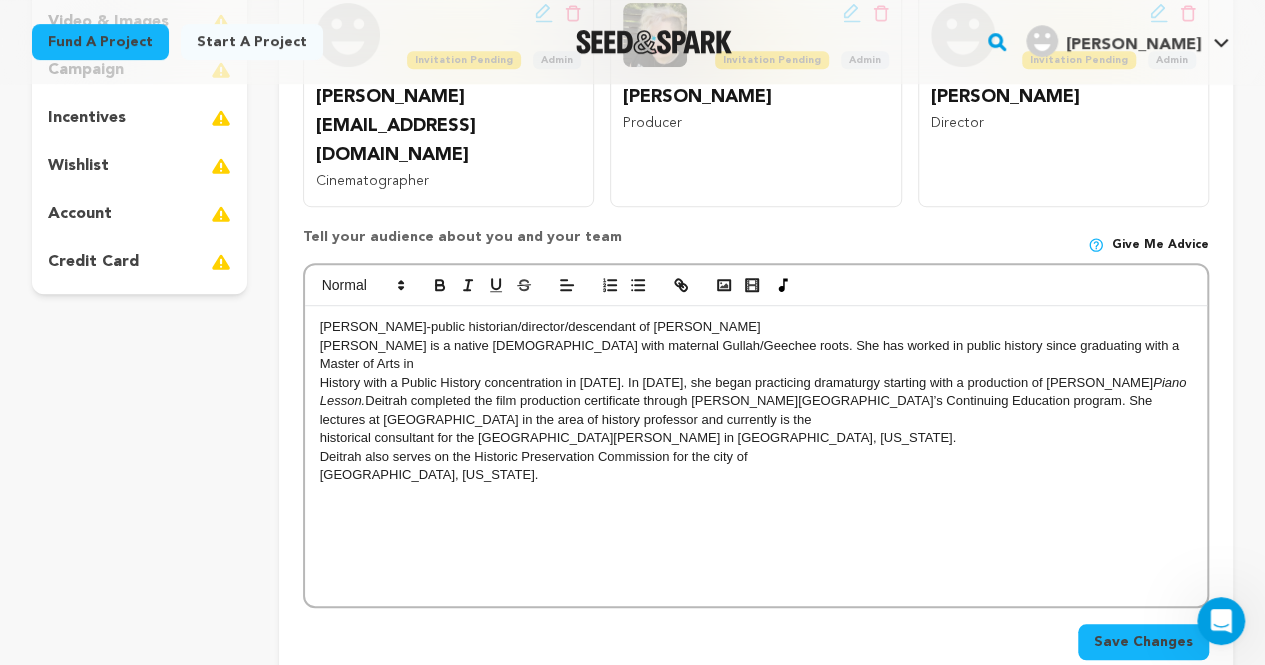 click on "Deitrah J. Taylor-public historian/director/descendant of Rebecca Shipman Deitrah J. Taylor is a native Georgian with maternal Gullah/Geechee roots. She has worked in public history since graduating with a Master of Arts in History with a Public History concentration in 2009. In 2014, she began practicing dramaturgy starting with a production of August Wilson’s  Piano Lesson.  Deitrah completed the film production certificate through Clayton State University’s Continuing Education program. She lectures at Fort Valley State University in the area of history professor and currently is the historical consultant for the Historic Douglass Theatre in Macon, Georgia. Deitrah also serves on the Historic Preservation Commission for the city of Perry, Georgia." at bounding box center [756, 456] 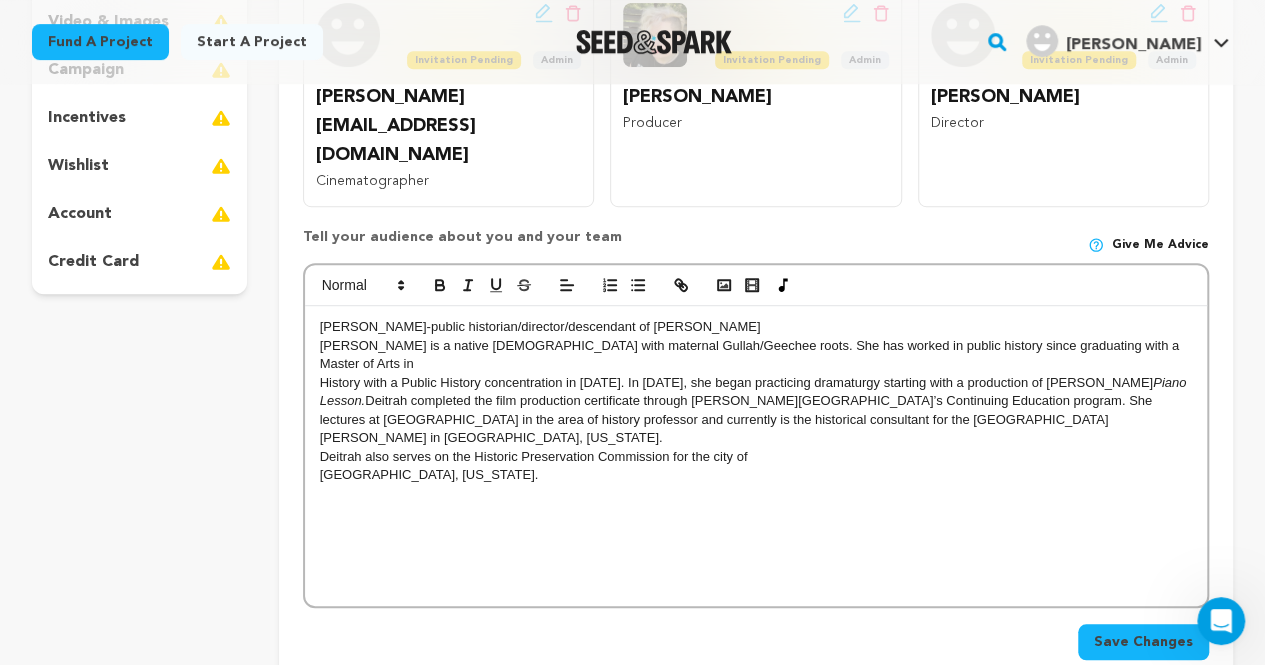 click on "Deitrah also serves on the Historic Preservation Commission for the city of" at bounding box center [756, 457] 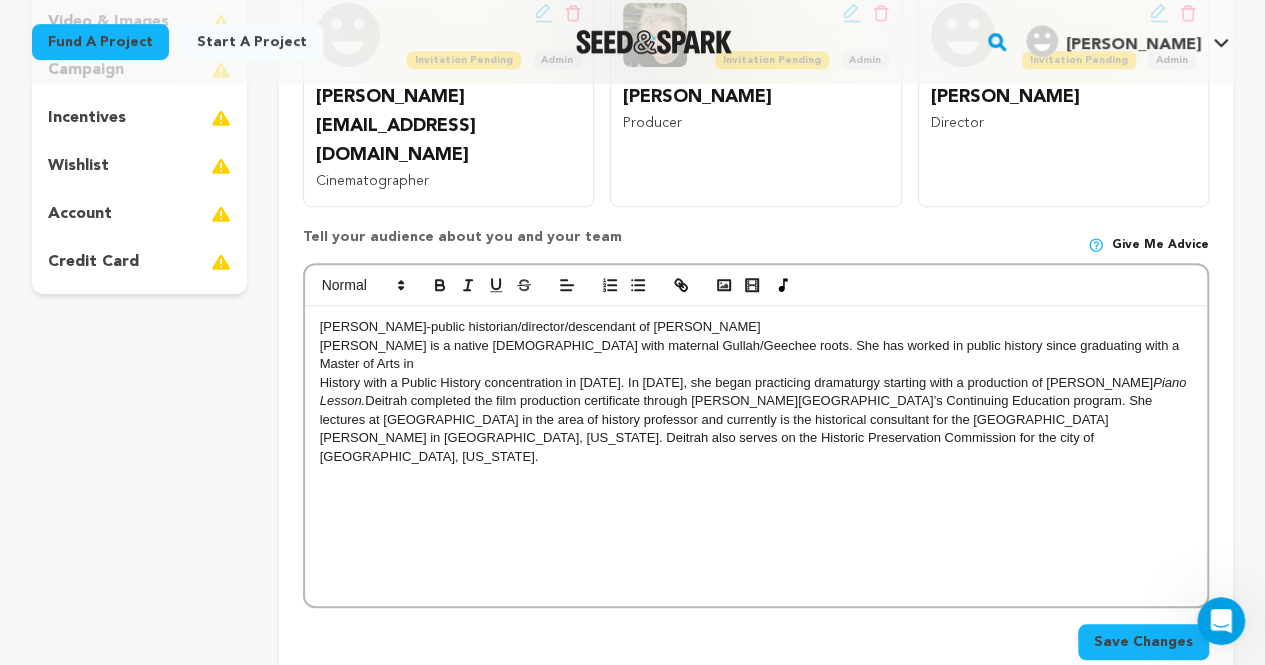 click on "Perry, Georgia." at bounding box center (756, 457) 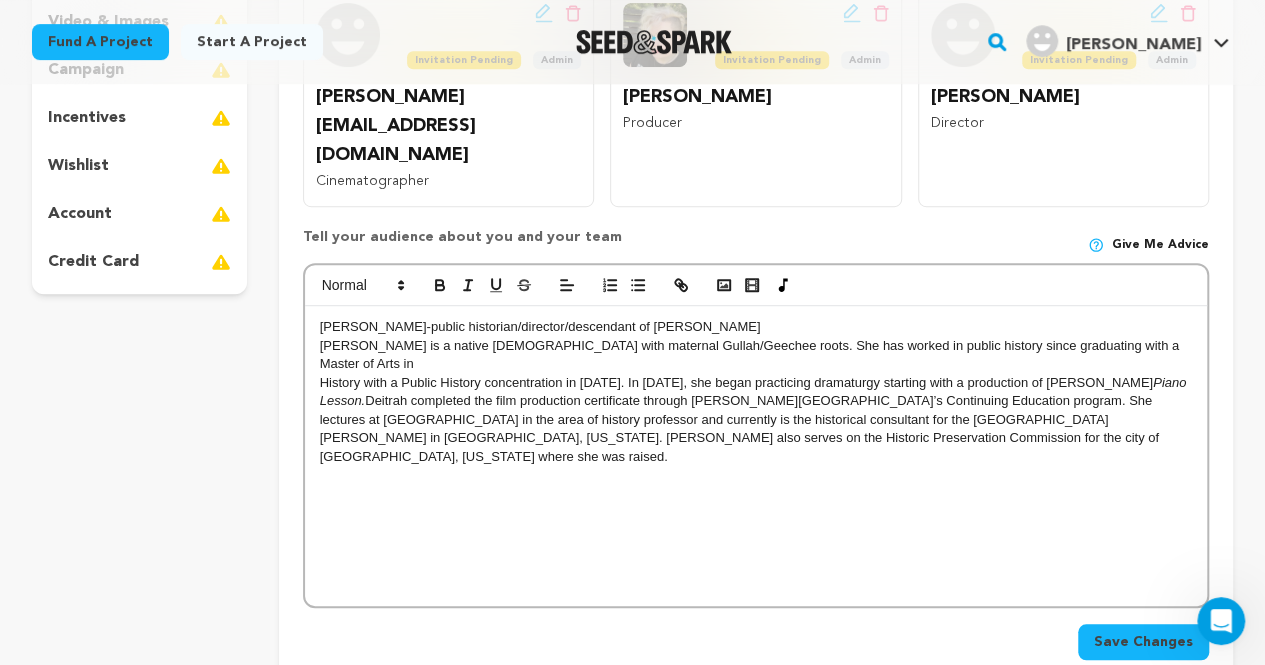 click on "Lesson.  Deitrah completed the film production certificate through Clayton State University’s Continuing Education program. She lectures at Fort Valley State University in the area of history professor and currently is the historical consultant for the Historic Douglass Theatre in Macon, Georgia. Deitrah also serves on the Historic Preservation Commission for the city of Perry, Georgia where she was raised." at bounding box center (756, 429) 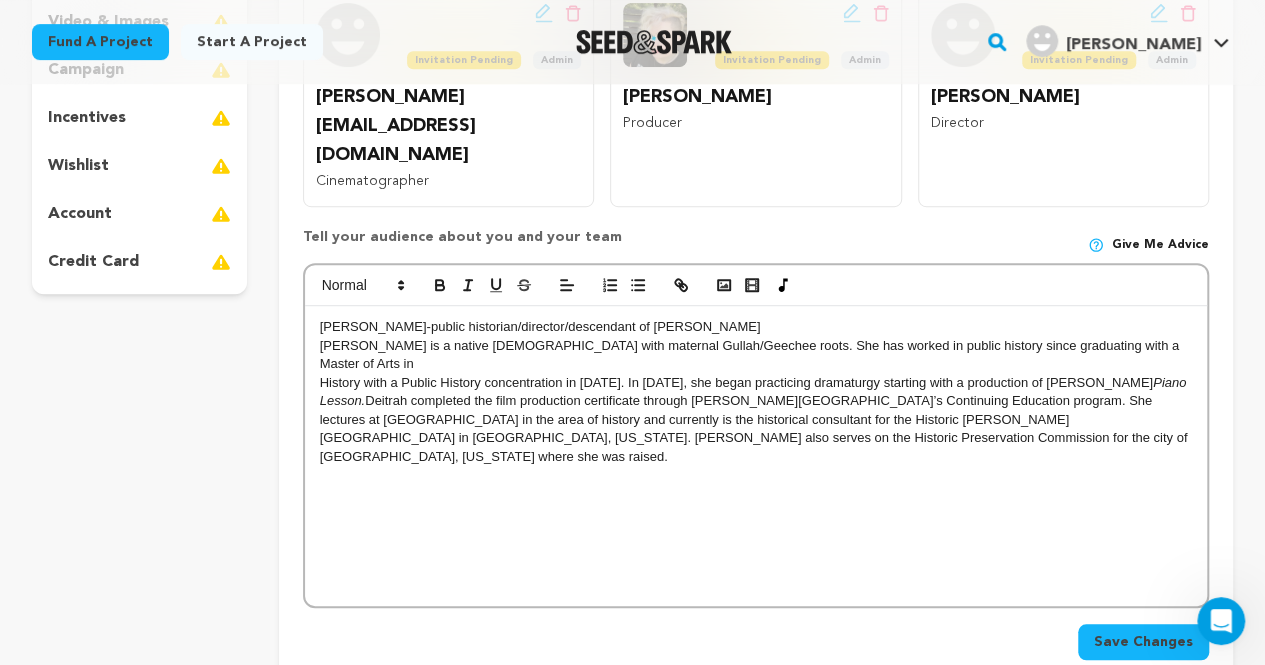 click on "Lesson.  Deitrah completed the film production certificate through Clayton State University’s Continuing Education program. She lectures at Fort Valley State University in the area of history and currently is the historical consultant for the Historic Douglass Theatre in Macon, Georgia. Deitrah also serves on the Historic Preservation Commission for the city of Perry, Georgia where she was raised." at bounding box center [756, 429] 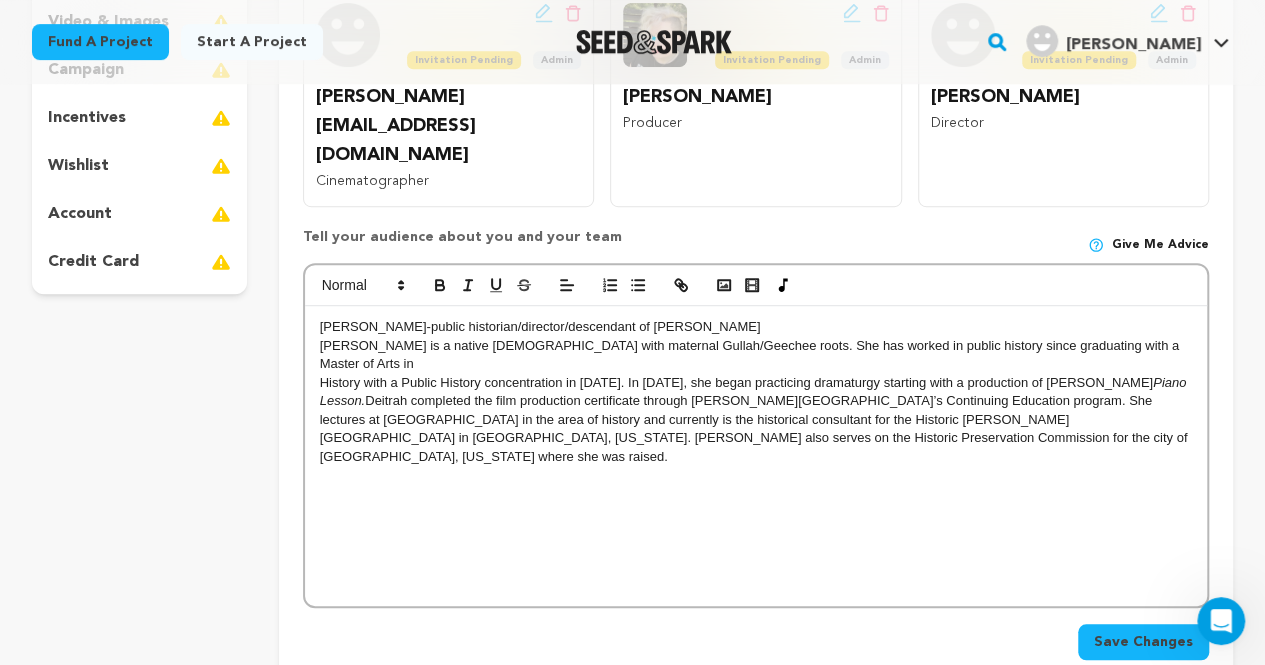 click on "Lesson.  Deitrah completed the film production certificate through Clayton State University’s Continuing Education program. She lectures at Fort Valley State University in the area of history and currently is the historical consultant for the Historic Douglass Theatre in Macon, Georgia. Deitrah also serves on the Historic Preservation Commission for the city of Perry, Georgia where she was raised." at bounding box center (756, 429) 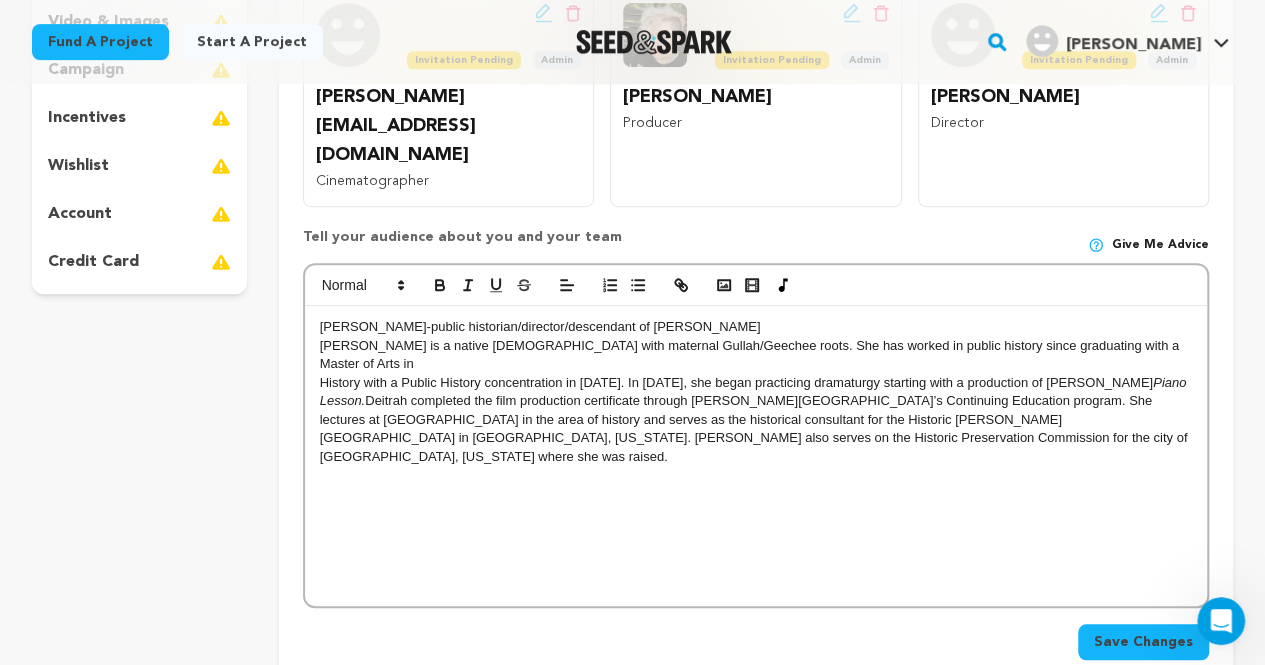 click on "Lesson.  Deitrah completed the film production certificate through Clayton State University’s Continuing Education program. She lectures at Fort Valley State University in the area of history and serves as the historical consultant for the Historic Douglass Theatre in Macon, Georgia. Deitrah also serves on the Historic Preservation Commission for the city of Perry, Georgia where she was raised." at bounding box center (756, 429) 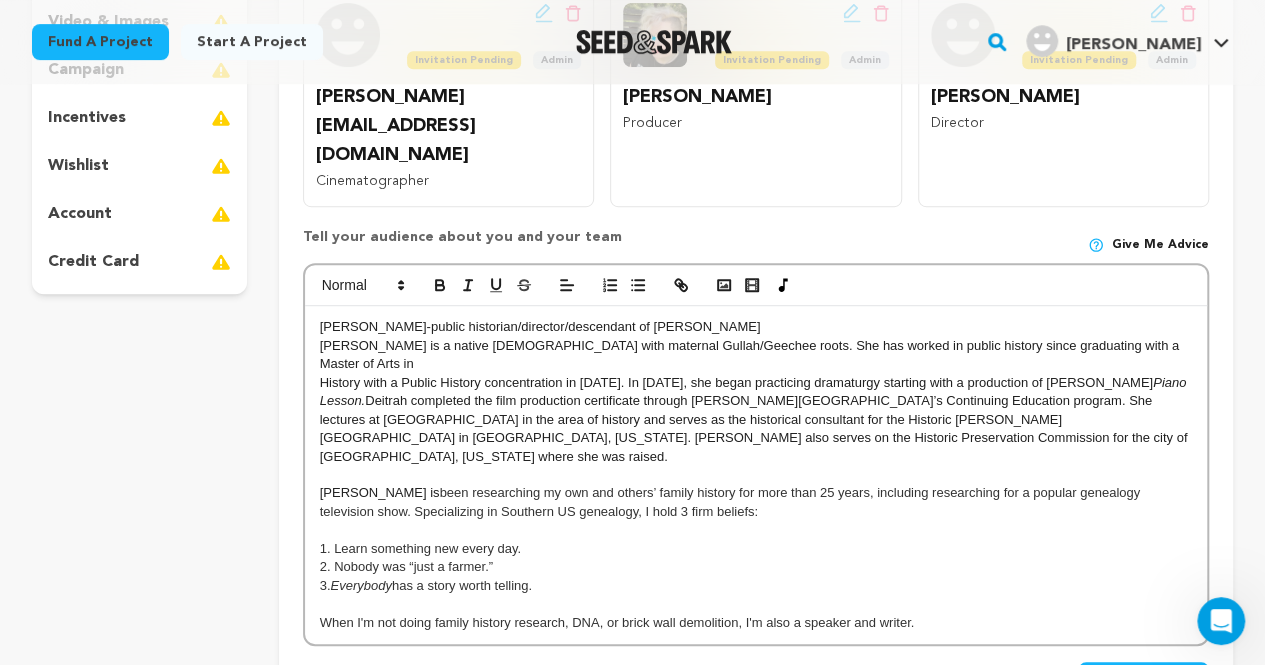scroll, scrollTop: 0, scrollLeft: 0, axis: both 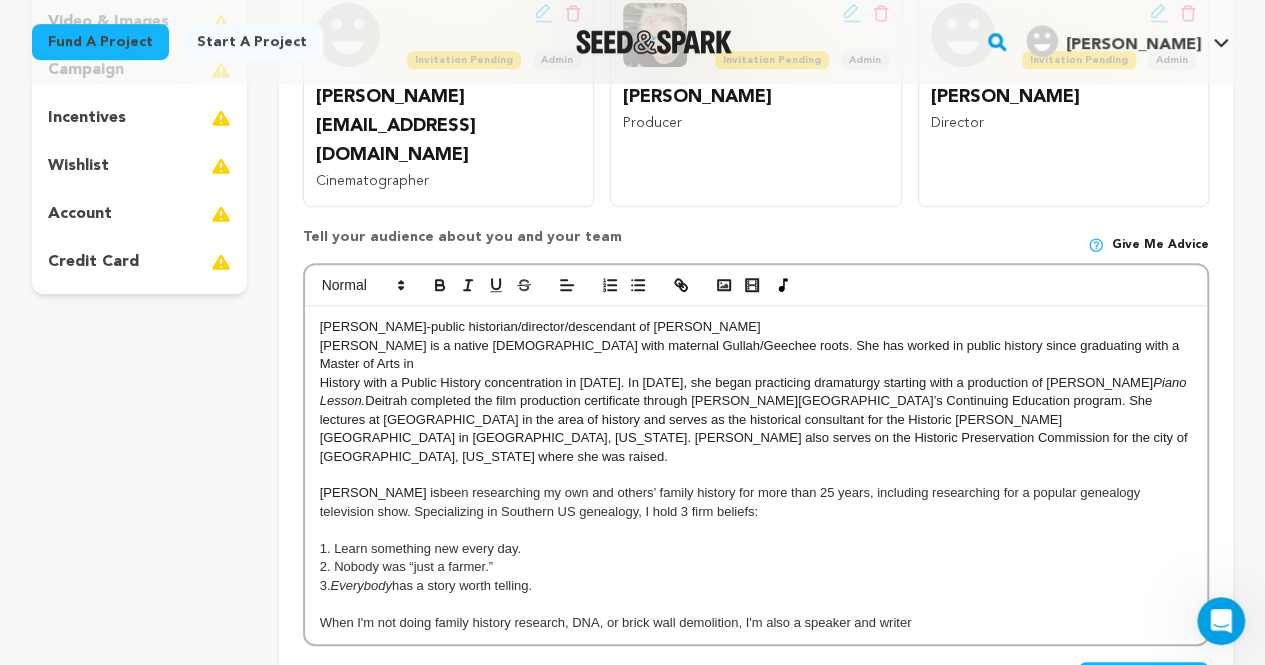click on "Jennifer Dunn is   been researching my own and others’ family history for more than 25 years, including researching for a popular genealogy television show. Specializing in Southern US genealogy, I hold 3 firm beliefs:" at bounding box center [756, 502] 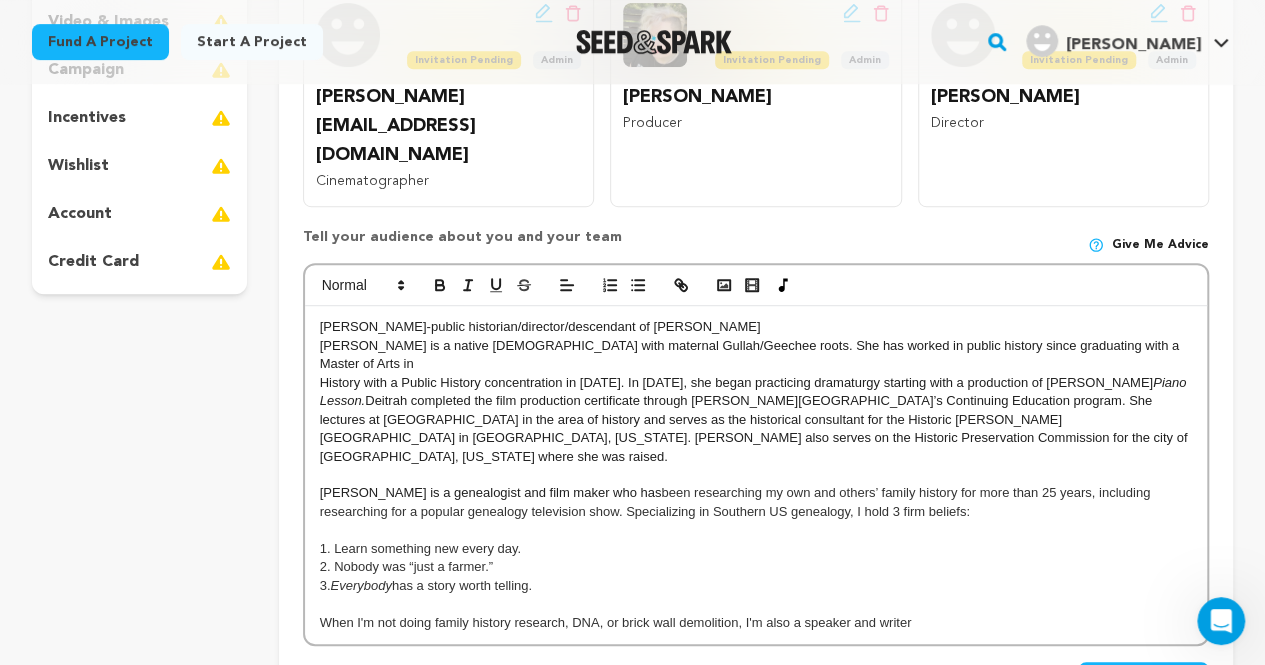 click on "been researching my own and others’ family history for more than 25 years, including researching for a popular genealogy television show. Specializing in Southern US genealogy, I hold 3 firm beliefs:" at bounding box center (737, 501) 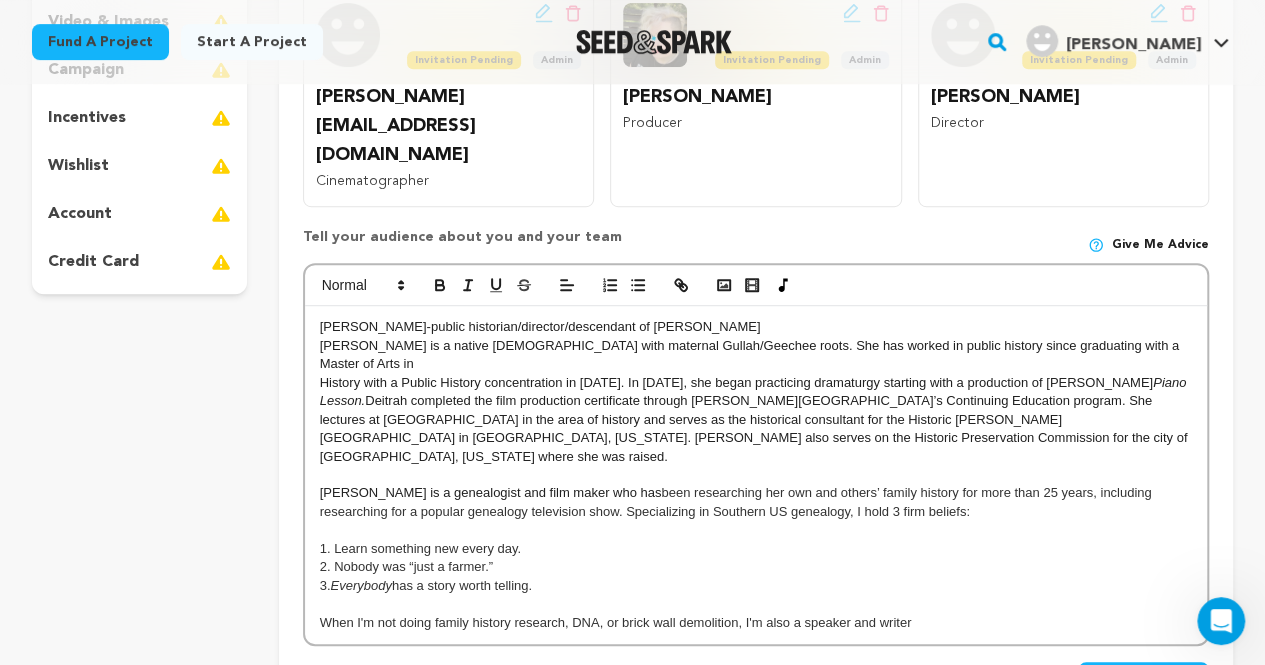 click on "been researching her own and others’ family history for more than 25 years, including researching for a popular genealogy television show. Specializing in Southern US genealogy, I hold 3 firm beliefs:" at bounding box center [738, 501] 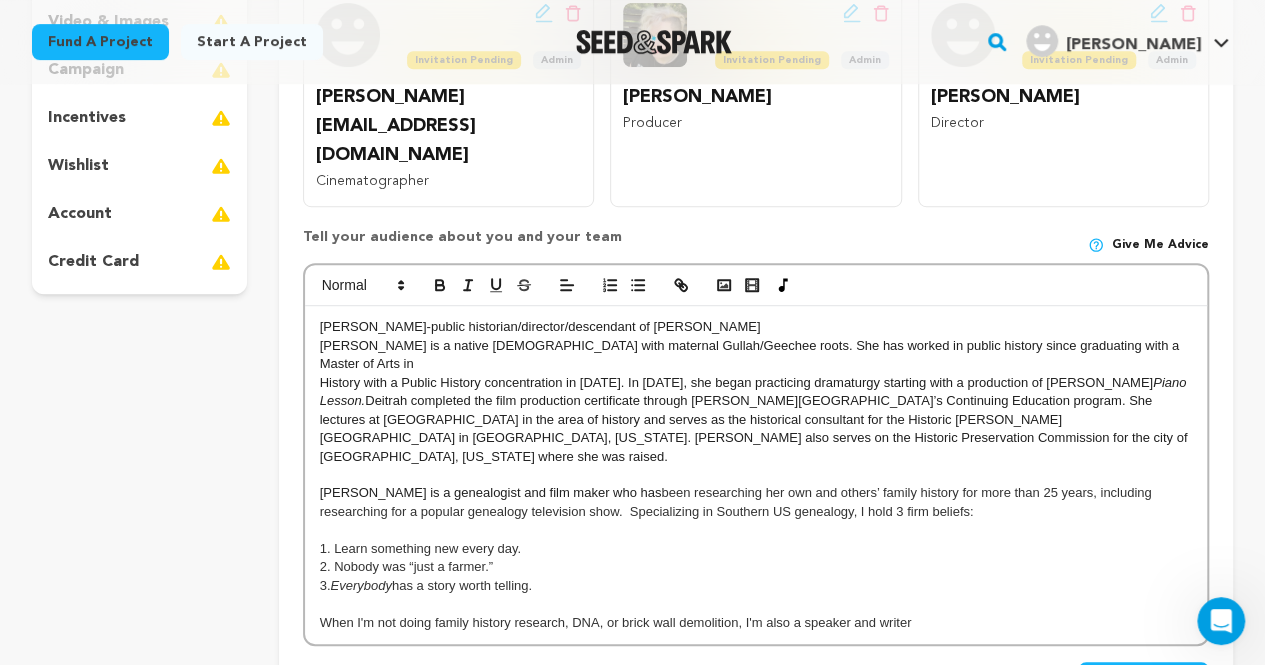 click on "been researching her own and others’ family history for more than 25 years, including researching for a popular genealogy television show.  Specializing in Southern US genealogy, I hold 3 firm beliefs:" at bounding box center [738, 501] 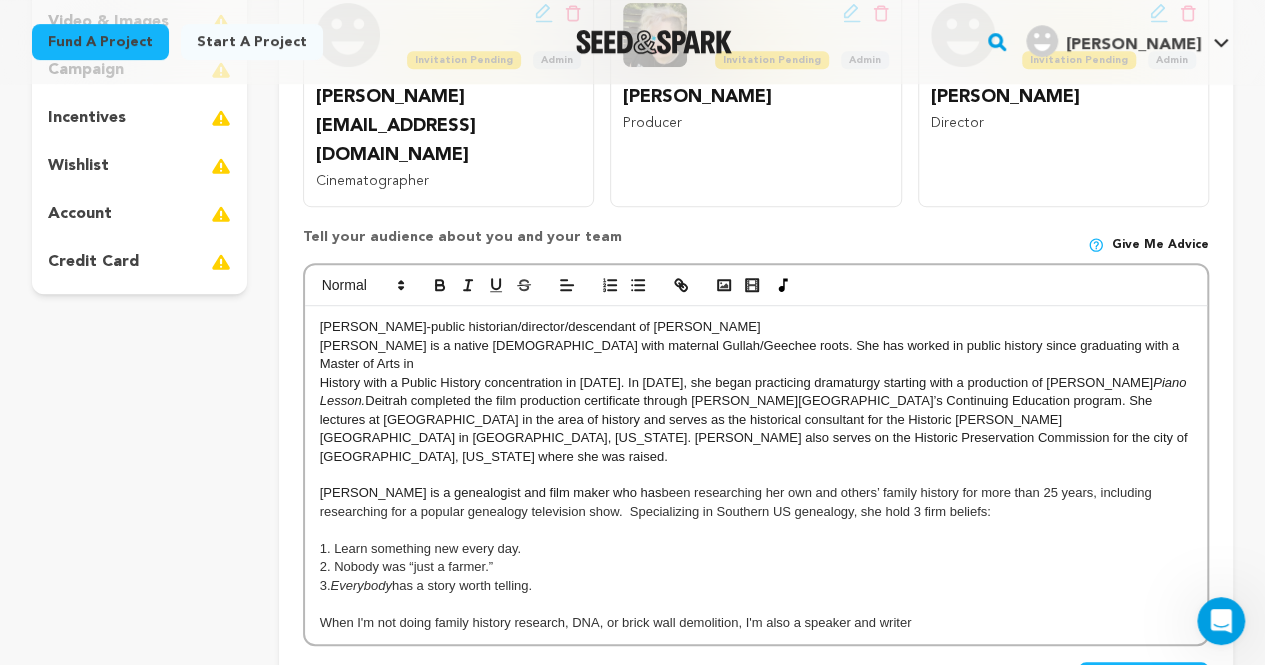 click on "been researching her own and others’ family history for more than 25 years, including researching for a popular genealogy television show.  Specializing in Southern US genealogy, she hold 3 firm beliefs:" at bounding box center [738, 501] 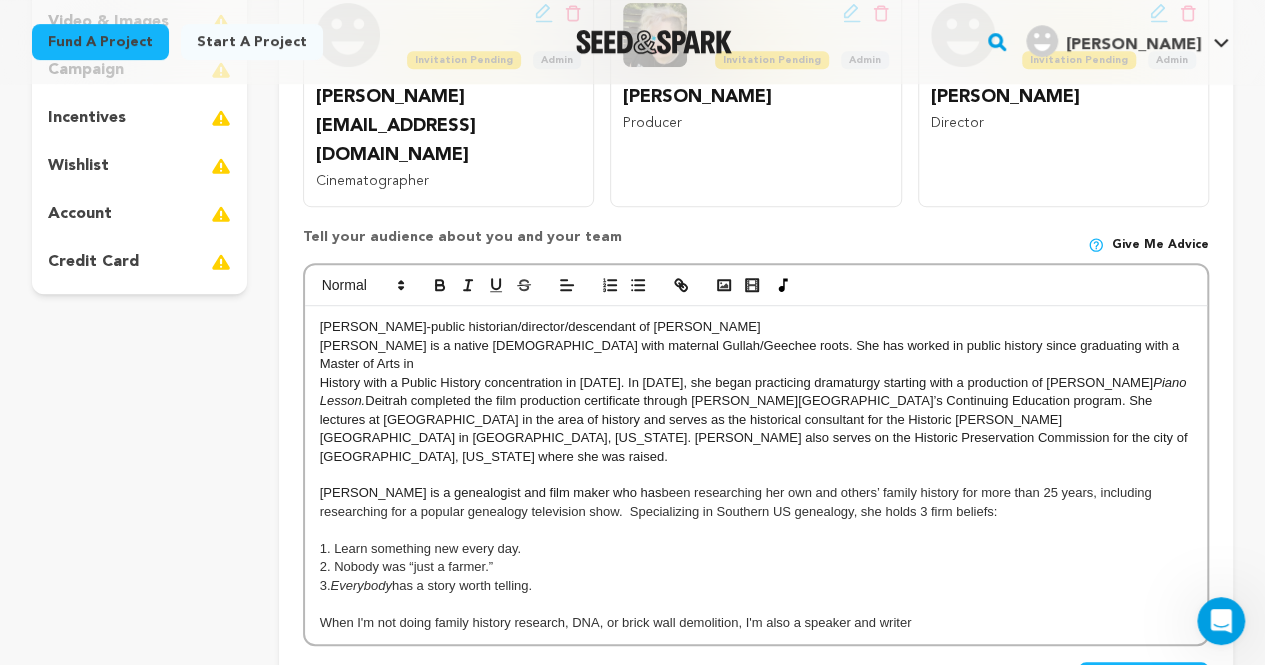 click at bounding box center [756, 530] 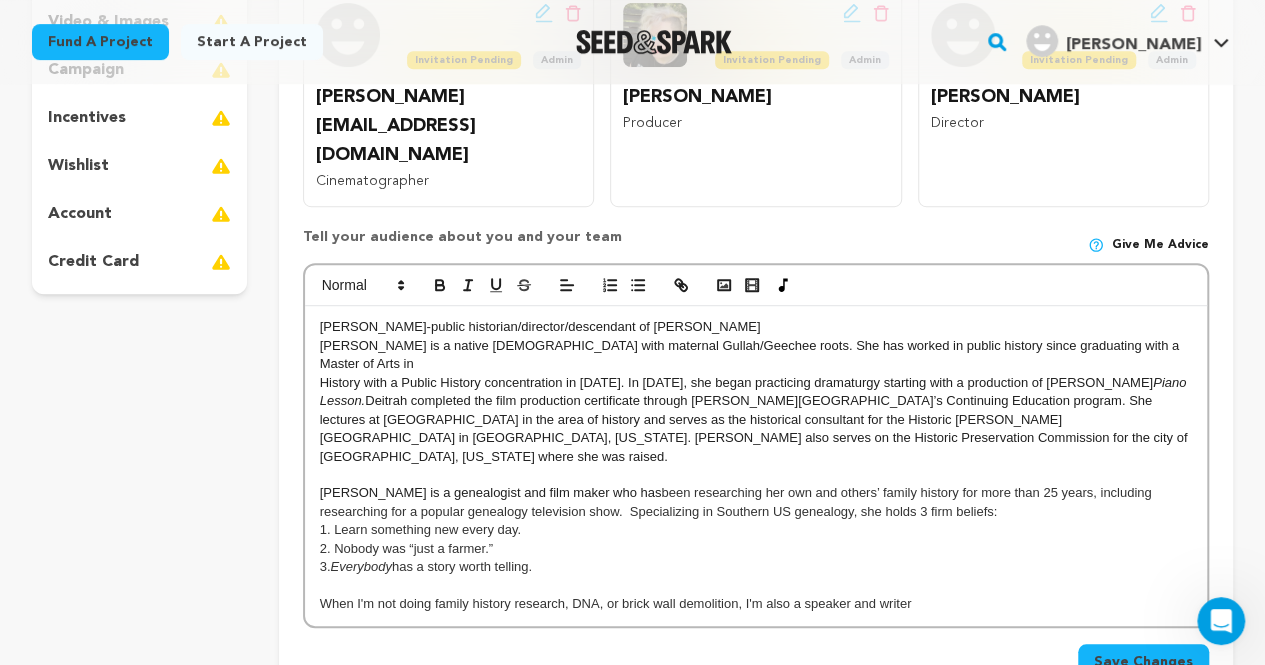 click on "When I'm not doing family history research, DNA, or brick wall demolition, I'm also a speaker and writer" at bounding box center (756, 604) 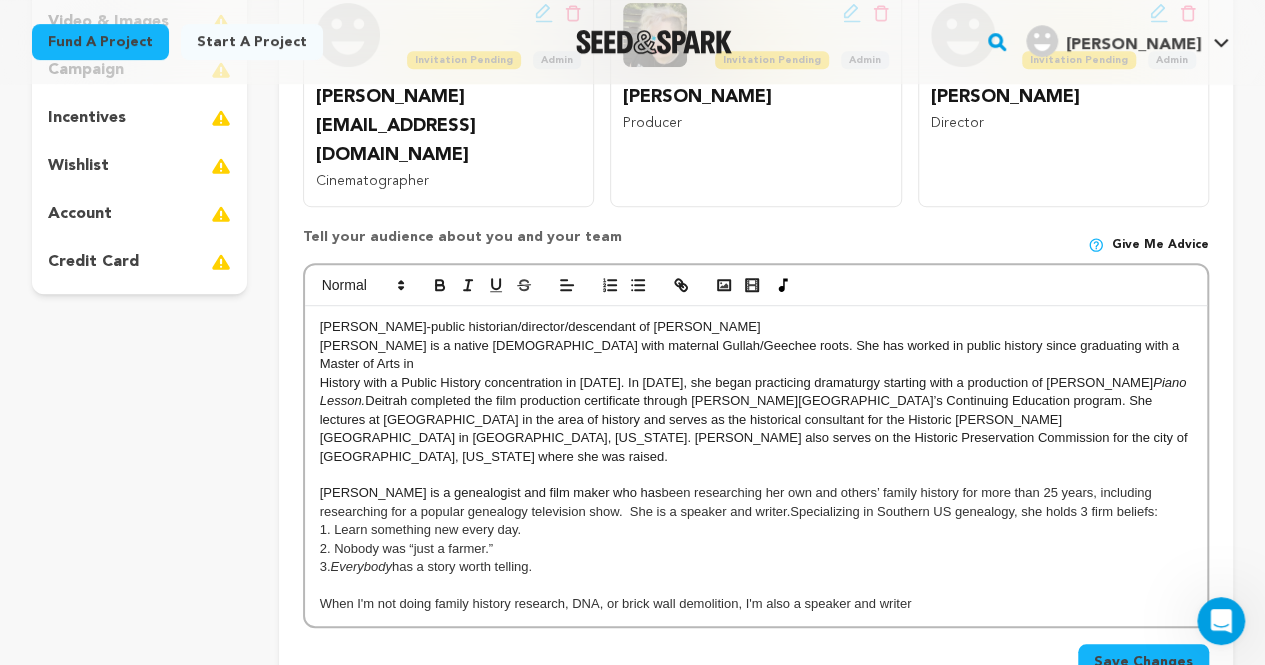 click on "been researching her own and others’ family history for more than 25 years, including researching for a popular genealogy television show.  She is a speaker and writer.Specializing in Southern US genealogy, she holds 3 firm beliefs:" at bounding box center [739, 501] 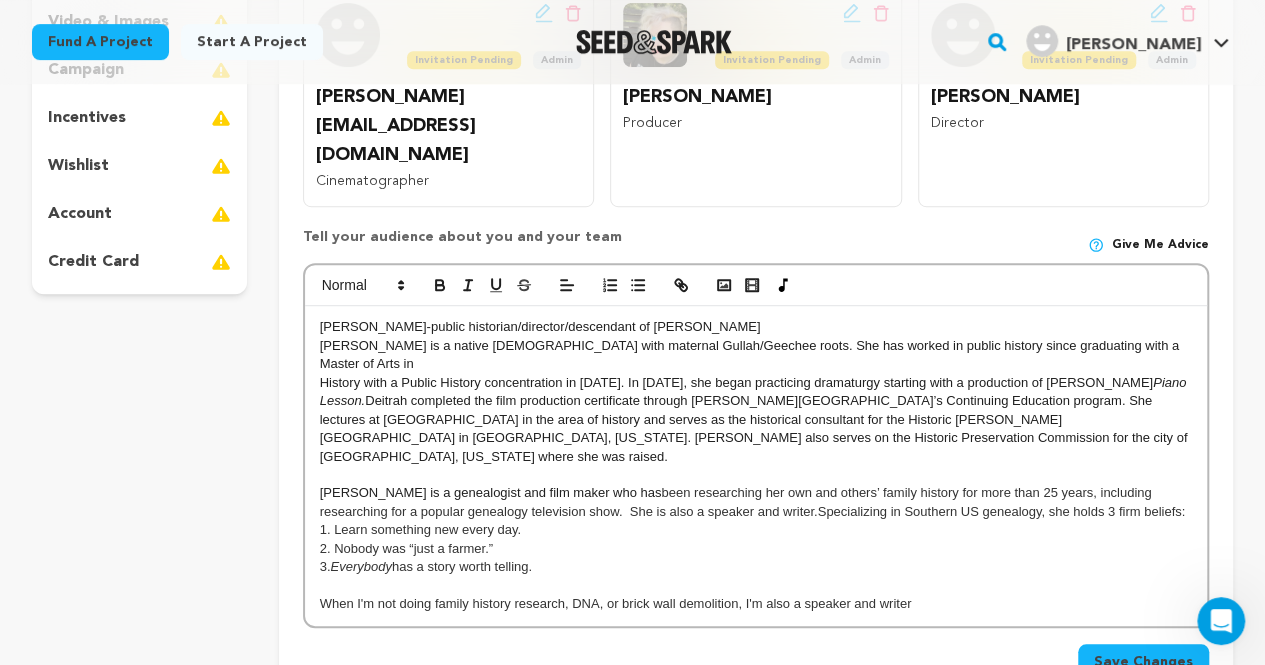 click on "When I'm not doing family history research, DNA, or brick wall demolition, I'm also a speaker and writer" at bounding box center [756, 604] 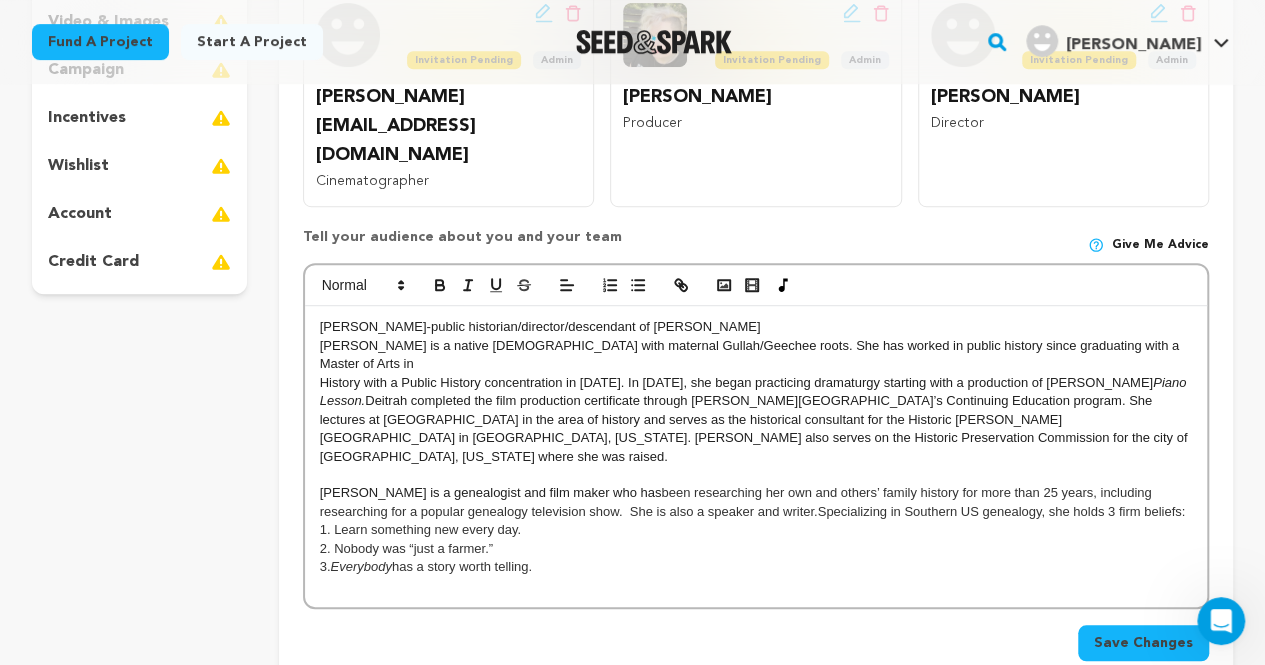 click on "been researching her own and others’ family history for more than 25 years, including researching for a popular genealogy television show.  She is also a speaker and writer.Specializing in Southern US genealogy, she holds 3 firm beliefs:" at bounding box center (752, 501) 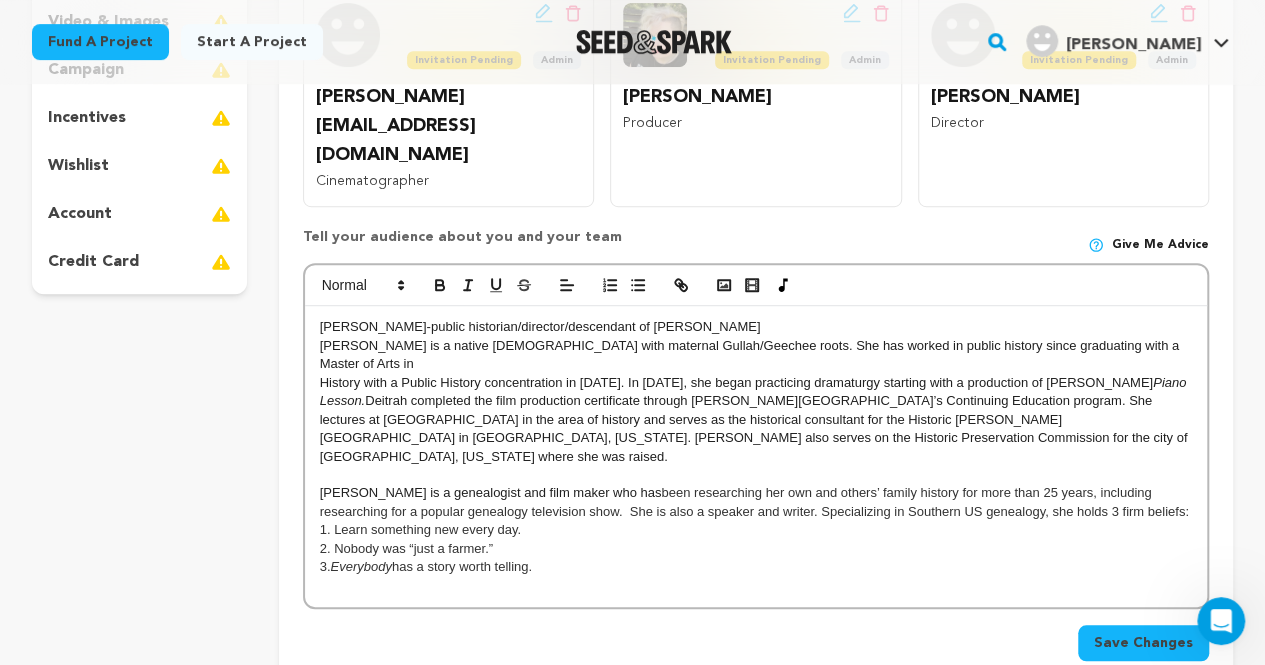 click on "Jennifer Dunn is a genealogist and film maker who has  been researching her own and others’ family history for more than 25 years, including researching for a popular genealogy television show.  She is also a speaker and writer. Specializing in Southern US genealogy, she holds 3 firm beliefs:" at bounding box center [756, 502] 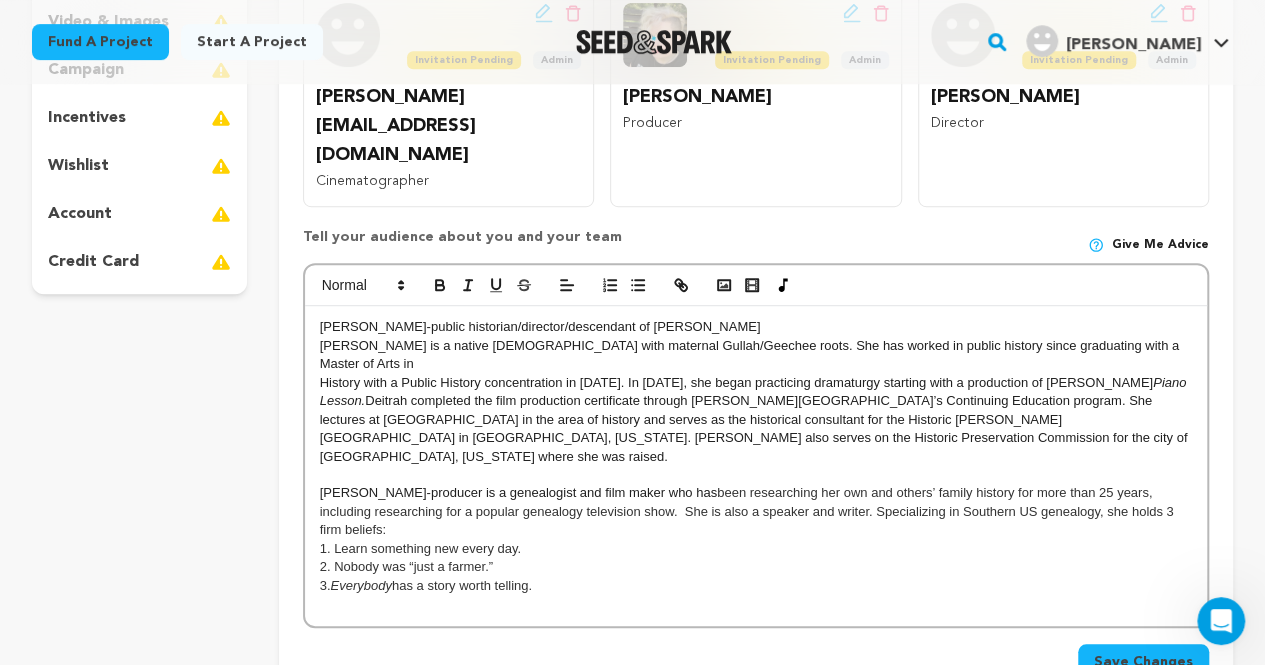 click at bounding box center (756, 604) 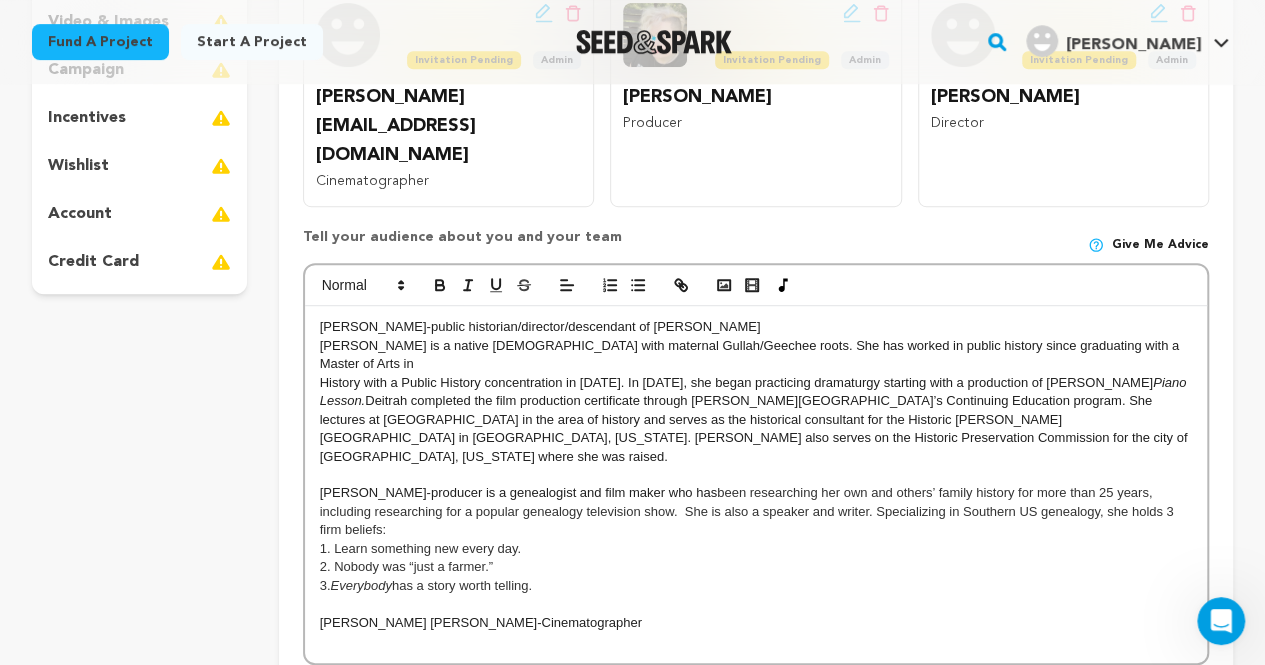 scroll, scrollTop: 0, scrollLeft: 0, axis: both 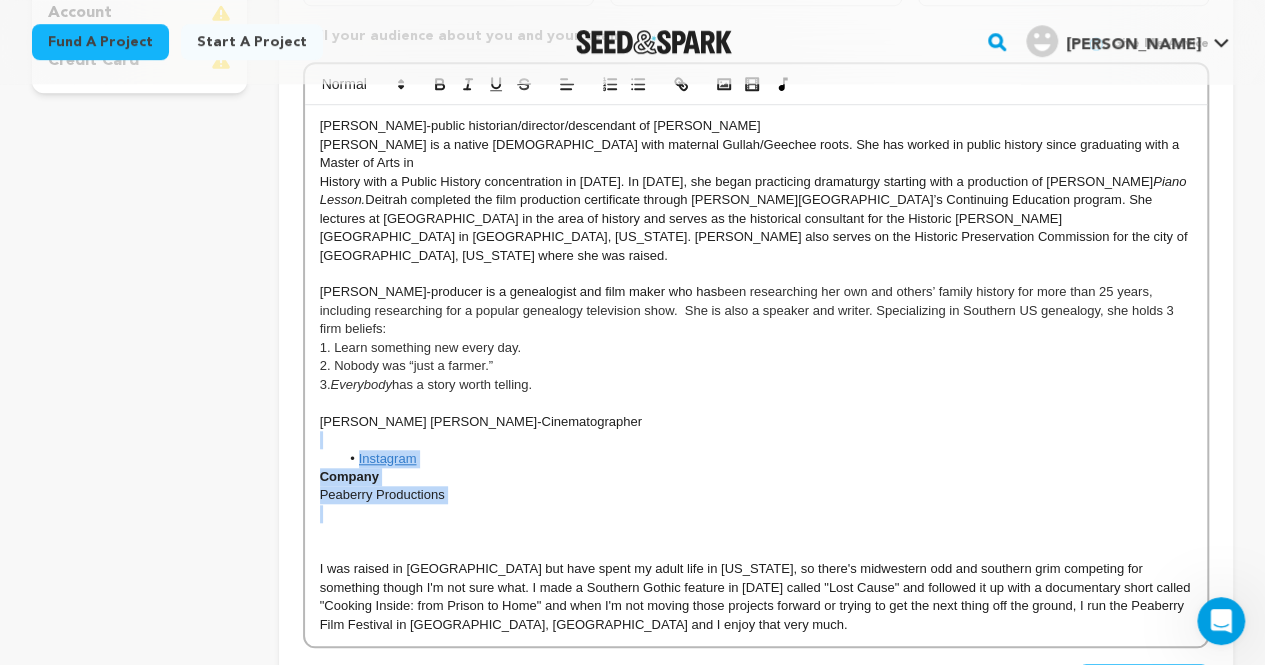 drag, startPoint x: 458, startPoint y: 398, endPoint x: 320, endPoint y: 334, distance: 152.11838 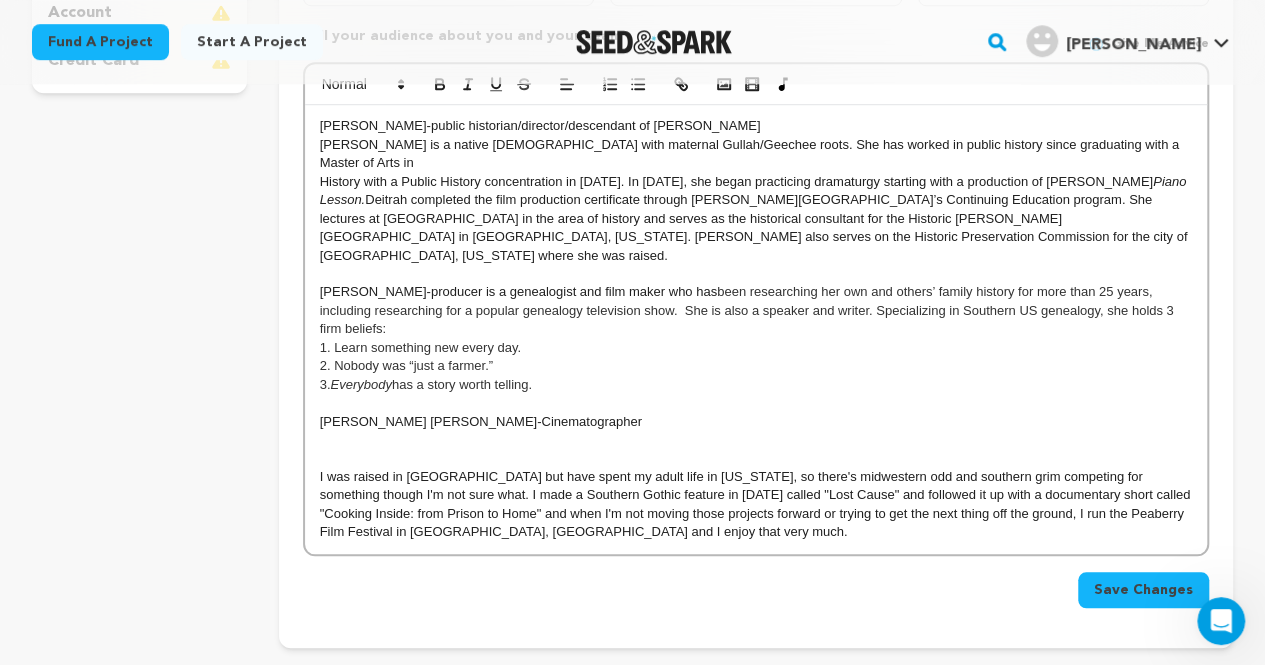 click at bounding box center (756, 440) 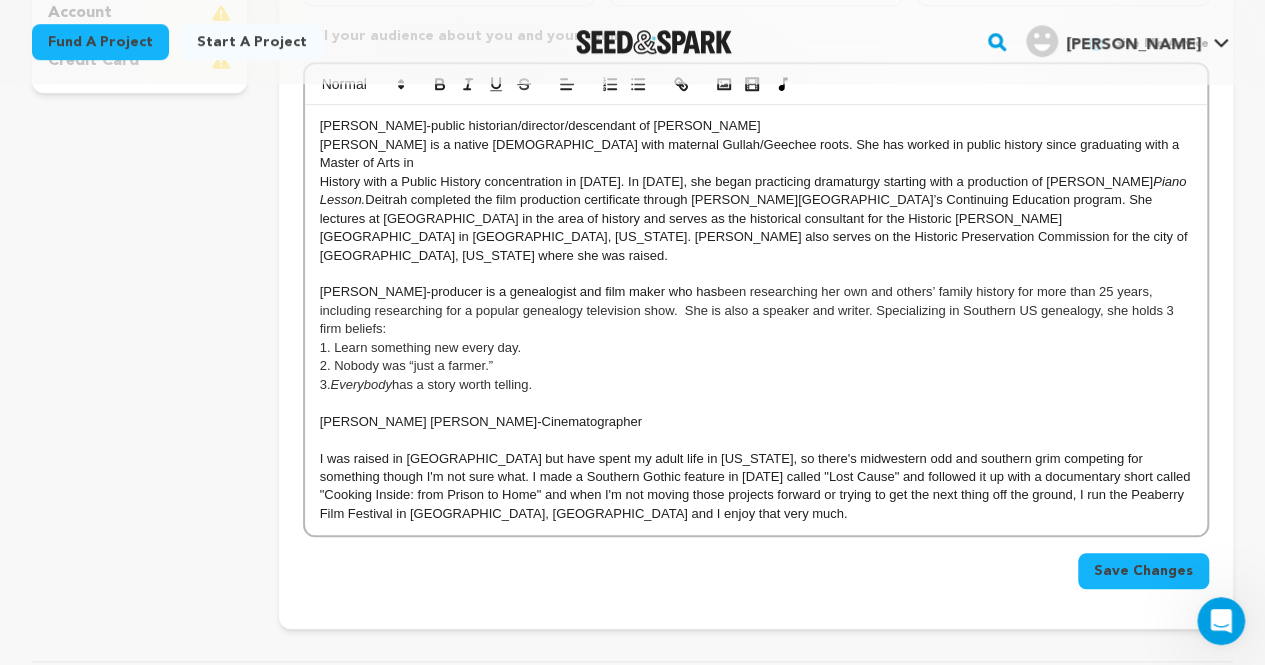 click on "I was raised in Chicago but have spent my adult life in Georgia, so there's midwestern odd and southern grim competing for something though I'm not sure what. I made a Southern Gothic feature in 2021 called "Lost Cause" and followed it up with a documentary short called "Cooking Inside: from Prison to Home" and when I'm not moving those projects forward or trying to get the next thing off the ground, I run the Peaberry Film Festival in Canton, GA and I enjoy that very much." at bounding box center [756, 487] 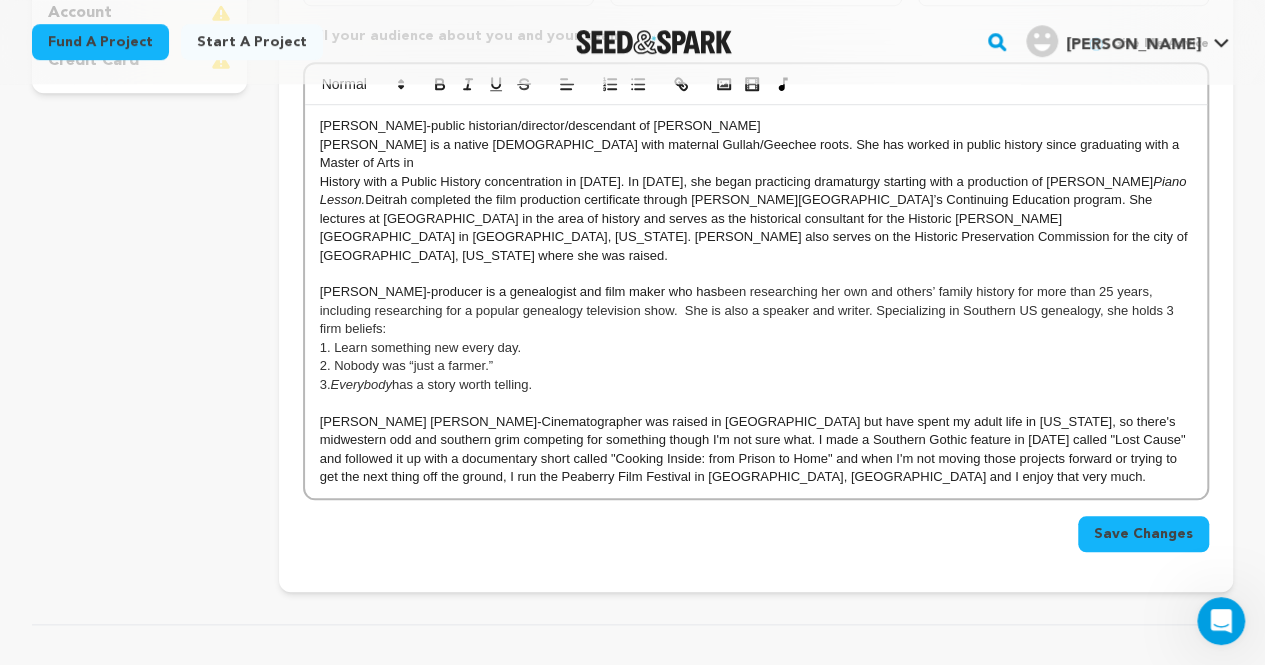 click on "Brent Lambert Zaffino-Cinematographer was raised in Chicago but have spent my adult life in Georgia, so there's midwestern odd and southern grim competing for something though I'm not sure what. I made a Southern Gothic feature in 2021 called "Lost Cause" and followed it up with a documentary short called "Cooking Inside: from Prison to Home" and when I'm not moving those projects forward or trying to get the next thing off the ground, I run the Peaberry Film Festival in Canton, GA and I enjoy that very much." at bounding box center [756, 450] 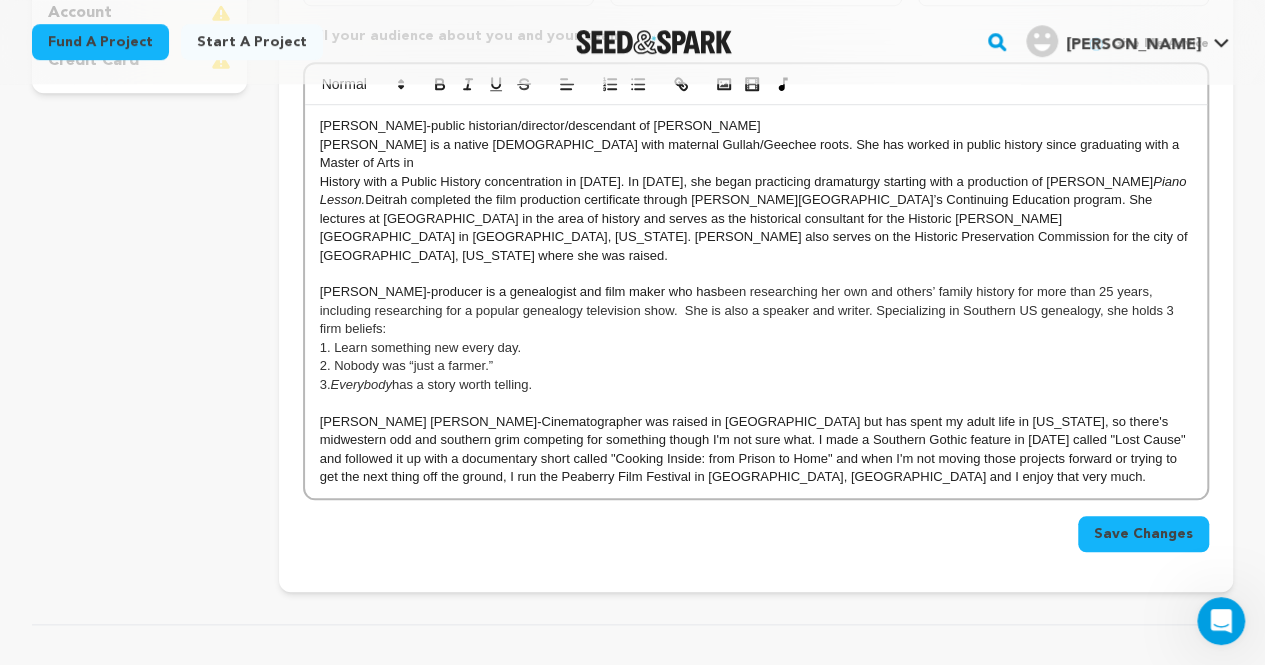 click on "Brent Lambert Zaffino-Cinematographer was raised in Chicago but has spent my adult life in Georgia, so there's midwestern odd and southern grim competing for something though I'm not sure what. I made a Southern Gothic feature in 2021 called "Lost Cause" and followed it up with a documentary short called "Cooking Inside: from Prison to Home" and when I'm not moving those projects forward or trying to get the next thing off the ground, I run the Peaberry Film Festival in Canton, GA and I enjoy that very much." at bounding box center (756, 450) 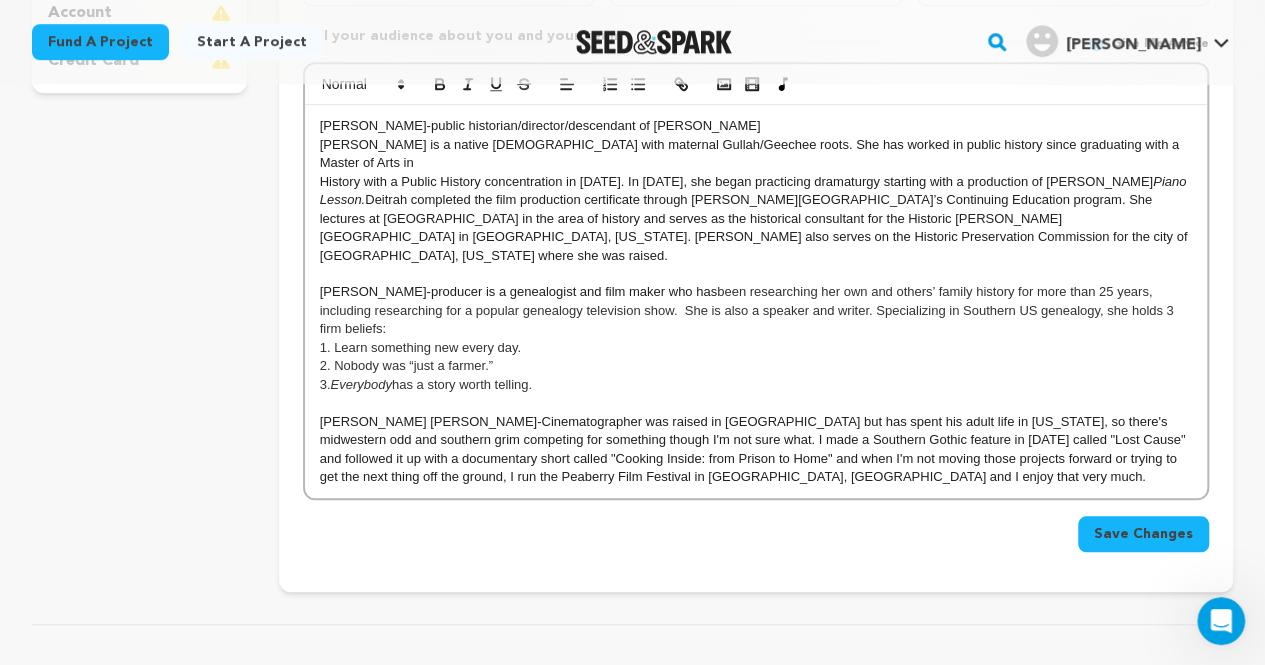 click on "Brent Lambert Zaffino-Cinematographer was raised in Chicago but has spent his adult life in Georgia, so there's midwestern odd and southern grim competing for something though I'm not sure what. I made a Southern Gothic feature in 2021 called "Lost Cause" and followed it up with a documentary short called "Cooking Inside: from Prison to Home" and when I'm not moving those projects forward or trying to get the next thing off the ground, I run the Peaberry Film Festival in Canton, GA and I enjoy that very much." at bounding box center (756, 450) 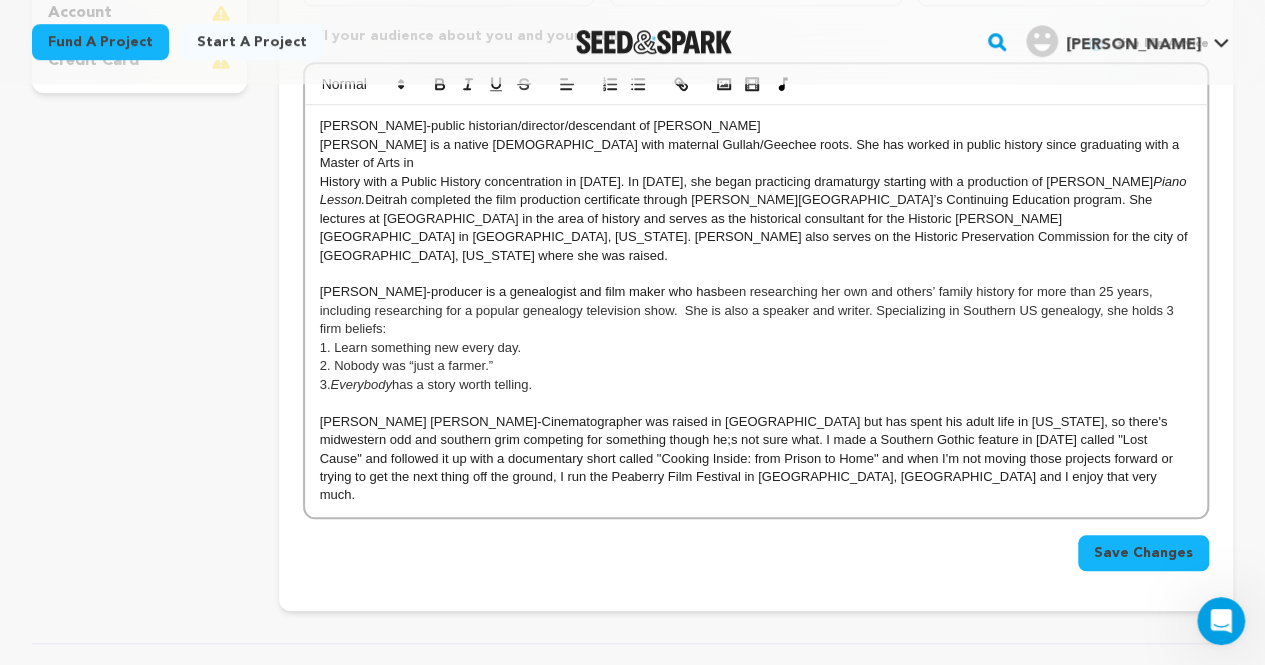 click on "Brent Lambert Zaffino-Cinematographer was raised in Chicago but has spent his adult life in Georgia, so there's midwestern odd and southern grim competing for something though he;s not sure what. I made a Southern Gothic feature in 2021 called "Lost Cause" and followed it up with a documentary short called "Cooking Inside: from Prison to Home" and when I'm not moving those projects forward or trying to get the next thing off the ground, I run the Peaberry Film Festival in Canton, GA and I enjoy that very much." at bounding box center [756, 459] 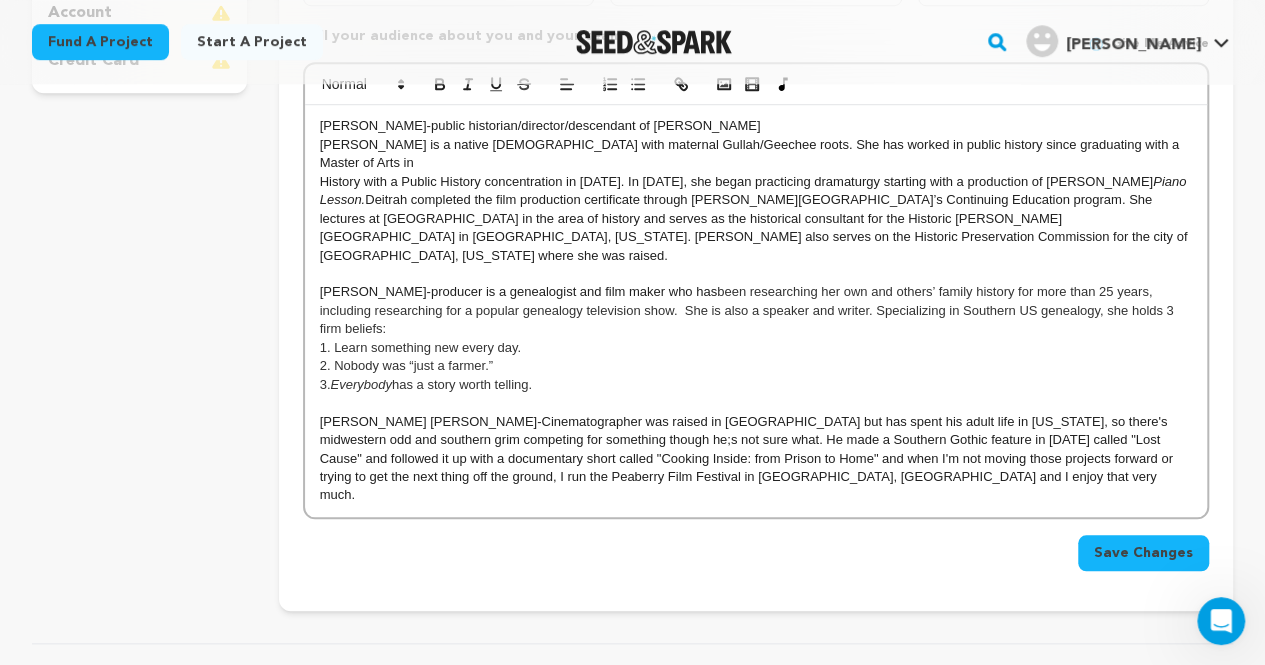 click on "Brent Lambert Zaffino-Cinematographer was raised in Chicago but has spent his adult life in Georgia, so there's midwestern odd and southern grim competing for something though he;s not sure what. He made a Southern Gothic feature in 2021 called "Lost Cause" and followed it up with a documentary short called "Cooking Inside: from Prison to Home" and when I'm not moving those projects forward or trying to get the next thing off the ground, I run the Peaberry Film Festival in Canton, GA and I enjoy that very much." at bounding box center [756, 459] 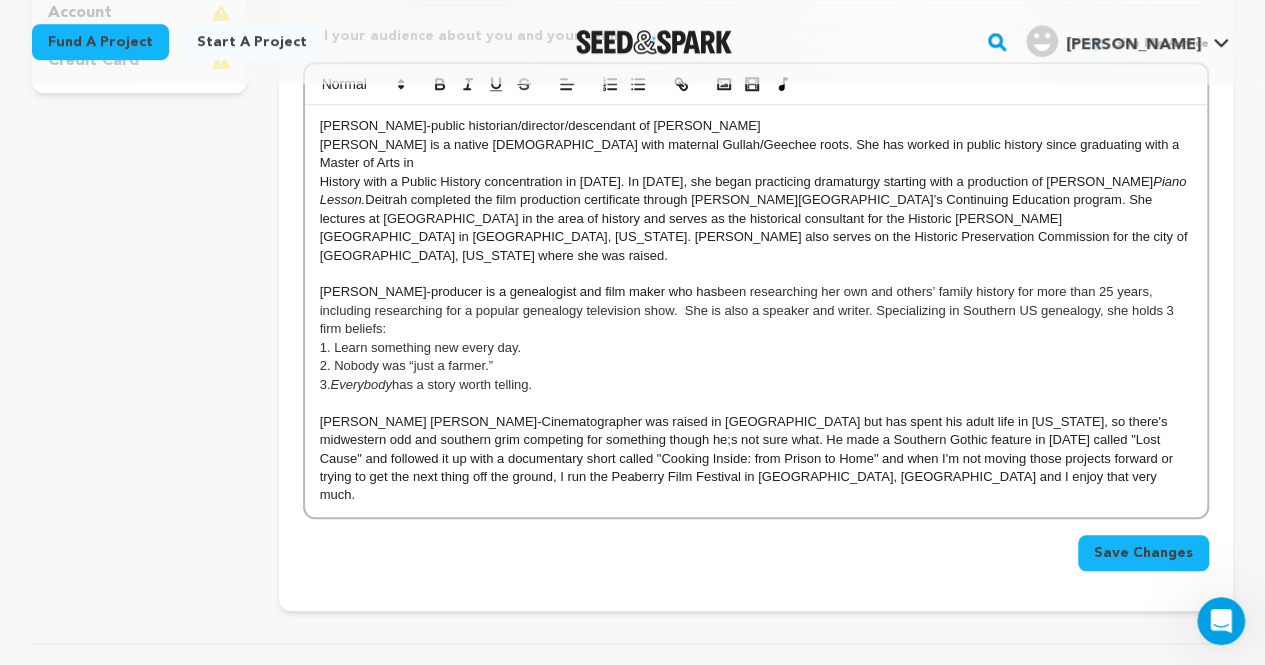 click on "Brent Lambert Zaffino-Cinematographer was raised in Chicago but has spent his adult life in Georgia, so there's midwestern odd and southern grim competing for something though he;s not sure what. He made a Southern Gothic feature in 2021 called "Lost Cause" and followed it up with a documentary short called "Cooking Inside: from Prison to Home" and when I'm not moving those projects forward or trying to get the next thing off the ground, I run the Peaberry Film Festival in Canton, GA and I enjoy that very much." at bounding box center [756, 459] 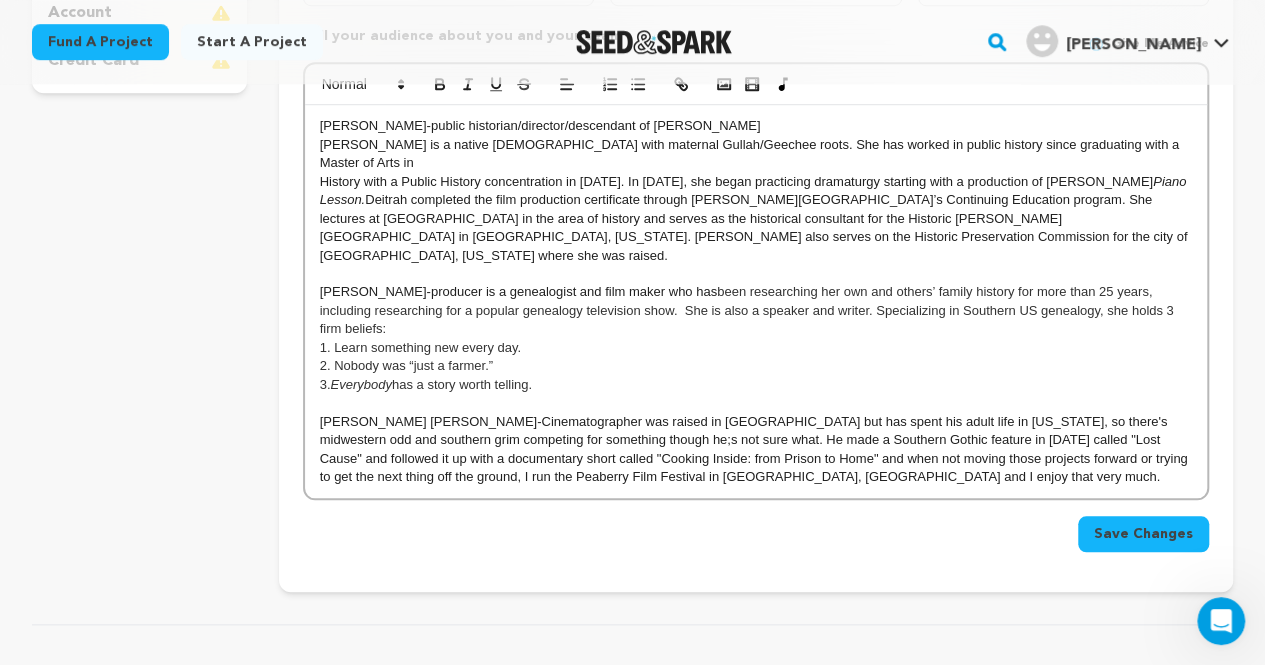 click on "Brent Lambert Zaffino-Cinematographer was raised in Chicago but has spent his adult life in Georgia, so there's midwestern odd and southern grim competing for something though he;s not sure what. He made a Southern Gothic feature in 2021 called "Lost Cause" and followed it up with a documentary short called "Cooking Inside: from Prison to Home" and when not moving those projects forward or trying to get the next thing off the ground, I run the Peaberry Film Festival in Canton, GA and I enjoy that very much." at bounding box center [756, 450] 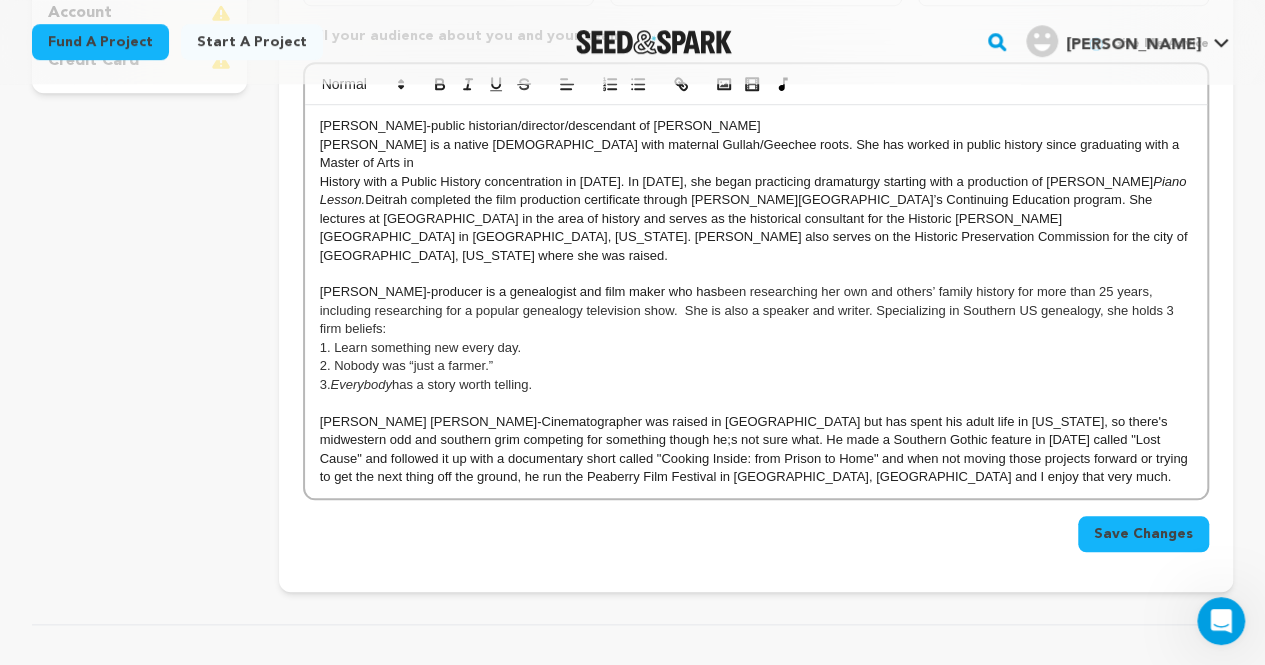 click on "Brent Lambert Zaffino-Cinematographer was raised in Chicago but has spent his adult life in Georgia, so there's midwestern odd and southern grim competing for something though he;s not sure what. He made a Southern Gothic feature in 2021 called "Lost Cause" and followed it up with a documentary short called "Cooking Inside: from Prison to Home" and when not moving those projects forward or trying to get the next thing off the ground, he run the Peaberry Film Festival in Canton, GA and I enjoy that very much." at bounding box center (756, 450) 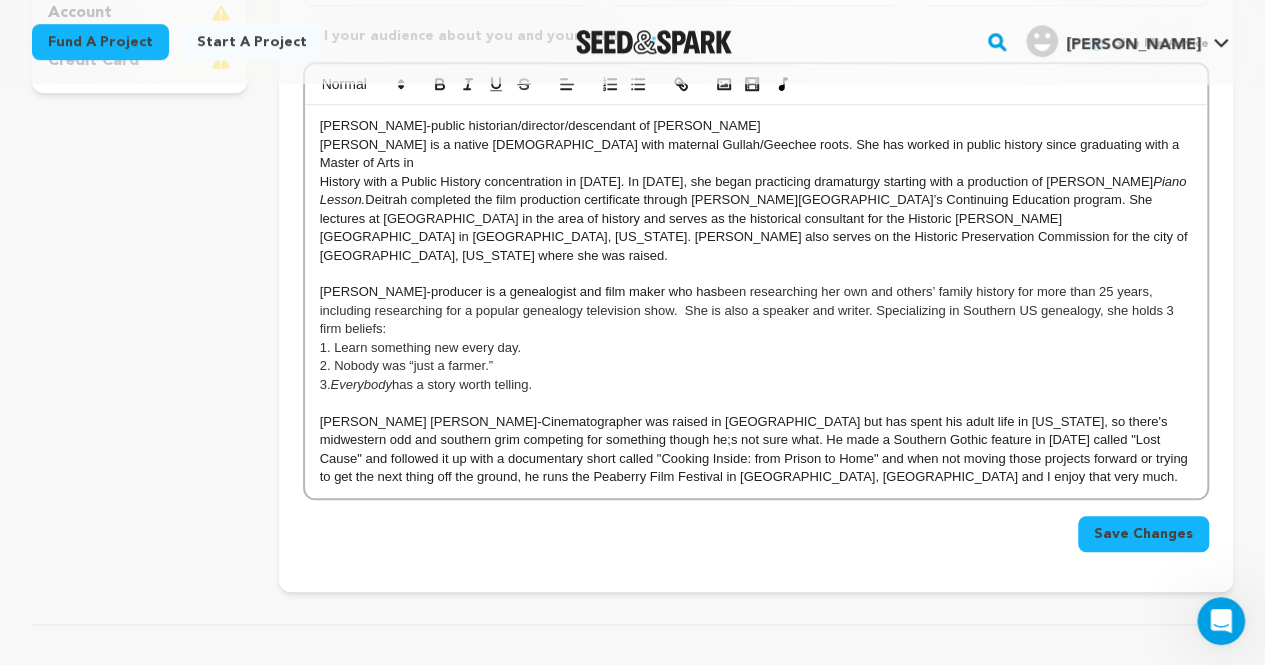 click on "Brent Lambert Zaffino-Cinematographer was raised in Chicago but has spent his adult life in Georgia, so there's midwestern odd and southern grim competing for something though he;s not sure what. He made a Southern Gothic feature in 2021 called "Lost Cause" and followed it up with a documentary short called "Cooking Inside: from Prison to Home" and when not moving those projects forward or trying to get the next thing off the ground, he runs the Peaberry Film Festival in Canton, GA and I enjoy that very much." at bounding box center (756, 450) 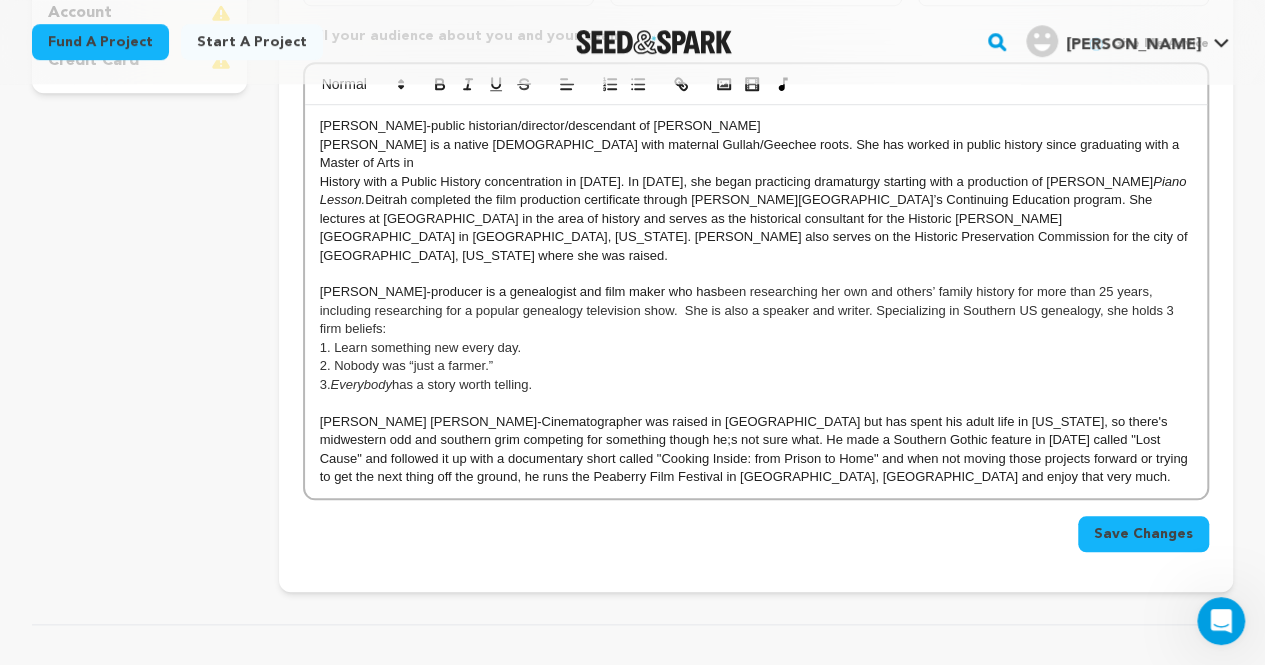 click on "Brent Lambert Zaffino-Cinematographer was raised in Chicago but has spent his adult life in Georgia, so there's midwestern odd and southern grim competing for something though he;s not sure what. He made a Southern Gothic feature in 2021 called "Lost Cause" and followed it up with a documentary short called "Cooking Inside: from Prison to Home" and when not moving those projects forward or trying to get the next thing off the ground, he runs the Peaberry Film Festival in Canton, GA and enjoy that very much." at bounding box center (756, 450) 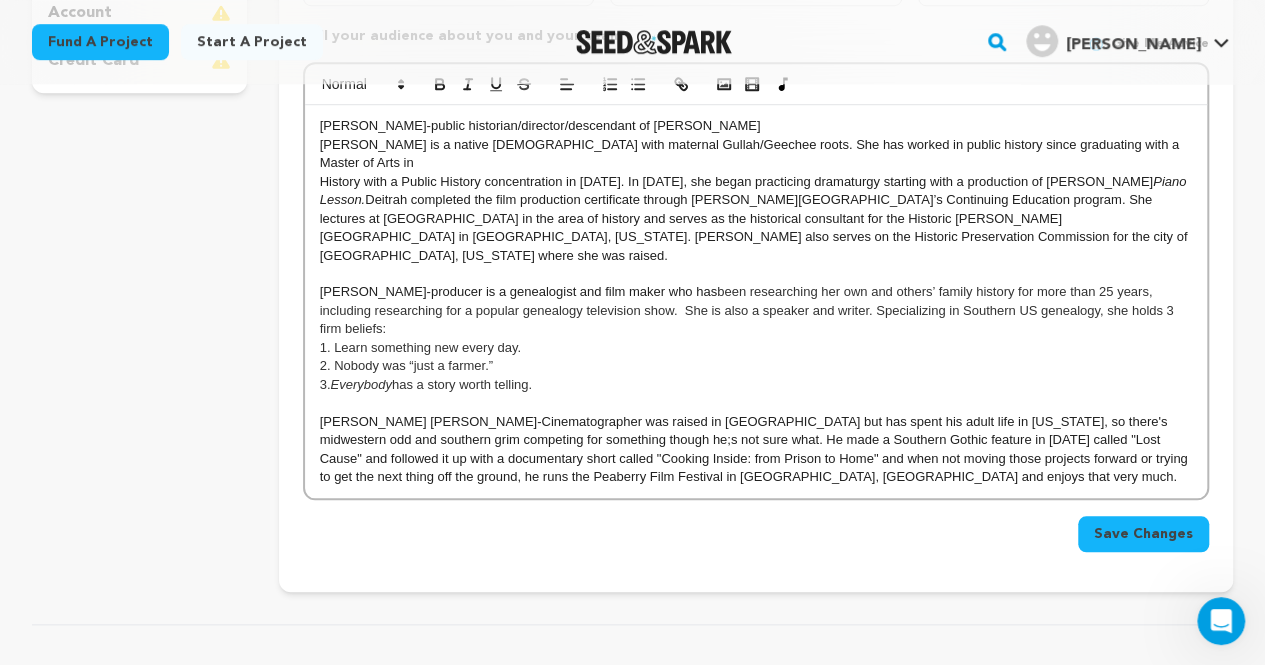 click on "Save Changes" at bounding box center (1143, 534) 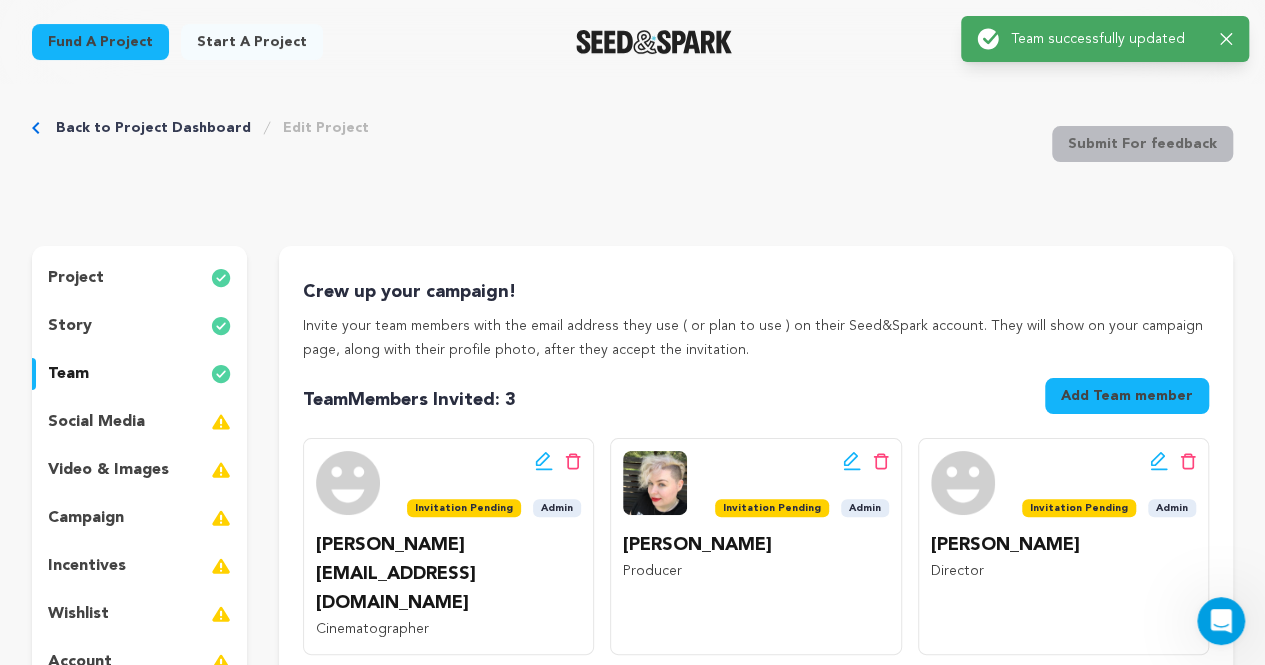 scroll, scrollTop: 0, scrollLeft: 0, axis: both 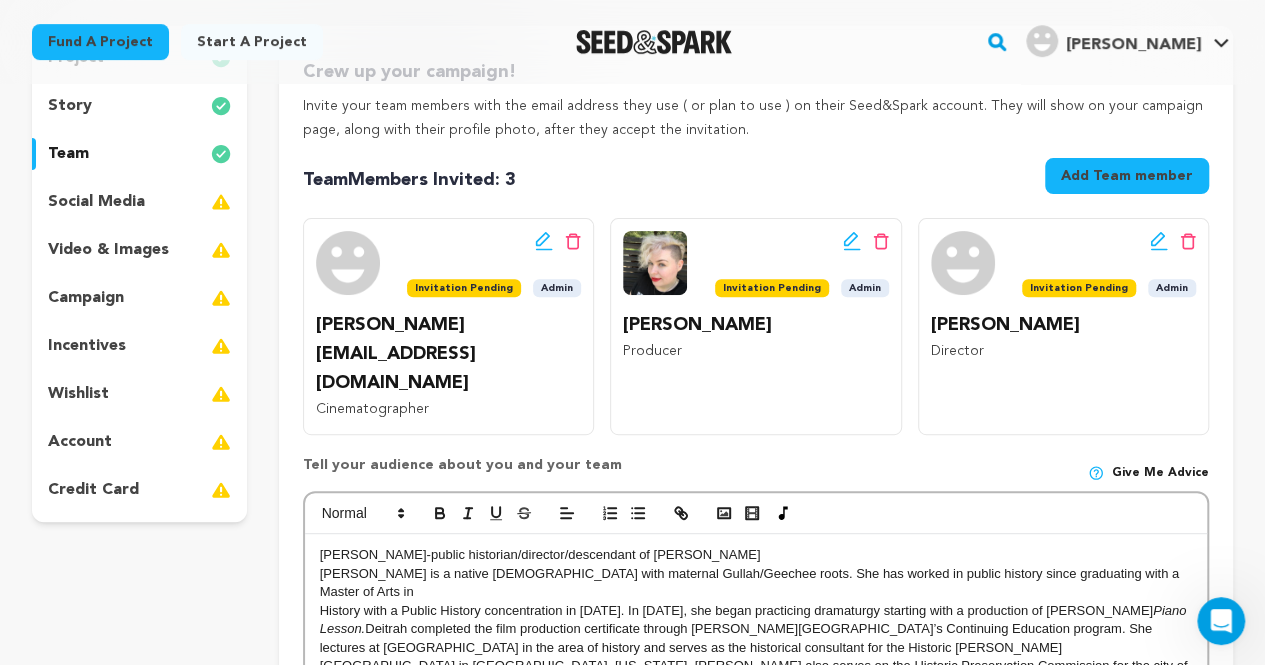 click on "social media" at bounding box center [139, 202] 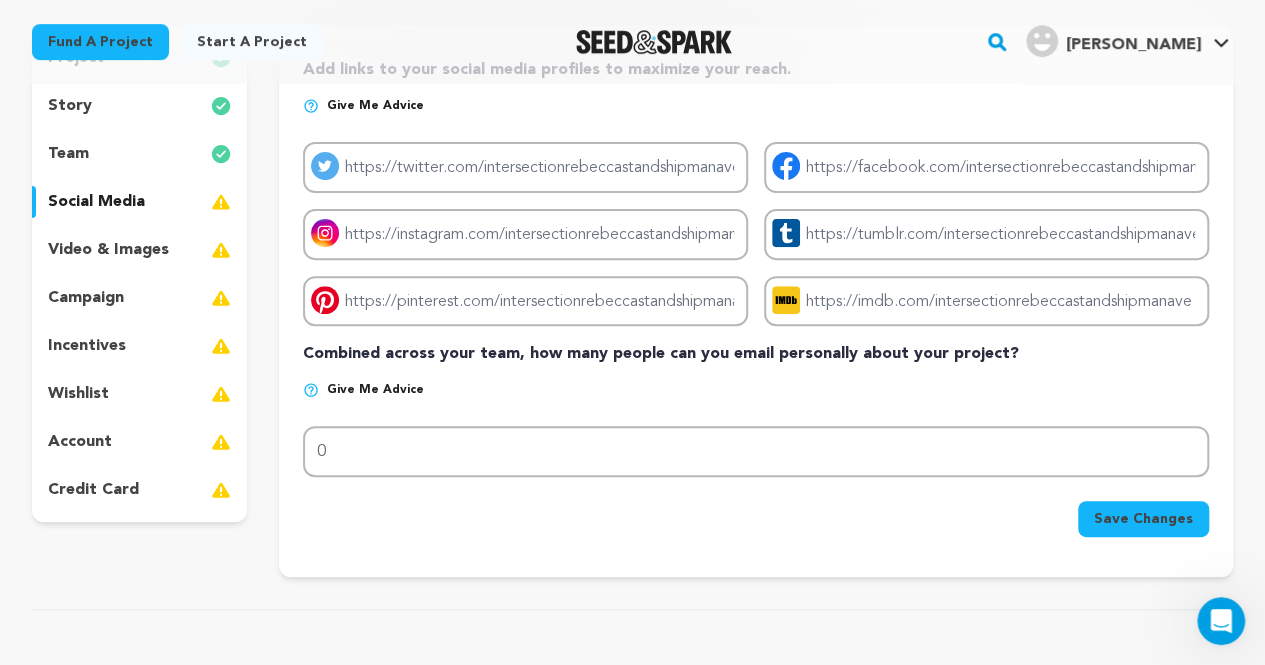 click at bounding box center (311, 390) 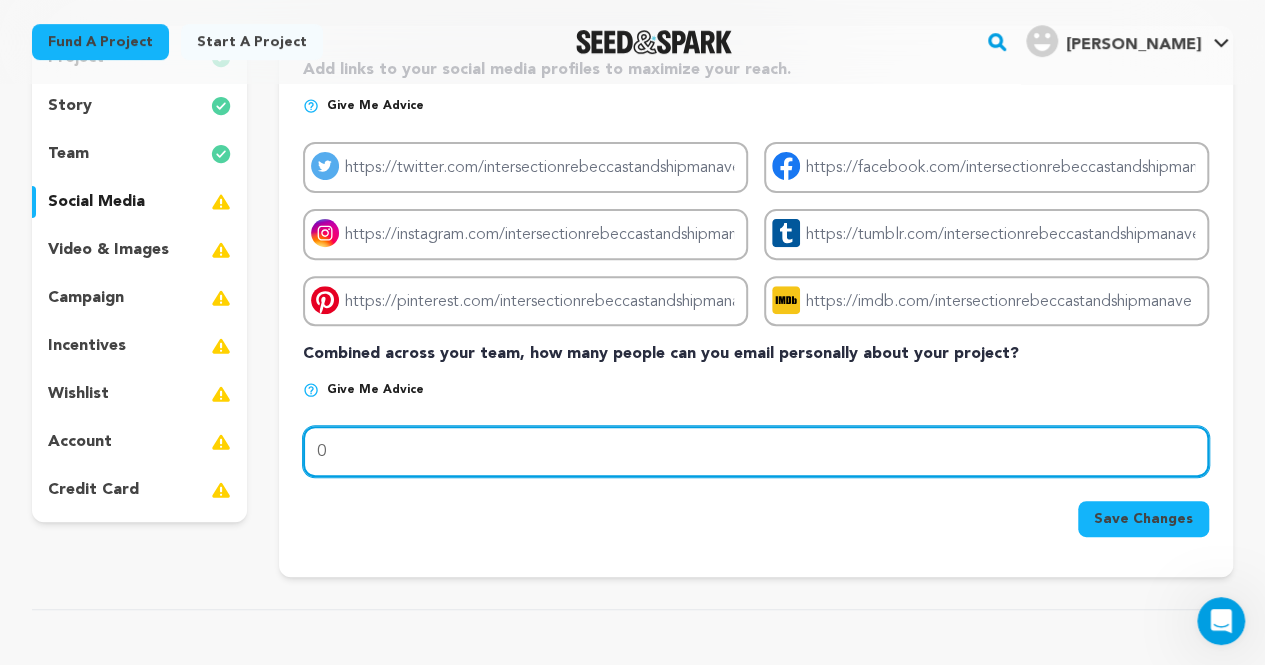 click on "0" at bounding box center [756, 451] 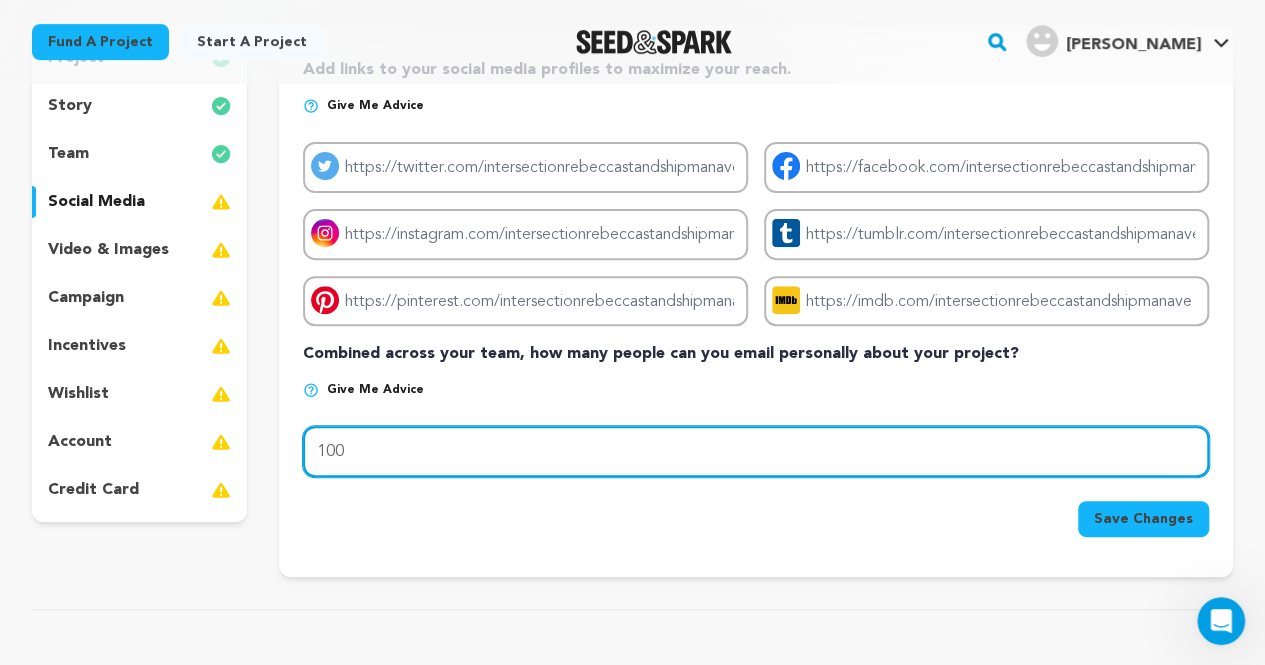 type on "100" 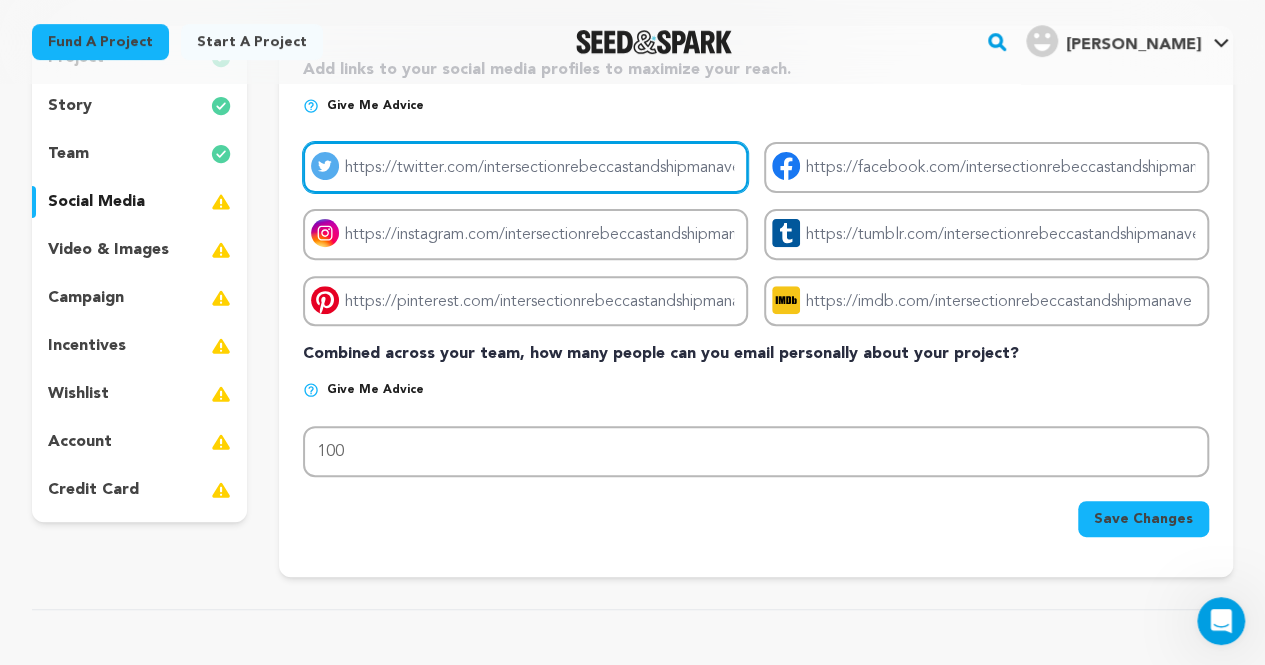 click on "Project twitter link" at bounding box center (525, 167) 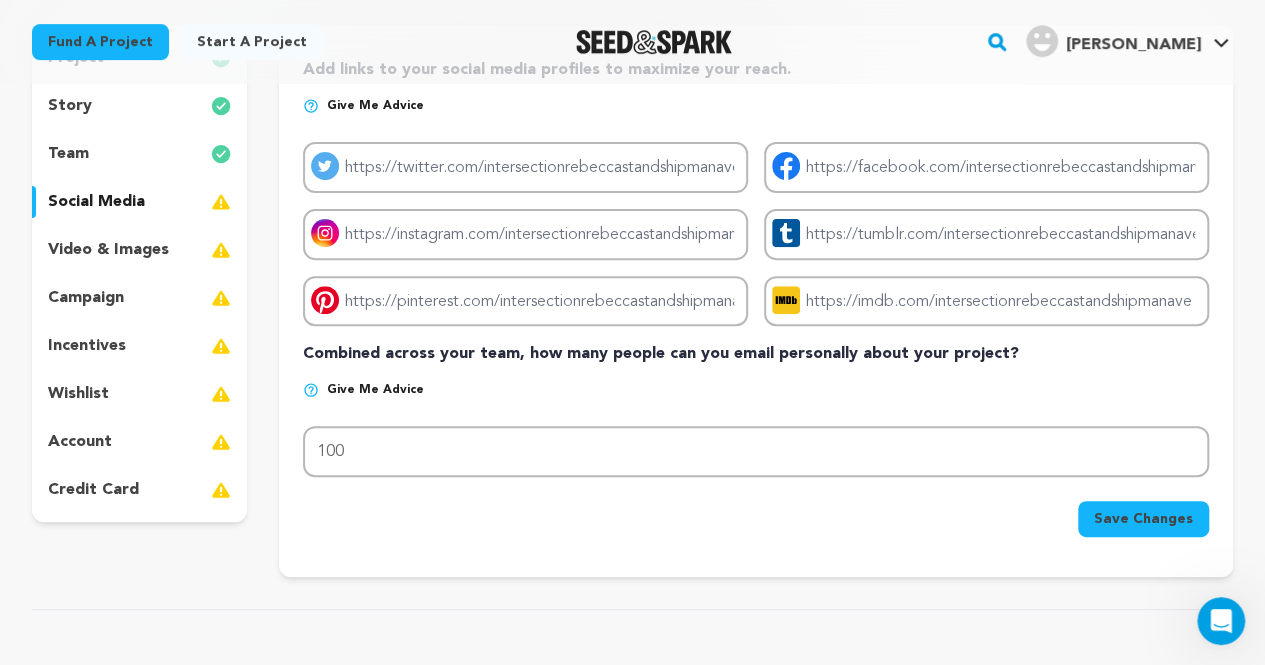 click at bounding box center [311, 106] 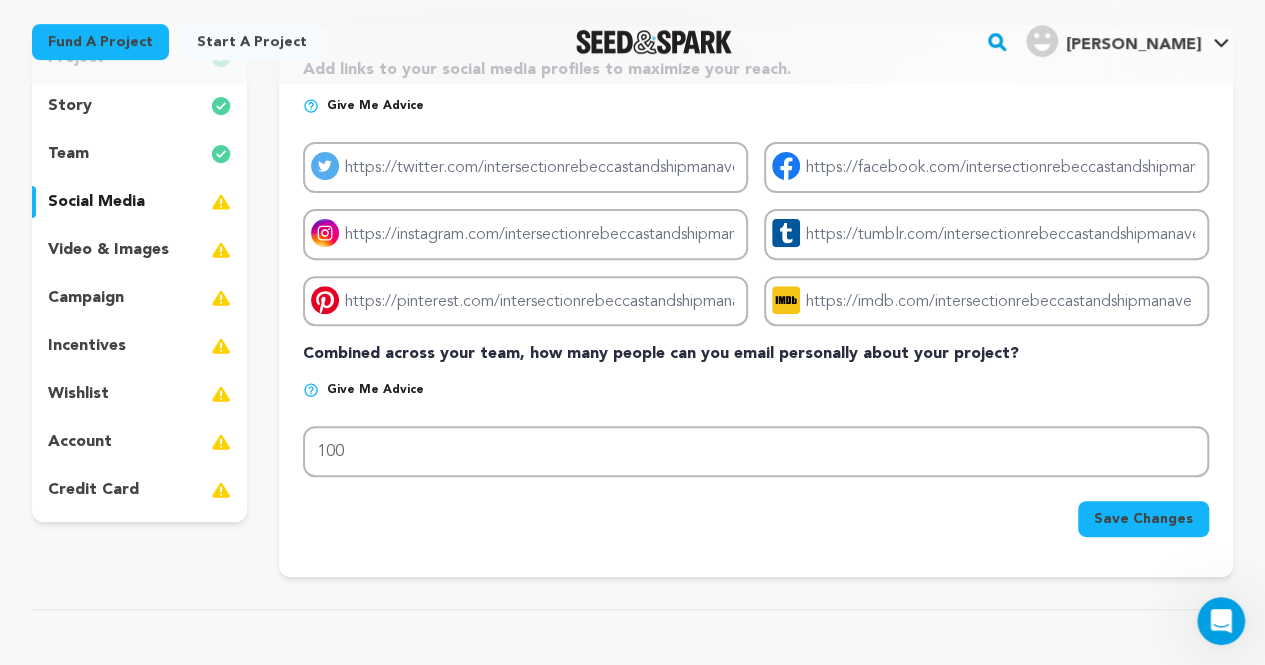 click on "Save Changes" at bounding box center (1143, 519) 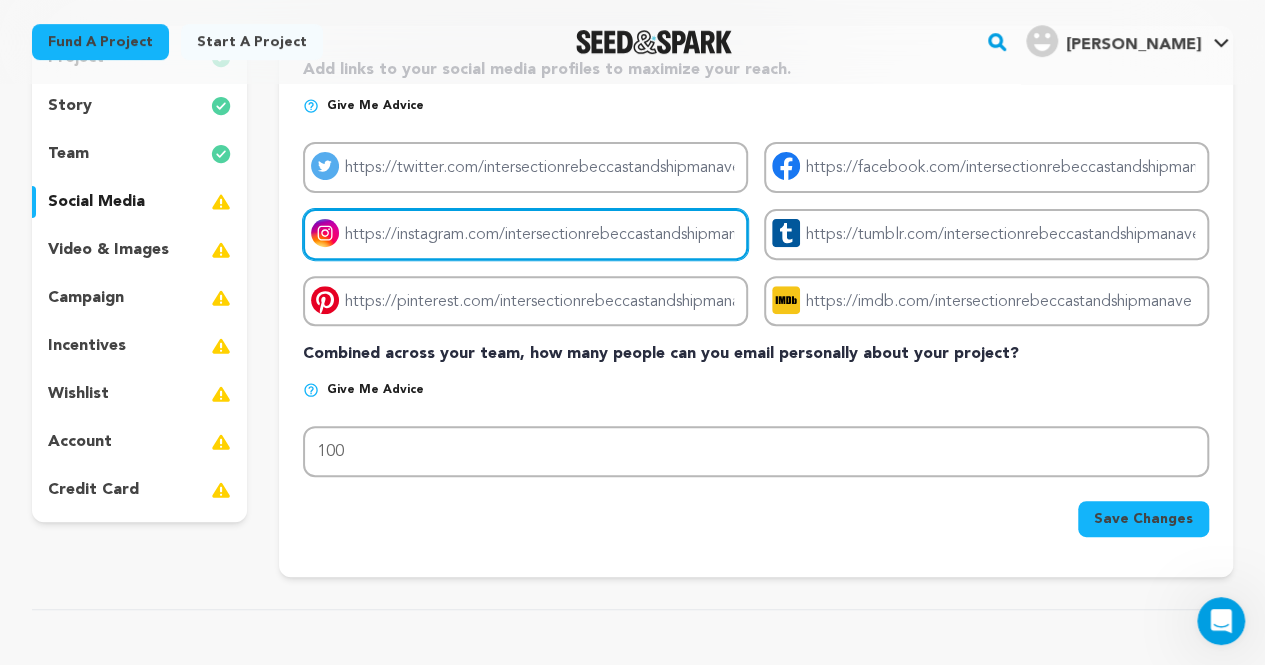 click on "Project instagram link" at bounding box center (525, 234) 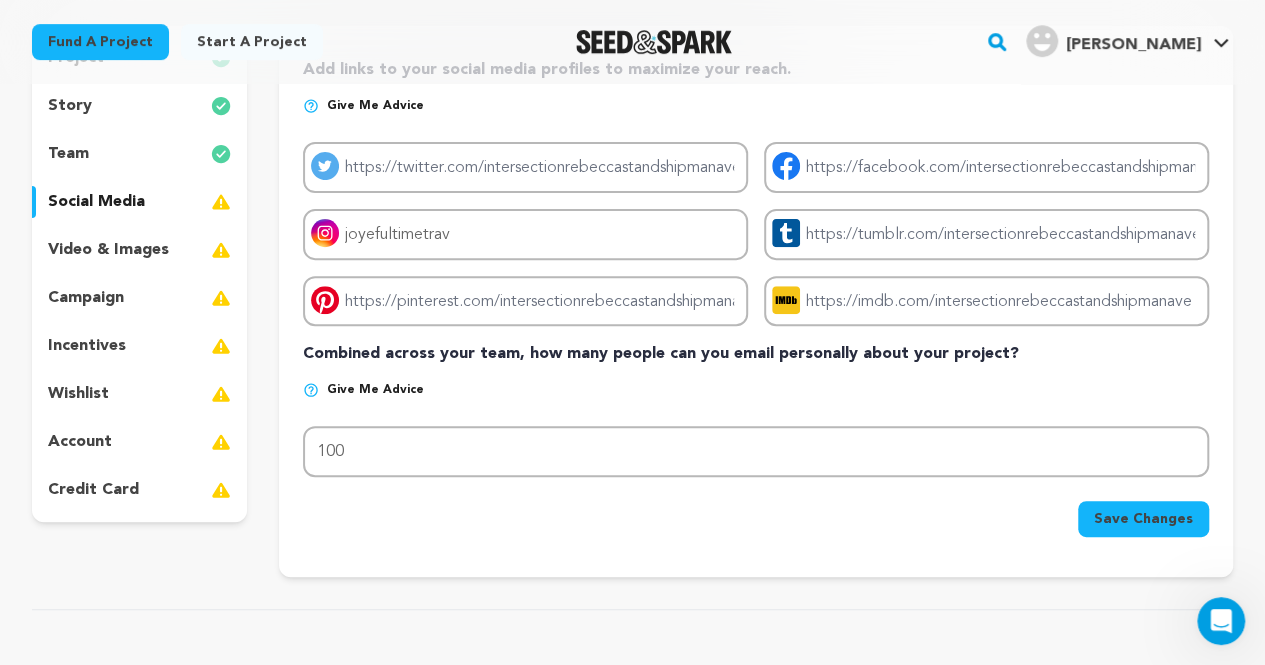click on "Give me advice" at bounding box center [756, 398] 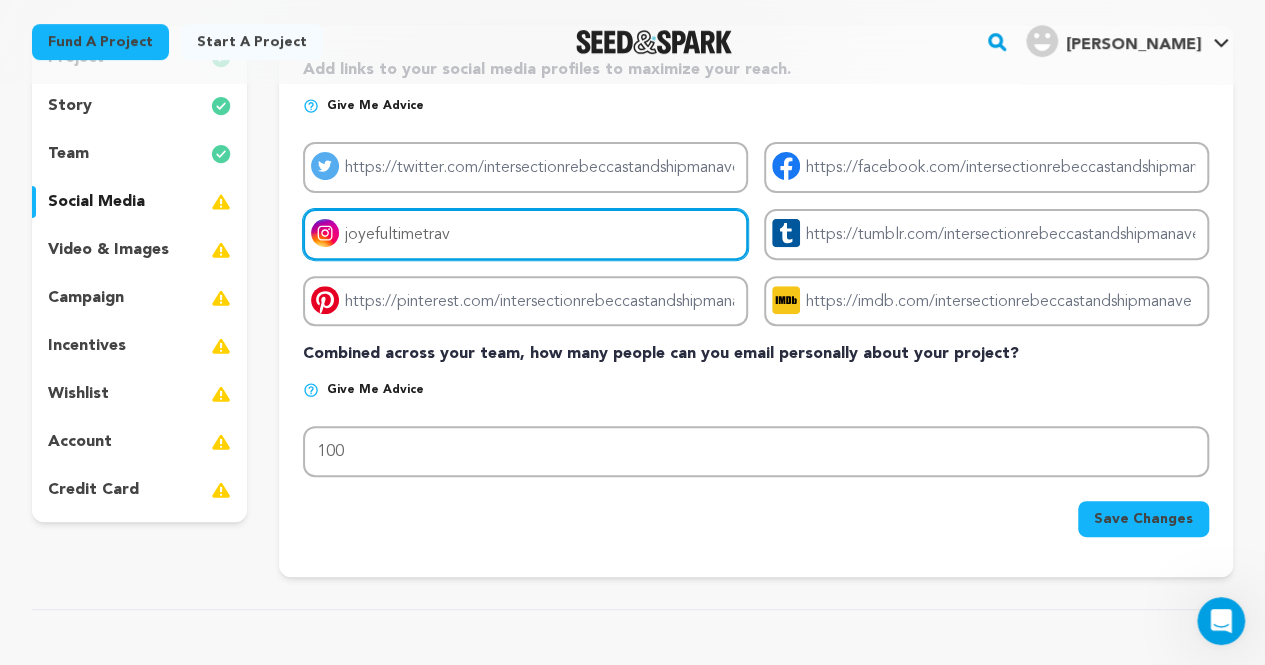 click on "joyefultimetrav" at bounding box center (525, 234) 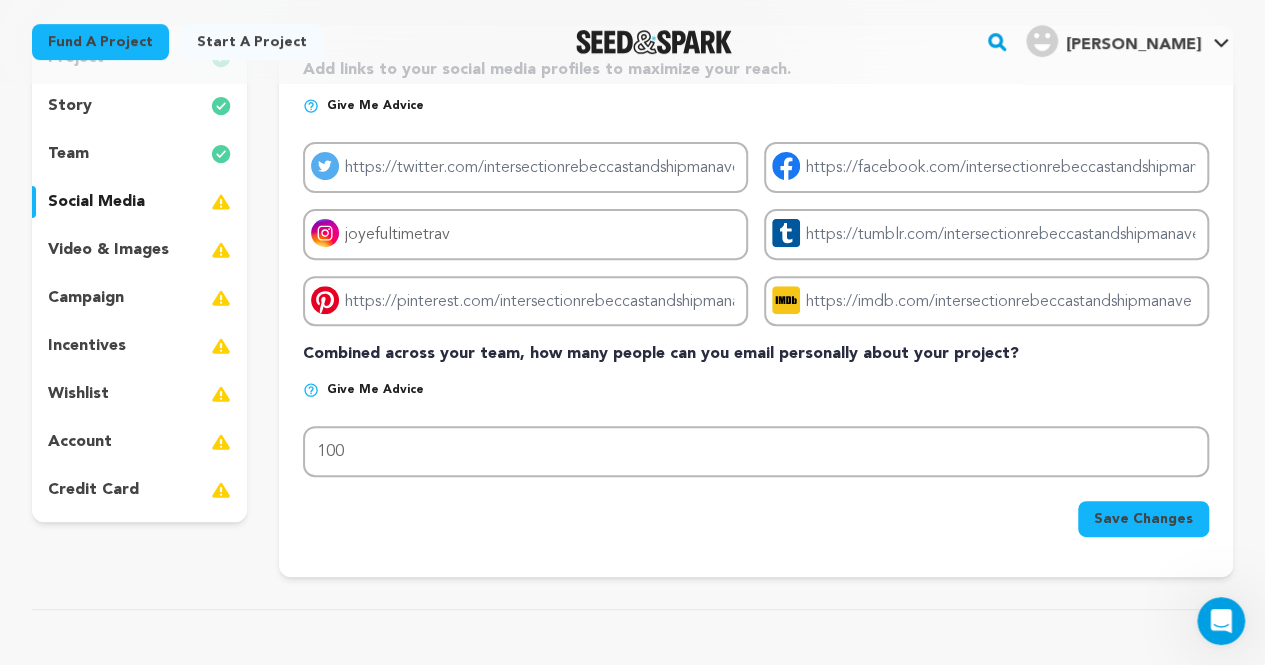 click on "Save Changes" at bounding box center (1143, 519) 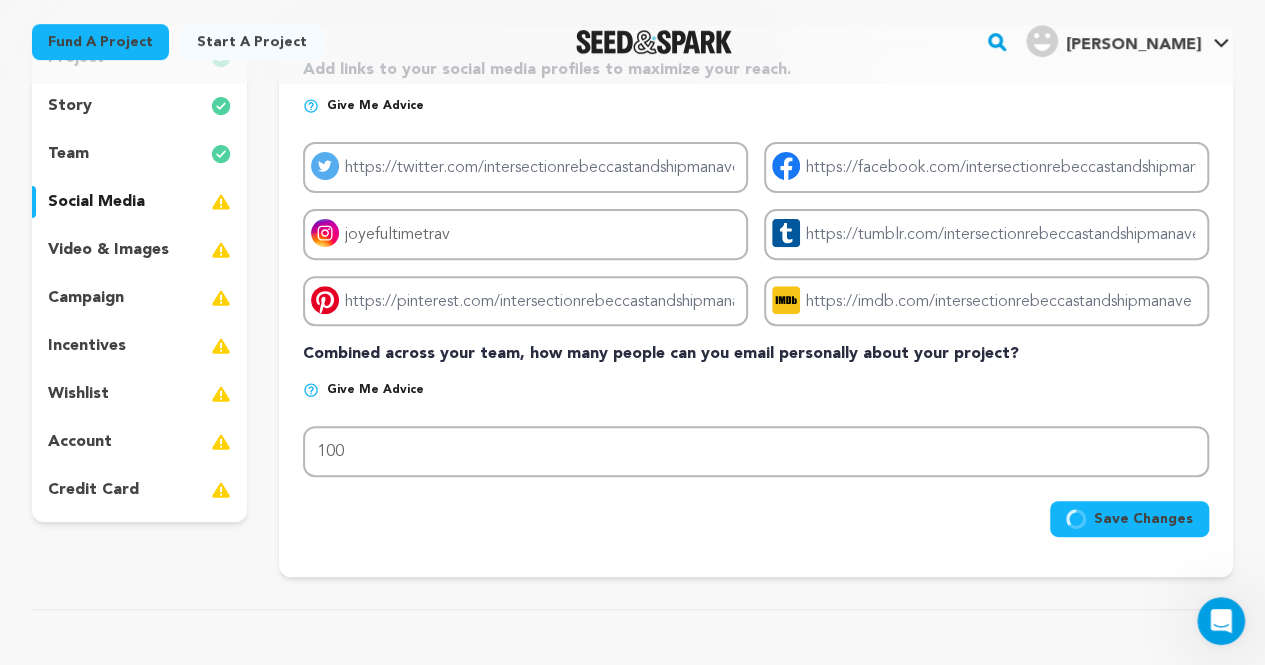 type on "https://joyefultimetrav" 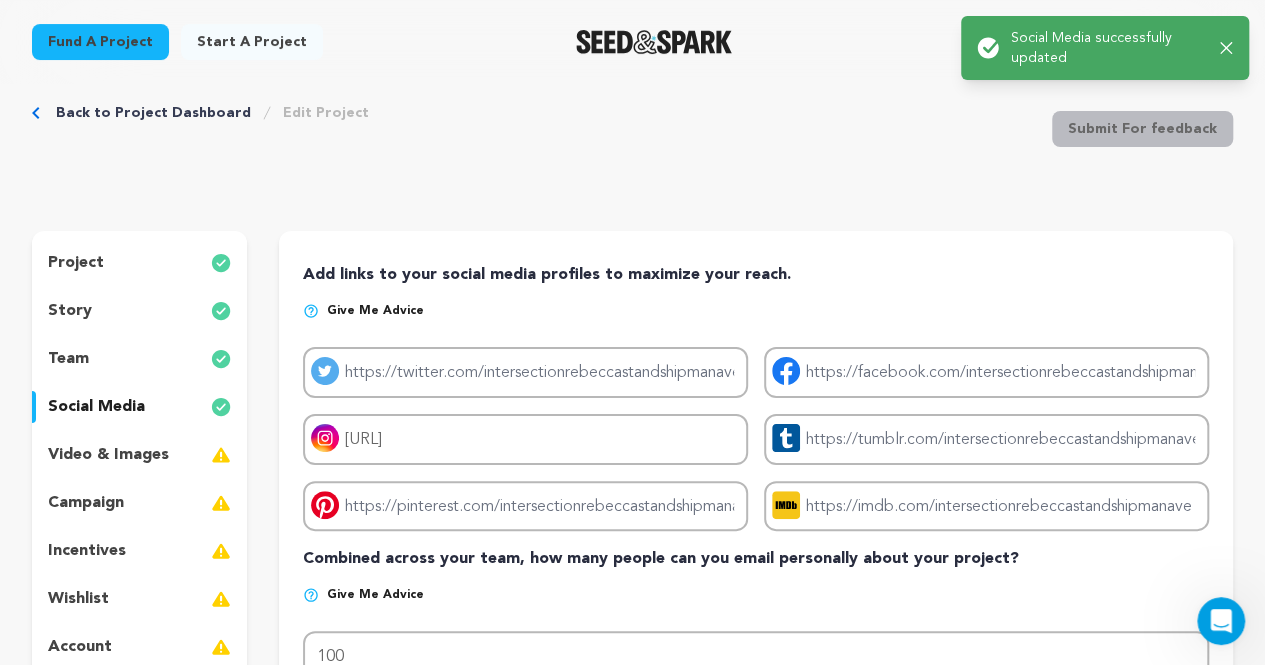 scroll, scrollTop: 0, scrollLeft: 0, axis: both 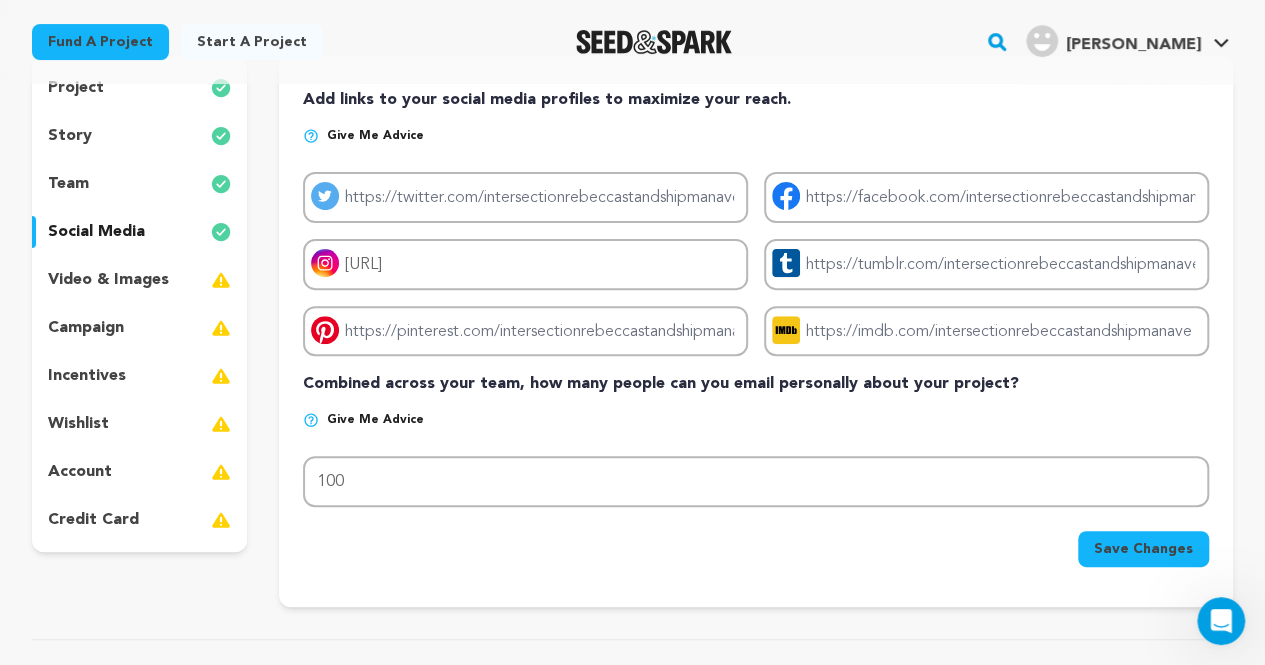 click on "video & images" at bounding box center [108, 280] 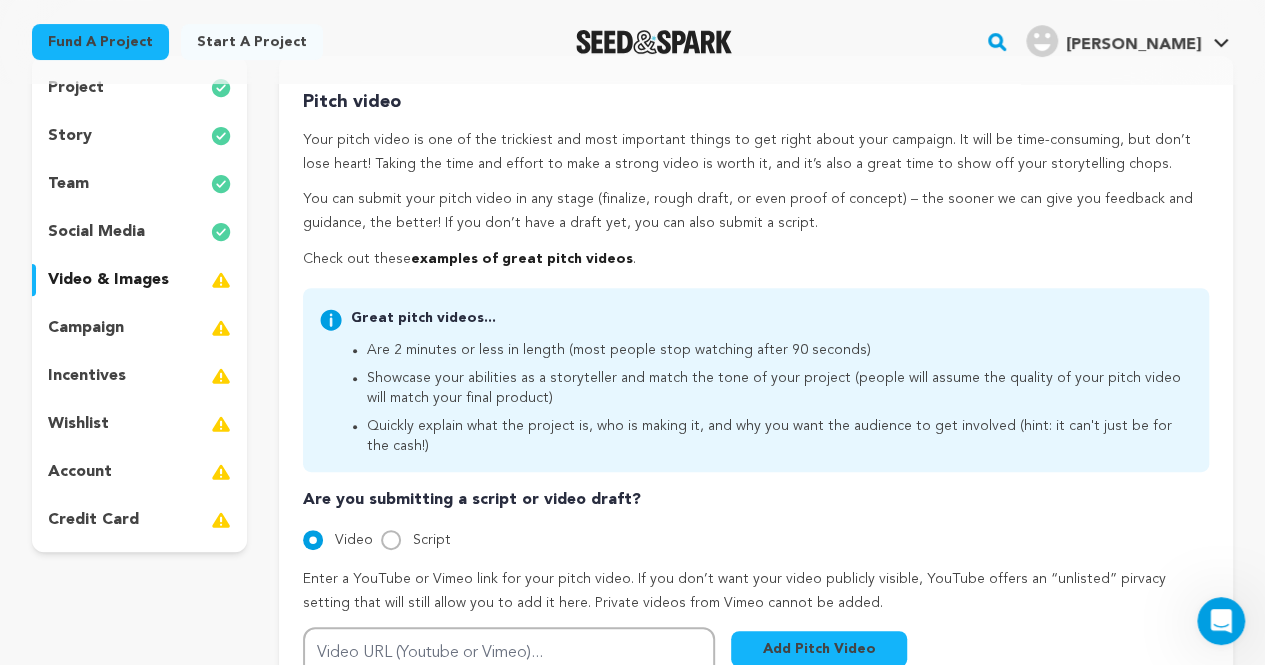 click on "Back to Project Dashboard
Edit Project
Submit For feedback
Submit For feedback
project
story" at bounding box center (632, 562) 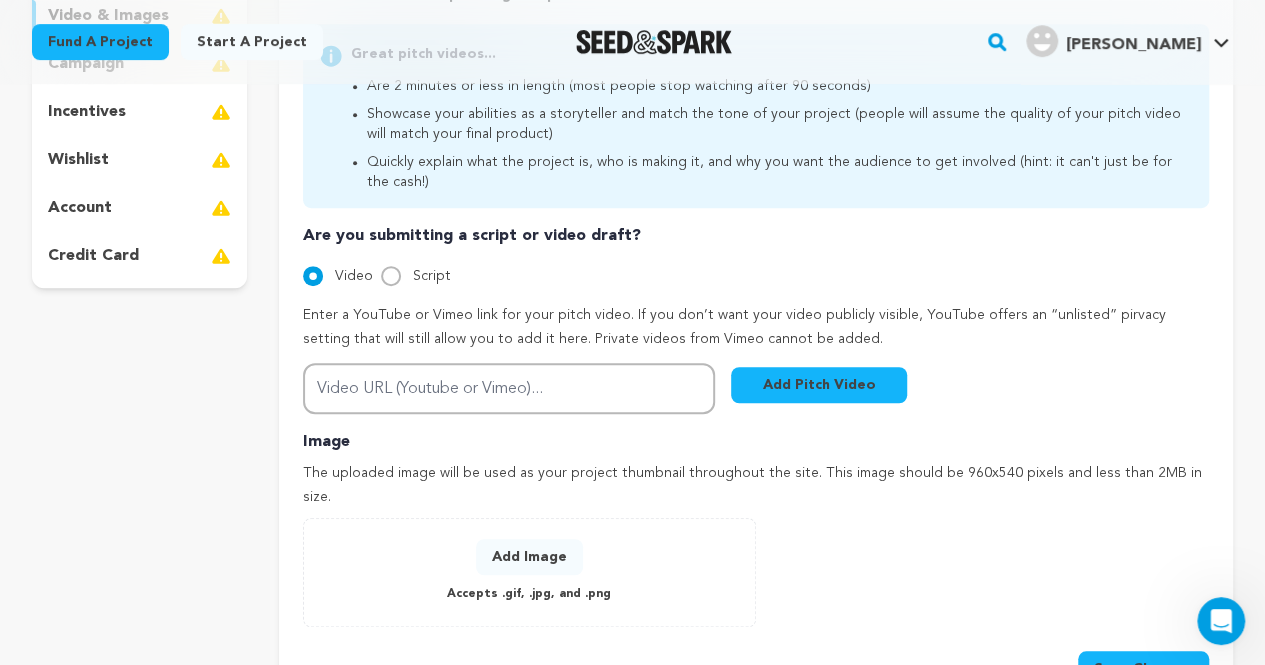scroll, scrollTop: 432, scrollLeft: 0, axis: vertical 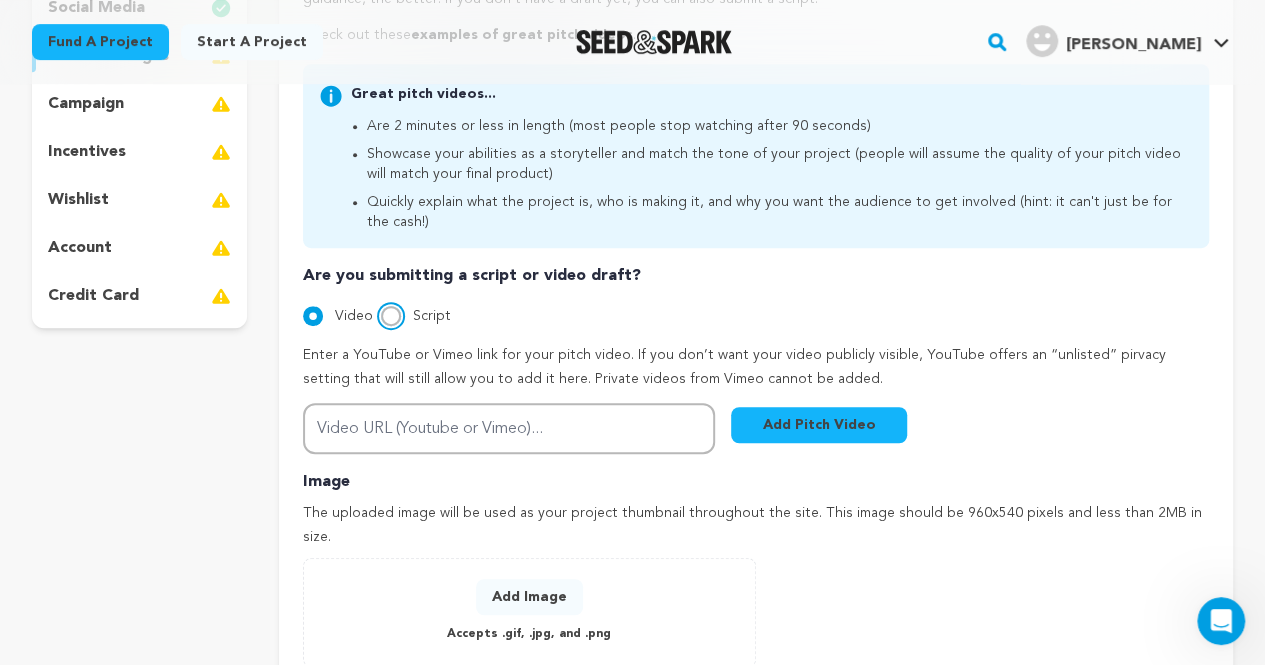 click on "Script" at bounding box center (391, 316) 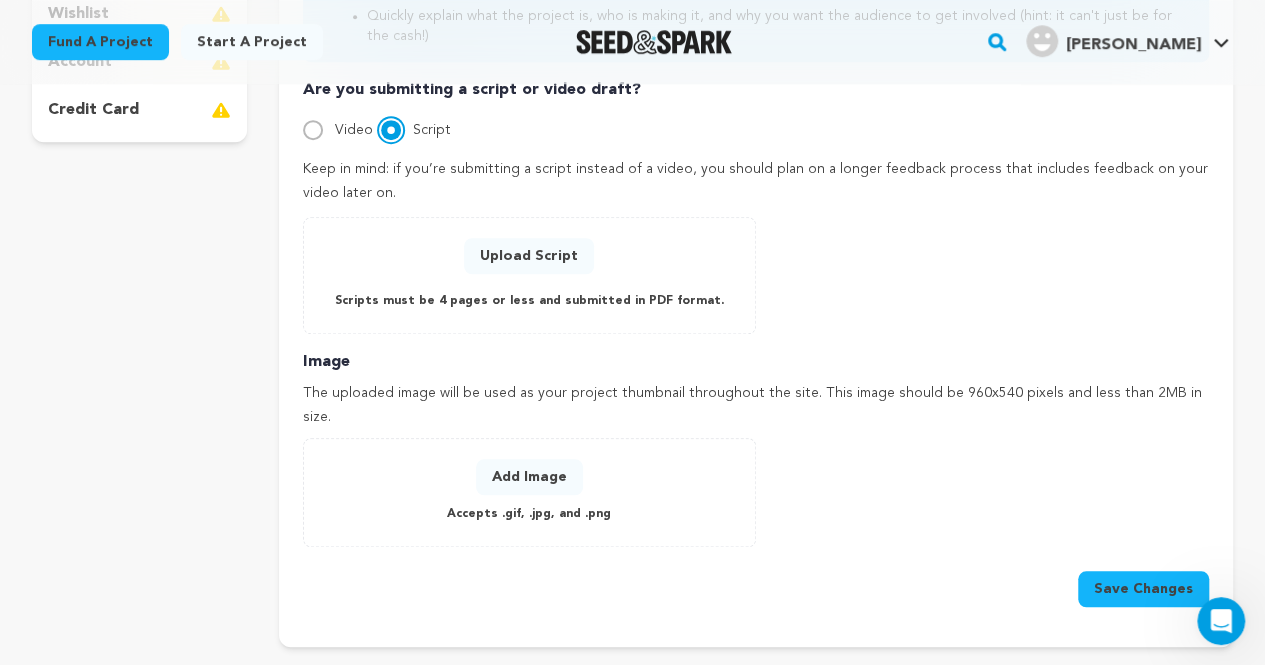 scroll, scrollTop: 620, scrollLeft: 0, axis: vertical 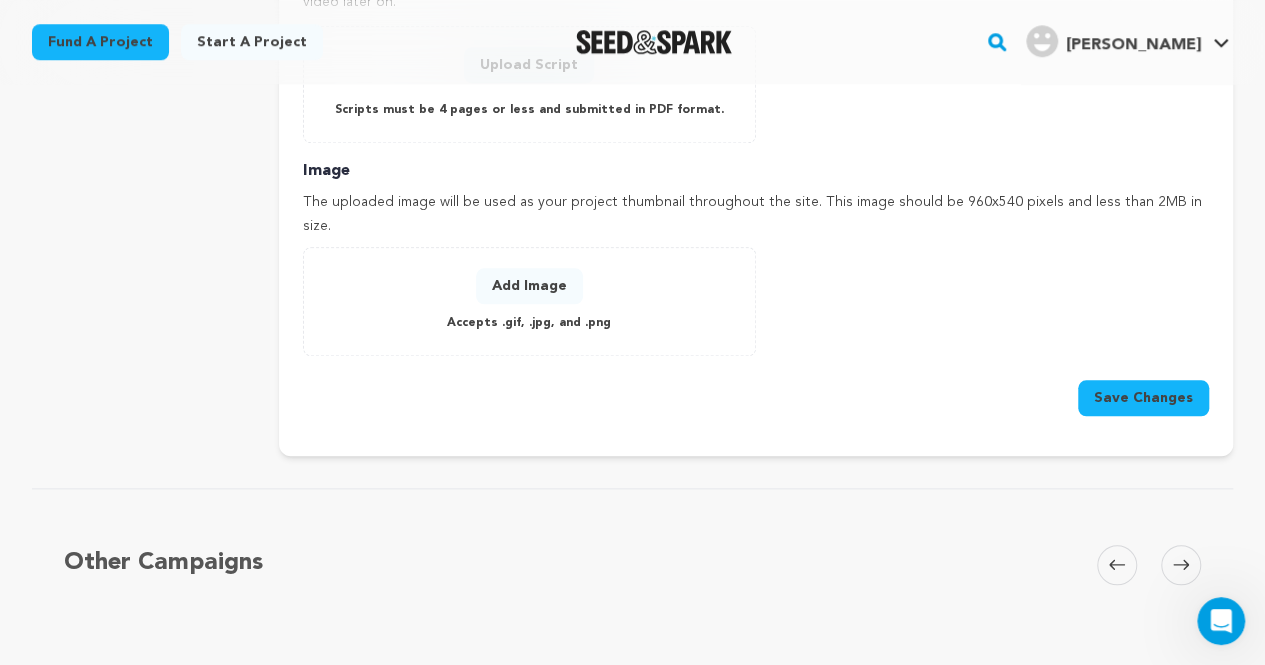 click on "Add Image" at bounding box center [529, 286] 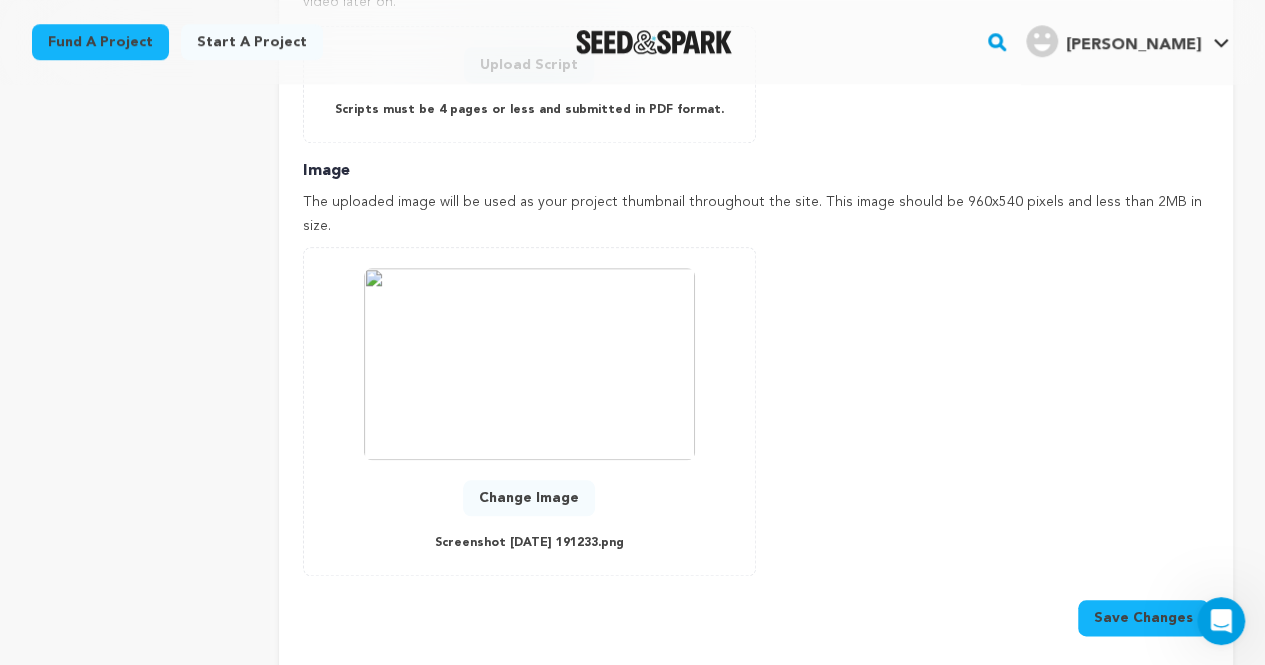 click on "Change Image" at bounding box center (529, 498) 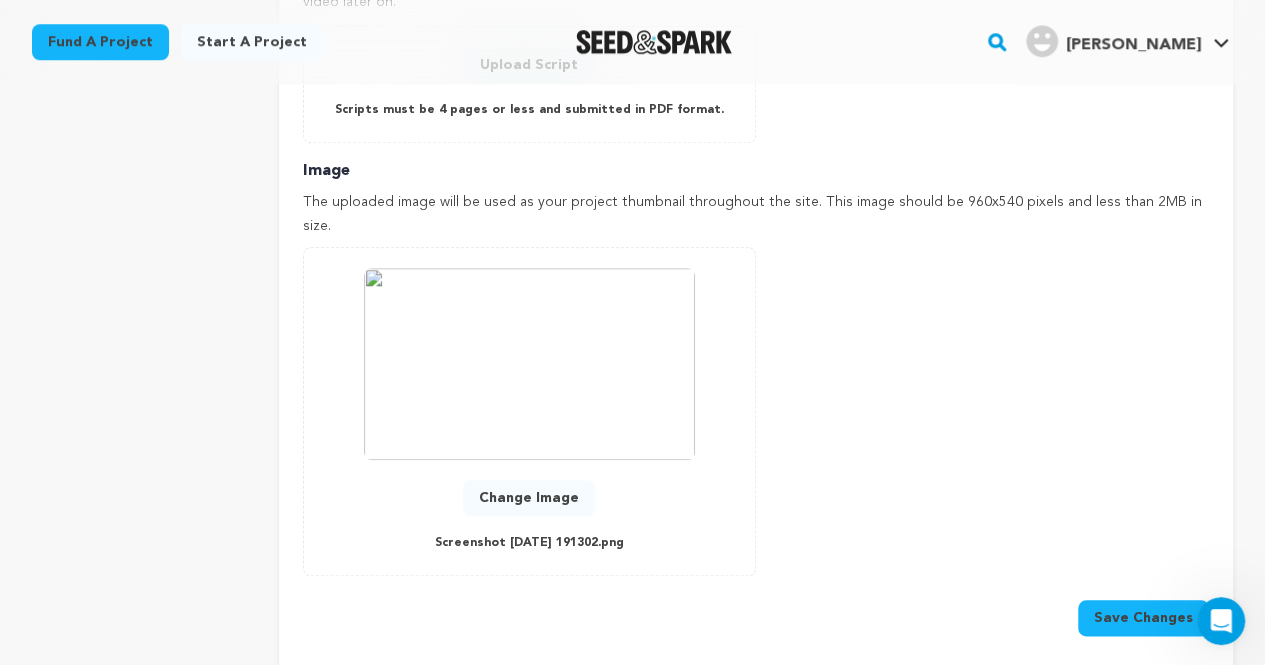 click on "Change Image" at bounding box center [529, 498] 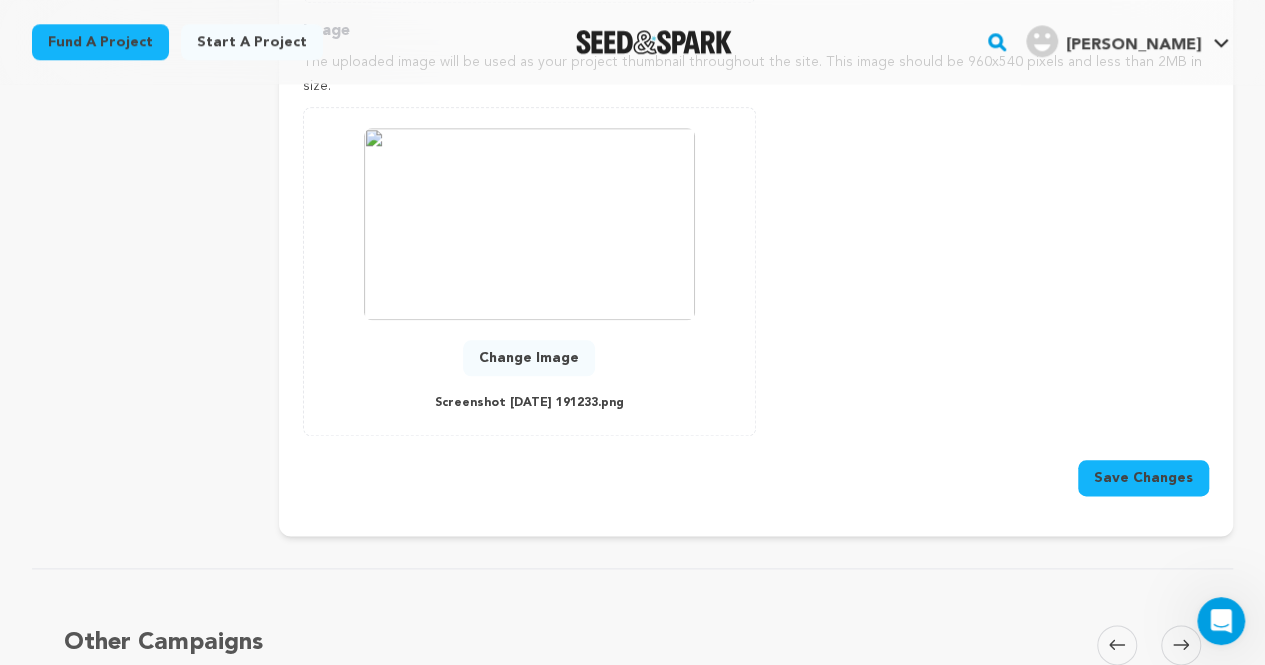 scroll, scrollTop: 947, scrollLeft: 0, axis: vertical 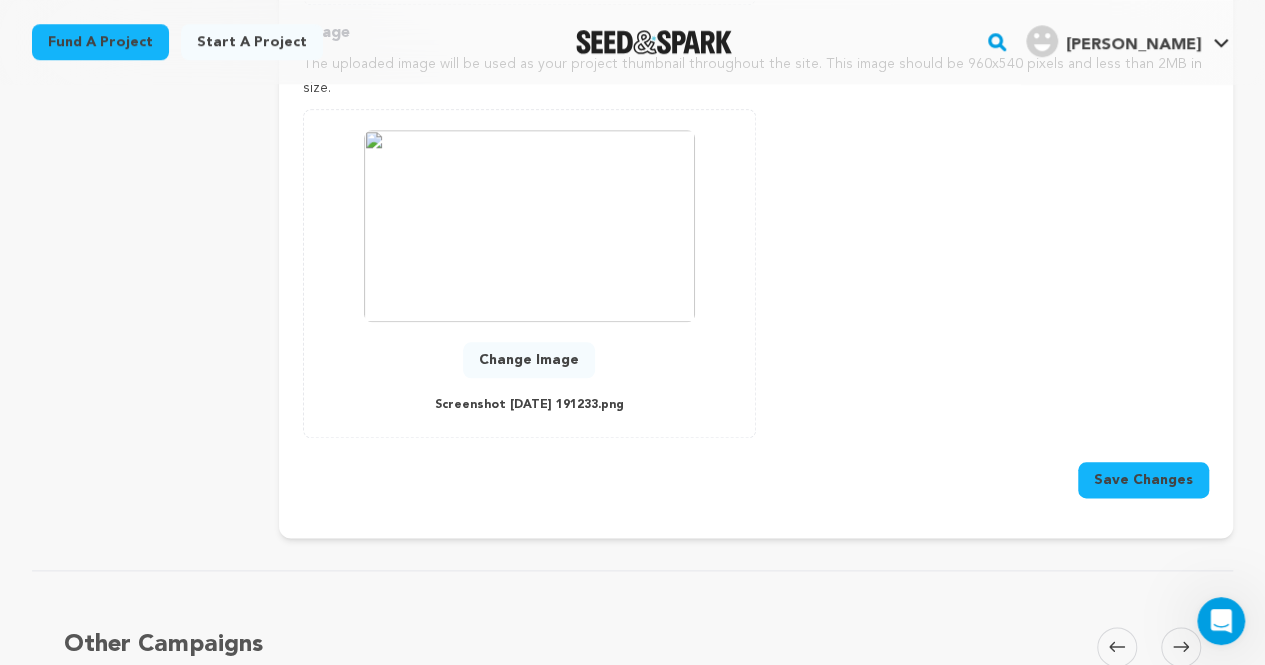 click on "Save Changes" at bounding box center [1143, 480] 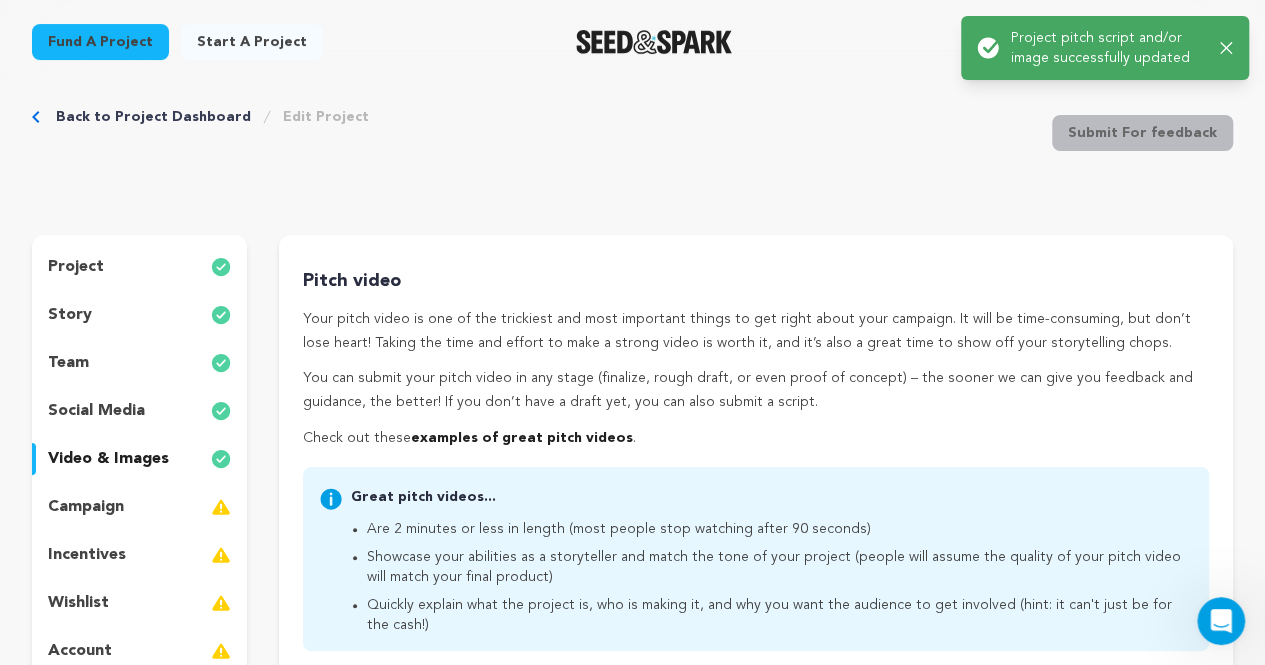 scroll, scrollTop: 0, scrollLeft: 0, axis: both 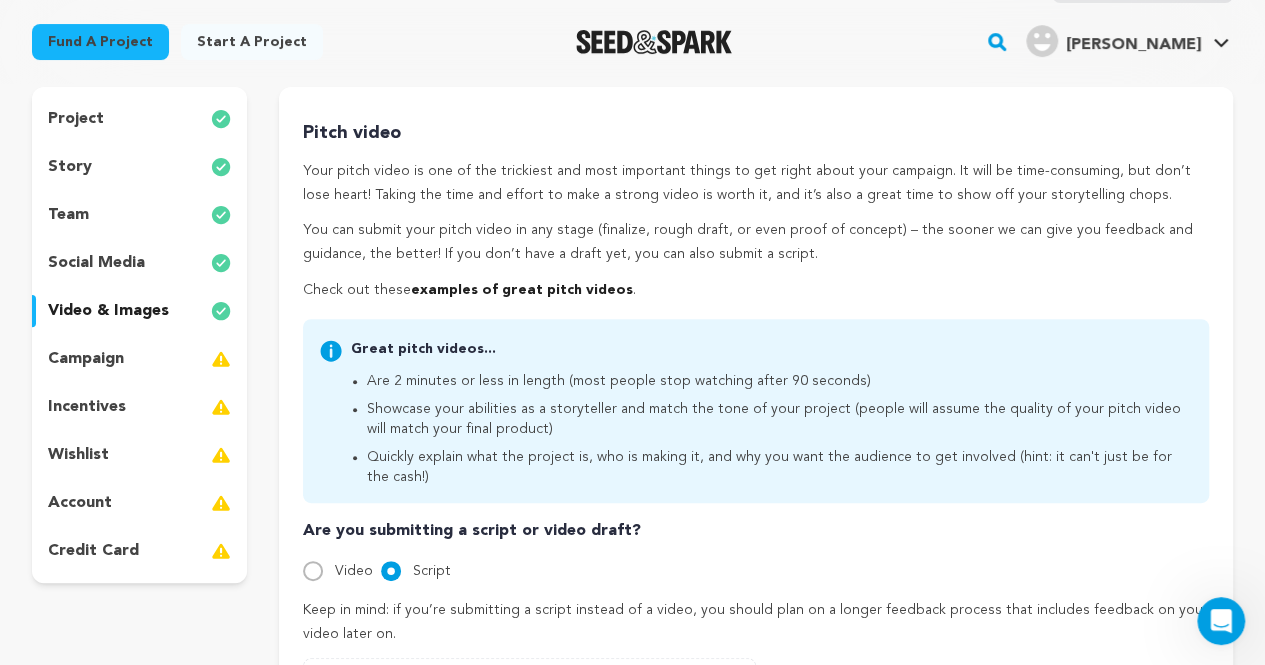 click on "campaign" at bounding box center (139, 359) 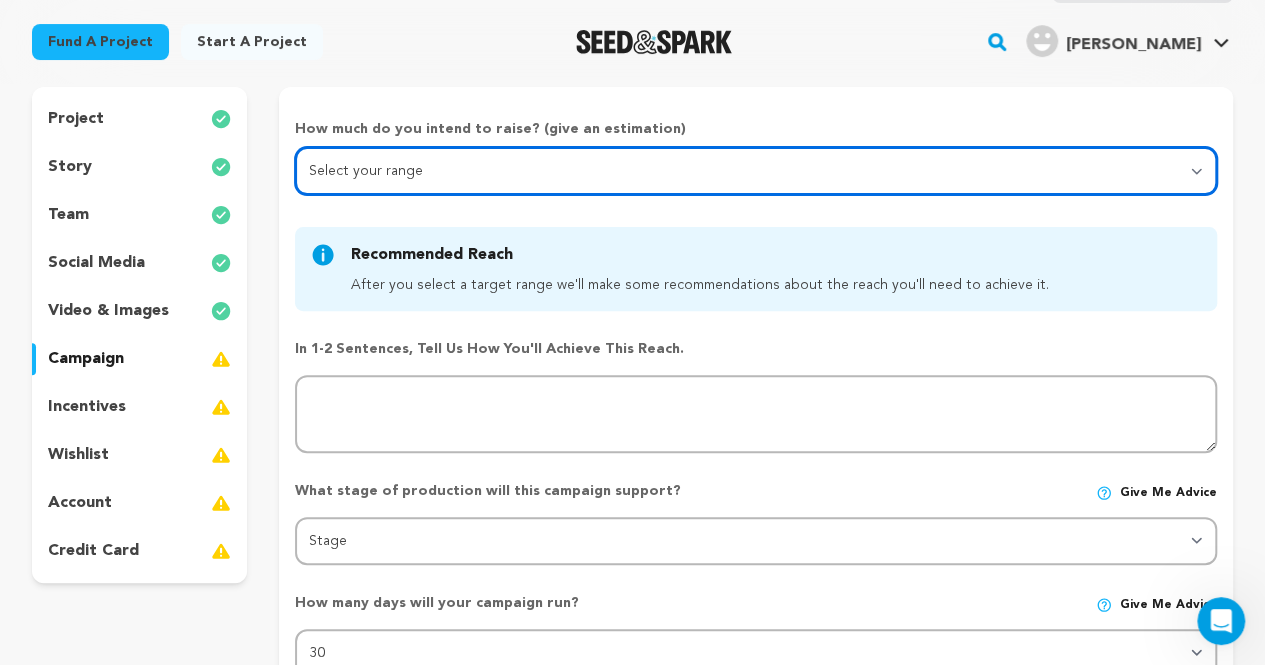 click on "Select your range
Less than $10k 10k - $14k 15k - $24k 25k - $49k 50k or more" at bounding box center [756, 171] 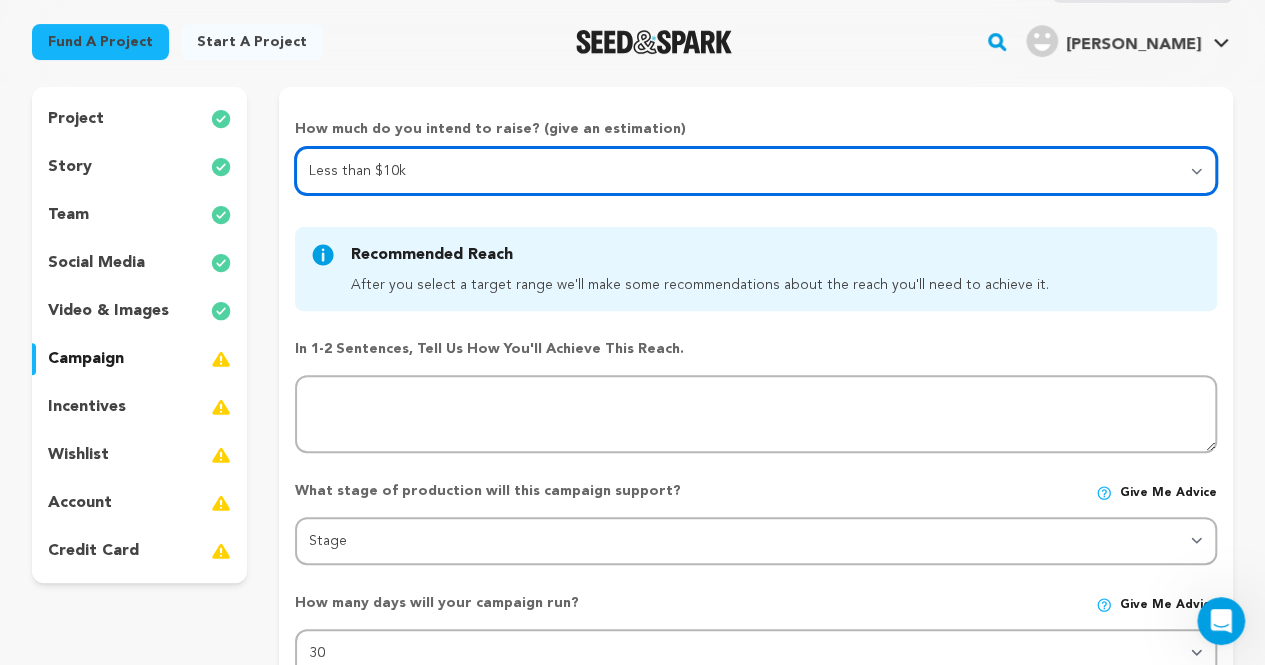 click on "Select your range
Less than $10k 10k - $14k 15k - $24k 25k - $49k 50k or more" at bounding box center [756, 171] 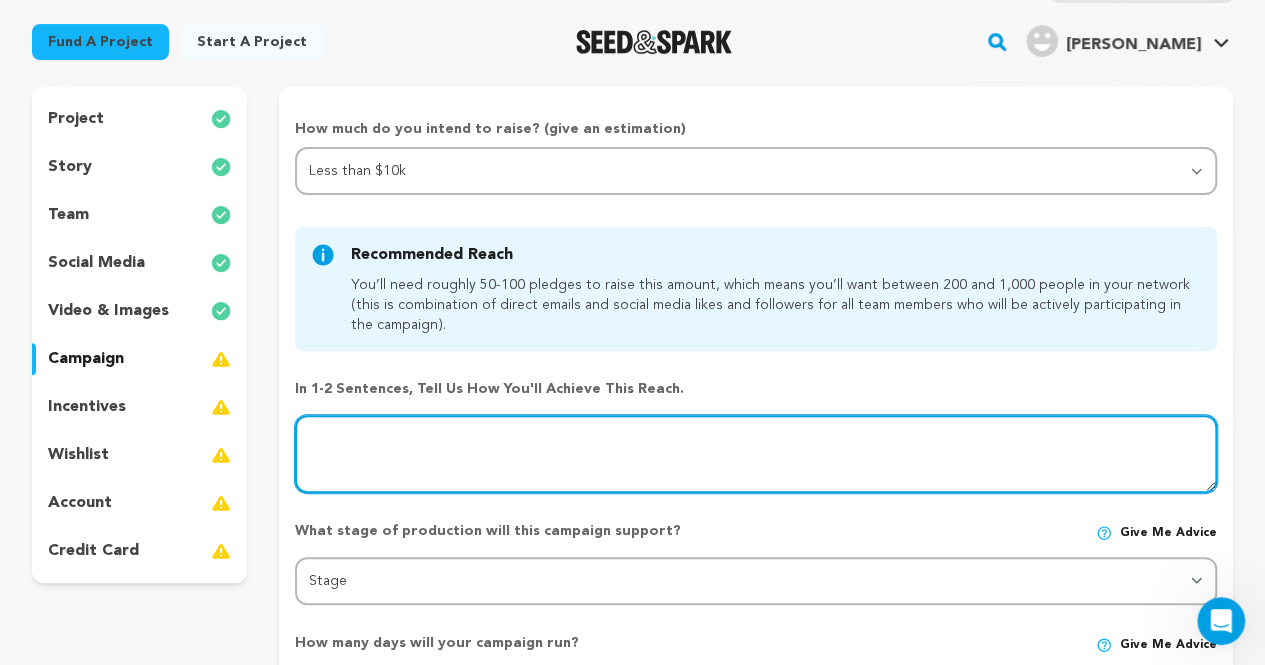 click at bounding box center (756, 454) 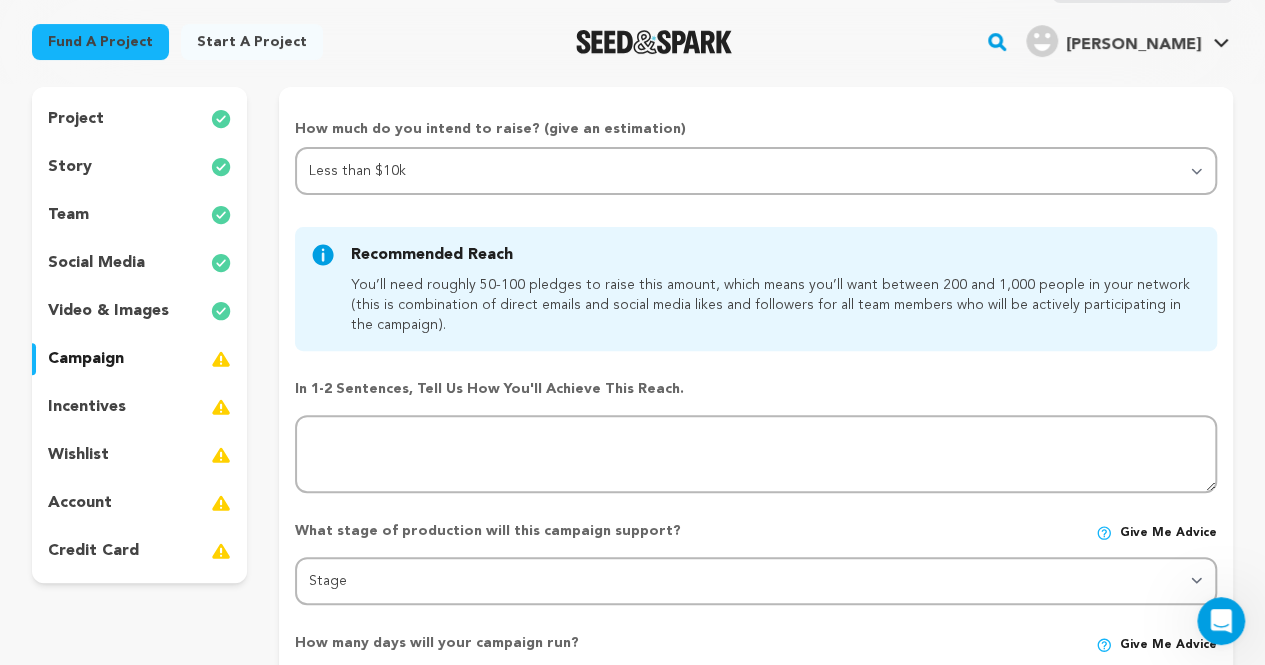 drag, startPoint x: 353, startPoint y: 281, endPoint x: 812, endPoint y: 336, distance: 462.28348 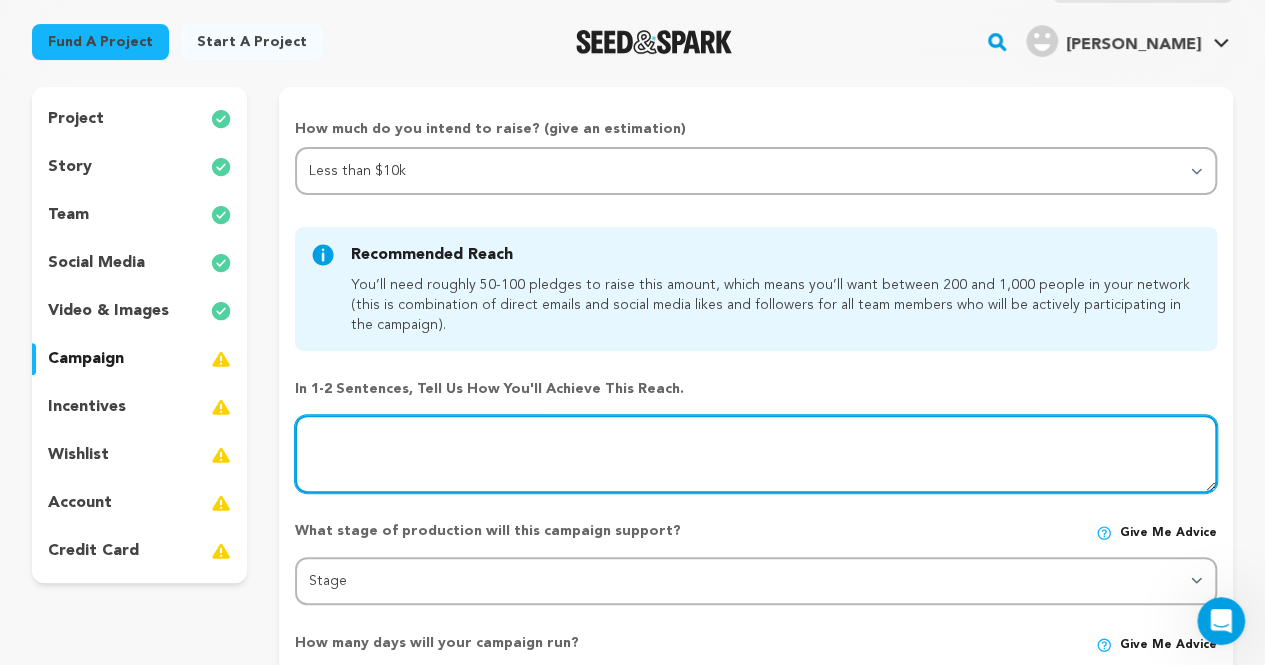 click at bounding box center [756, 454] 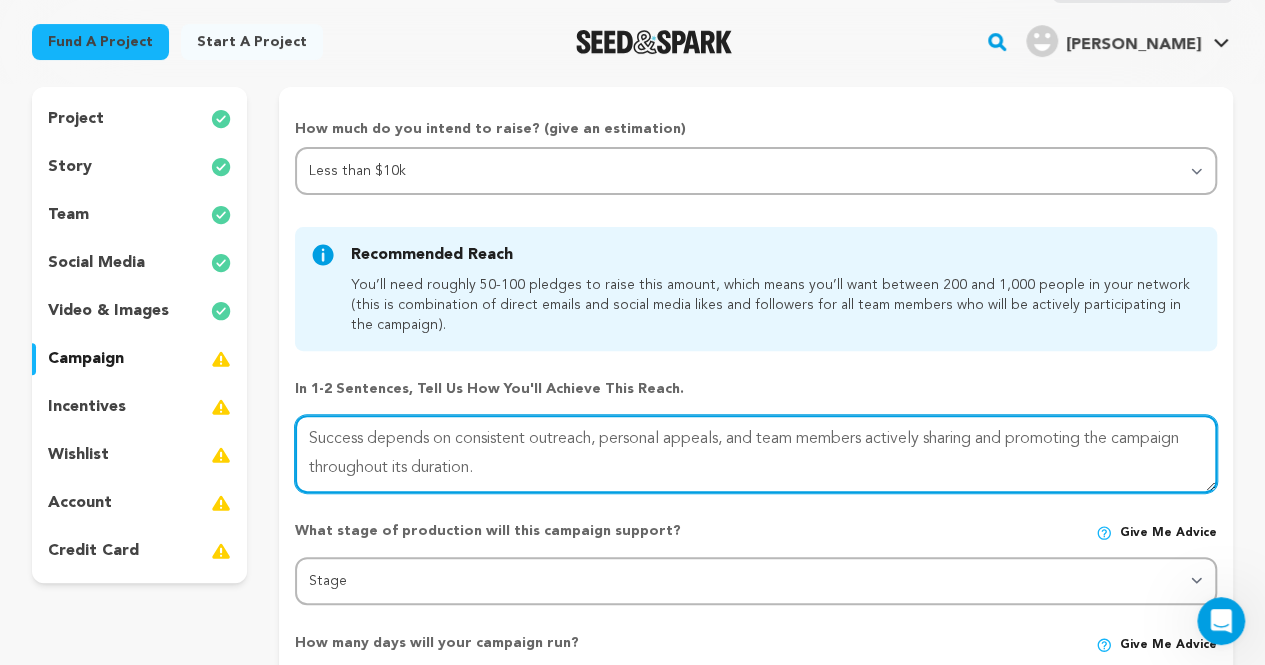 type on "Success depends on consistent outreach, personal appeals, and team members actively sharing and promoting the campaign throughout its duration." 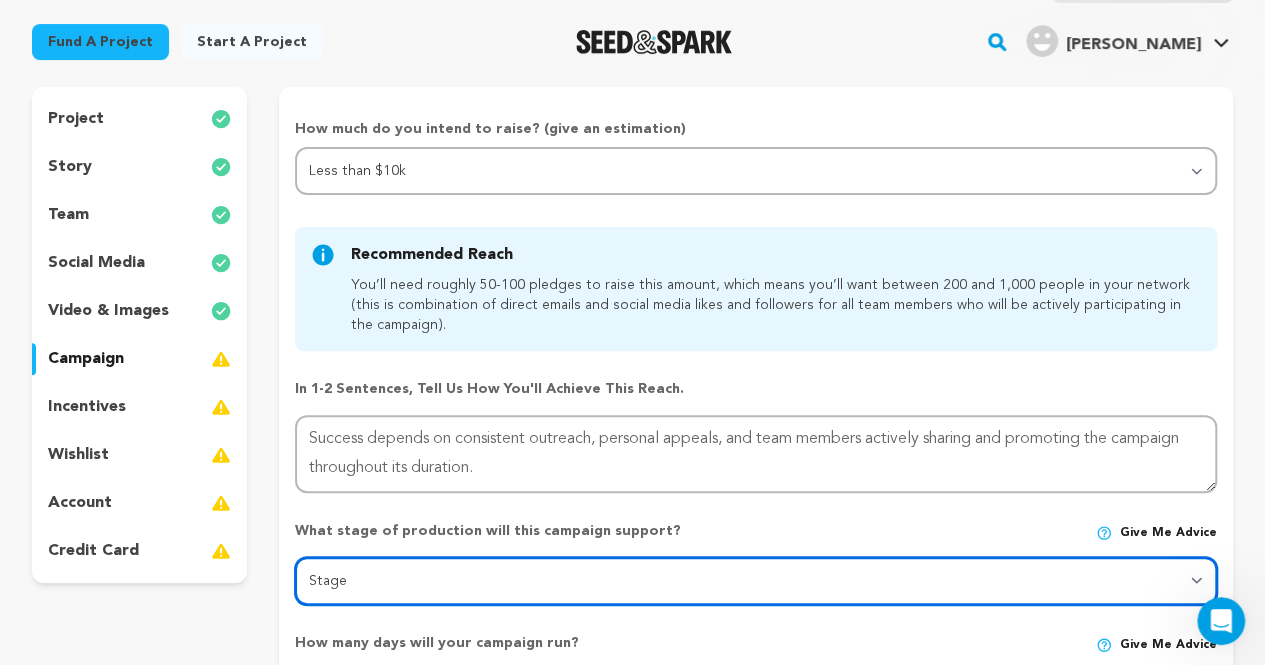click on "Stage
DEVELOPMENT
PRODUCTION
POST-PRODUCTION
DISTRIBUTION
PRE-PRODUCTION
ENHANCEMENT
PRODUCTION PHASE 2
FESTIVALS
PR/MARKETING
TOUR
IMPACT CAMPAIGN" at bounding box center (756, 581) 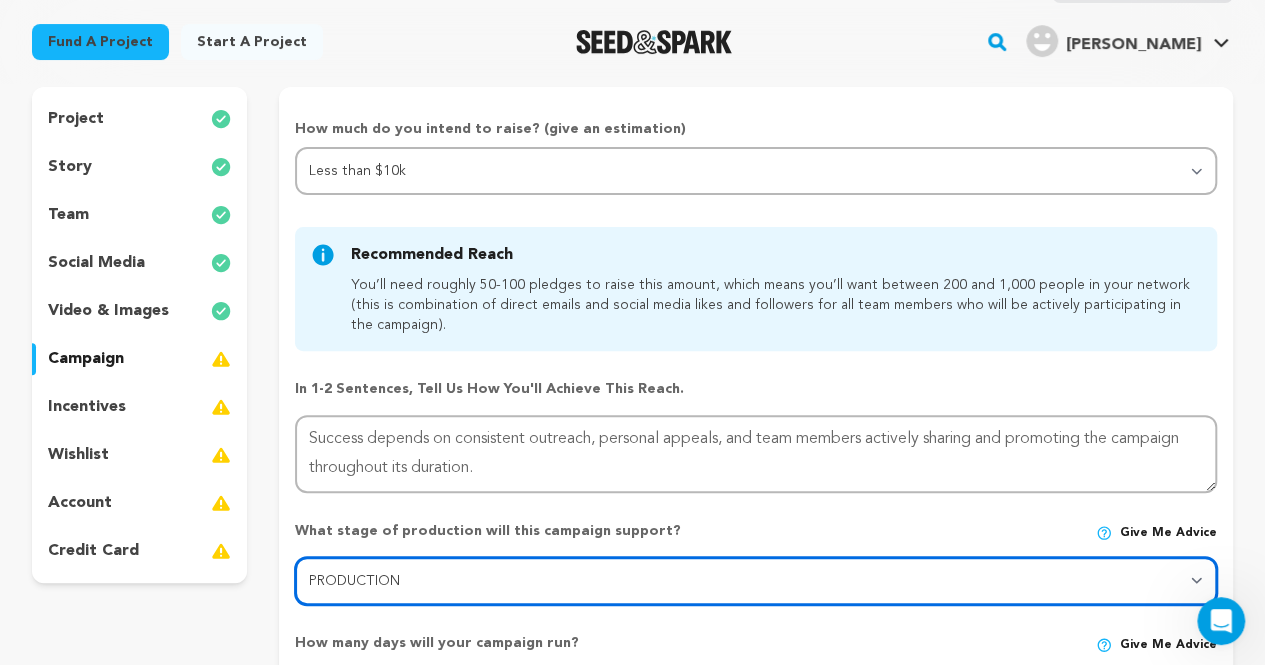 click on "Stage
DEVELOPMENT
PRODUCTION
POST-PRODUCTION
DISTRIBUTION
PRE-PRODUCTION
ENHANCEMENT
PRODUCTION PHASE 2
FESTIVALS
PR/MARKETING
TOUR
IMPACT CAMPAIGN" at bounding box center (756, 581) 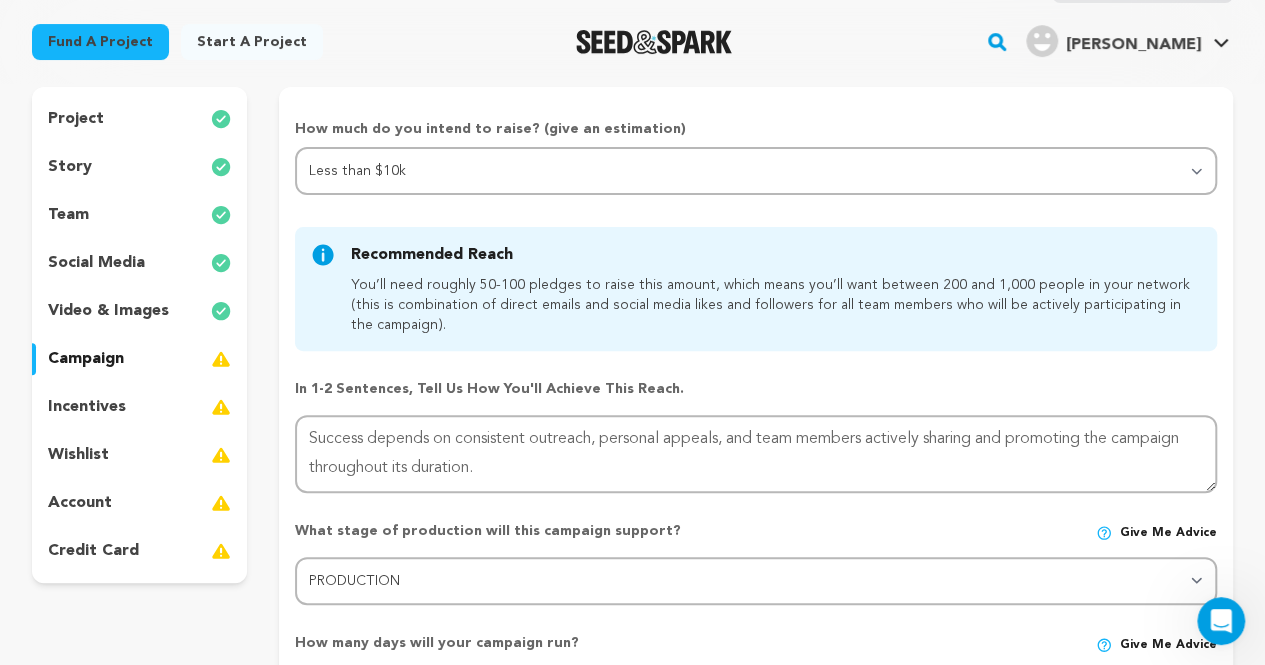 click on "You’ll need roughly 50-100 pledges to raise this
amount, which means you’ll want between 200 and 1,000 people in your network ( this
is combination of direct emails and social media likes and followers for all team
members who will be actively participating in the campaign )." at bounding box center (772, 305) 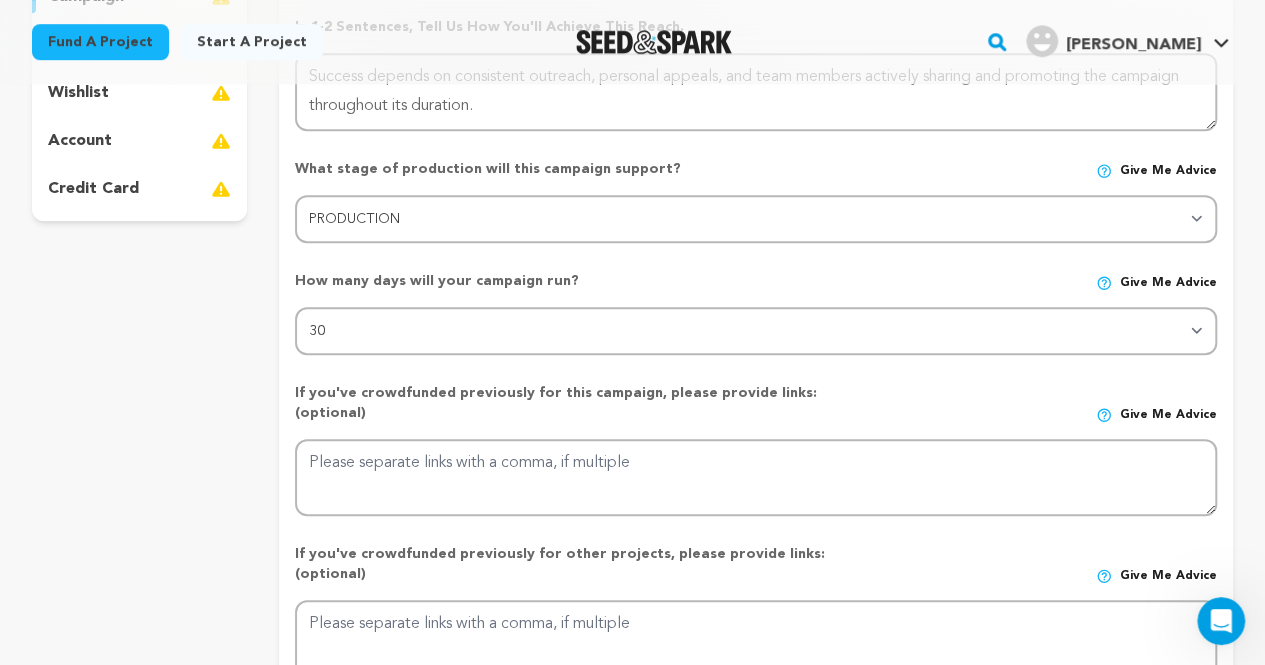 scroll, scrollTop: 555, scrollLeft: 0, axis: vertical 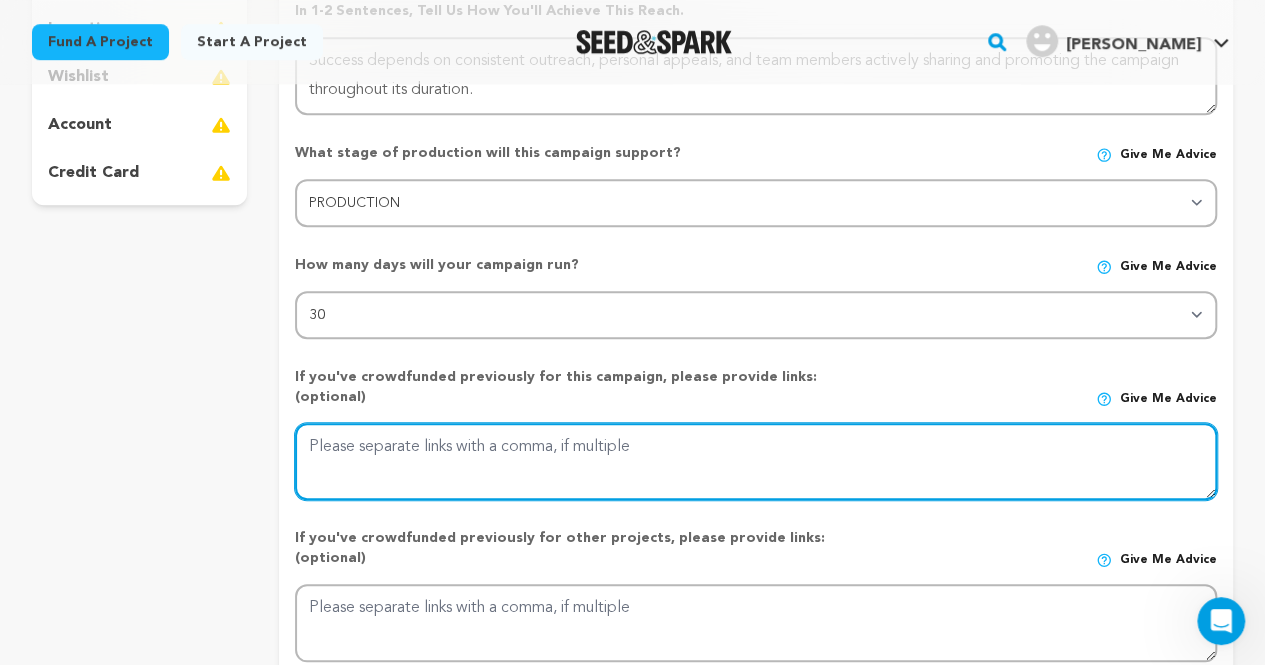 click at bounding box center [756, 462] 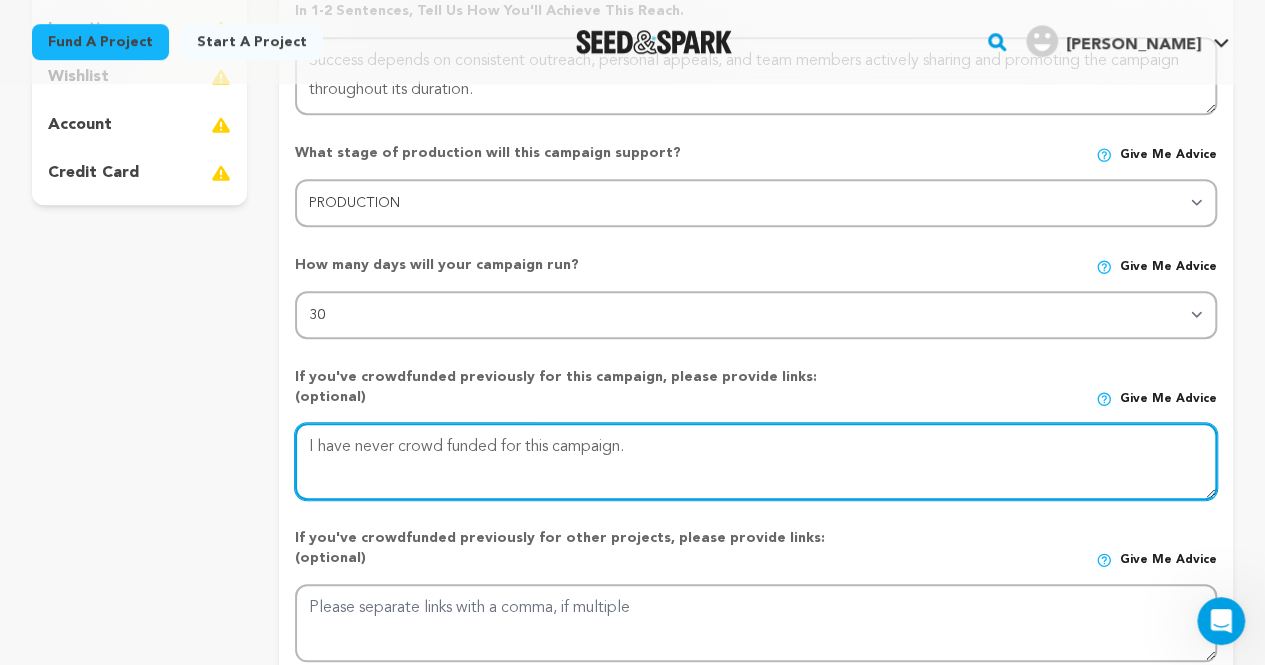 type on "I have never crowd funded for this campaign." 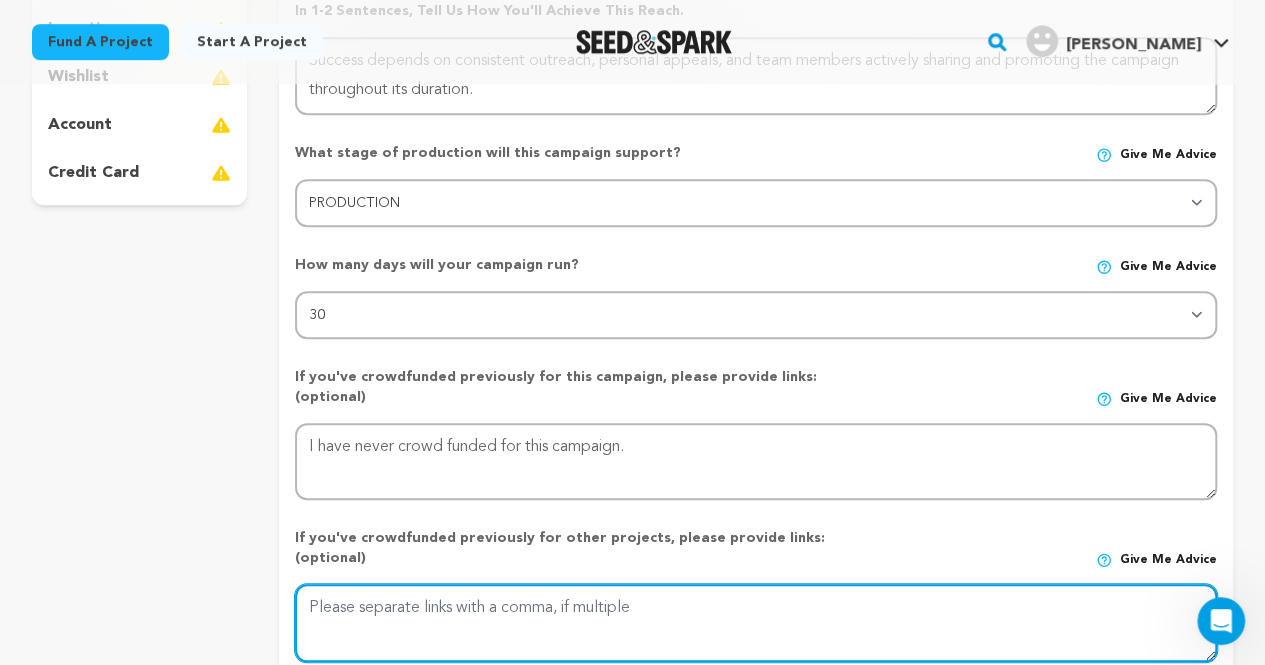 click at bounding box center (756, 623) 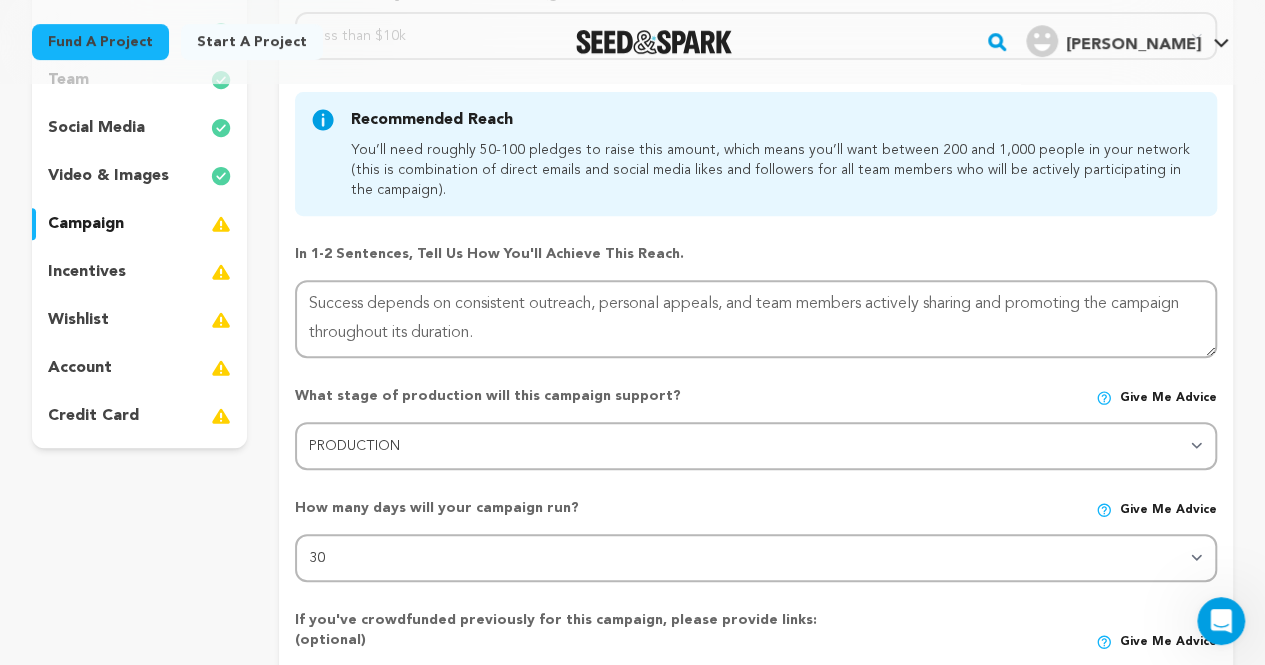 scroll, scrollTop: 303, scrollLeft: 0, axis: vertical 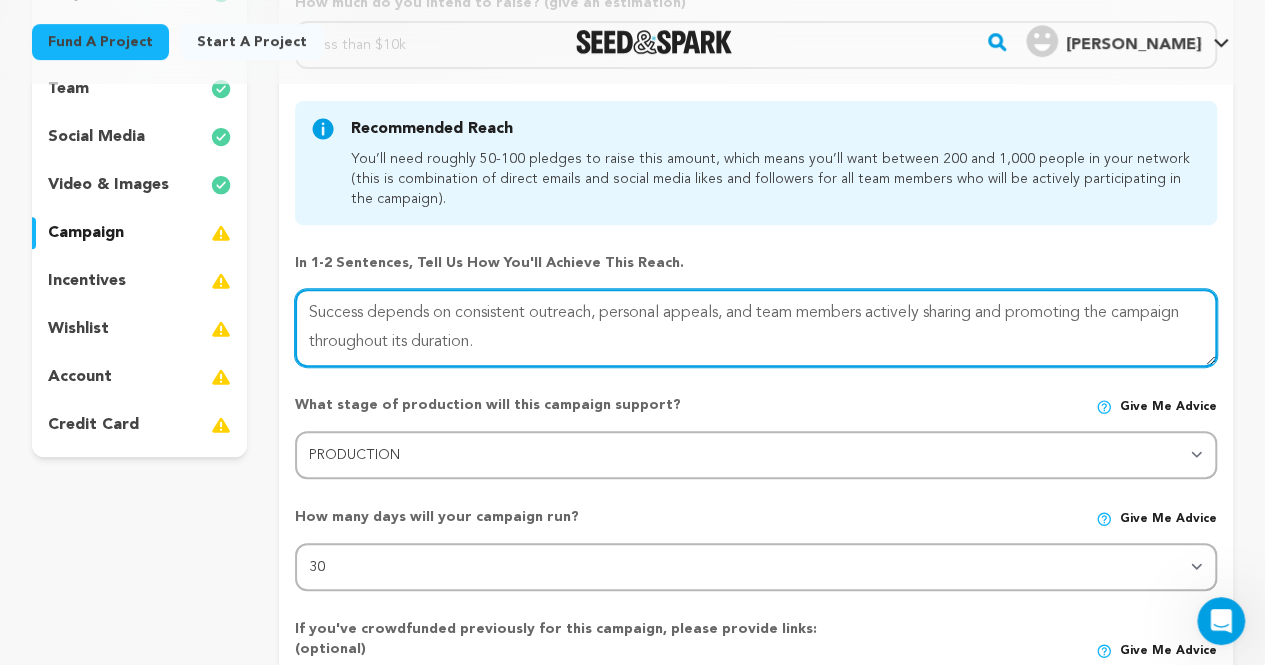 click at bounding box center [756, 328] 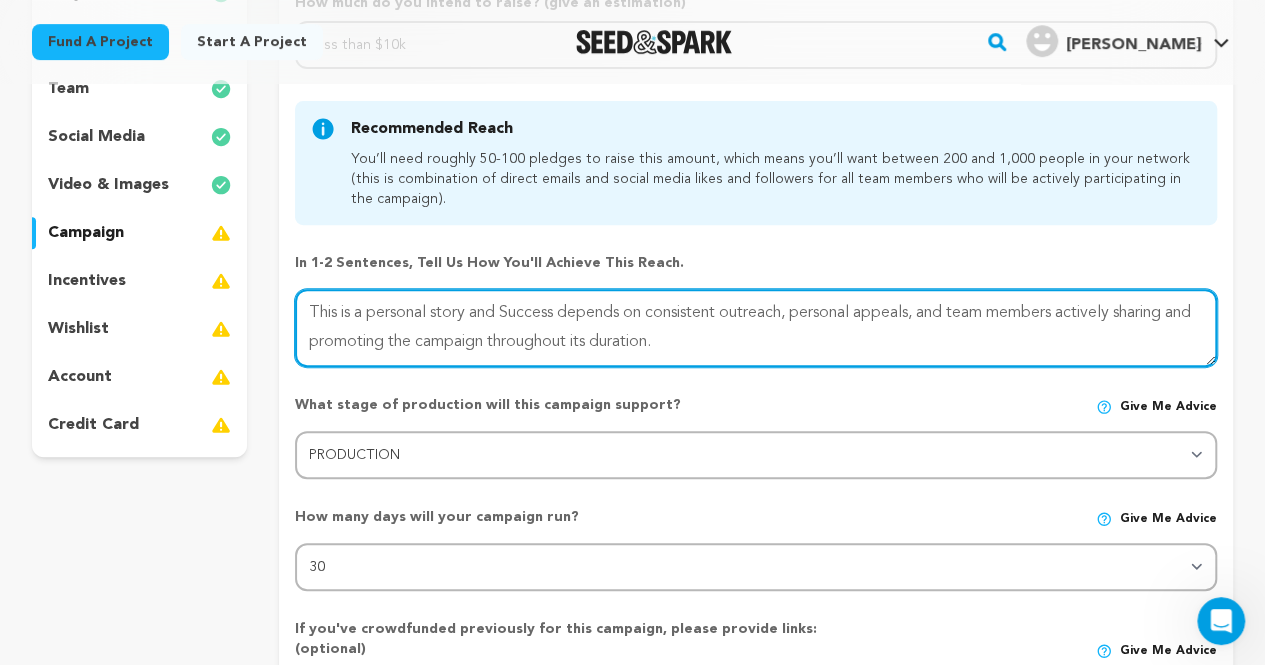 click at bounding box center [756, 328] 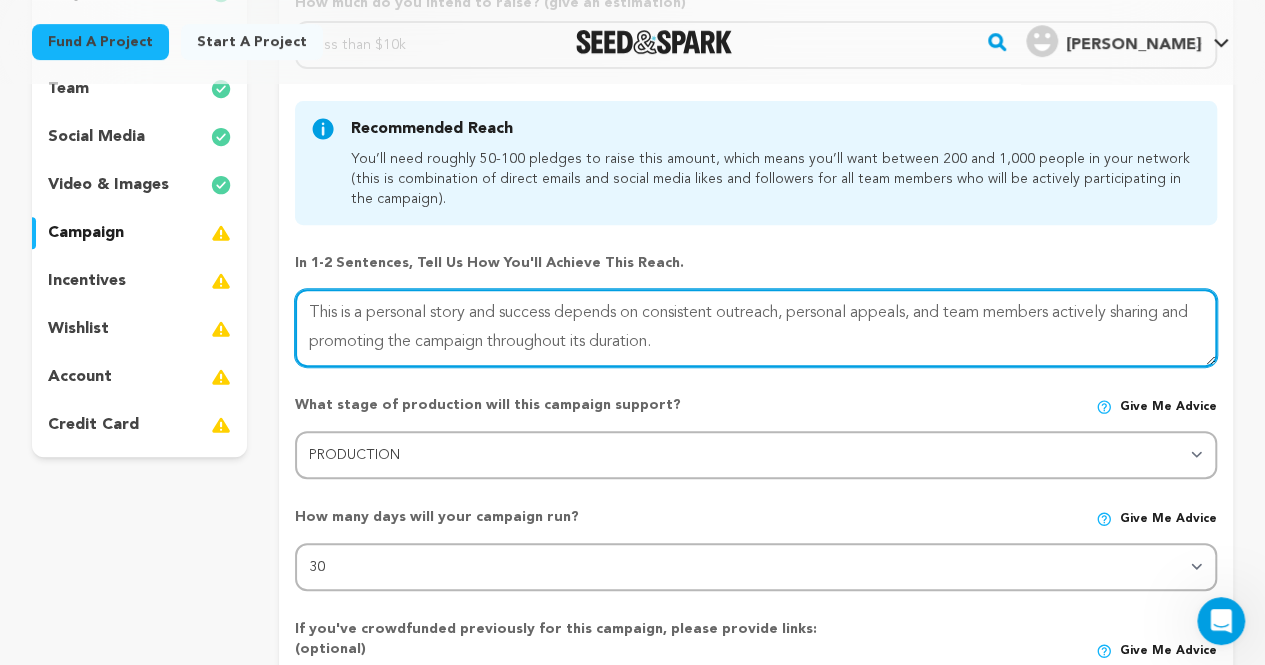 click at bounding box center [756, 328] 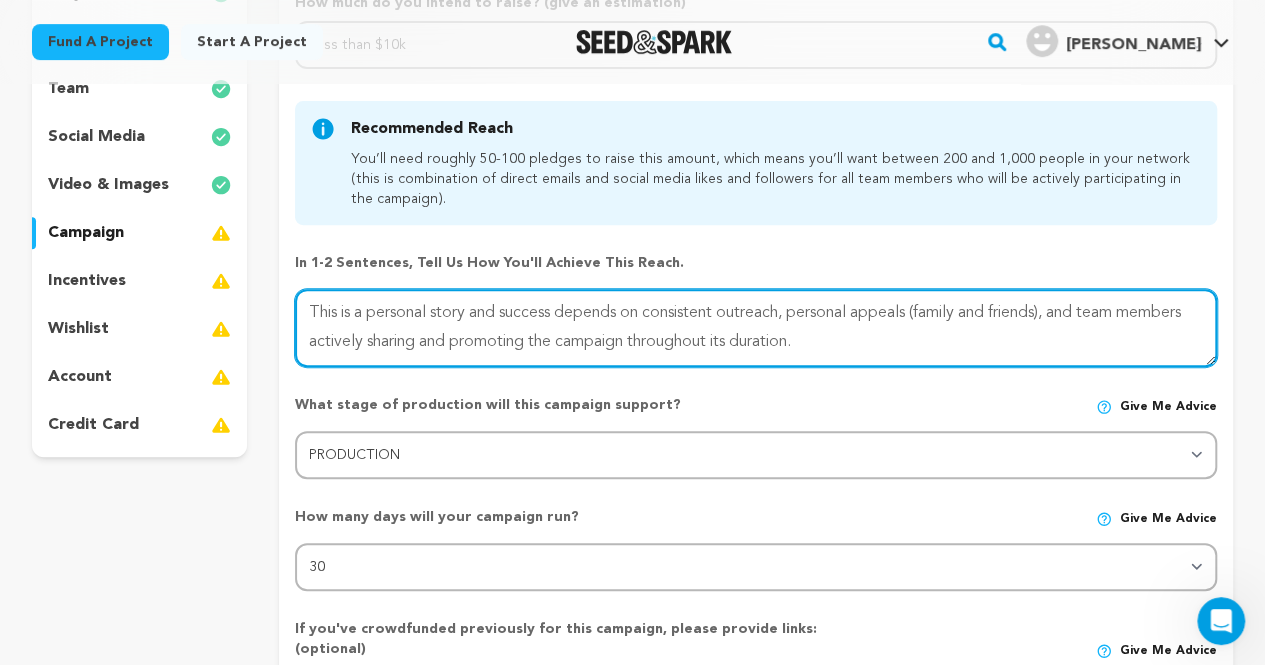 click at bounding box center (756, 328) 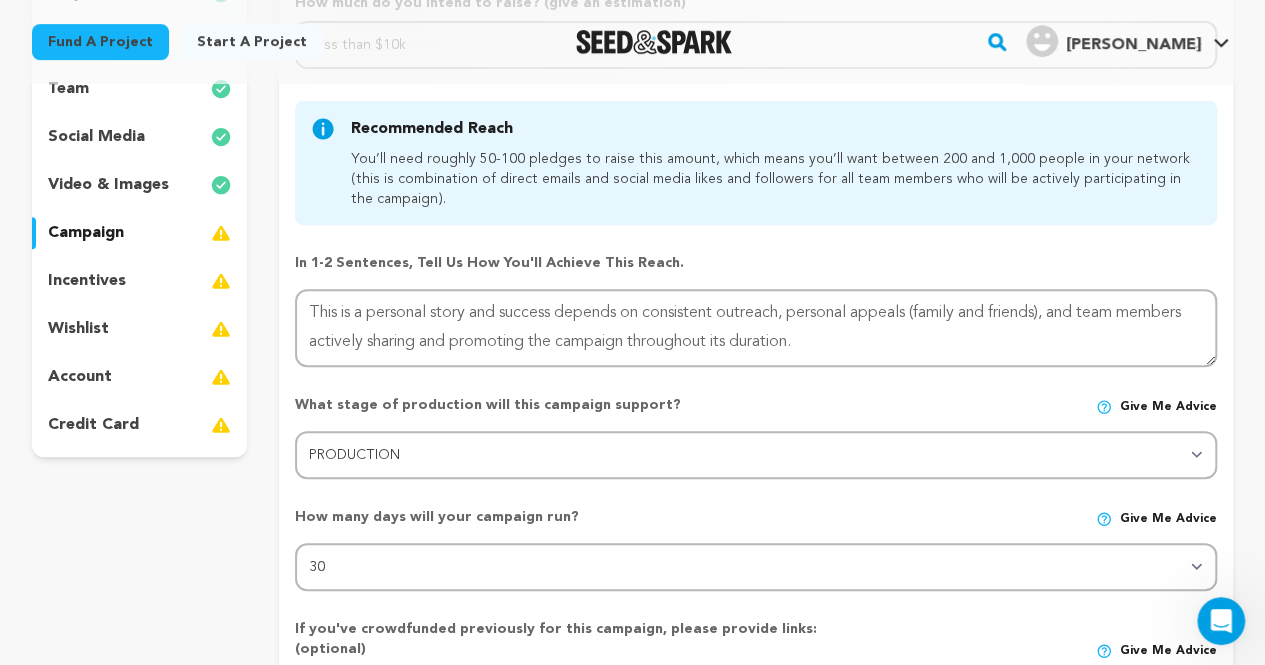 click on "How much do you intend to raise? (give an estimation)
Select your range
Less than $10k 10k - $14k 15k - $24k 25k - $49k 50k or more
Recommended Reach
After you select a target range we'll make some recommendations about the reach you'll
need
to achieve it." at bounding box center (756, 485) 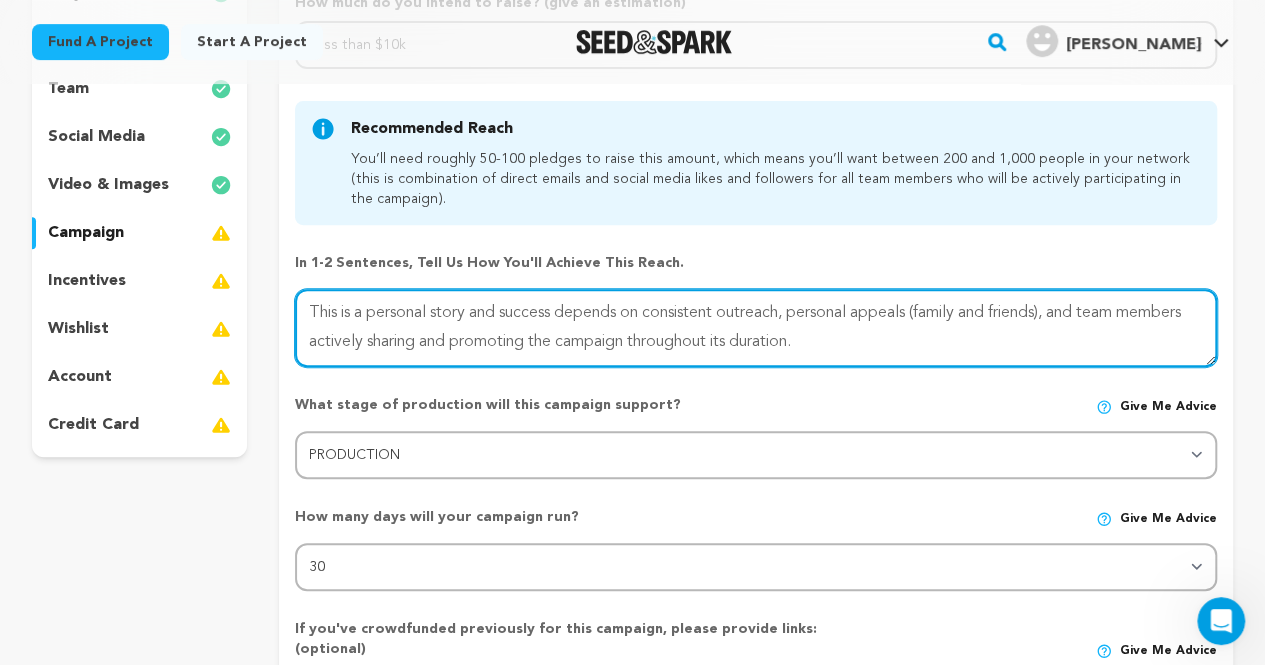 click at bounding box center [756, 328] 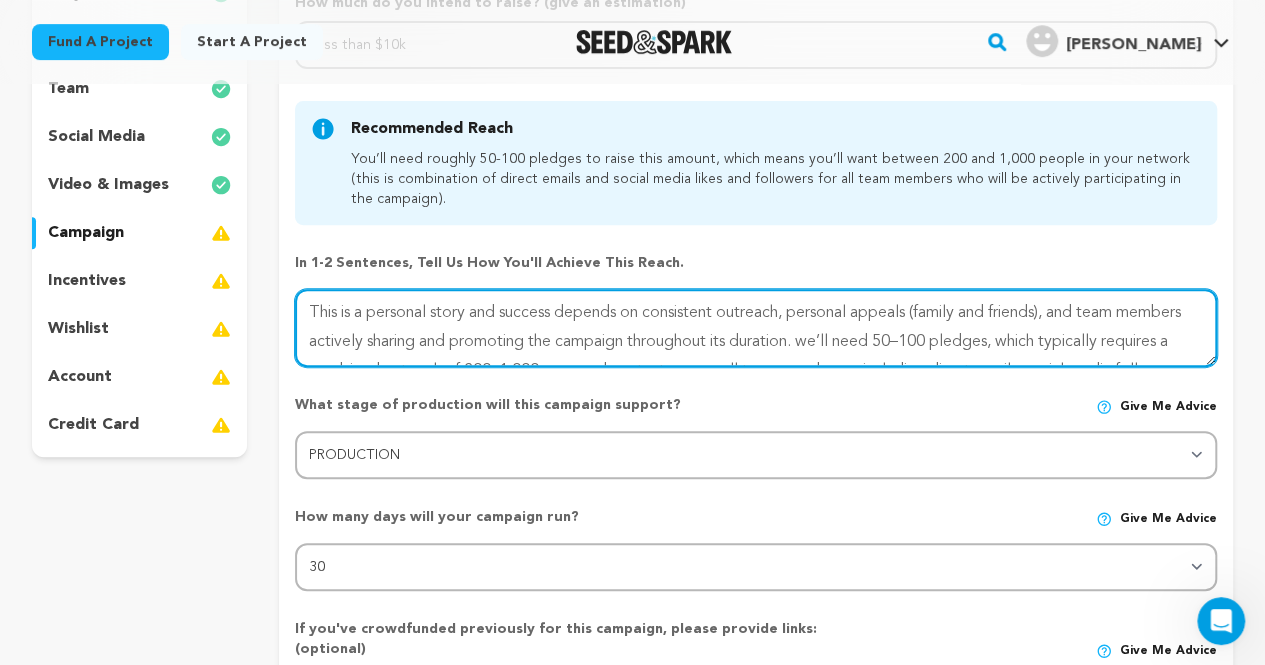 scroll, scrollTop: 45, scrollLeft: 0, axis: vertical 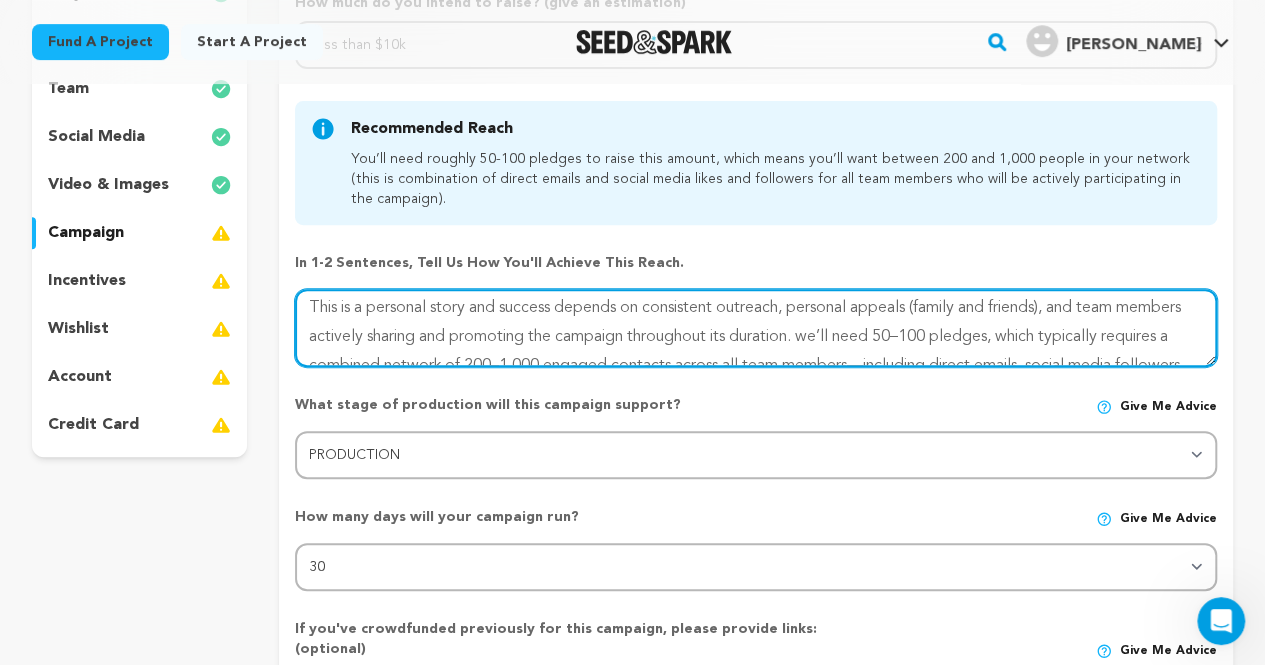 click at bounding box center (756, 328) 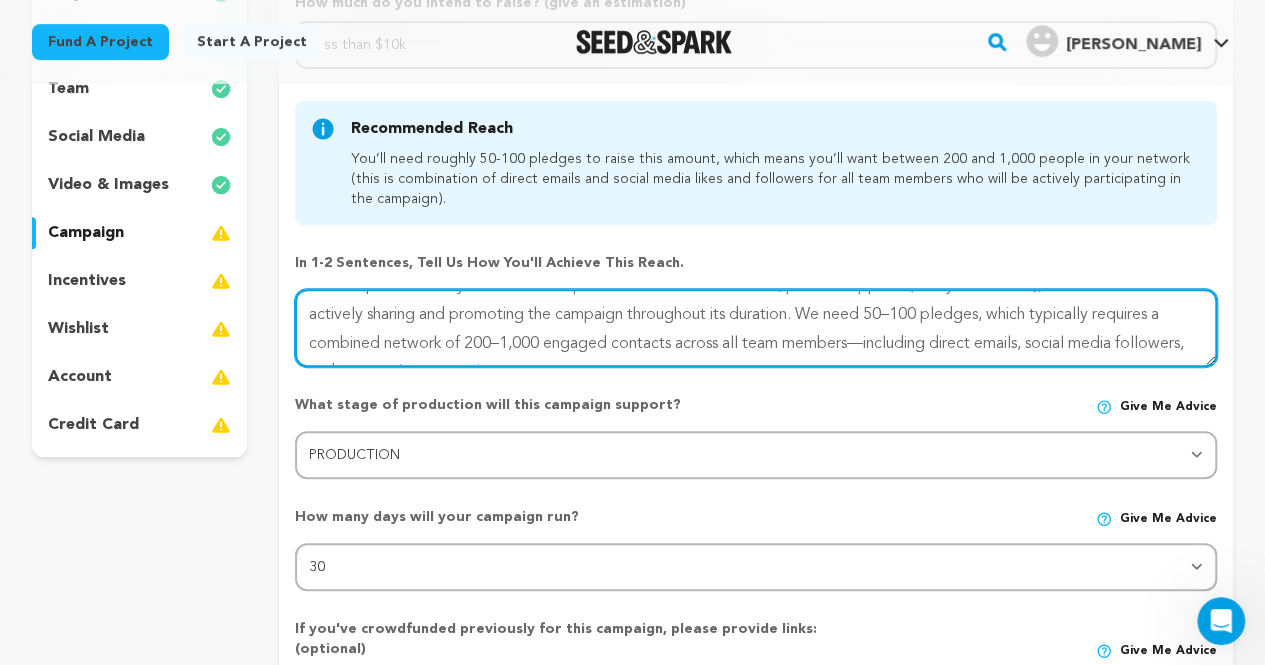 scroll, scrollTop: 45, scrollLeft: 0, axis: vertical 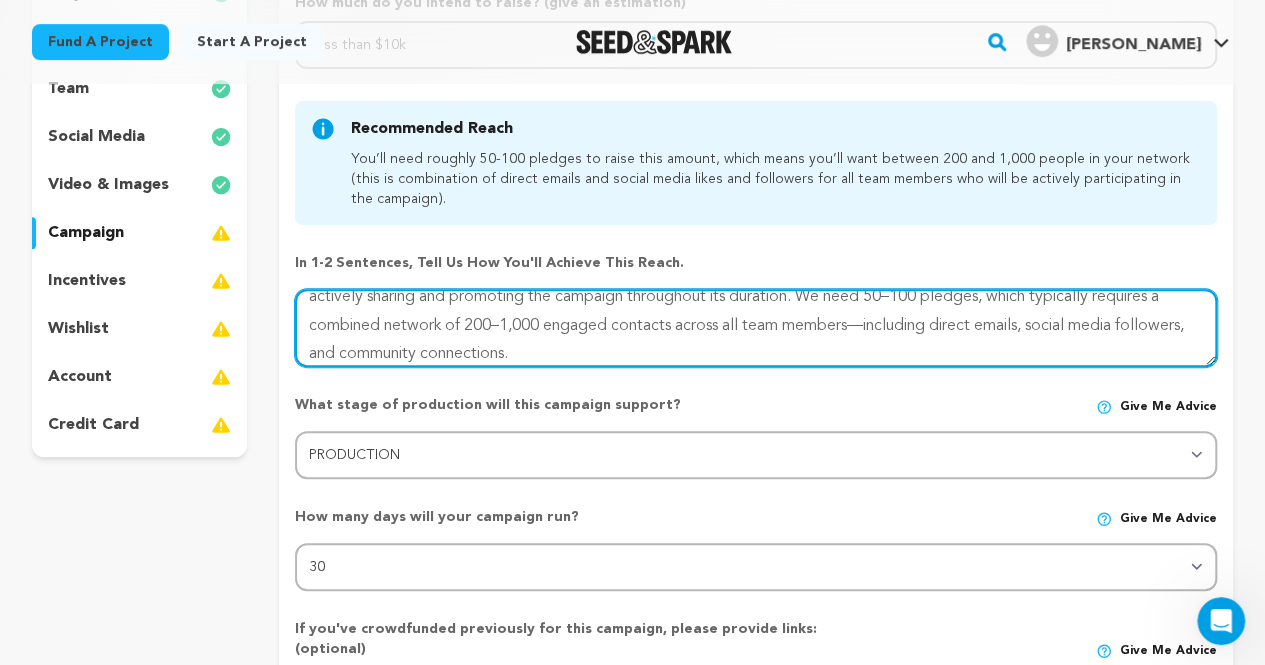 click at bounding box center (756, 328) 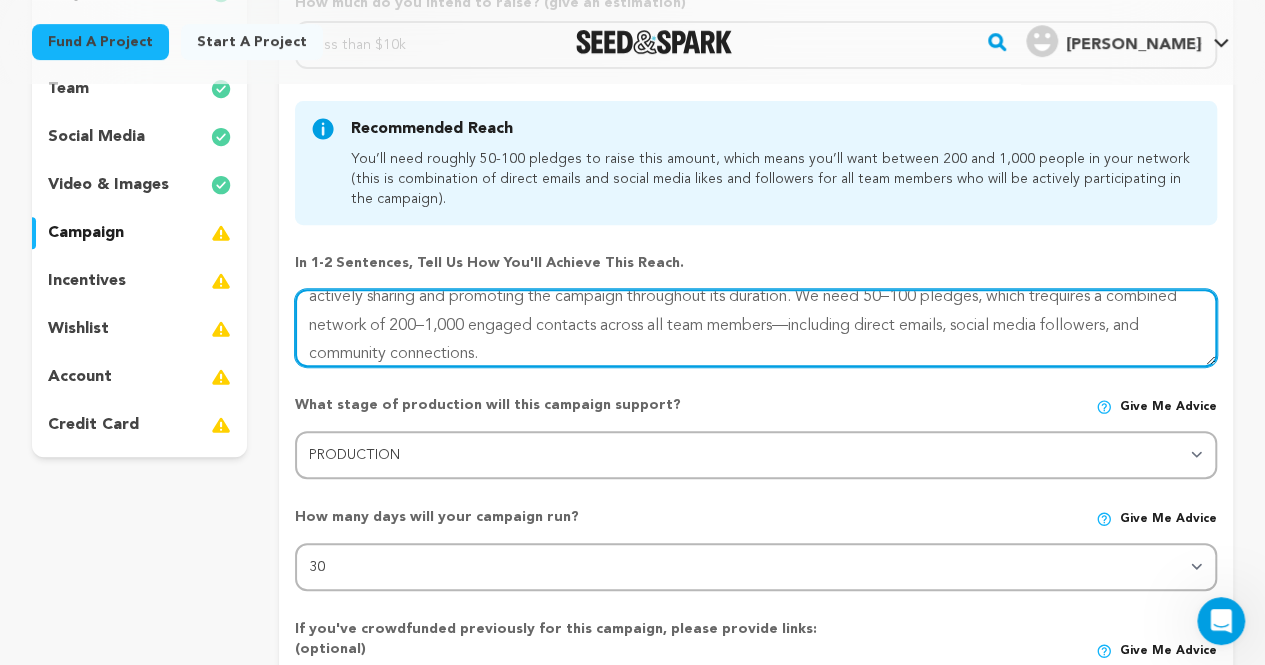 scroll, scrollTop: 41, scrollLeft: 0, axis: vertical 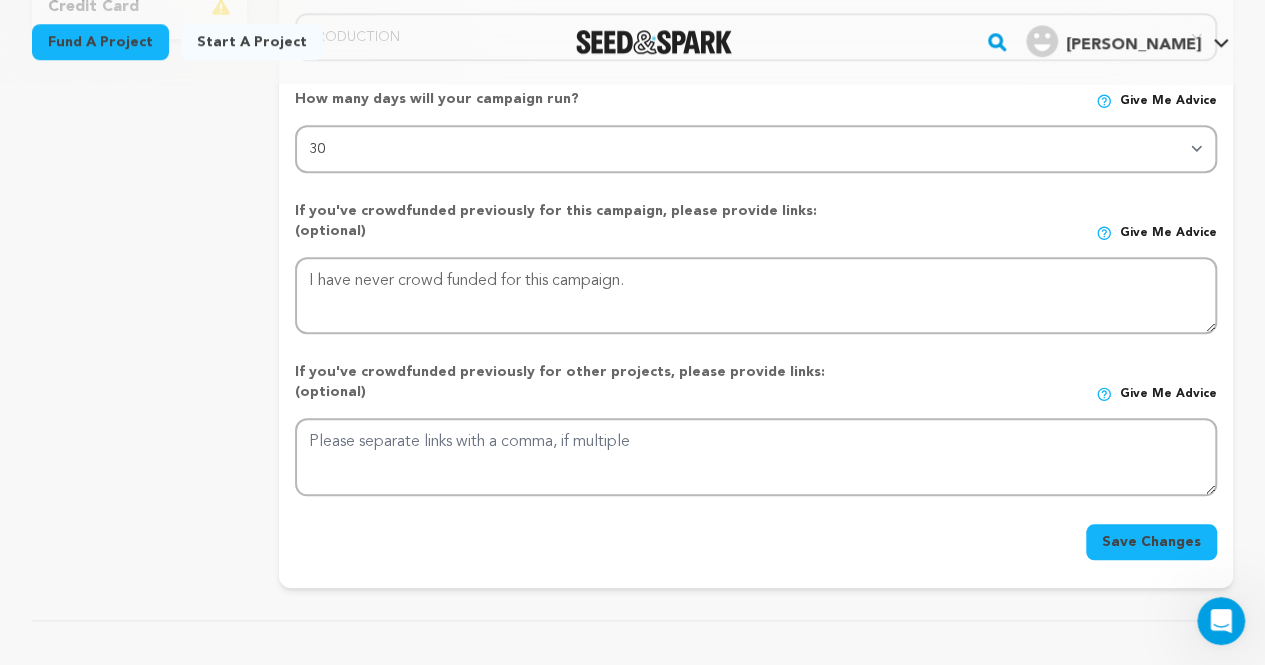 type on "This is a personal story and success depends on consistent outreach, personal appeals (family and friends), and team members actively sharing and promoting the campaign throughout its duration. We need 50–100 pledges, which requires a combined network of 200–1,000 engaged contacts across all team members—including direct emails, social media followers, and community connections." 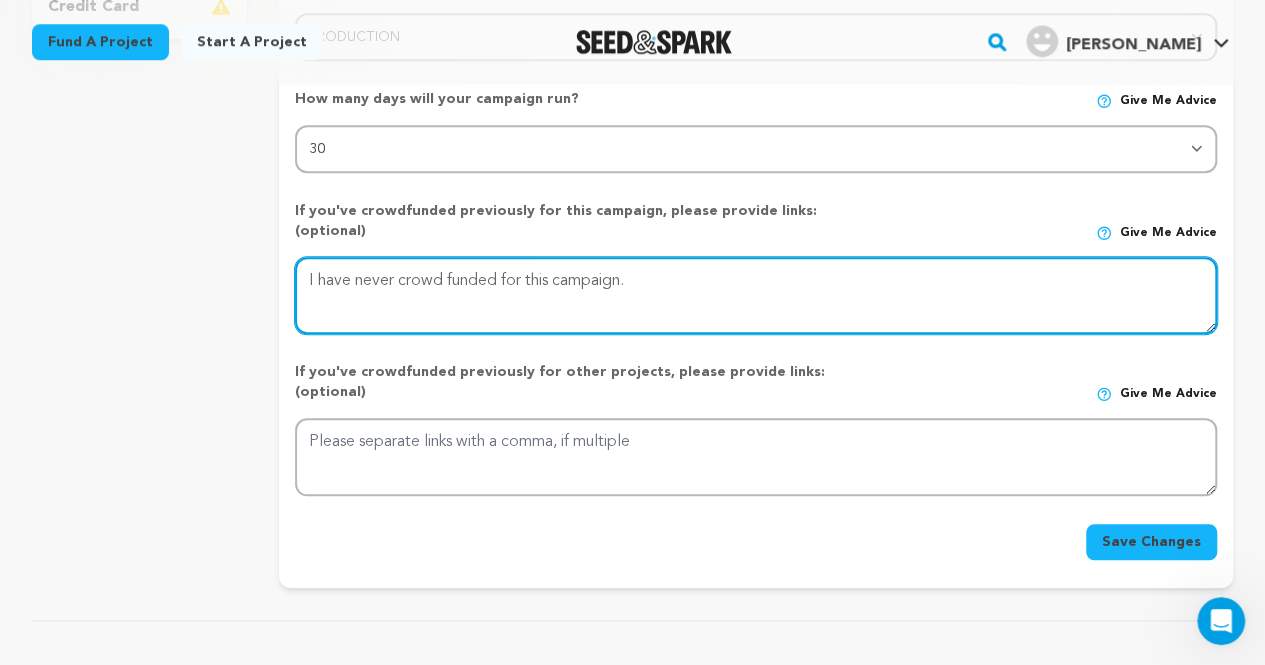 click at bounding box center [756, 296] 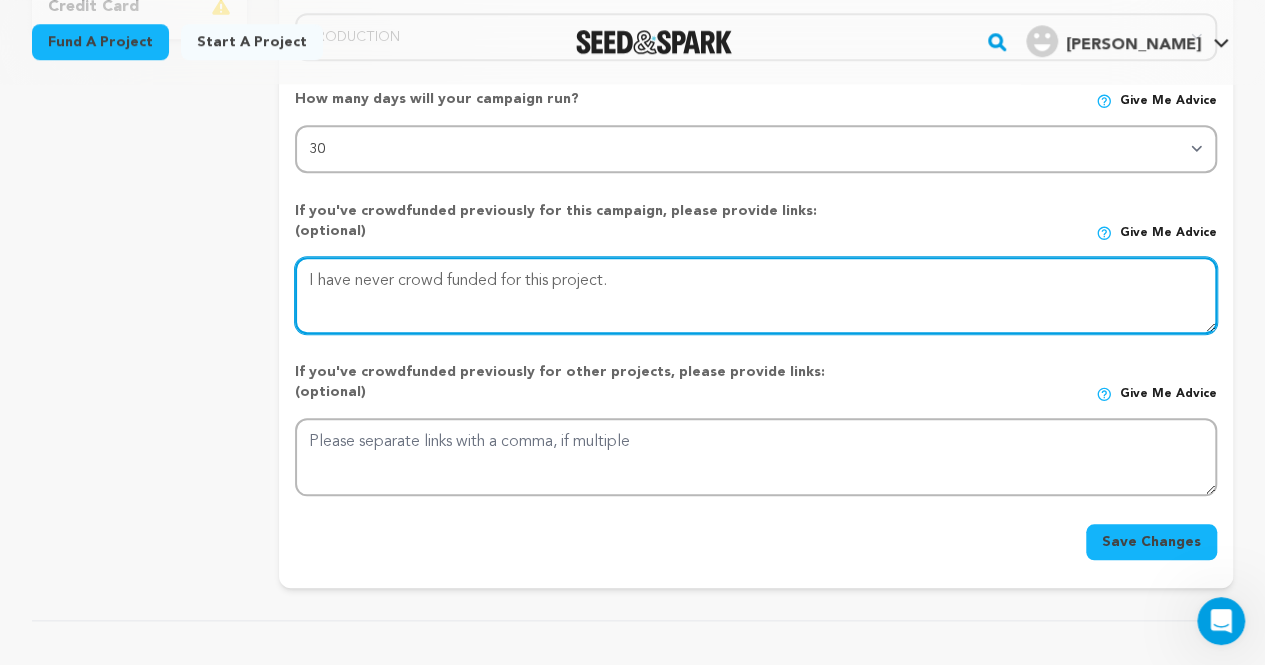 type on "I have never crowd funded for this project." 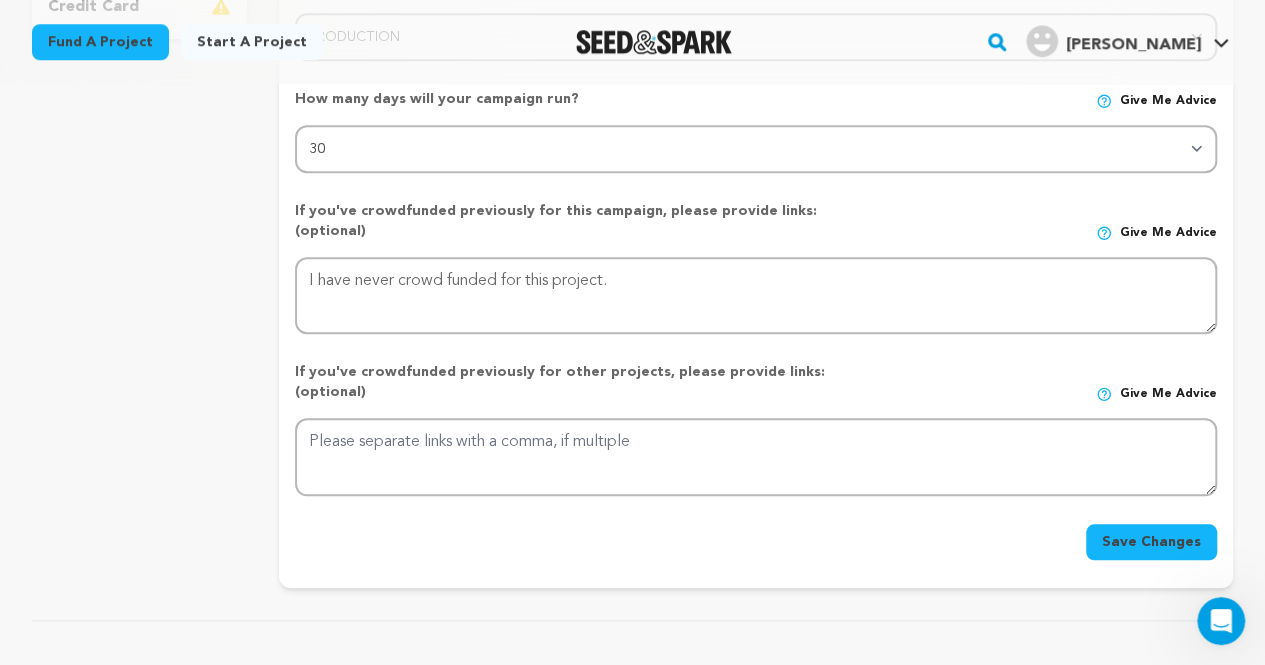 click on "Save Changes" at bounding box center [1151, 542] 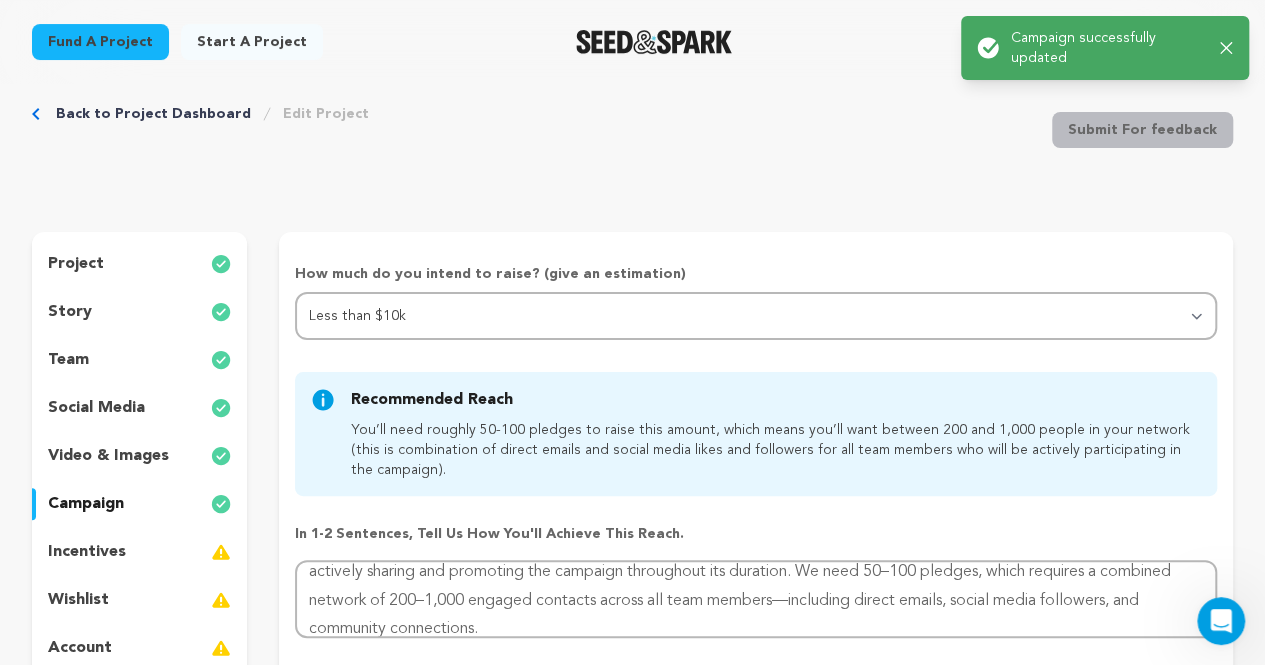 scroll, scrollTop: 0, scrollLeft: 0, axis: both 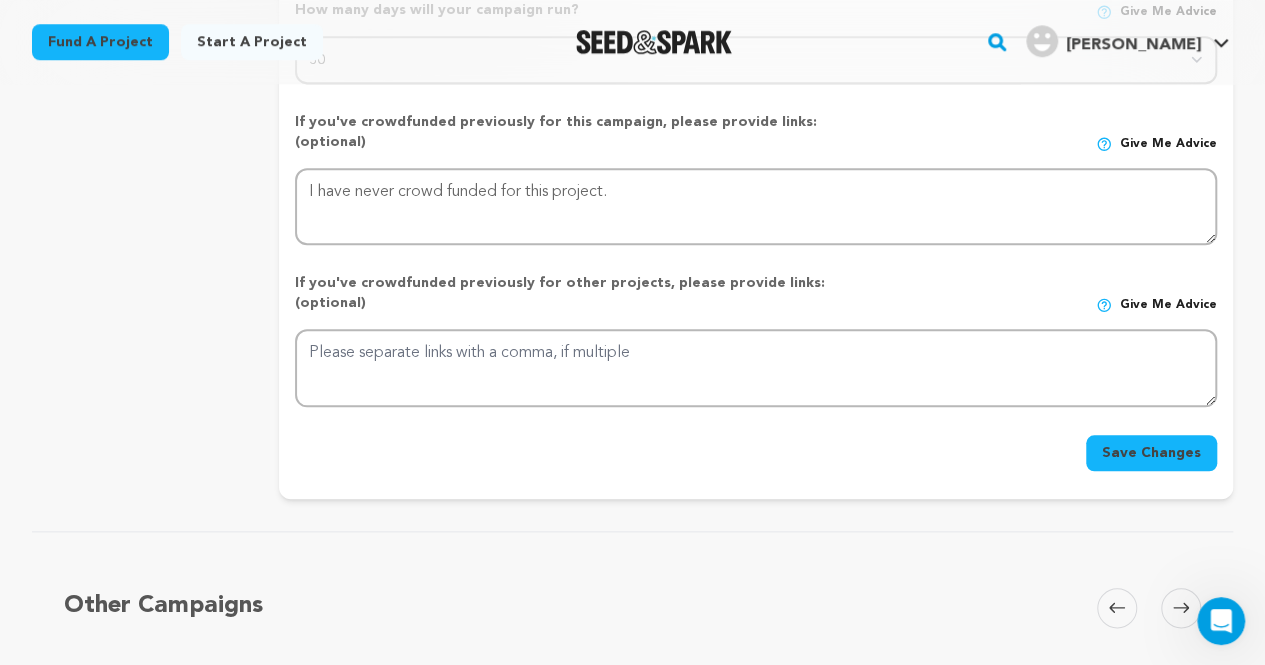 click on "Save Changes" at bounding box center [1151, 453] 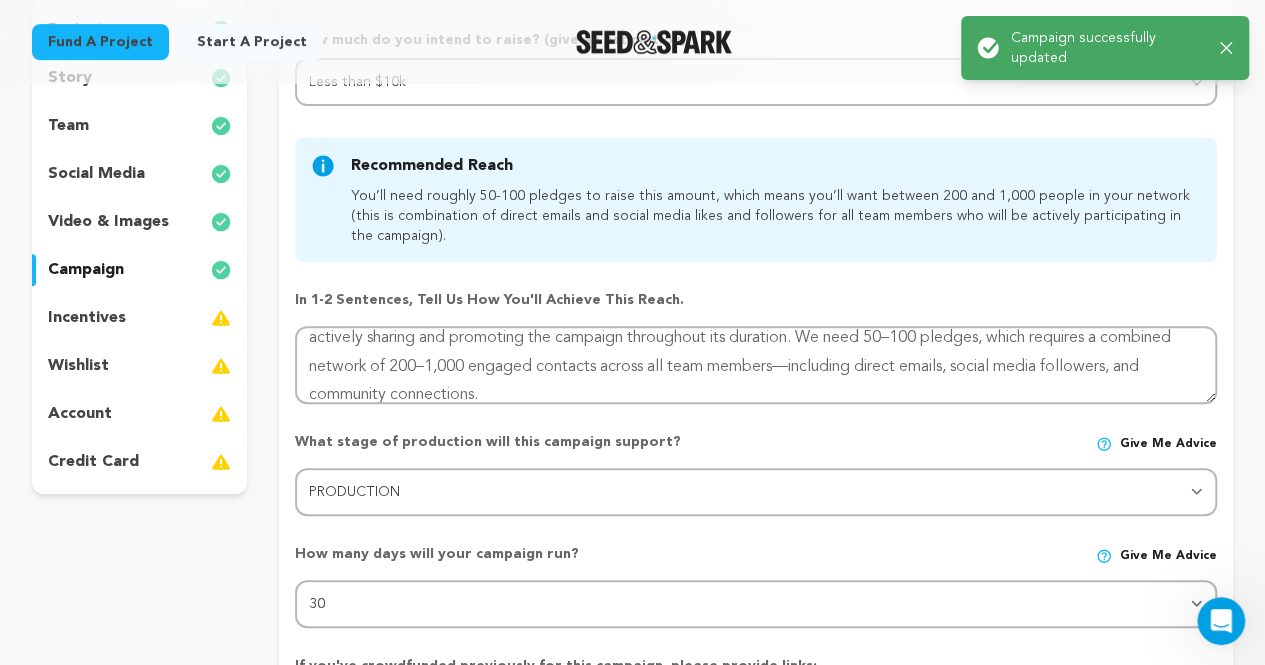 scroll, scrollTop: 0, scrollLeft: 0, axis: both 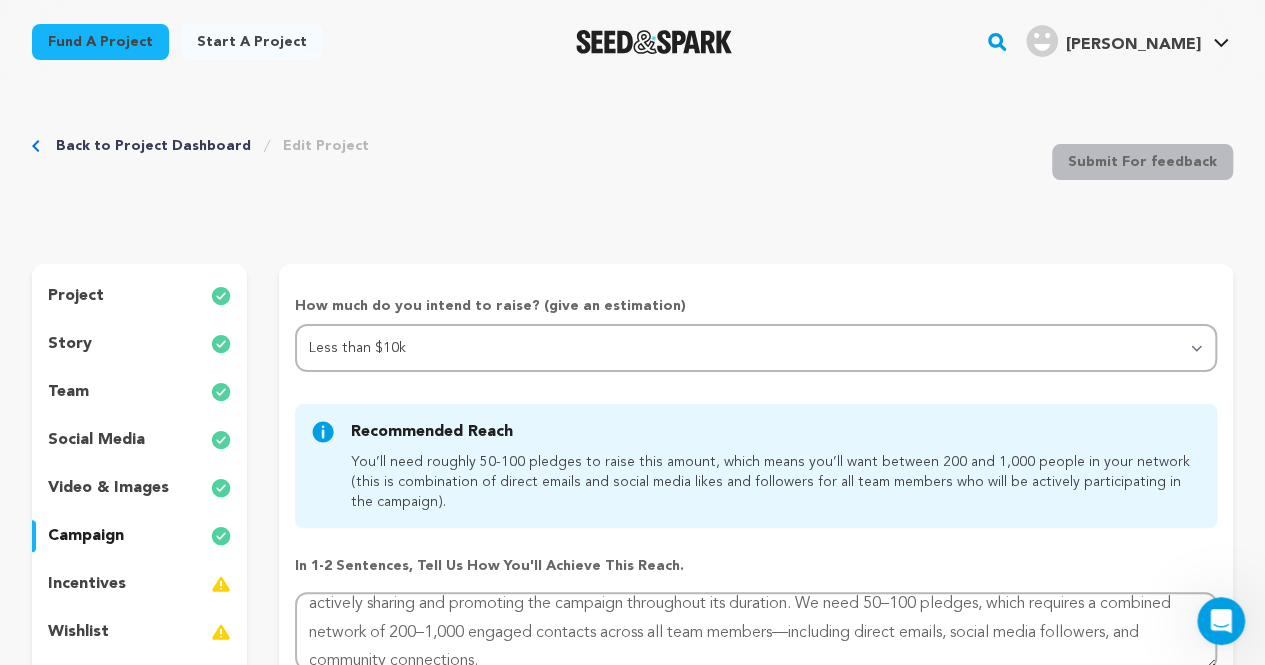 click on "incentives" at bounding box center (87, 584) 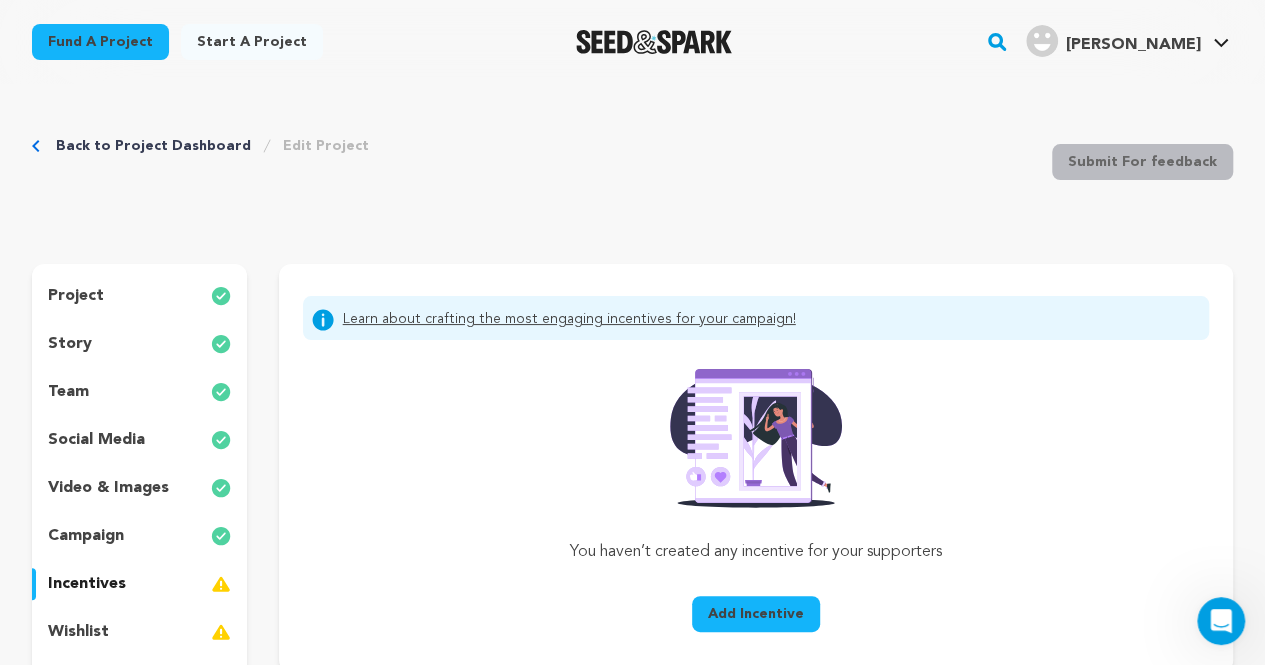 click on "Learn about crafting the most engaging incentives for your campaign!" at bounding box center (569, 320) 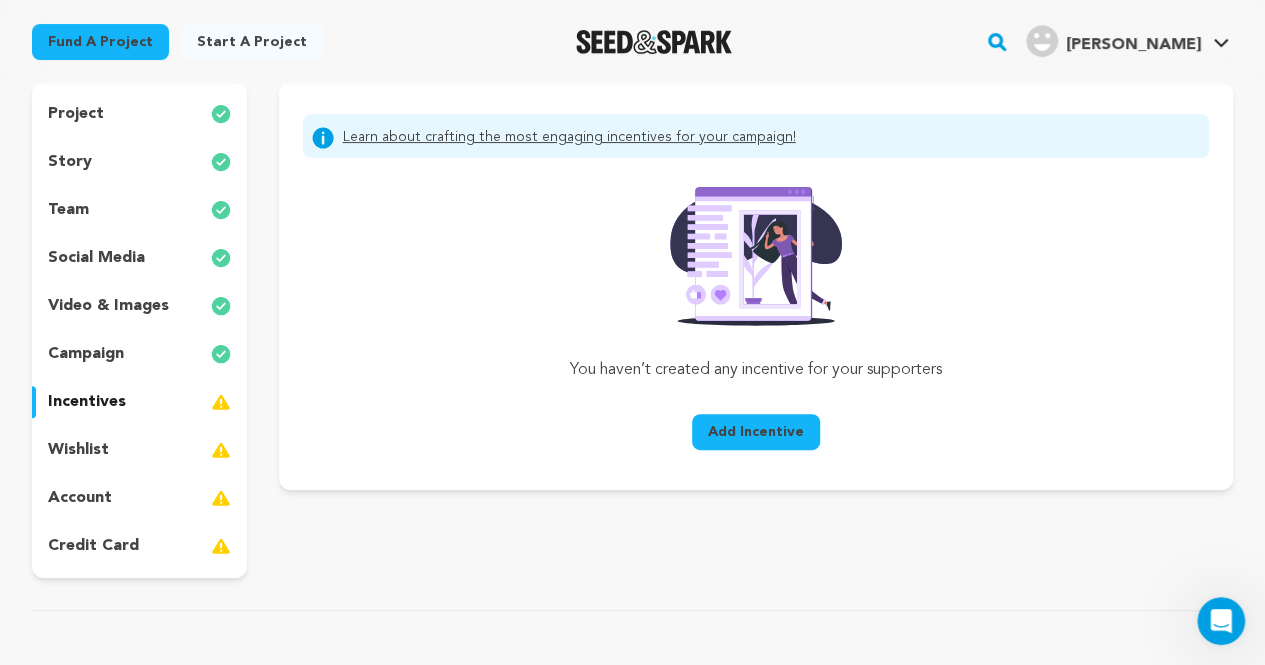 scroll, scrollTop: 162, scrollLeft: 0, axis: vertical 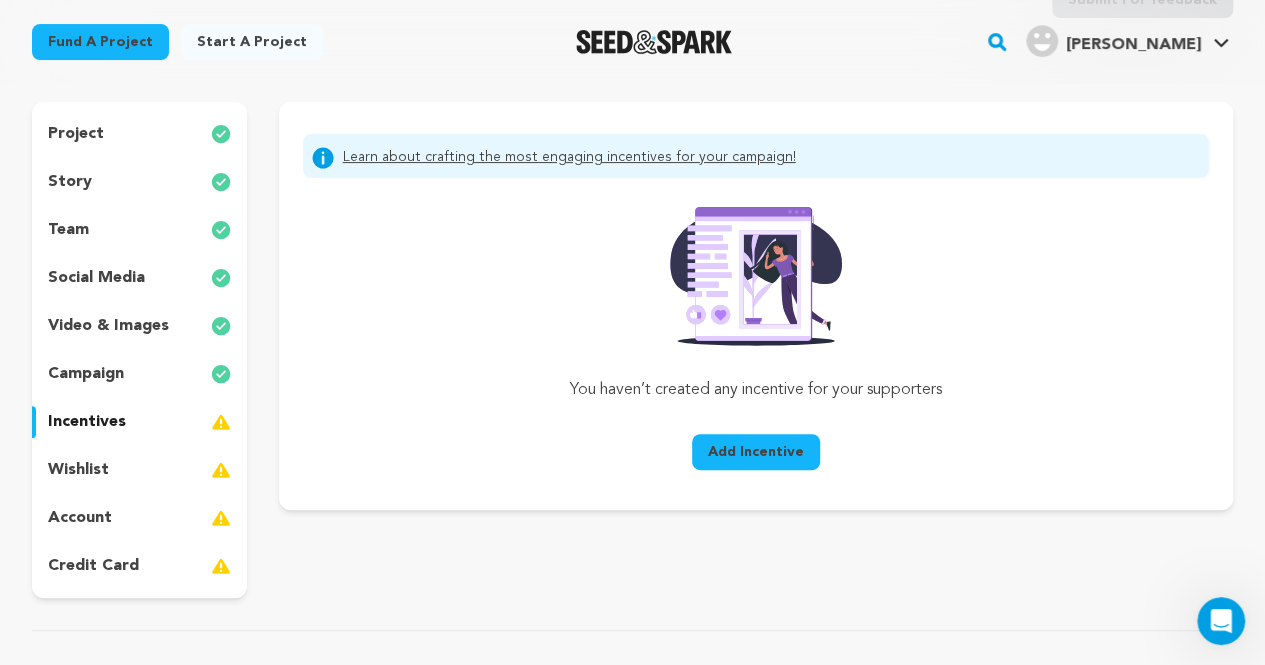 click on "wishlist" at bounding box center [78, 470] 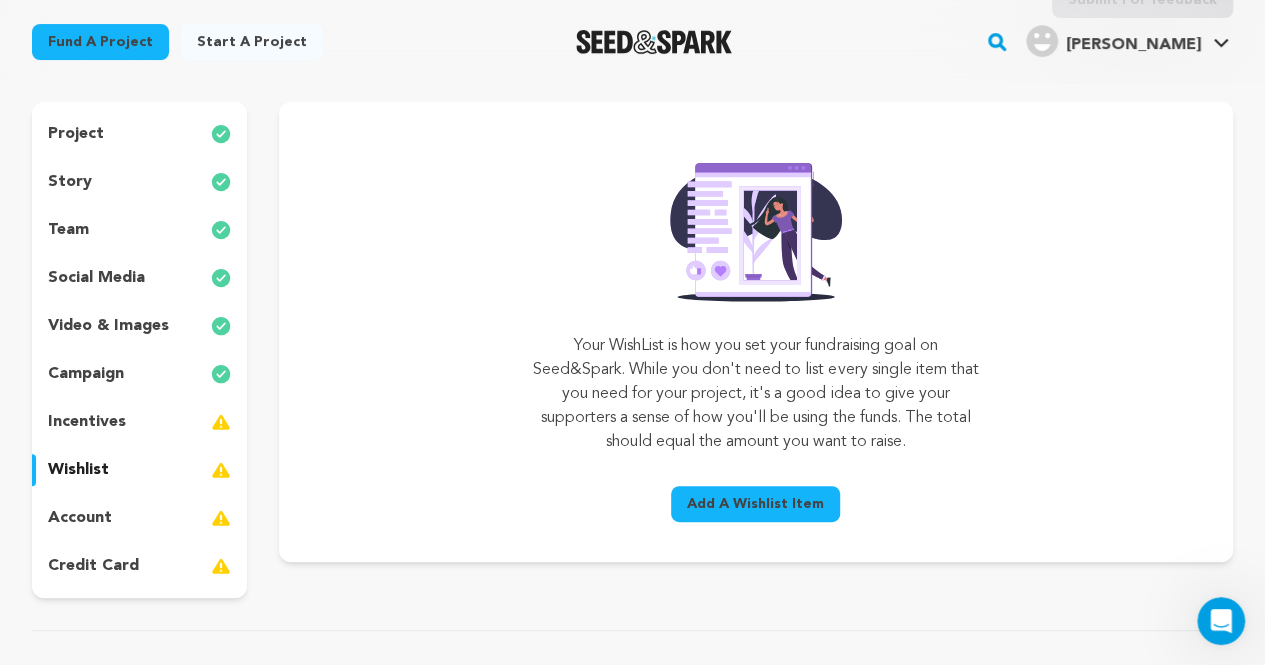 click on "Add A Wishlist Item" at bounding box center (755, 504) 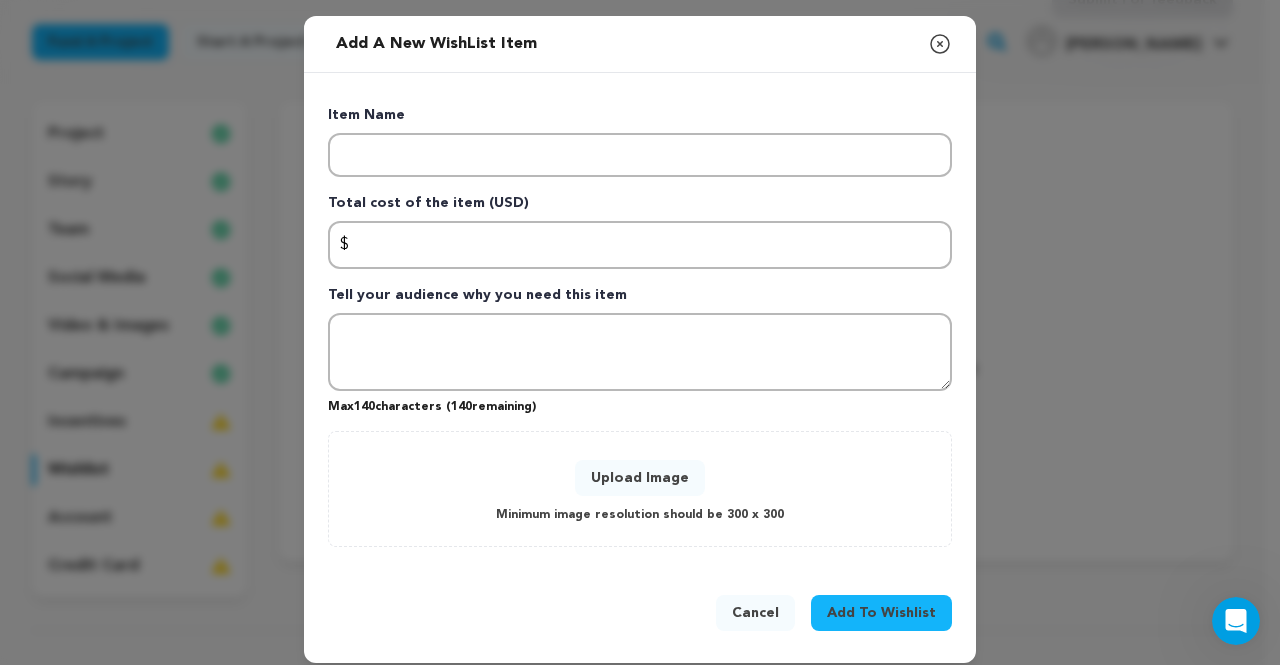 click 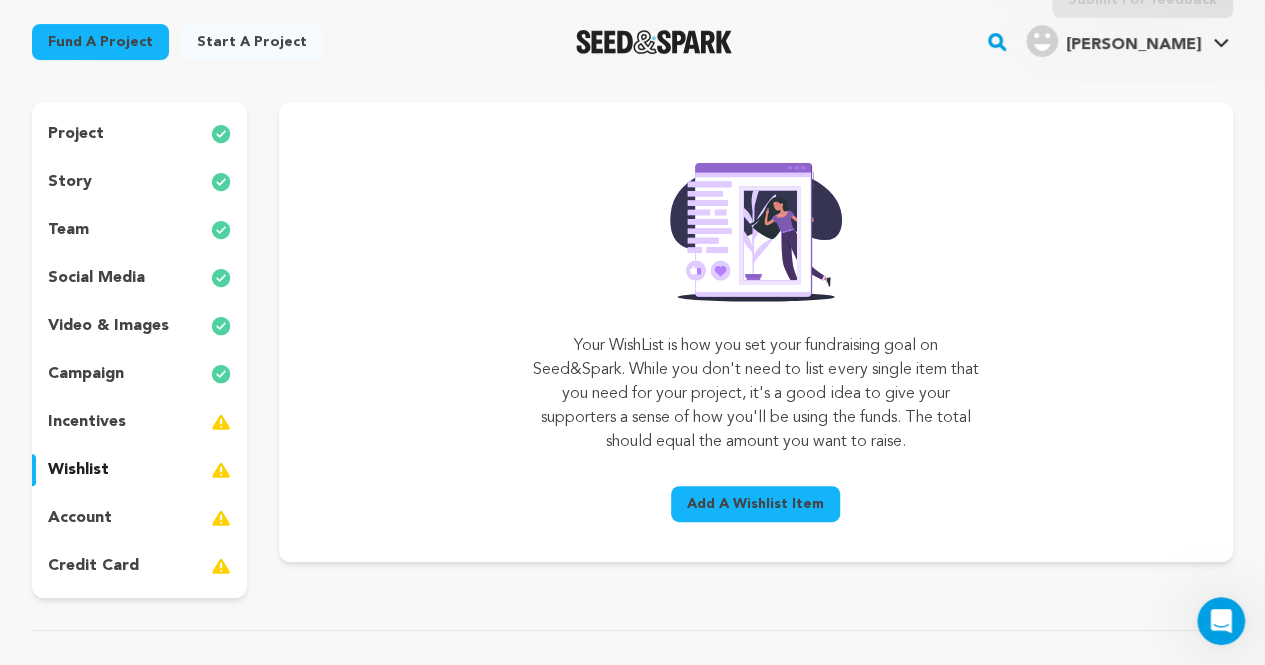 click on "account" at bounding box center [139, 518] 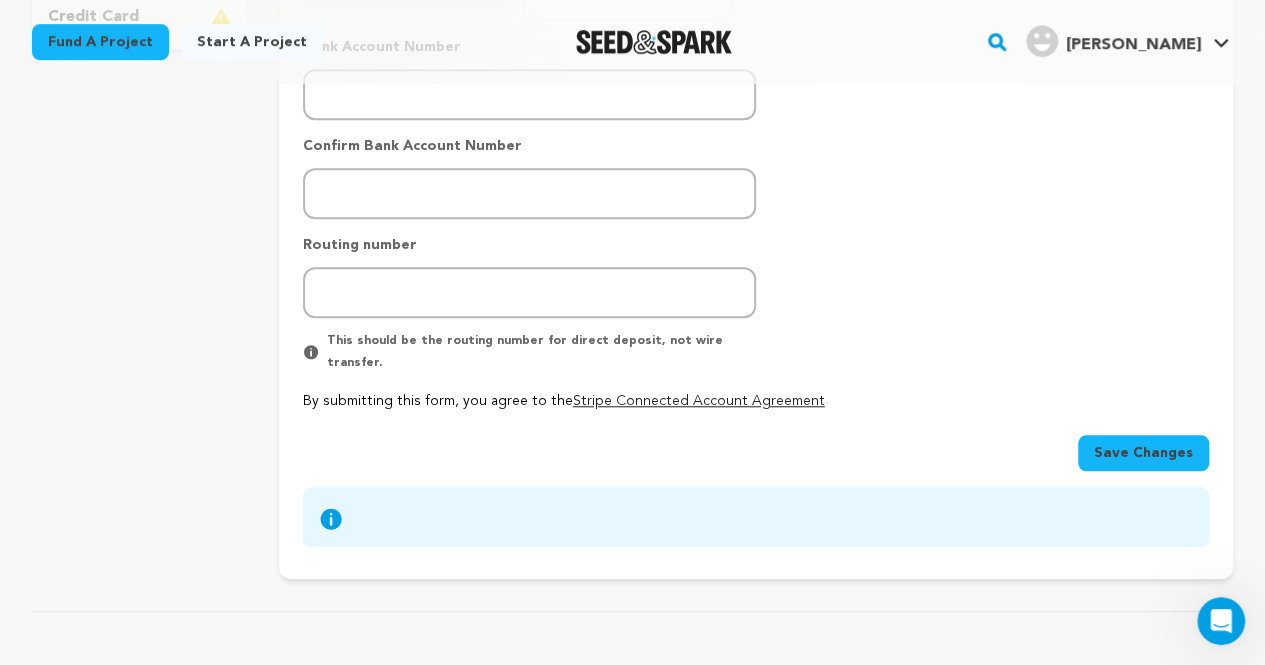 scroll, scrollTop: 715, scrollLeft: 0, axis: vertical 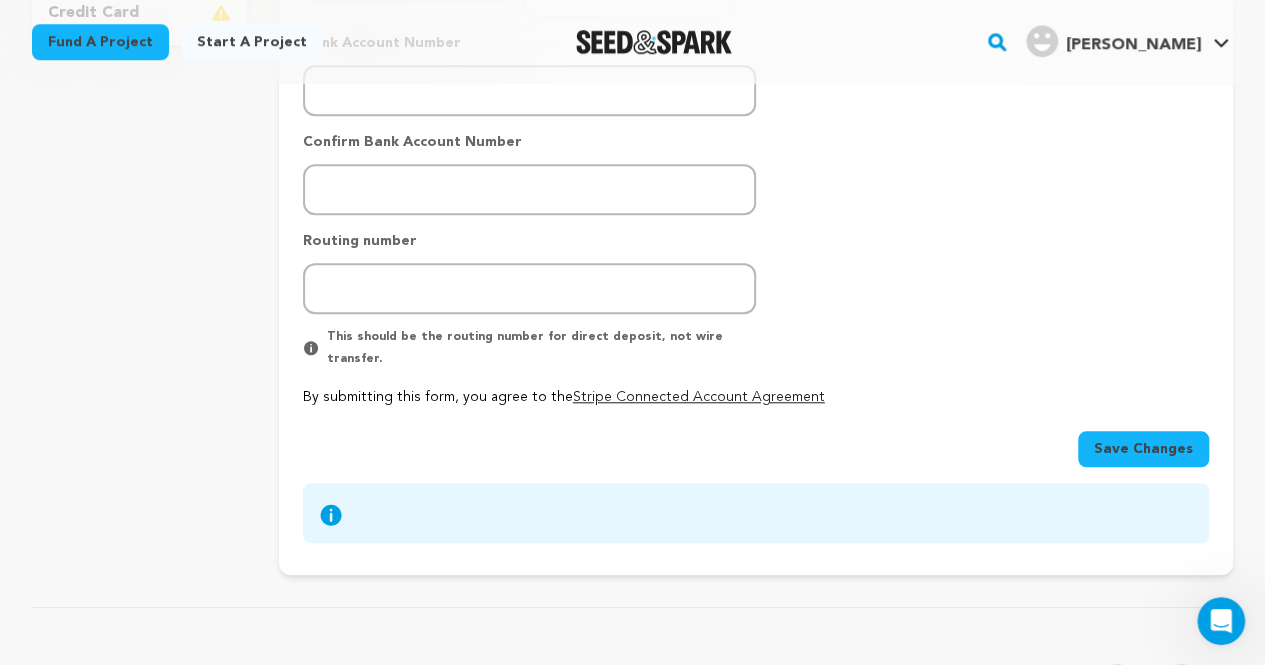 click 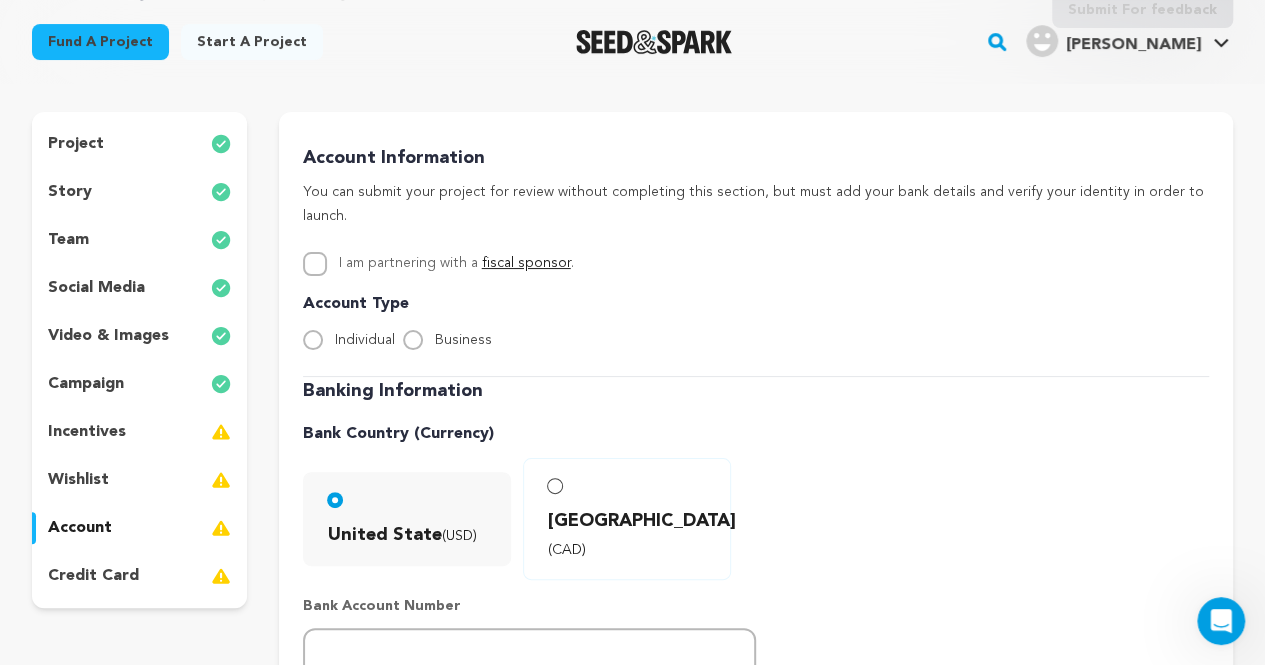 scroll, scrollTop: 150, scrollLeft: 0, axis: vertical 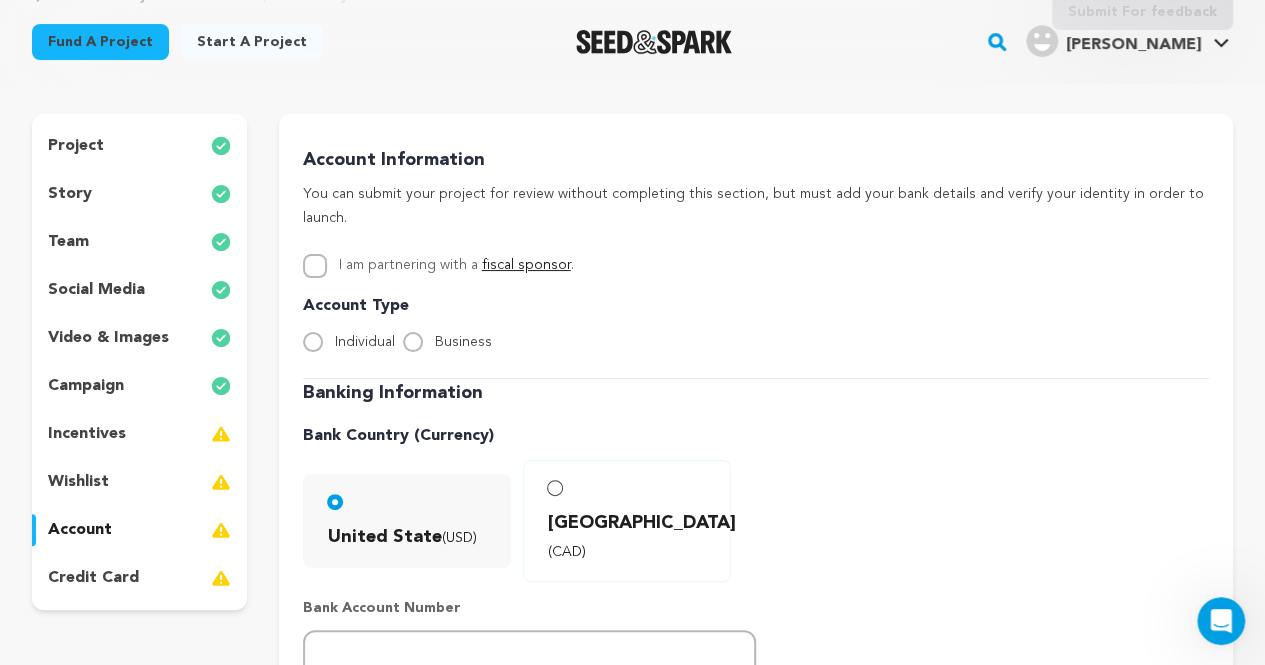 click on "credit card" at bounding box center (93, 578) 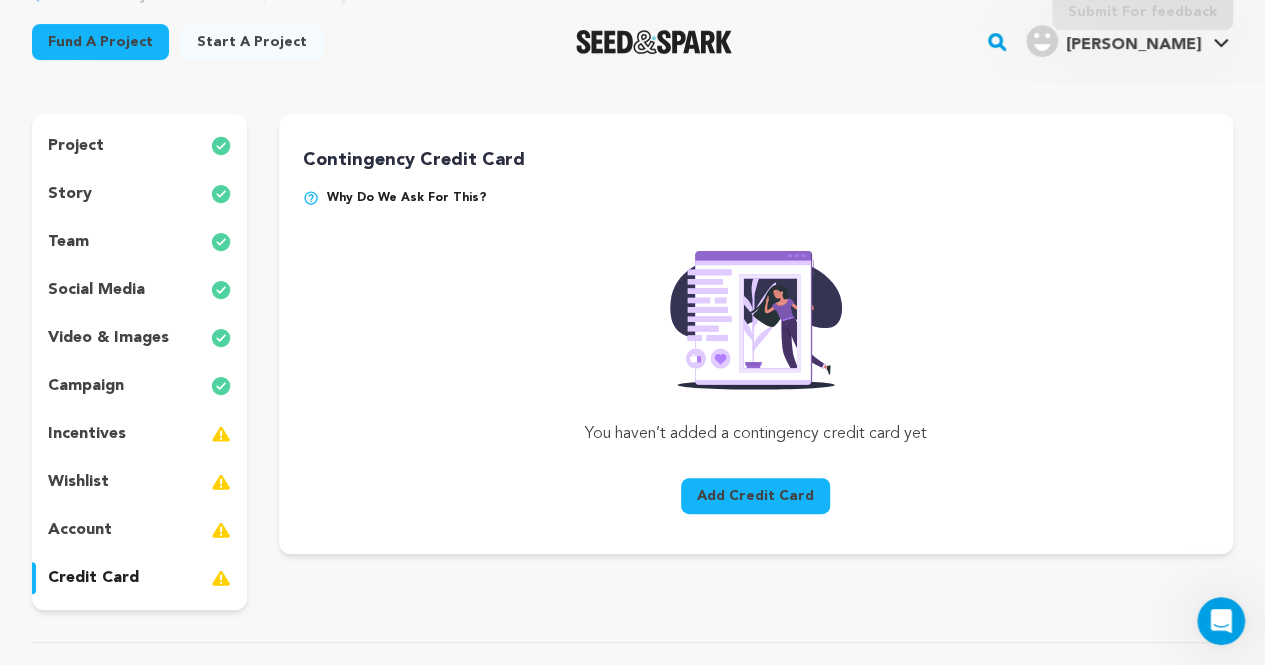 click on "Add Credit Card" at bounding box center (755, 496) 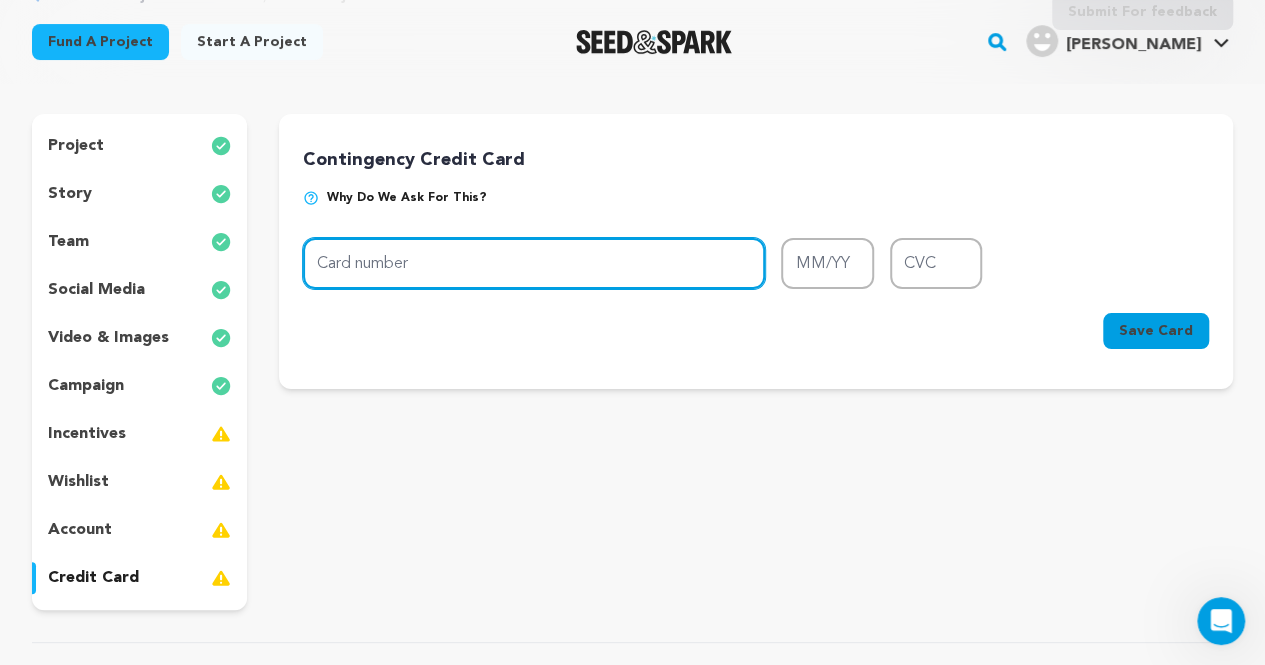 click on "Card number" at bounding box center [534, 263] 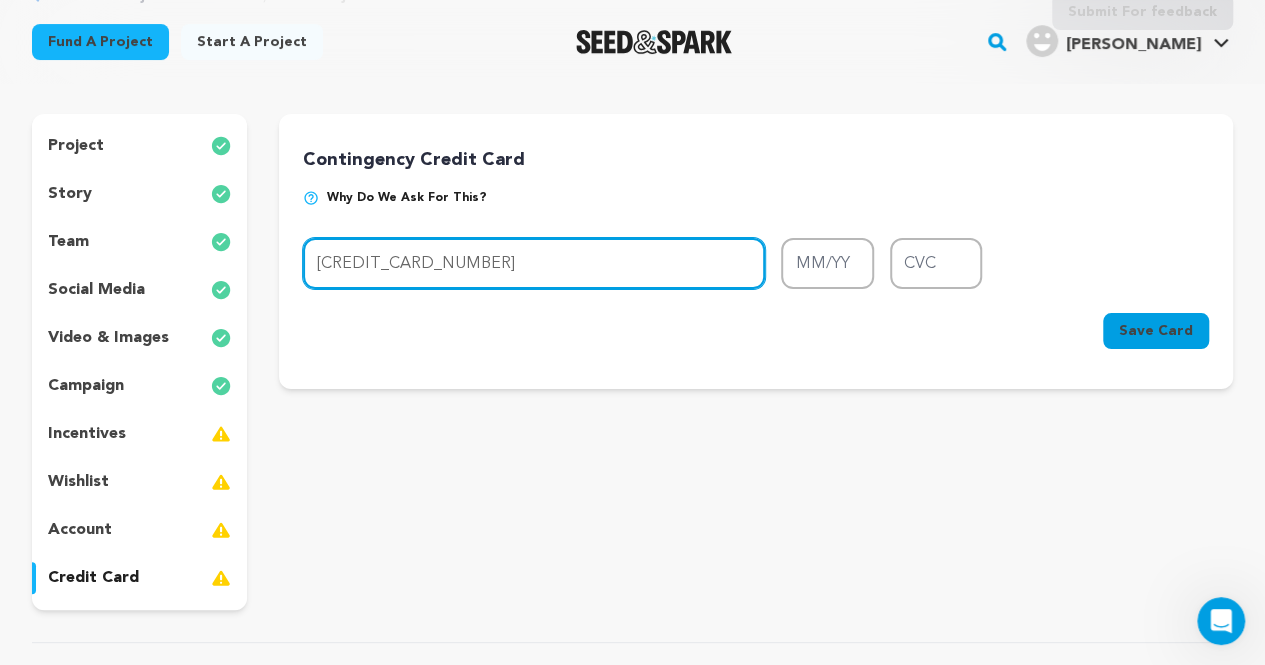 type on "4037 1000 0172 0561" 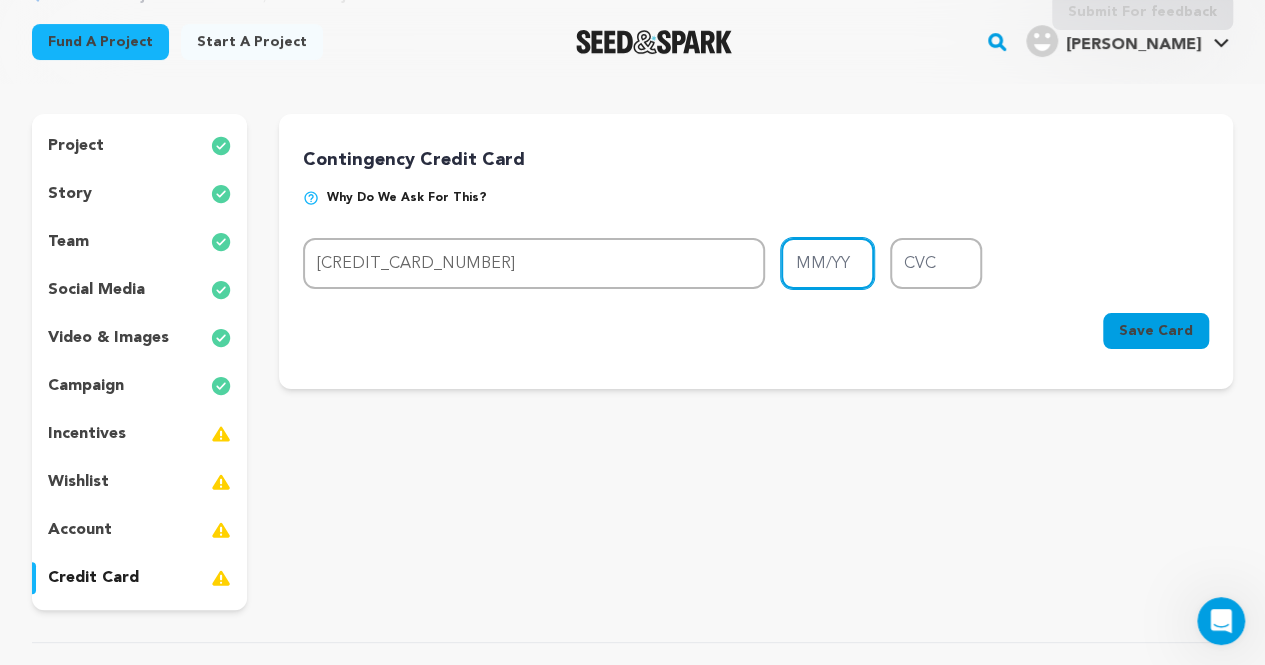 type on "07/27" 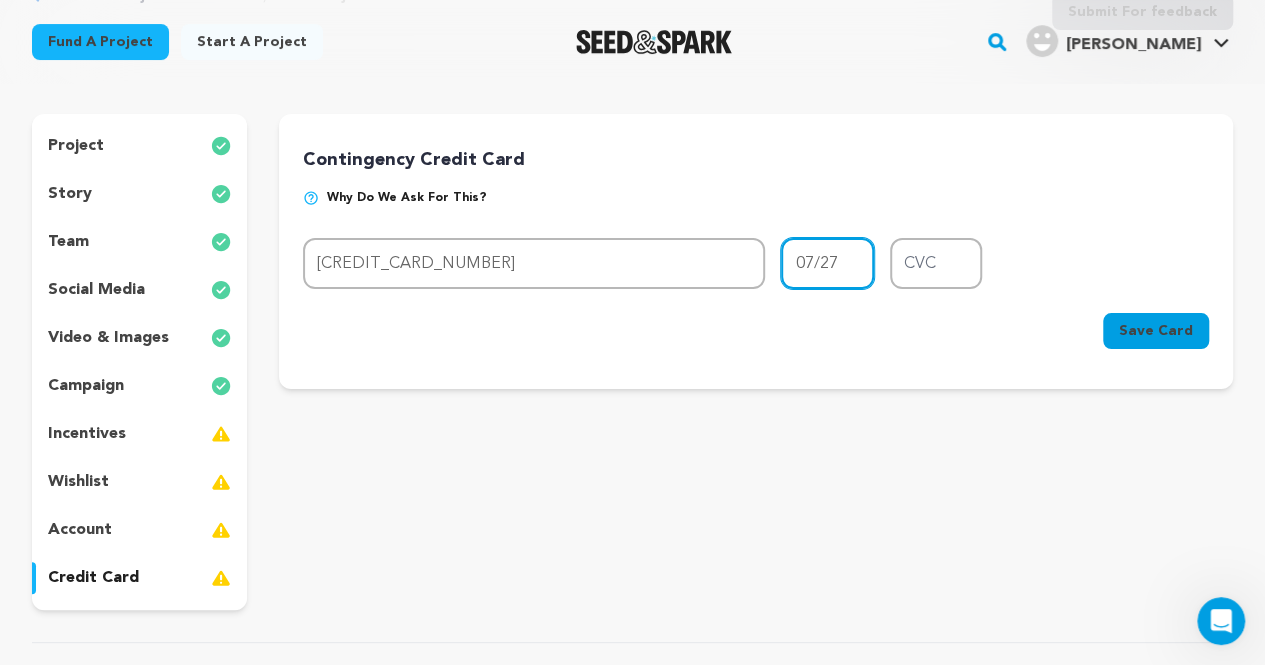 type on "678" 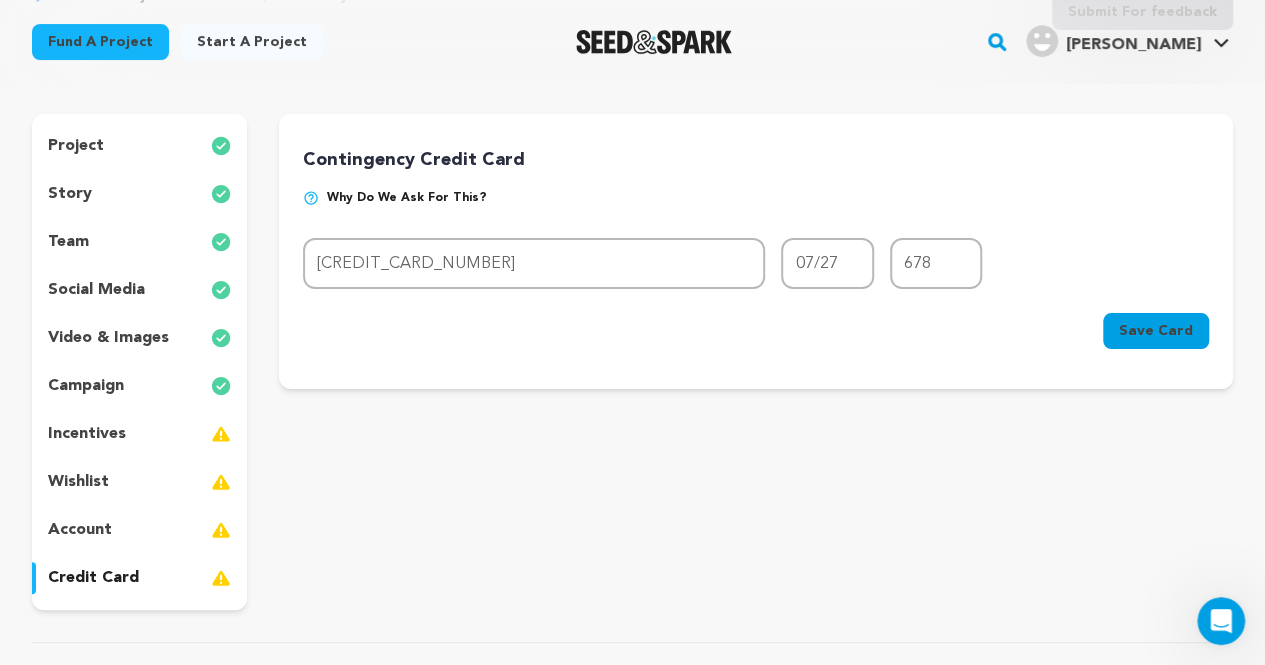 click on "Save Card" at bounding box center (1156, 331) 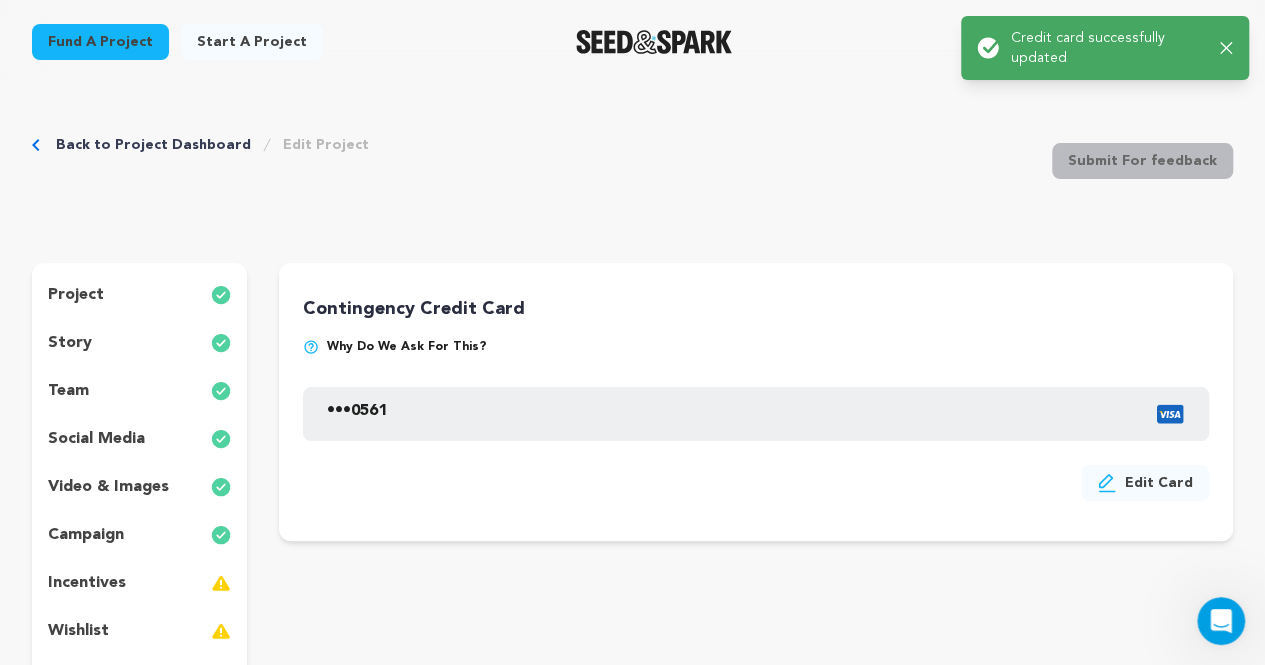 scroll, scrollTop: 0, scrollLeft: 0, axis: both 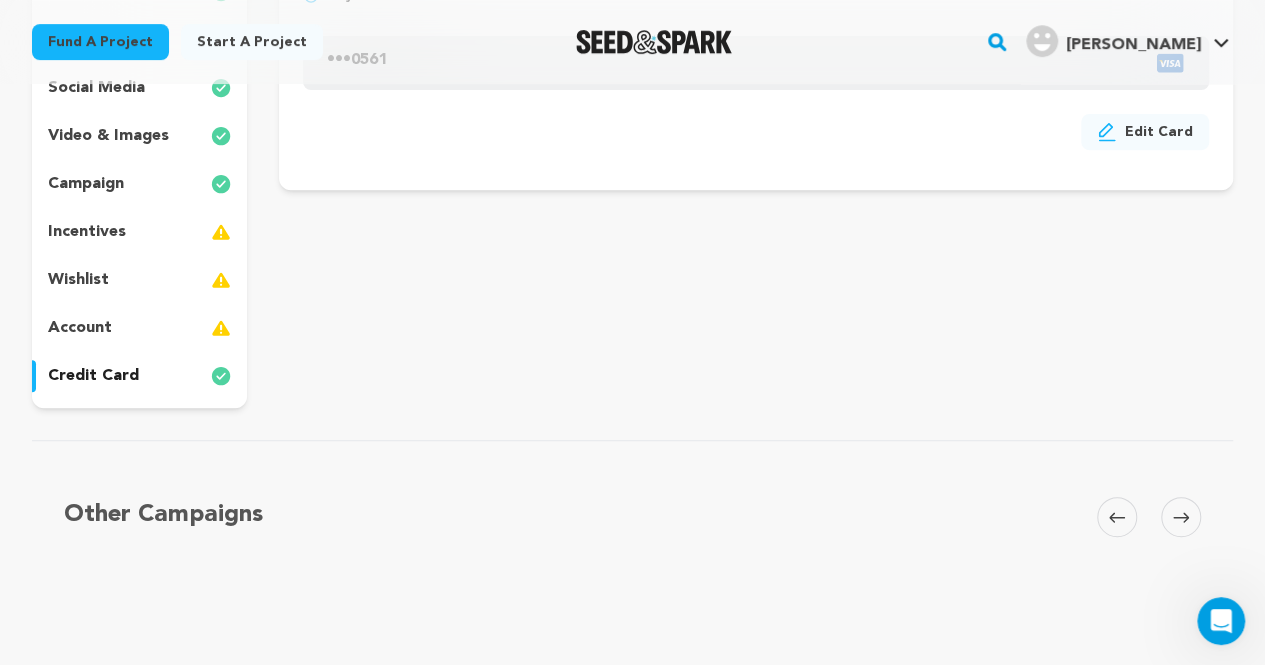 click on "video & images" at bounding box center (108, 136) 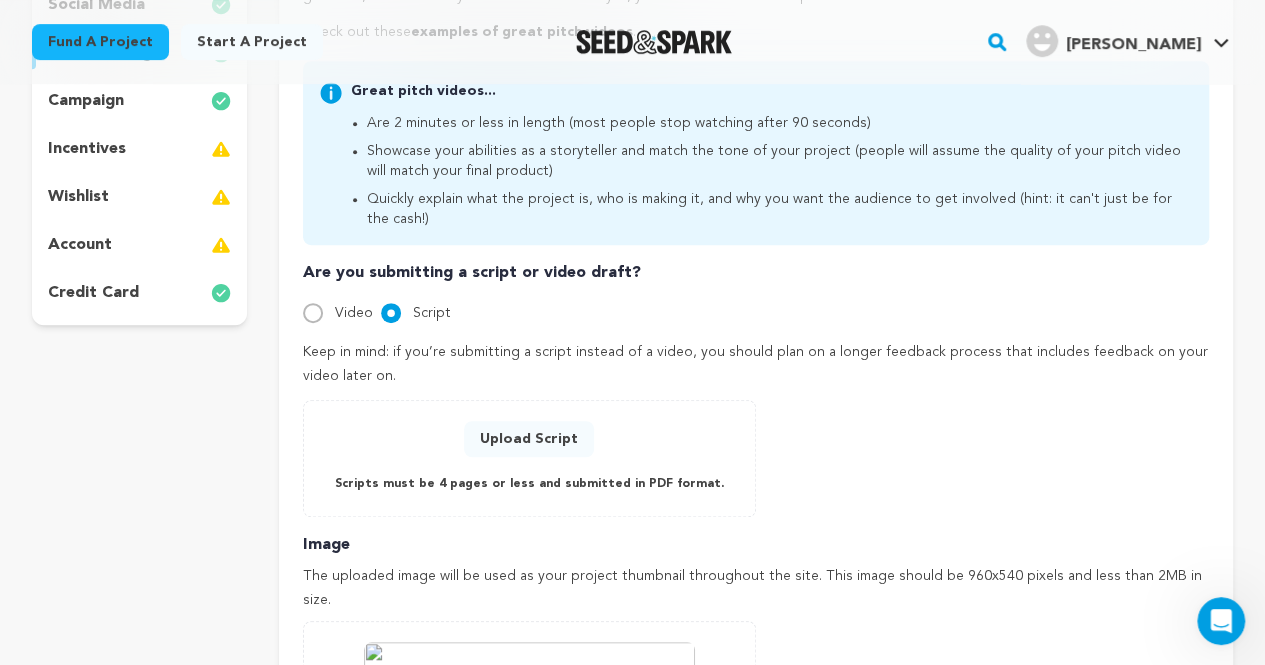 scroll, scrollTop: 442, scrollLeft: 0, axis: vertical 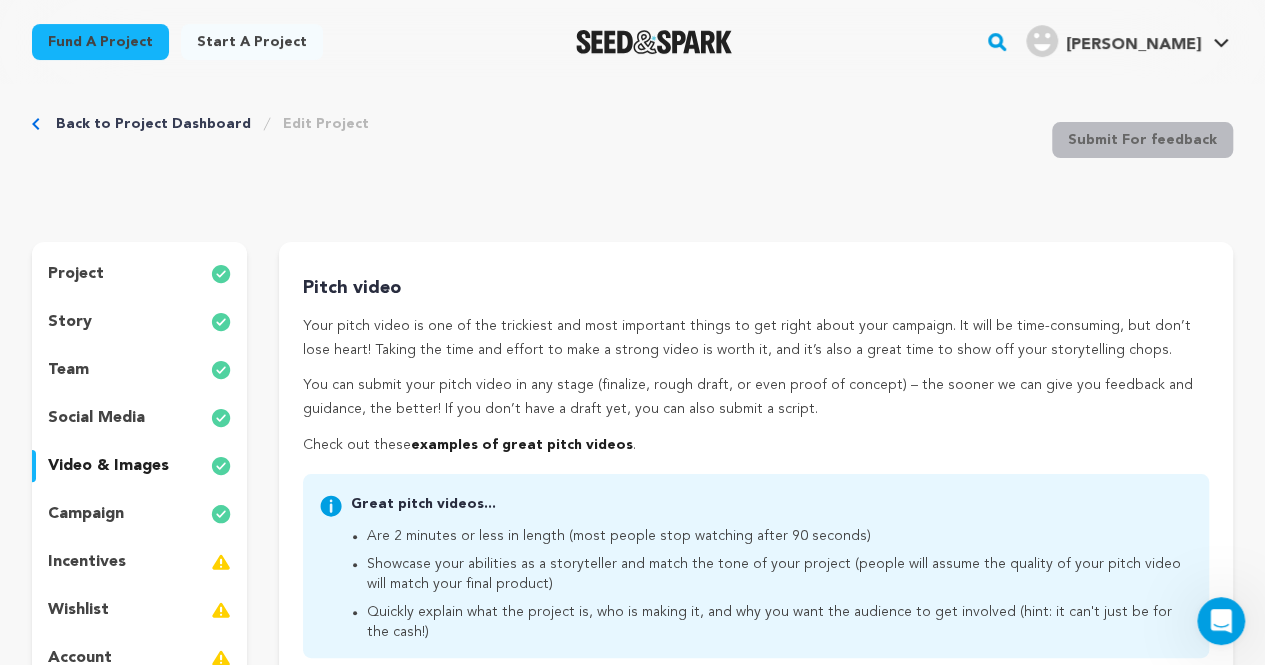 click on "campaign" at bounding box center (86, 514) 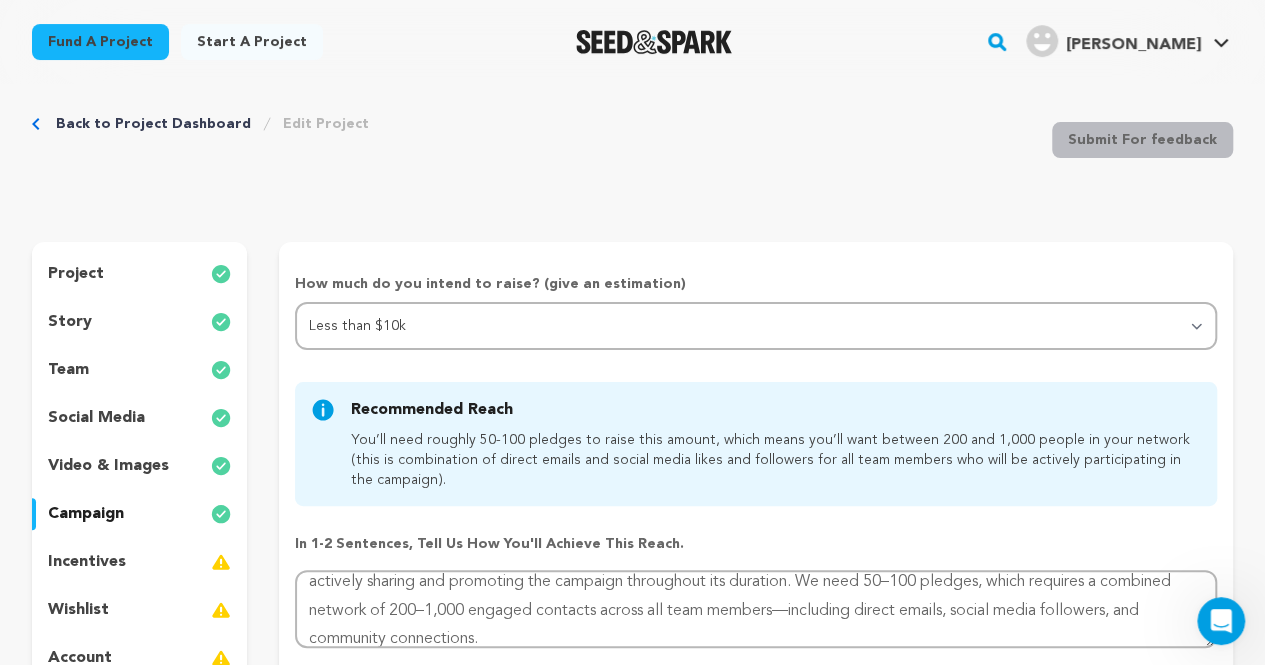 click on "story" at bounding box center [139, 322] 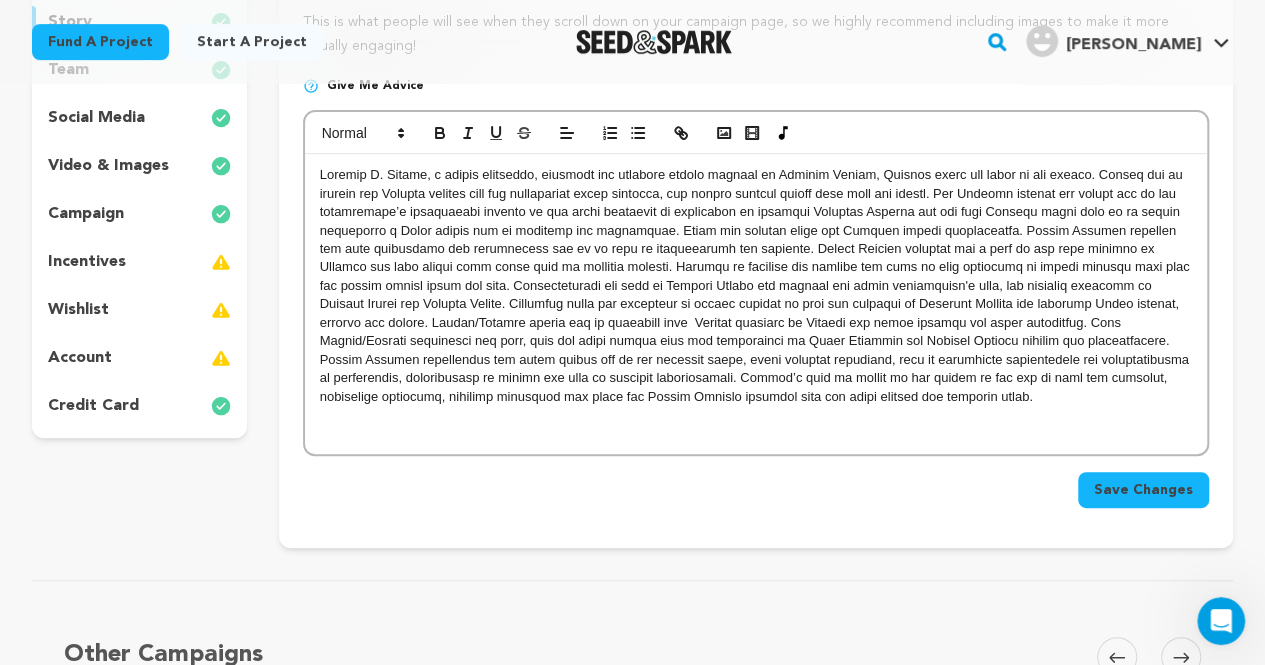 scroll, scrollTop: 324, scrollLeft: 0, axis: vertical 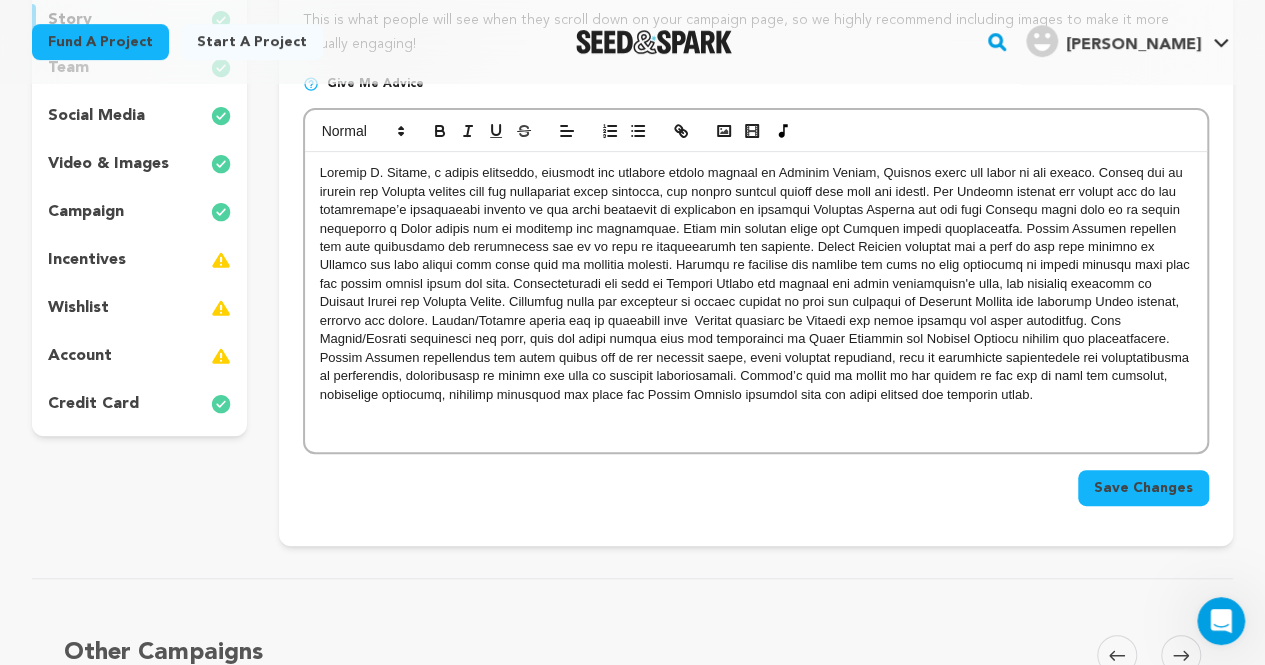 click at bounding box center (756, 284) 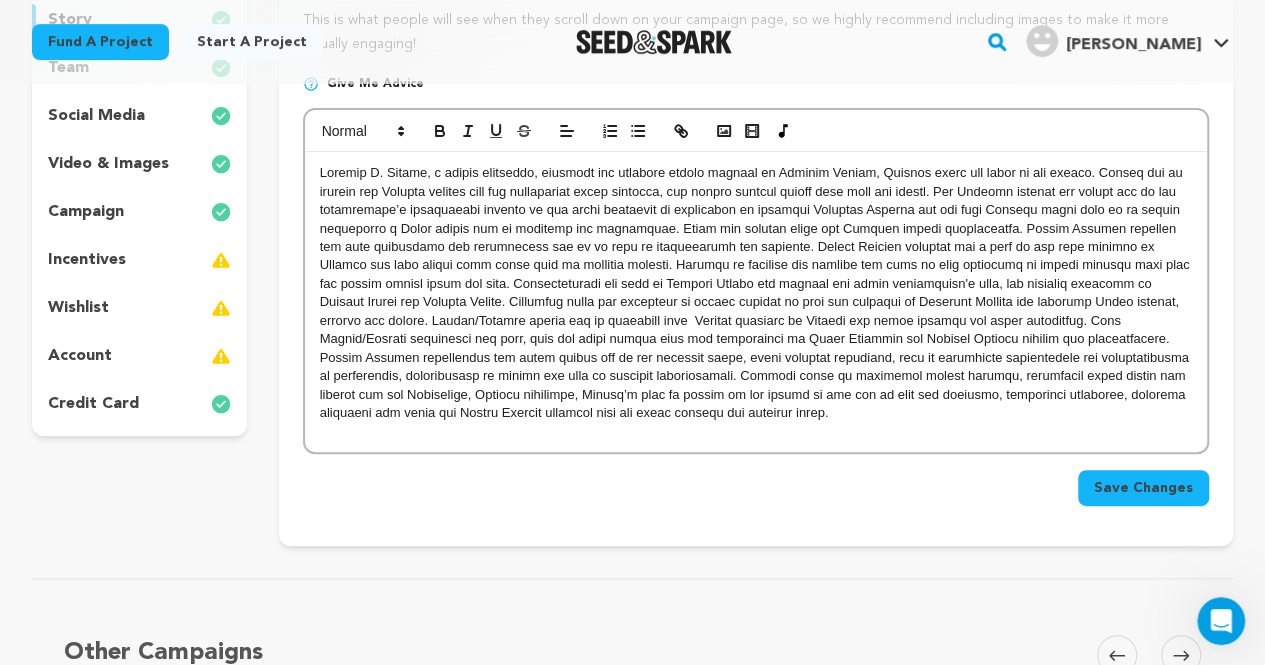 click at bounding box center (756, 293) 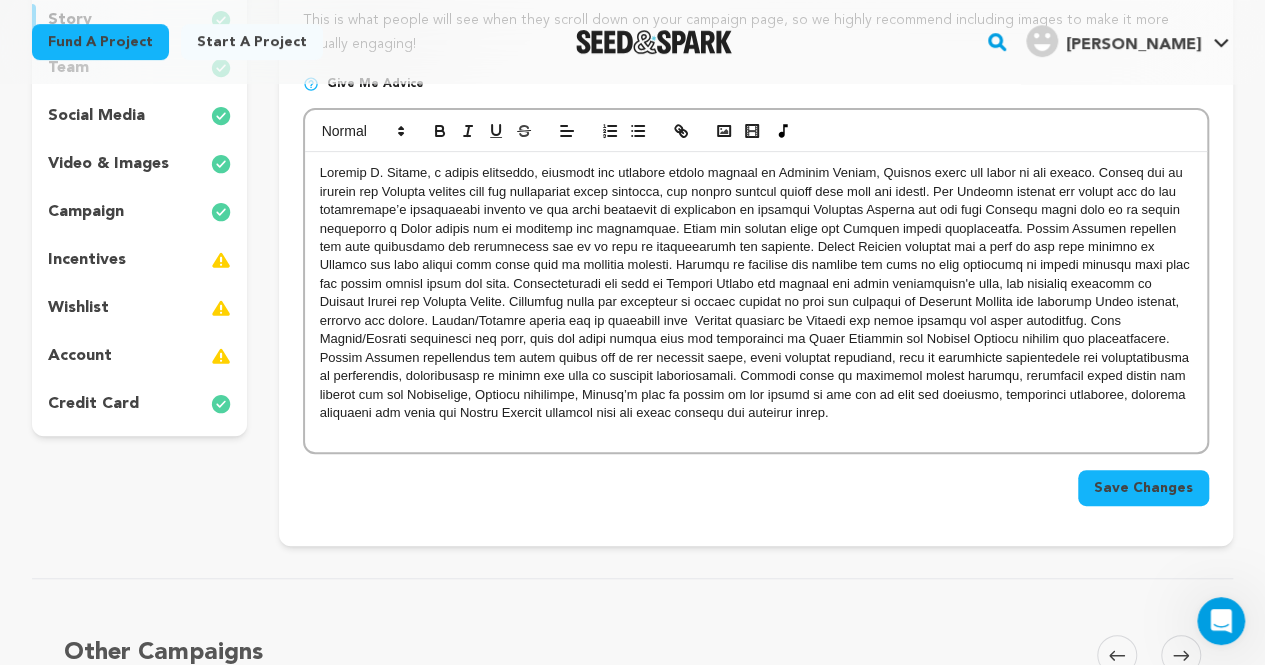 click at bounding box center [756, 293] 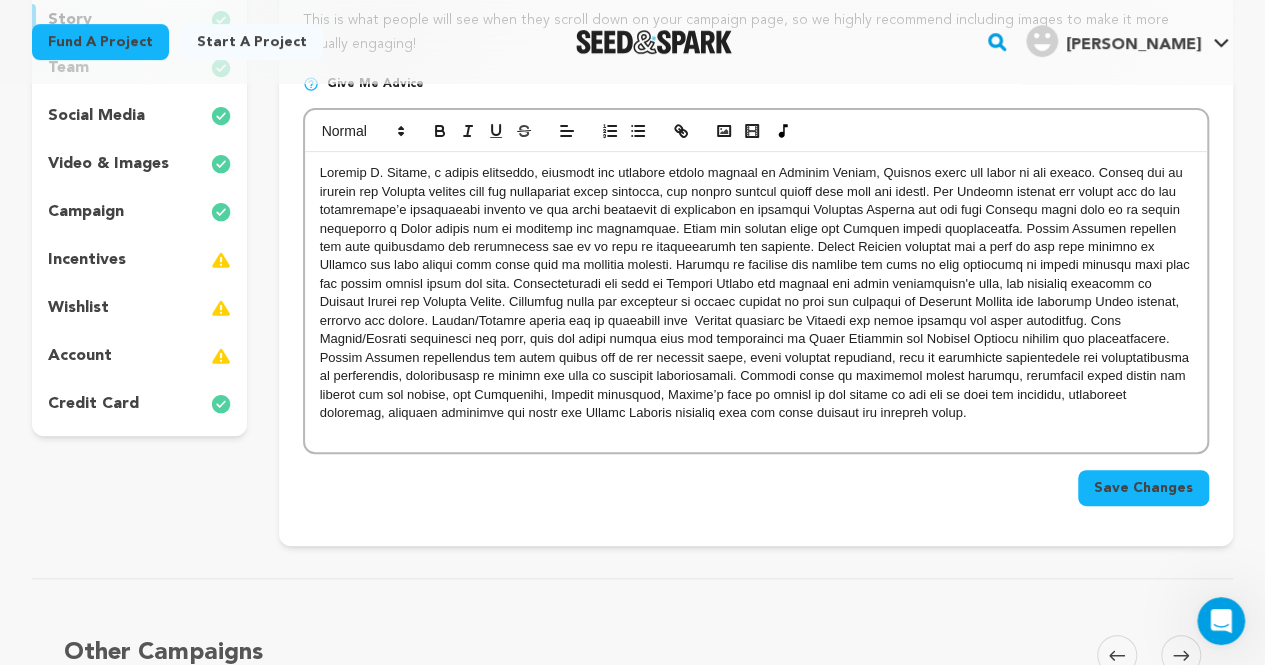 click at bounding box center (756, 293) 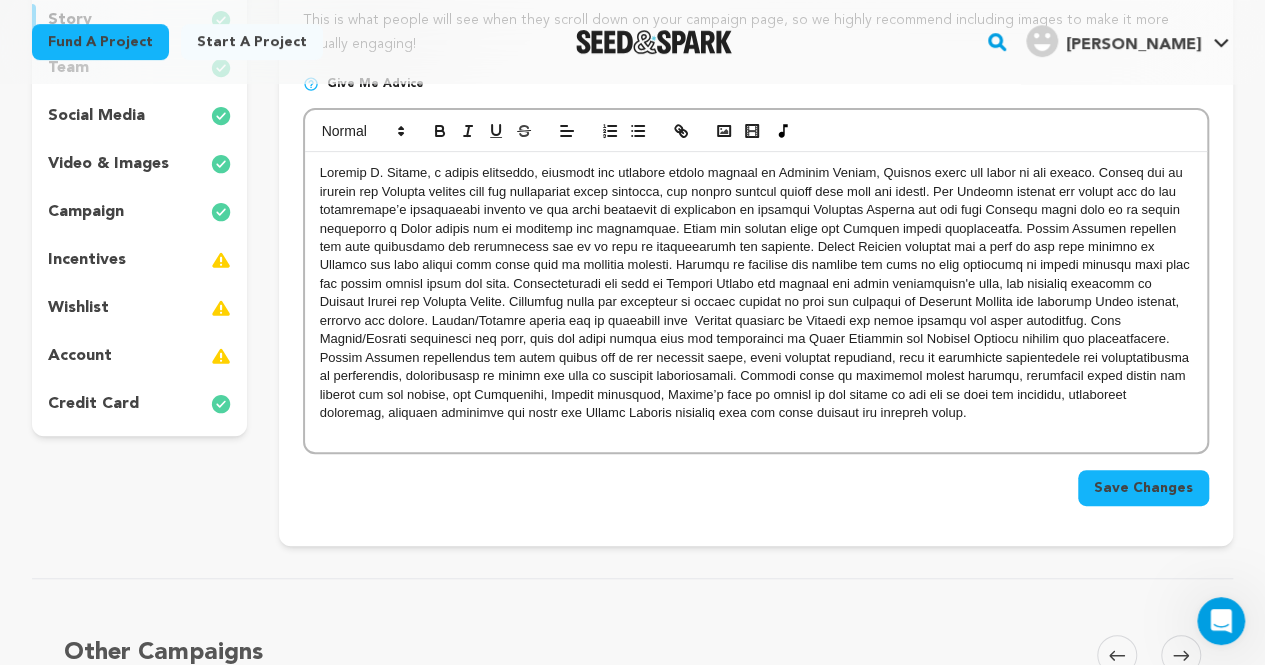 click at bounding box center [756, 293] 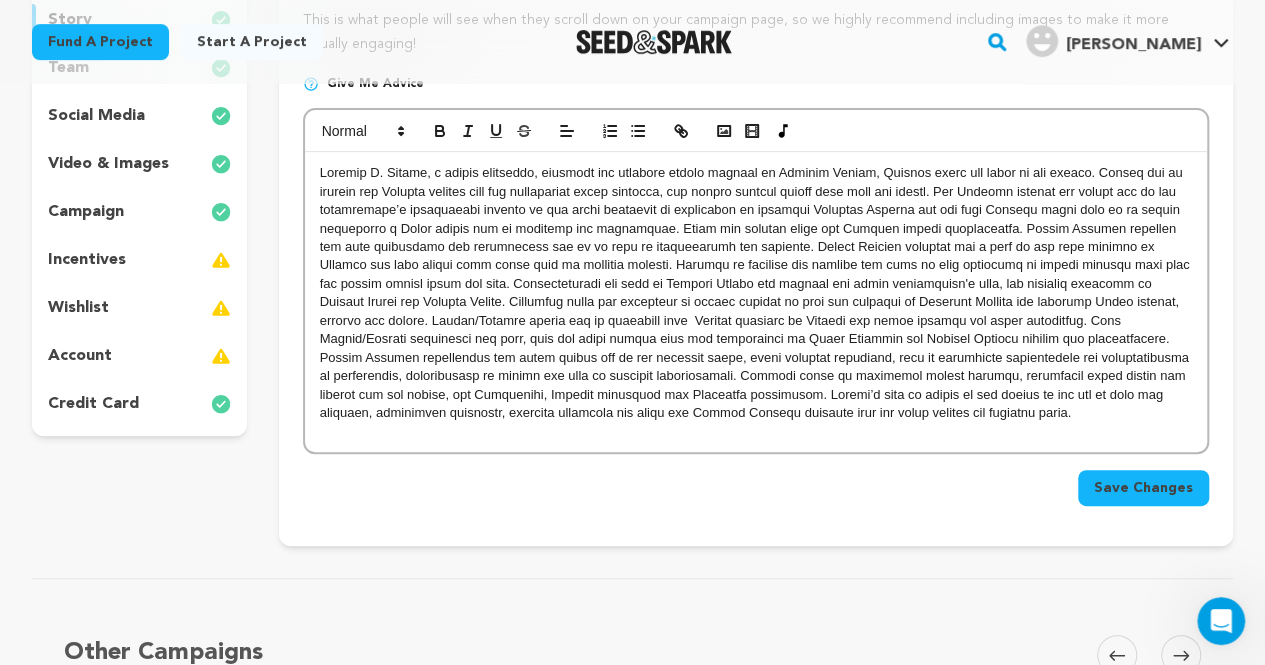click at bounding box center [756, 293] 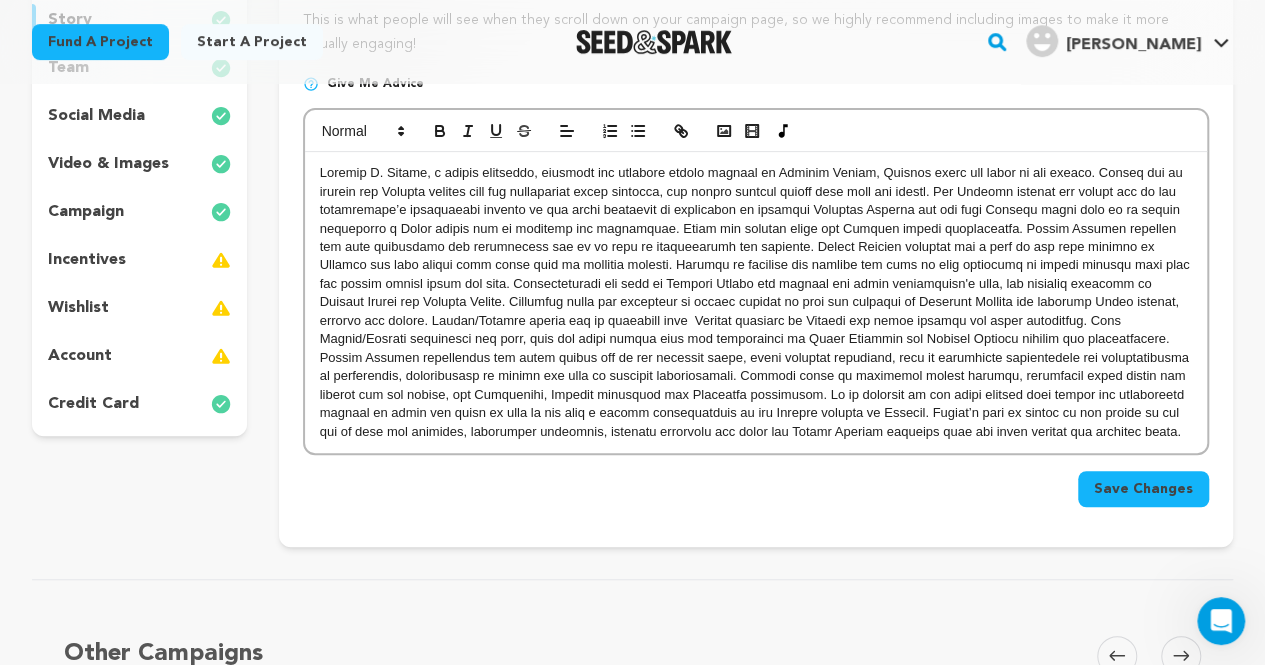 click on "Save Changes" at bounding box center [1143, 489] 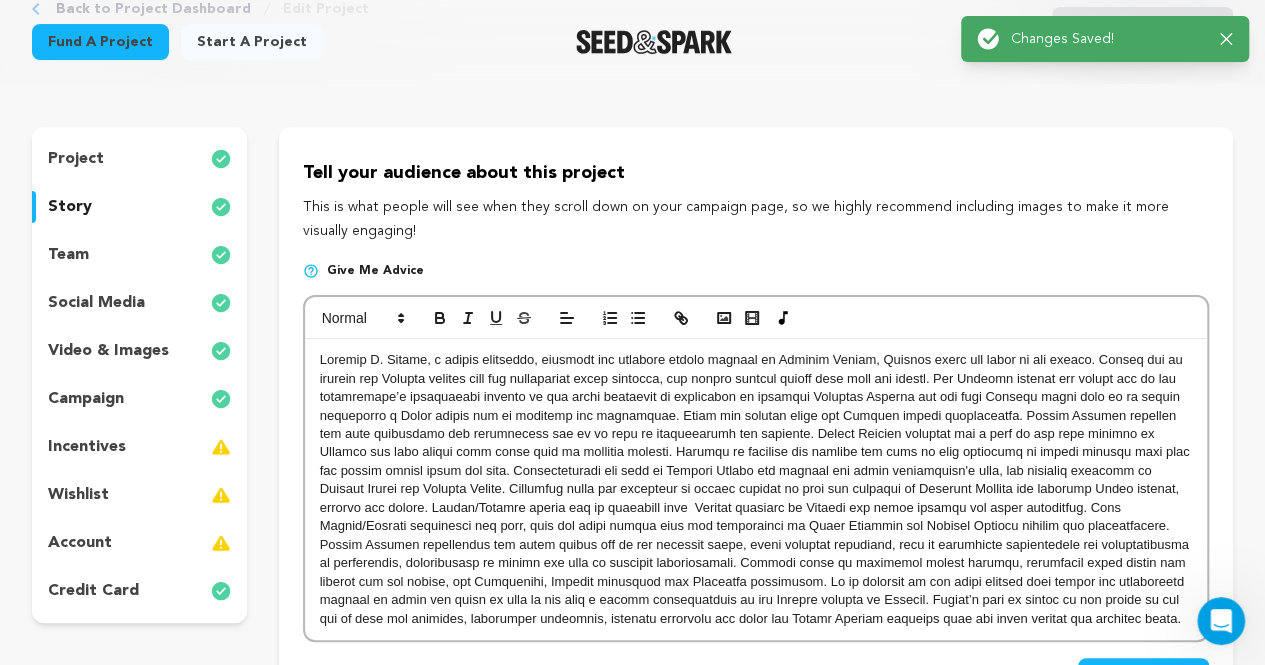 scroll, scrollTop: 0, scrollLeft: 0, axis: both 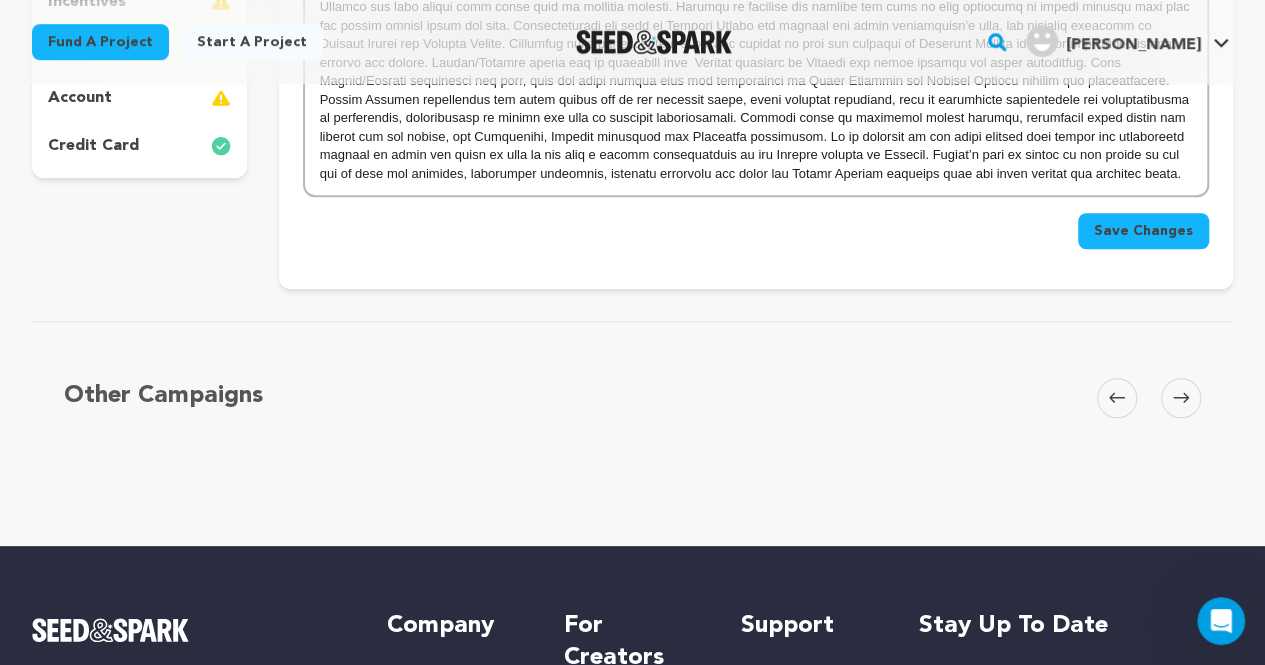 click on "Save Changes" at bounding box center [1143, 231] 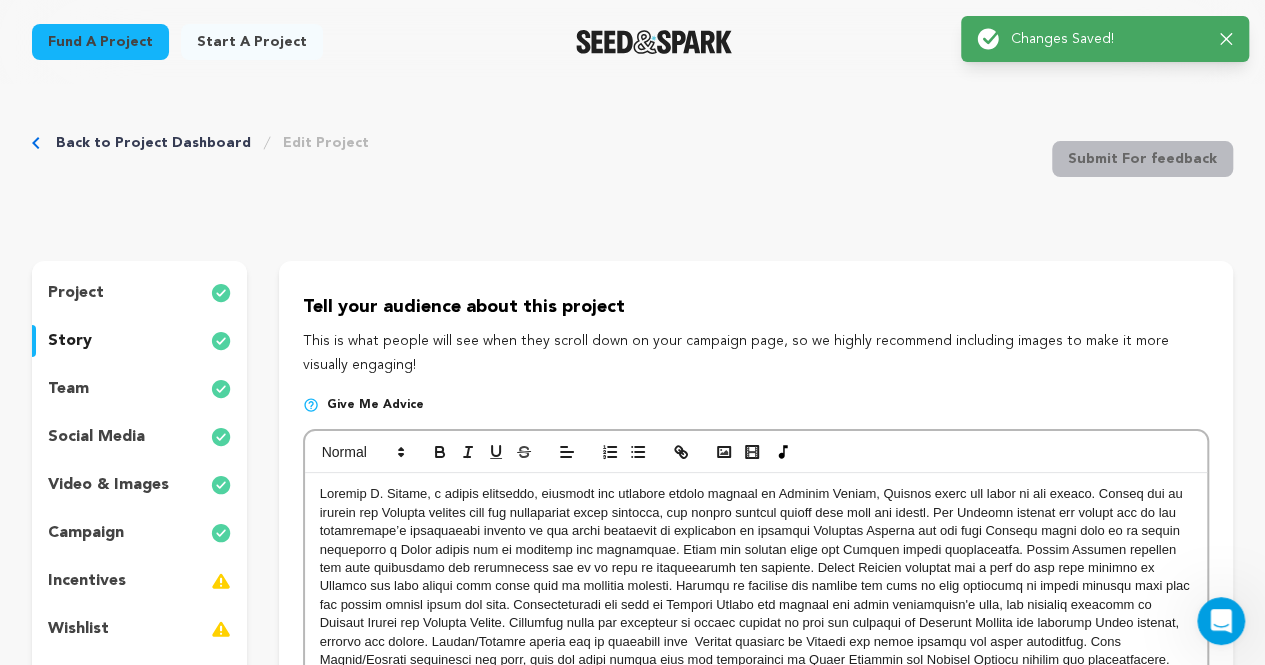 scroll, scrollTop: 0, scrollLeft: 0, axis: both 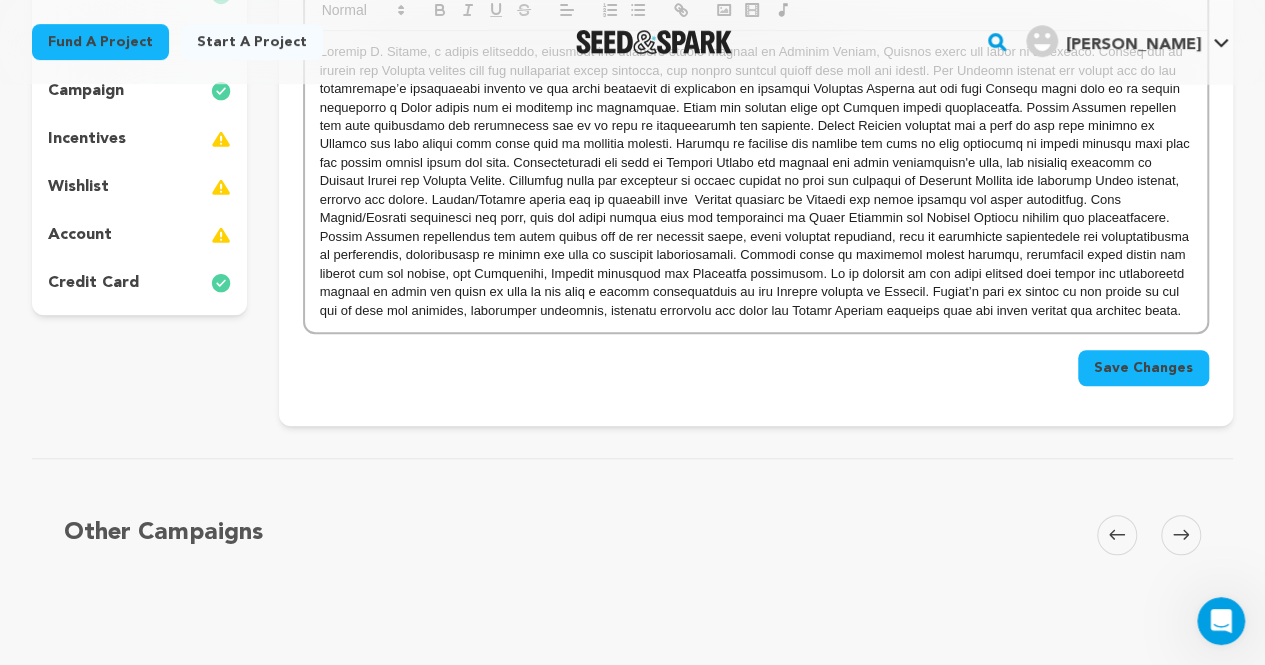 click on "Save Changes" at bounding box center [1143, 368] 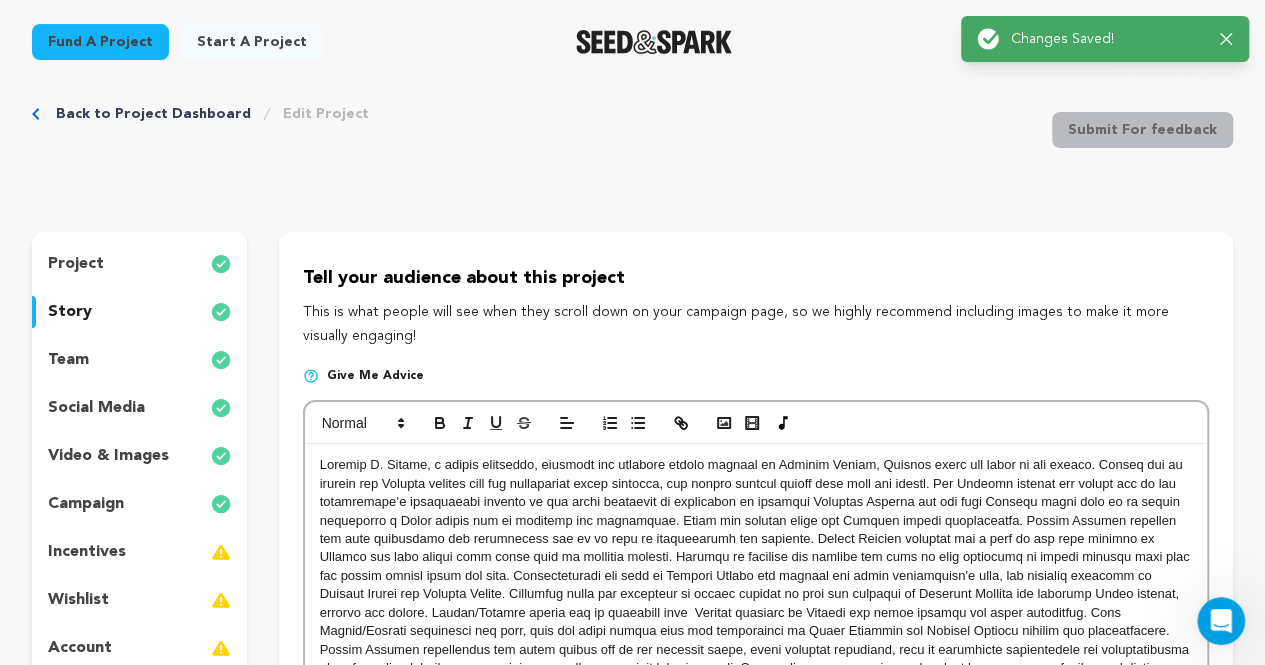 scroll, scrollTop: 0, scrollLeft: 0, axis: both 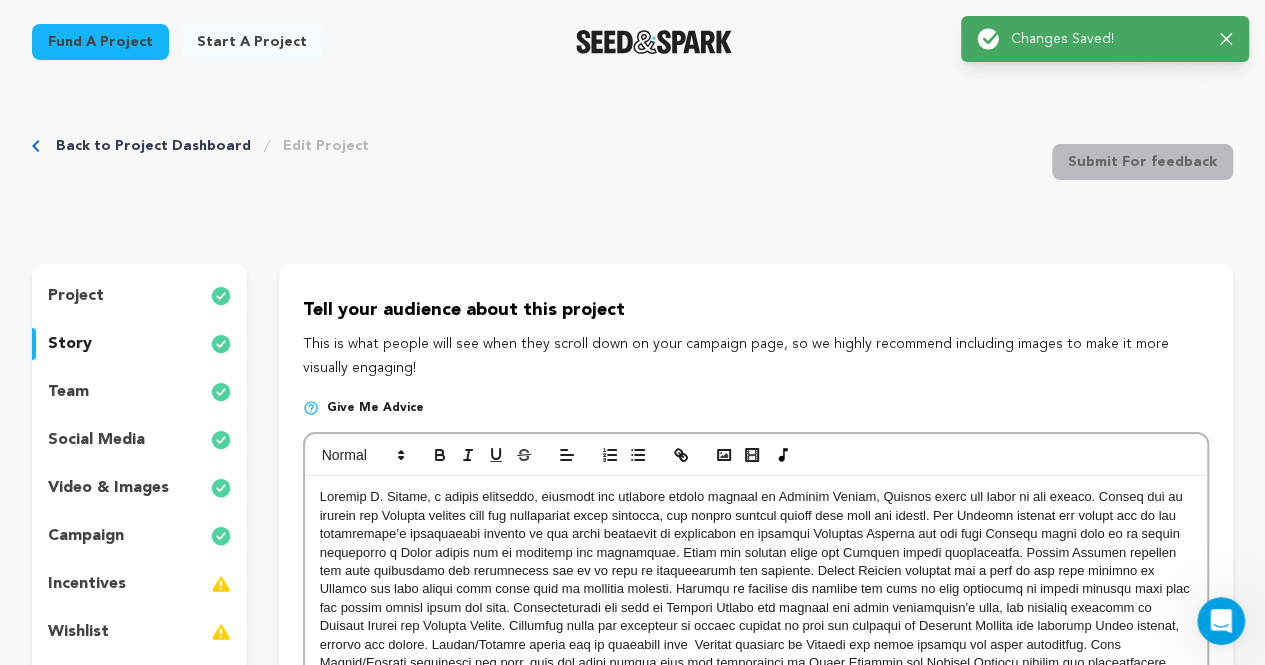 click on "video & images" at bounding box center (108, 488) 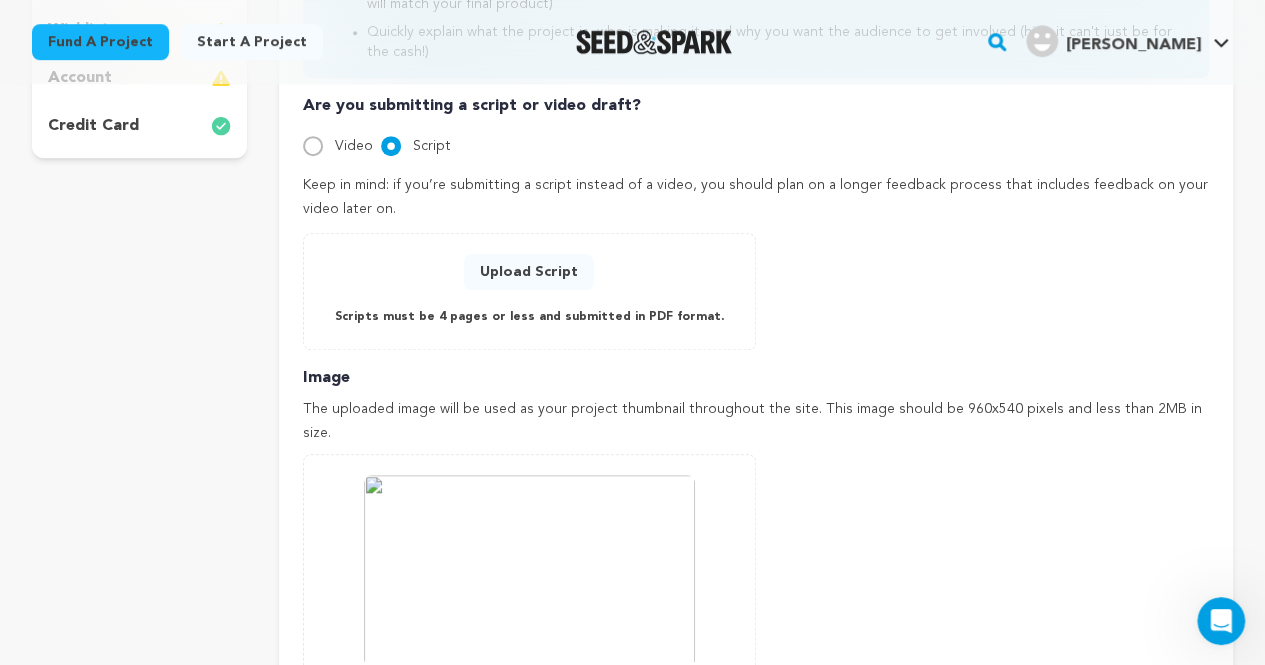 scroll, scrollTop: 634, scrollLeft: 0, axis: vertical 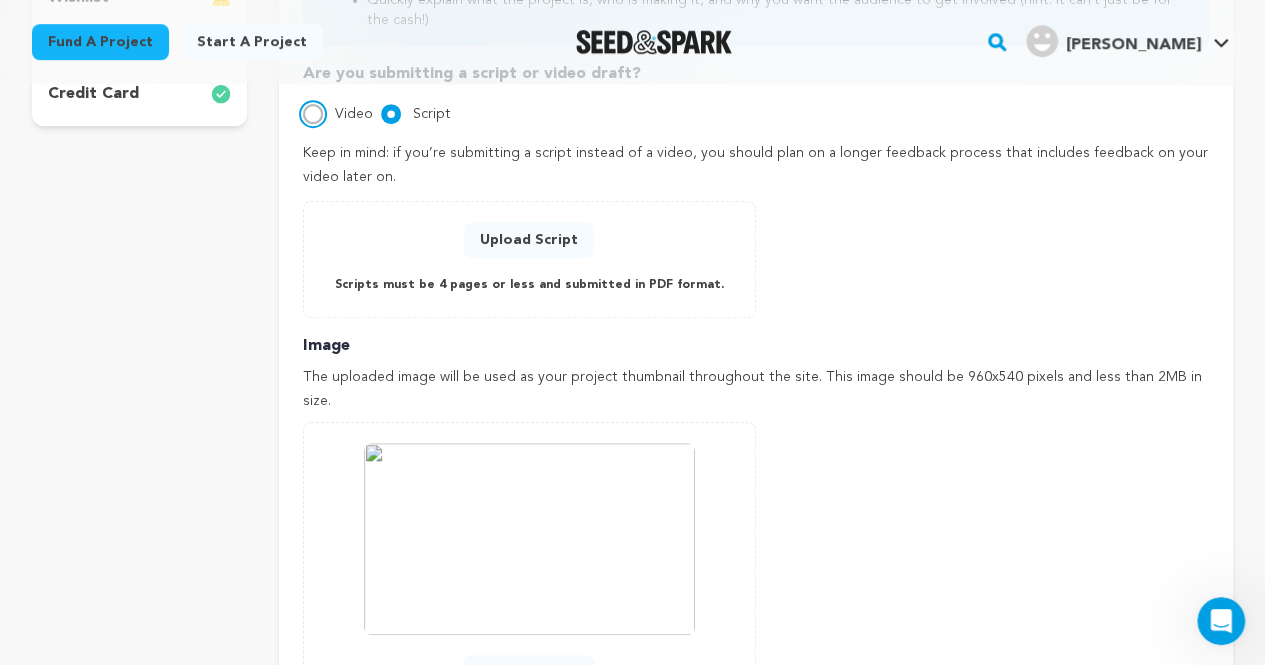 click on "Video" at bounding box center (313, 114) 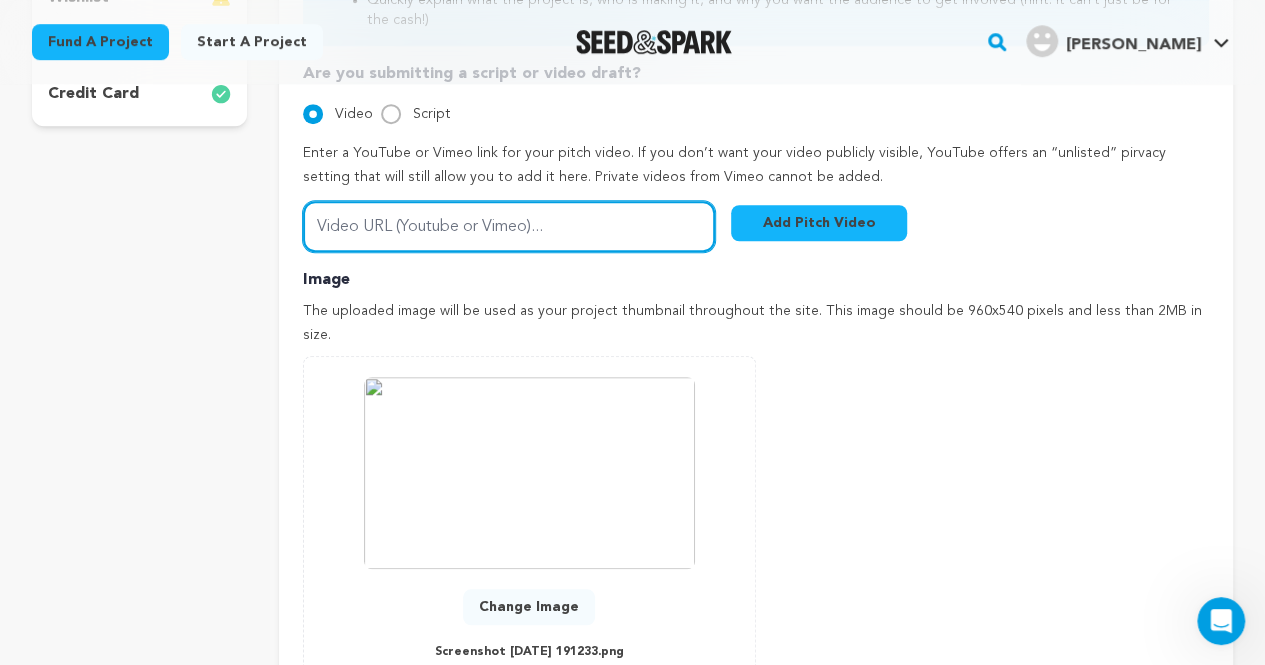 click on "Video URL (Youtube or Vimeo)..." at bounding box center [509, 226] 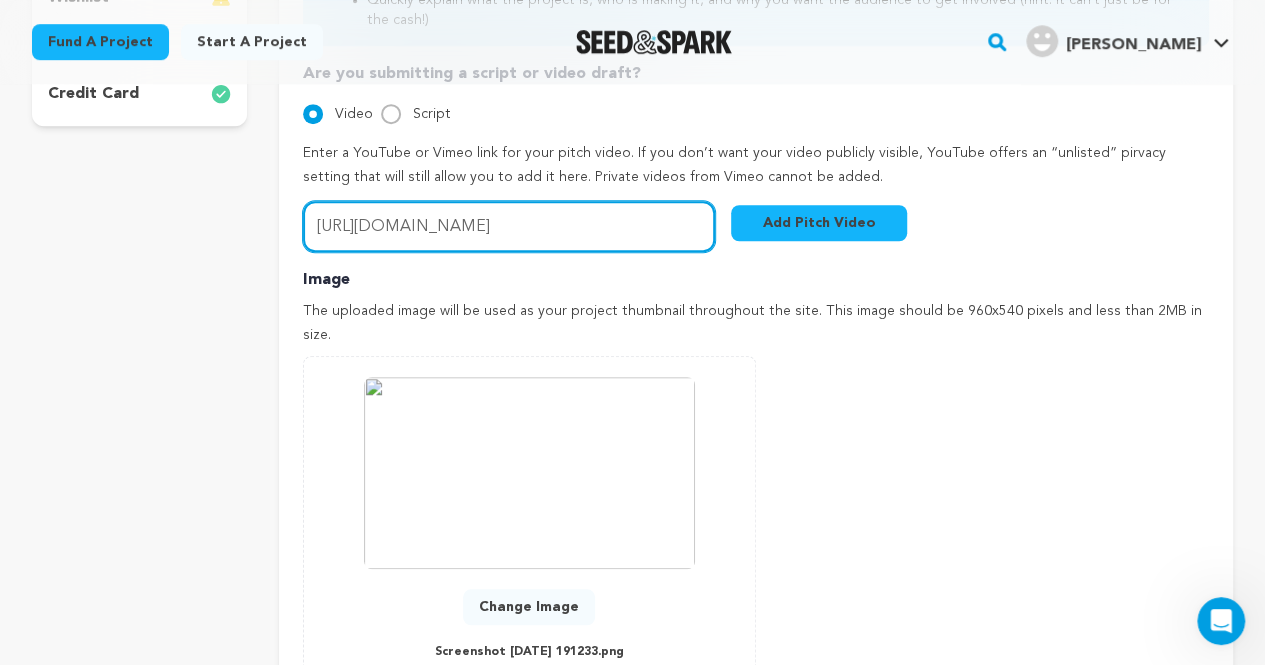 scroll, scrollTop: 0, scrollLeft: 20, axis: horizontal 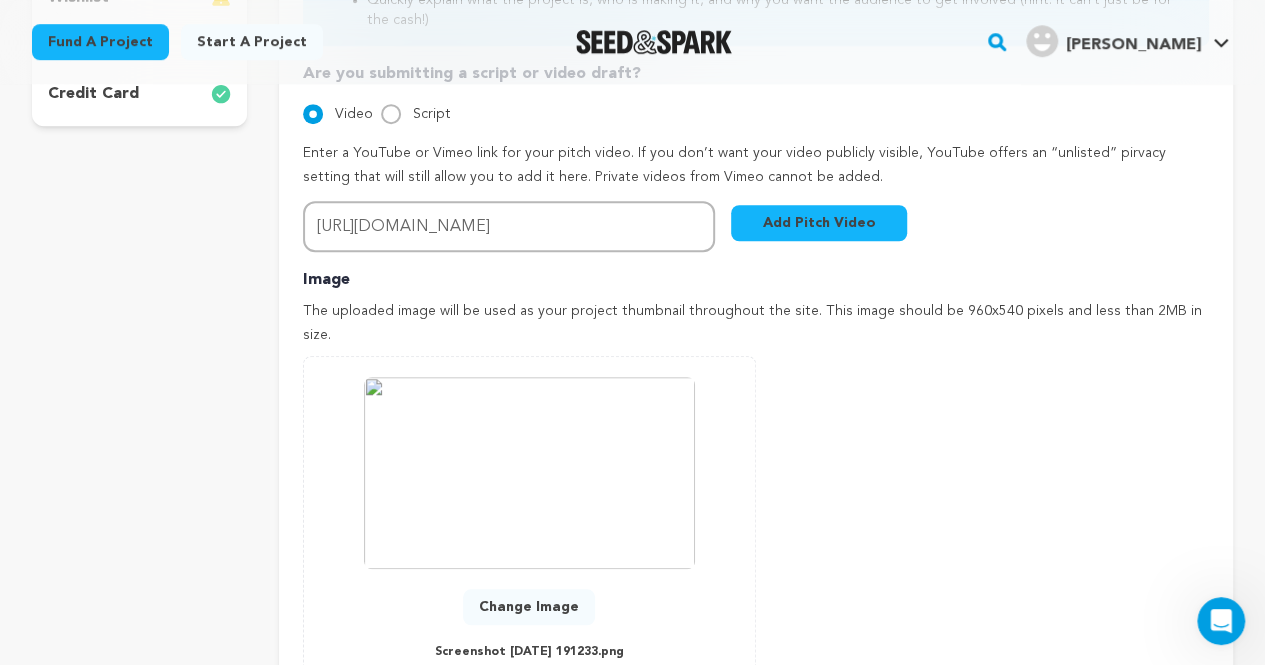 click on "Add Pitch Video" at bounding box center (819, 223) 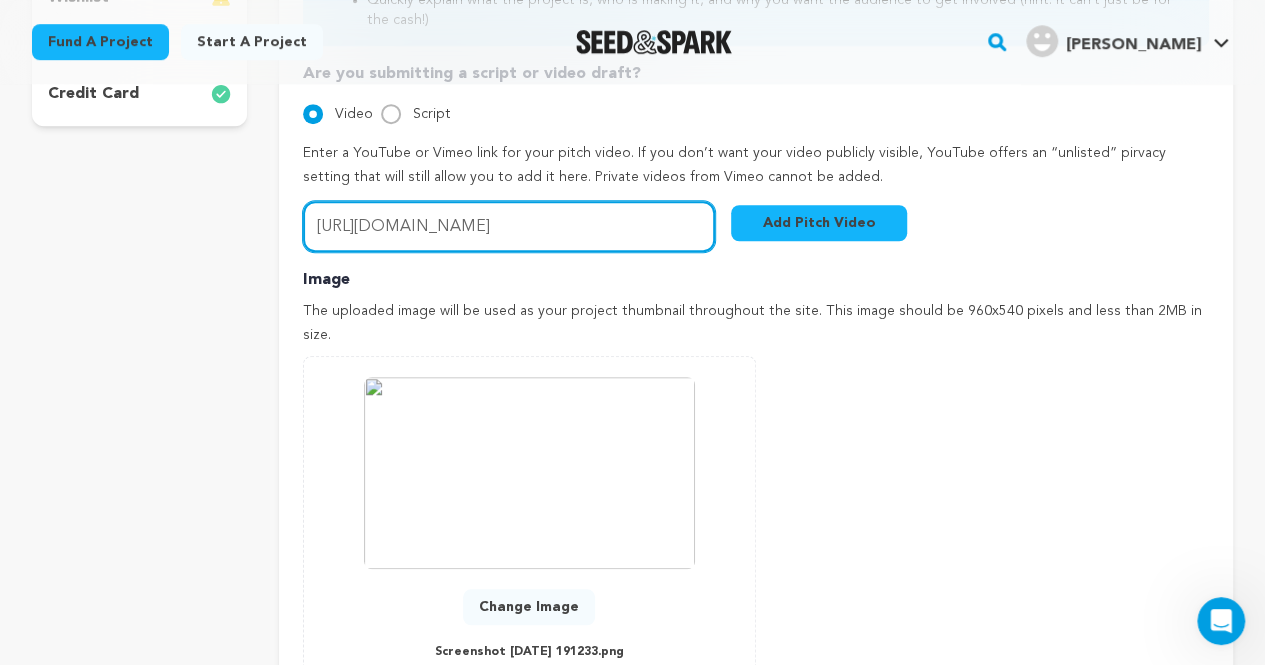 click on "https://vimeo.com/1100762265/7b3fa9406f?share=copy" at bounding box center (509, 226) 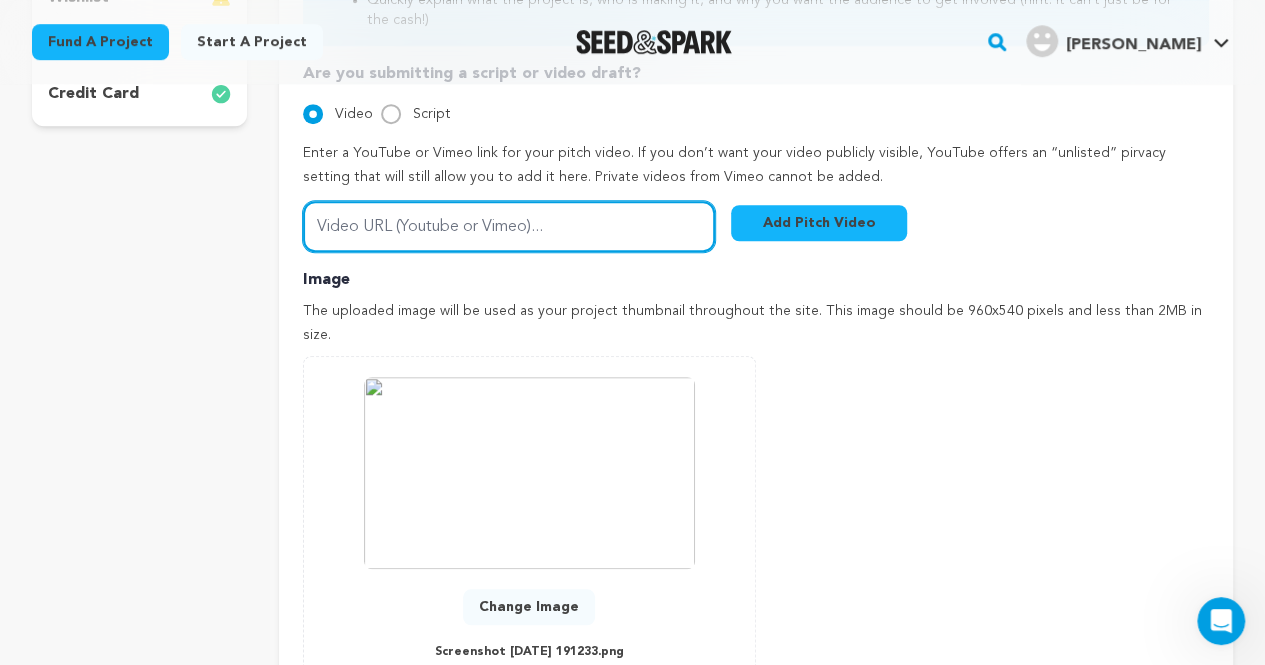scroll, scrollTop: 0, scrollLeft: 0, axis: both 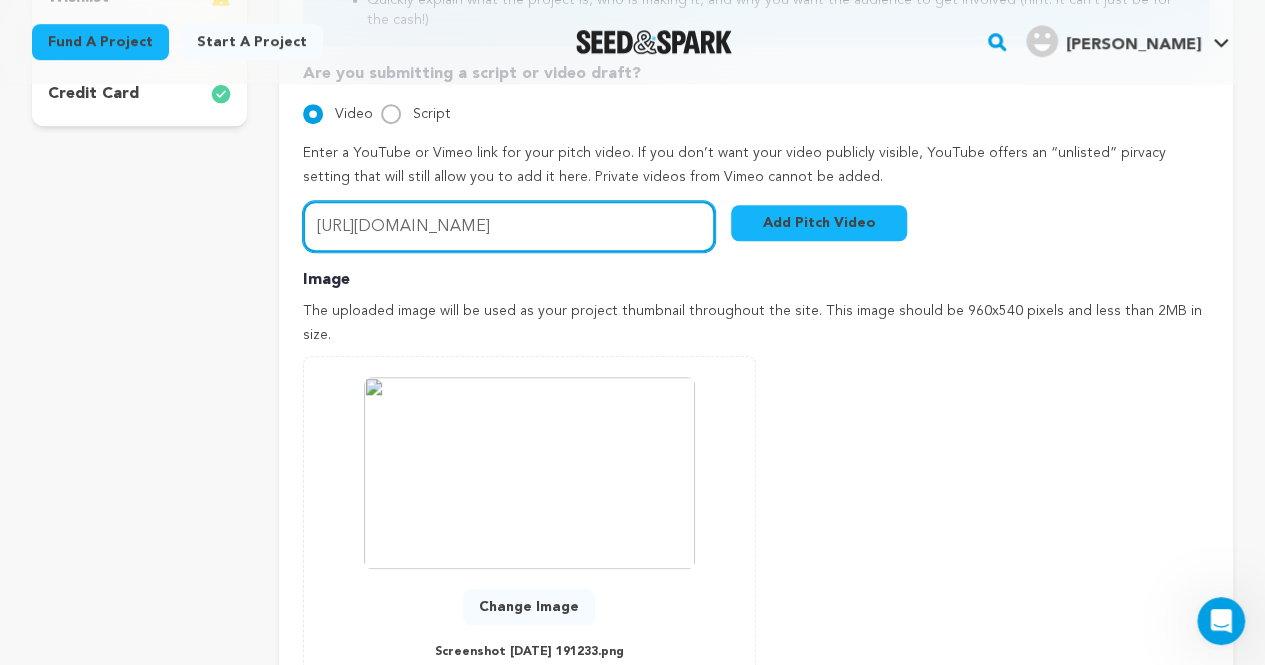 click on "https://vimeo.com/1100762265/7b3fa9406f?share=copy" at bounding box center [509, 226] 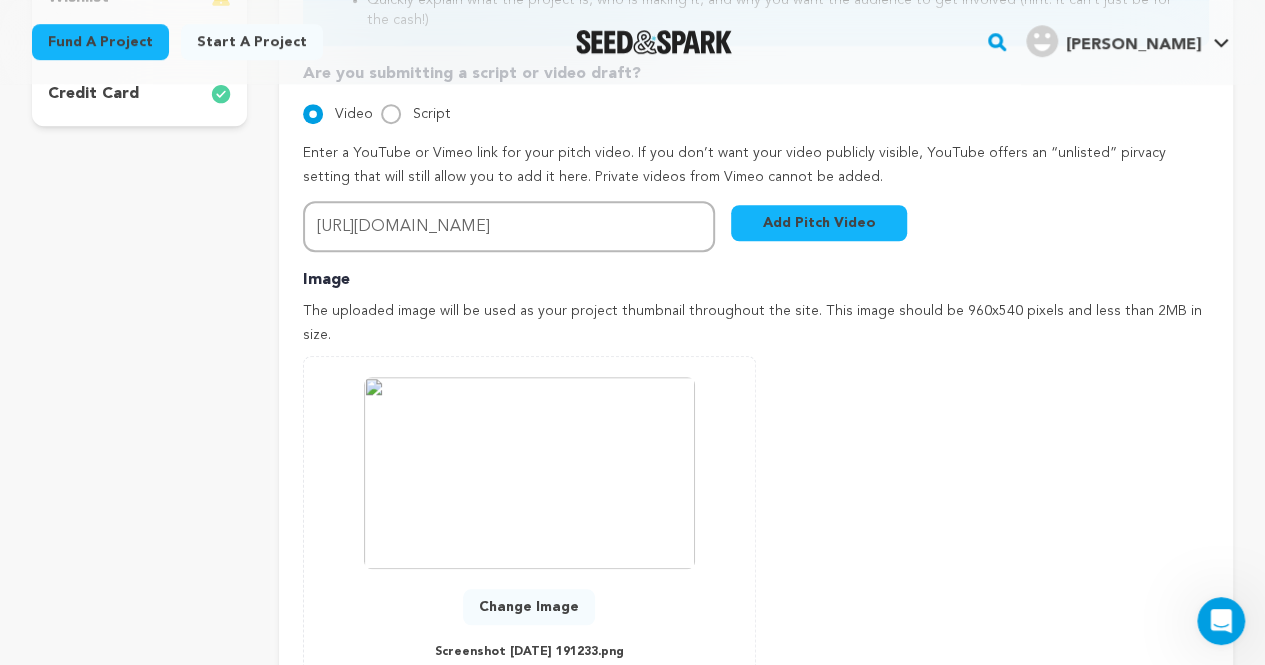 click on "Add Pitch Video" at bounding box center (819, 223) 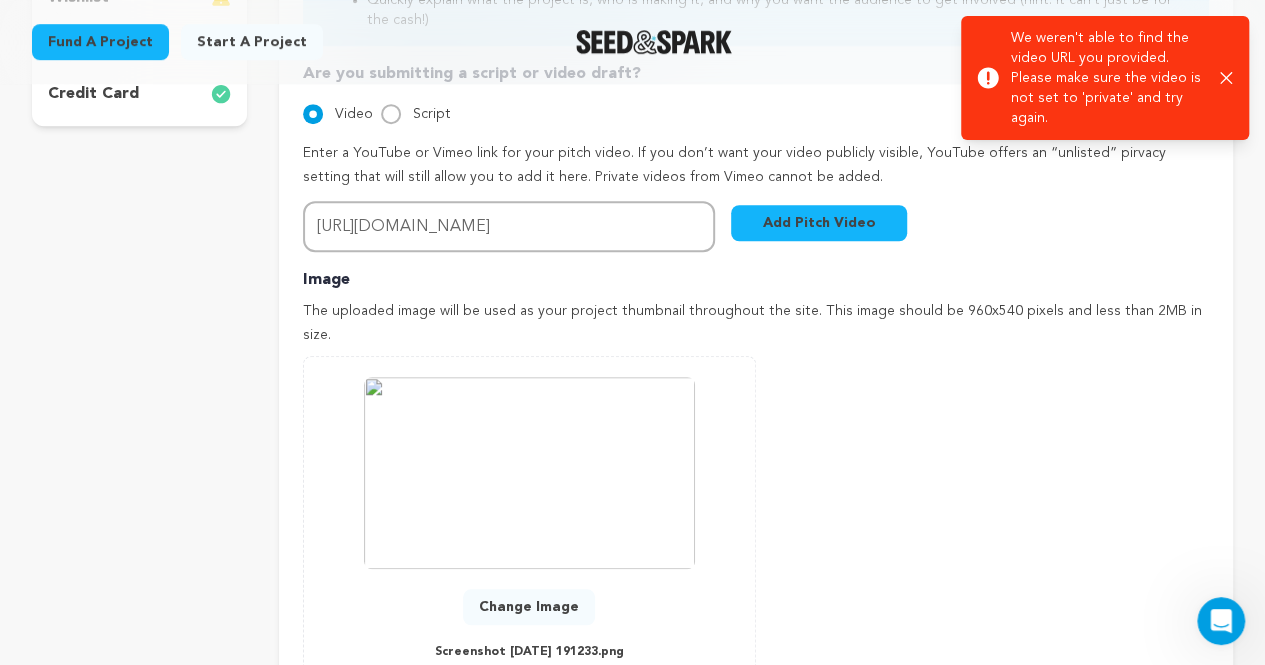 click on "Enter a YouTube or Vimeo link for your pitch video. If you don’t want your video publicly
visible, YouTube offers an “unlisted” pirvacy setting that will still allow you to add it here.
Private videos from Vimeo cannot be added." at bounding box center (756, 166) 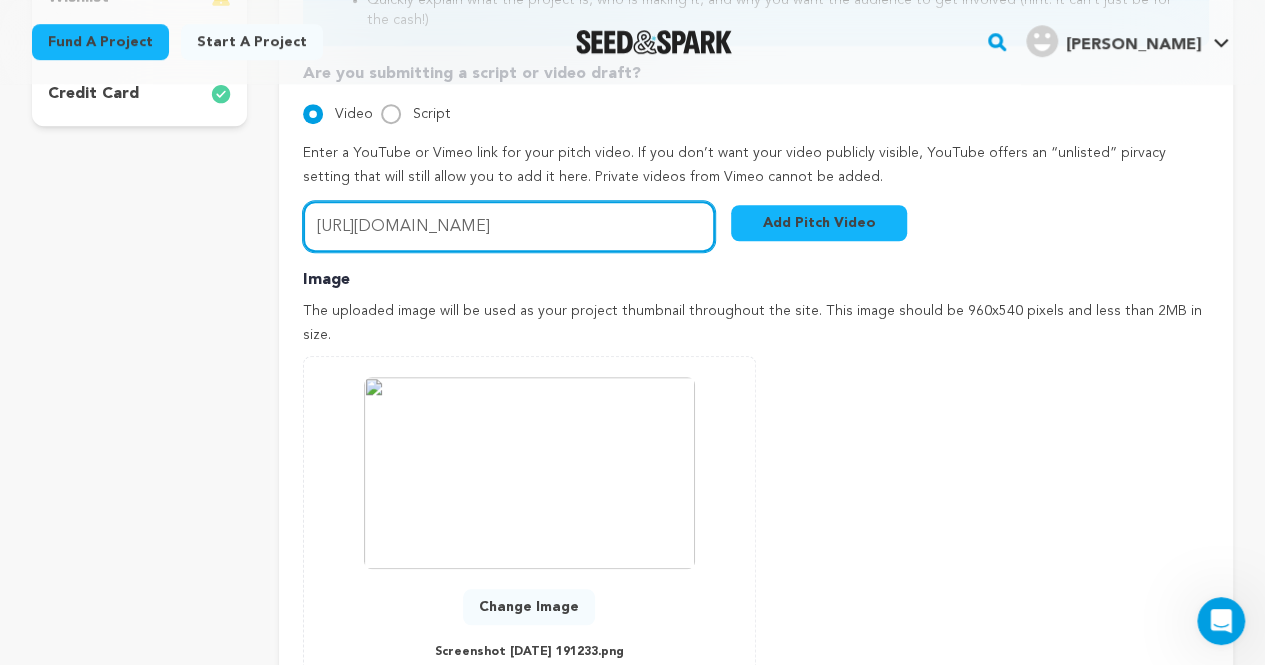 click on "https://vimeo.com/1100762265/7b3fa9406f?share=copy" at bounding box center (509, 226) 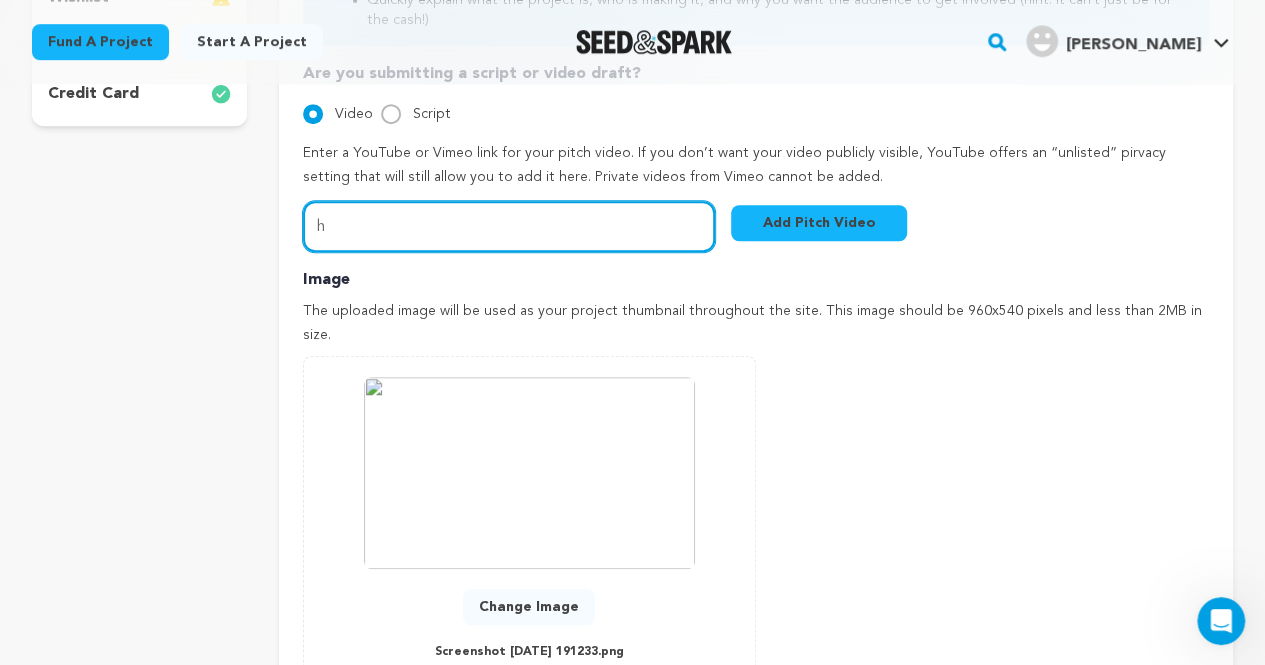 scroll, scrollTop: 0, scrollLeft: 0, axis: both 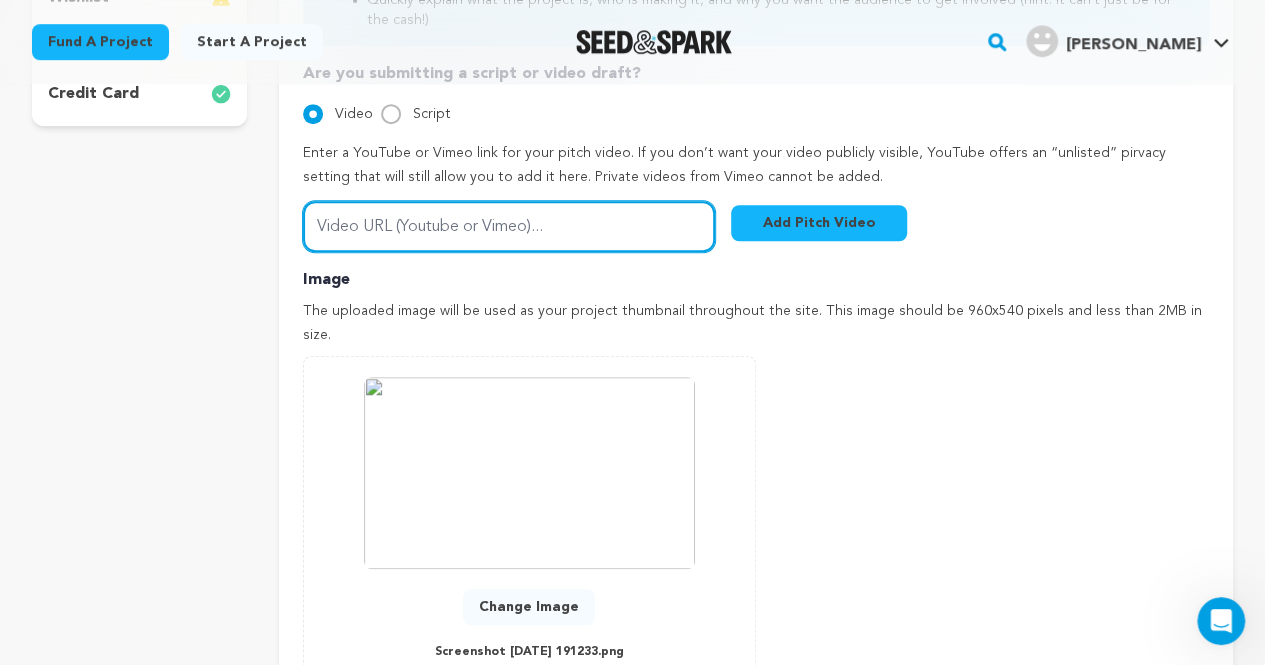 paste on "https://vimeo.com/1100762265/7b3fa9406f?share=copy" 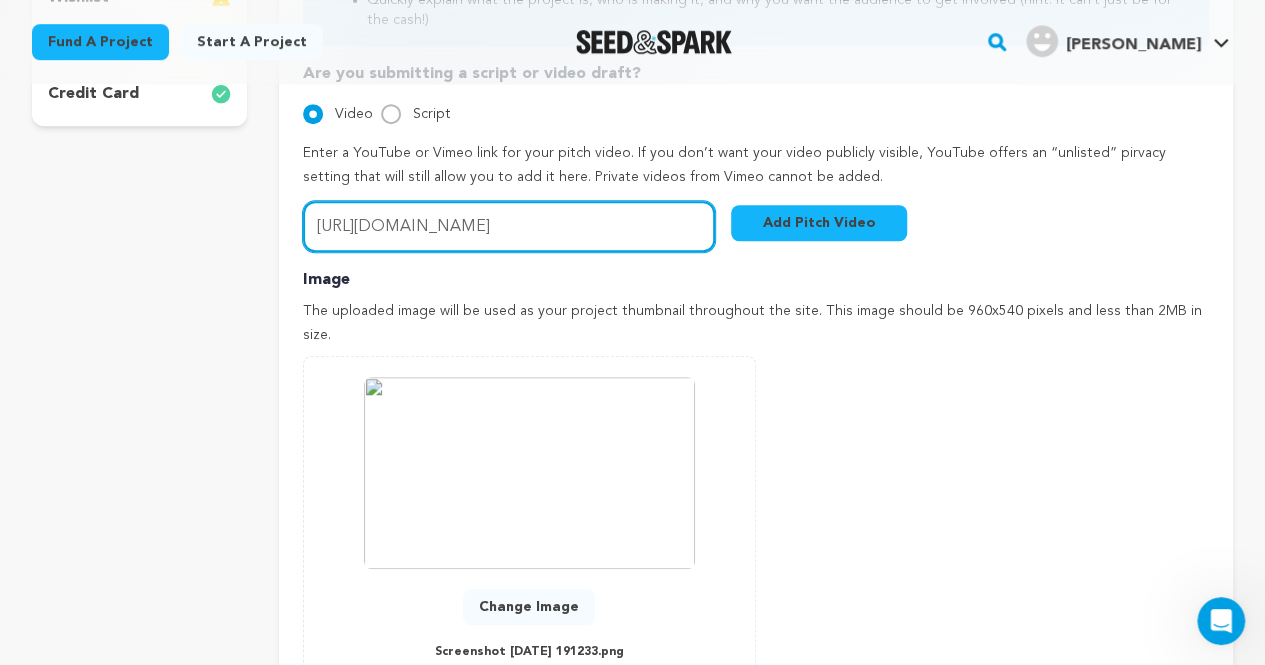 scroll, scrollTop: 0, scrollLeft: 20, axis: horizontal 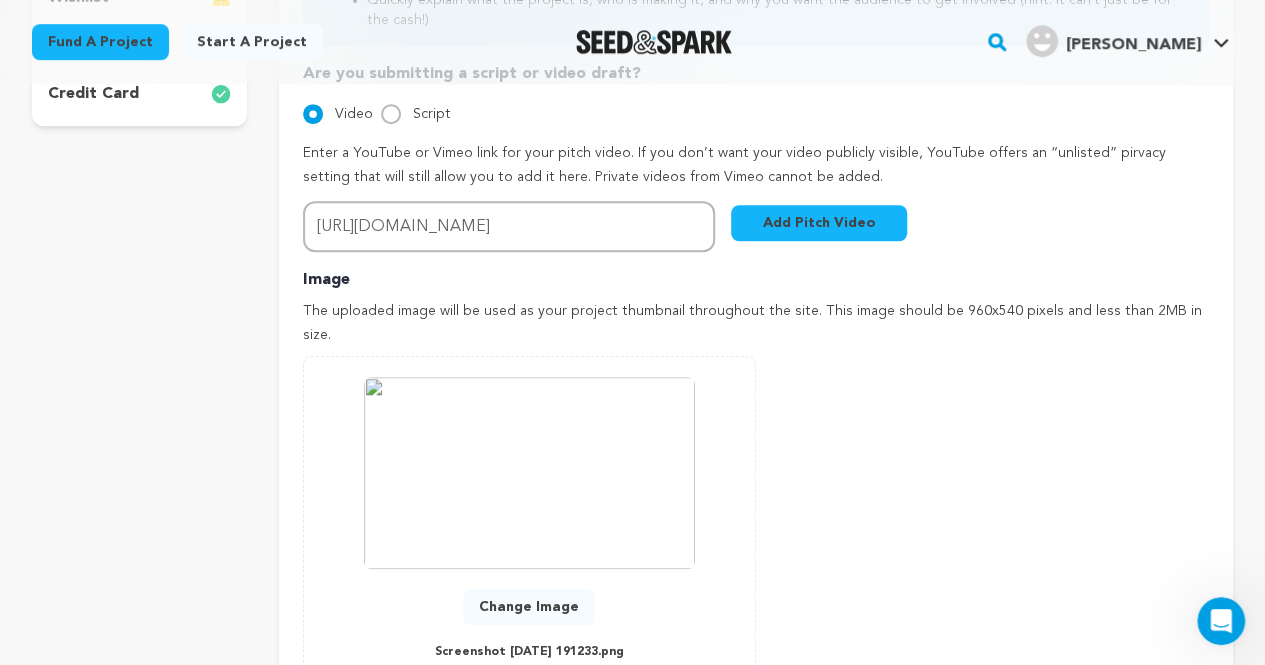 click on "Add Pitch Video" at bounding box center (819, 223) 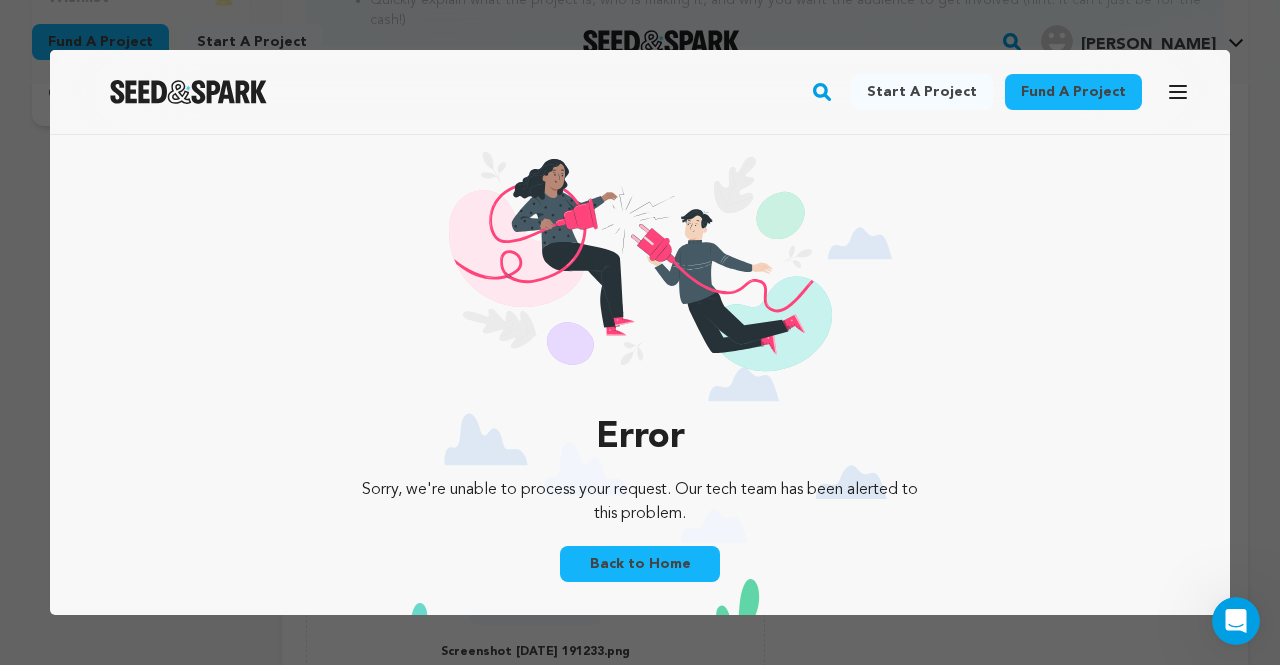 scroll, scrollTop: 0, scrollLeft: 0, axis: both 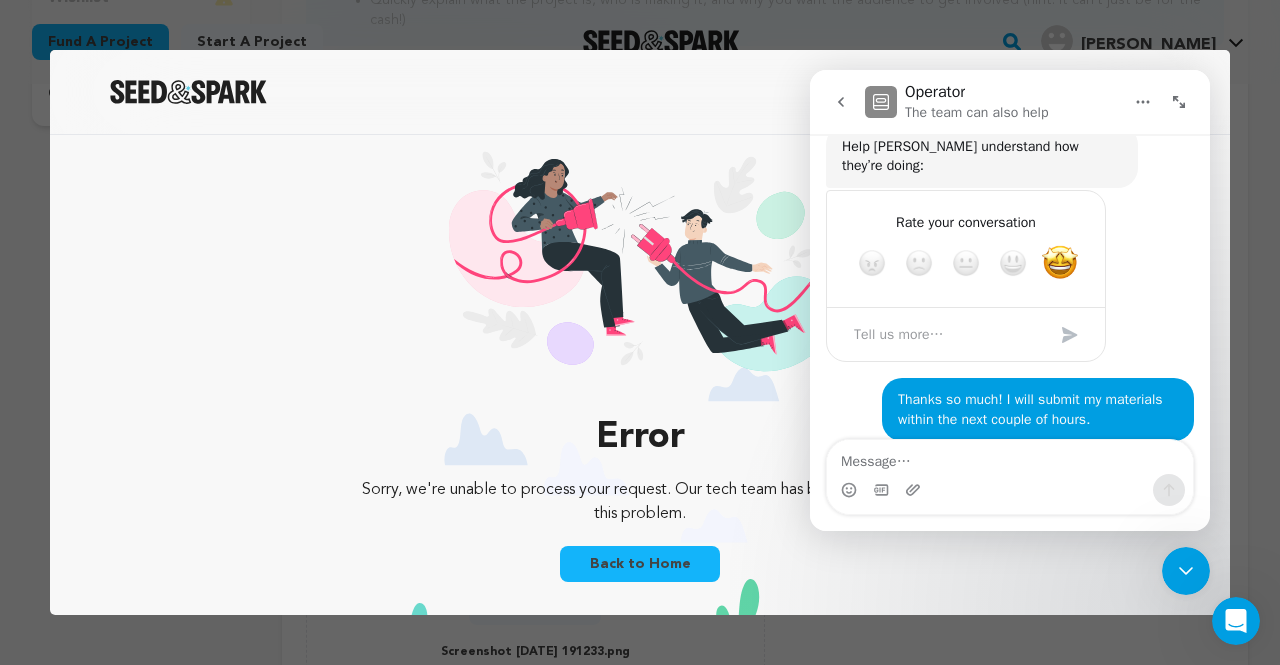 click at bounding box center (640, 274) 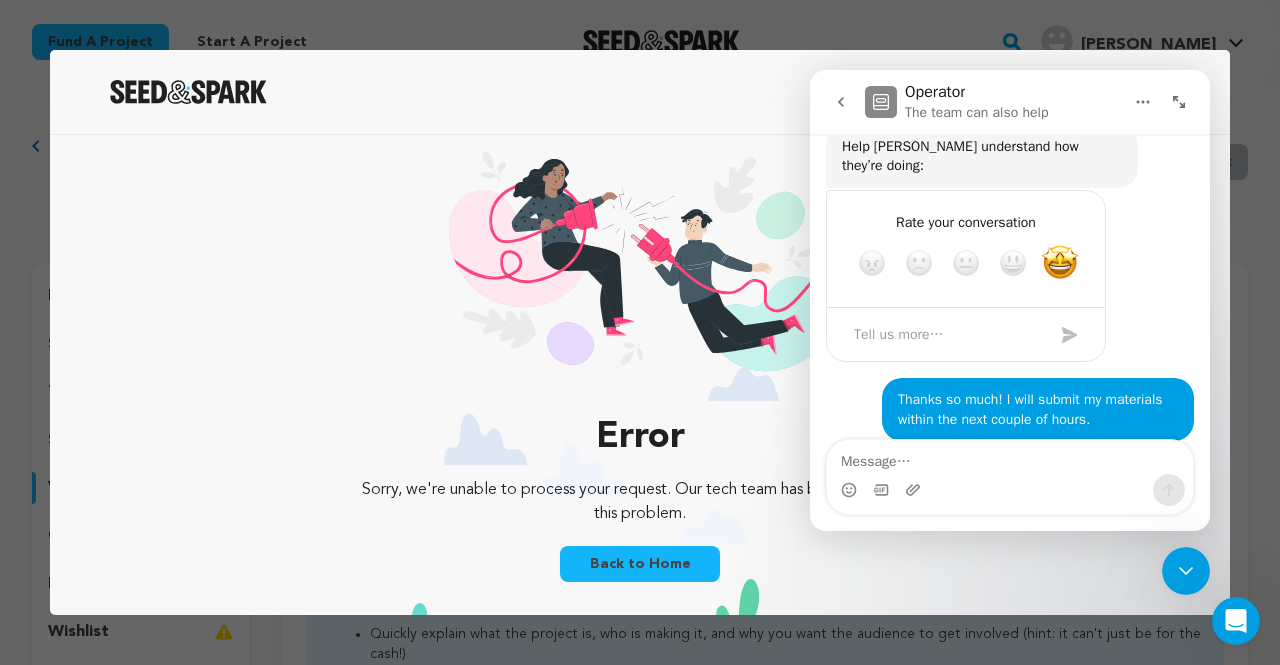scroll, scrollTop: 22, scrollLeft: 0, axis: vertical 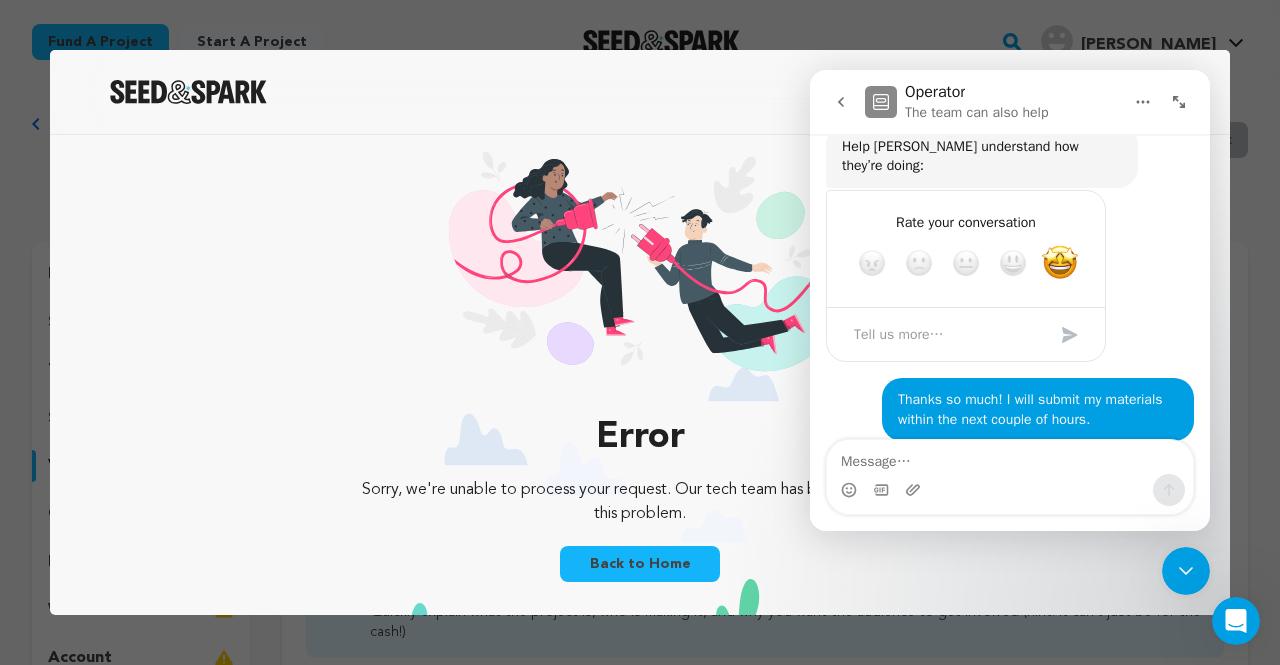 click 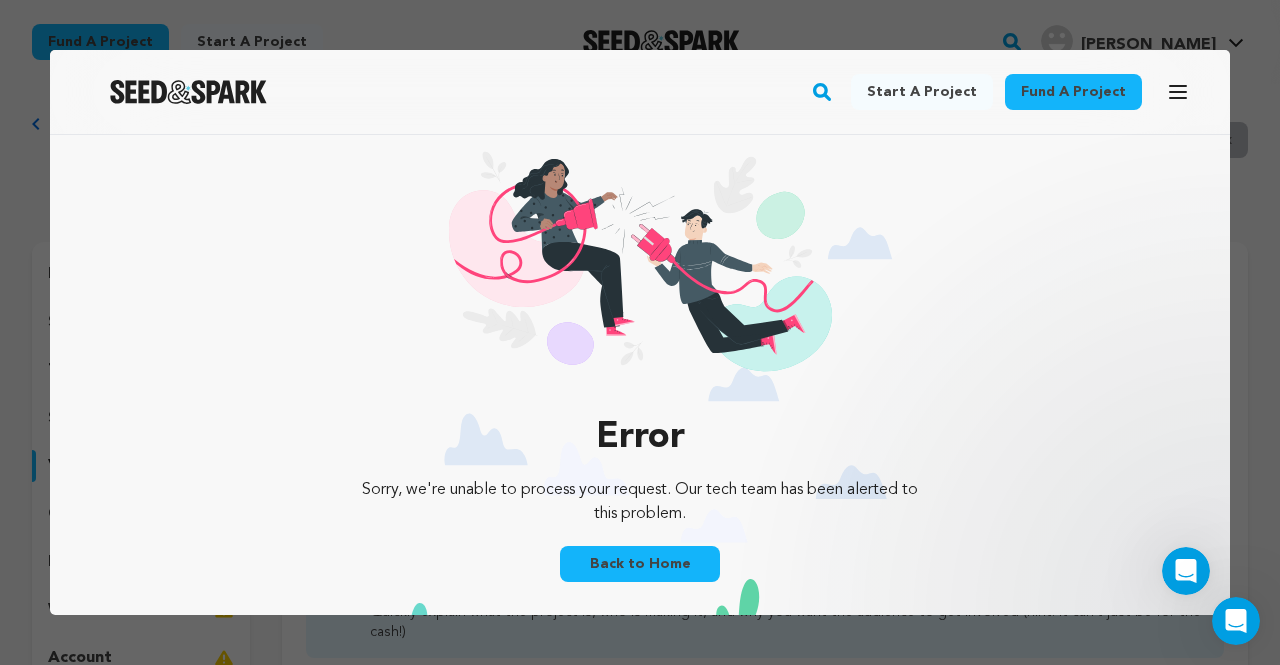 scroll, scrollTop: 0, scrollLeft: 0, axis: both 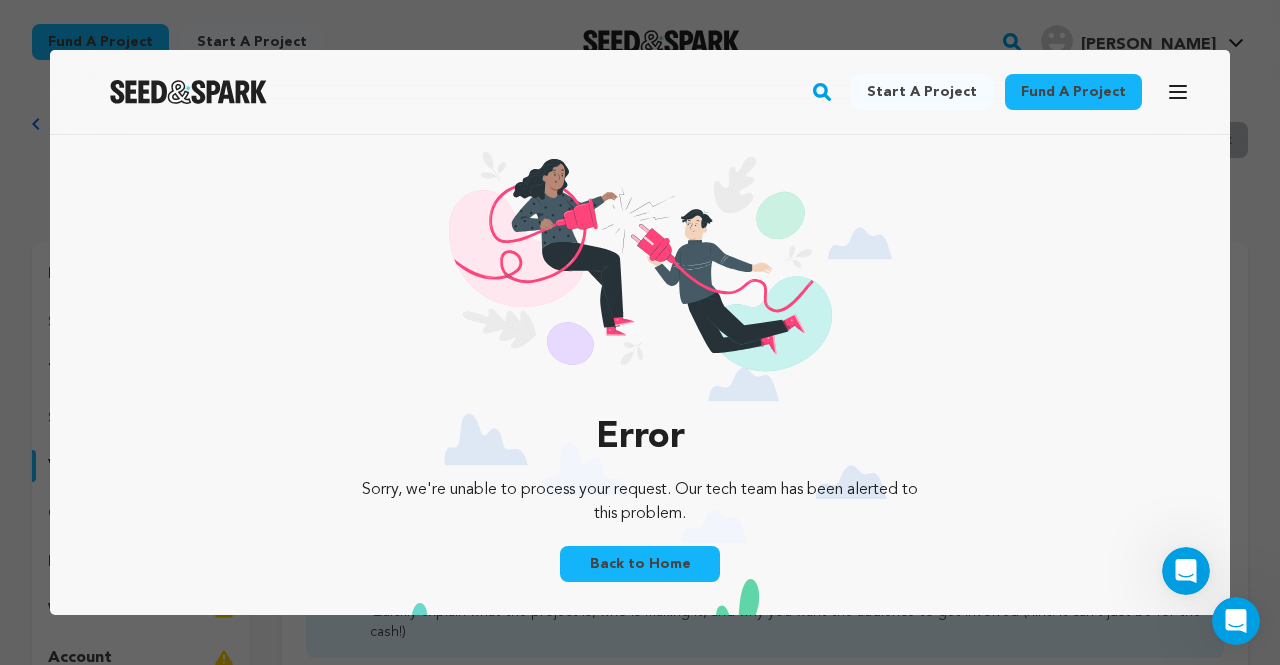click on "Back to Home" at bounding box center (640, 564) 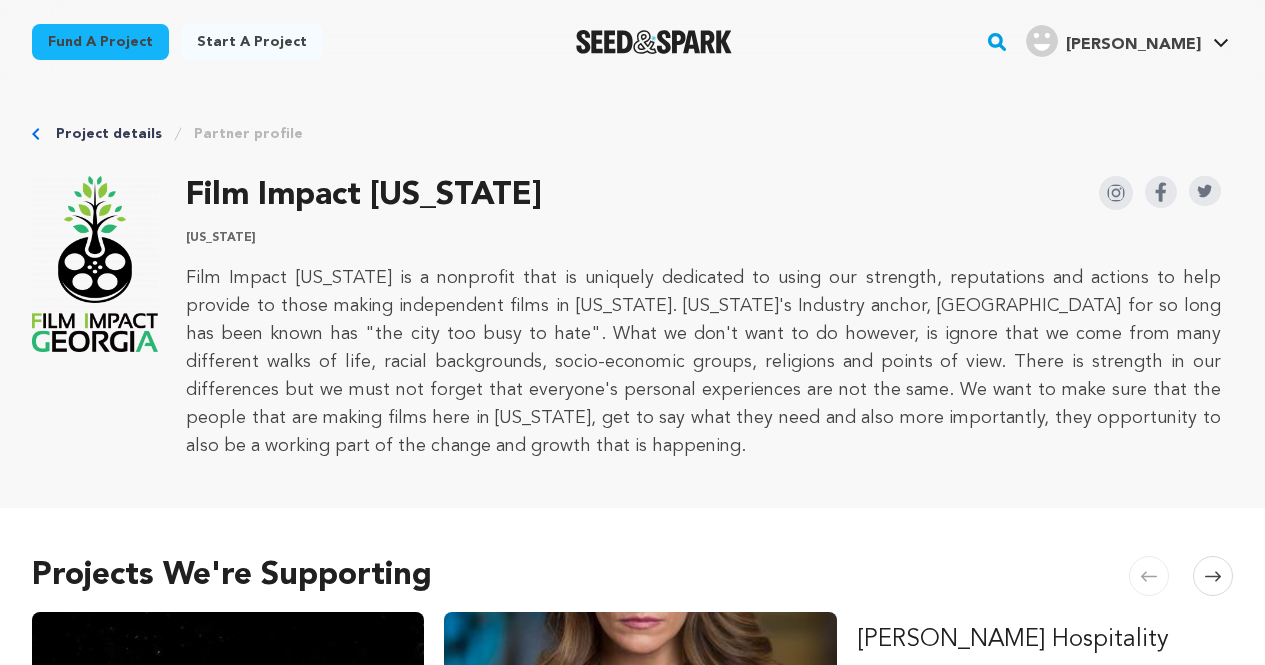scroll, scrollTop: 0, scrollLeft: 0, axis: both 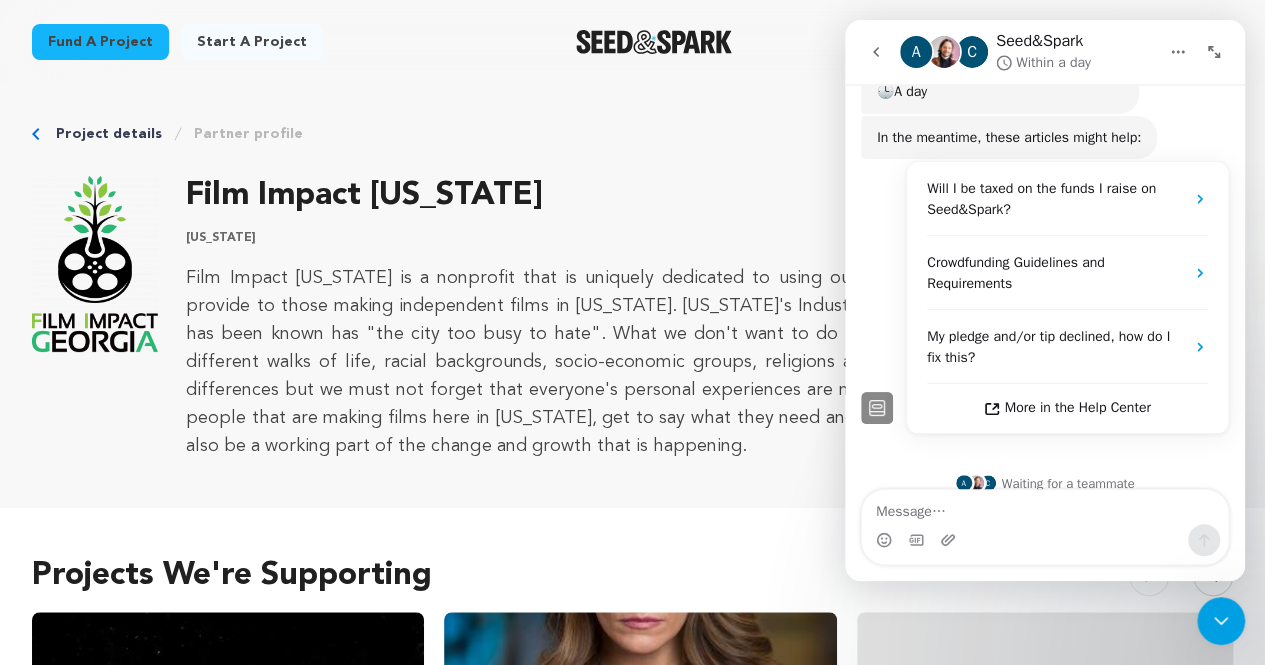 click on "Film Impact [US_STATE] is a nonprofit that is uniquely dedicated to using our strength, reputations and actions to help provide to those making independent films in [US_STATE]. [US_STATE]'s Industry anchor, [GEOGRAPHIC_DATA] for so long has been known has "the city too busy to hate". What we don't want to do however, is ignore that we come from many different walks of life, racial backgrounds, socio-economic groups, religions and points of view. There is strength in our differences but we must not forget that everyone's personal experiences are not the same. We want to make sure that the people that are making films here in [US_STATE], get to say what they need and also more importantly, they opportunity to also be a working part of the change and growth that is happening." at bounding box center [703, 362] 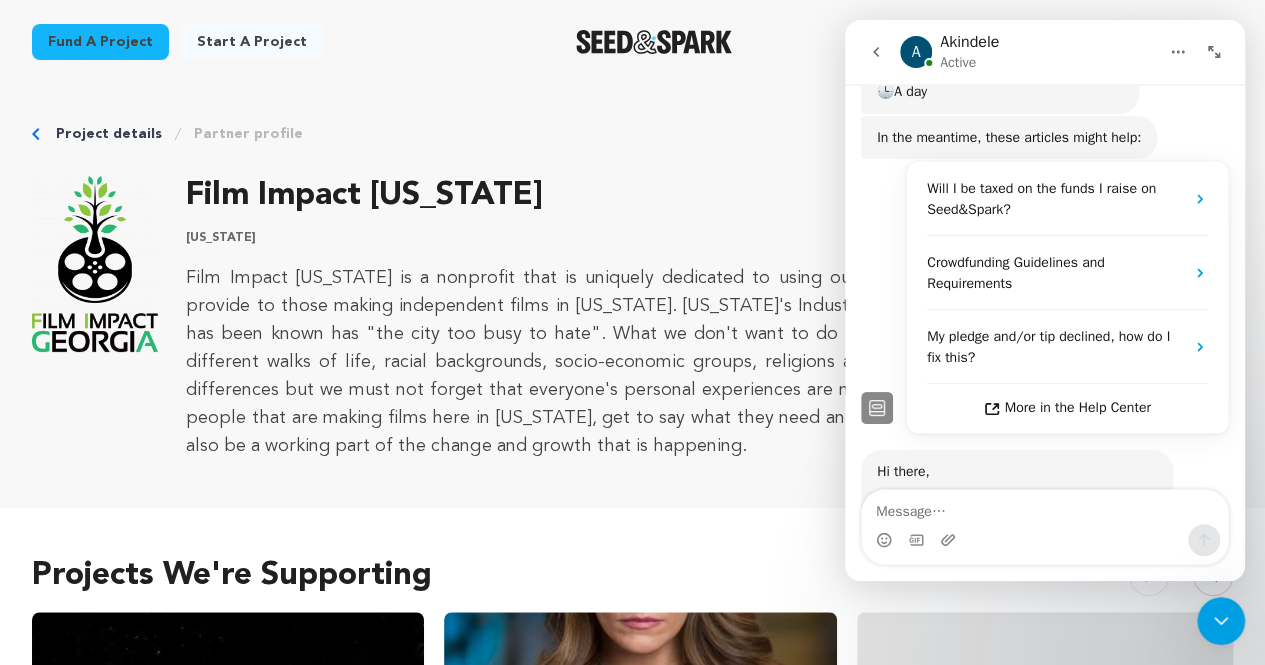 scroll, scrollTop: 418, scrollLeft: 0, axis: vertical 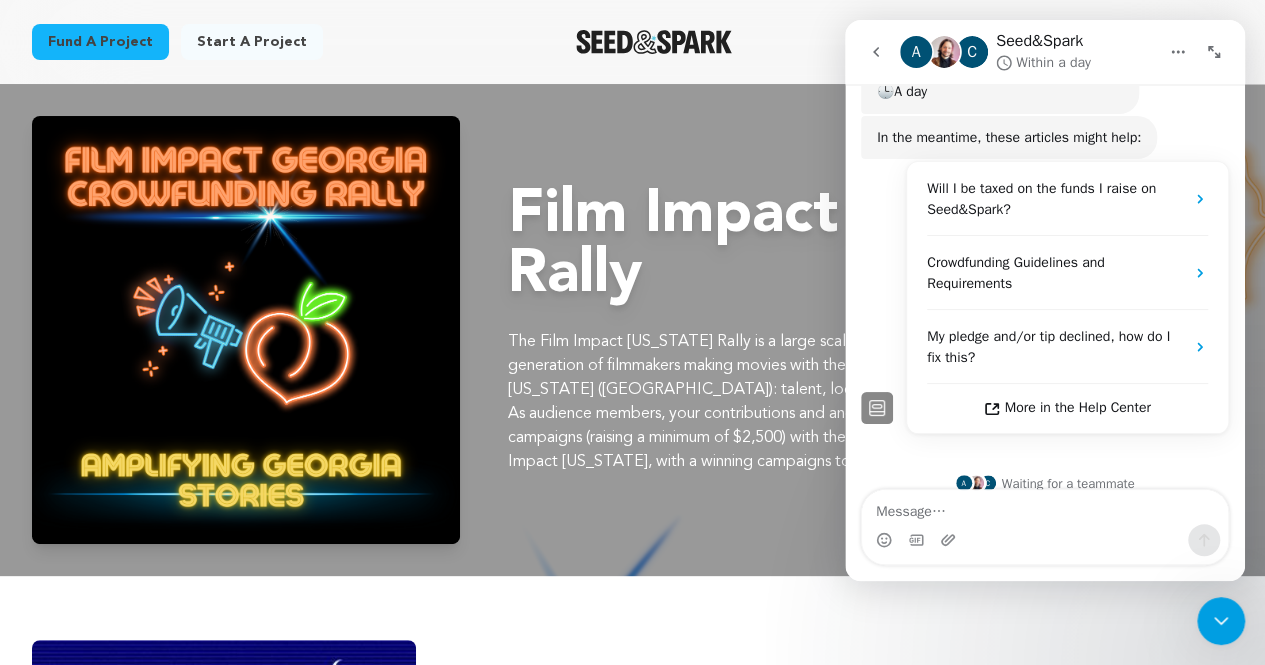 click 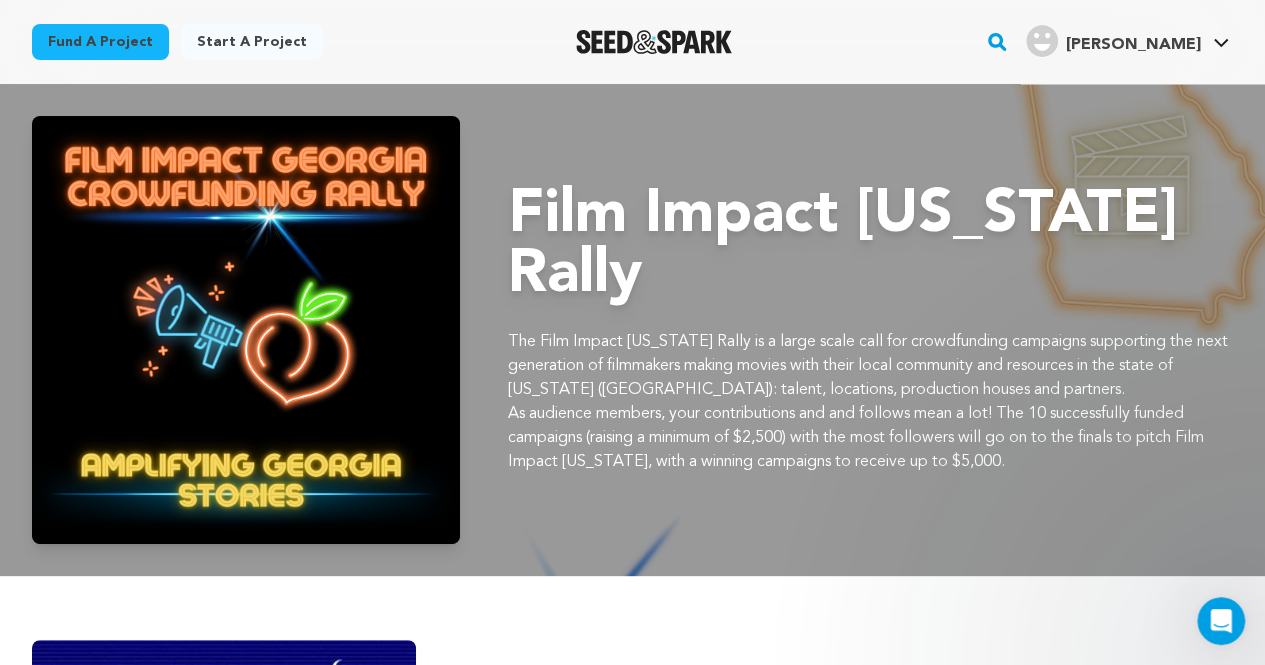 scroll, scrollTop: 0, scrollLeft: 0, axis: both 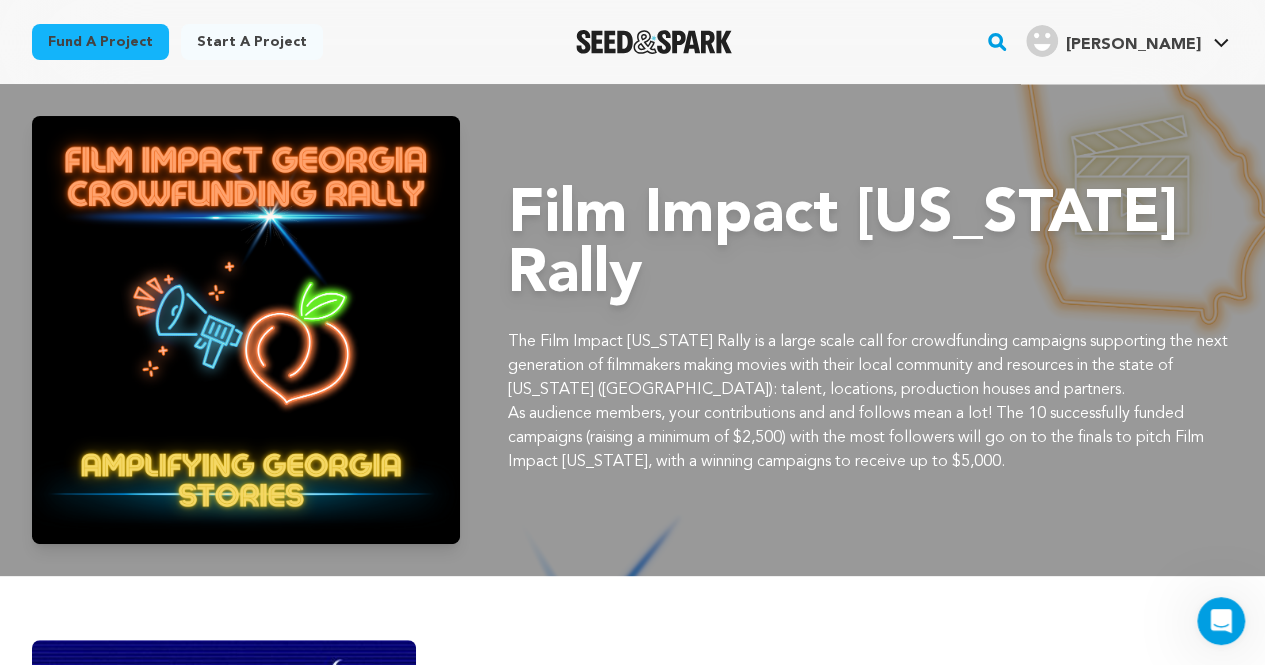 click at bounding box center (246, 330) 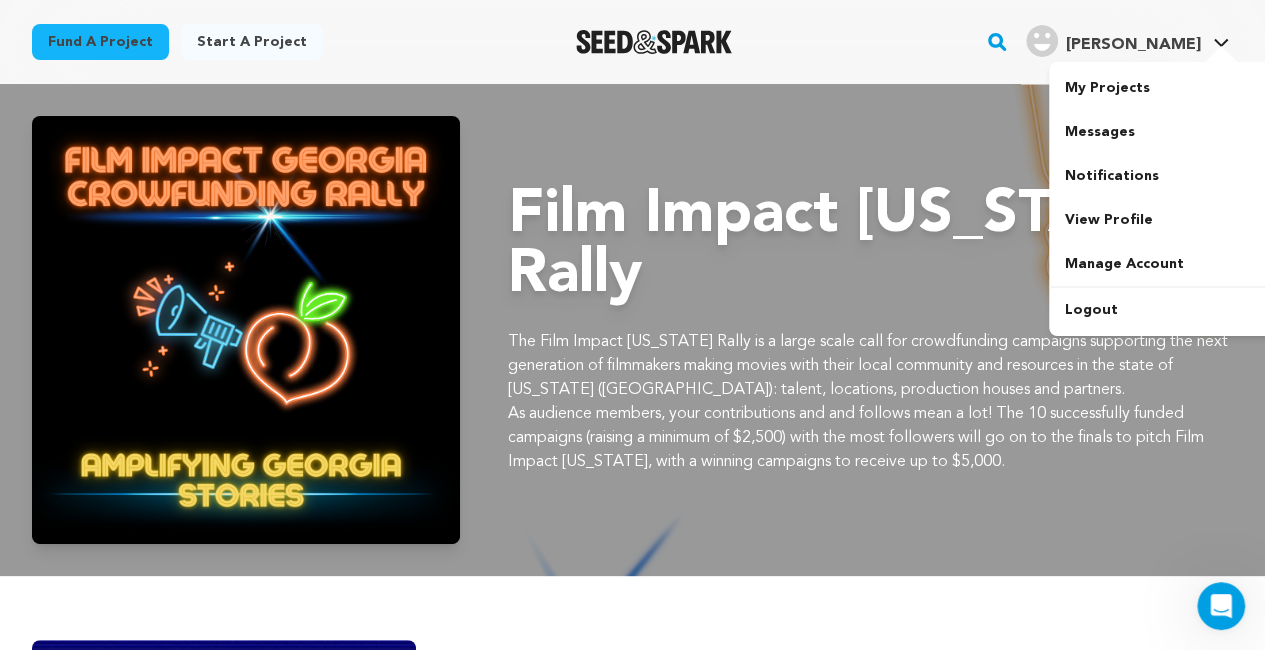 scroll, scrollTop: 320, scrollLeft: 0, axis: vertical 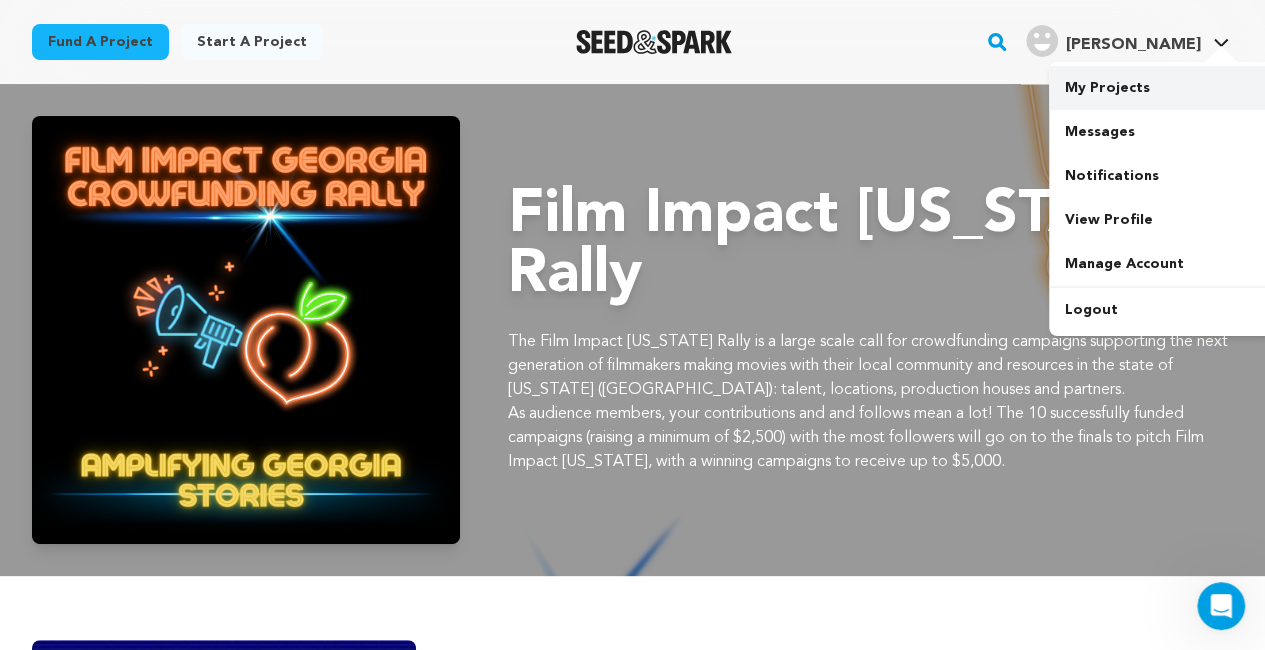 click on "My Projects" at bounding box center (1161, 88) 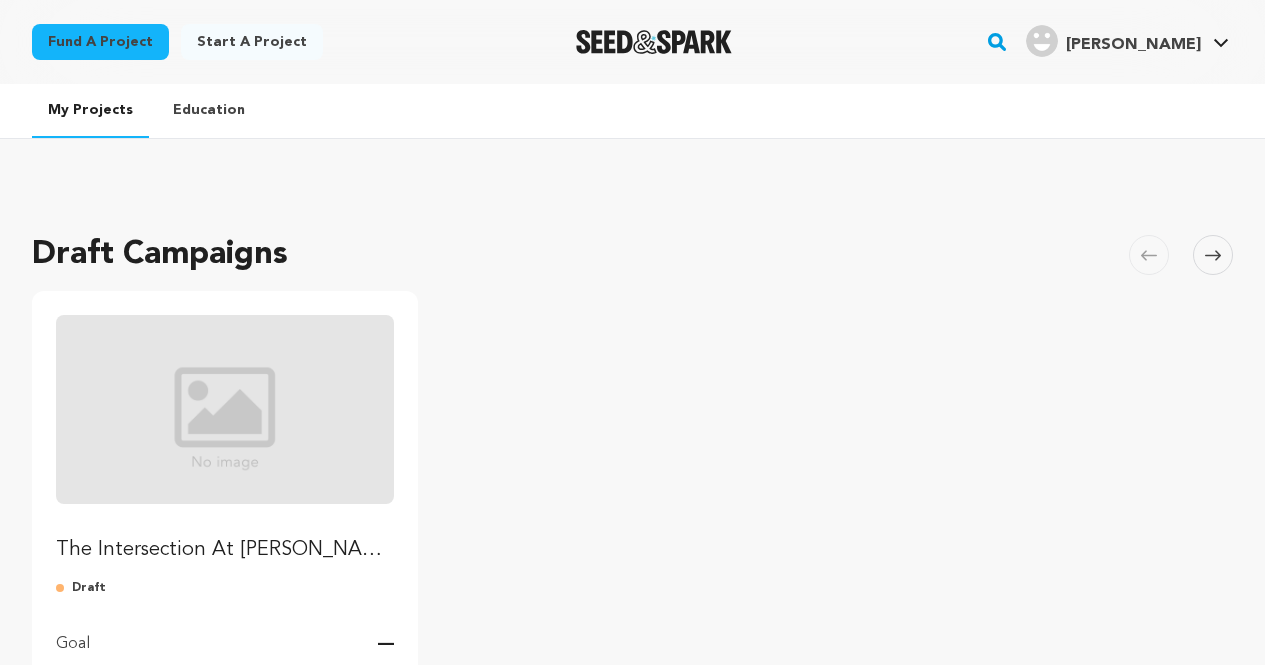 scroll, scrollTop: 0, scrollLeft: 0, axis: both 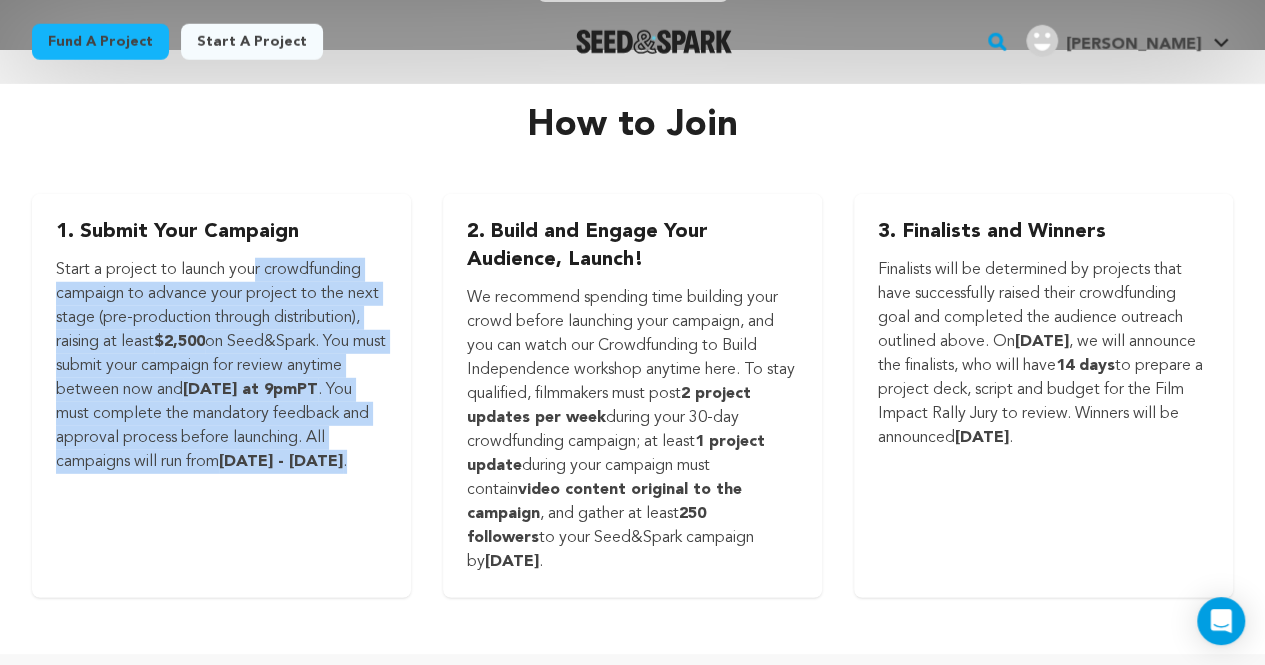 drag, startPoint x: 246, startPoint y: 452, endPoint x: 52, endPoint y: 241, distance: 286.63043 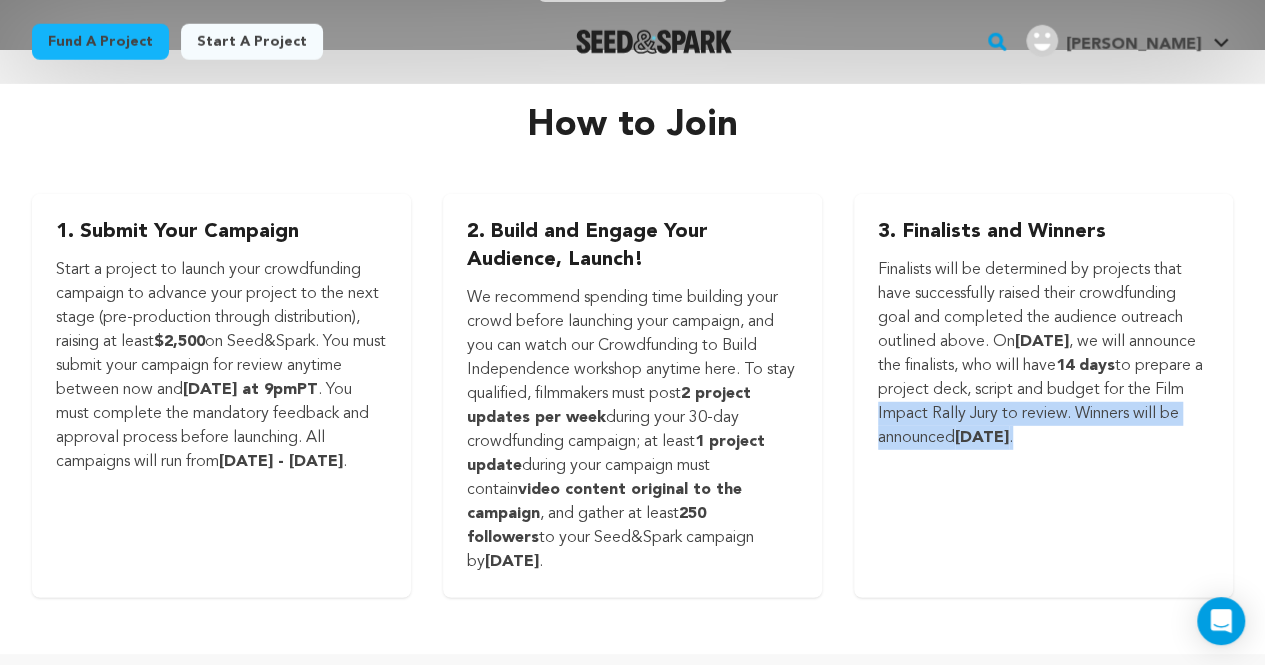 drag, startPoint x: 1258, startPoint y: 365, endPoint x: 1263, endPoint y: 419, distance: 54.230988 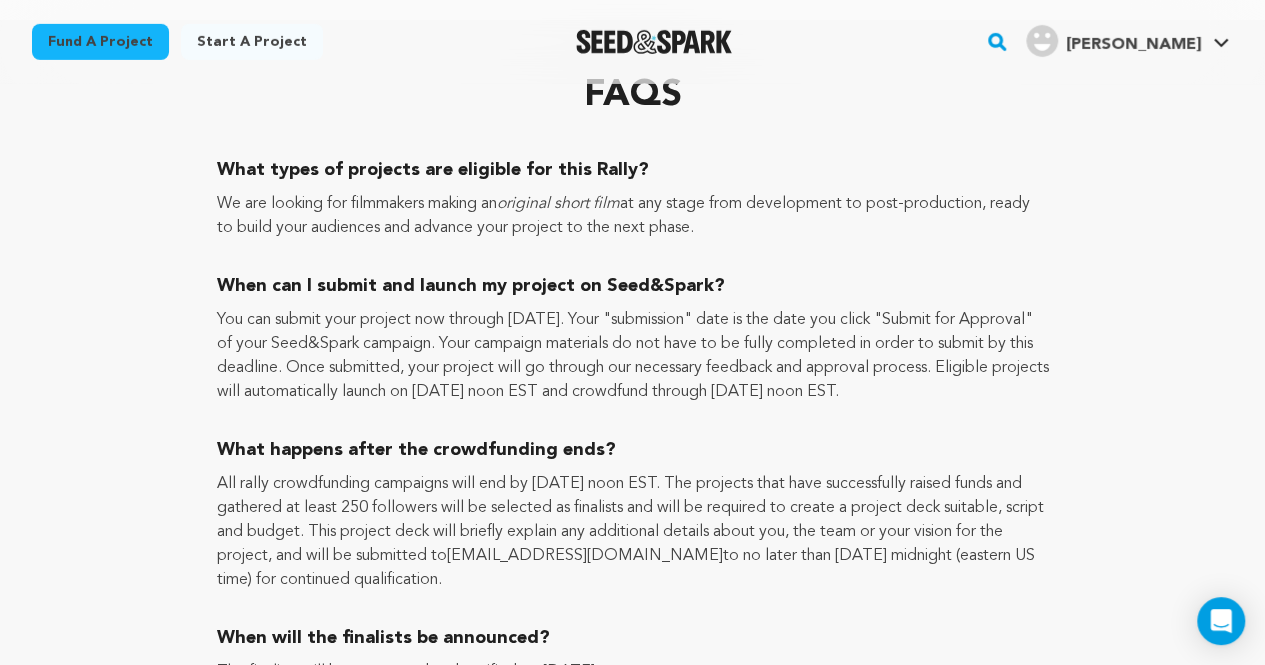 scroll, scrollTop: 3269, scrollLeft: 0, axis: vertical 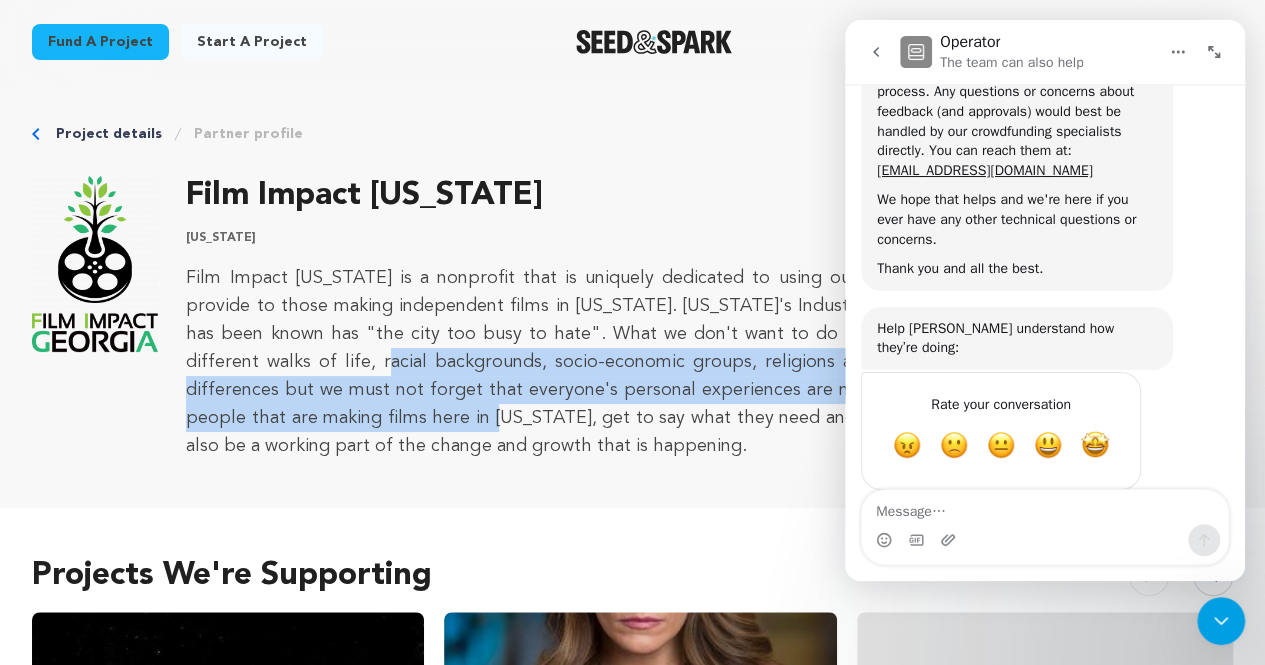 drag, startPoint x: 1252, startPoint y: 391, endPoint x: 1251, endPoint y: 334, distance: 57.00877 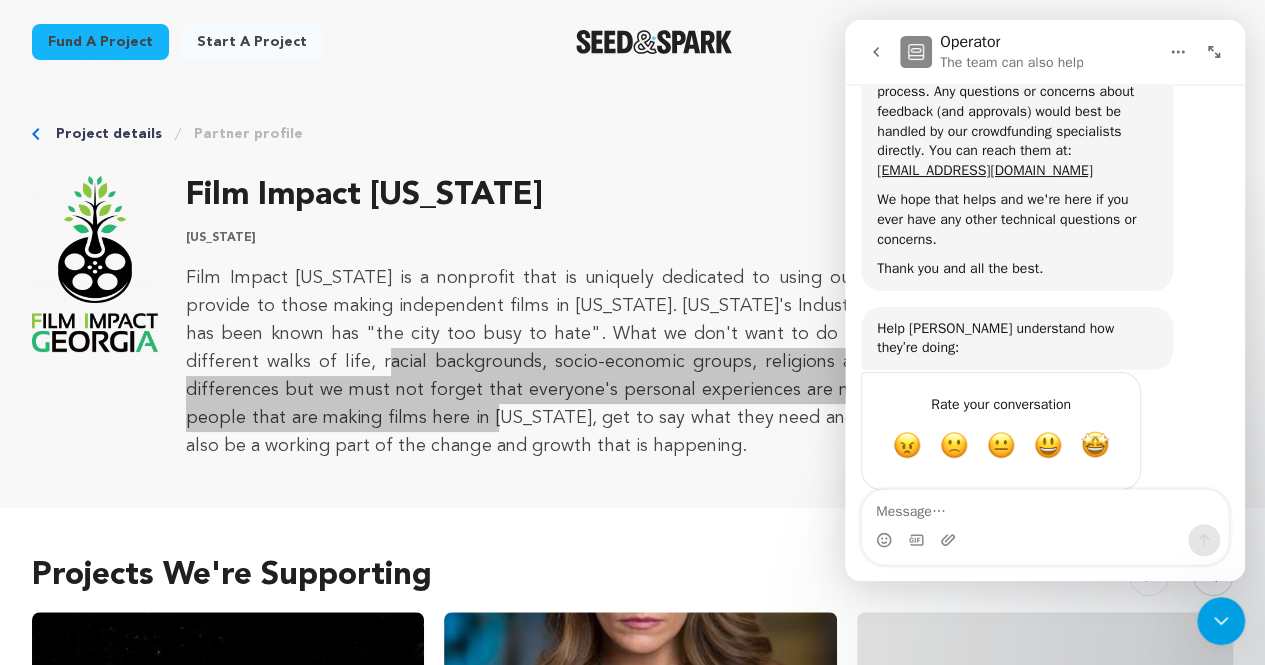 click on "I am applying for the Film Impact Georgia Grant and it is not one of the opitions on the form. I thought it ended at 9pm PT today... Deitrah    •   1h ago You’ll get replies here and in your email: ✉️  dtaylorhistorian@gmail.com Our usual reply time 🕒  A day Operator    •   1h ago In the meantime, these articles might help: Operator    •   1h ago Will I be taxed on the funds I raise on Seed&Spark? Crowdfunding Guidelines and Requirements My pledge and/or tip declined, how do I fix this? More in the Help Center Hi there,   We've opted your campaign into this rally, as requested. In order to continue to be  eligible , you must complete the mandatory feedback and approval process before the rally begins. All campaigns will run from  July 28 - Aug 27, 2025 .   crowdfunding@seedandspark.com   We hope that helps and we're here if you ever have any other technical questions or concerns.   Thank you and all the best. Akindele    •   56m ago Help Akindele understand how they’re doing: Operator" at bounding box center [1045, -118] 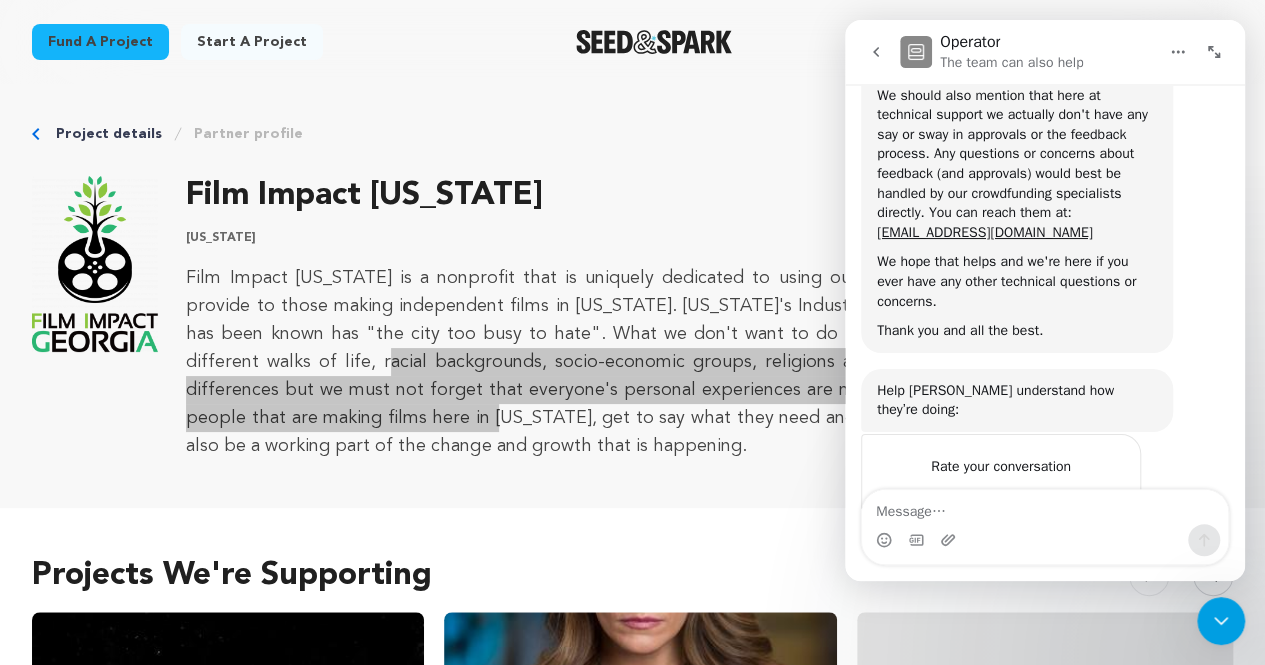 scroll, scrollTop: 862, scrollLeft: 0, axis: vertical 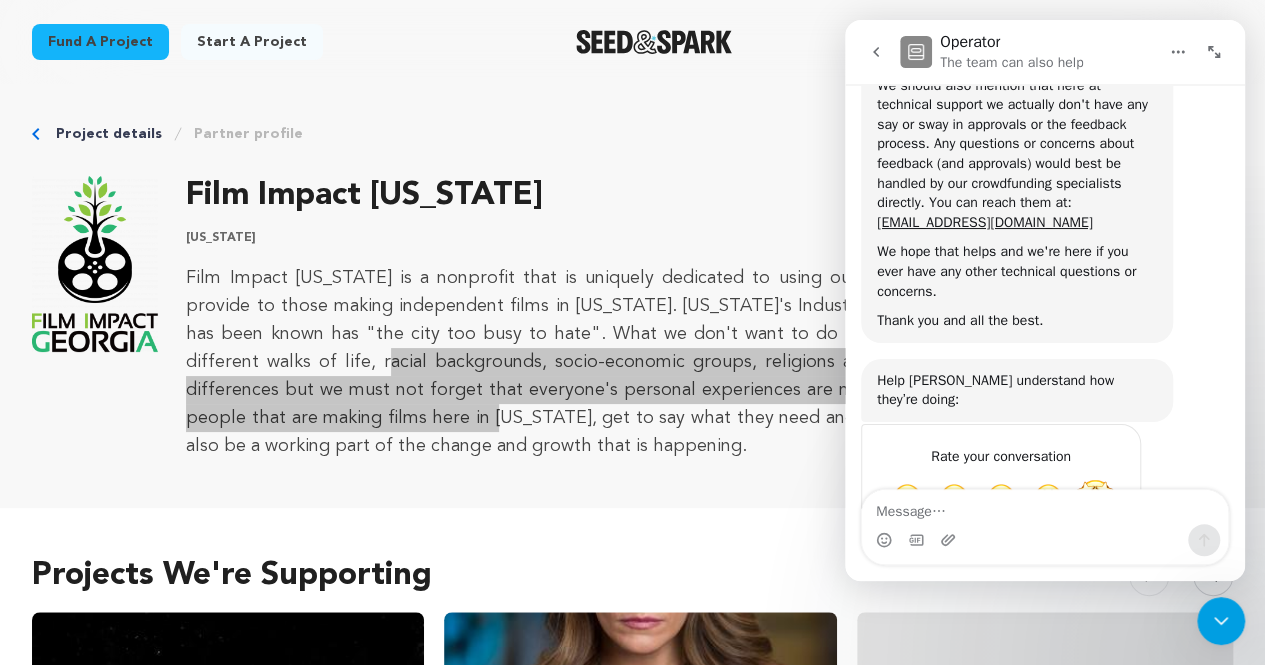click at bounding box center (1095, 497) 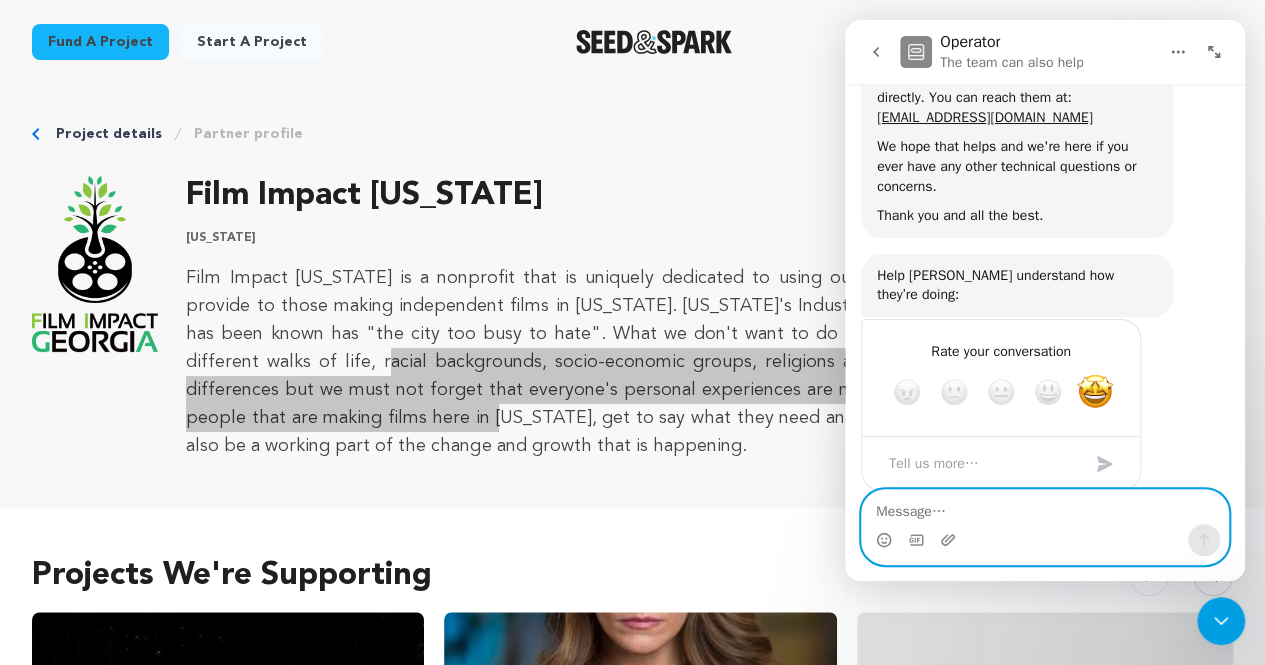 click at bounding box center [1045, 507] 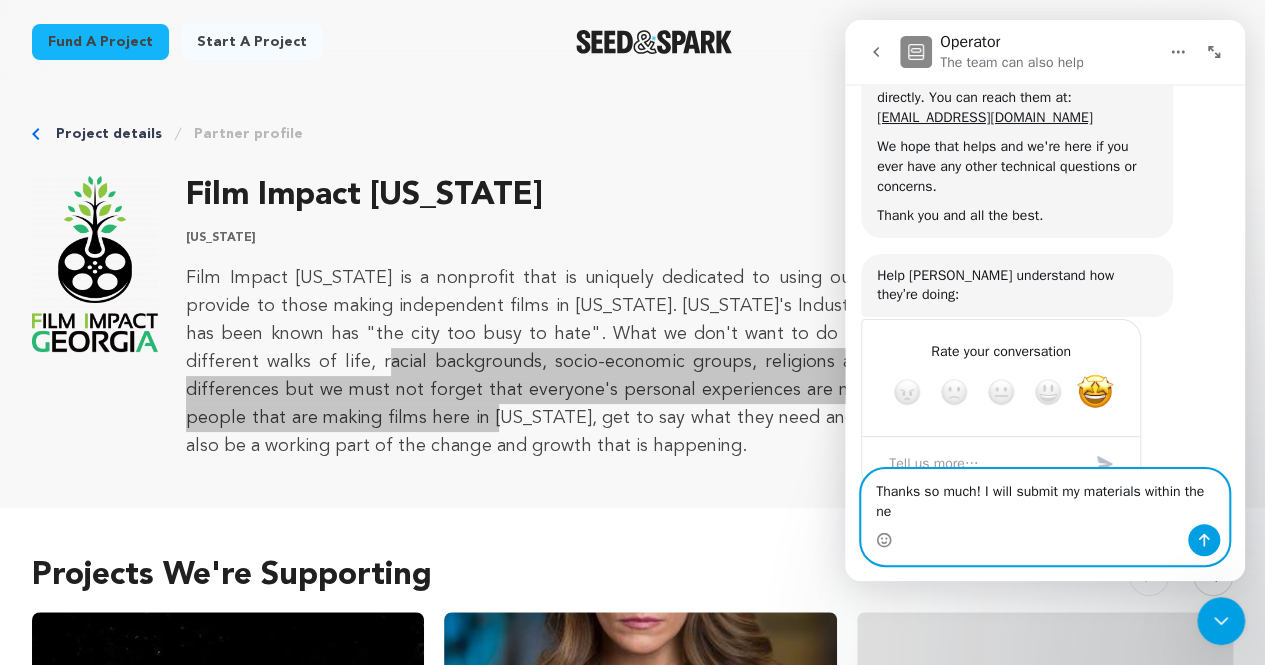 scroll, scrollTop: 987, scrollLeft: 0, axis: vertical 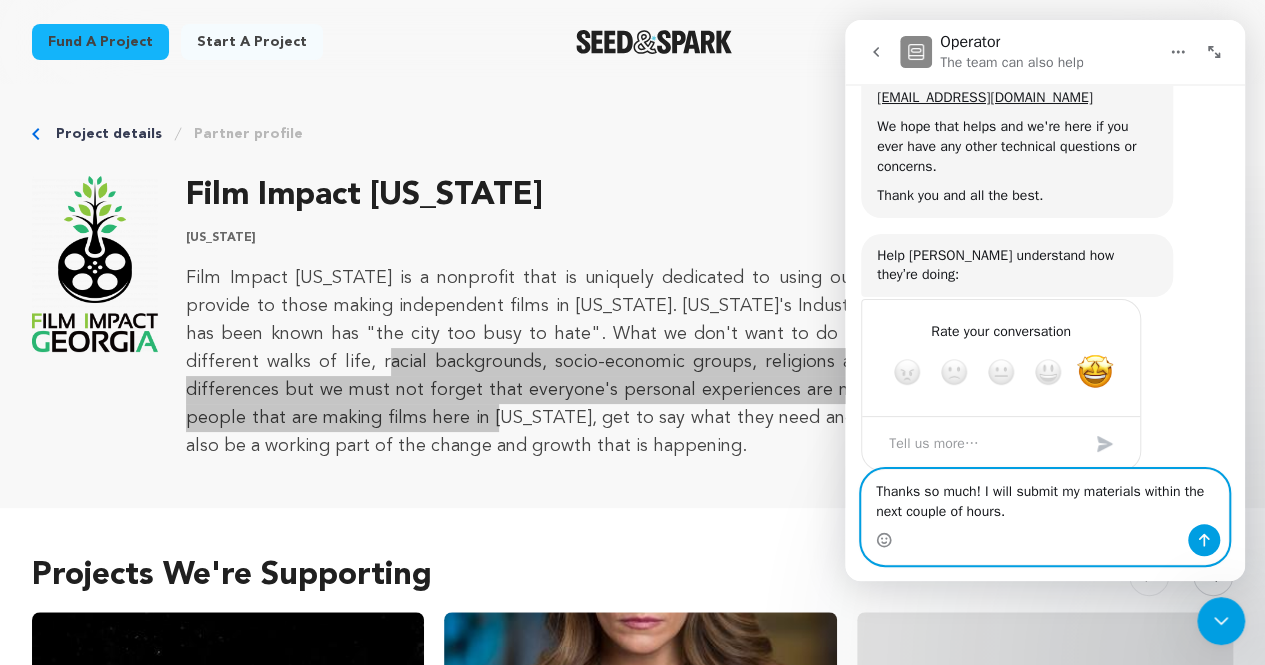 type on "Thanks so much! I will submit my materials within the next couple of hours." 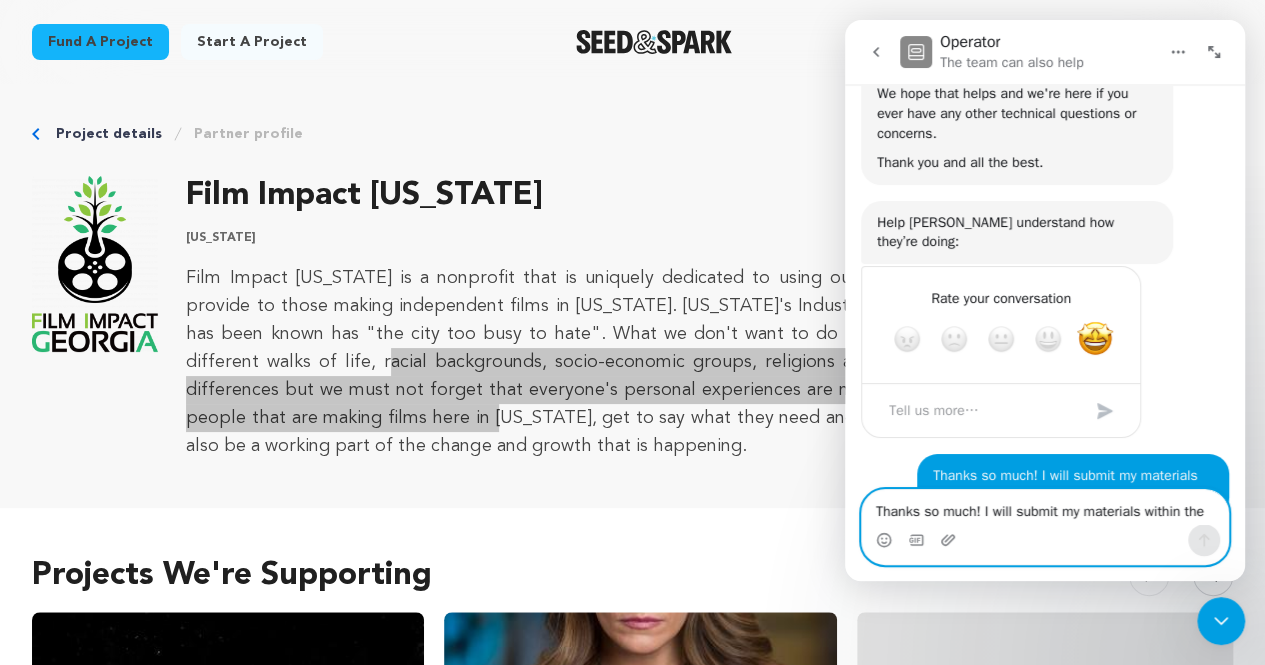 type 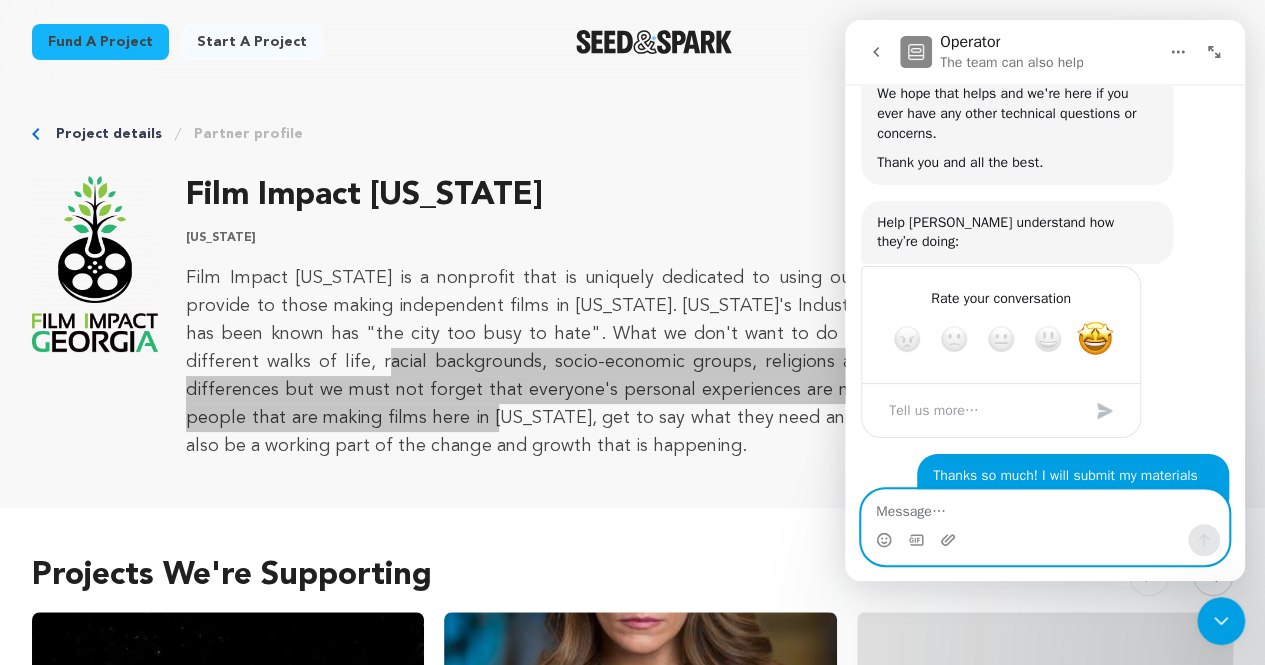 scroll, scrollTop: 1013, scrollLeft: 0, axis: vertical 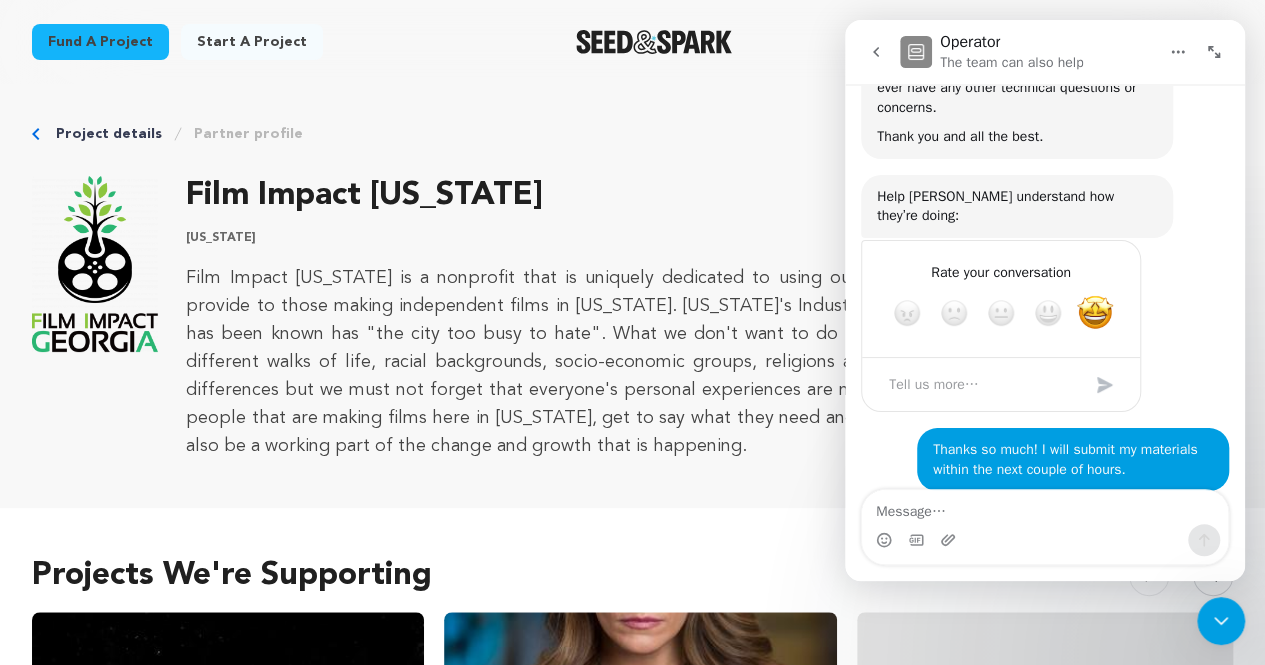 click on "Film Impact Georgia
Georgia" at bounding box center (703, 196) 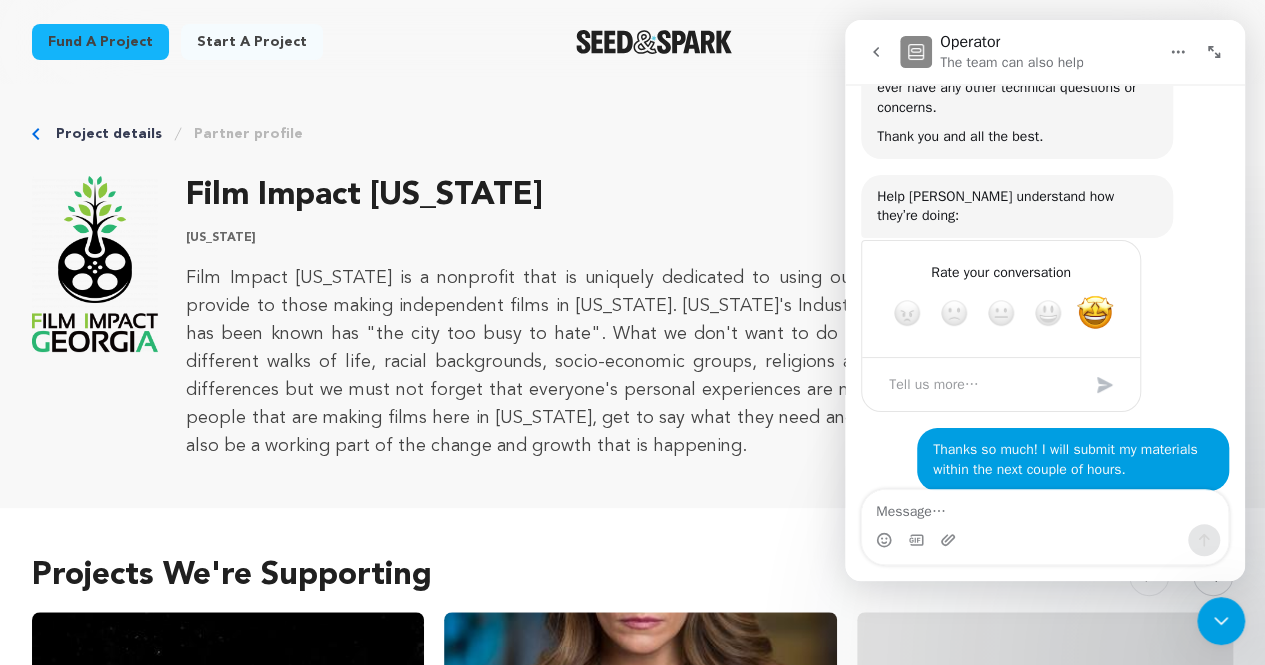 click on "Project details
Partner profile" at bounding box center [632, 134] 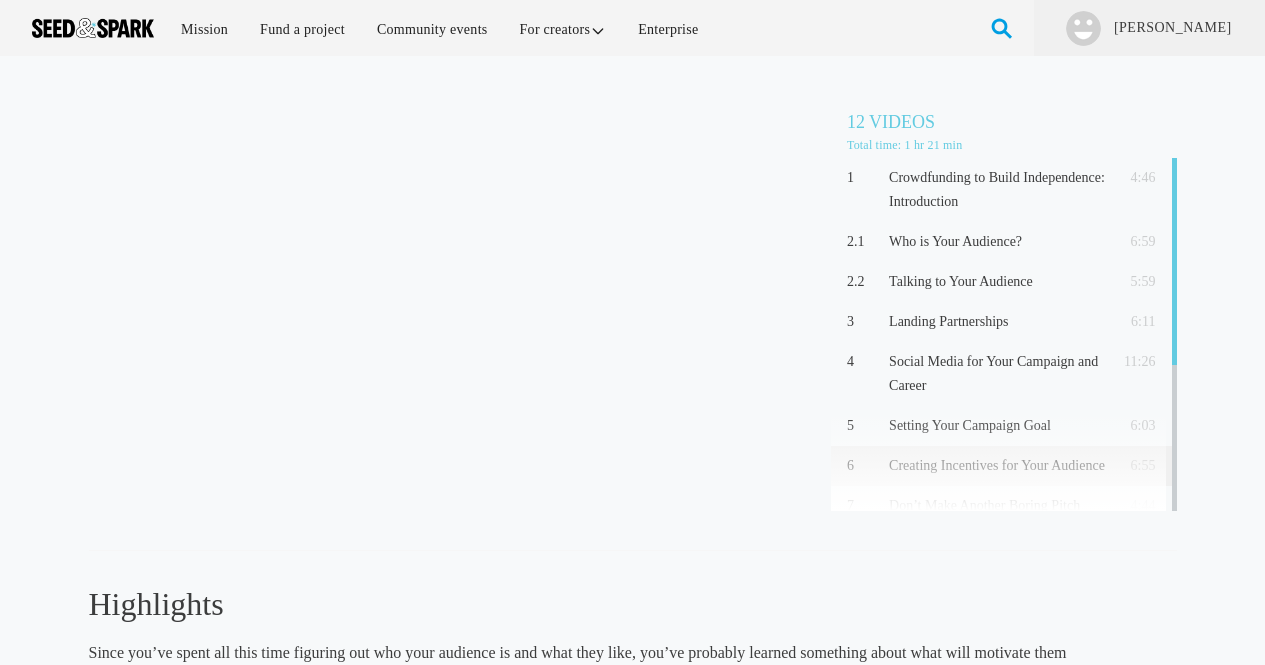 scroll, scrollTop: 0, scrollLeft: 0, axis: both 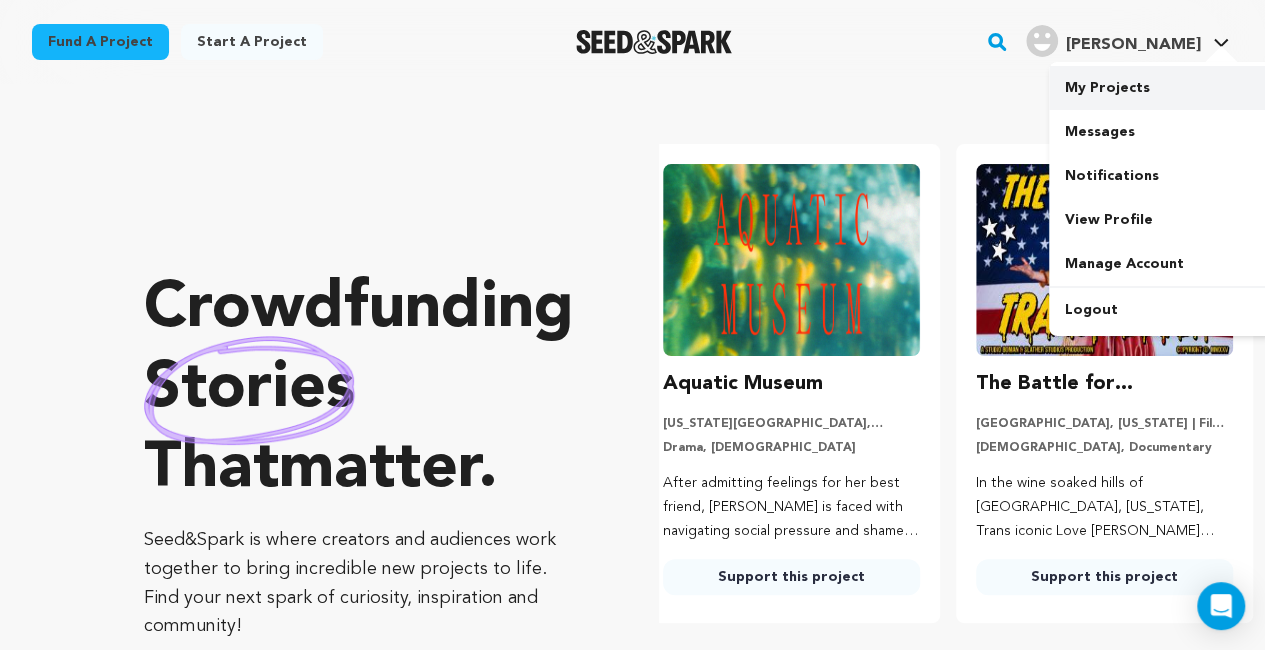 click on "My Projects" at bounding box center (1161, 88) 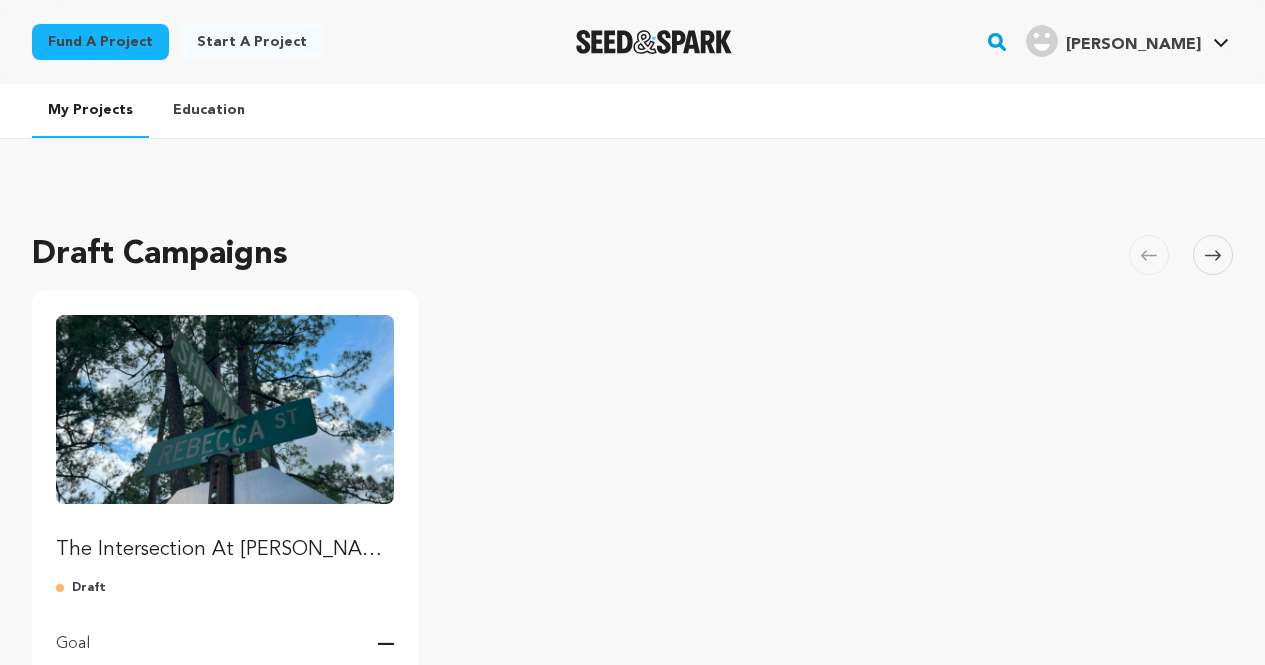 scroll, scrollTop: 0, scrollLeft: 0, axis: both 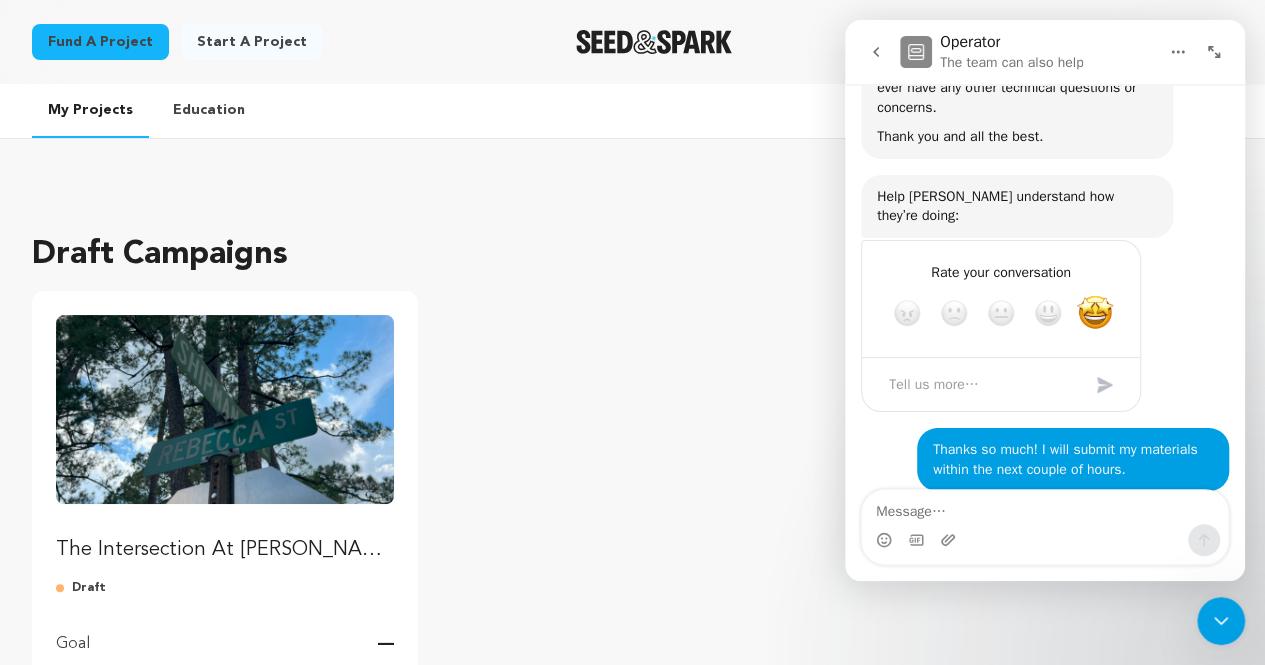 click 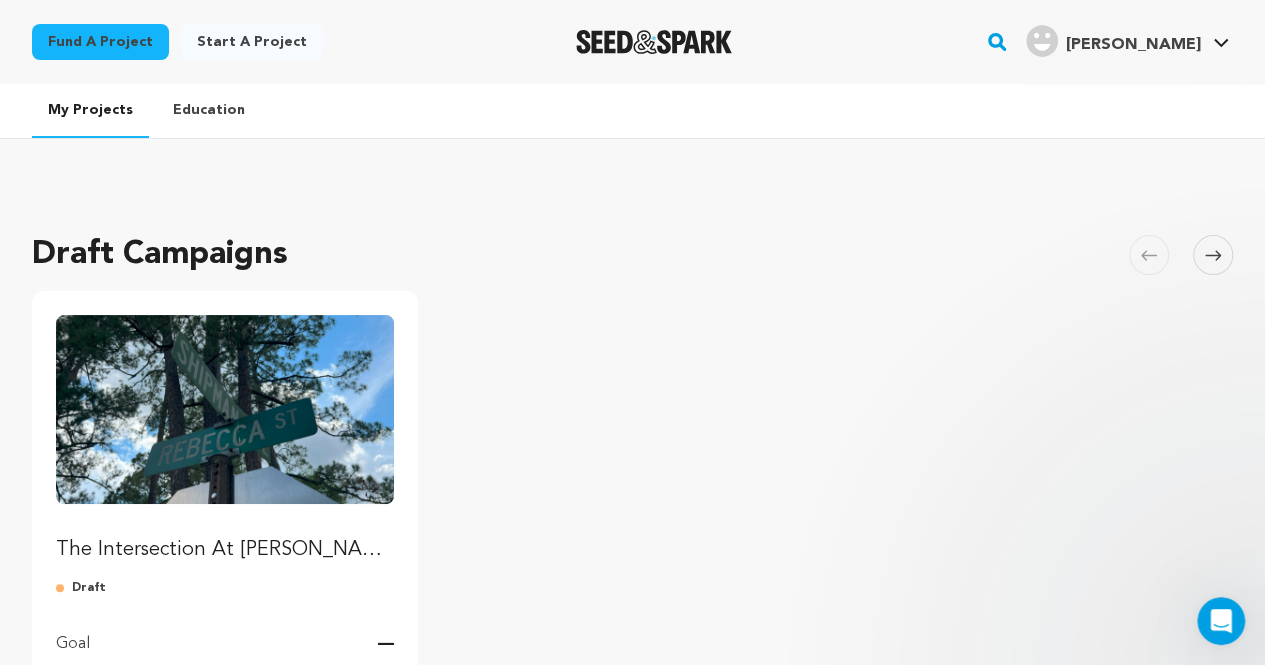 scroll, scrollTop: 0, scrollLeft: 0, axis: both 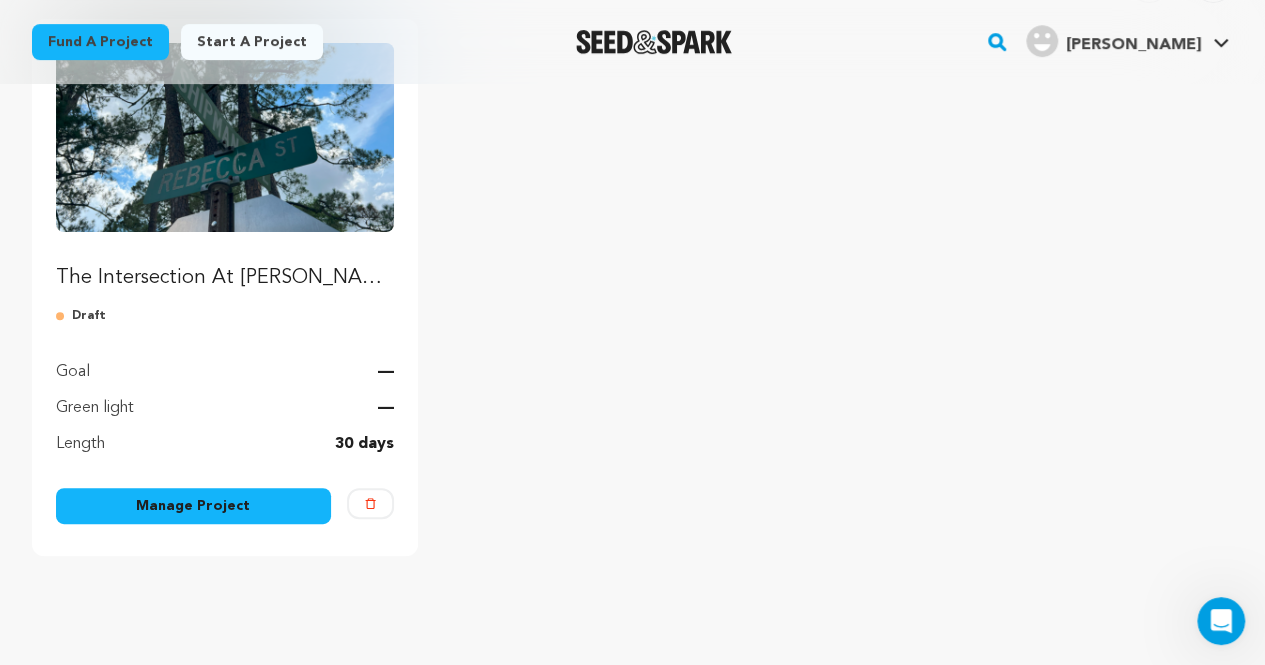 click on "Manage Project" at bounding box center [193, 506] 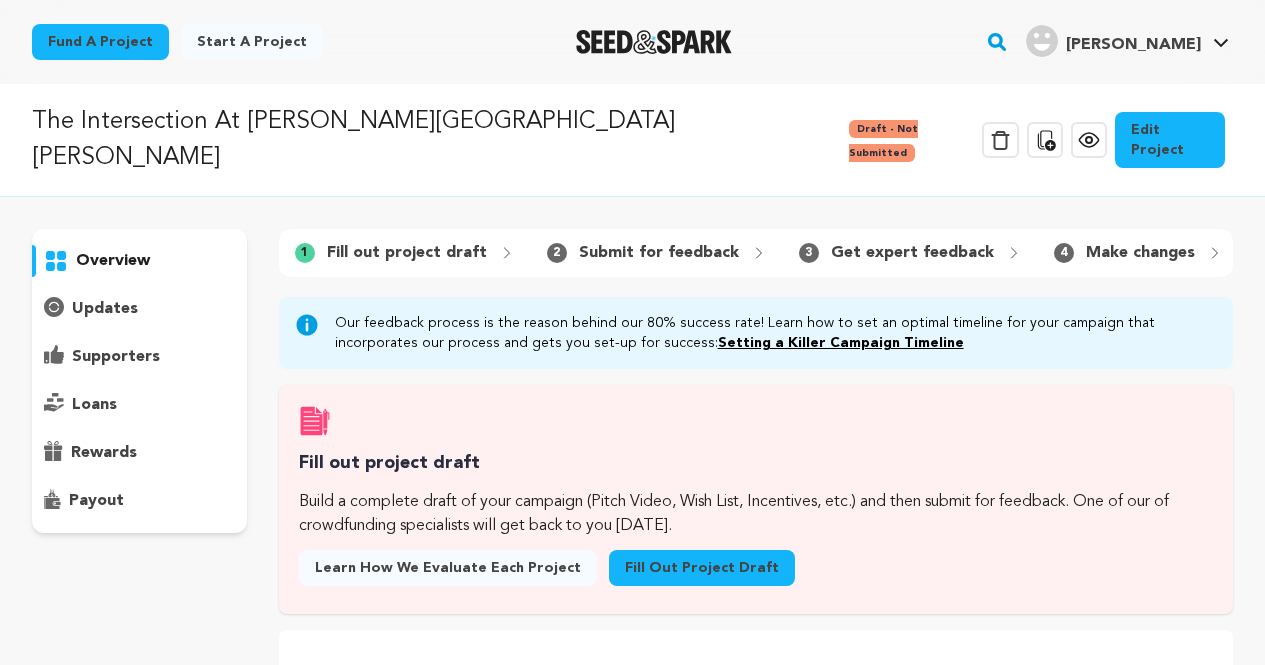 scroll, scrollTop: 0, scrollLeft: 0, axis: both 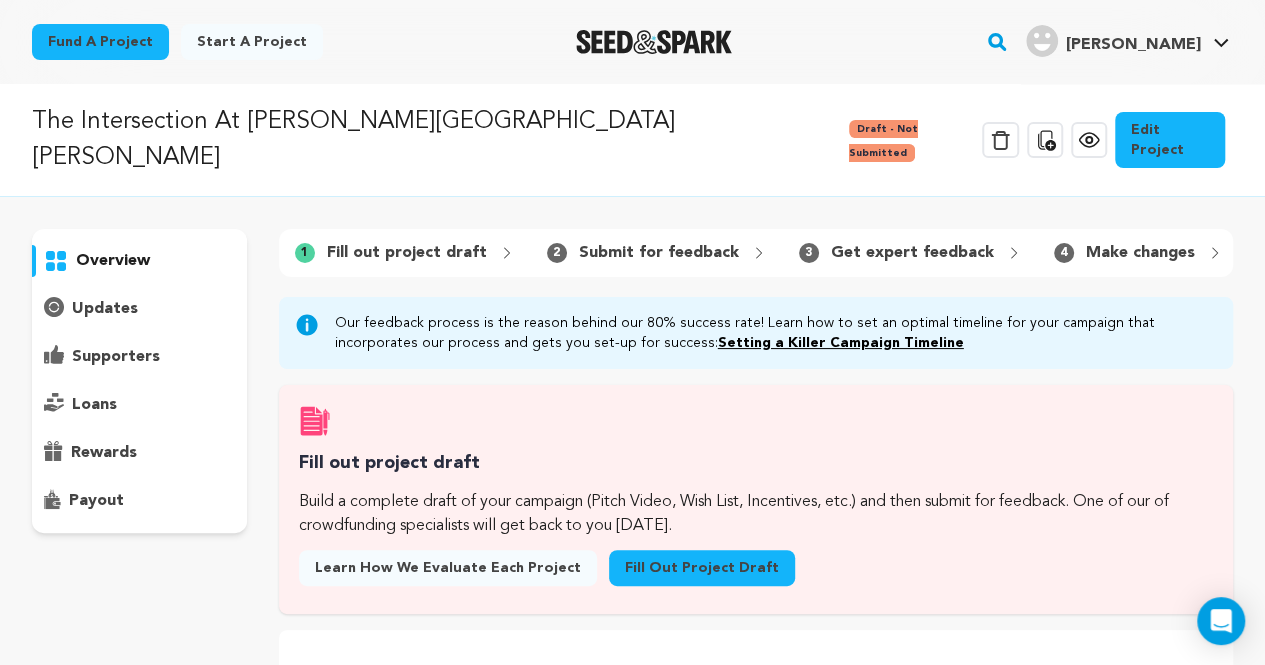 click on "Edit Project" at bounding box center (1170, 140) 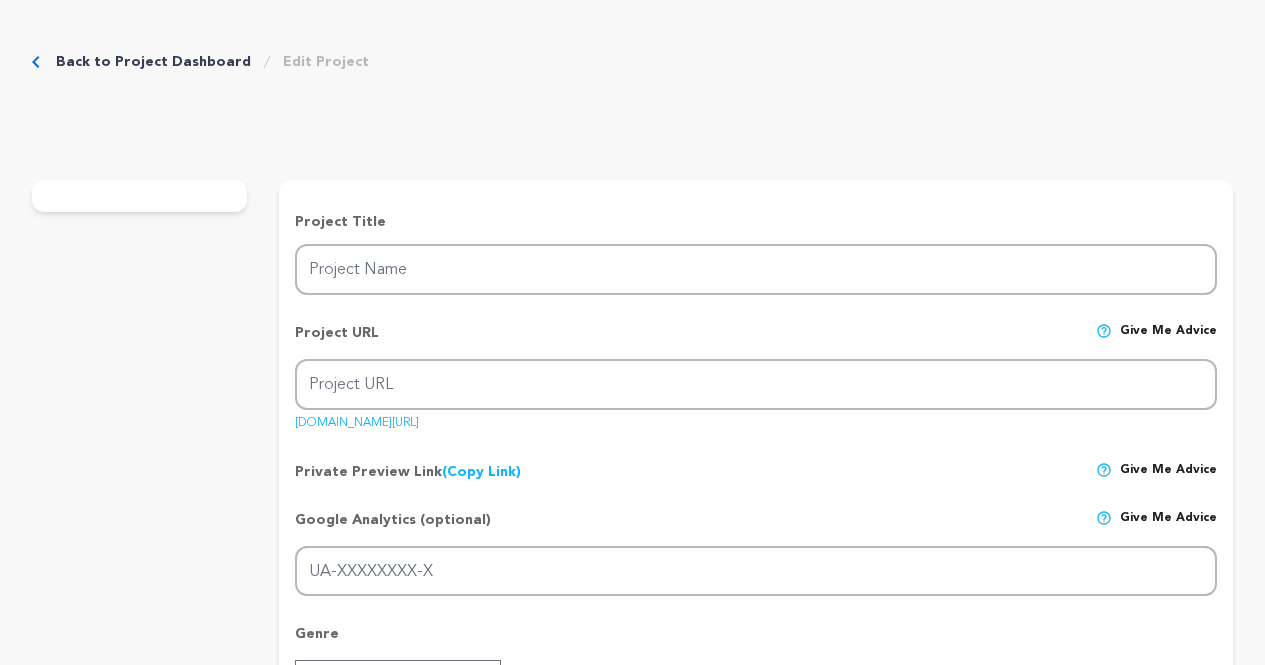 scroll, scrollTop: 0, scrollLeft: 0, axis: both 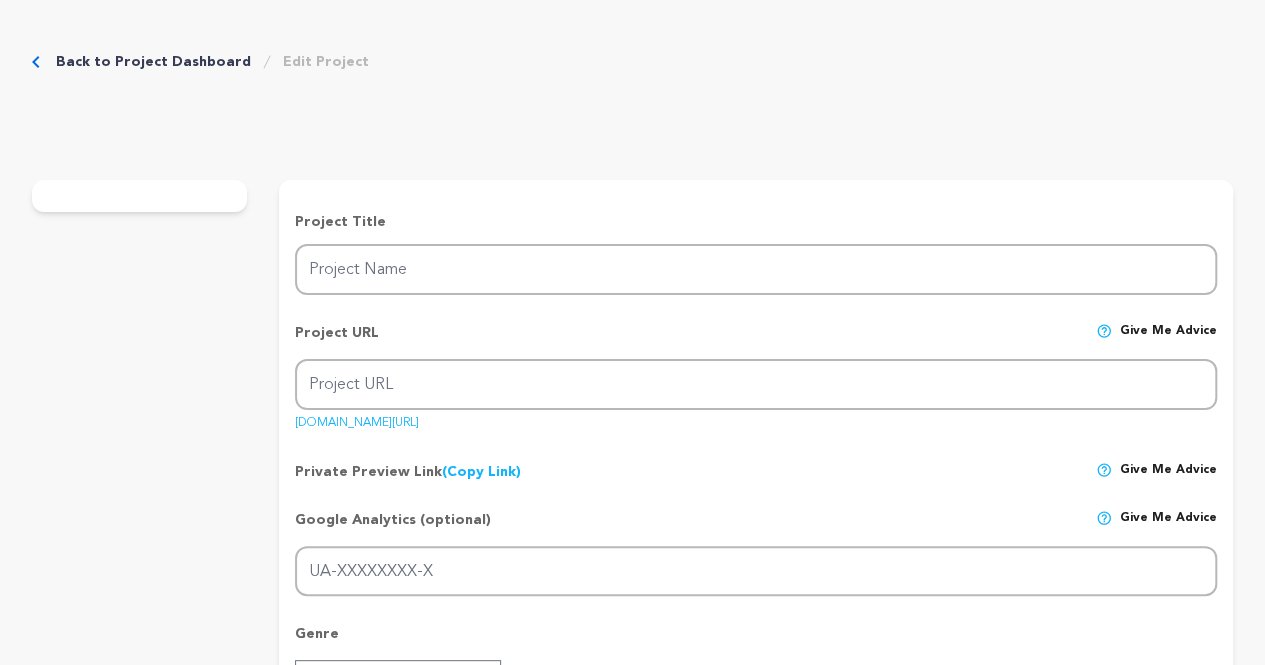 type on "The Intersection At [PERSON_NAME][GEOGRAPHIC_DATA][PERSON_NAME]" 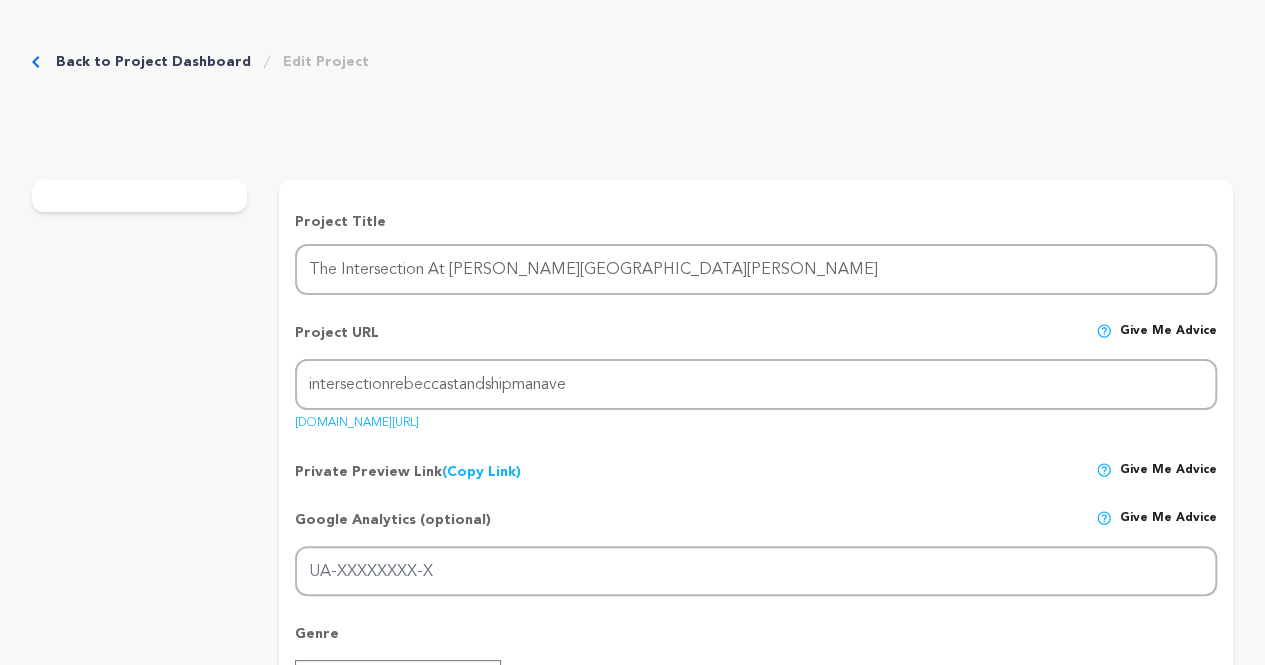 radio on "true" 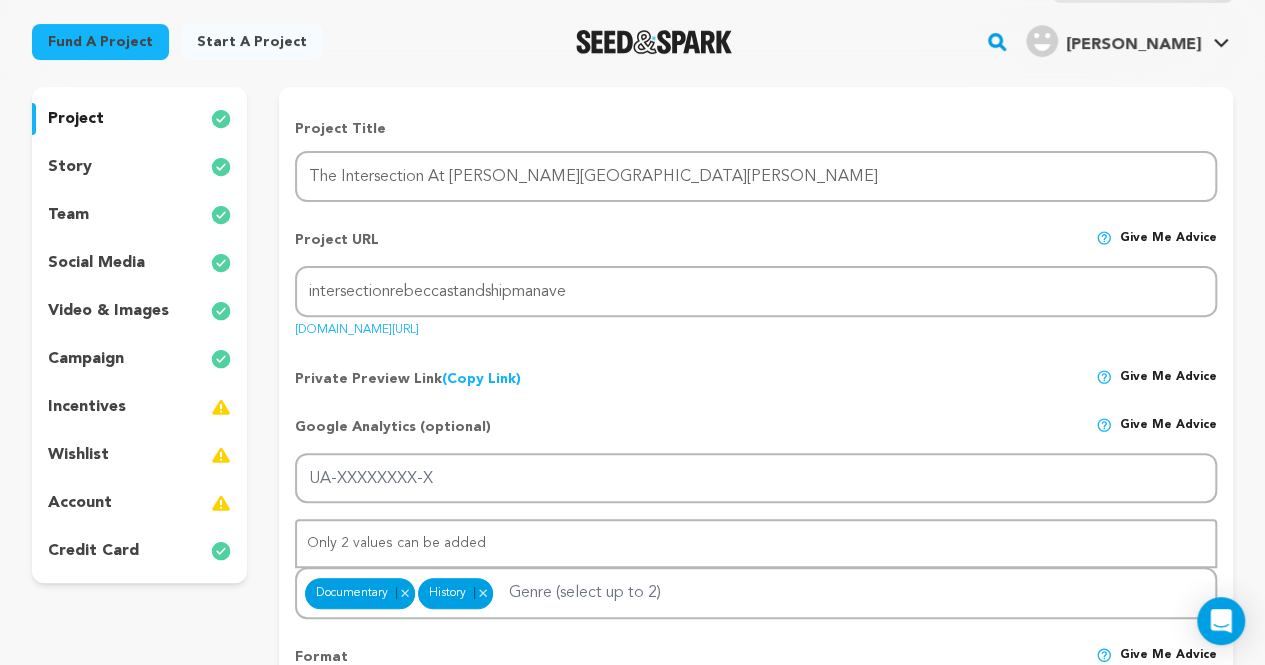 scroll, scrollTop: 156, scrollLeft: 0, axis: vertical 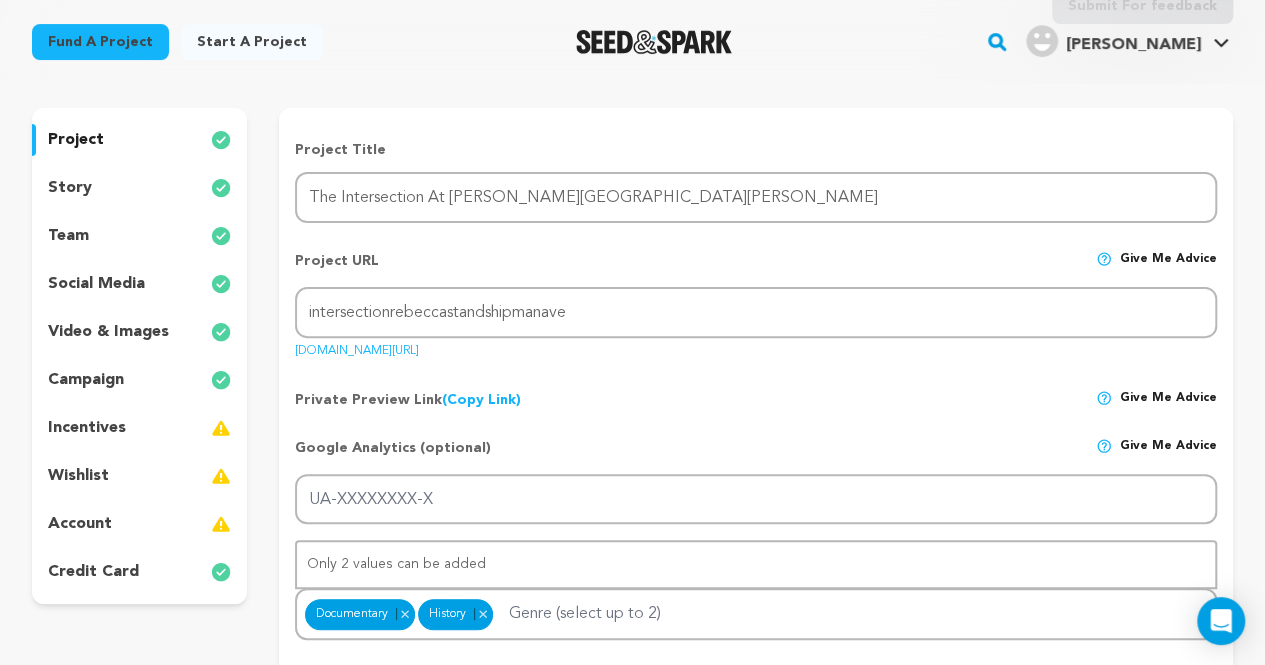 click on "video & images" at bounding box center [108, 332] 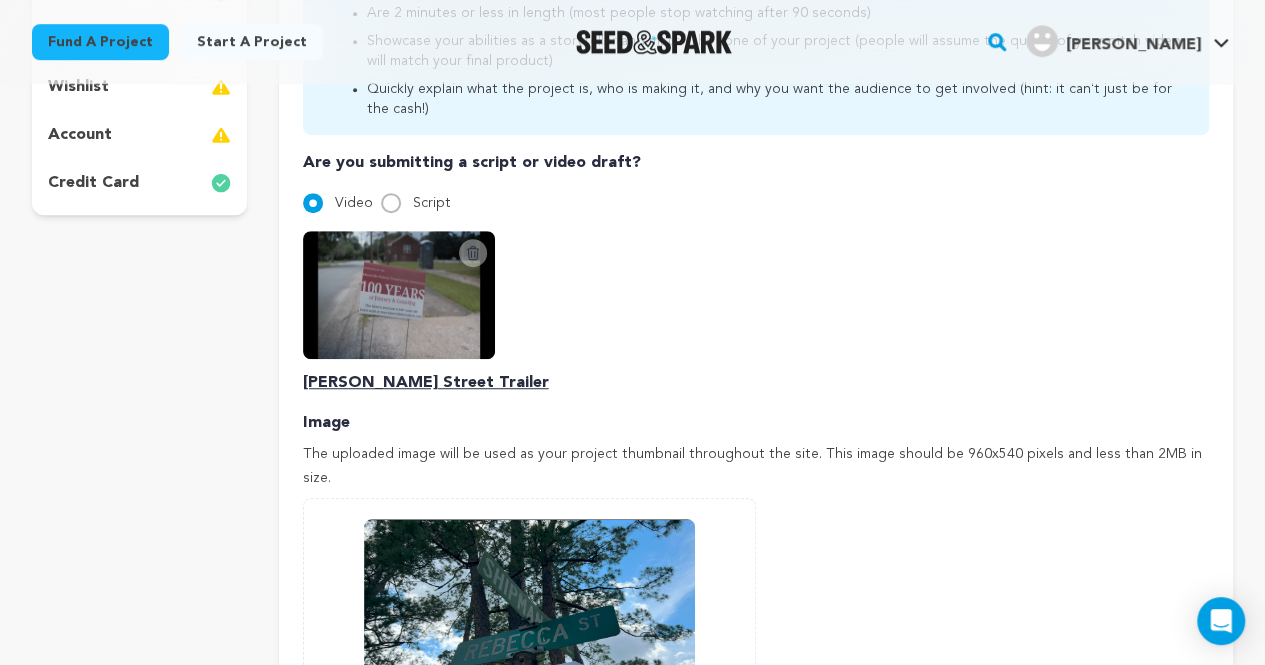 scroll, scrollTop: 552, scrollLeft: 0, axis: vertical 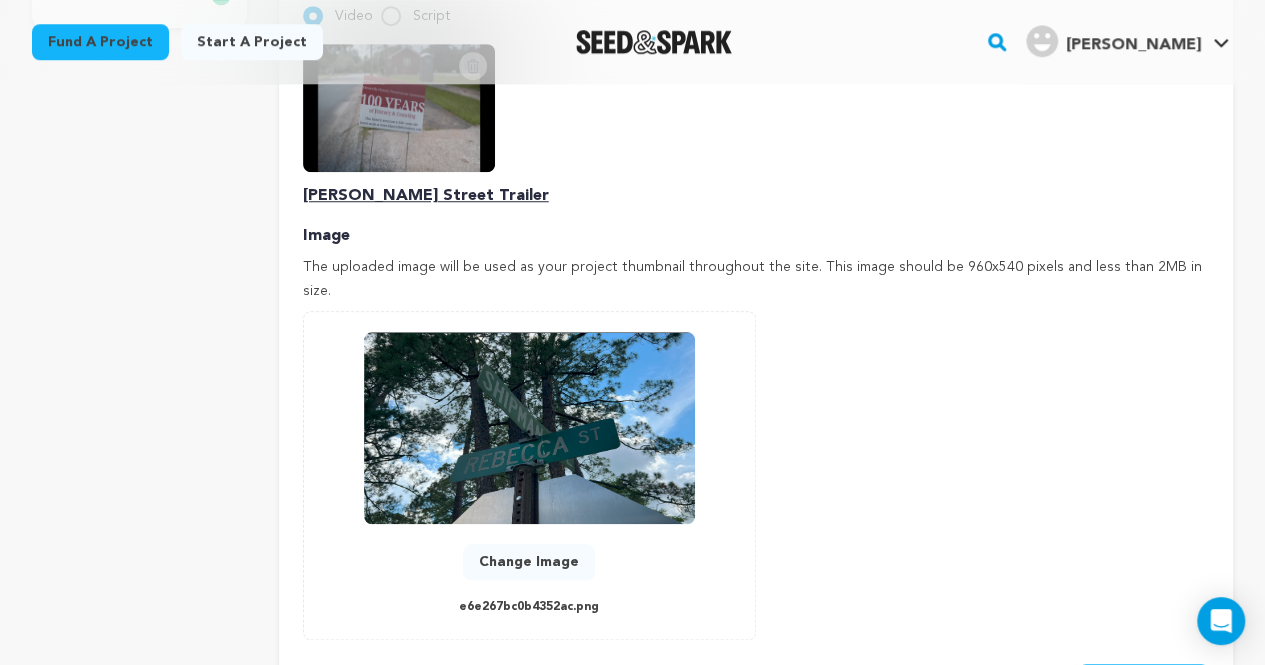 click on "Save Changes" at bounding box center (1143, 682) 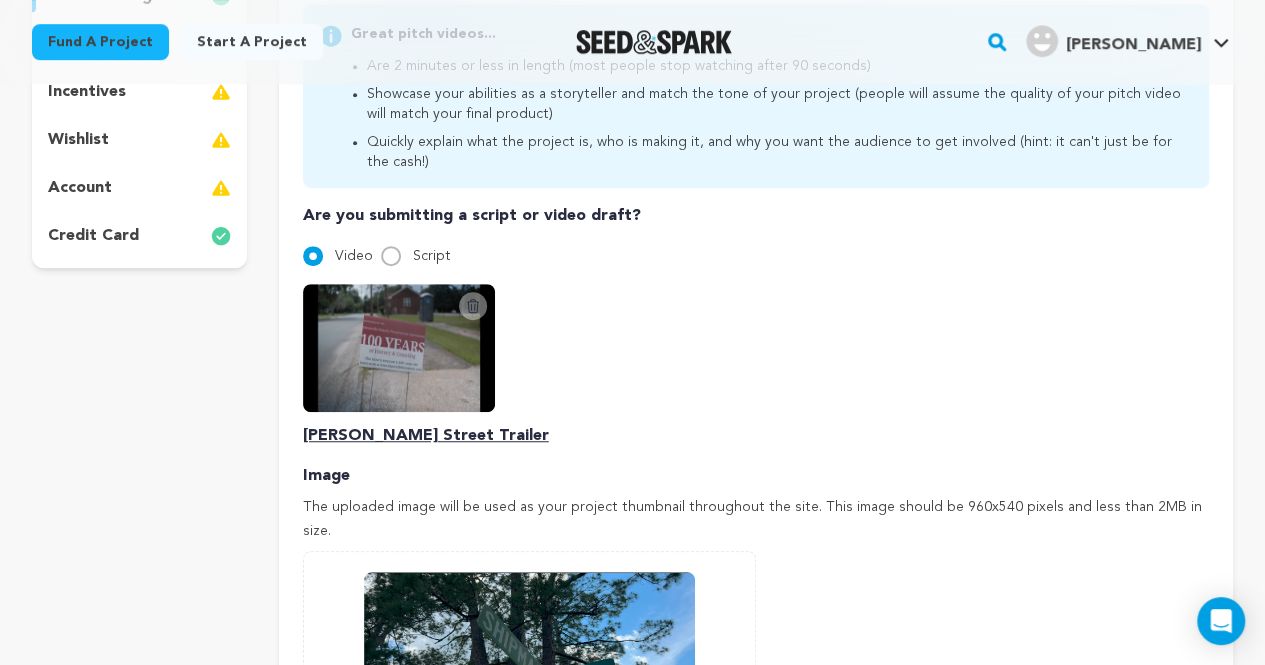 scroll, scrollTop: 495, scrollLeft: 0, axis: vertical 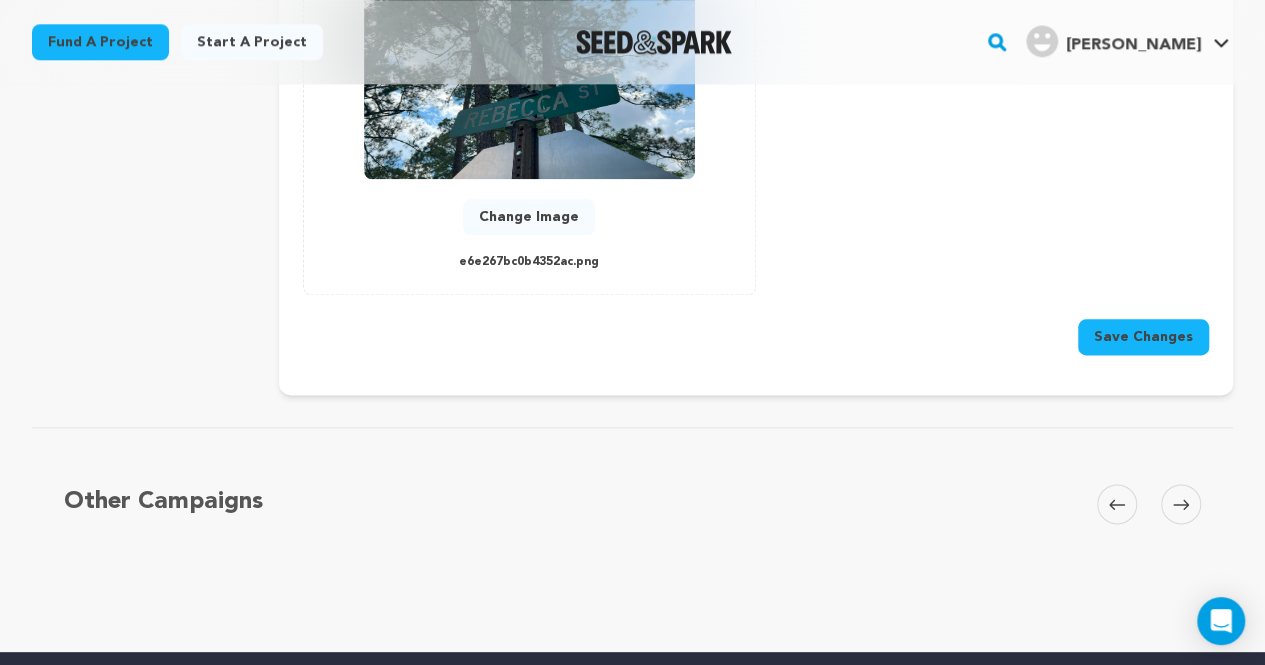 click on "Save Changes" at bounding box center (1143, 337) 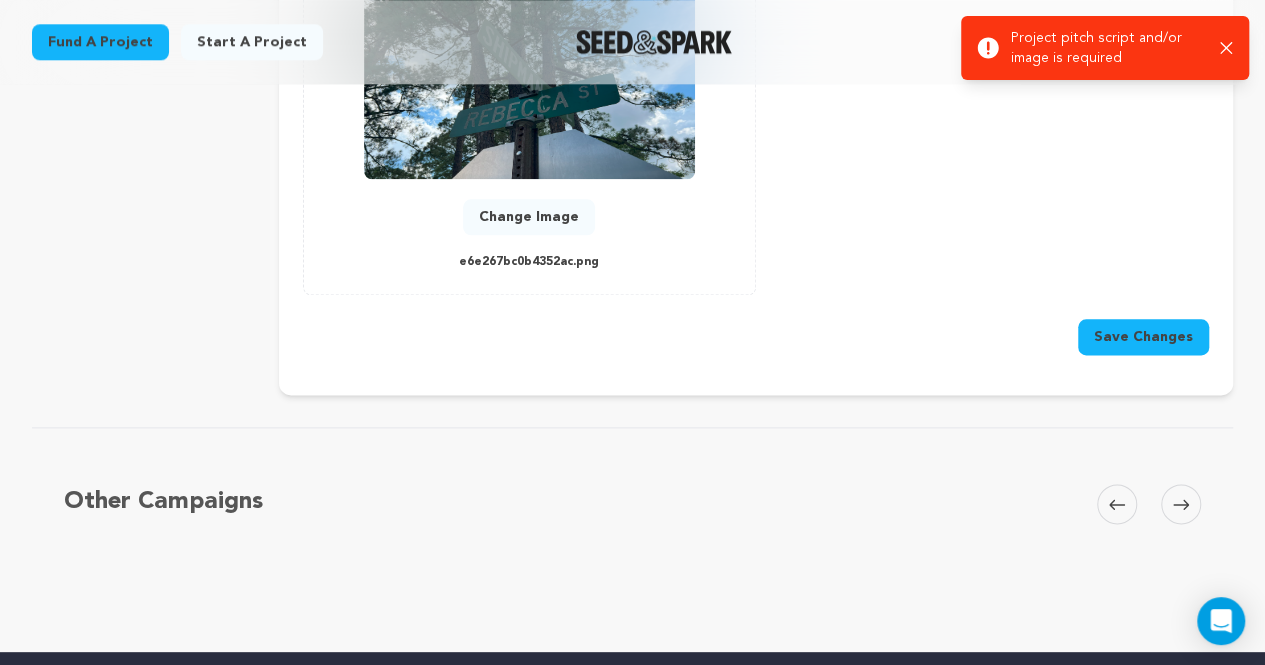 click 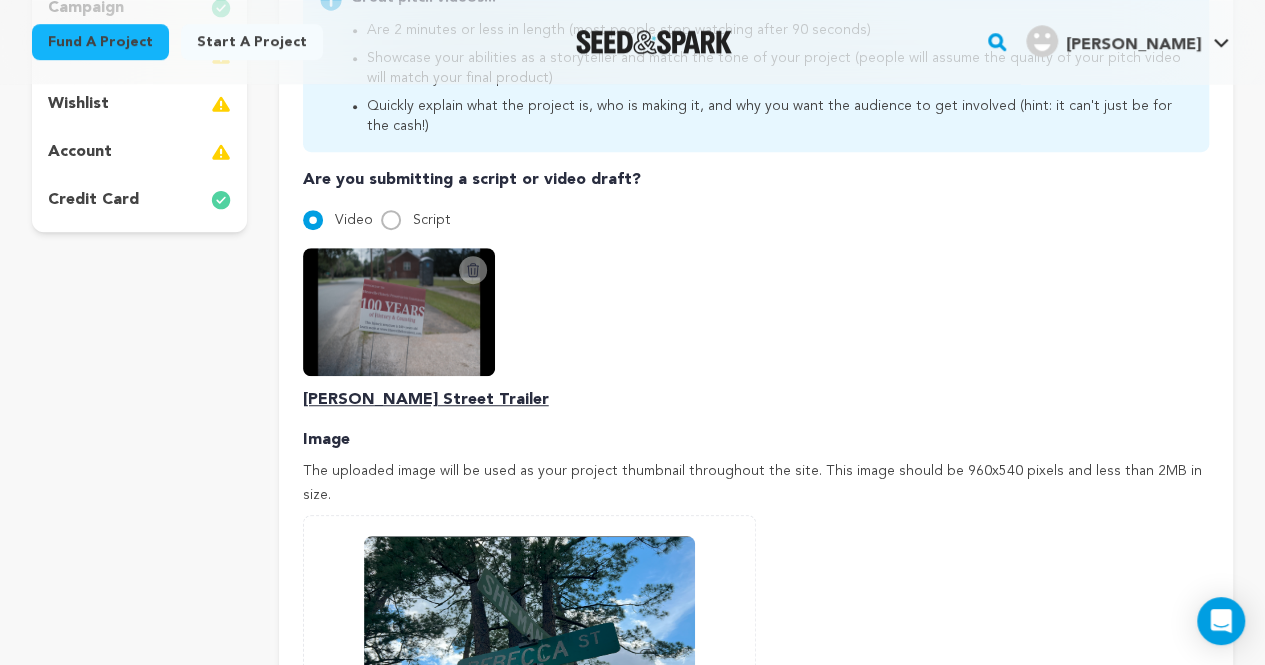 scroll, scrollTop: 520, scrollLeft: 0, axis: vertical 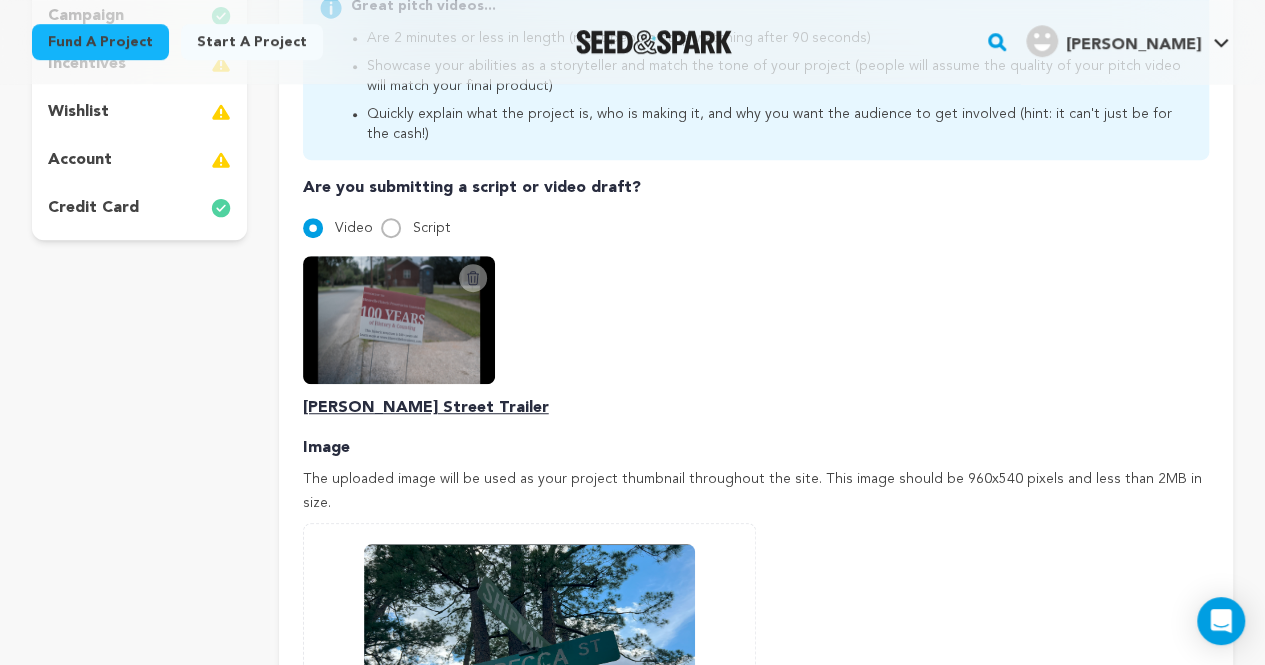 click 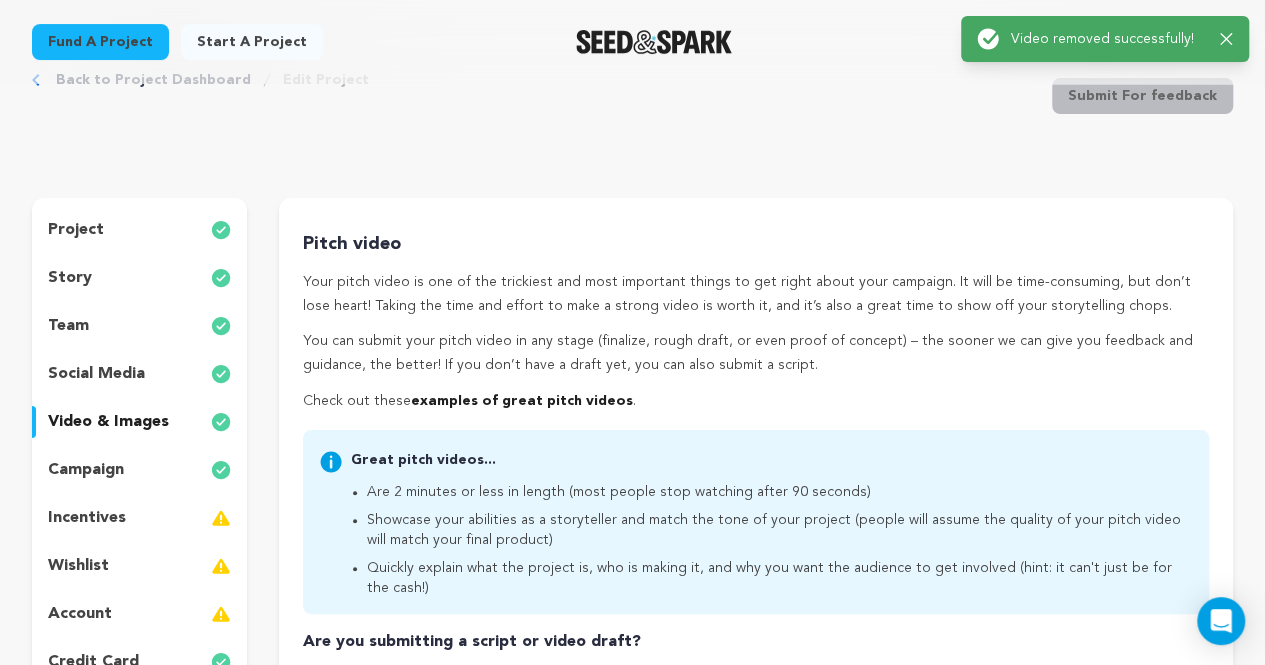 scroll, scrollTop: 0, scrollLeft: 0, axis: both 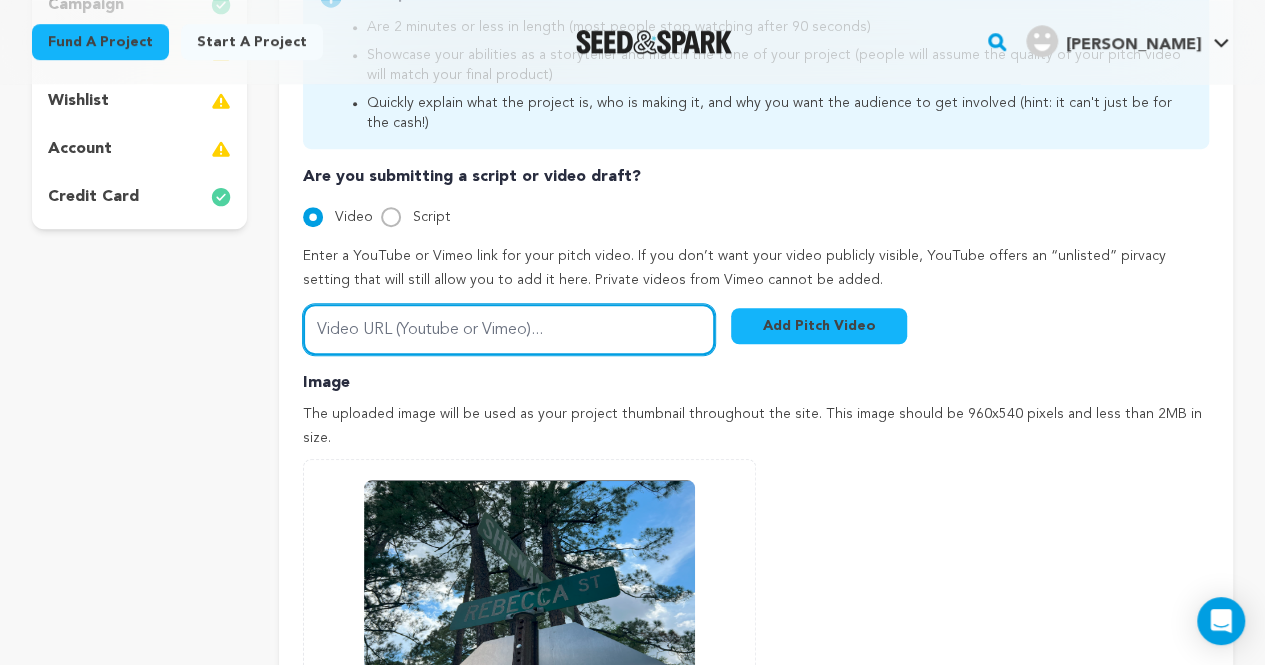 click on "Video URL (Youtube or Vimeo)..." at bounding box center [509, 329] 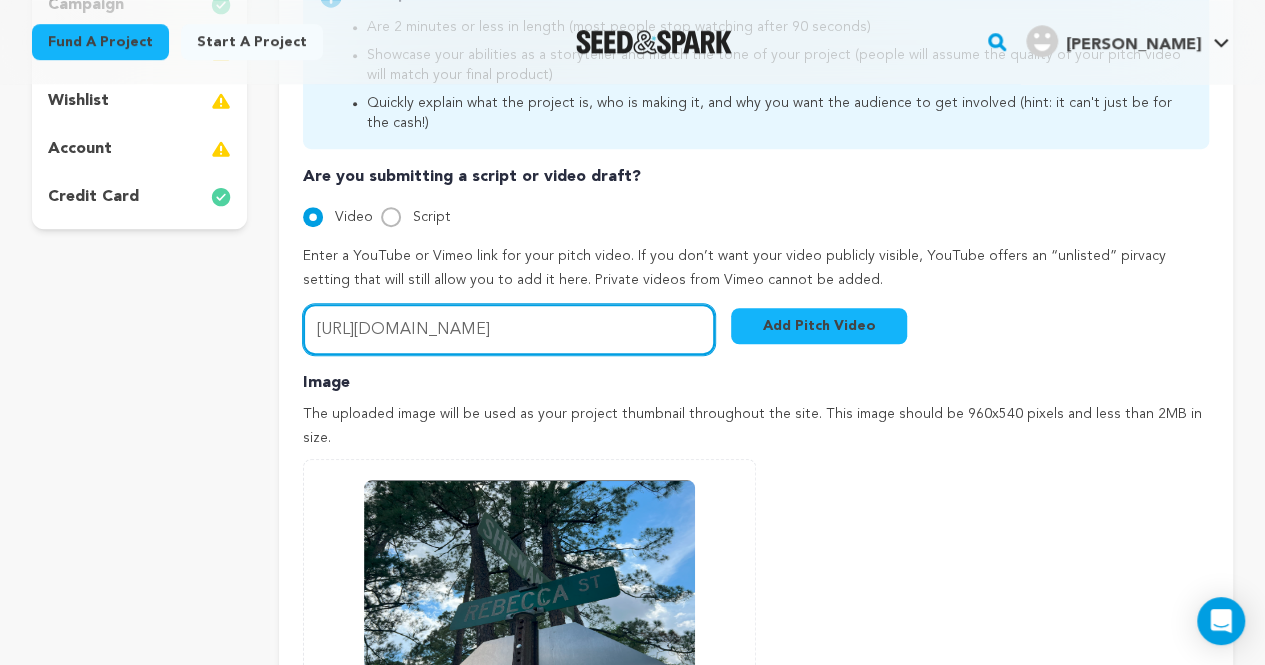 scroll, scrollTop: 0, scrollLeft: 20, axis: horizontal 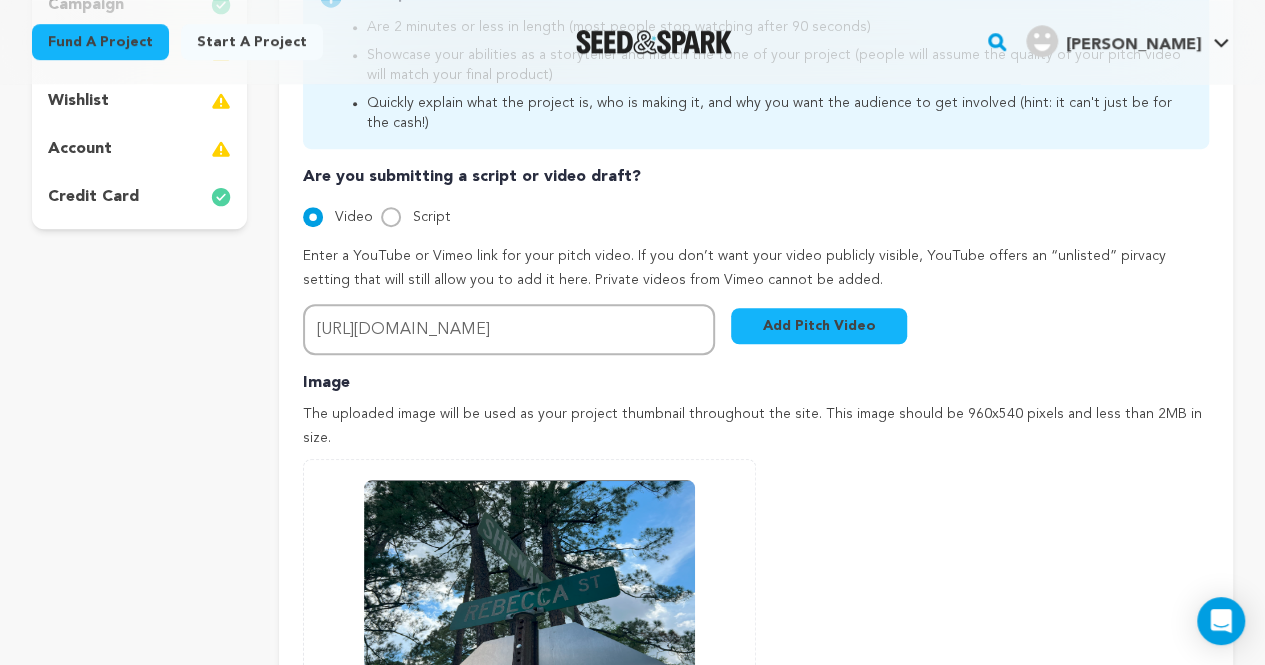 click on "Add Pitch Video" at bounding box center (819, 326) 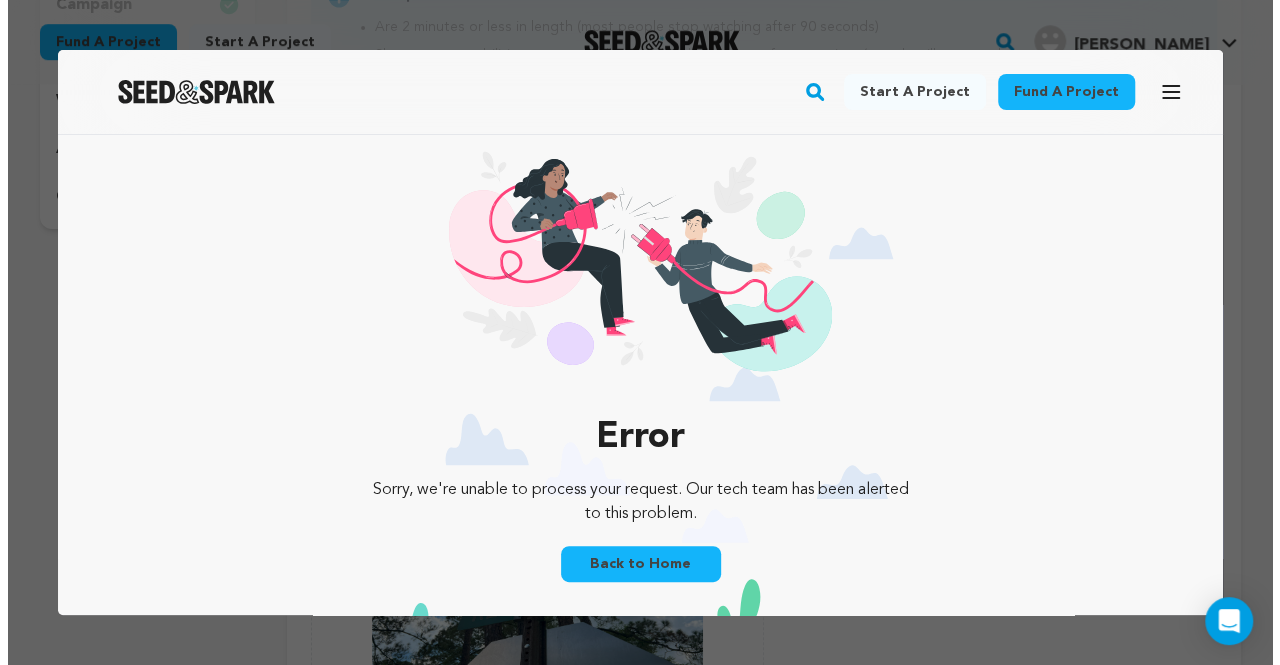 scroll, scrollTop: 0, scrollLeft: 0, axis: both 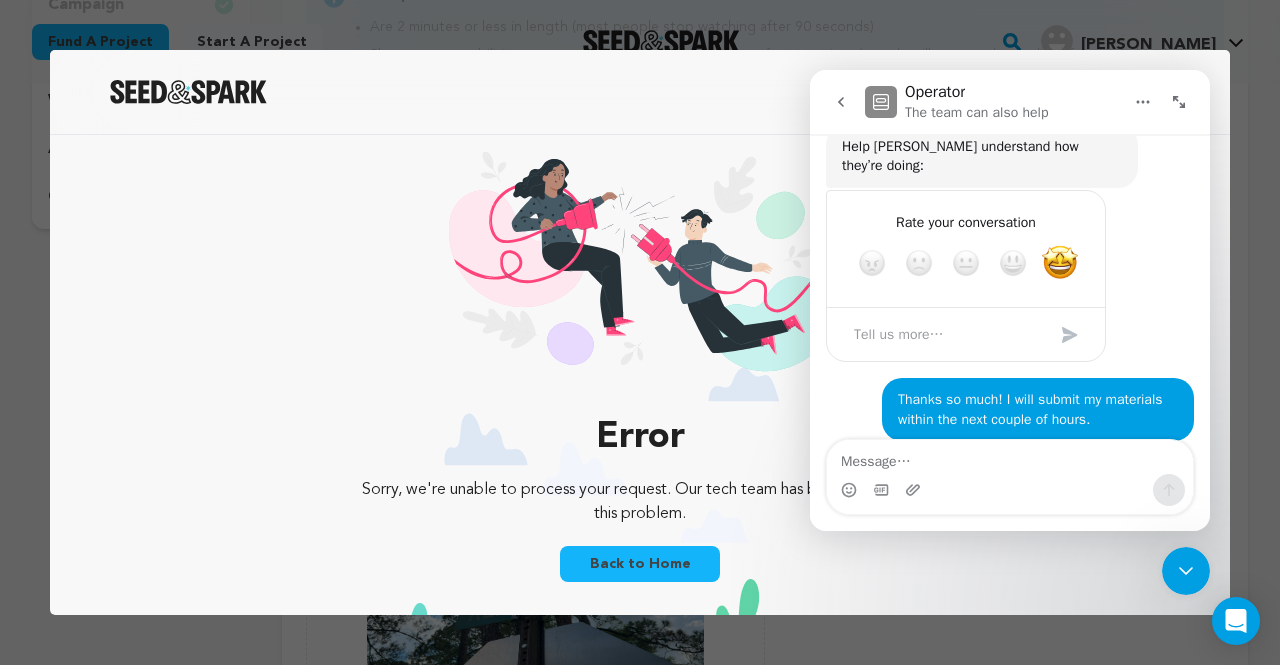 click 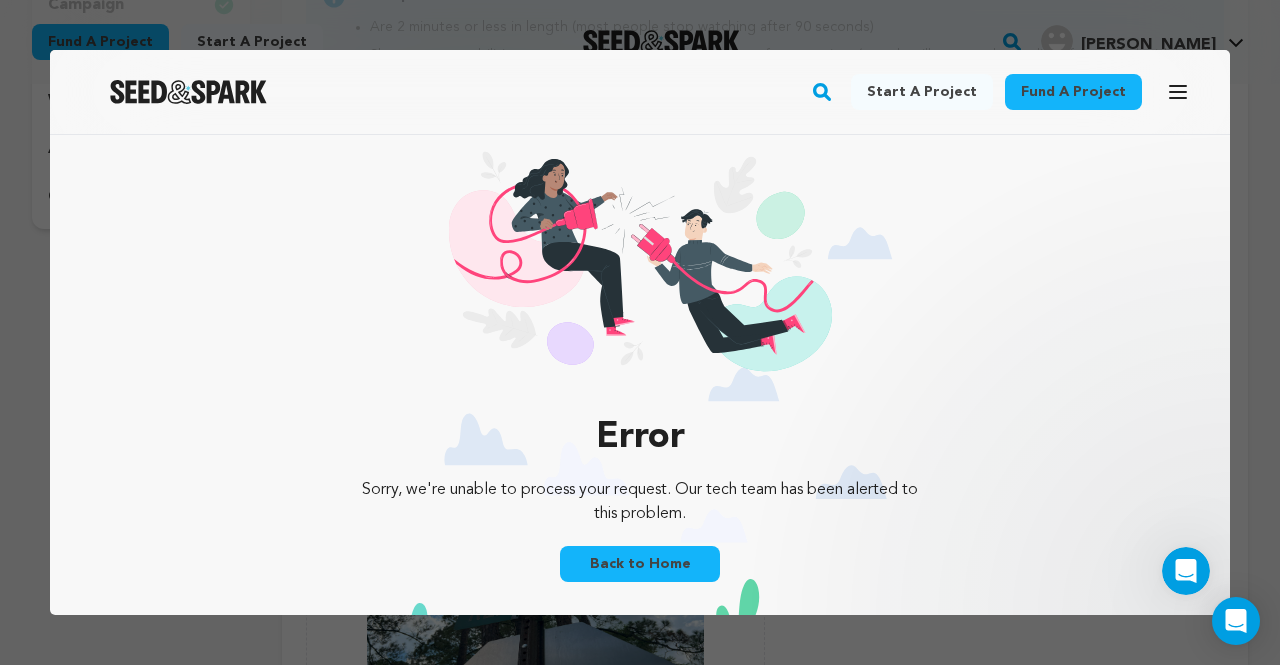 scroll, scrollTop: 0, scrollLeft: 0, axis: both 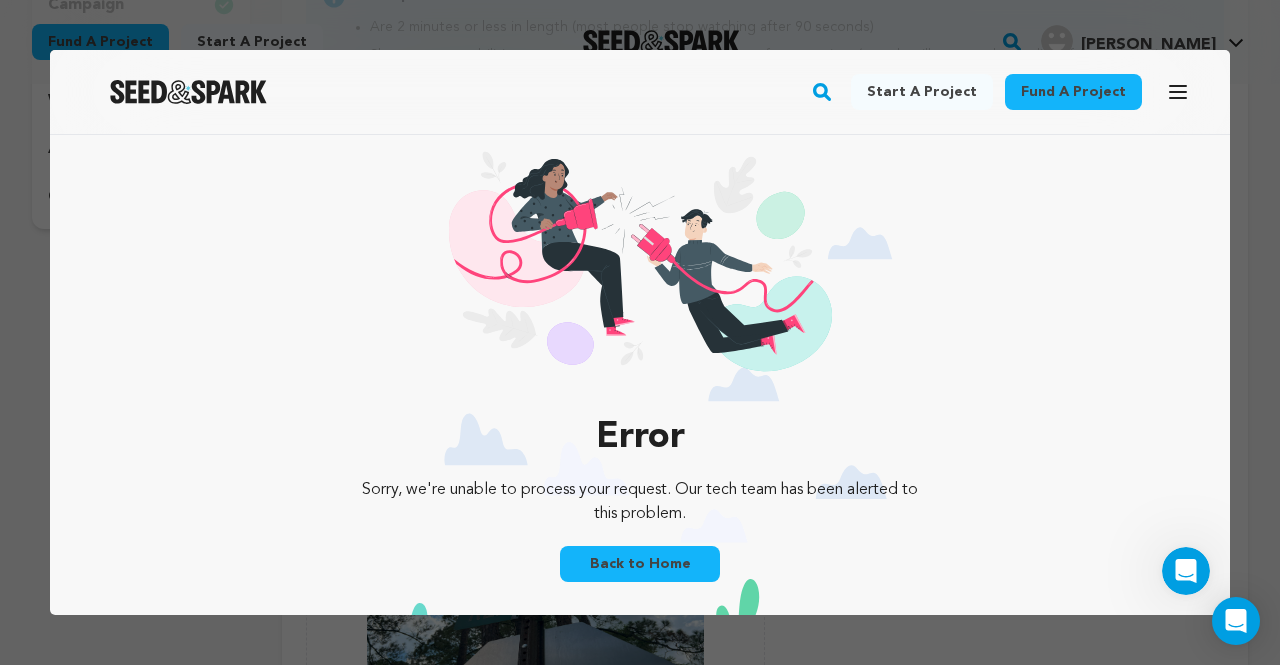 click on "Back to Home" at bounding box center (640, 564) 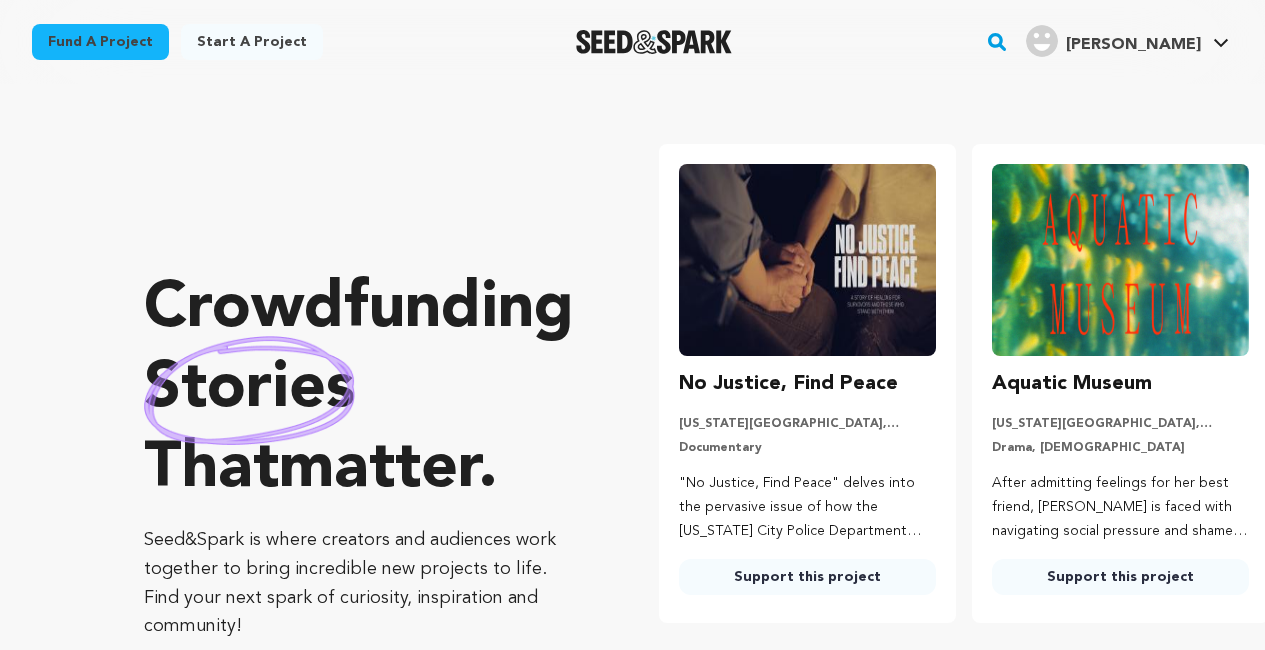 scroll, scrollTop: 0, scrollLeft: 0, axis: both 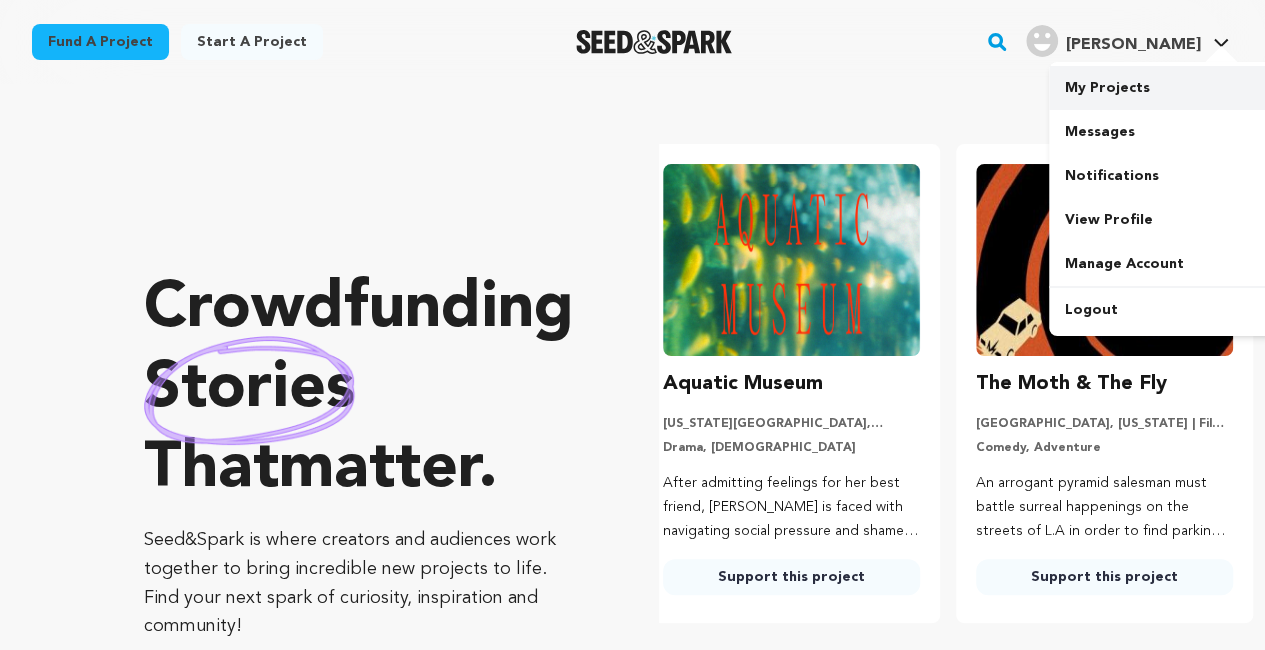 click on "My Projects" at bounding box center (1161, 88) 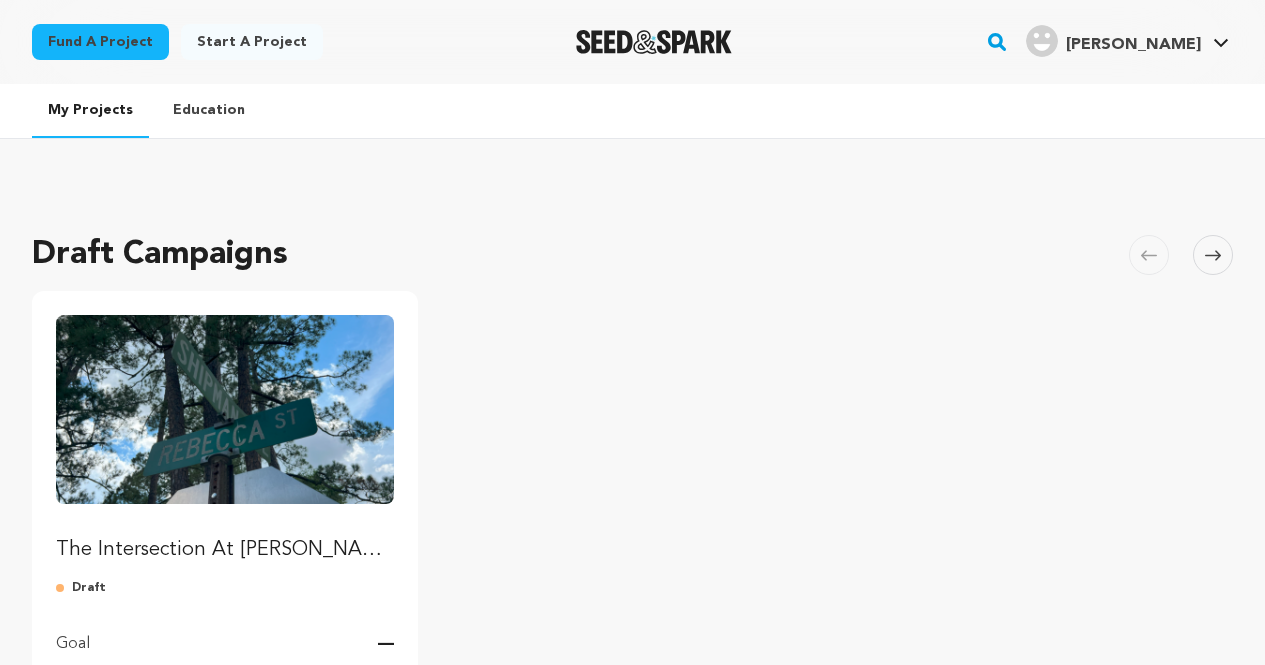 scroll, scrollTop: 0, scrollLeft: 0, axis: both 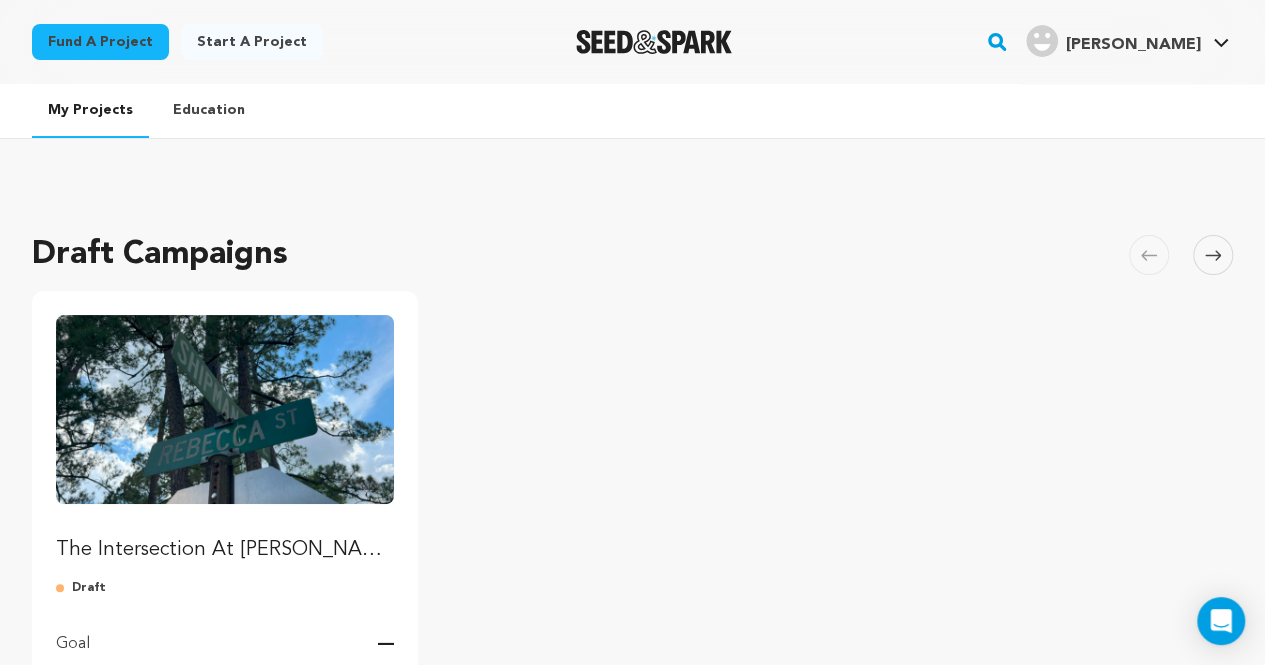click on "The Intersection At [PERSON_NAME][GEOGRAPHIC_DATA][PERSON_NAME]" at bounding box center [225, 439] 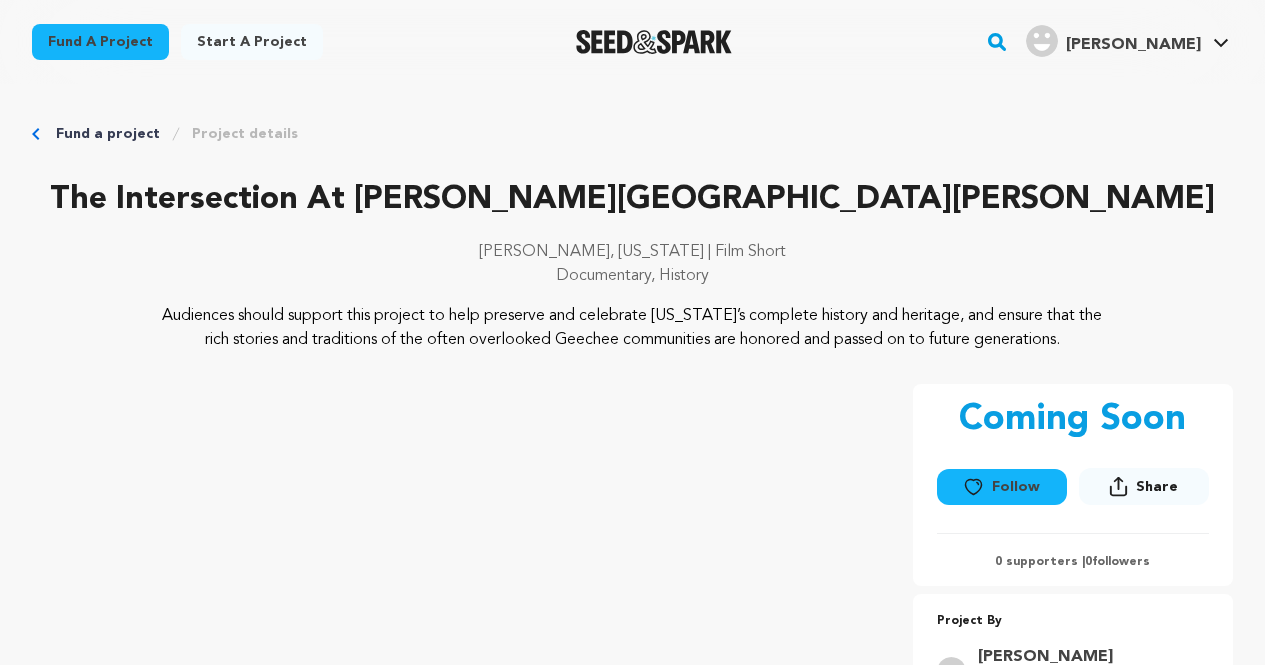 scroll, scrollTop: 0, scrollLeft: 0, axis: both 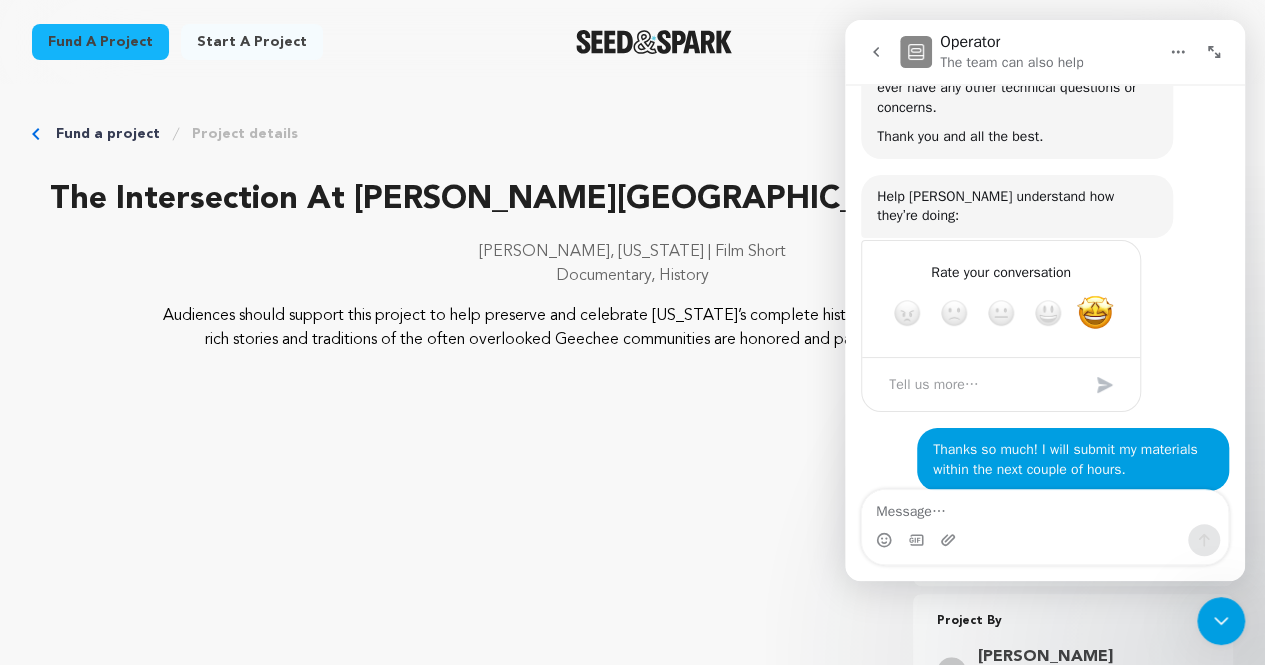 click on "[PERSON_NAME], [US_STATE] |                                 Film Short" at bounding box center [632, 252] 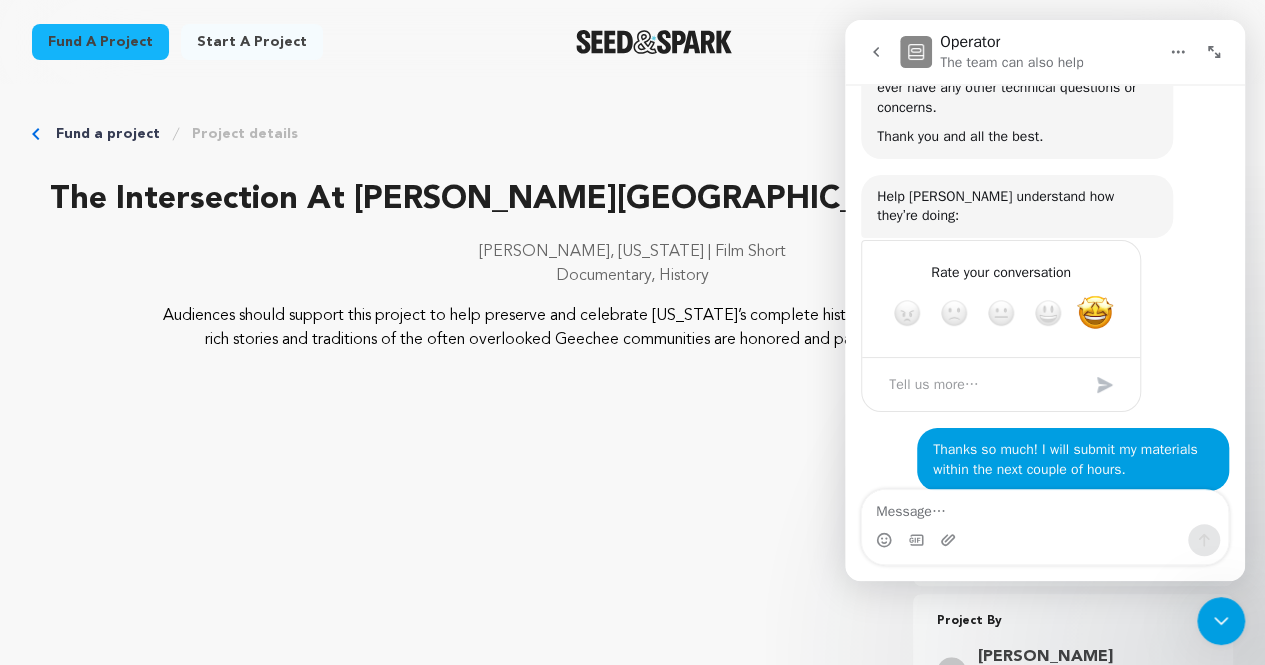 click on "Fund a project
Project details
The Intersection At [PERSON_NAME][GEOGRAPHIC_DATA] And [PERSON_NAME][GEOGRAPHIC_DATA]
[PERSON_NAME], [US_STATE] |                                 Film Short
Documentary,
History" at bounding box center (632, 1249) 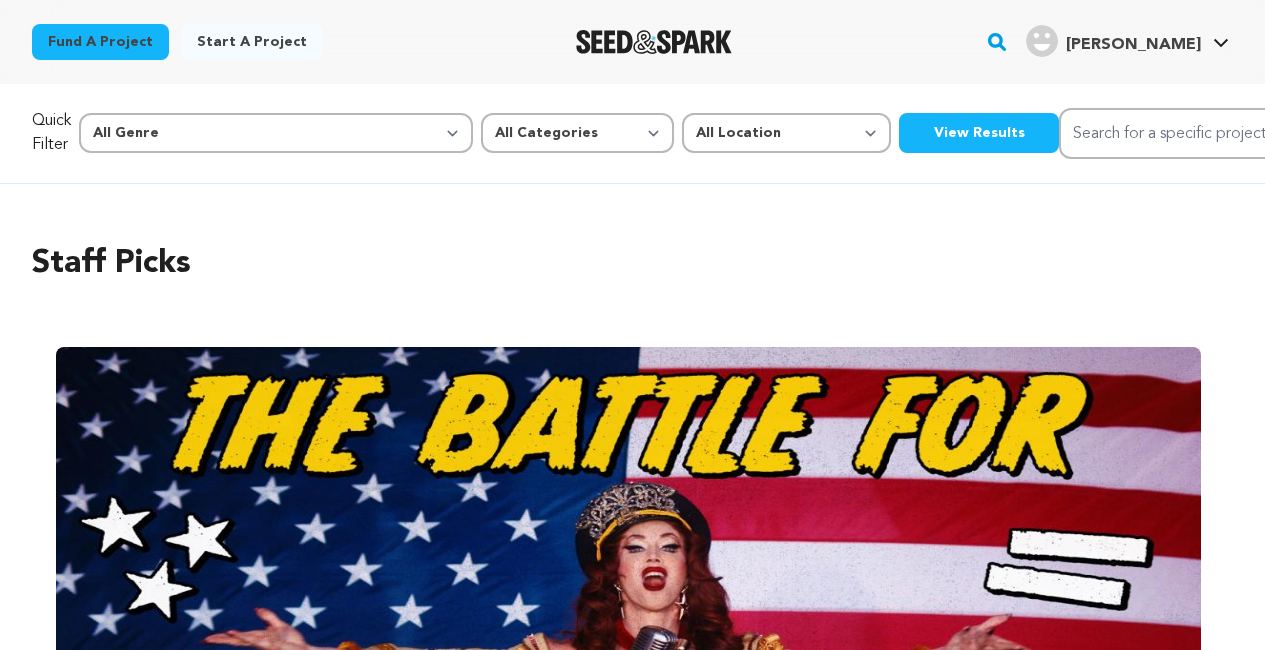 scroll, scrollTop: 0, scrollLeft: 0, axis: both 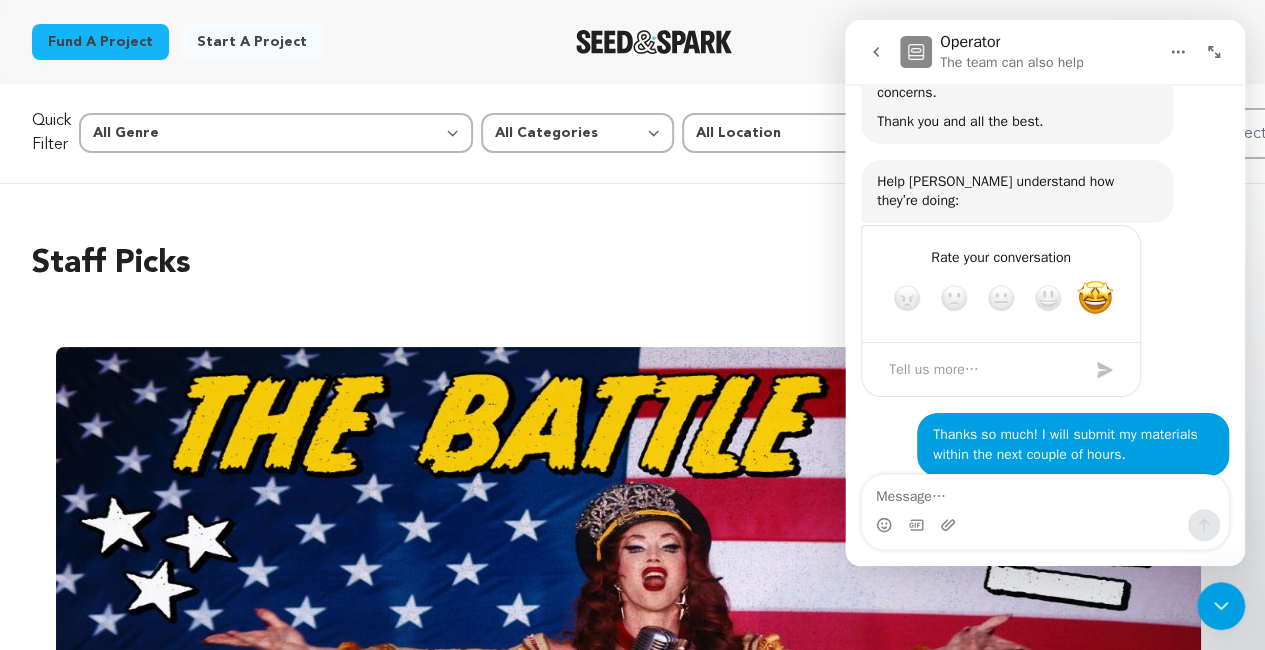 click 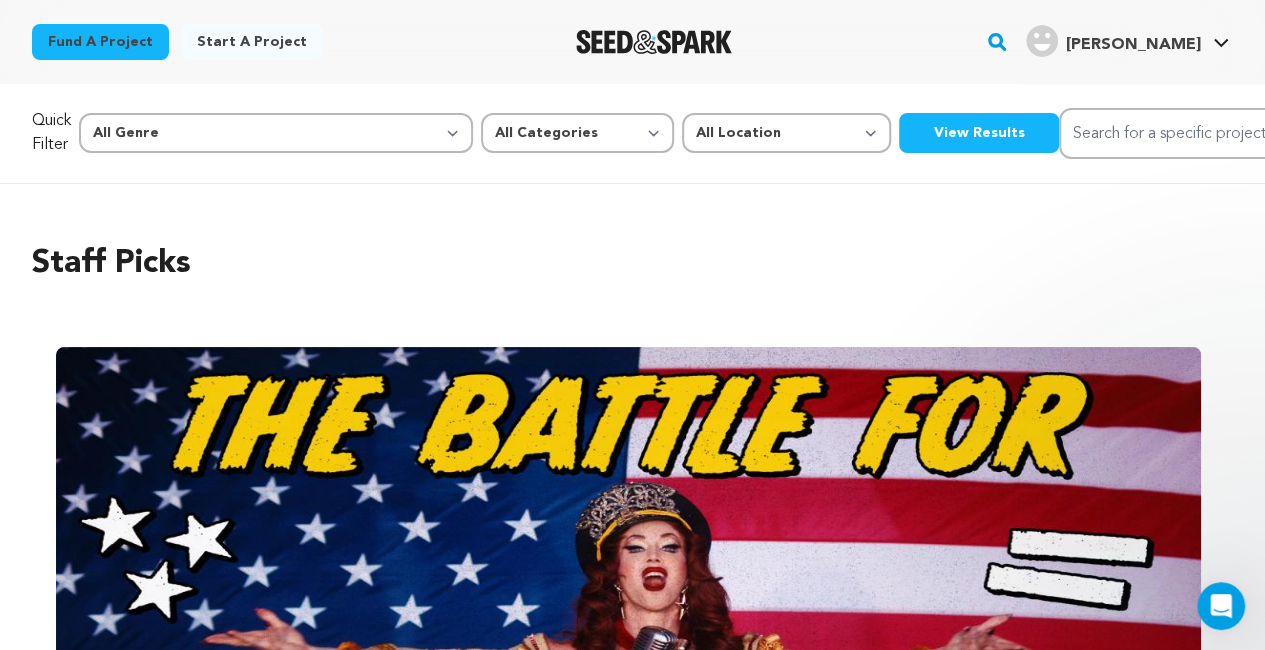 scroll, scrollTop: 0, scrollLeft: 0, axis: both 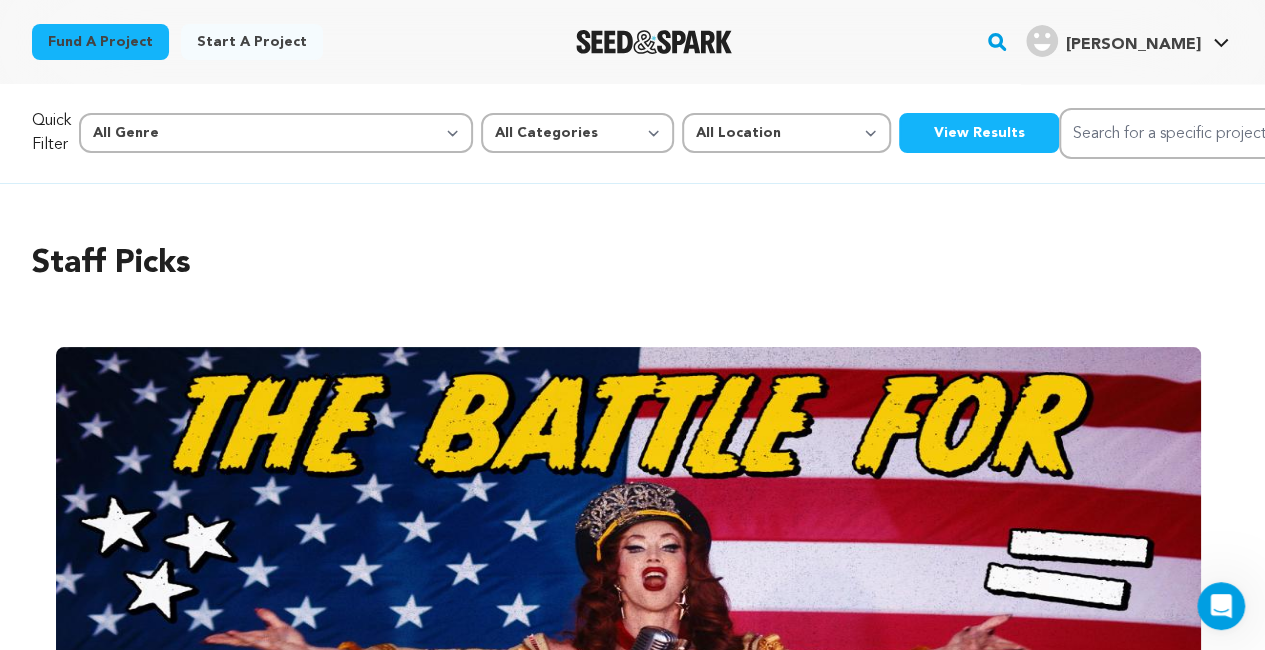 click on "[PERSON_NAME]" at bounding box center (1133, 45) 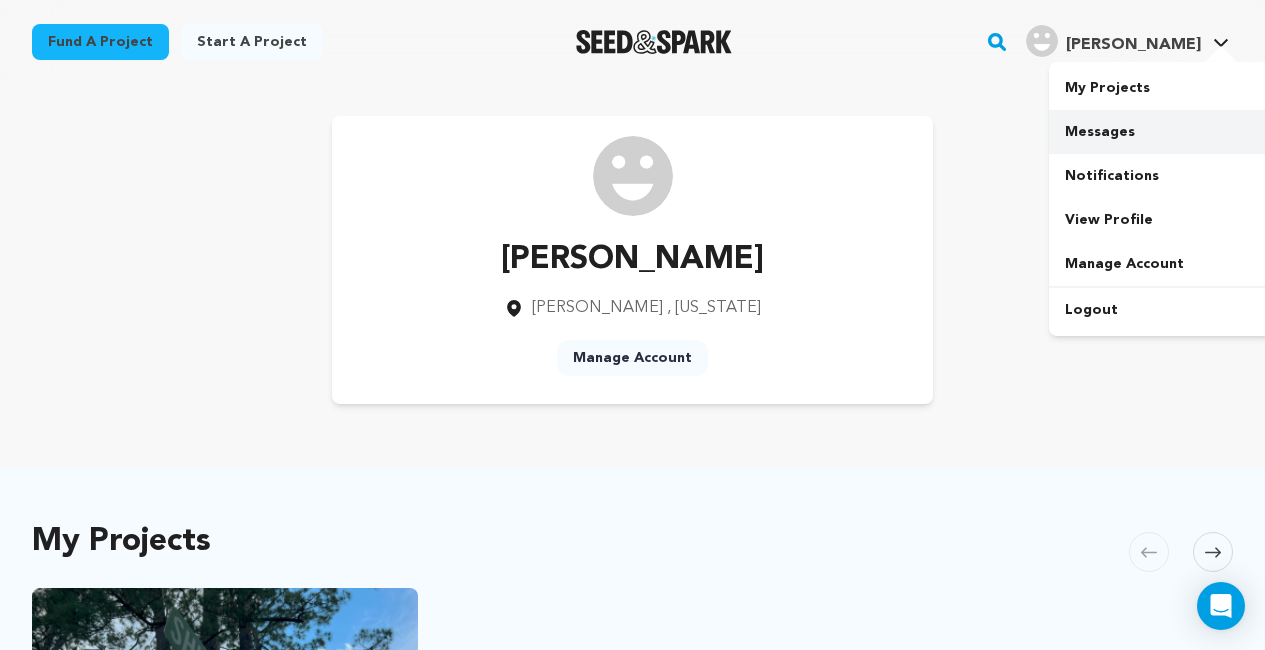 scroll, scrollTop: 0, scrollLeft: 0, axis: both 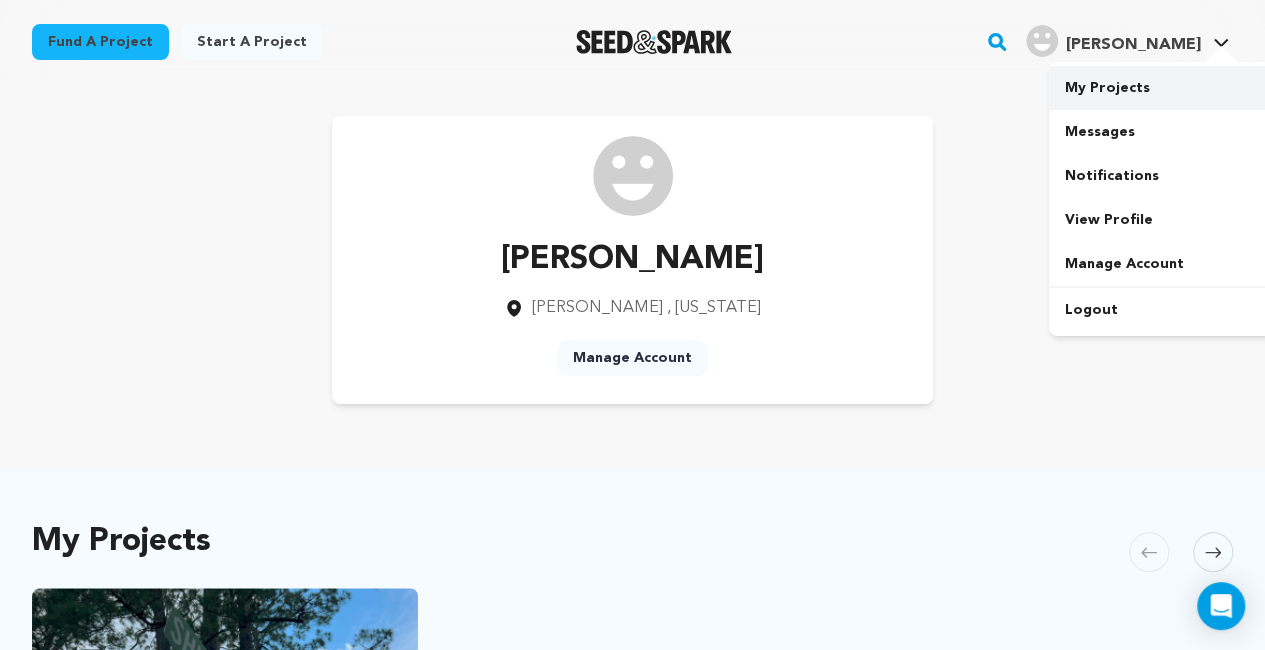 click on "My Projects" at bounding box center (1161, 88) 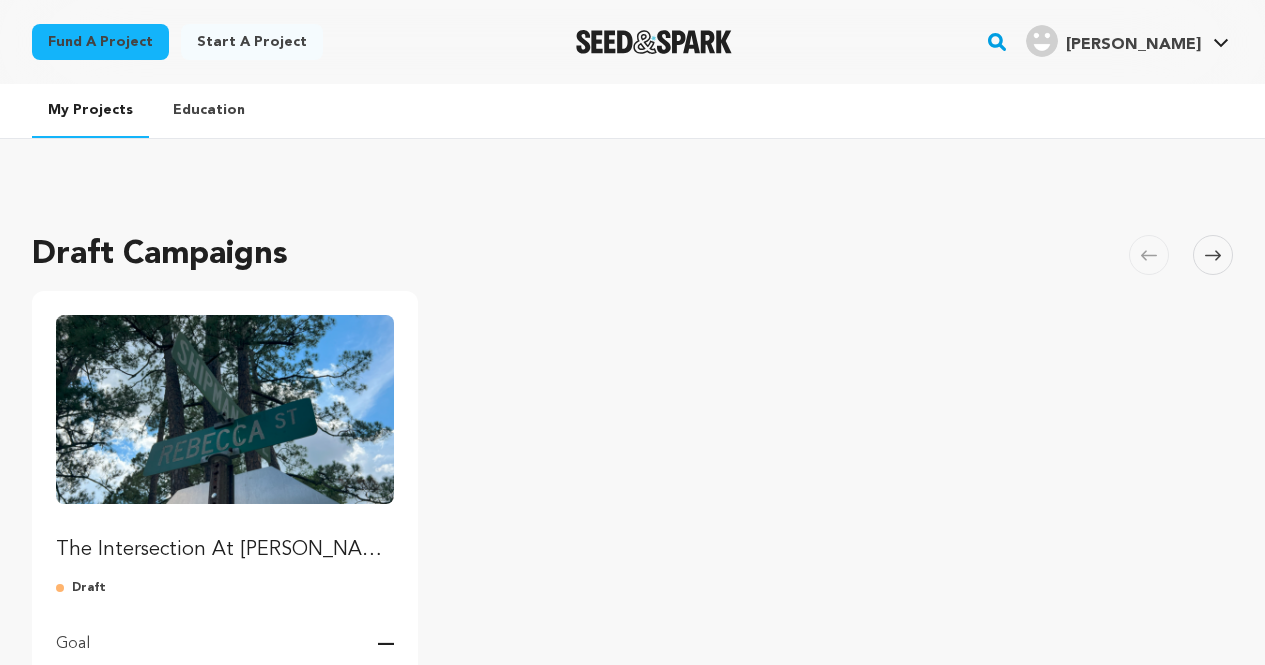 scroll, scrollTop: 0, scrollLeft: 0, axis: both 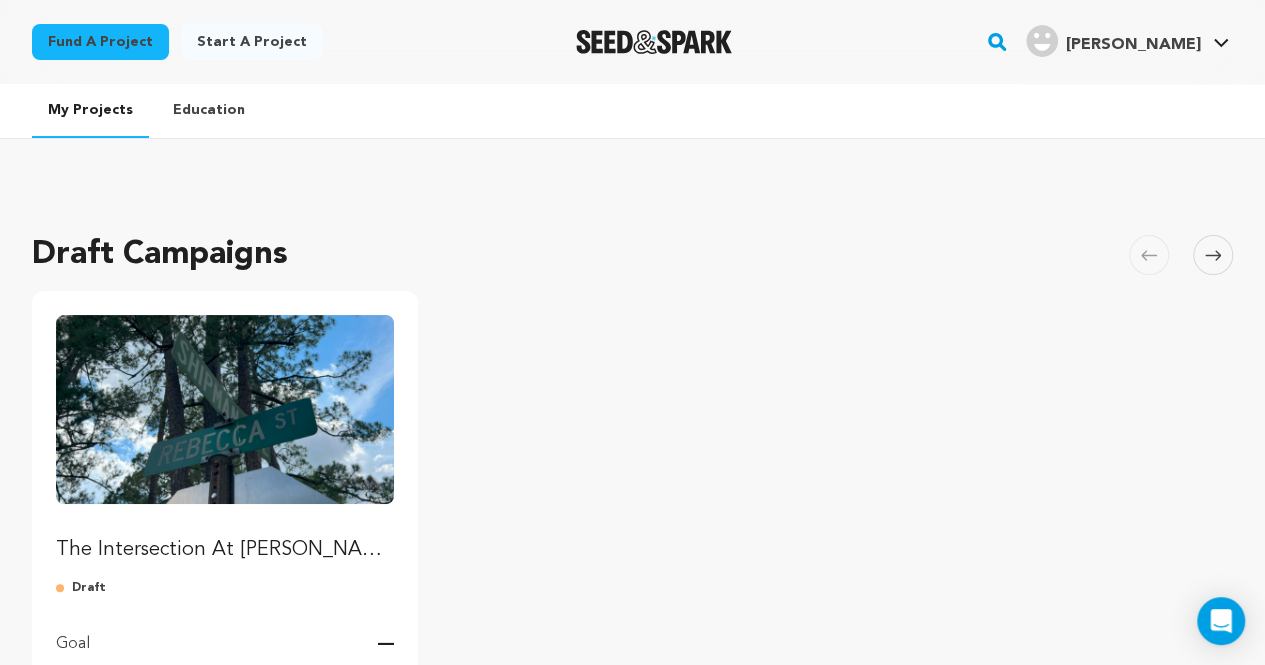 click on "The Intersection At [PERSON_NAME][GEOGRAPHIC_DATA][PERSON_NAME]" at bounding box center (225, 550) 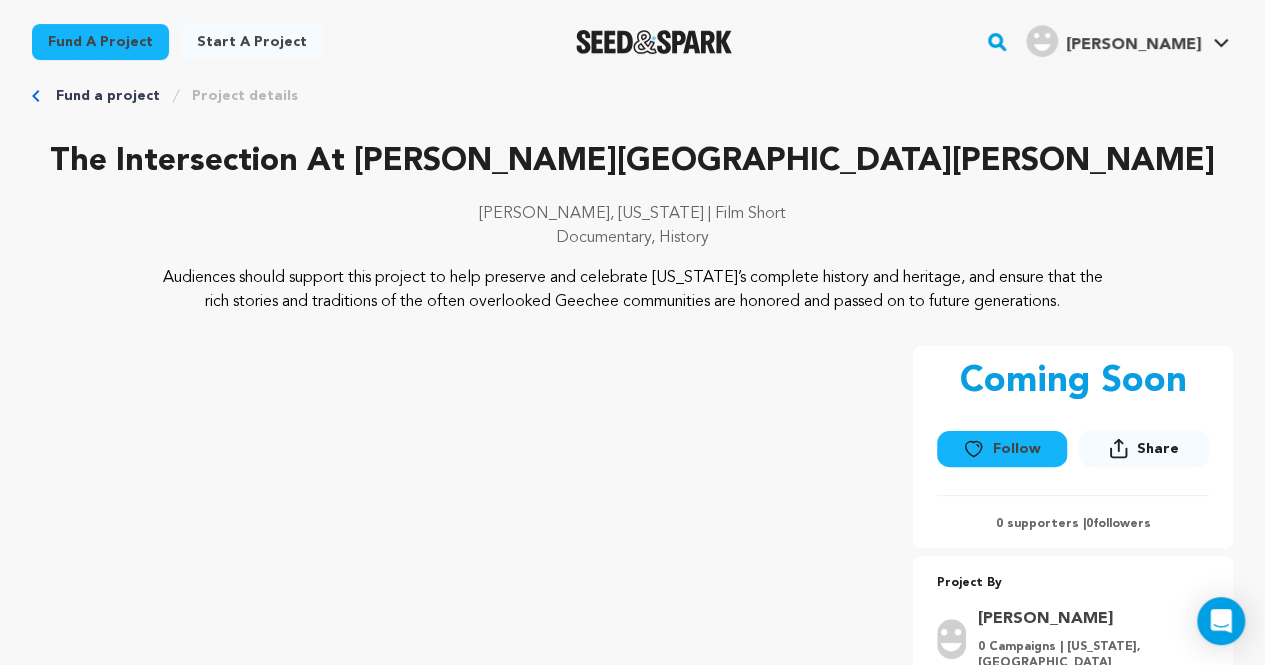 scroll, scrollTop: 42, scrollLeft: 0, axis: vertical 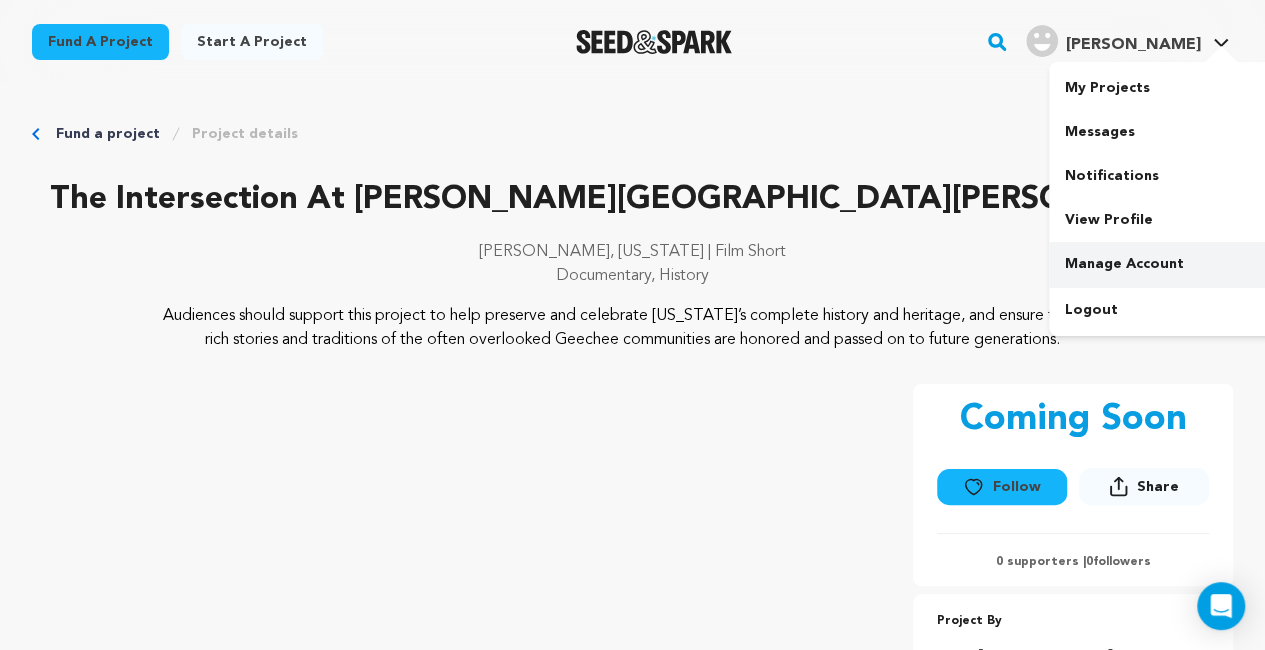 click on "Manage Account" at bounding box center (1161, 264) 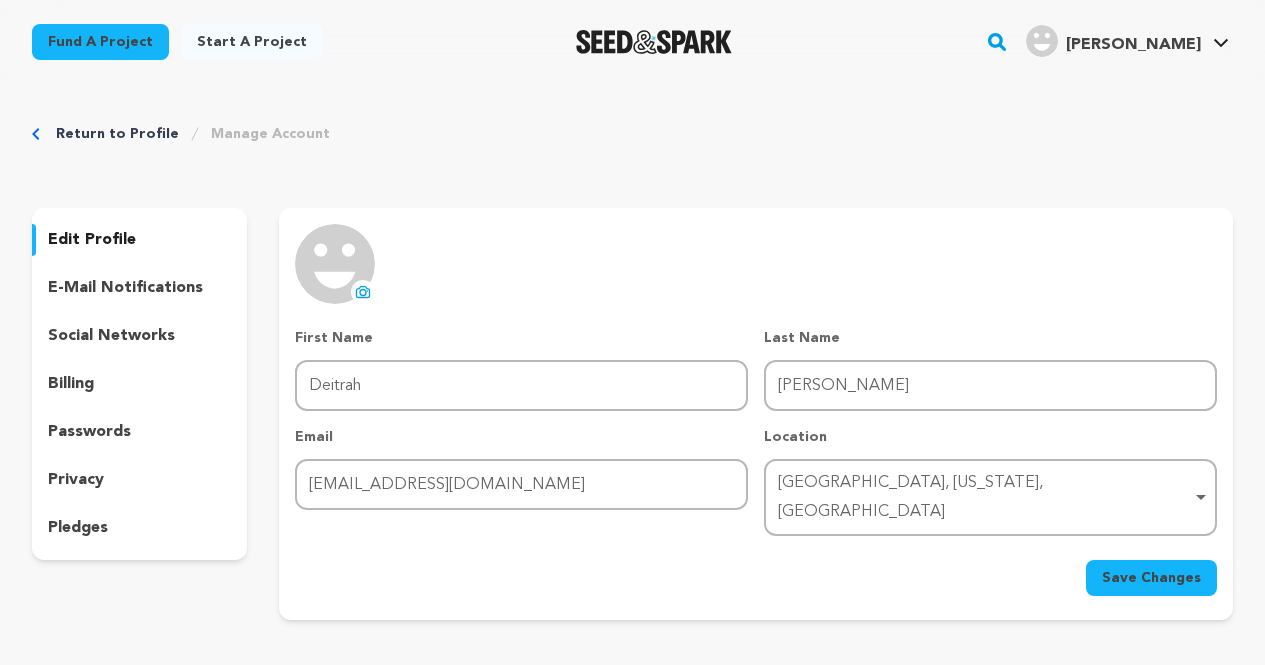scroll, scrollTop: 0, scrollLeft: 0, axis: both 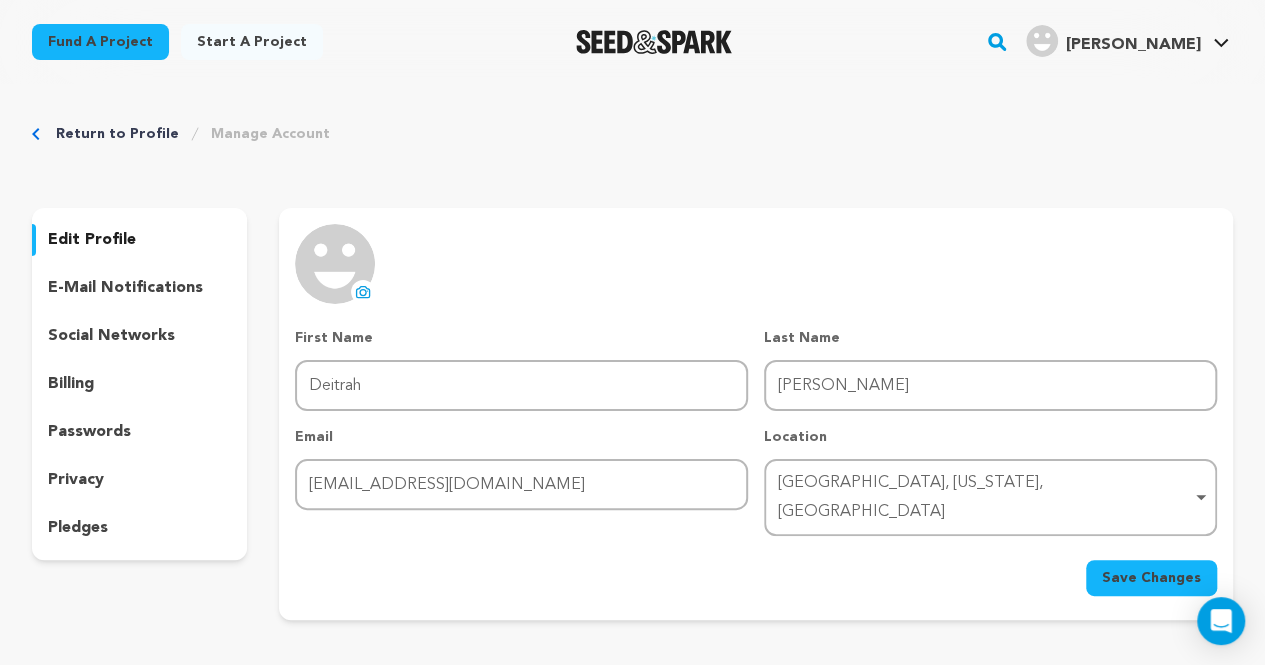 click on "Return to Profile" at bounding box center (117, 134) 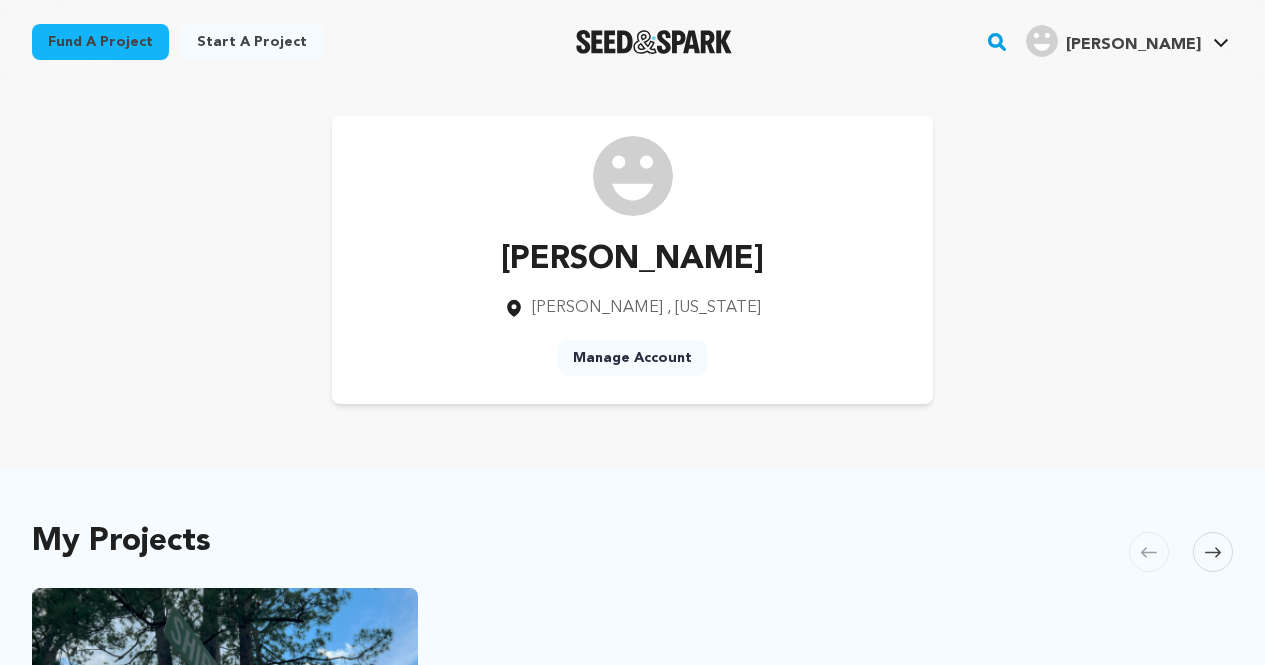 scroll, scrollTop: 0, scrollLeft: 0, axis: both 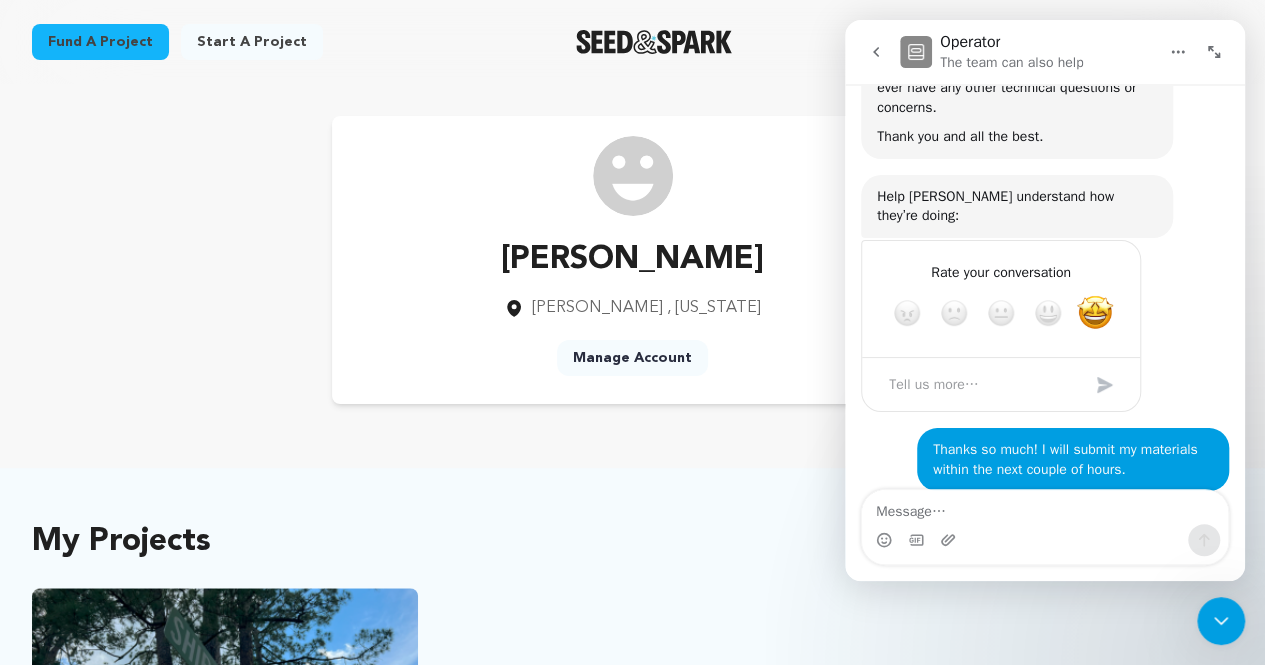 click 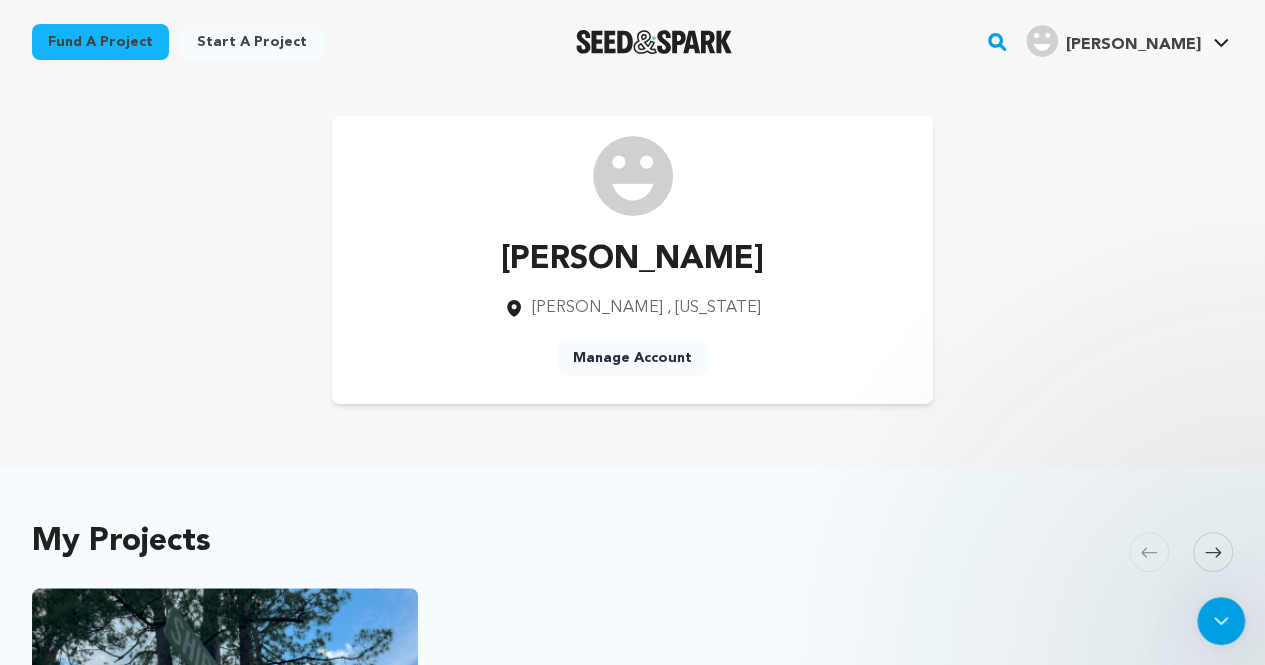 scroll, scrollTop: 0, scrollLeft: 0, axis: both 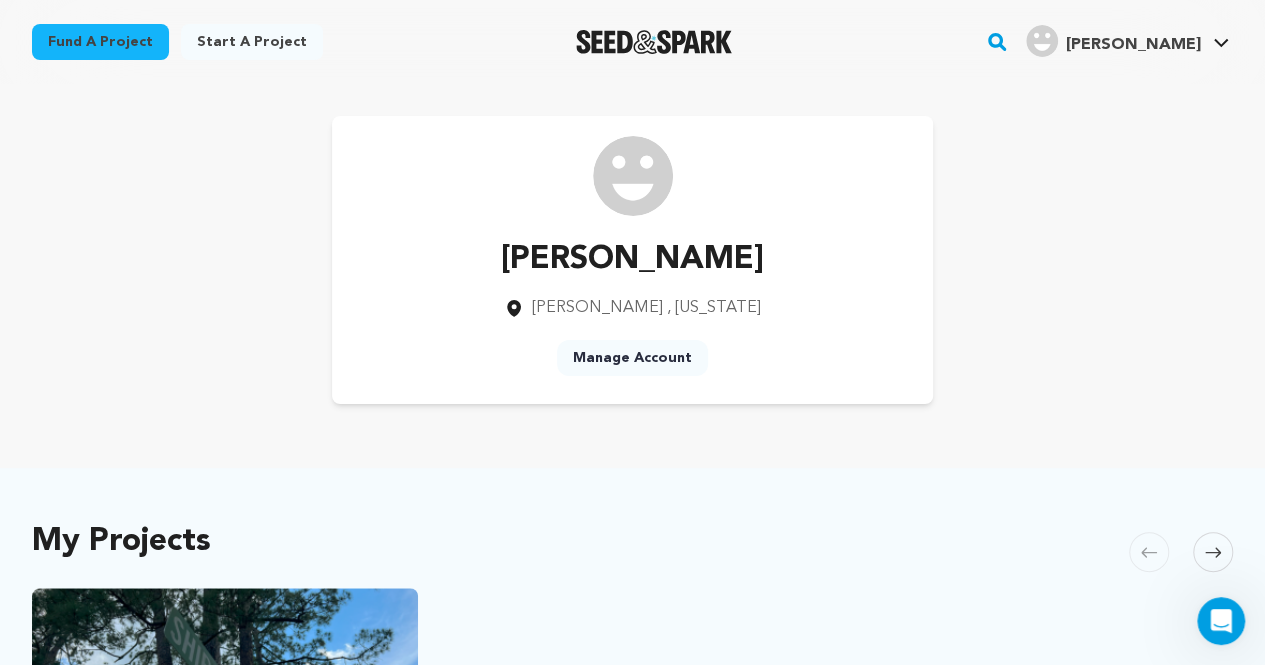 click at bounding box center (1213, 552) 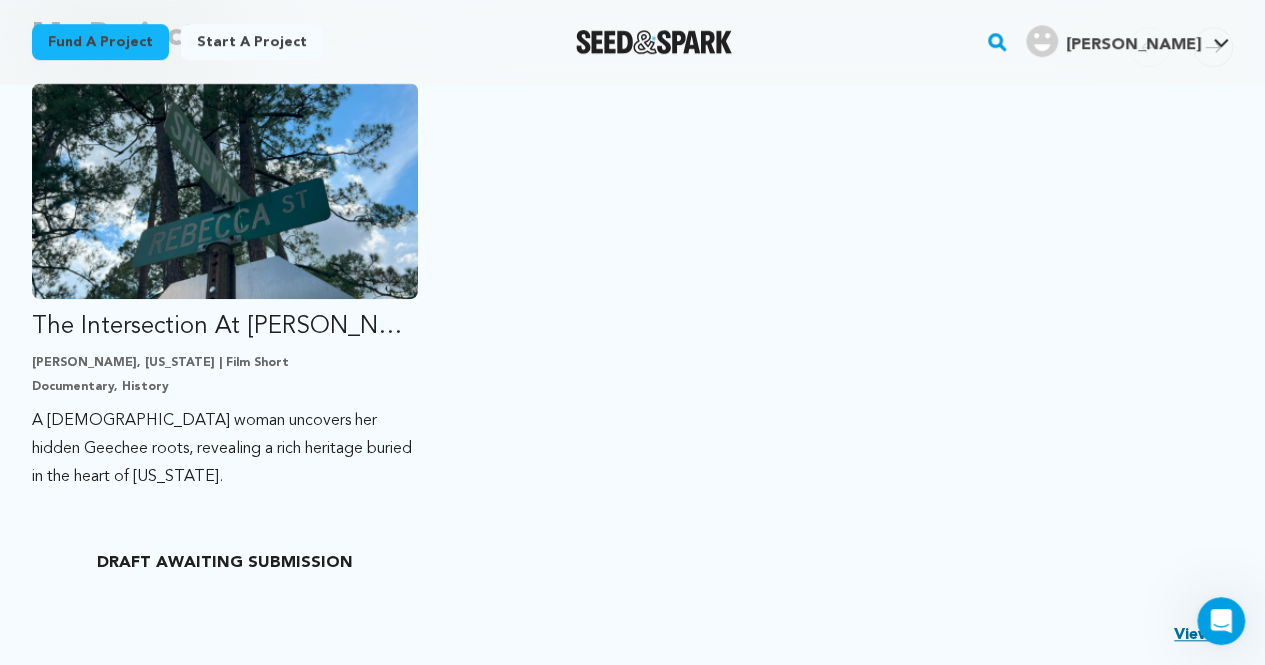scroll, scrollTop: 570, scrollLeft: 0, axis: vertical 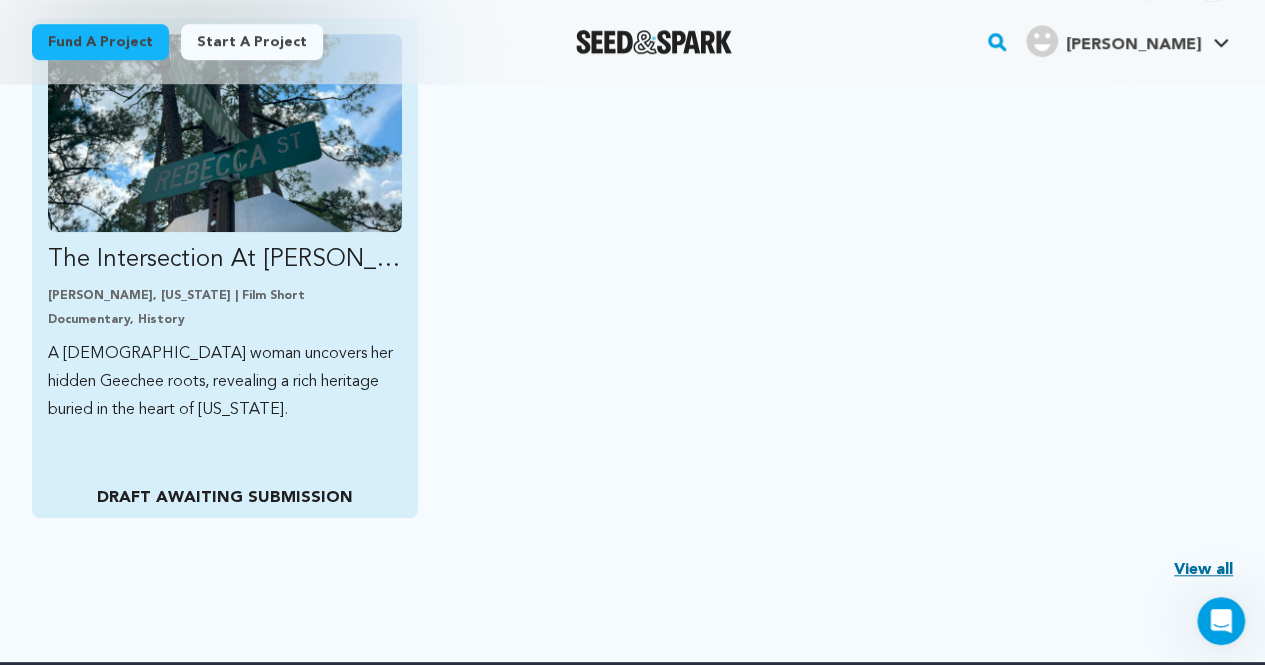 click on "A [DEMOGRAPHIC_DATA] woman uncovers her hidden Geechee roots, revealing a rich heritage buried in the heart of [US_STATE]." at bounding box center (225, 382) 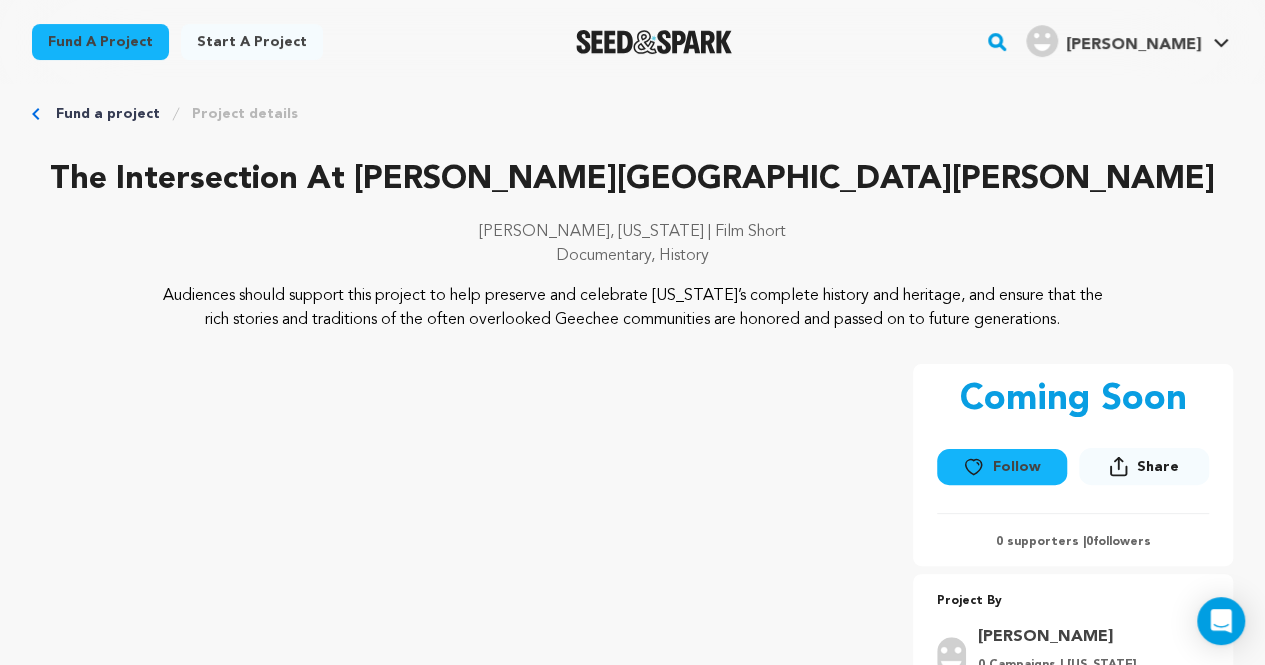 scroll, scrollTop: 0, scrollLeft: 0, axis: both 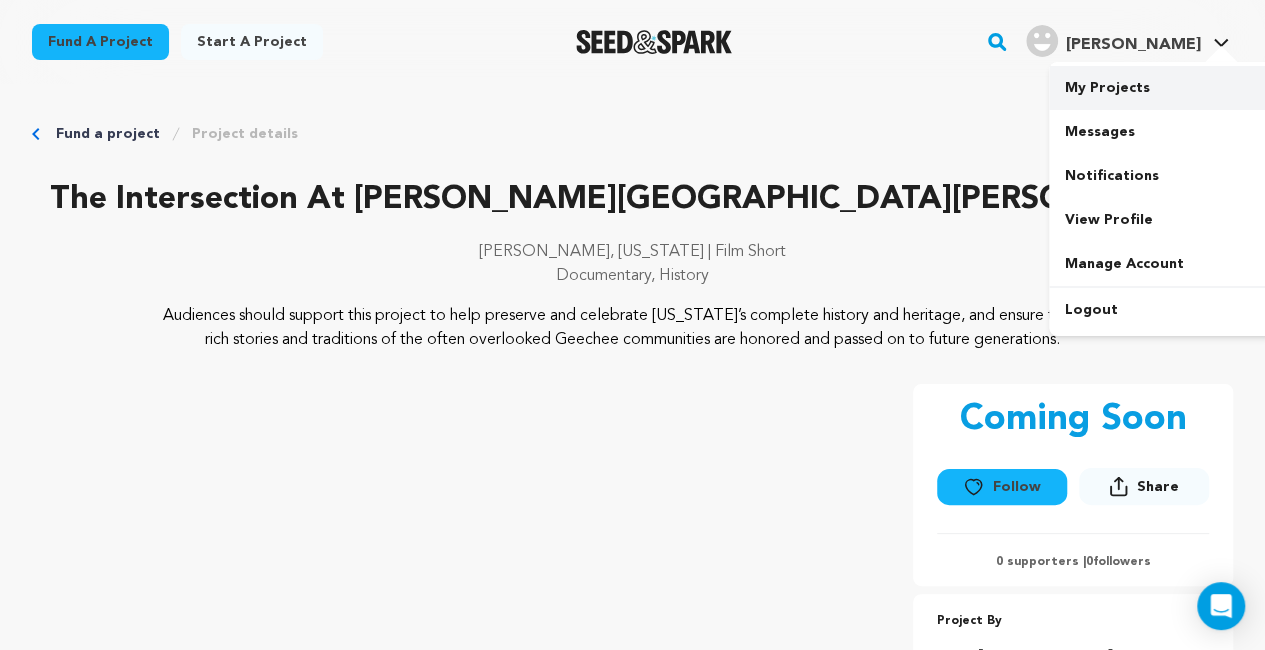 click on "My Projects" at bounding box center [1161, 88] 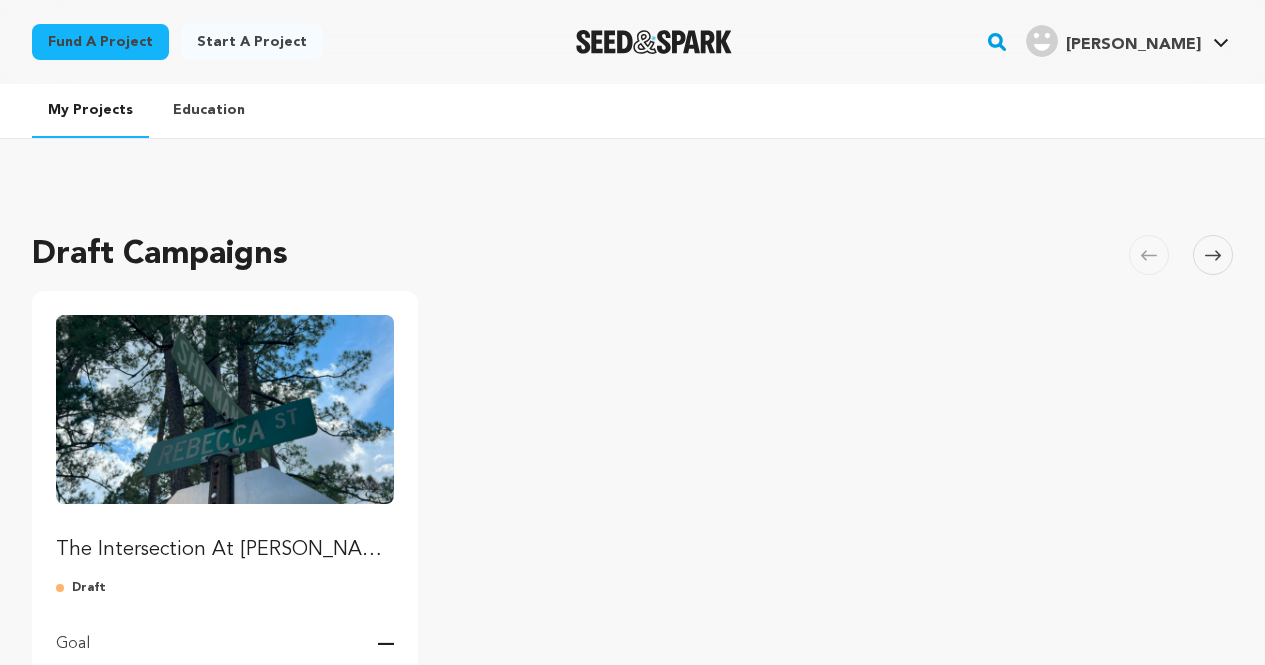 scroll, scrollTop: 0, scrollLeft: 0, axis: both 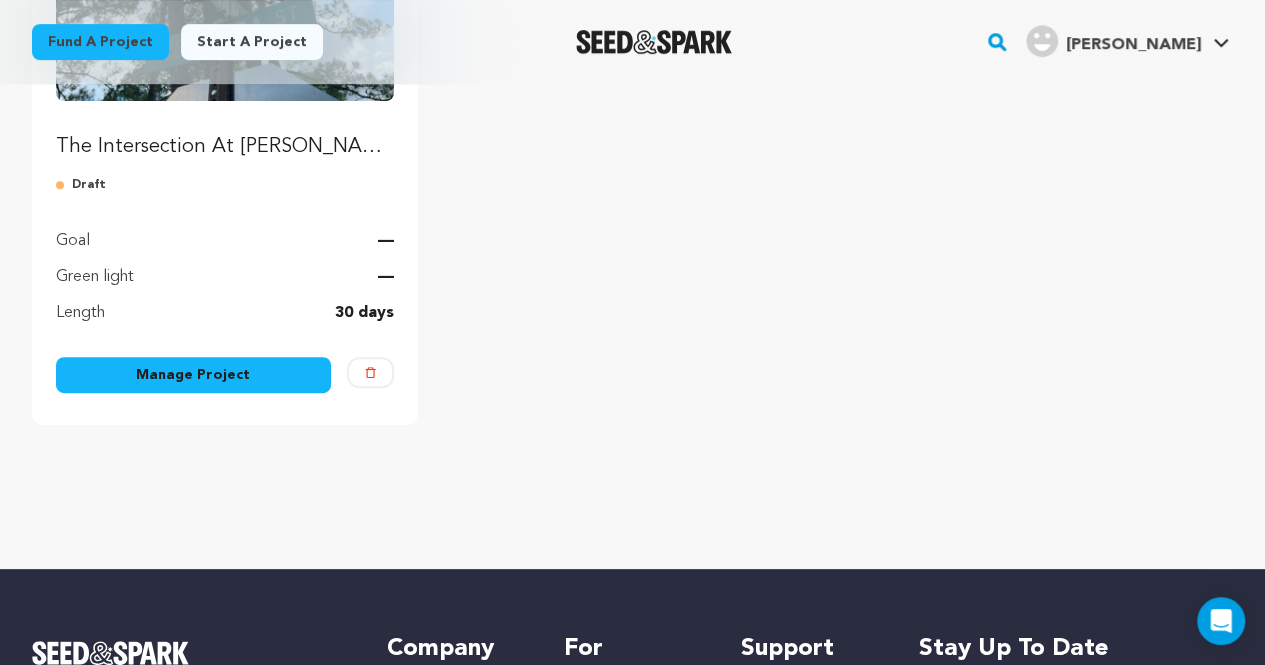 click on "Manage Project" at bounding box center (193, 375) 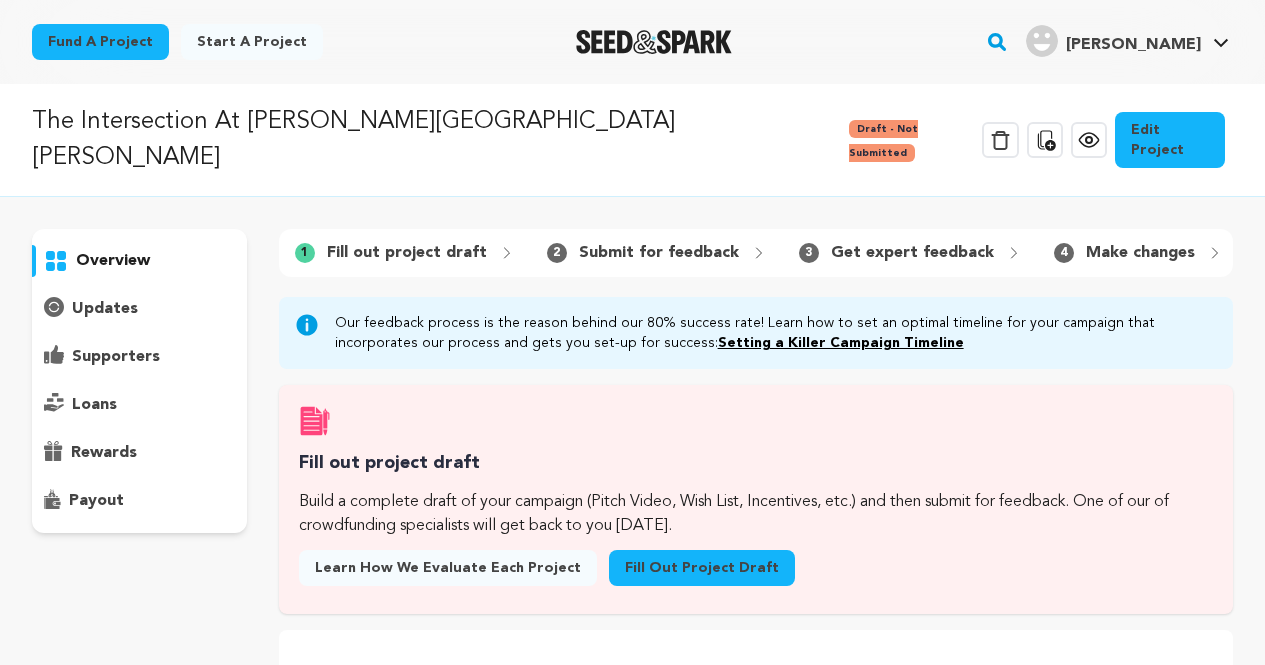 scroll, scrollTop: 0, scrollLeft: 0, axis: both 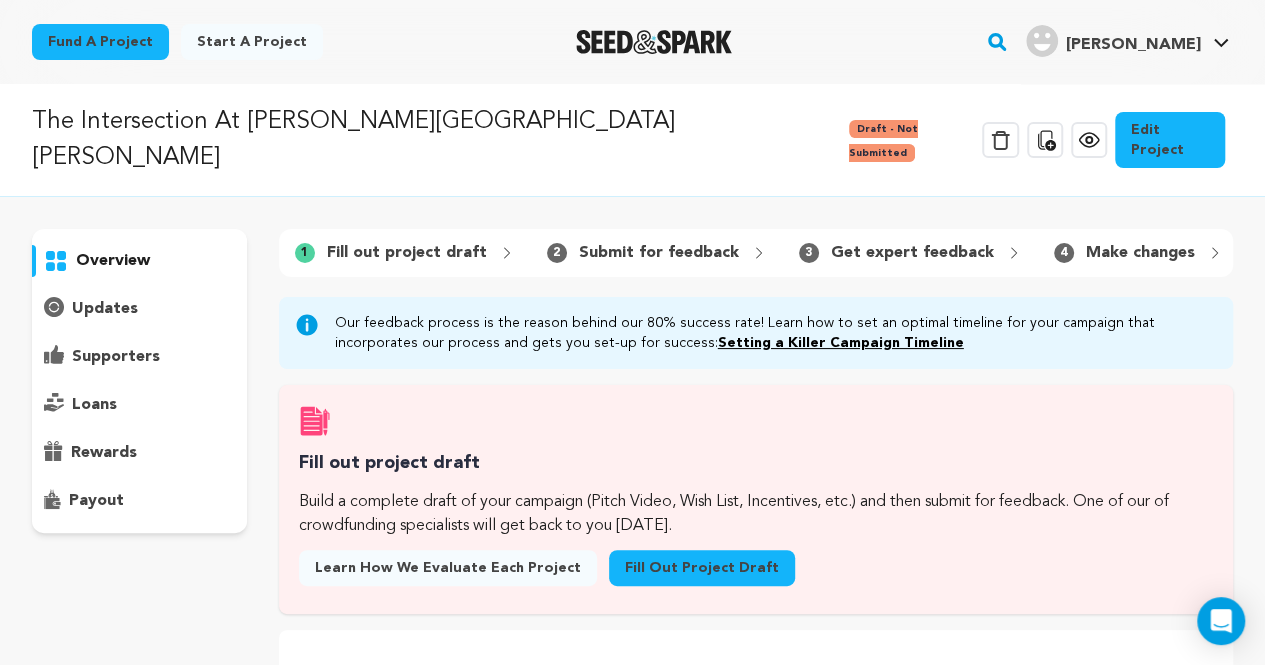 click on "Edit Project" at bounding box center [1170, 140] 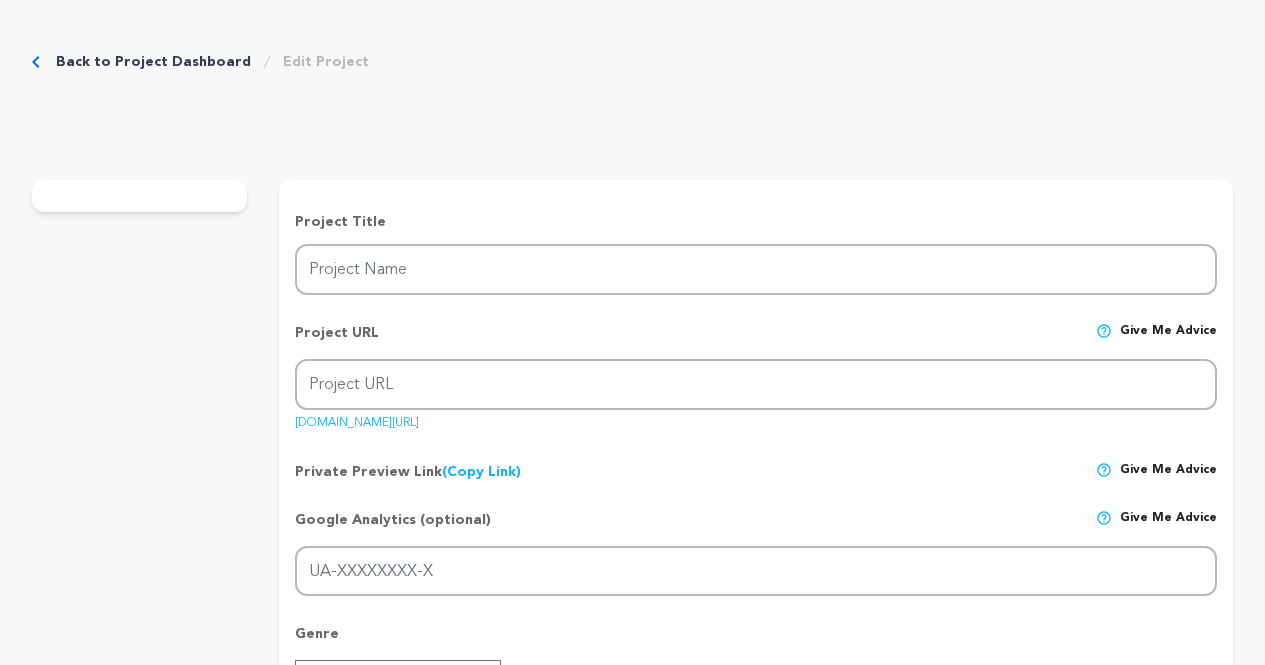 scroll, scrollTop: 0, scrollLeft: 0, axis: both 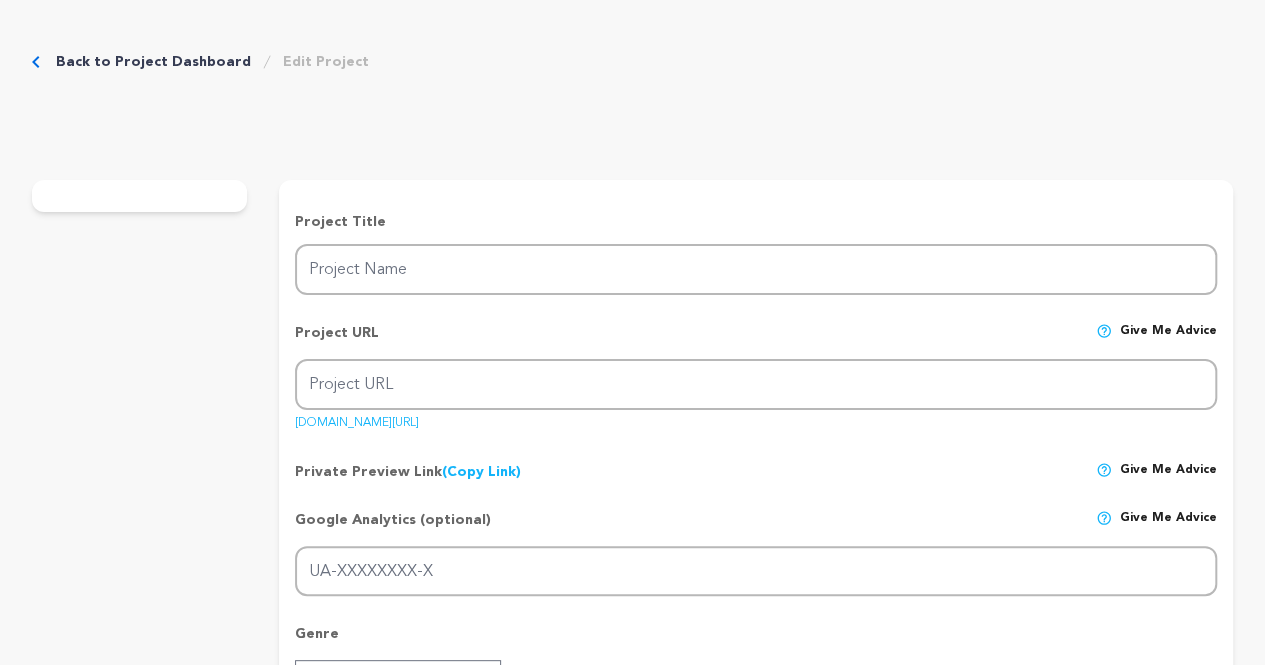 type on "The Intersection At [PERSON_NAME][GEOGRAPHIC_DATA][PERSON_NAME]" 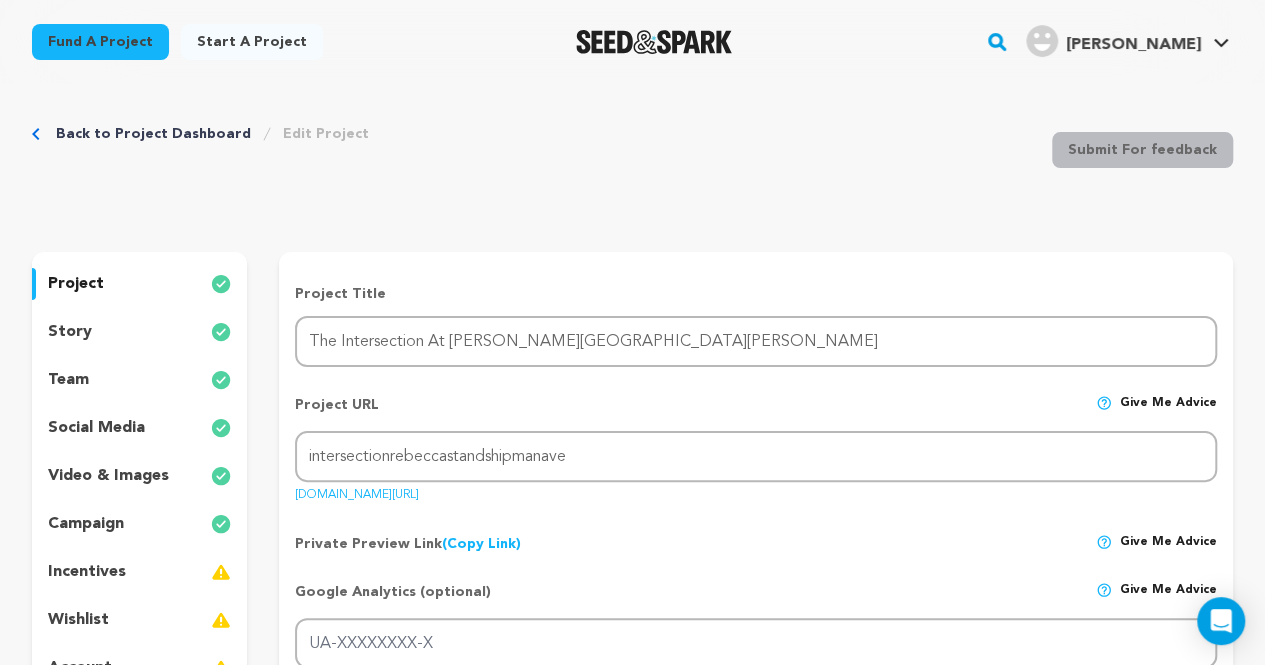 scroll, scrollTop: 0, scrollLeft: 0, axis: both 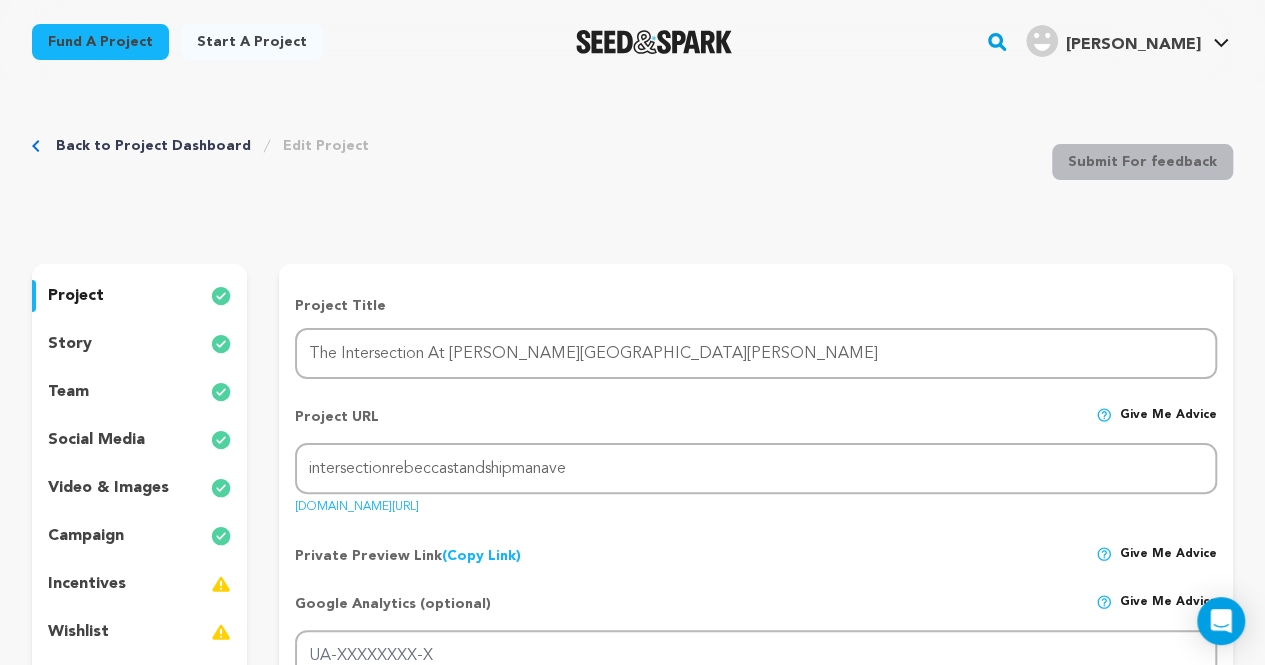 click on "project" at bounding box center [139, 296] 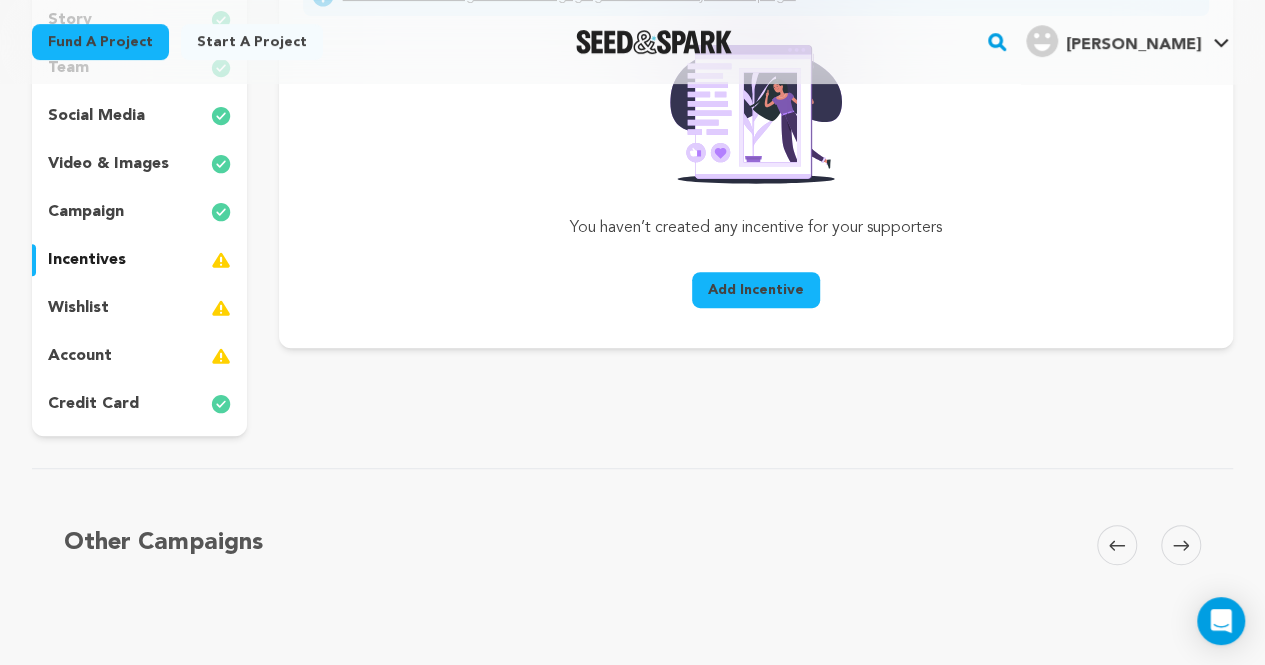 scroll, scrollTop: 331, scrollLeft: 0, axis: vertical 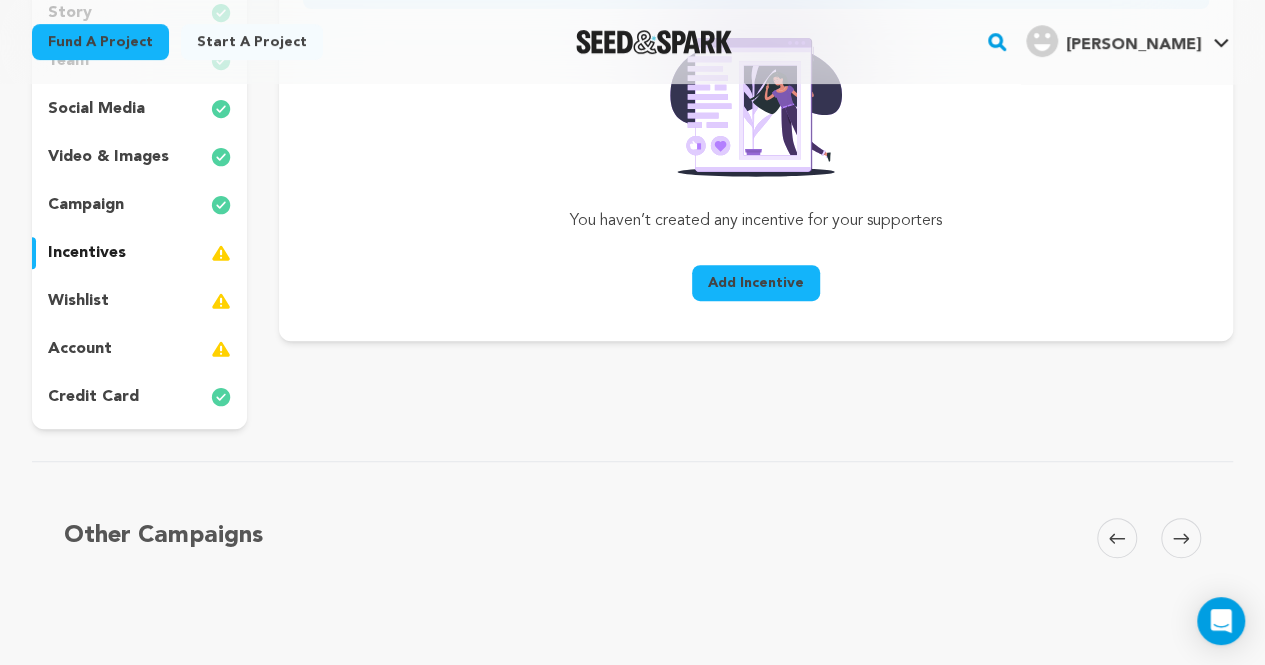click on "Add Incentive" at bounding box center [756, 283] 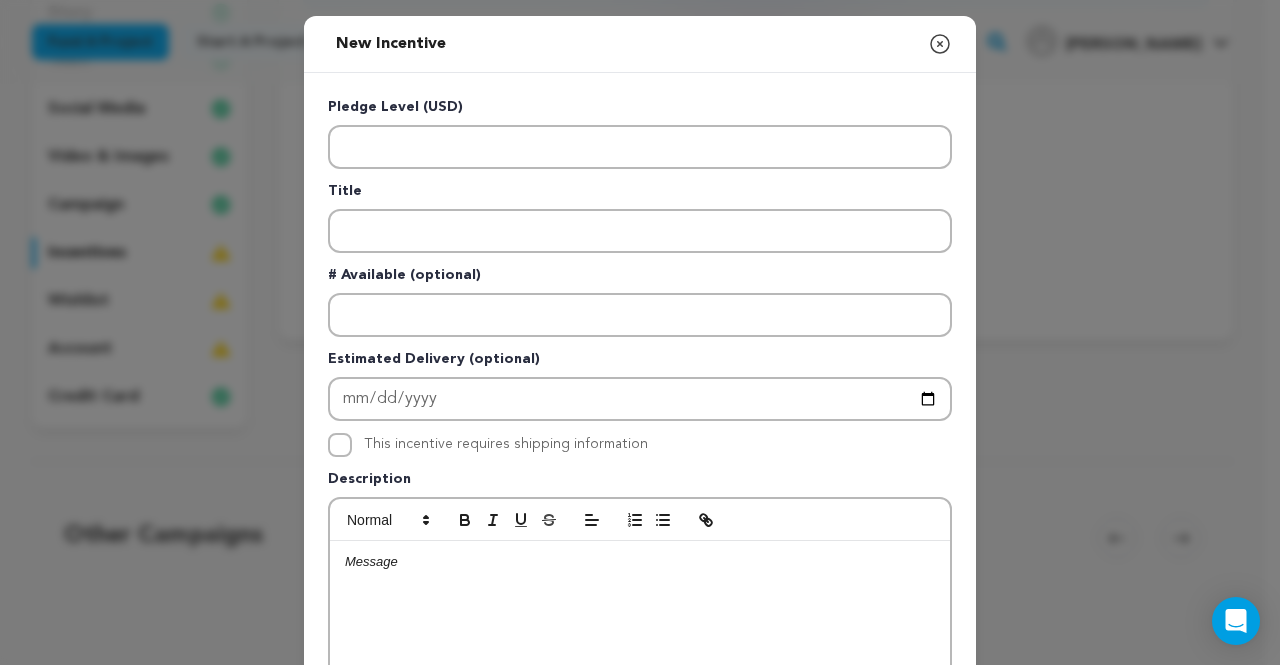 click on "New Incentive
Close modal
Pledge Level (USD)
Title
# Available (optional)" at bounding box center [640, 536] 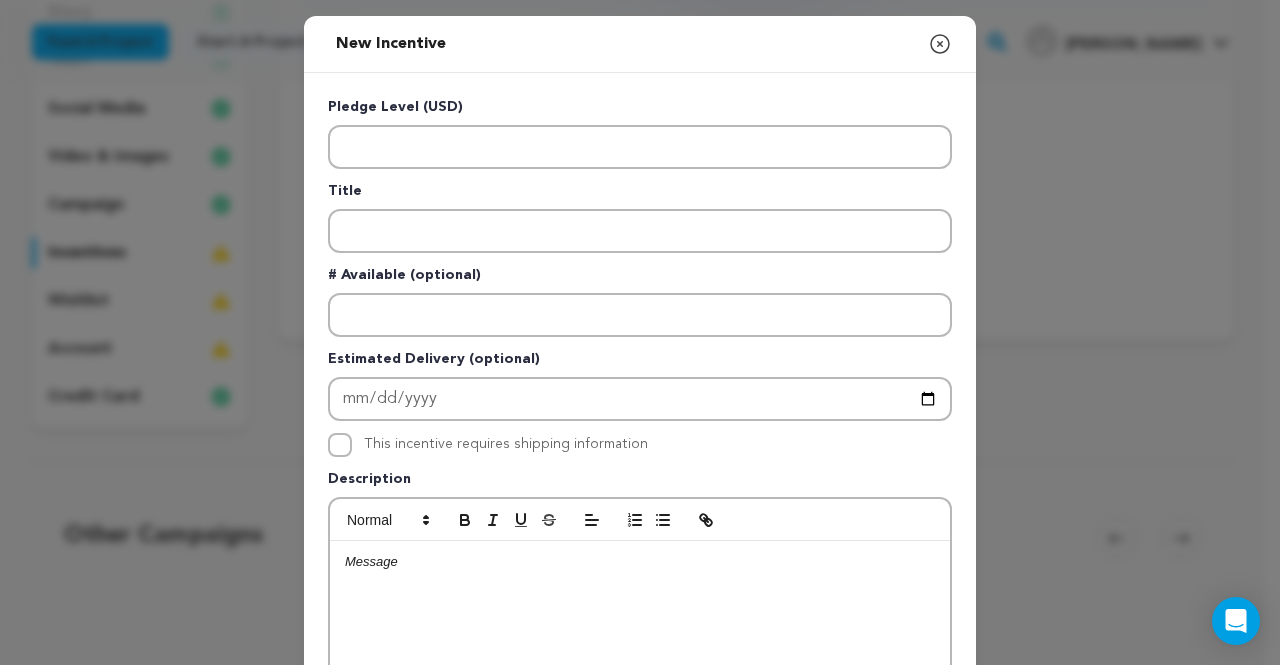 click 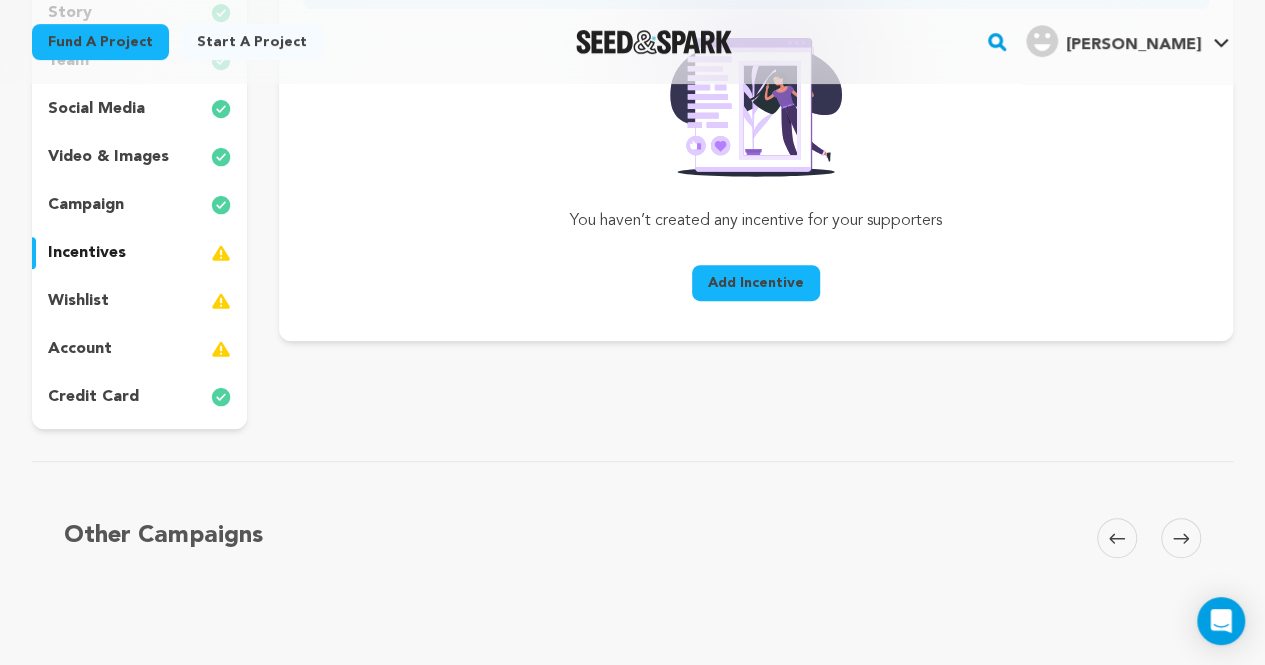 click on "campaign" at bounding box center [139, 205] 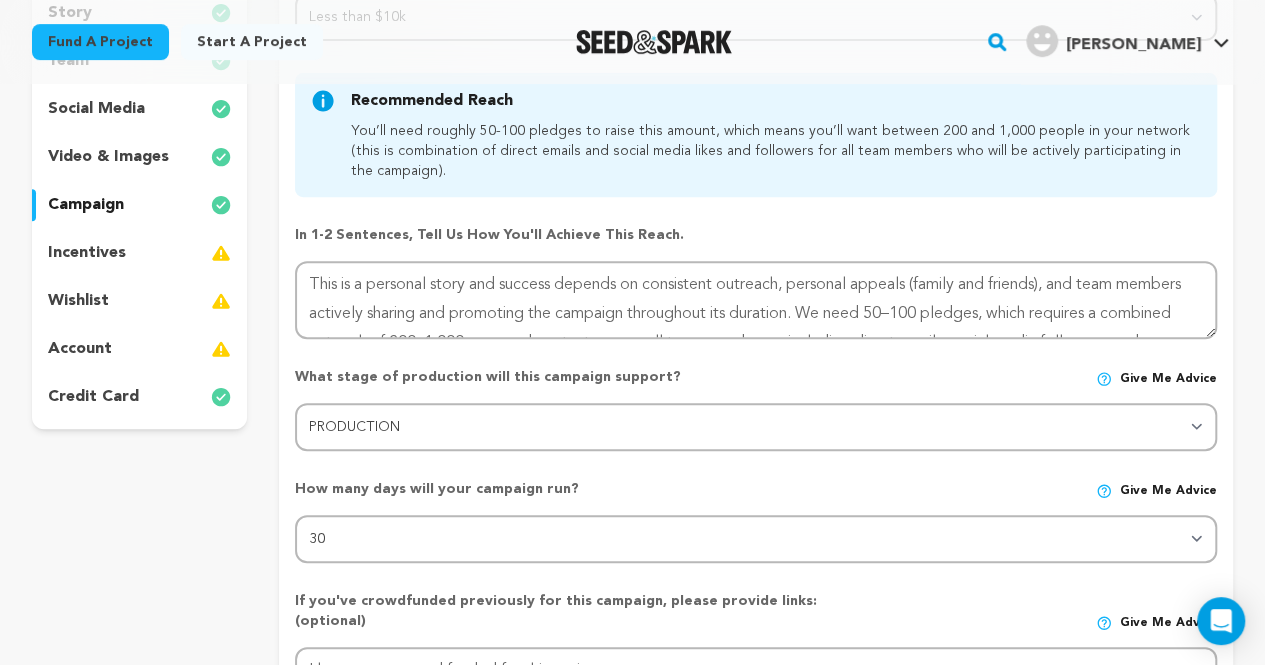 click on "video & images" at bounding box center [108, 157] 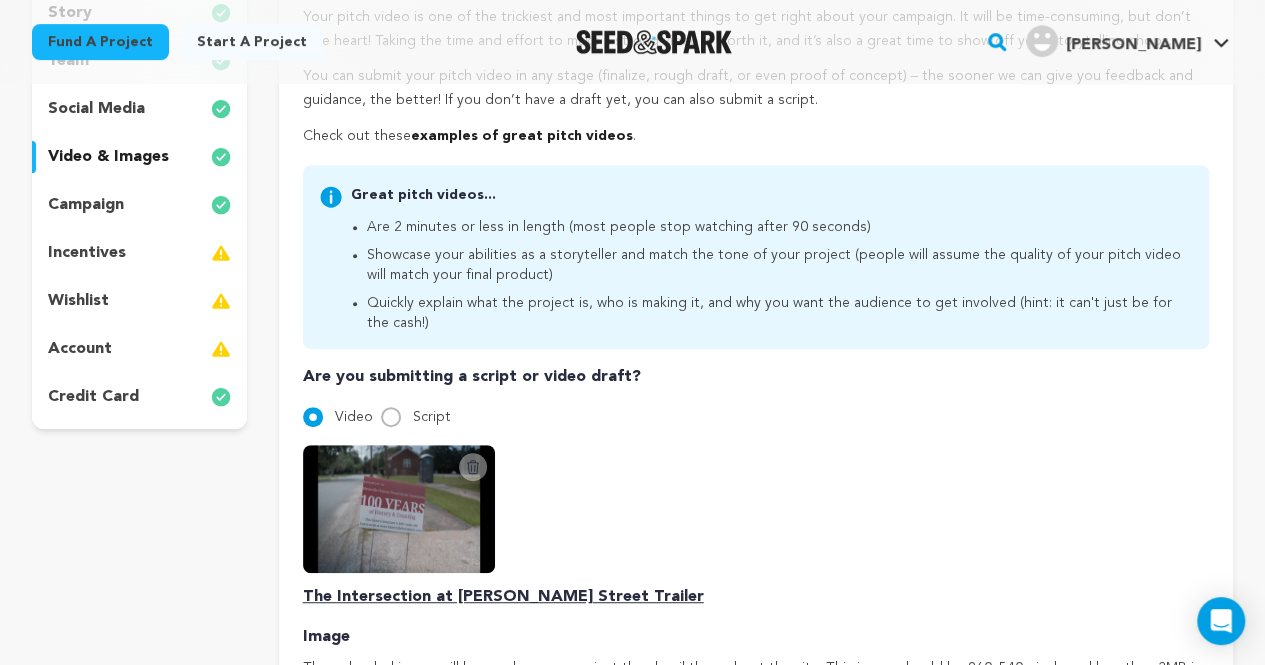 click on "social media" at bounding box center (139, 109) 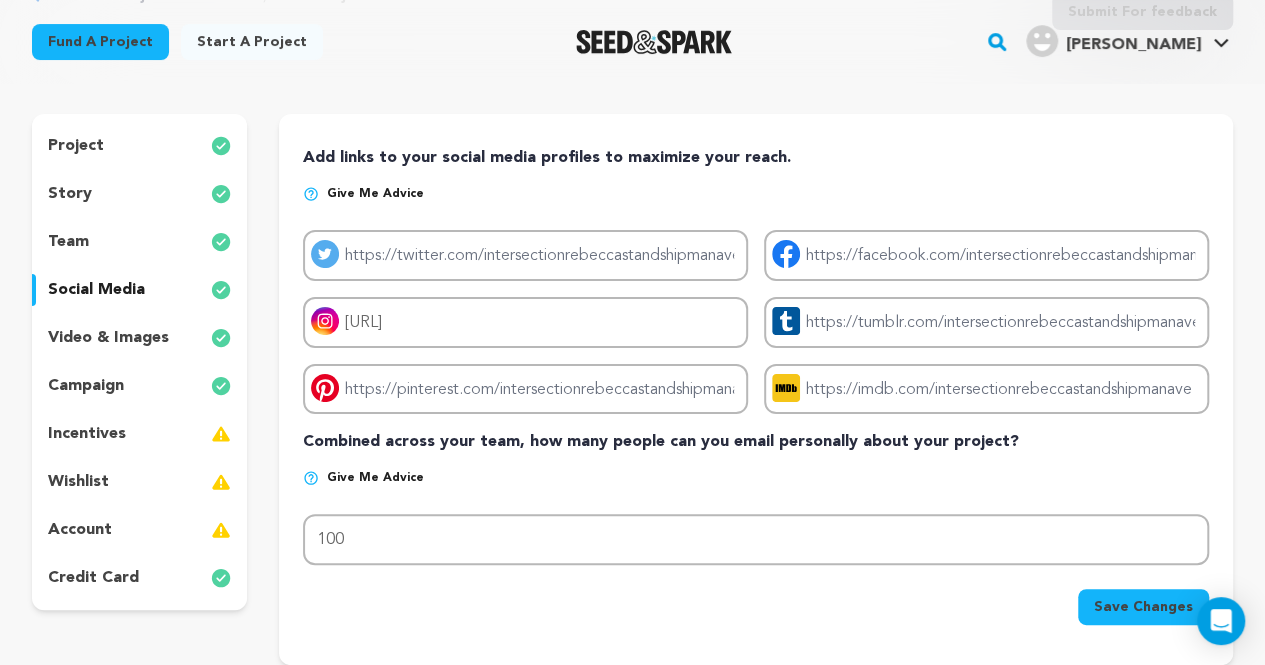 scroll, scrollTop: 130, scrollLeft: 0, axis: vertical 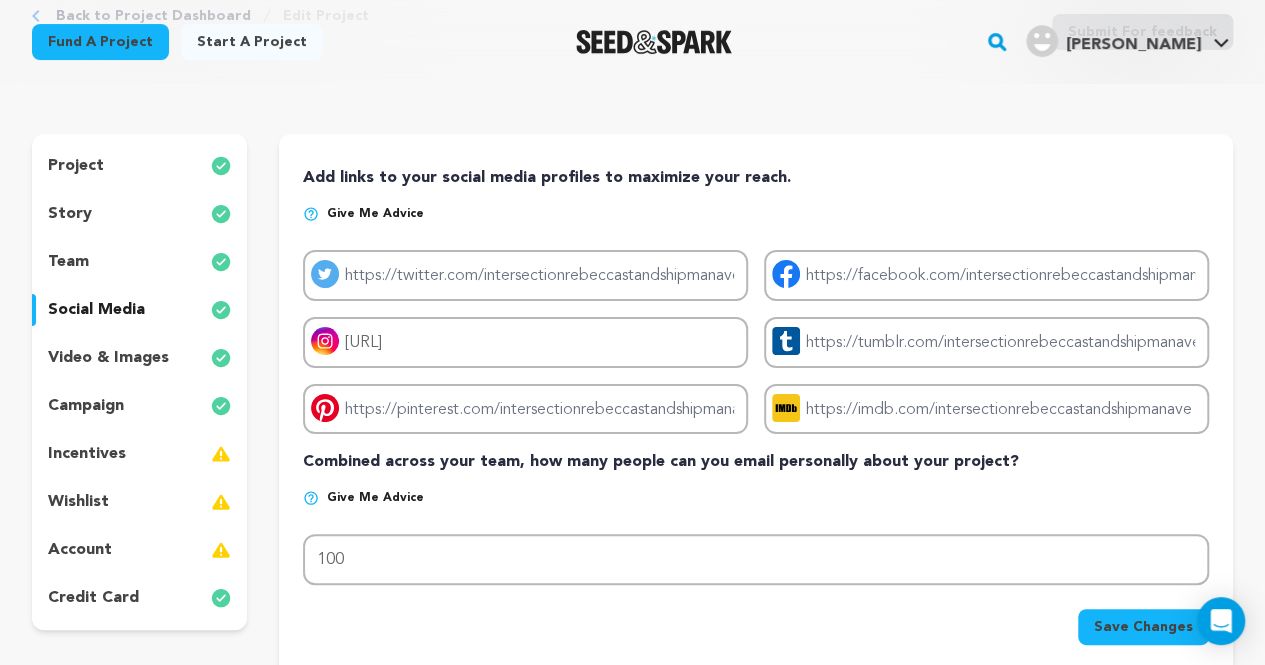 click on "team" at bounding box center (68, 262) 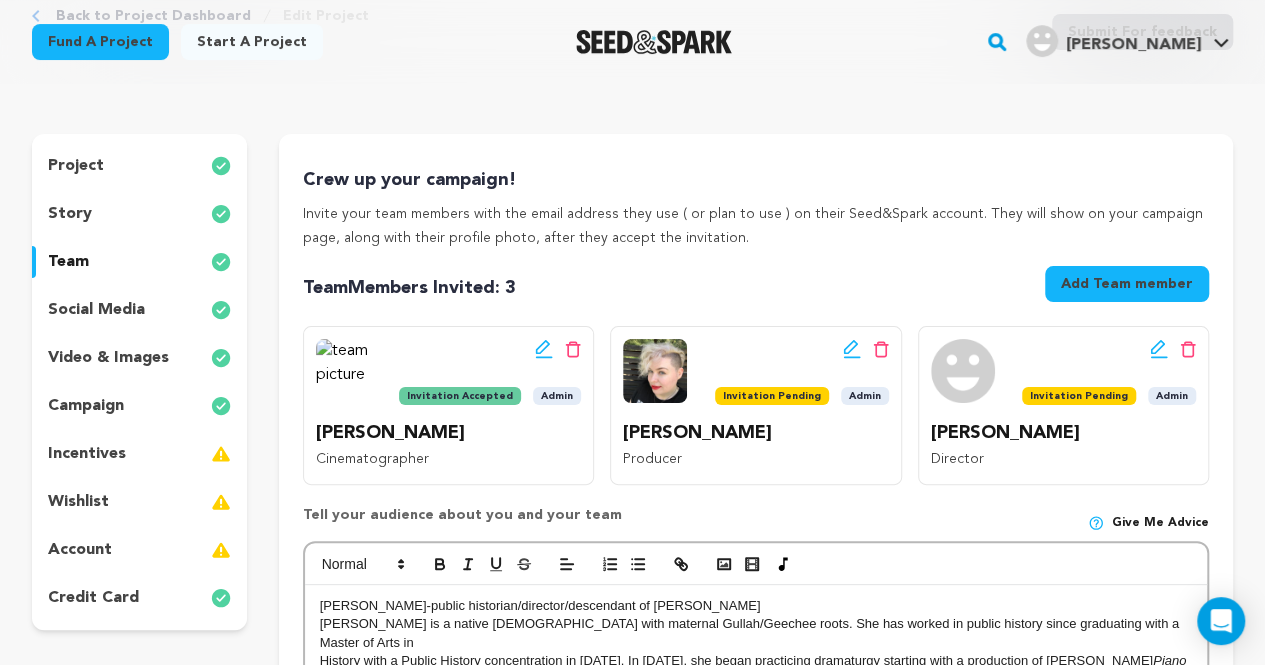 click on "story" at bounding box center [70, 214] 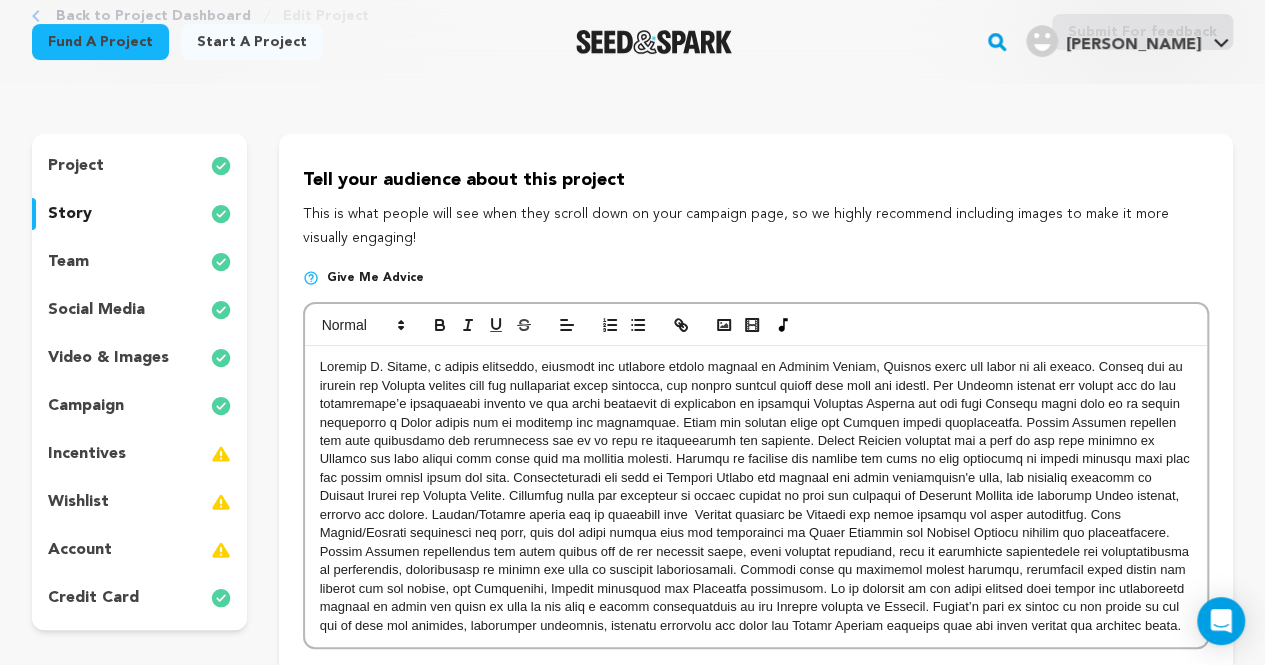 click on "project" at bounding box center (76, 166) 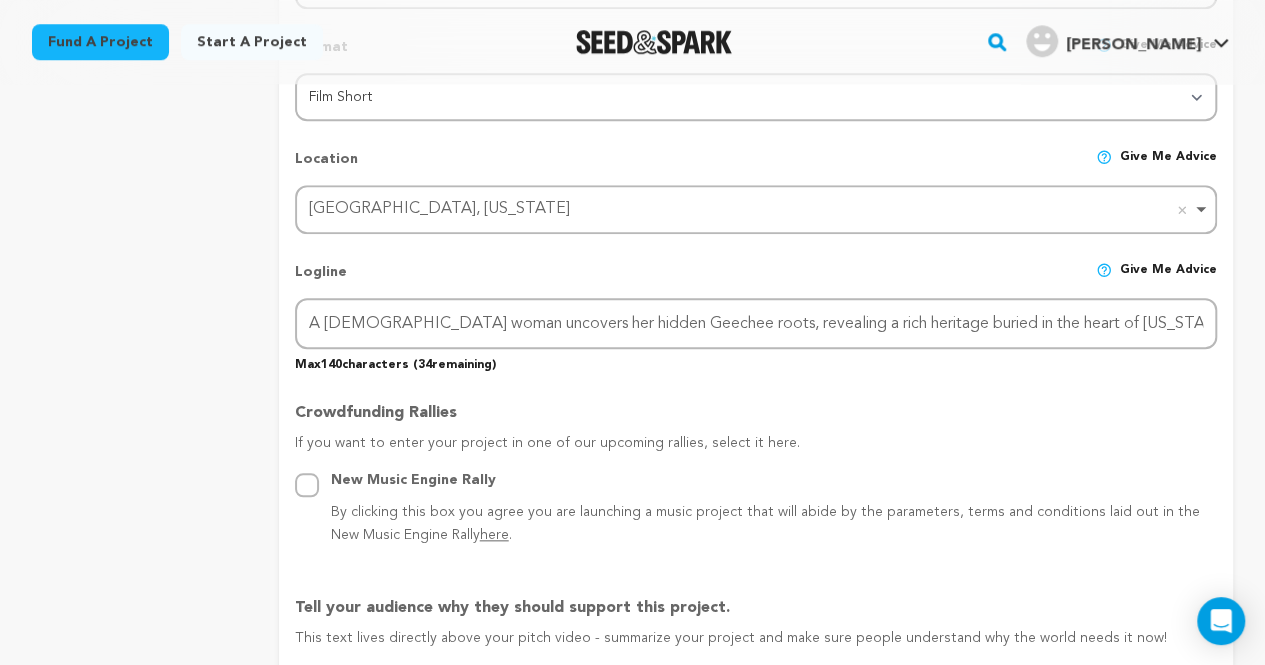 scroll, scrollTop: 826, scrollLeft: 0, axis: vertical 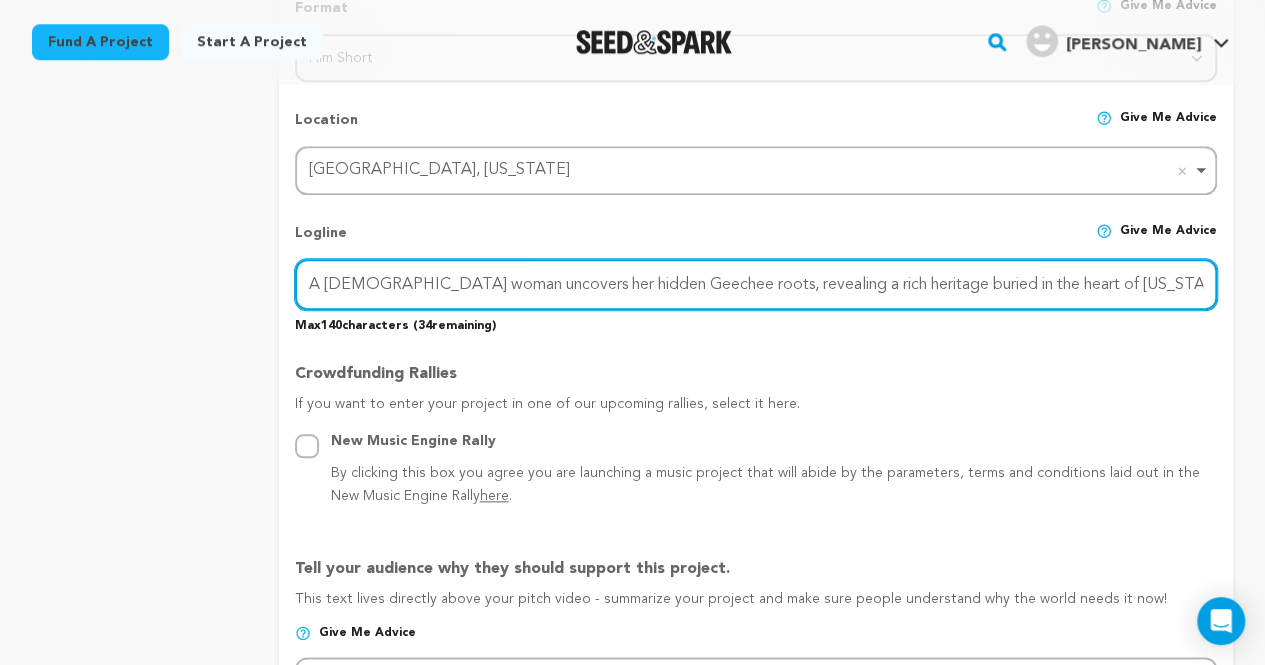 drag, startPoint x: 1104, startPoint y: 288, endPoint x: 212, endPoint y: 289, distance: 892.00055 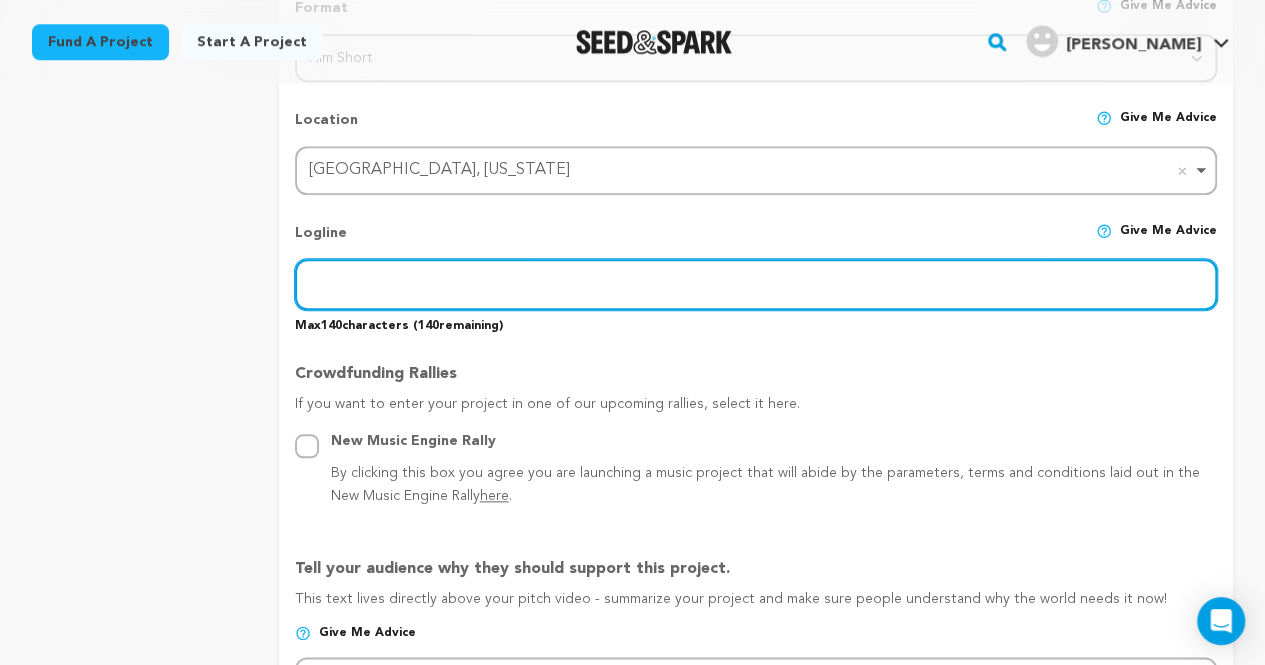 paste on "Through uncovering her family’s ties to the Gullah Geechee community, a woman explores how overlooked histories are quietly erased - and wha" 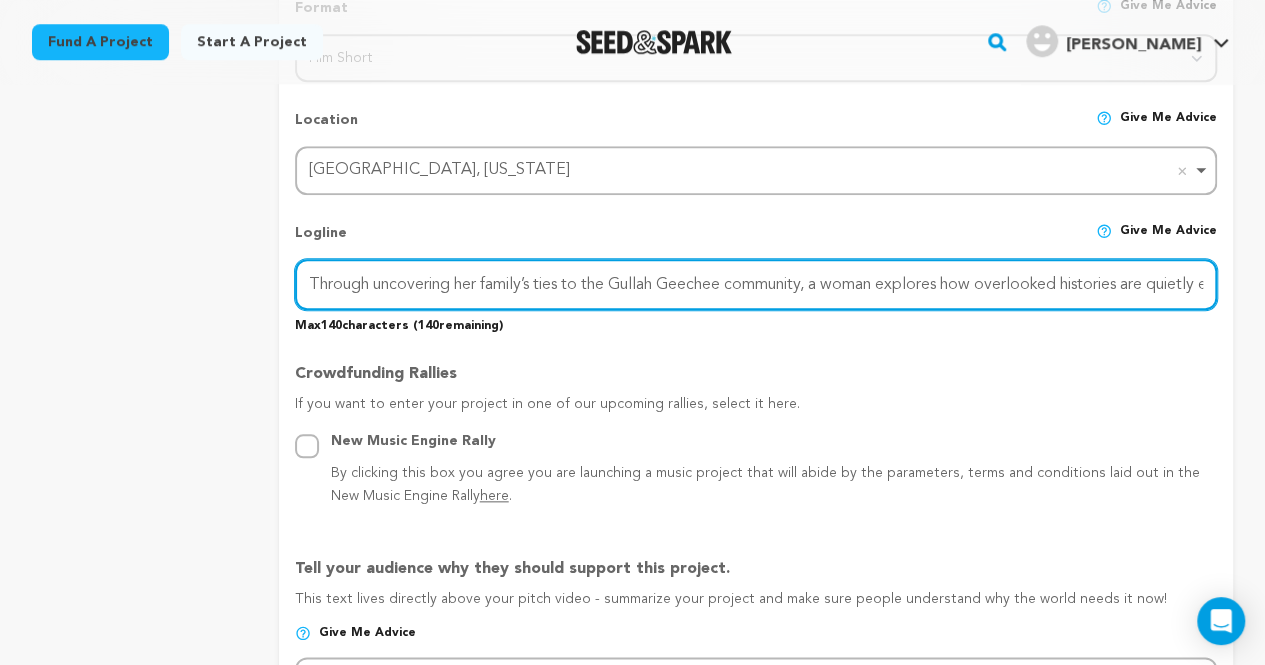 scroll, scrollTop: 0, scrollLeft: 138, axis: horizontal 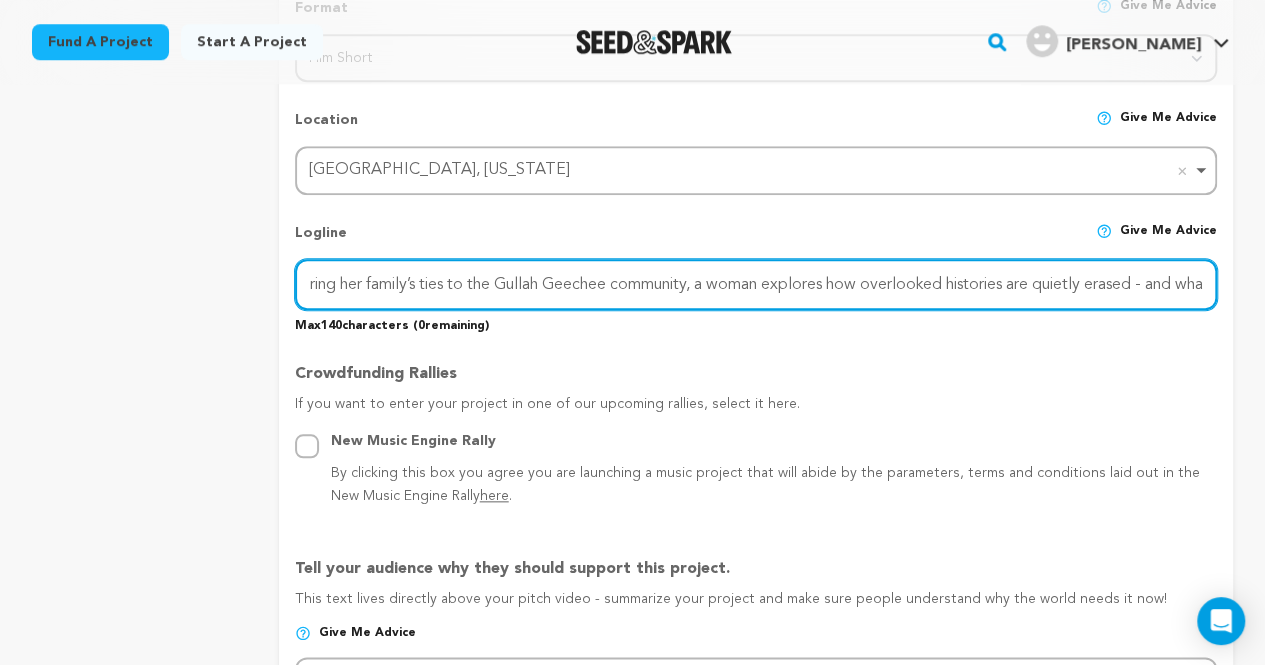 click on "Through uncovering her family’s ties to the Gullah Geechee community, a woman explores how overlooked histories are quietly erased - and wha" at bounding box center (756, 284) 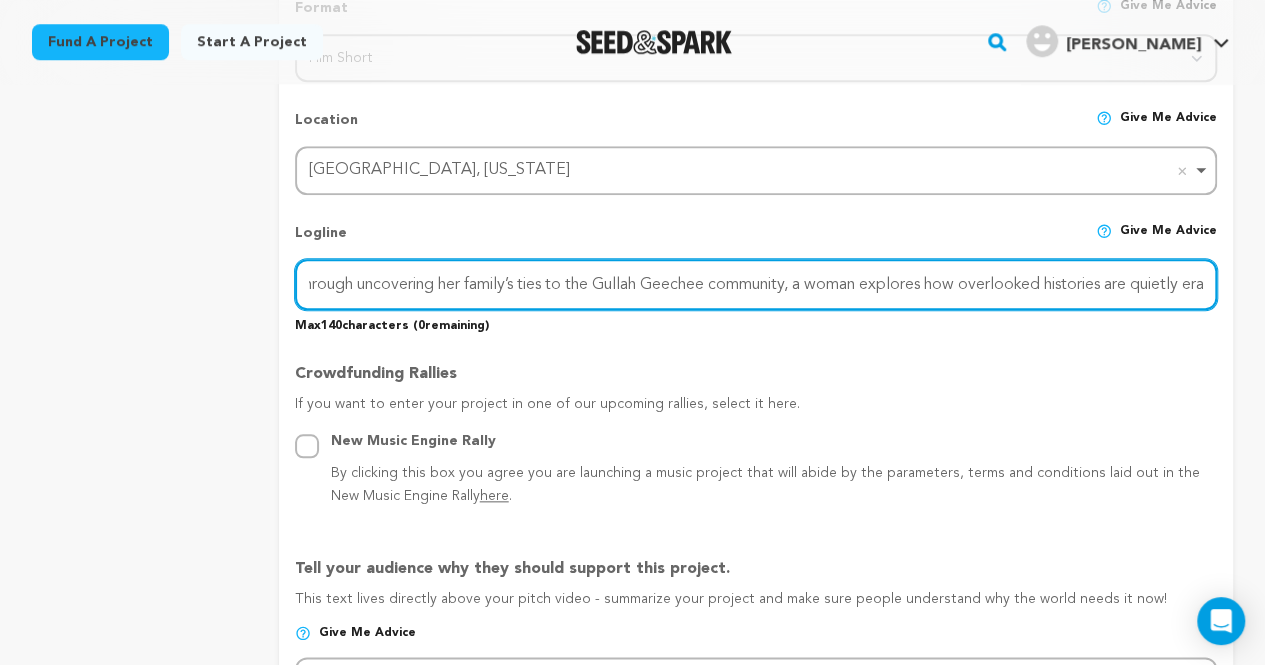 scroll, scrollTop: 0, scrollLeft: 0, axis: both 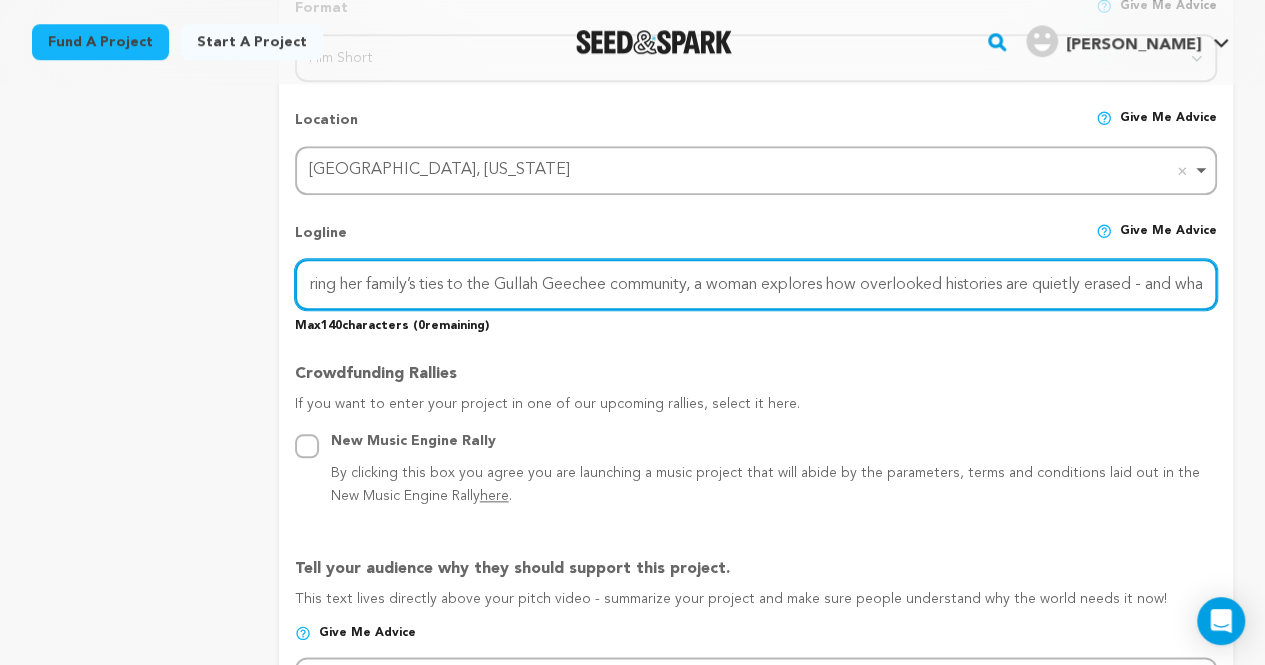 drag, startPoint x: 300, startPoint y: 283, endPoint x: 1234, endPoint y: 321, distance: 934.7727 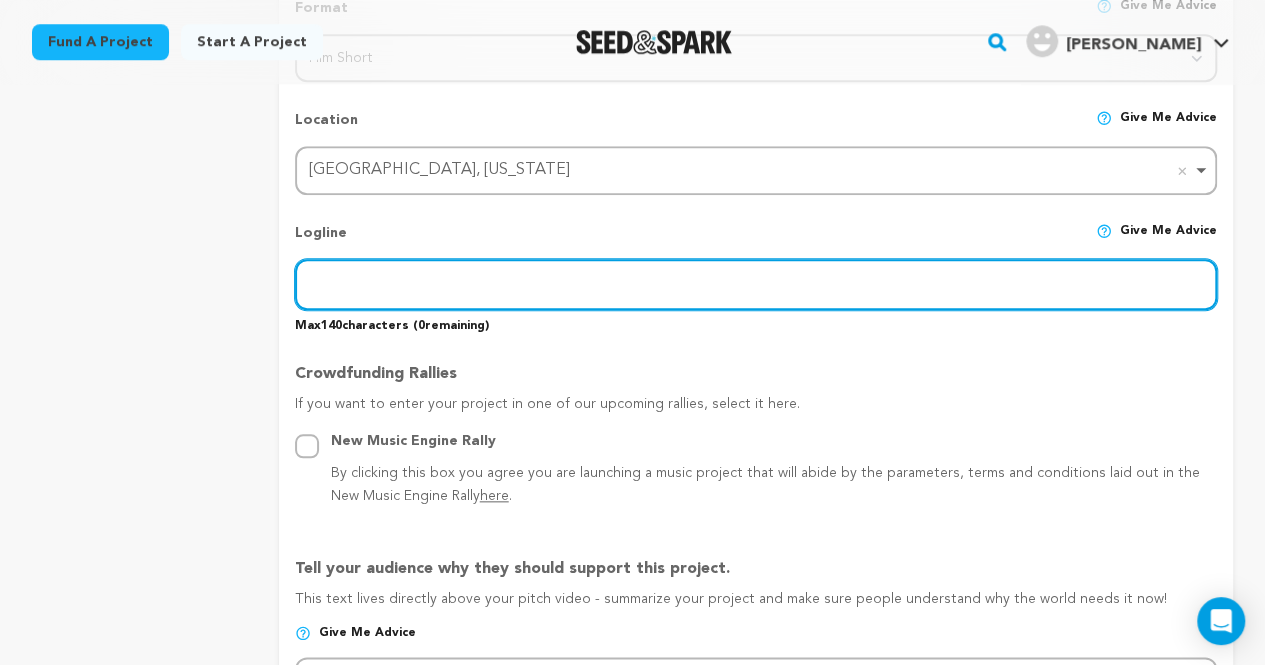 scroll, scrollTop: 0, scrollLeft: 0, axis: both 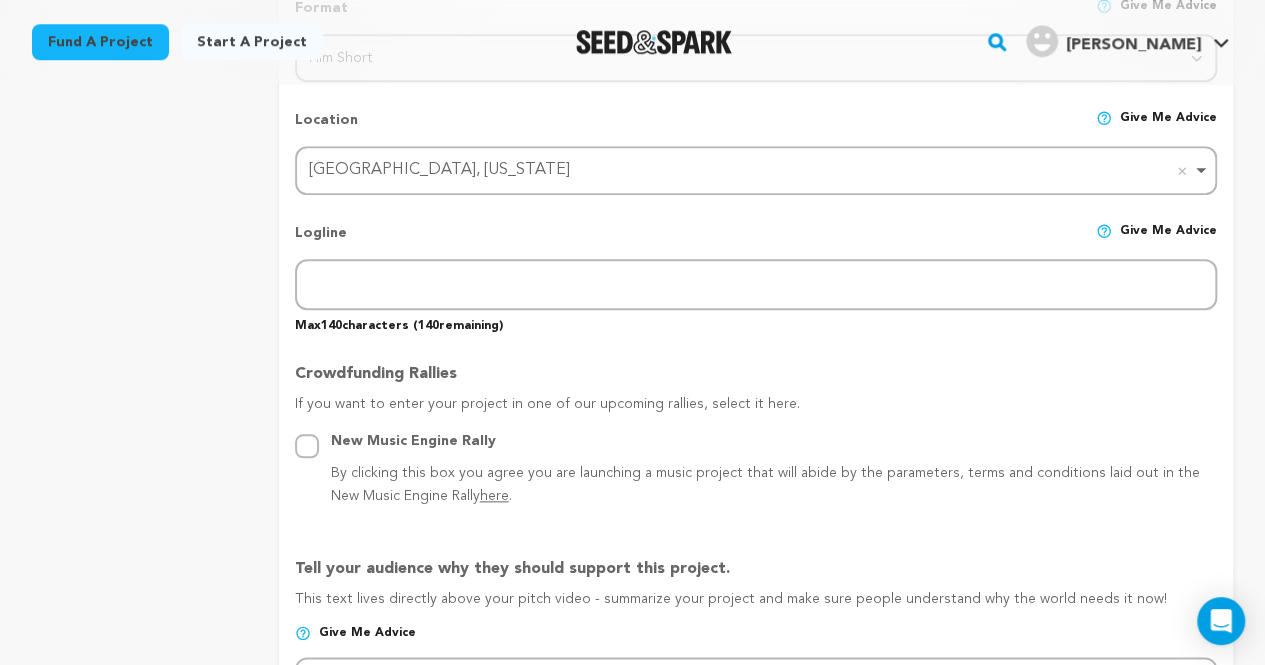 click on "project
story
team
social media
video & images
campaign
incentives
wishlist" at bounding box center [139, 607] 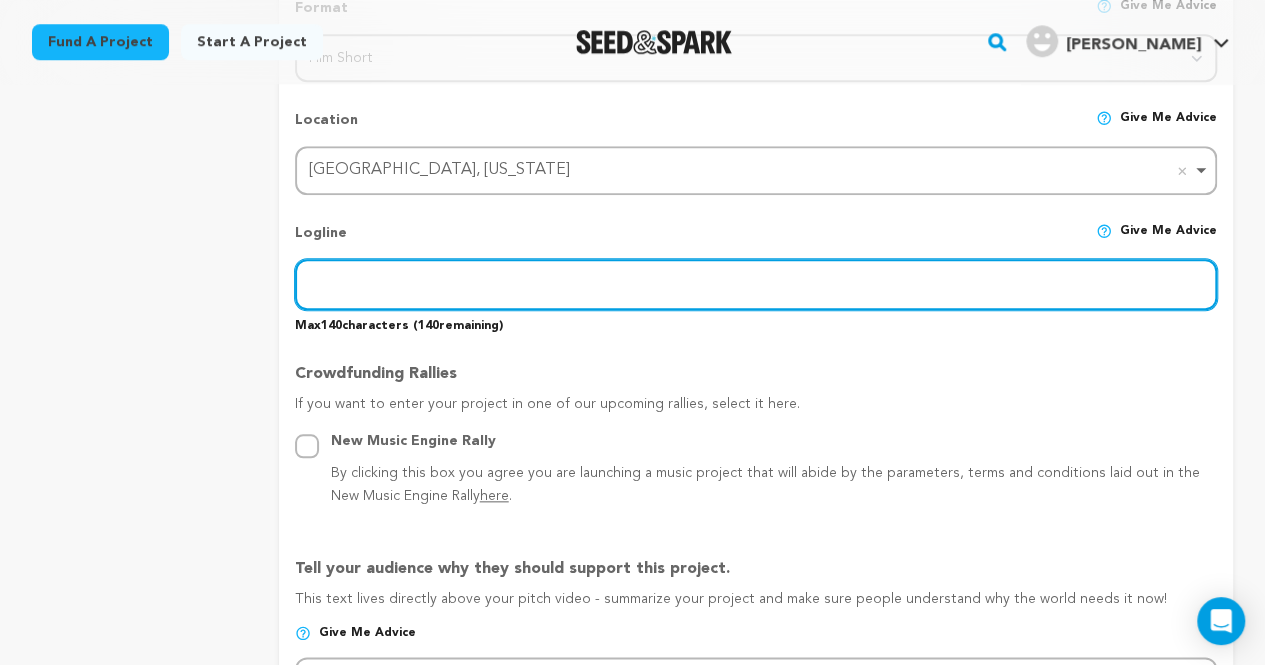 click at bounding box center [756, 284] 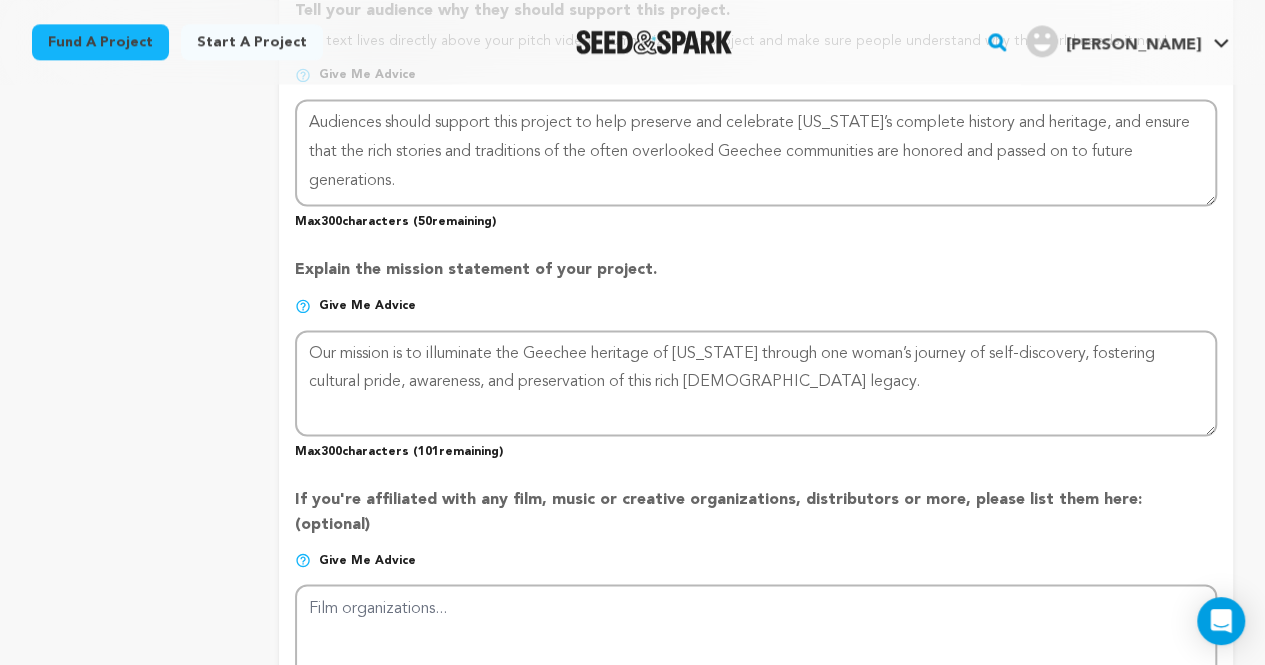 scroll, scrollTop: 1380, scrollLeft: 0, axis: vertical 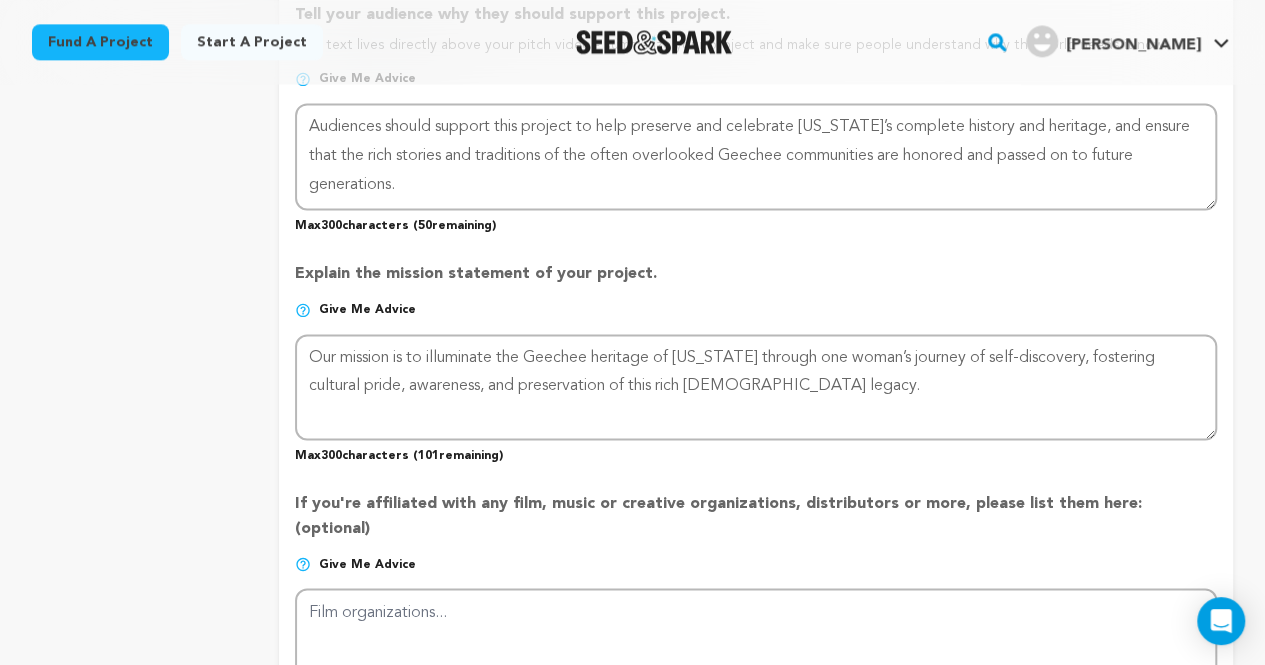 type on "A woman explores quiet erasure of overlooked histories through uncovering family ties to the Gullah Geechee community." 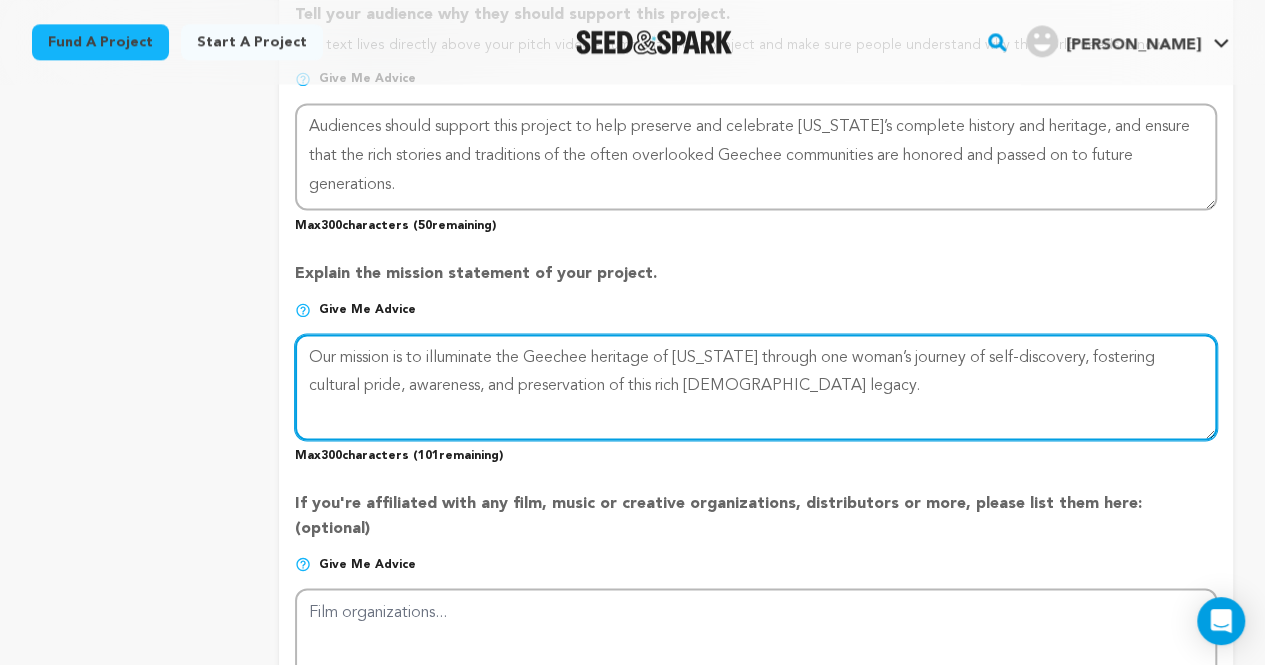 drag, startPoint x: 898, startPoint y: 395, endPoint x: 262, endPoint y: 363, distance: 636.8045 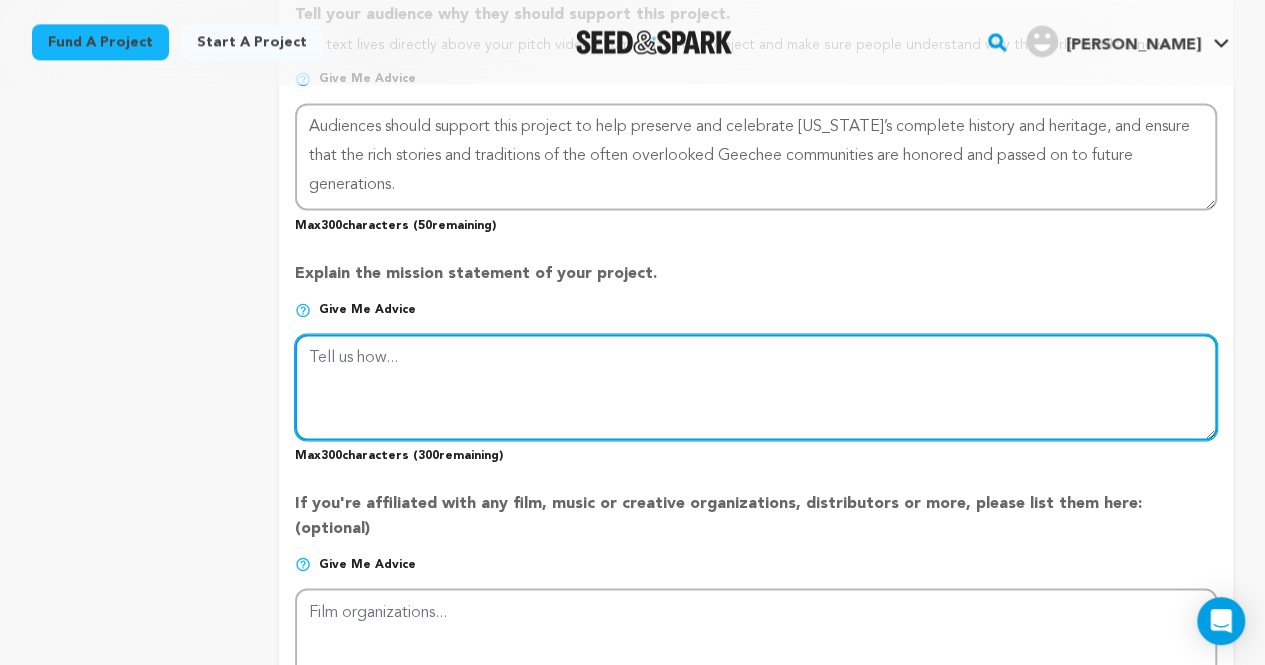paste on "To uncover and preserve erased histories through one woman’s search for her family’s ties to the Gullah Geechee community – empowering others to honor overlooked stories before they’re lost forever." 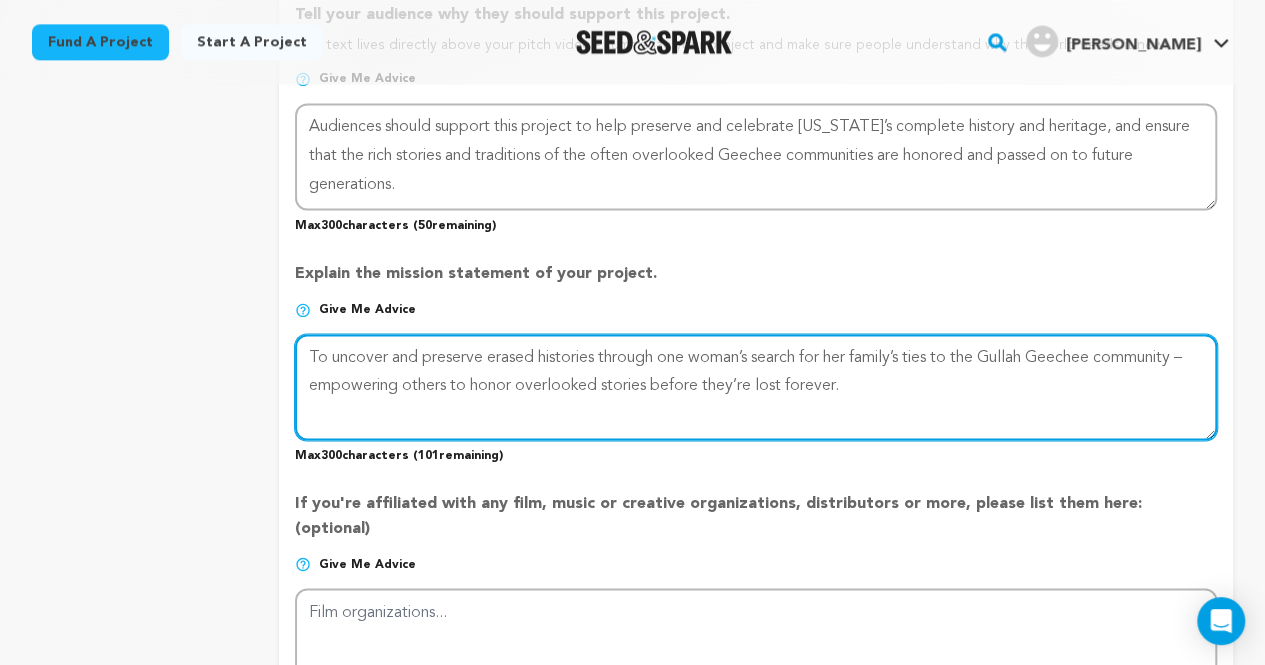 click at bounding box center [756, 387] 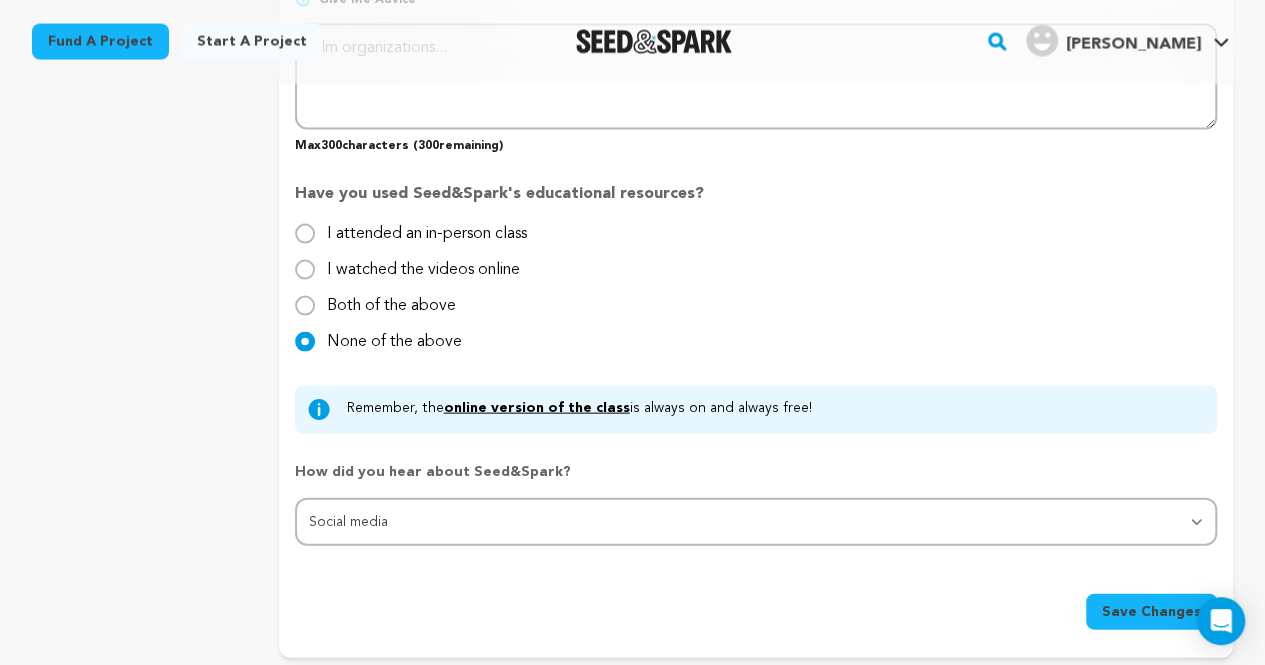 scroll, scrollTop: 1940, scrollLeft: 0, axis: vertical 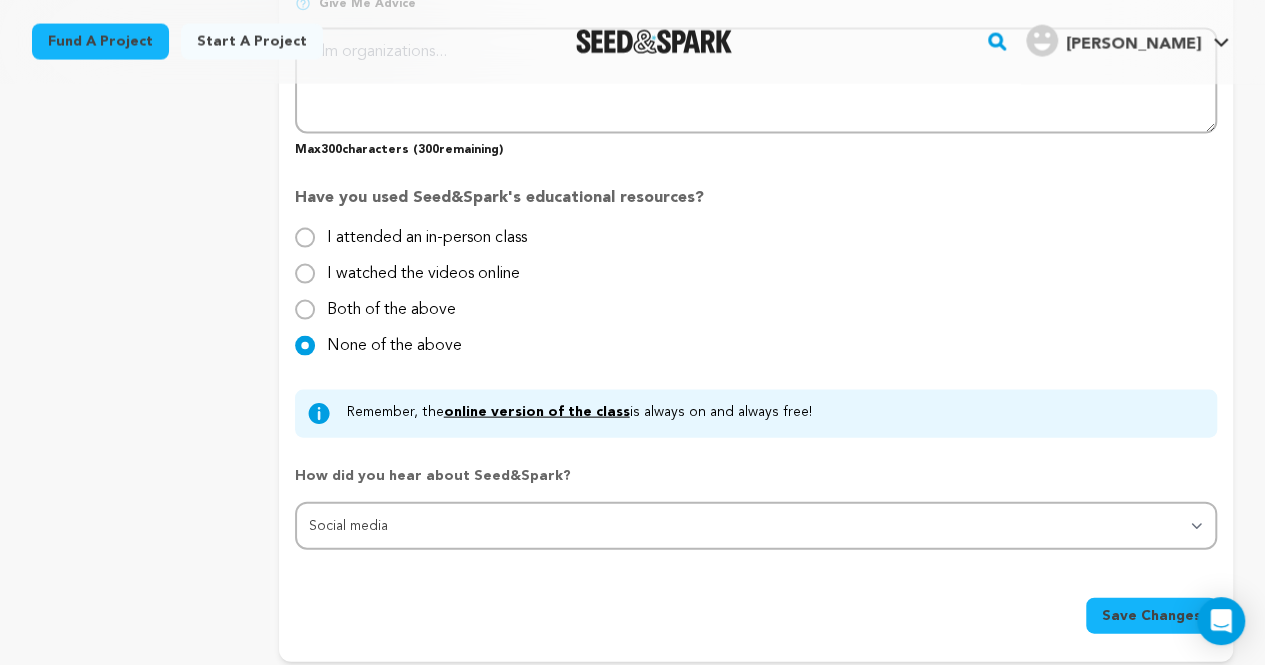 type on "To uncover and preserve erased histories through one woman’s search for her family’s ties to the Gullah Geechee community – empowering others to honor overlooked stories before they’re lost forever." 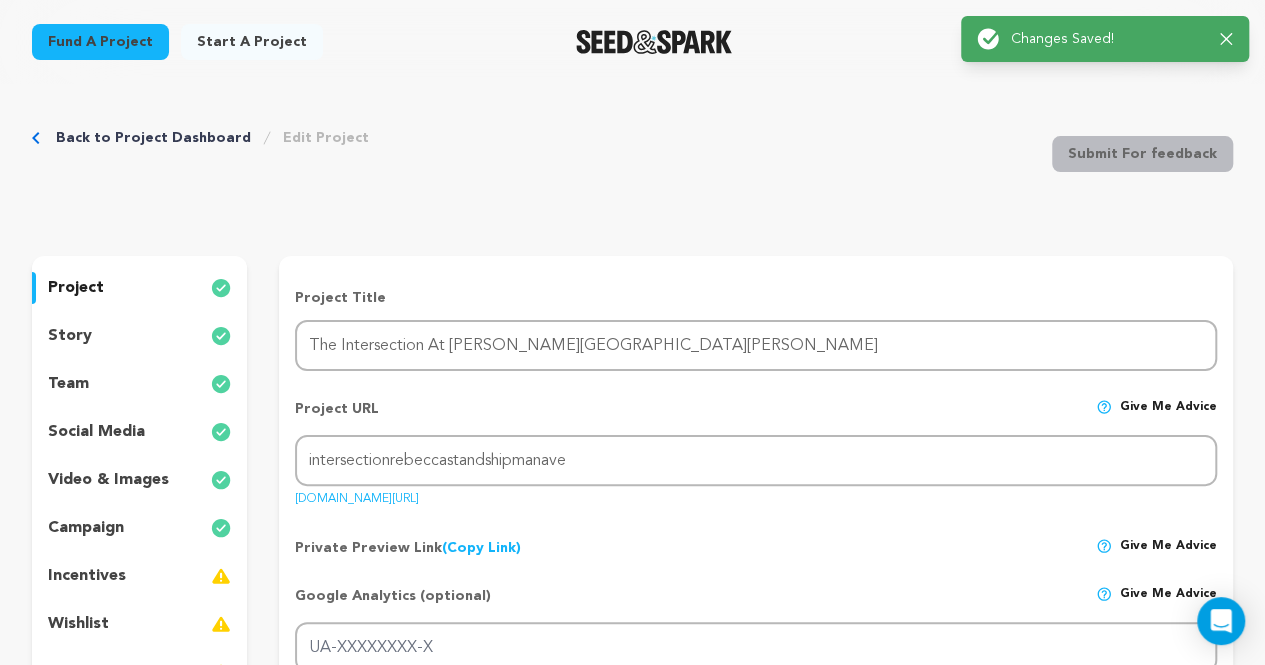 scroll, scrollTop: 0, scrollLeft: 0, axis: both 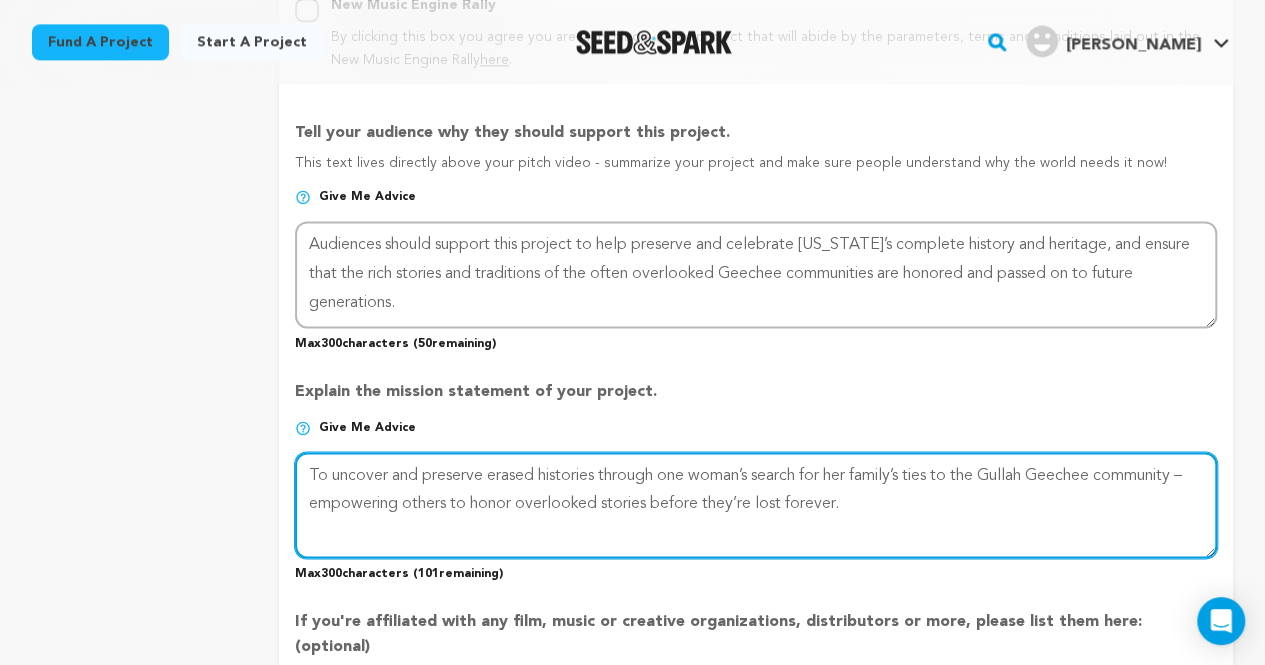 click at bounding box center [756, 505] 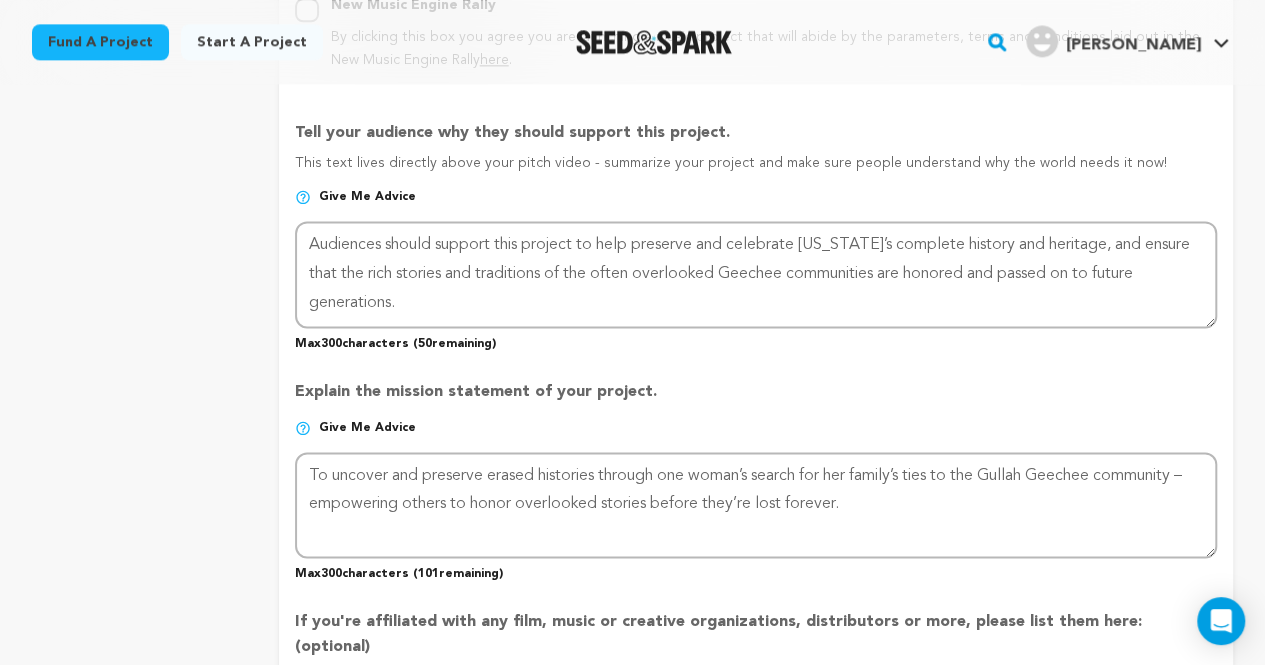 click on "Project Title
Project Name
The Intersection At Rebecca Street And Shipman Avenue
Project URL
Give me advice
Project URL
intersectionrebeccastandshipmanave
seedandspark.com/fund/intersectionrebeccastandshipmanave
Private Preview Link
(Copy Link)
Copy private preview link
Give me advice" at bounding box center (756, 173) 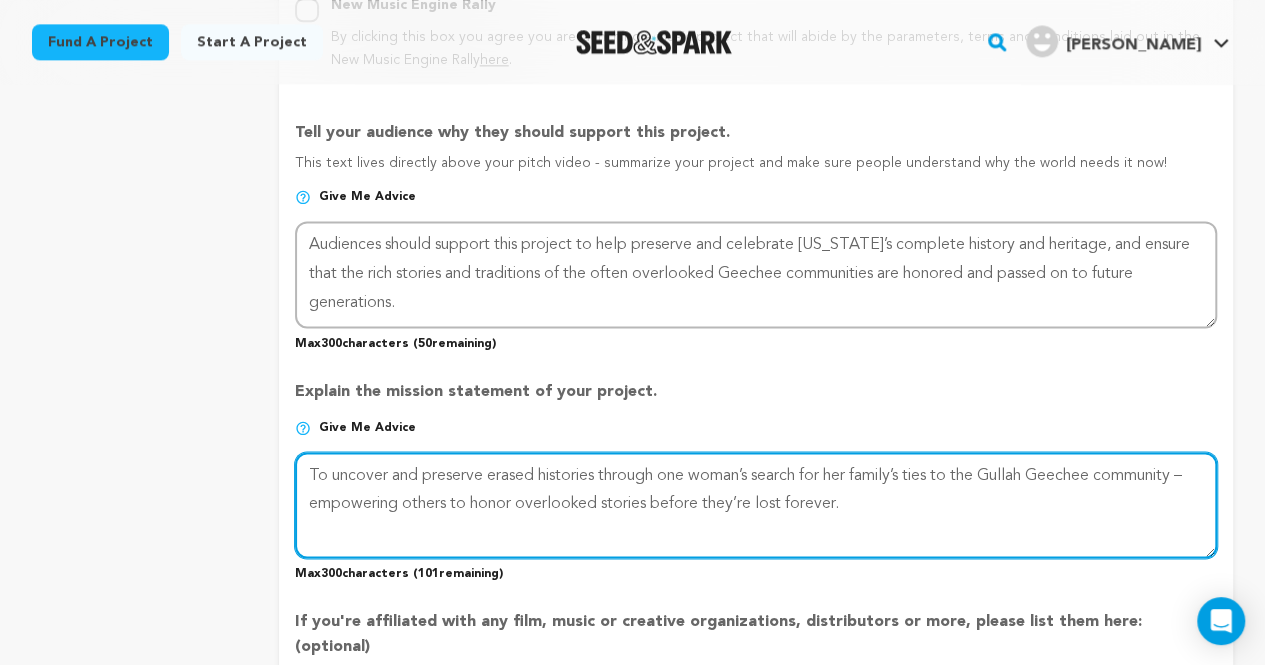 click at bounding box center (756, 505) 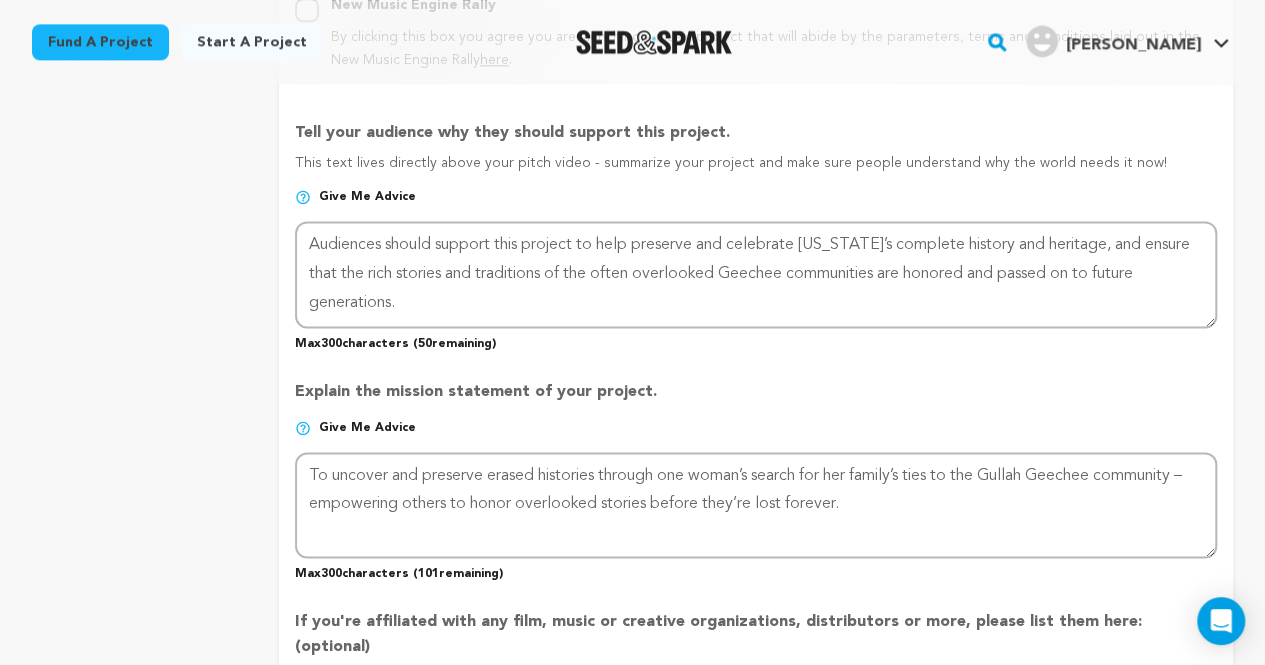 click on "Explain the mission statement of your project." at bounding box center (756, 400) 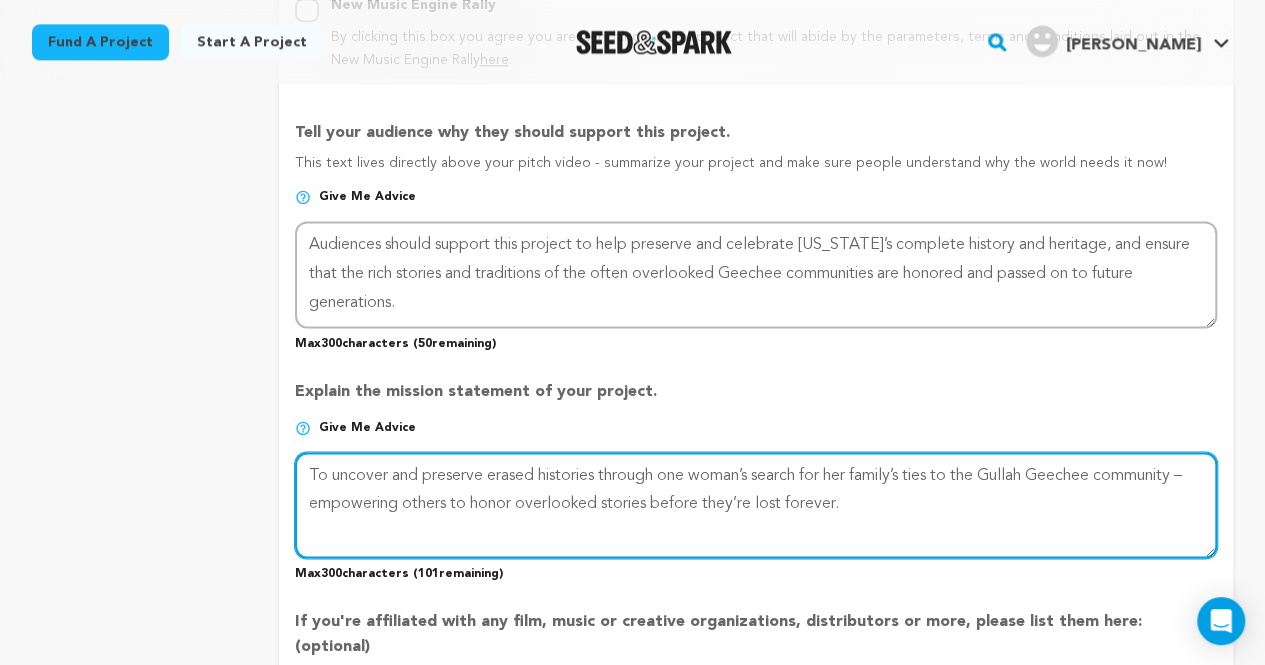 drag, startPoint x: 864, startPoint y: 503, endPoint x: 246, endPoint y: 481, distance: 618.3915 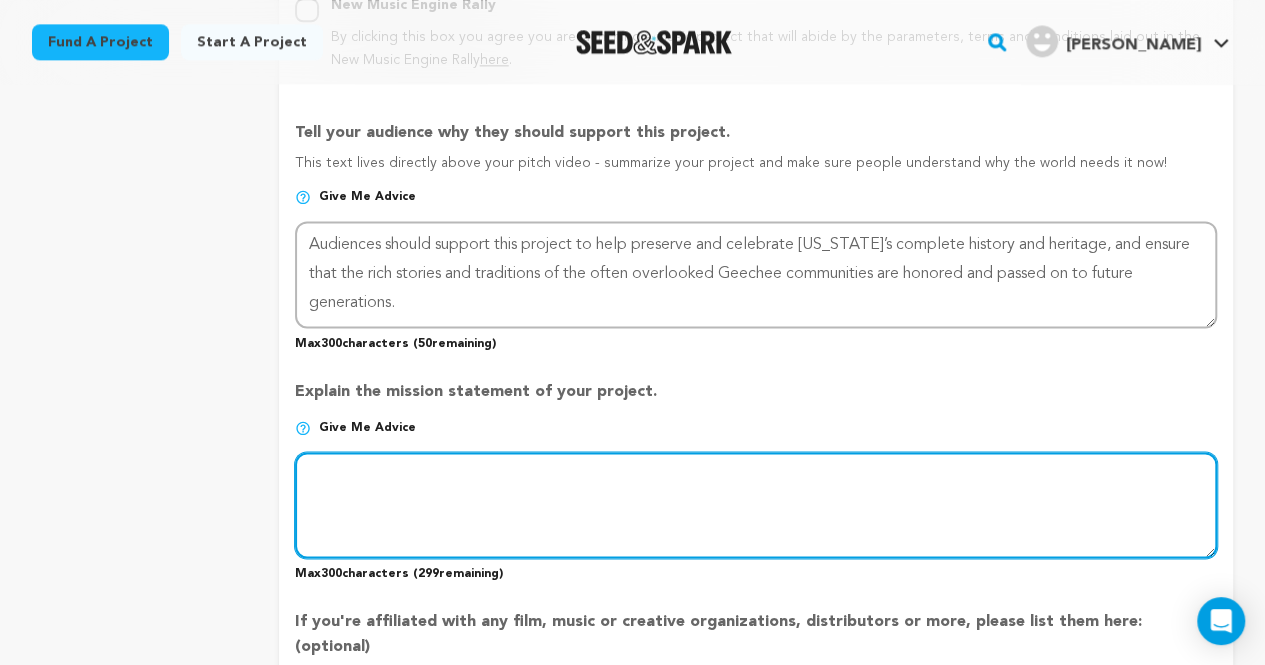 paste on "Our mission is to illuminate the Geechee heritage of Georgia and to uncover and preserve erased histories through one woman’s journey of self-discovery, while empowering others to honor overlooked stories before they’re lost forever." 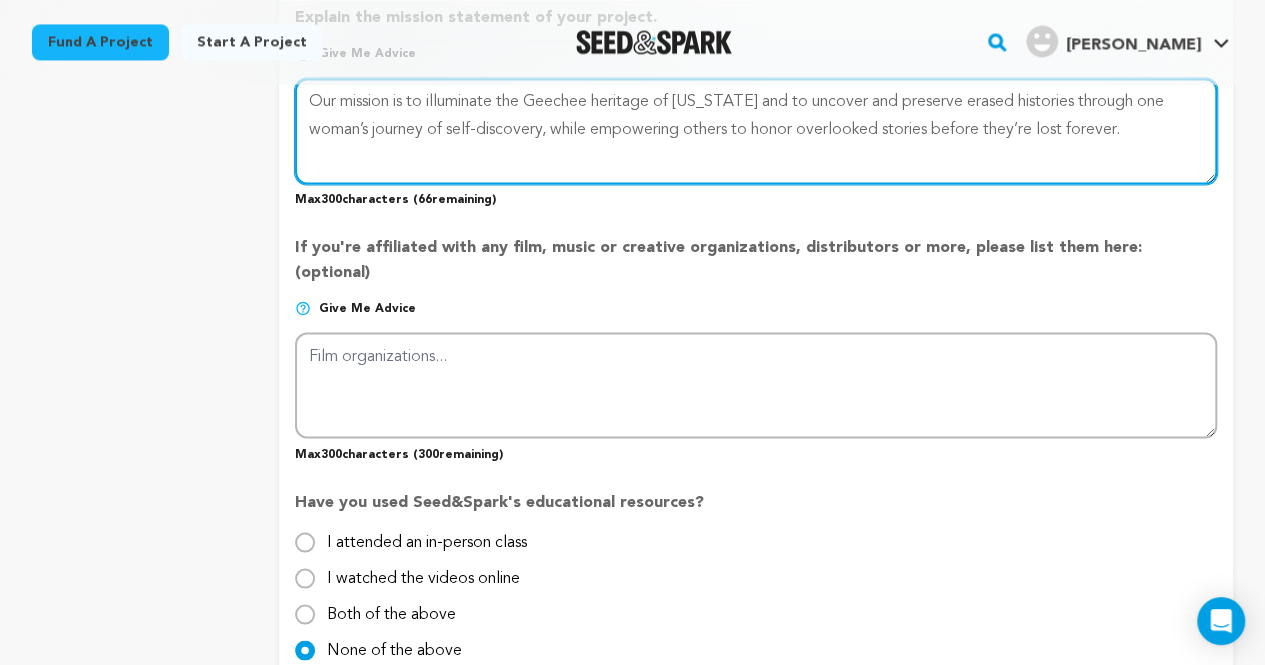 scroll, scrollTop: 1644, scrollLeft: 0, axis: vertical 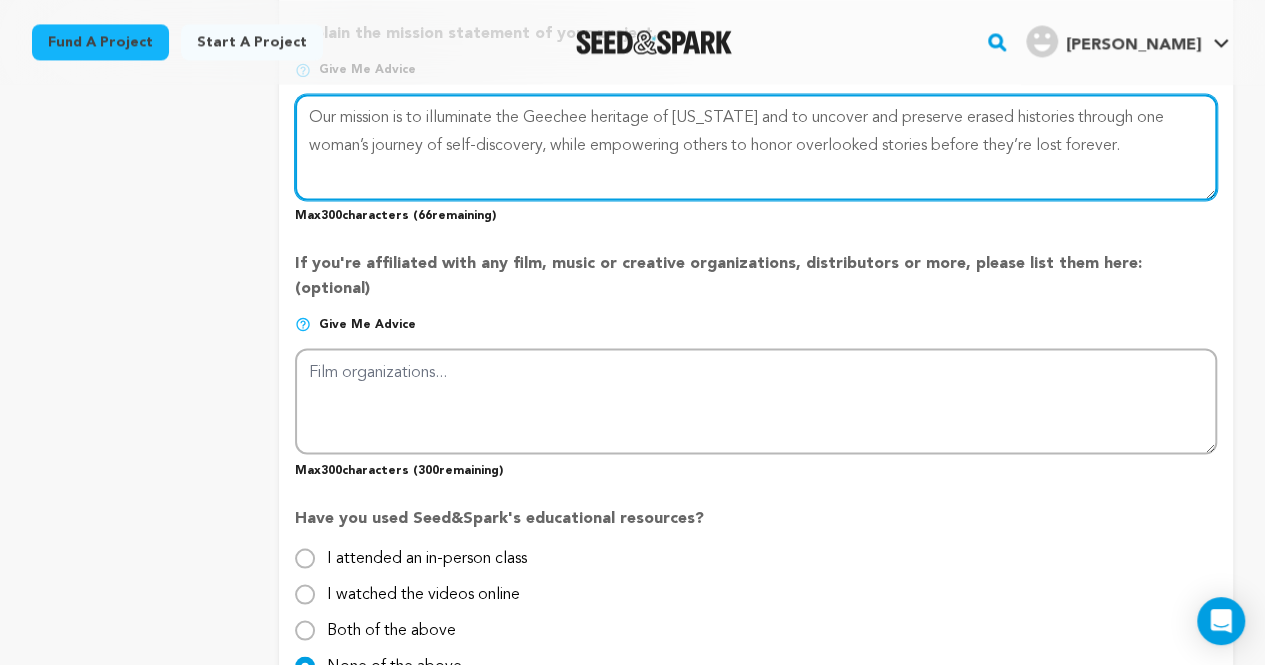 type on "Our mission is to illuminate the Geechee heritage of Georgia and to uncover and preserve erased histories through one woman’s journey of self-discovery, while empowering others to honor overlooked stories before they’re lost forever." 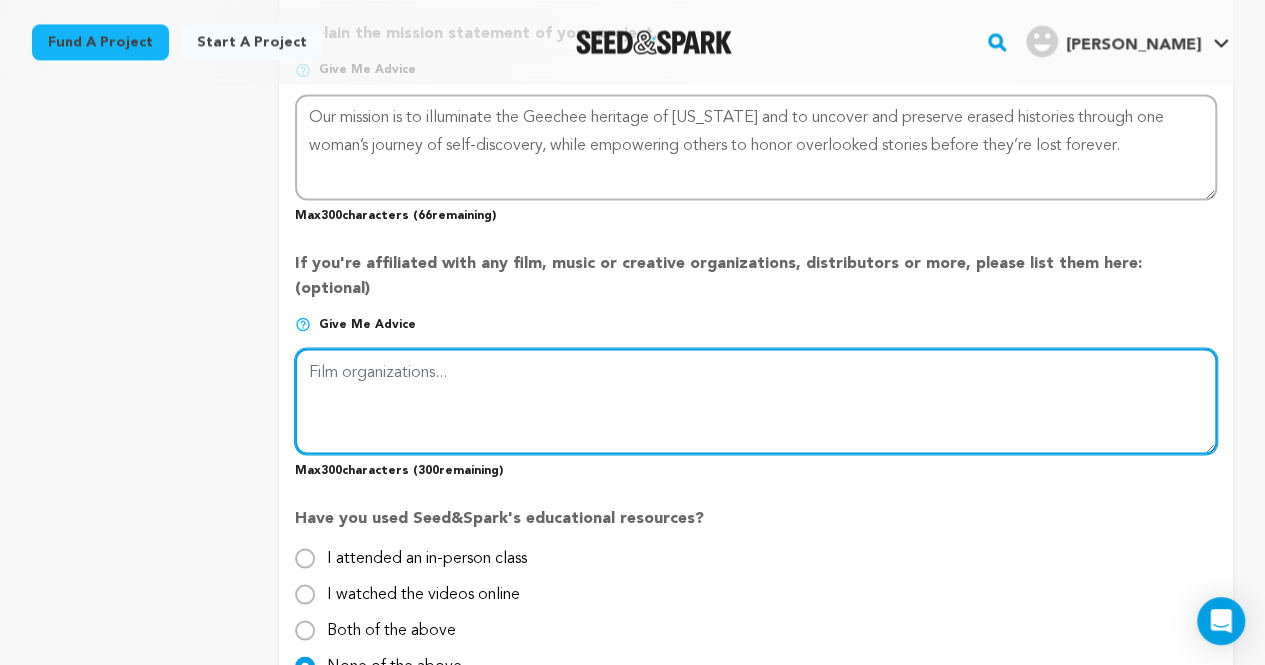click at bounding box center [756, 401] 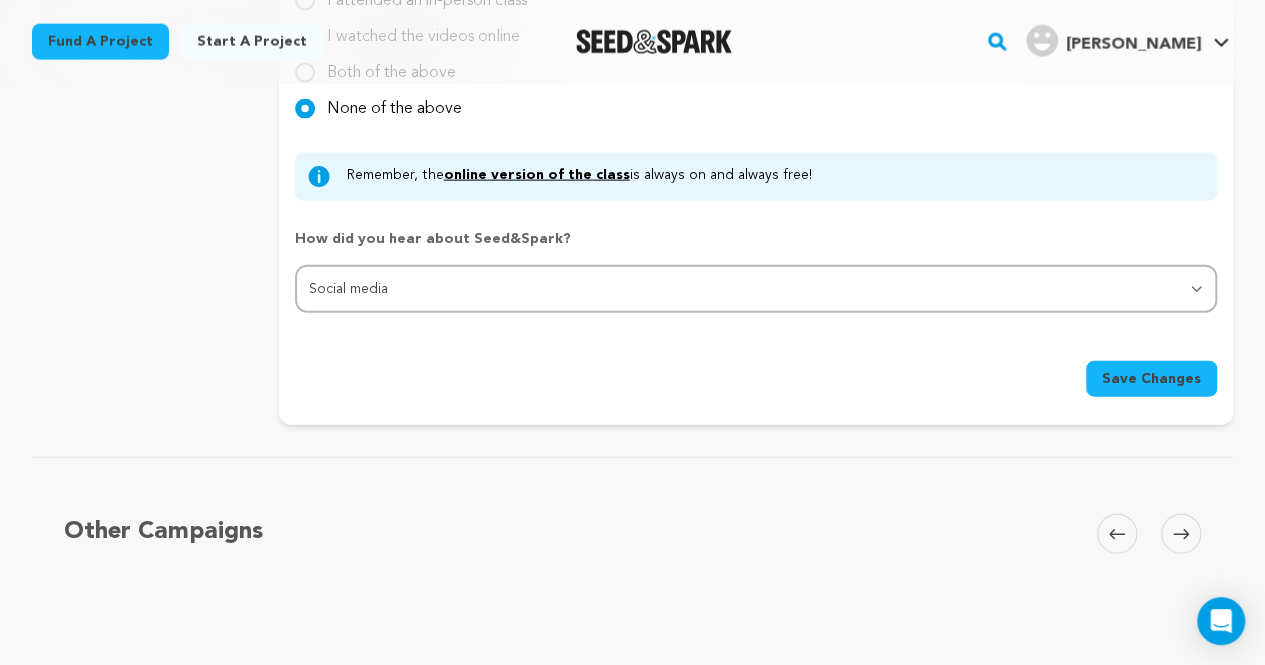 scroll, scrollTop: 2174, scrollLeft: 0, axis: vertical 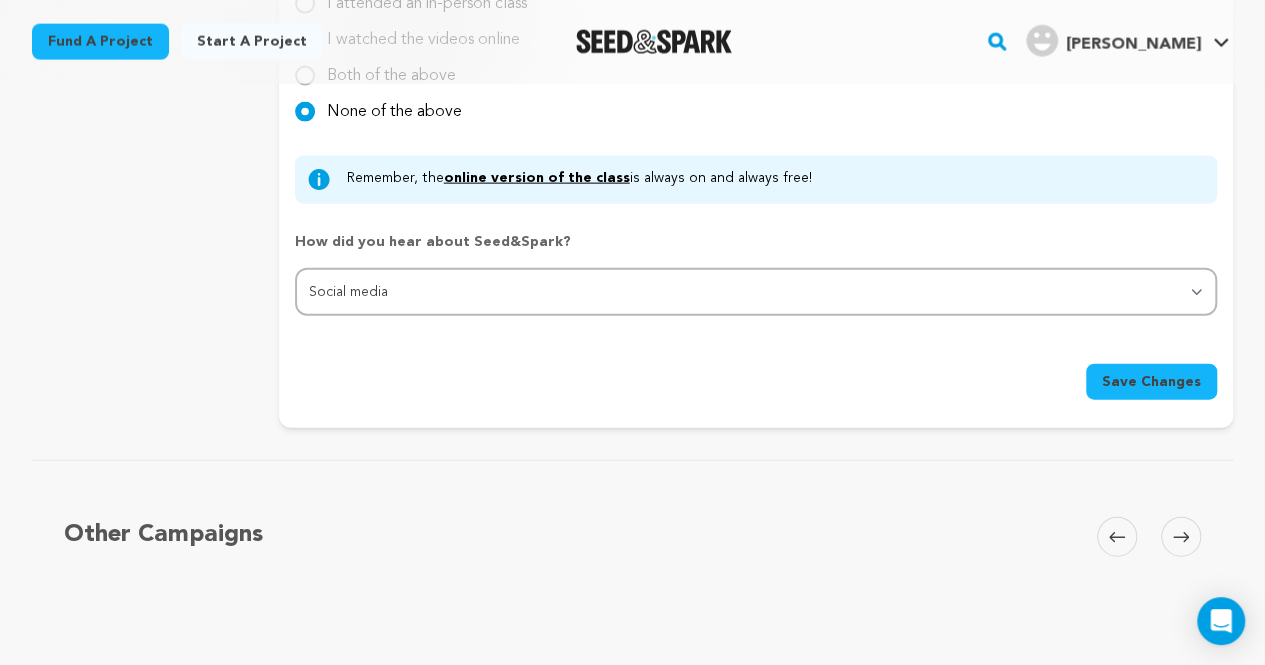 type on "Not currently affiliated with anyone. I did previously work with Ours Studios in Atlanta on a documentary As If We Were Ghosts." 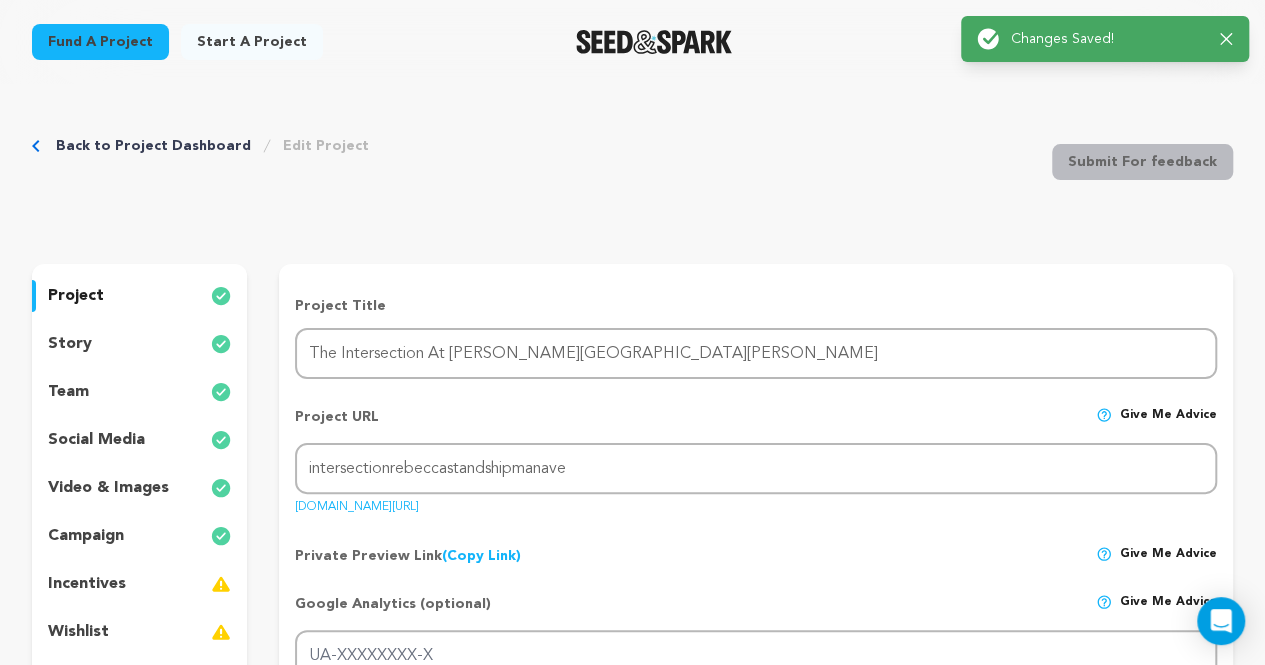scroll, scrollTop: 1908, scrollLeft: 0, axis: vertical 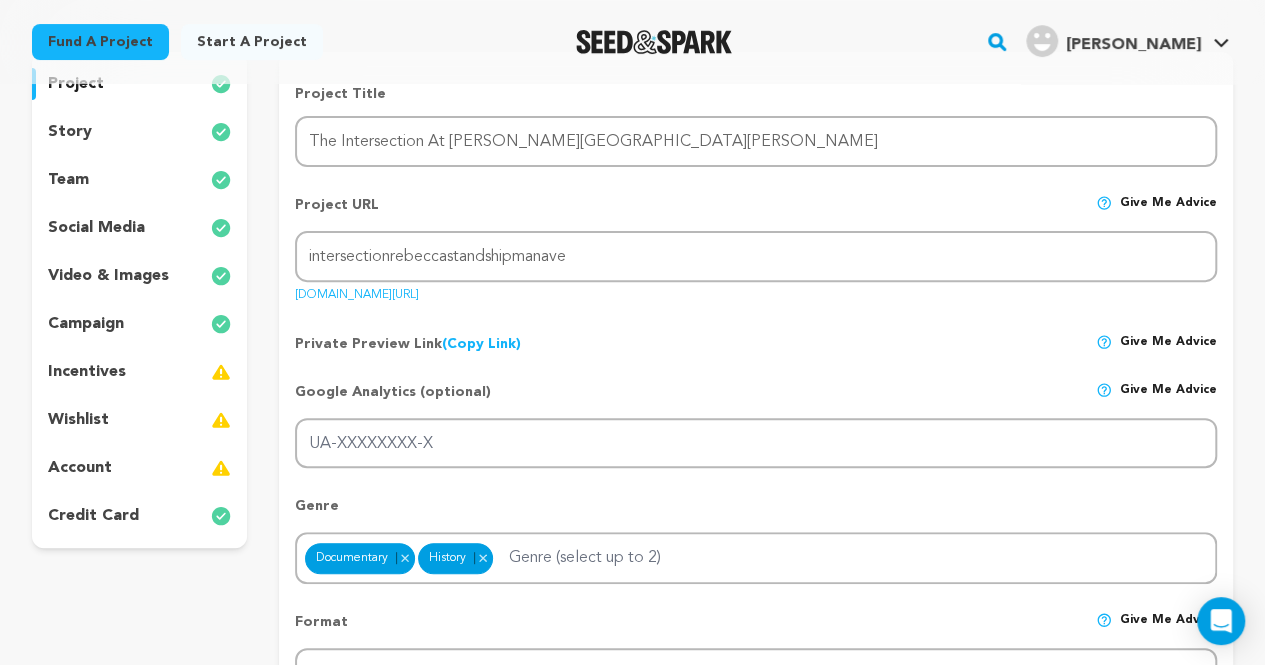 click on "story" at bounding box center (70, 132) 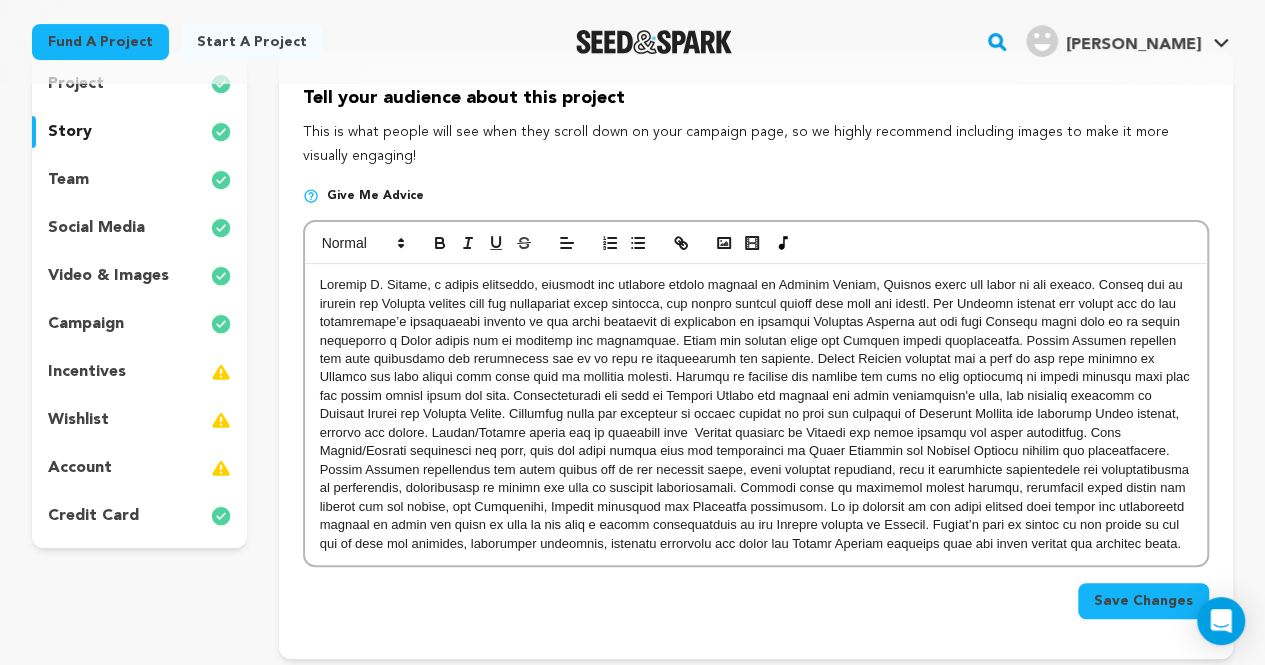 click at bounding box center (756, 414) 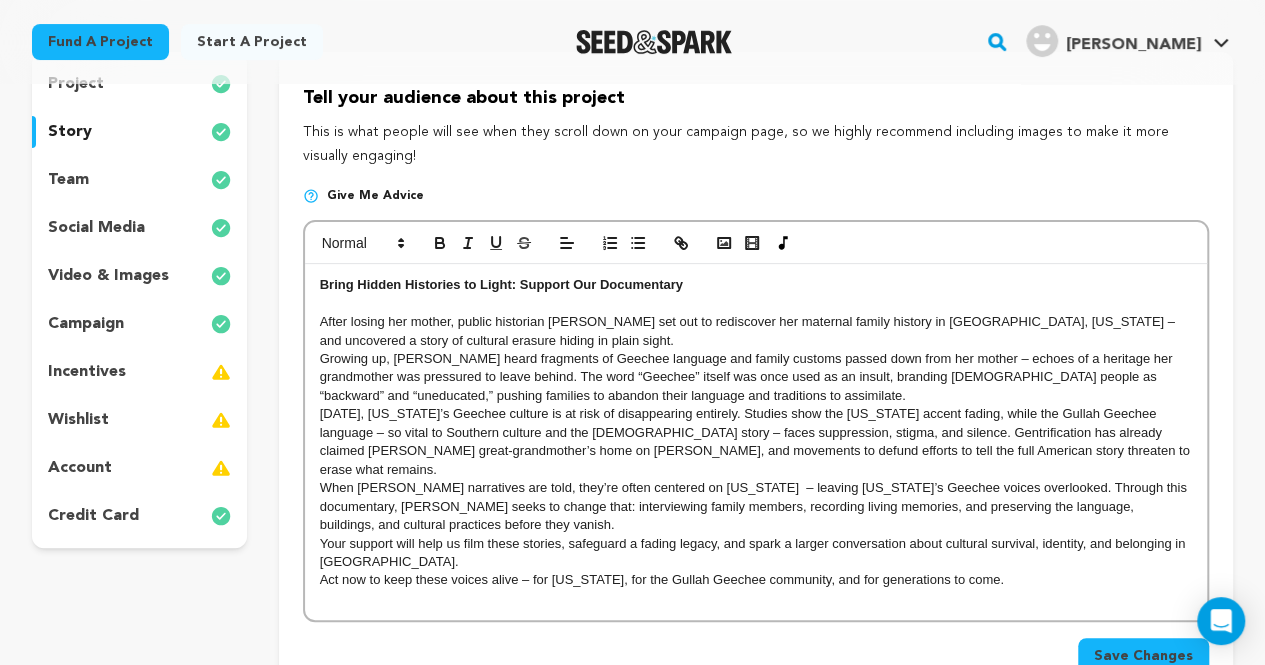 scroll, scrollTop: 0, scrollLeft: 0, axis: both 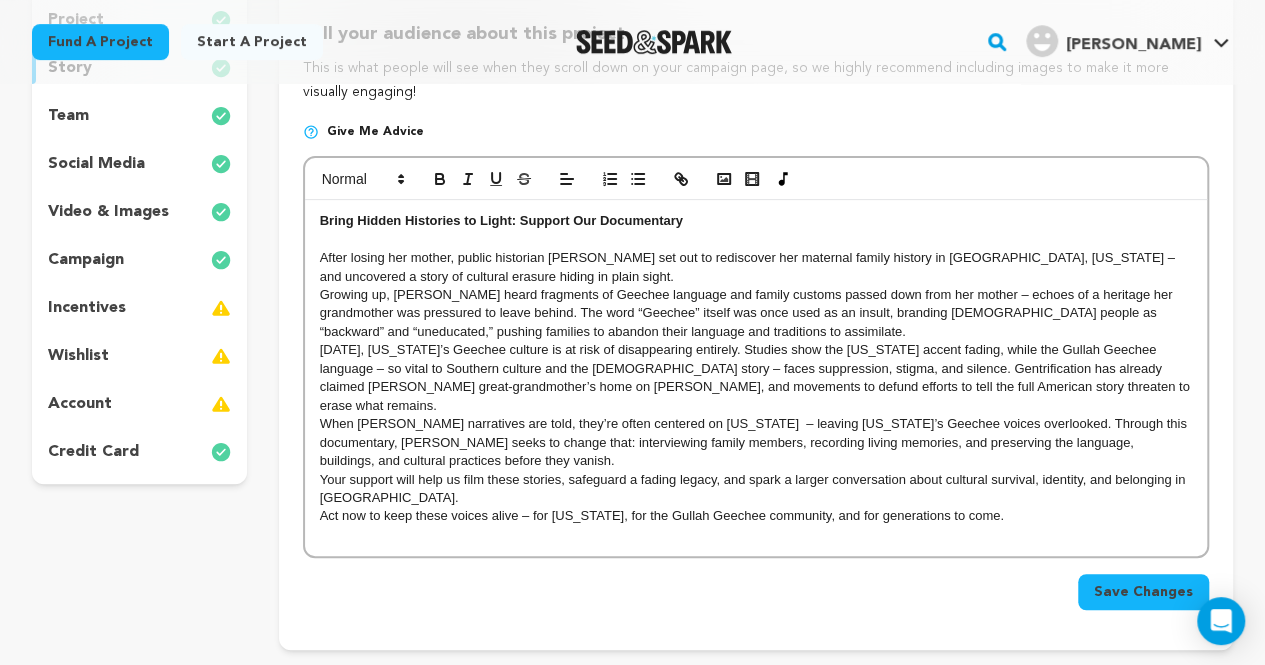 click on "incentives" at bounding box center (139, 308) 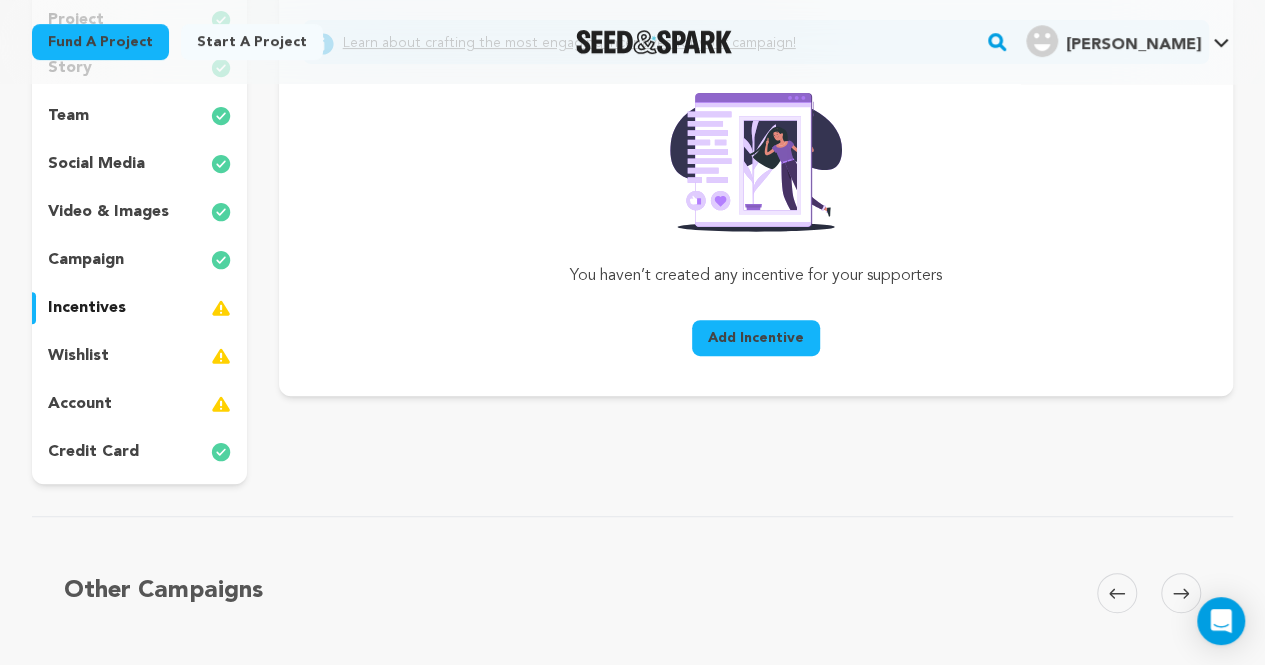 click on "Add Incentive" at bounding box center [756, 338] 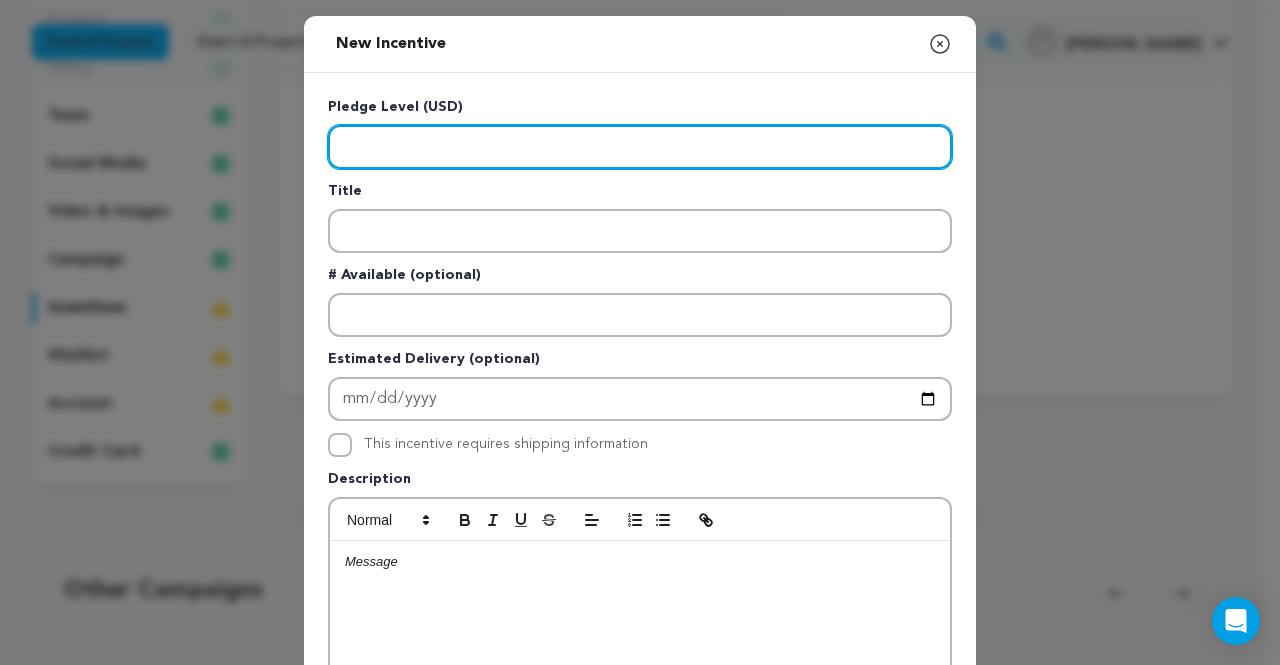 click at bounding box center [640, 147] 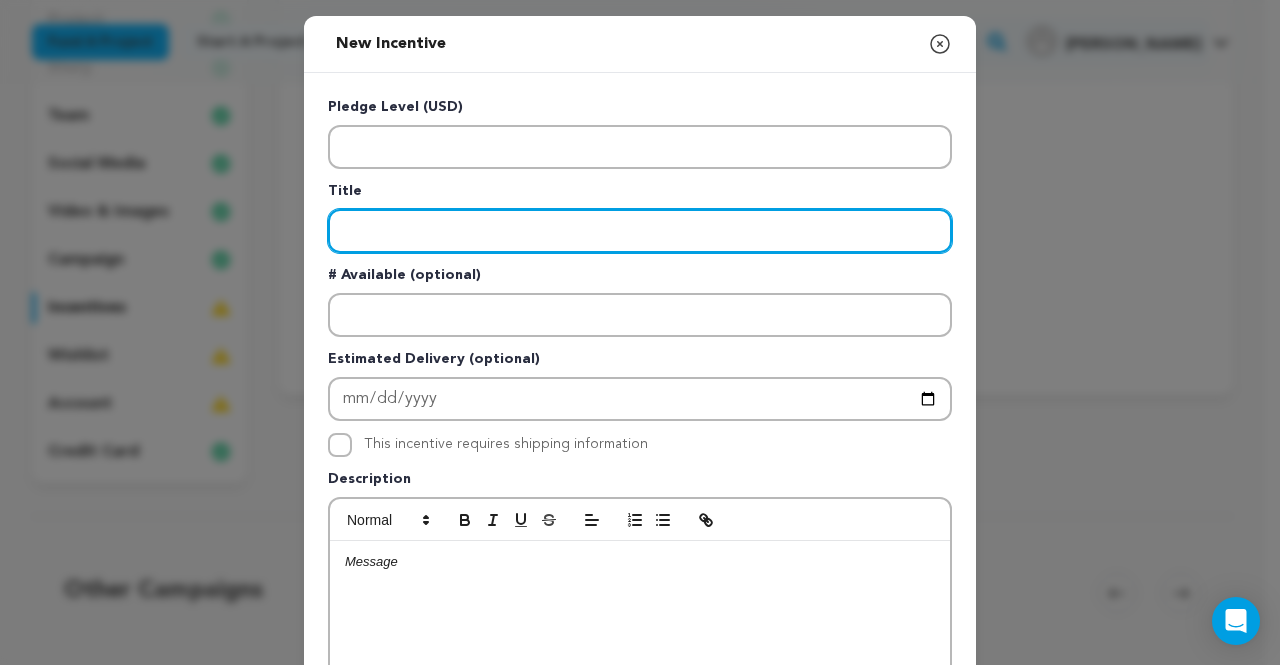 click at bounding box center [640, 231] 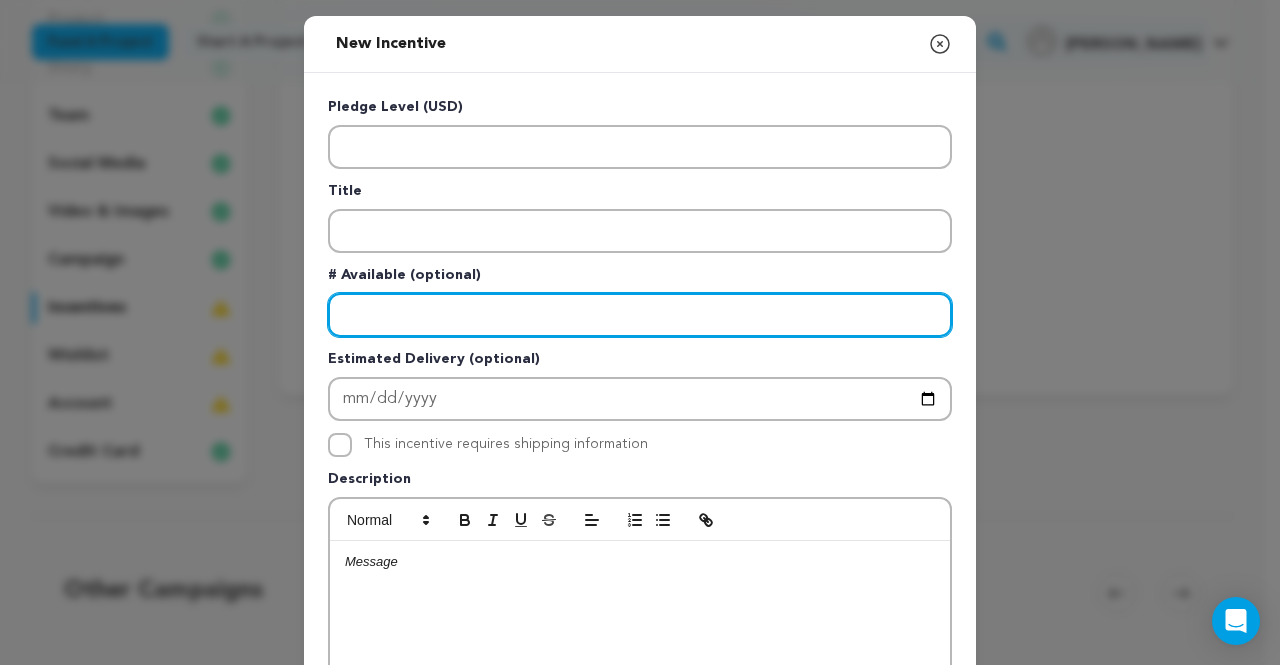 click at bounding box center [640, 315] 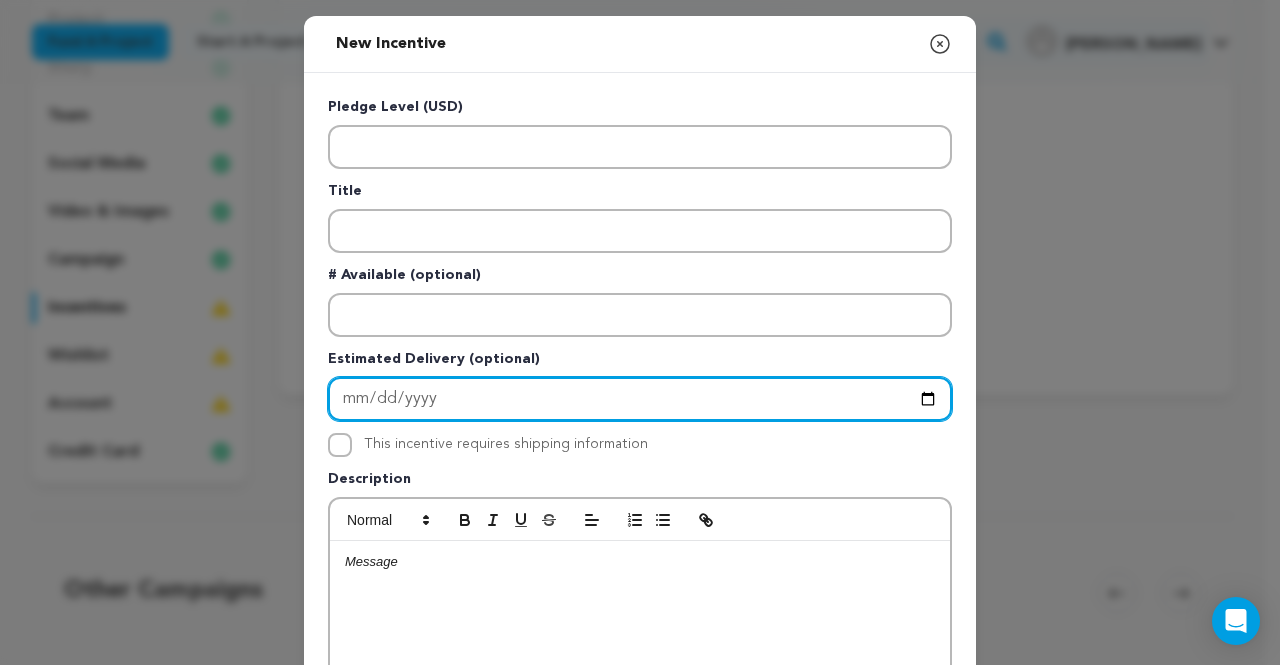 click at bounding box center (640, 399) 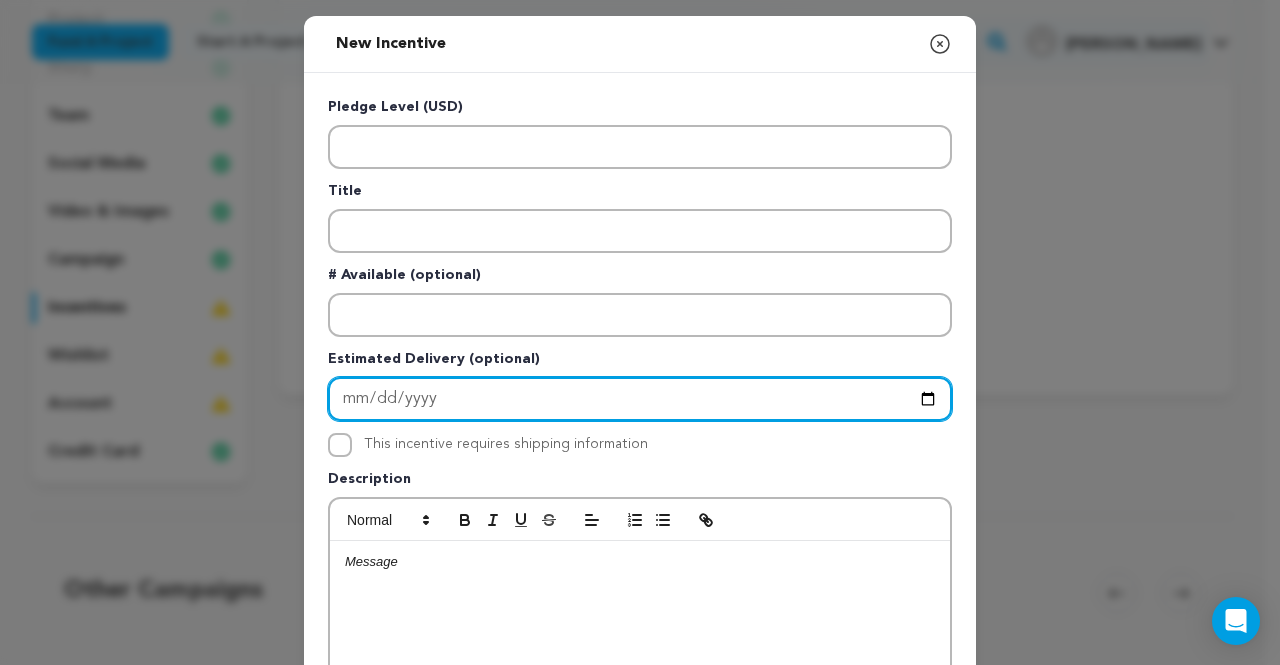 click at bounding box center [640, 399] 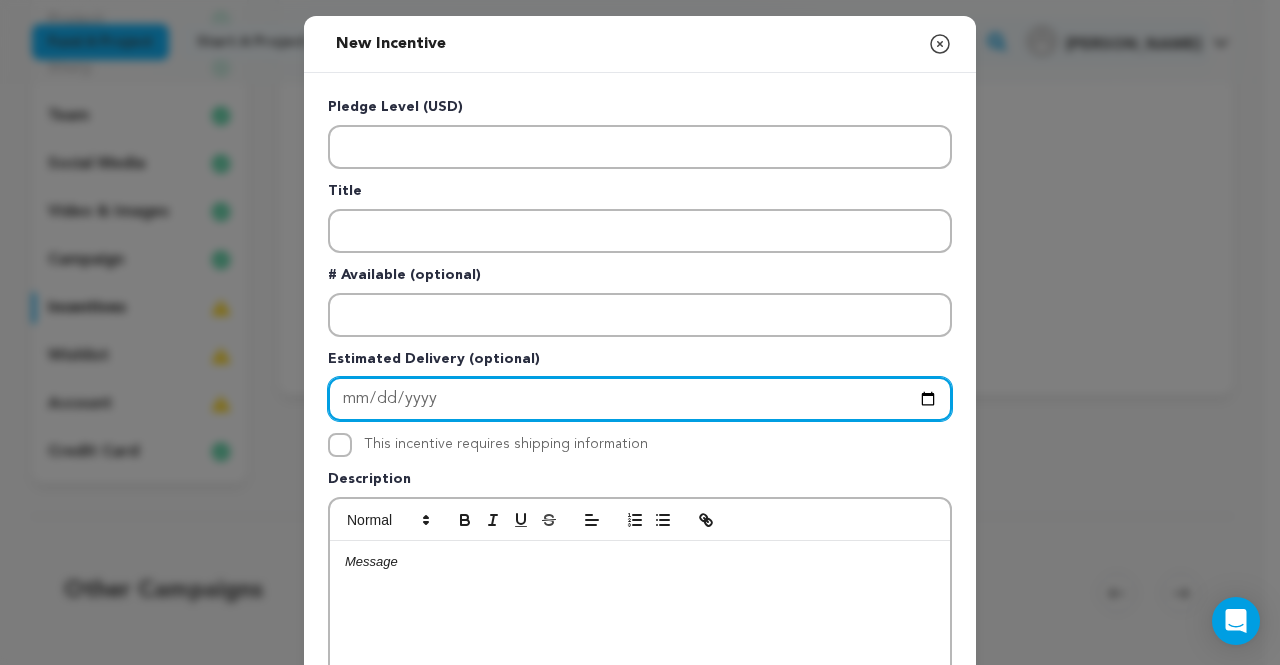 type on "2025-09-30" 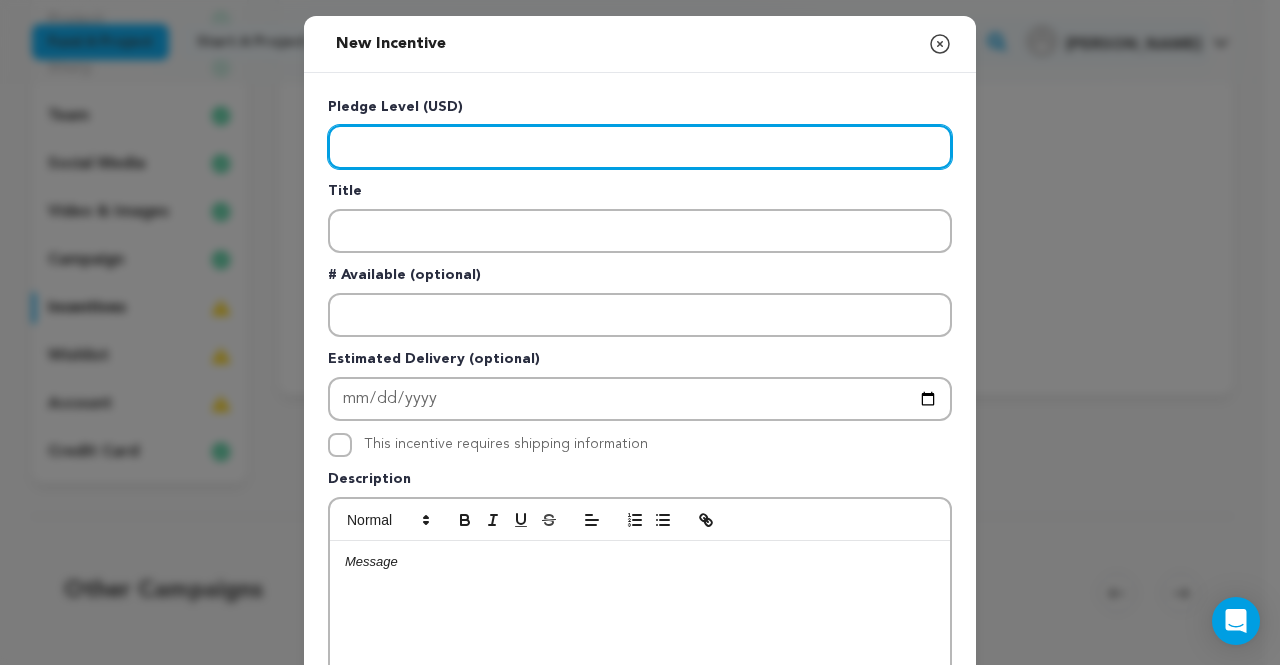 click at bounding box center [640, 147] 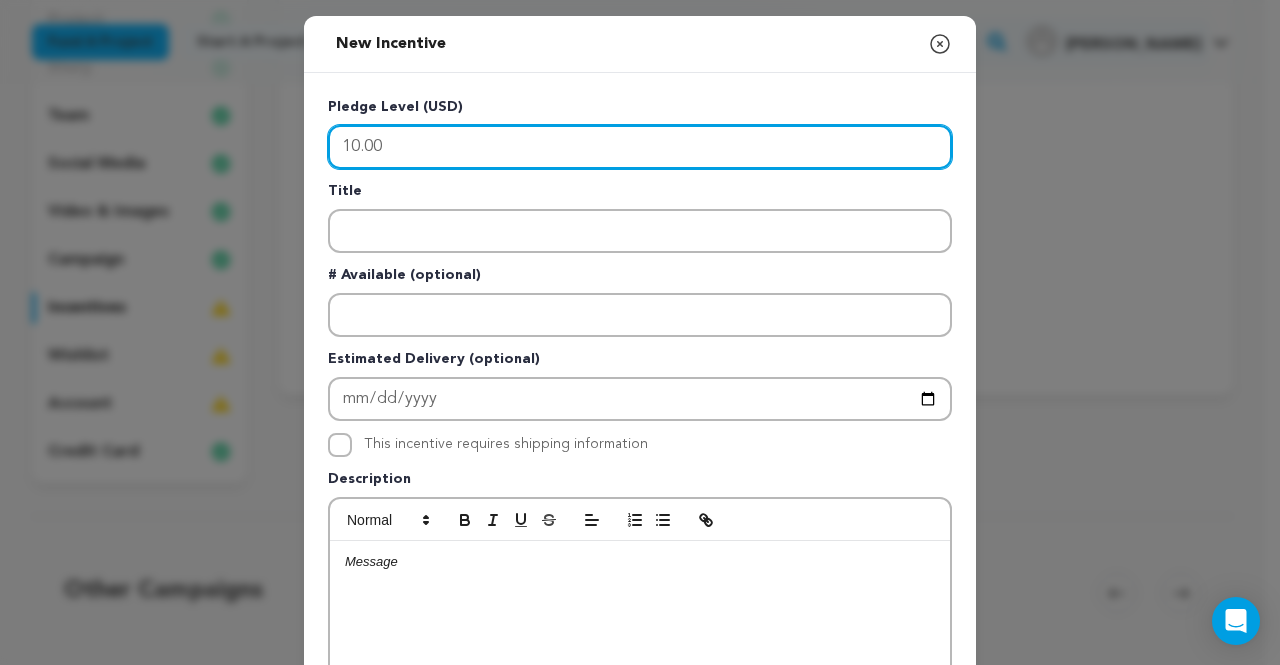 type on "10.00" 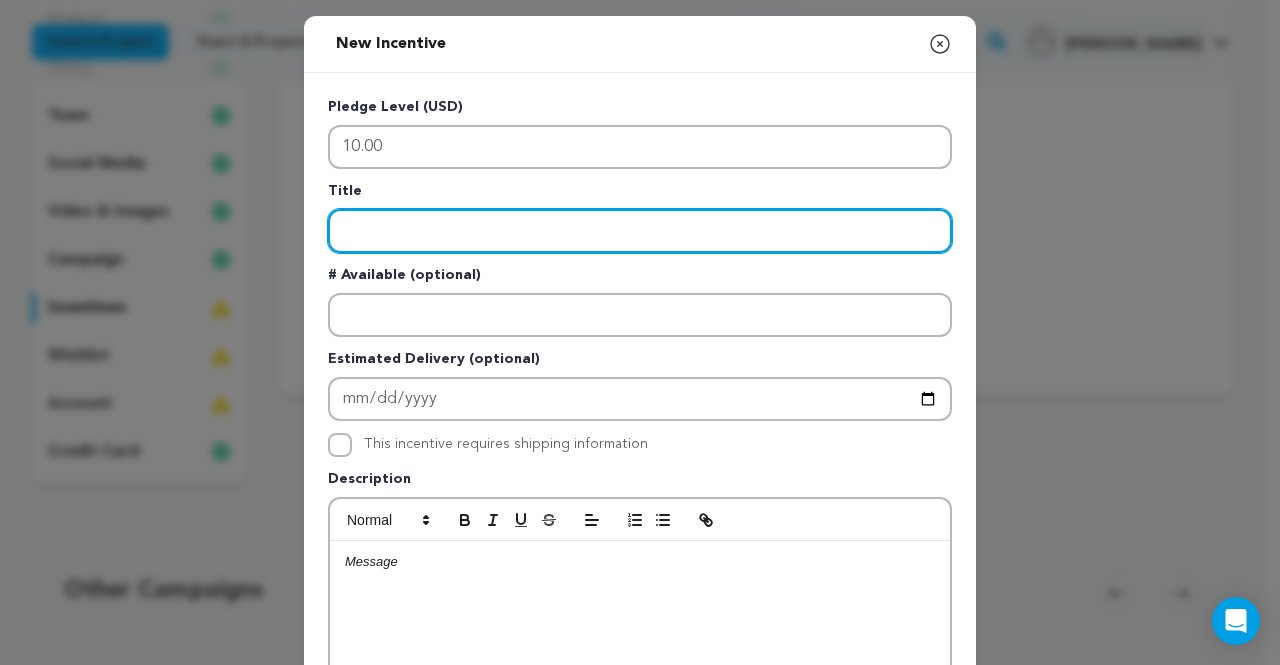 click at bounding box center (640, 231) 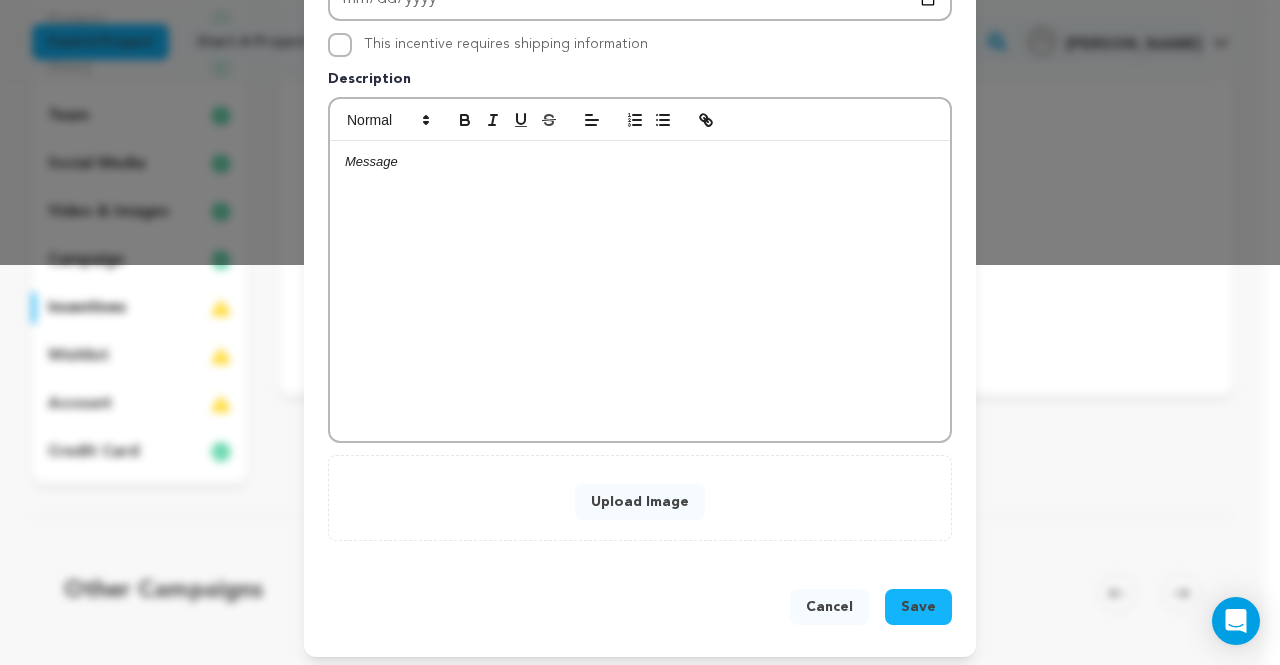 scroll, scrollTop: 406, scrollLeft: 0, axis: vertical 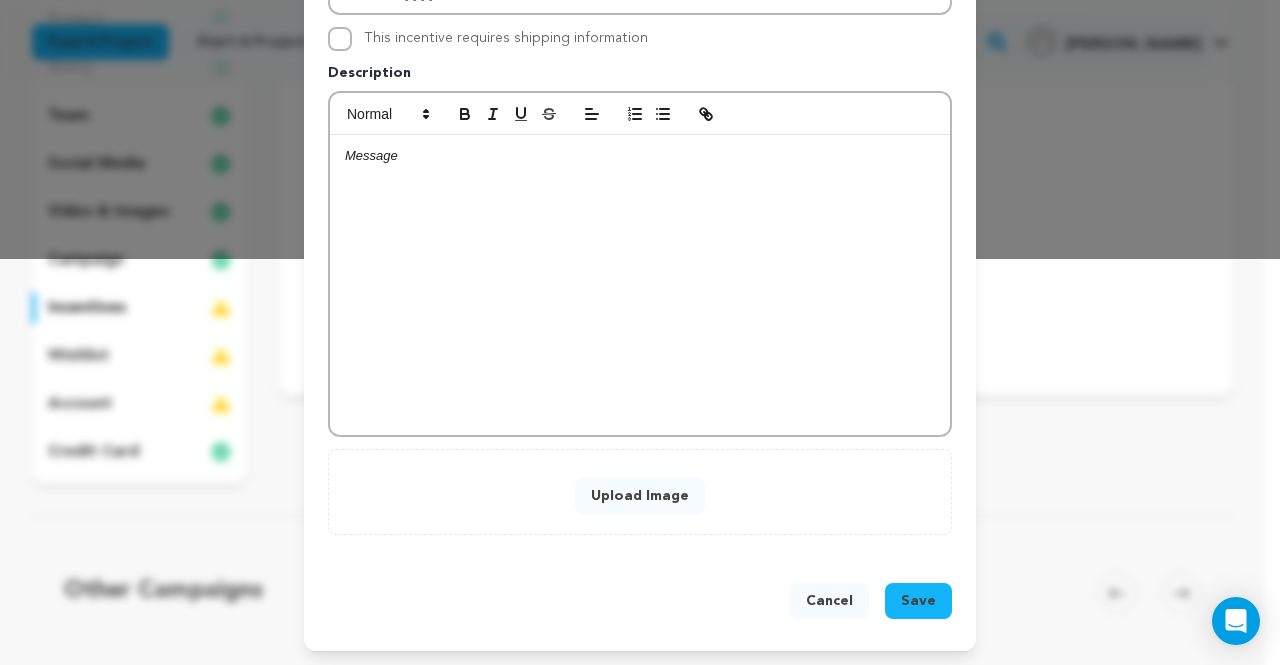 type on "Thank you Post on Social Media" 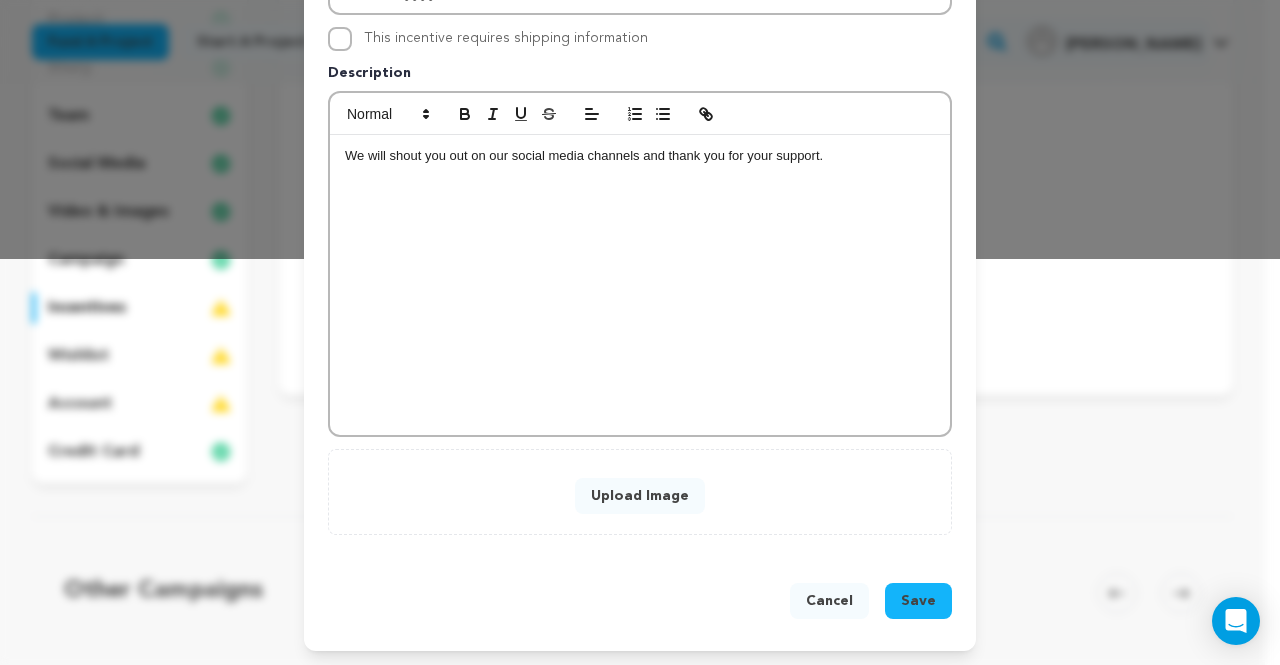 click on "Upload Image" at bounding box center [640, 496] 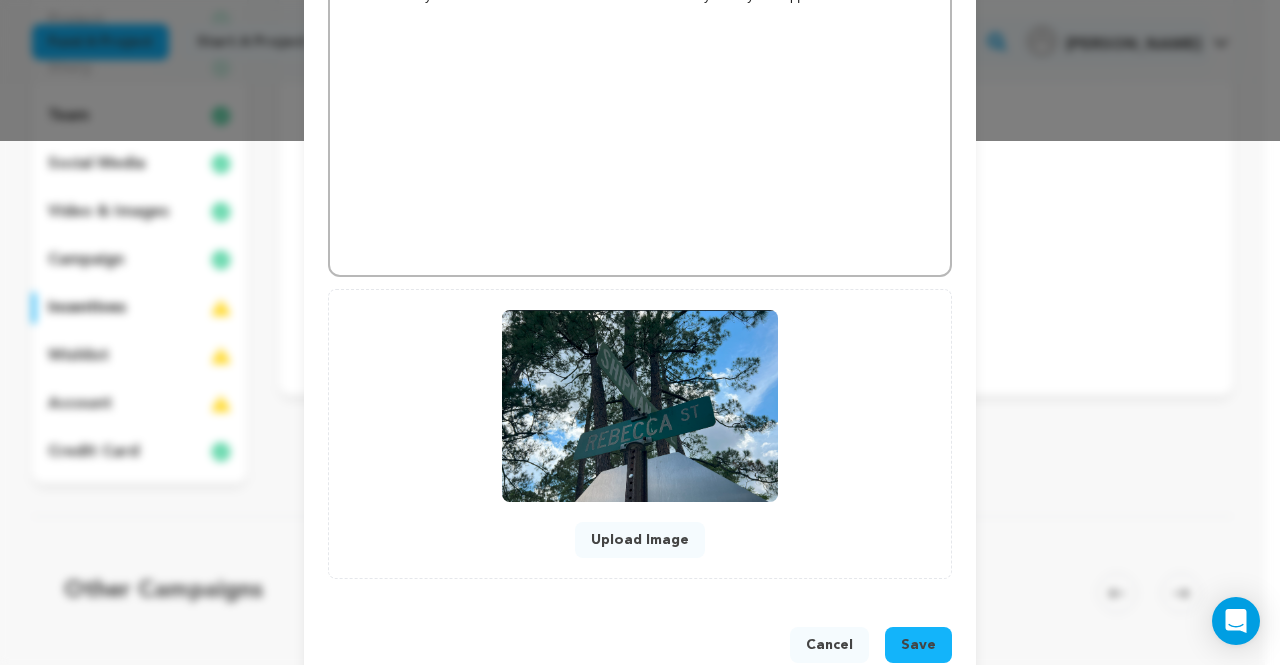 scroll, scrollTop: 568, scrollLeft: 0, axis: vertical 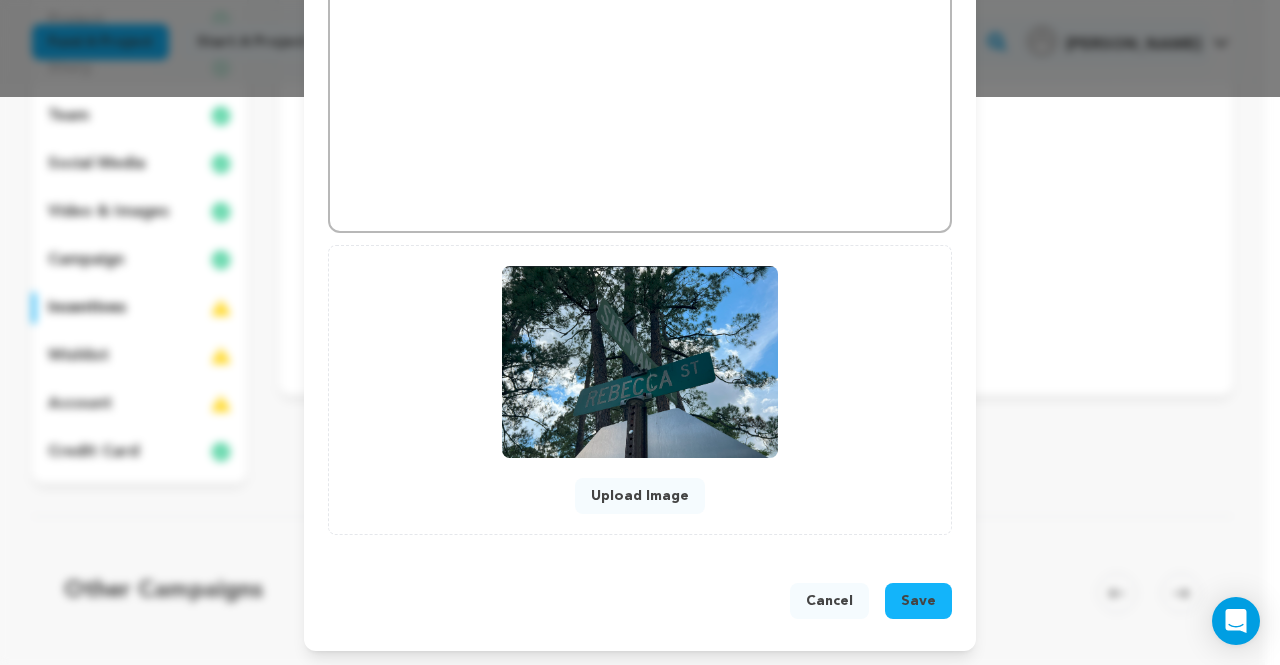 click on "Save" at bounding box center (918, 601) 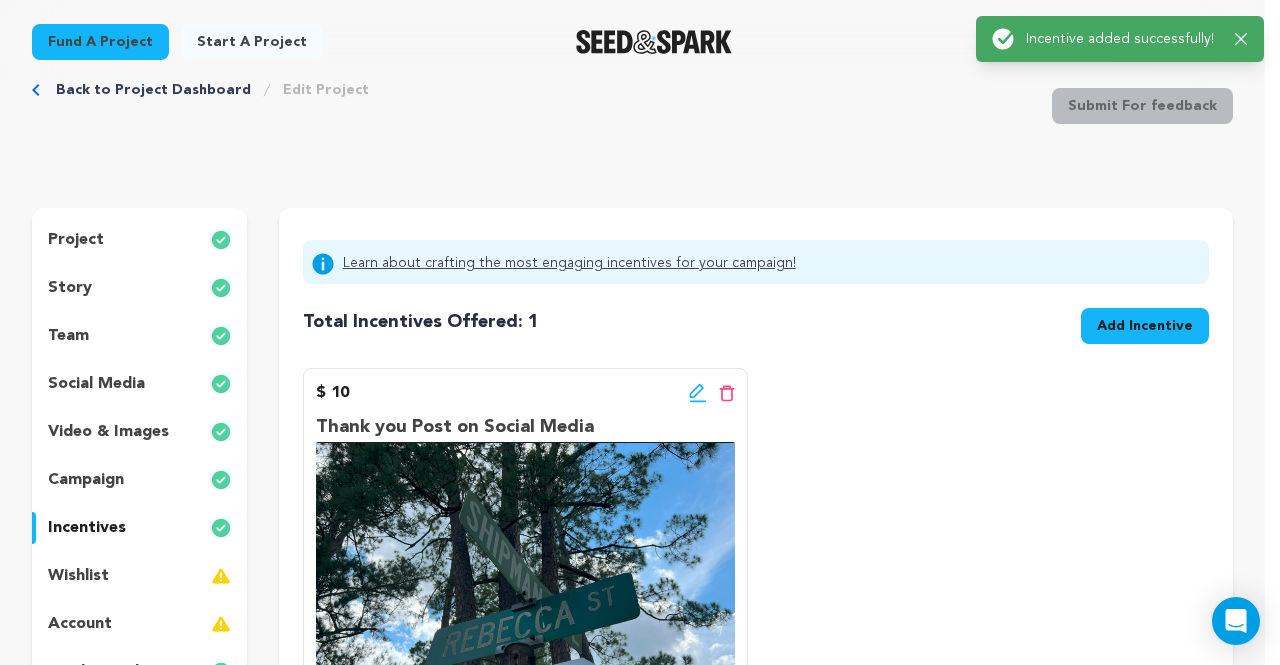 scroll, scrollTop: 0, scrollLeft: 0, axis: both 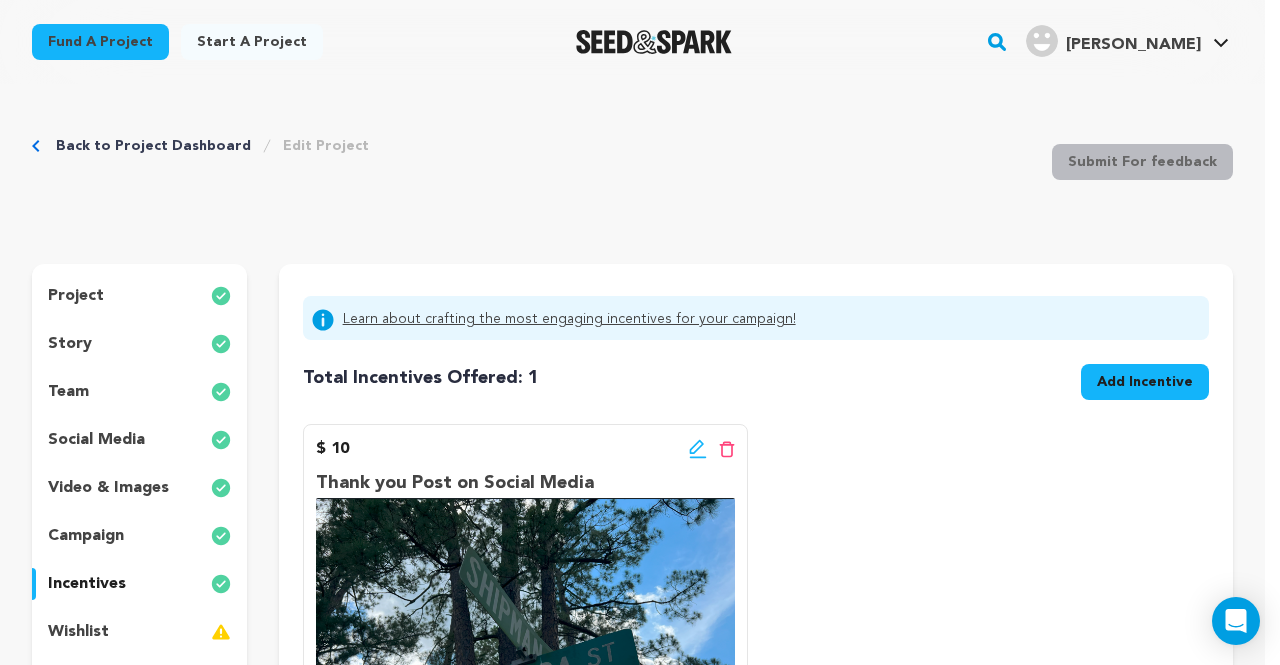 click on "Add Incentive" at bounding box center [1145, 382] 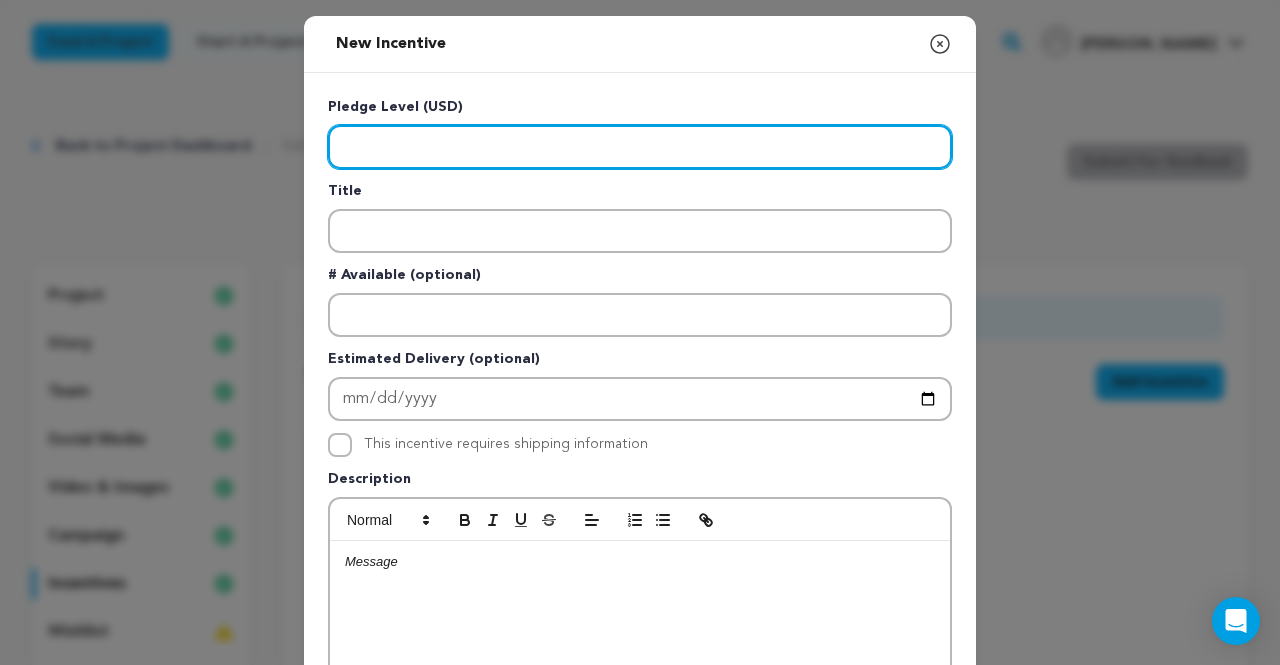 click at bounding box center [640, 147] 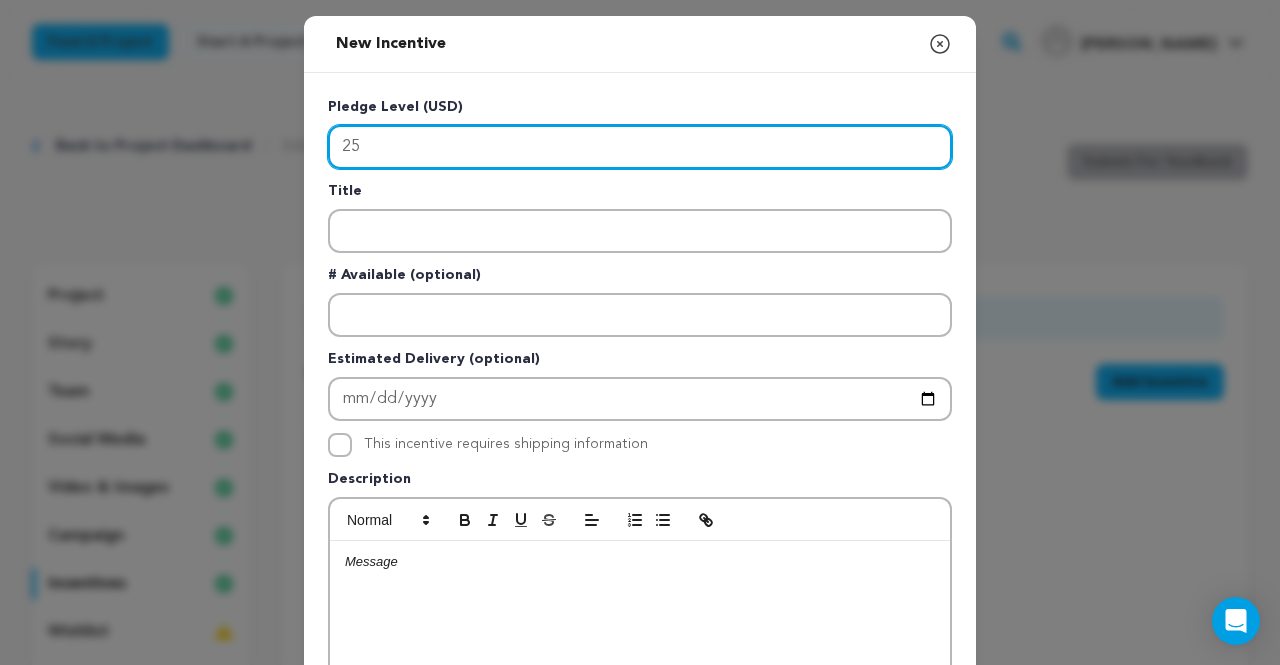 type on "2" 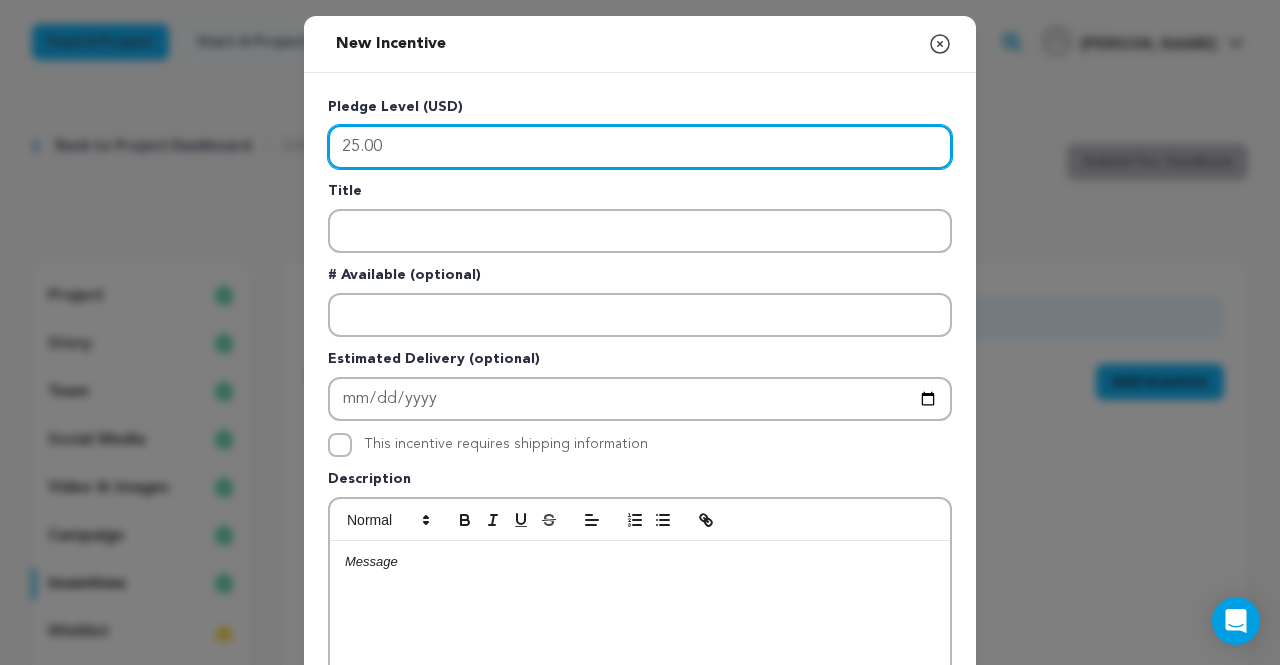 type on "25.00" 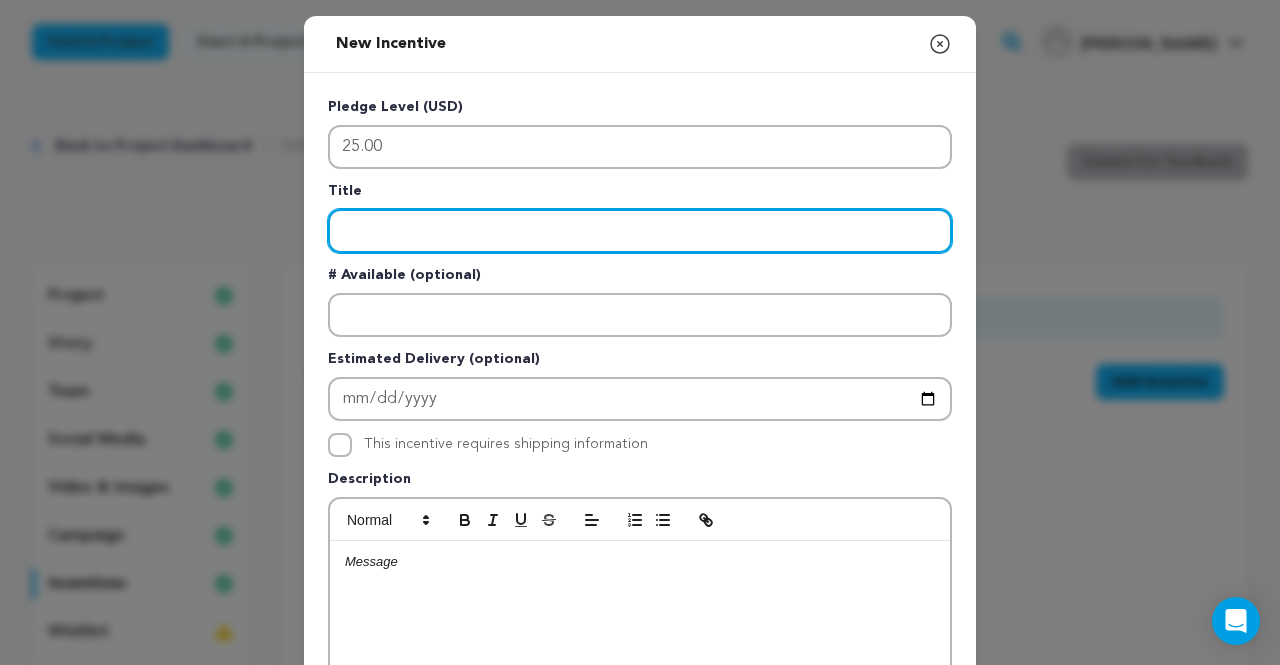 click at bounding box center [640, 231] 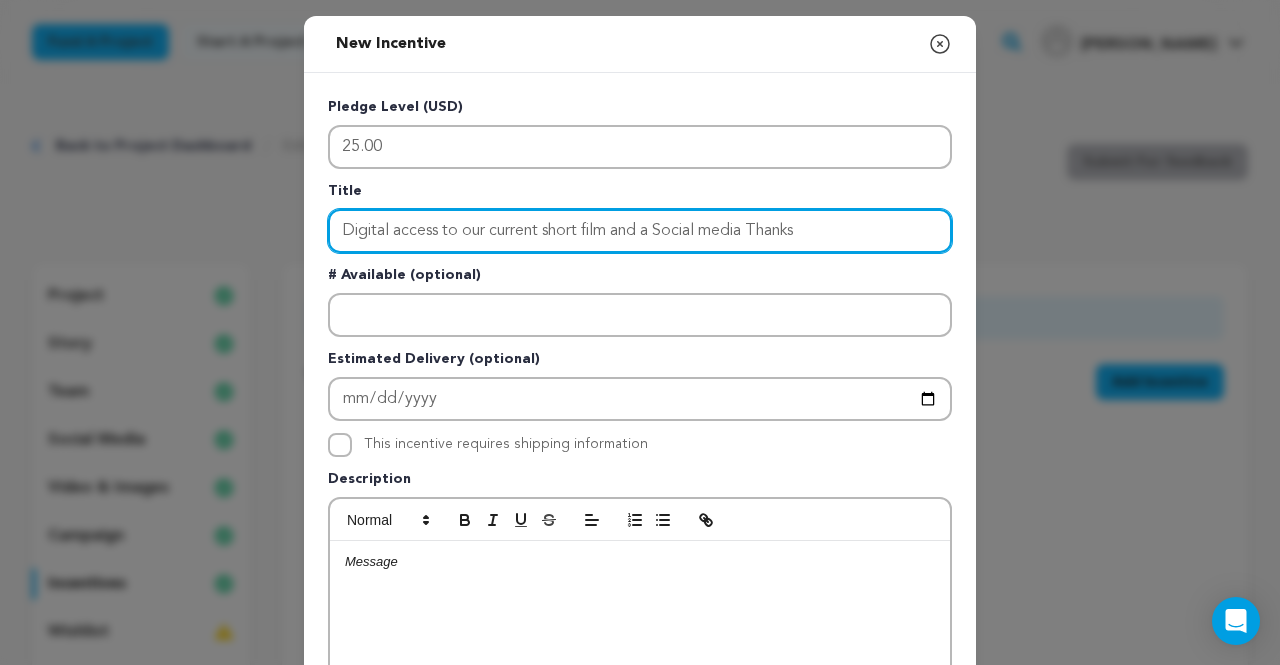 type on "Digital access to our current short film and a Social media Thanks" 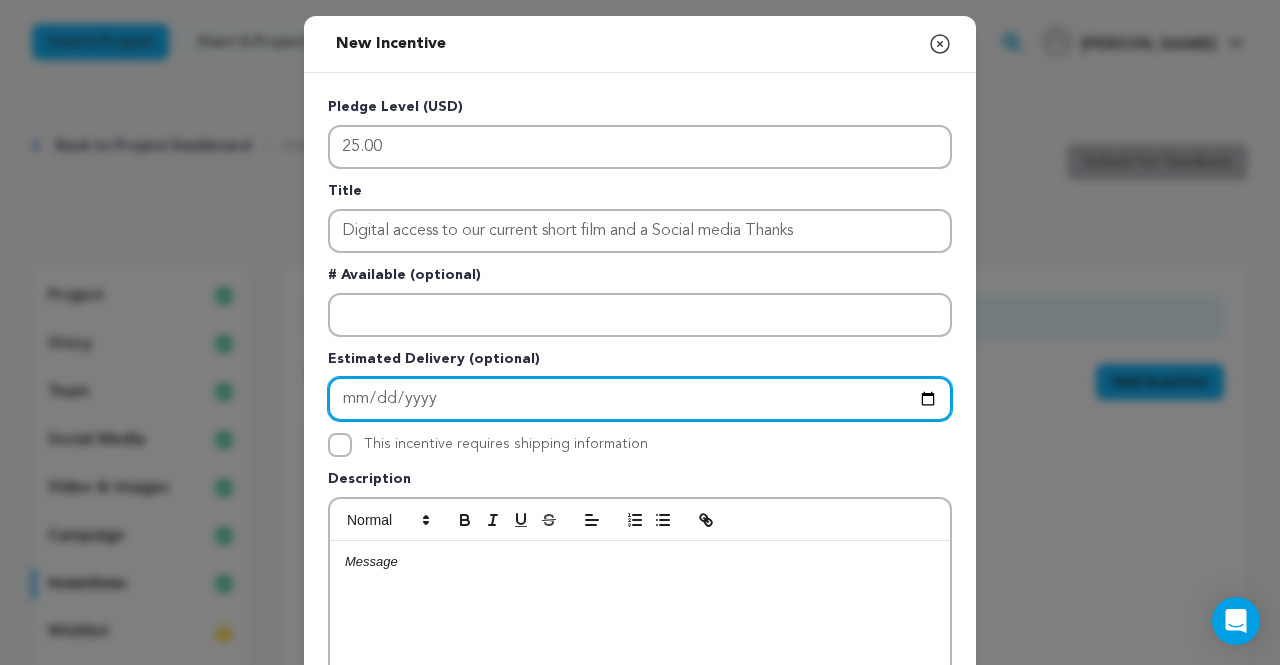 click at bounding box center (640, 399) 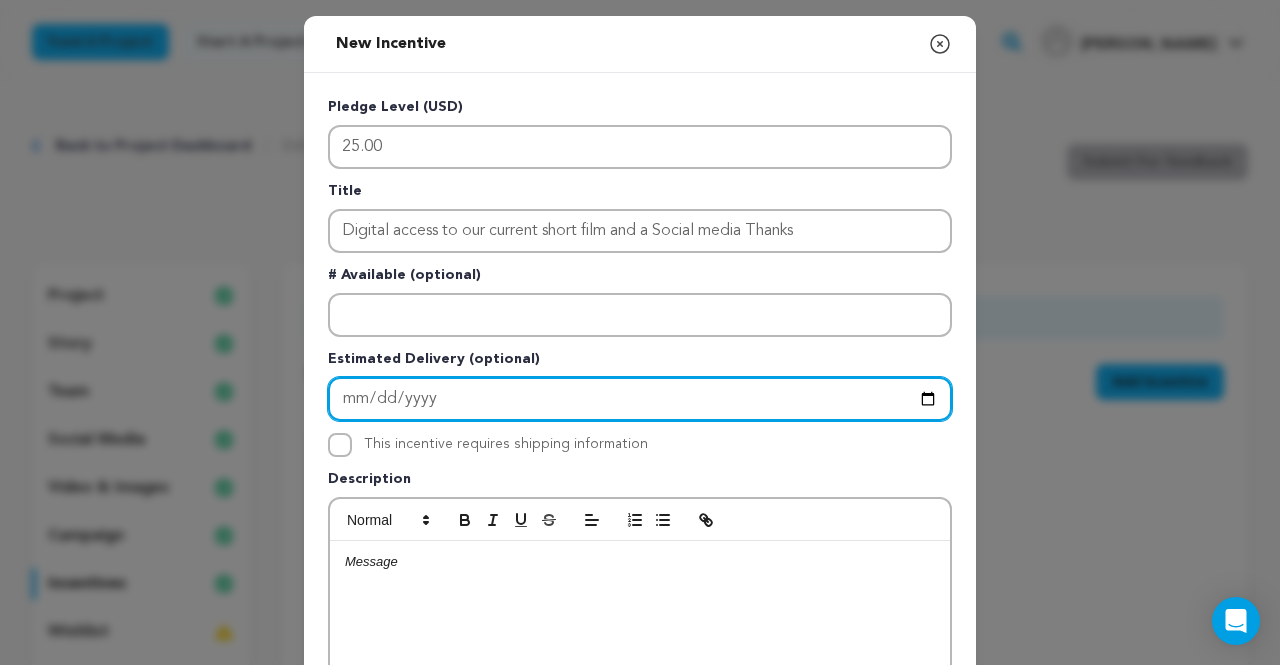 click at bounding box center [640, 399] 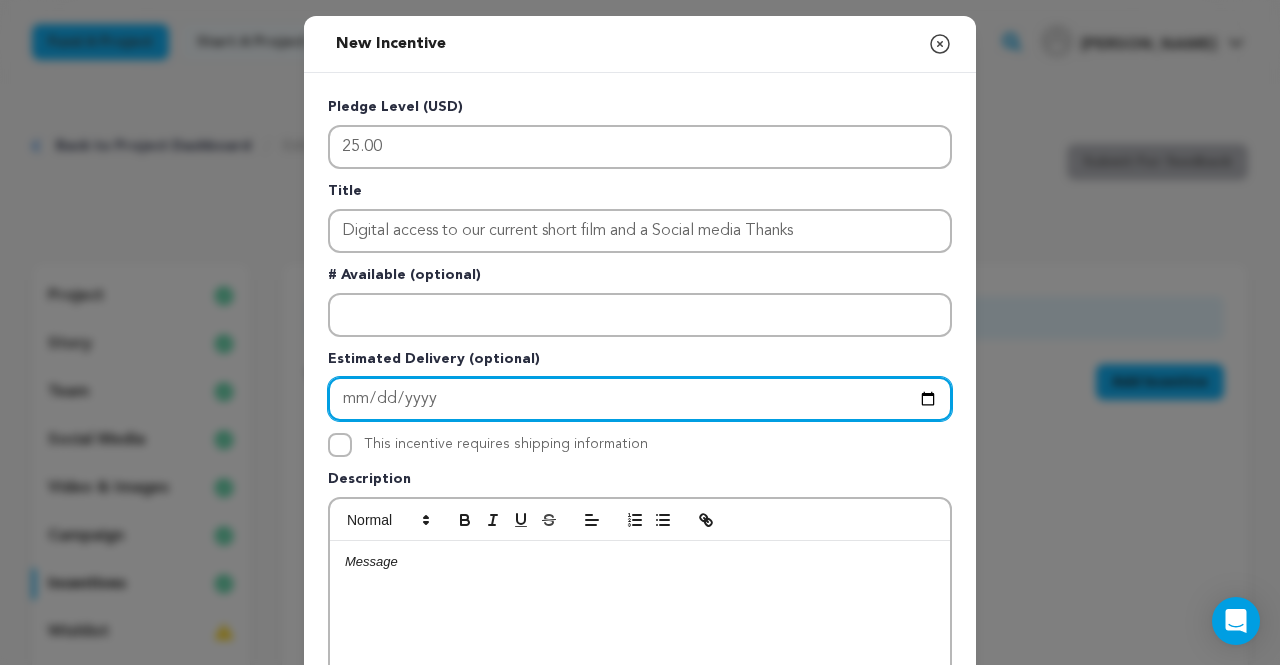 type on "2025-09-30" 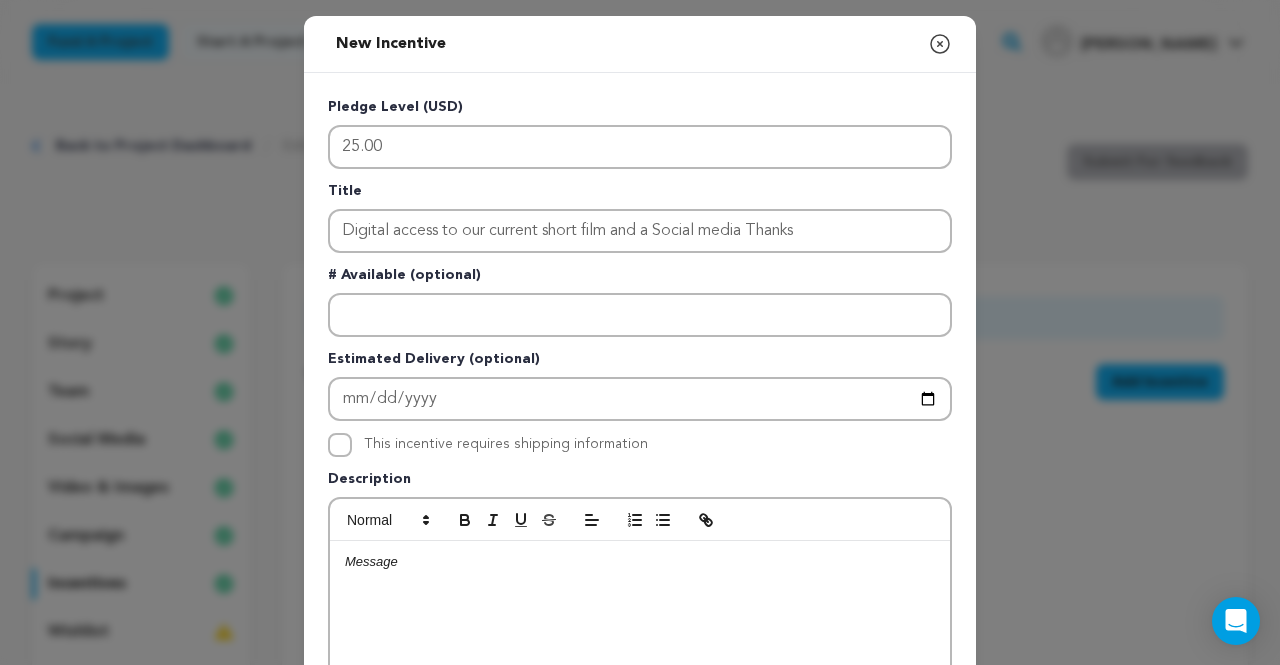 click at bounding box center [640, 691] 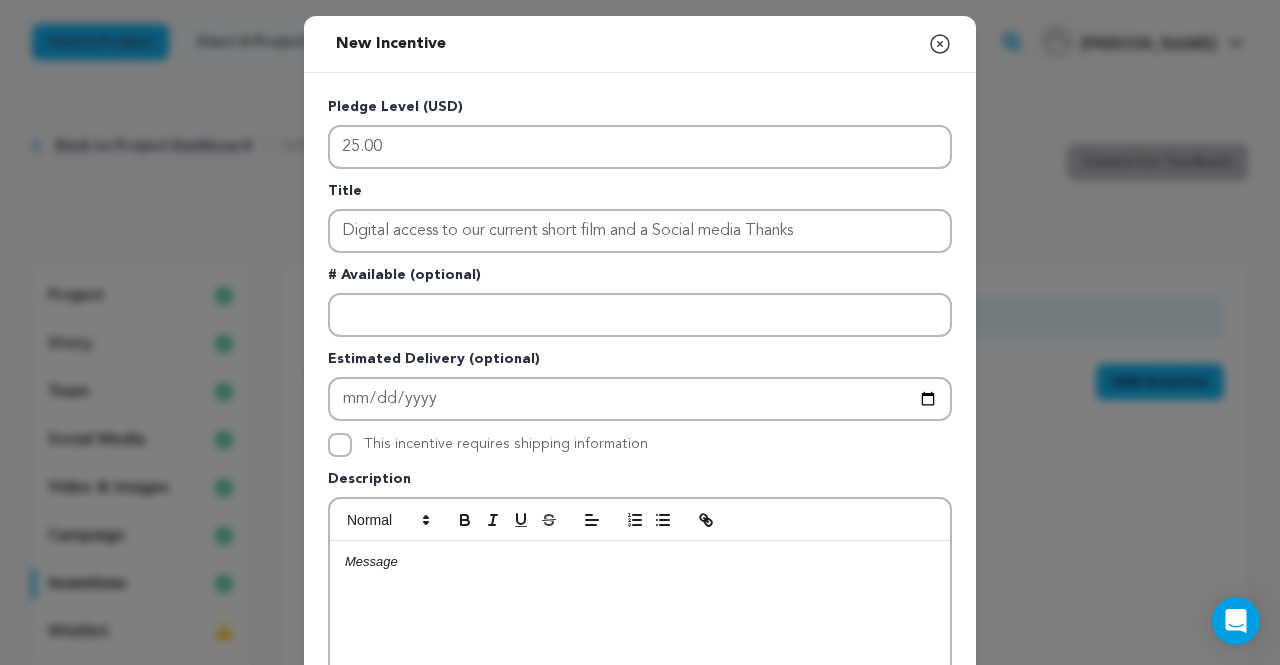 type 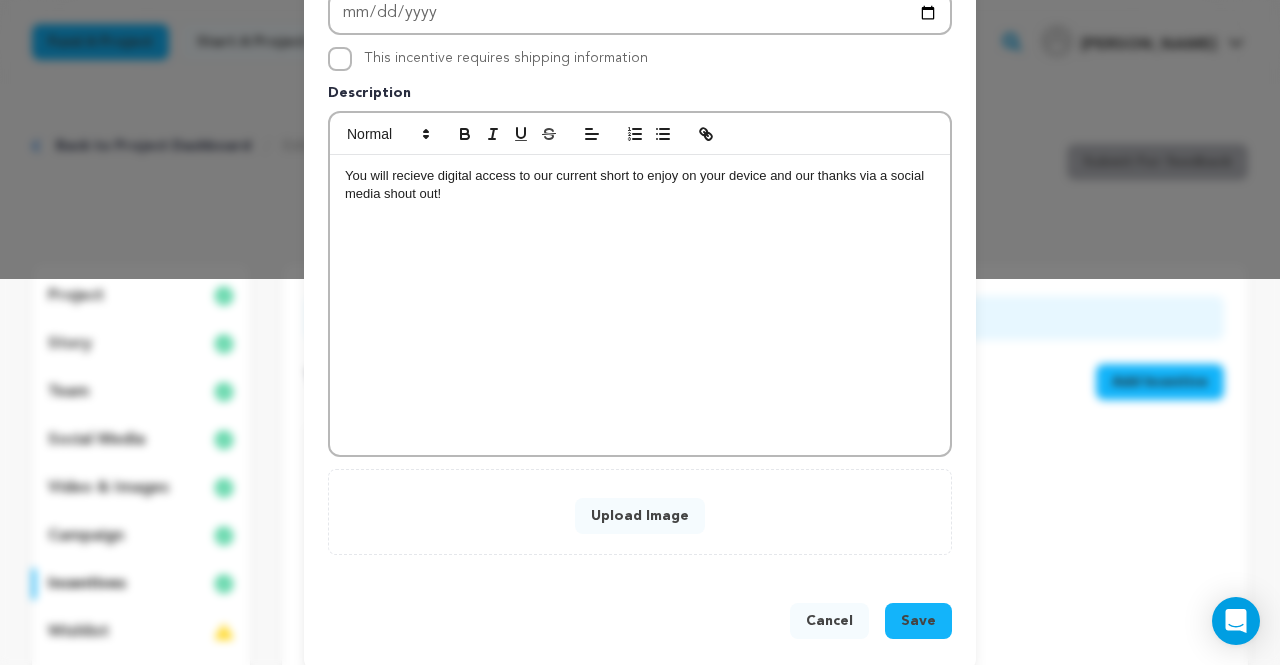 scroll, scrollTop: 406, scrollLeft: 0, axis: vertical 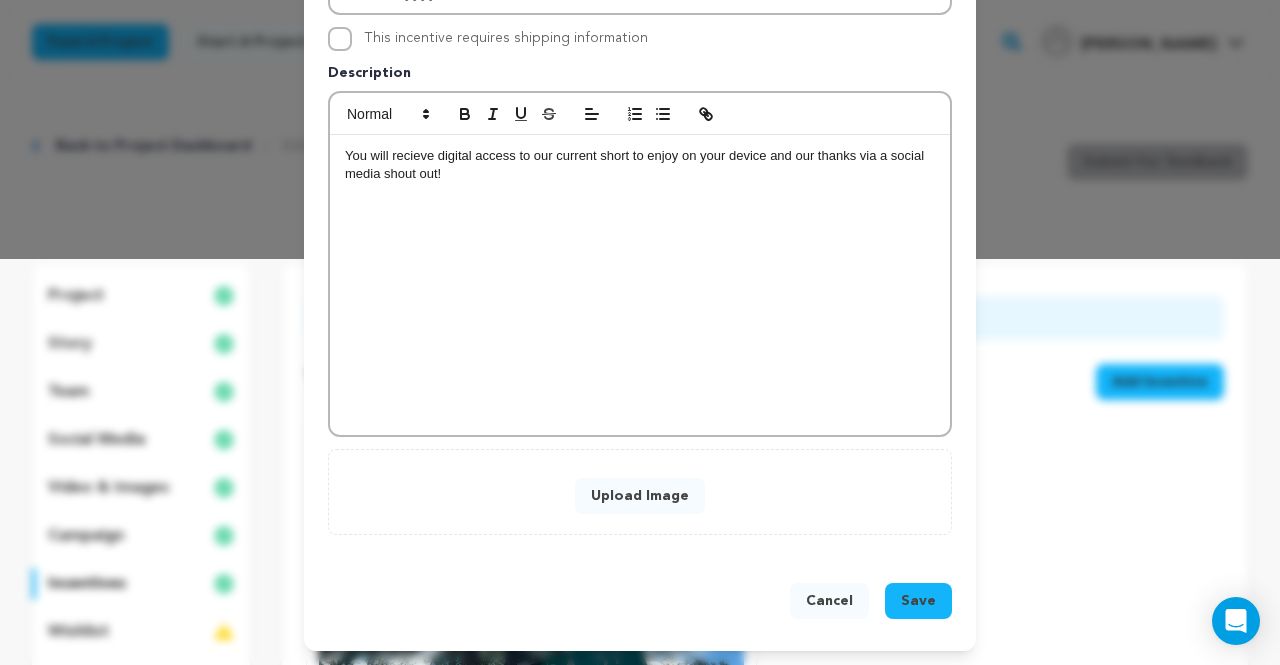 click on "Upload Image" at bounding box center [640, 496] 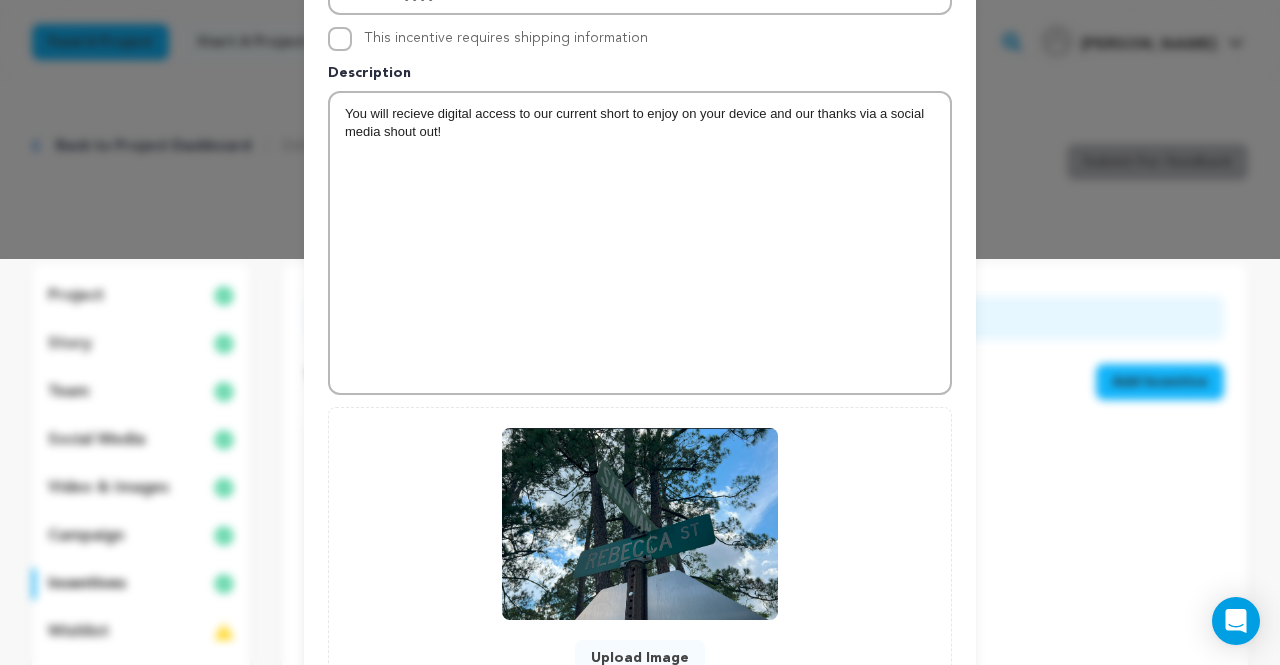 scroll, scrollTop: 568, scrollLeft: 0, axis: vertical 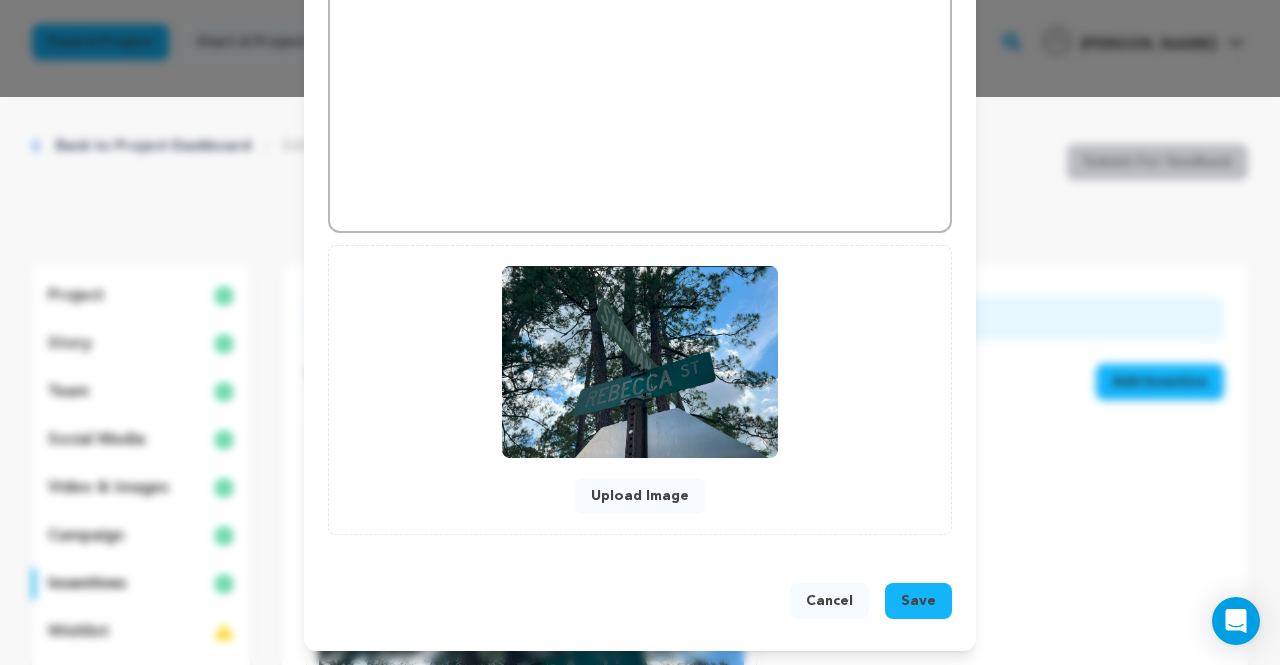 click on "Save" at bounding box center (918, 601) 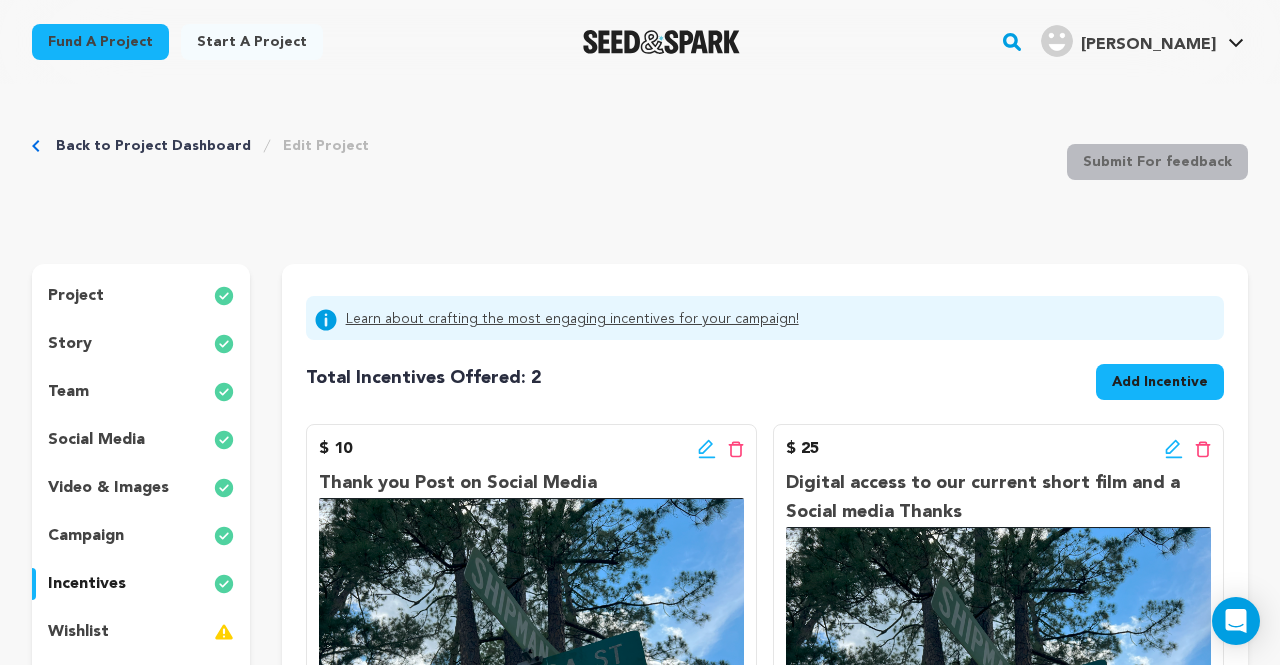 click on "Add Incentive" at bounding box center (1160, 382) 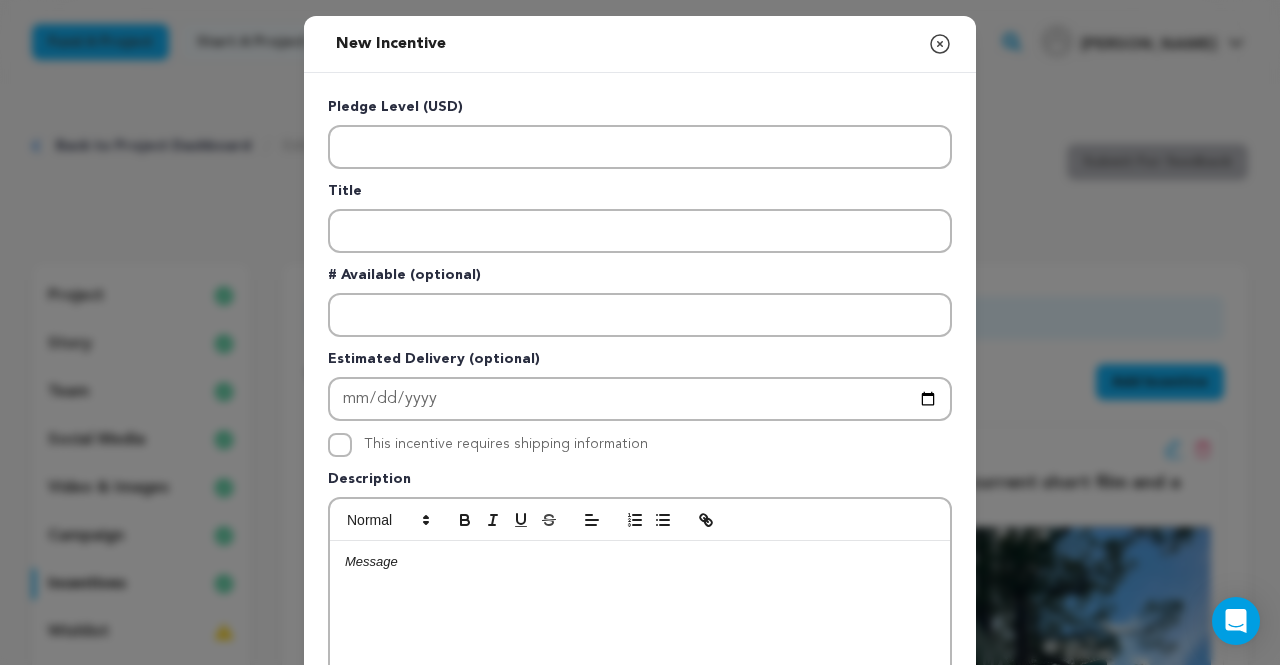 type 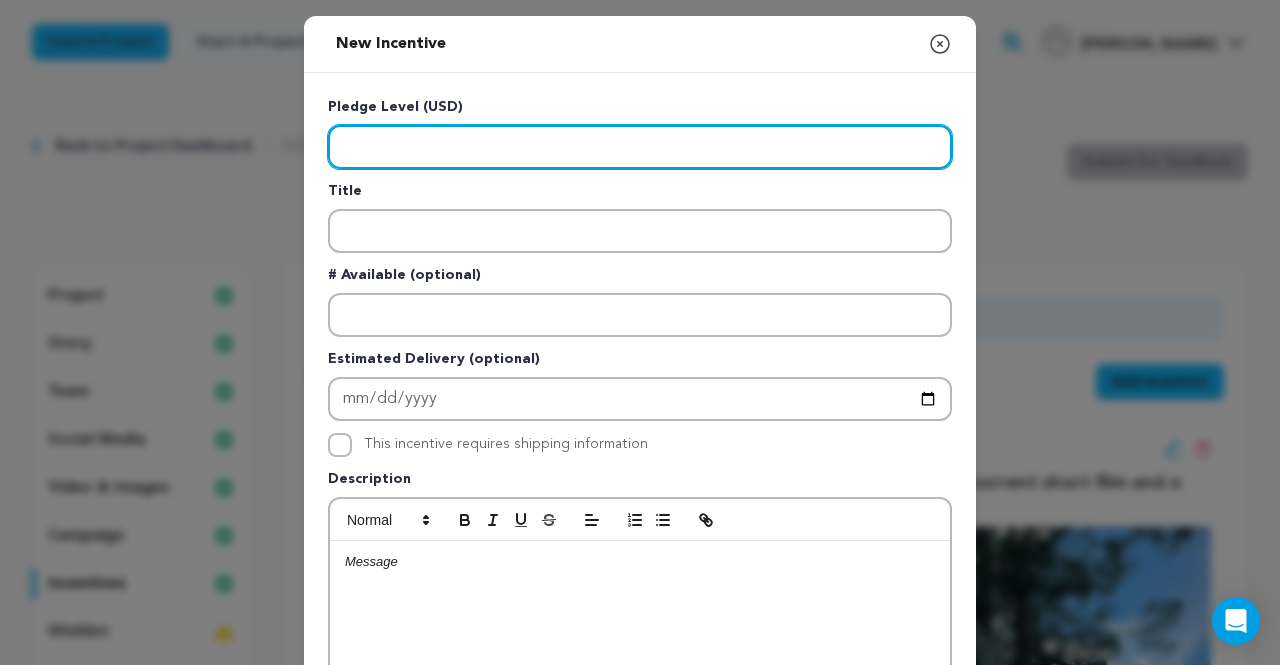 click at bounding box center [640, 147] 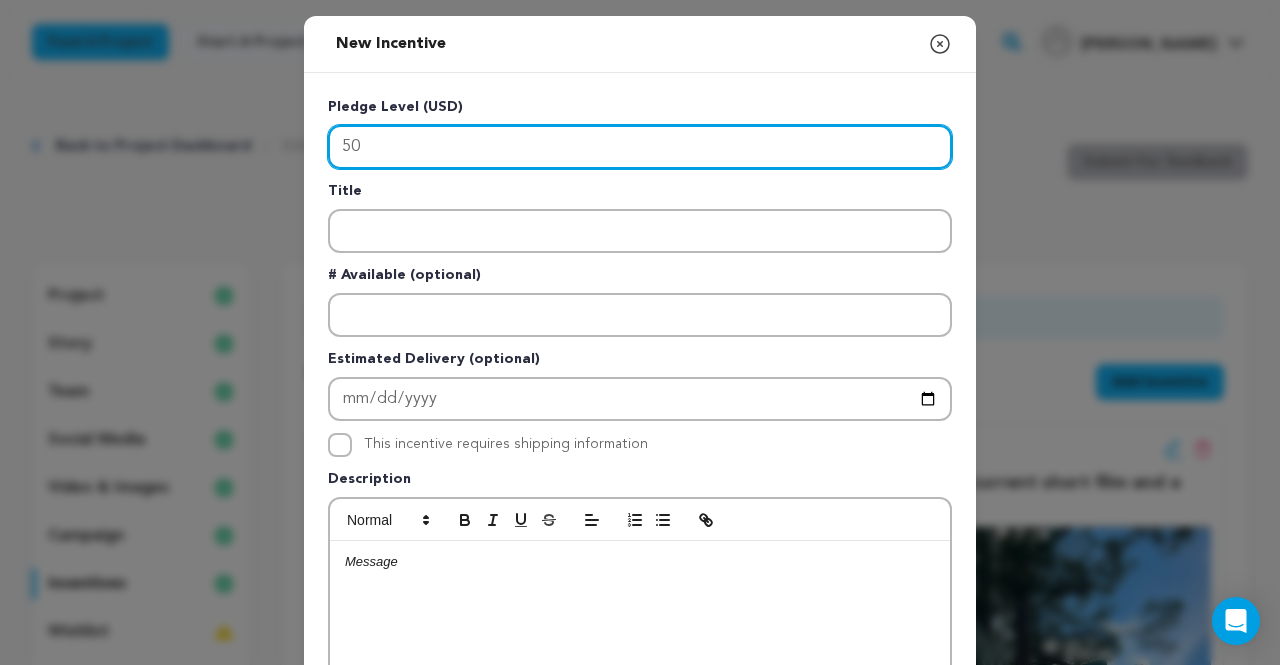type on "50" 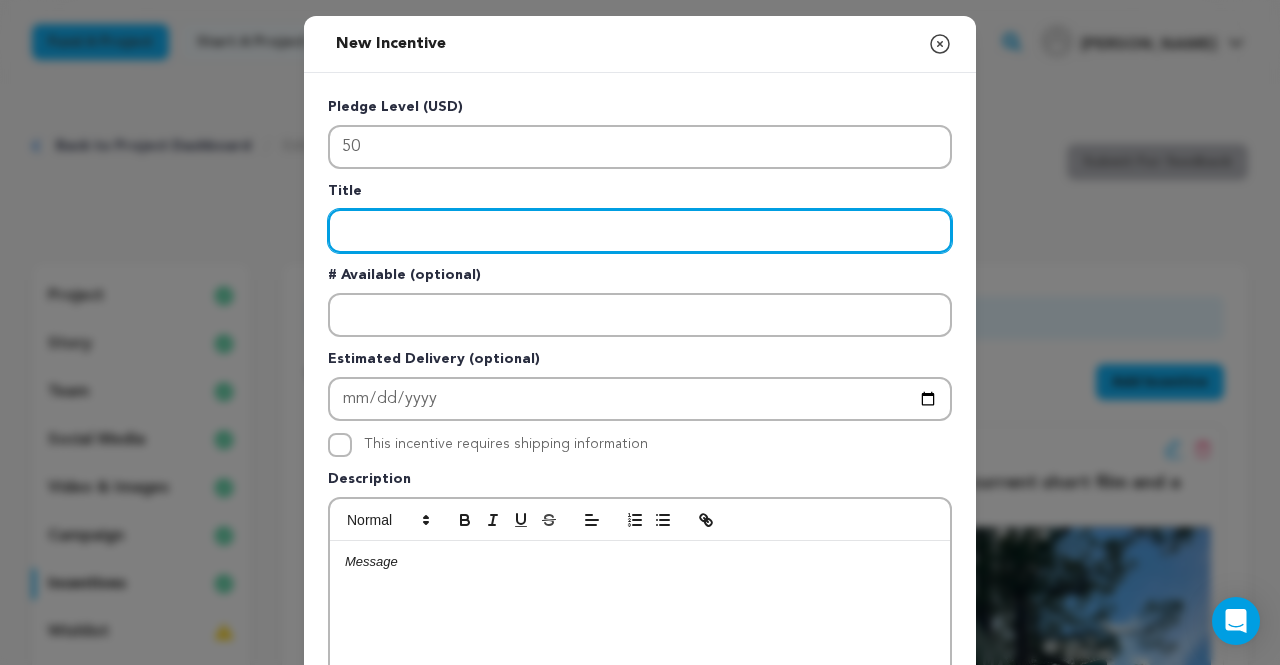 click at bounding box center (640, 231) 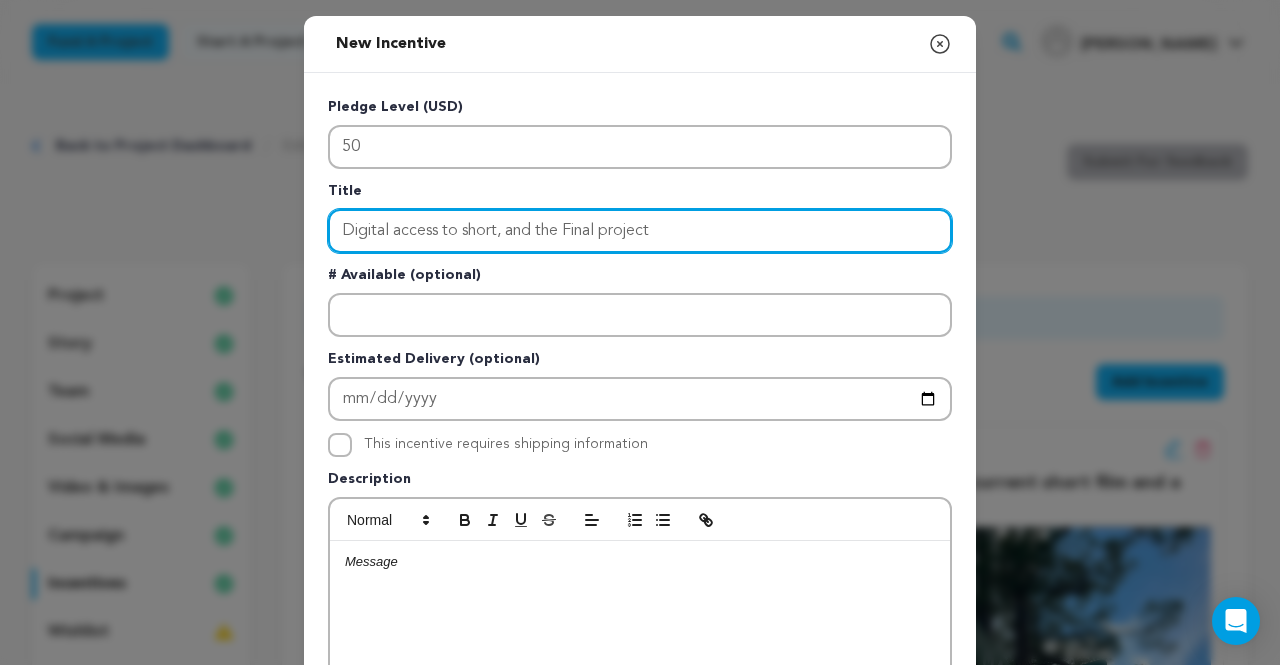 type on "Digital access to short, and the Final project" 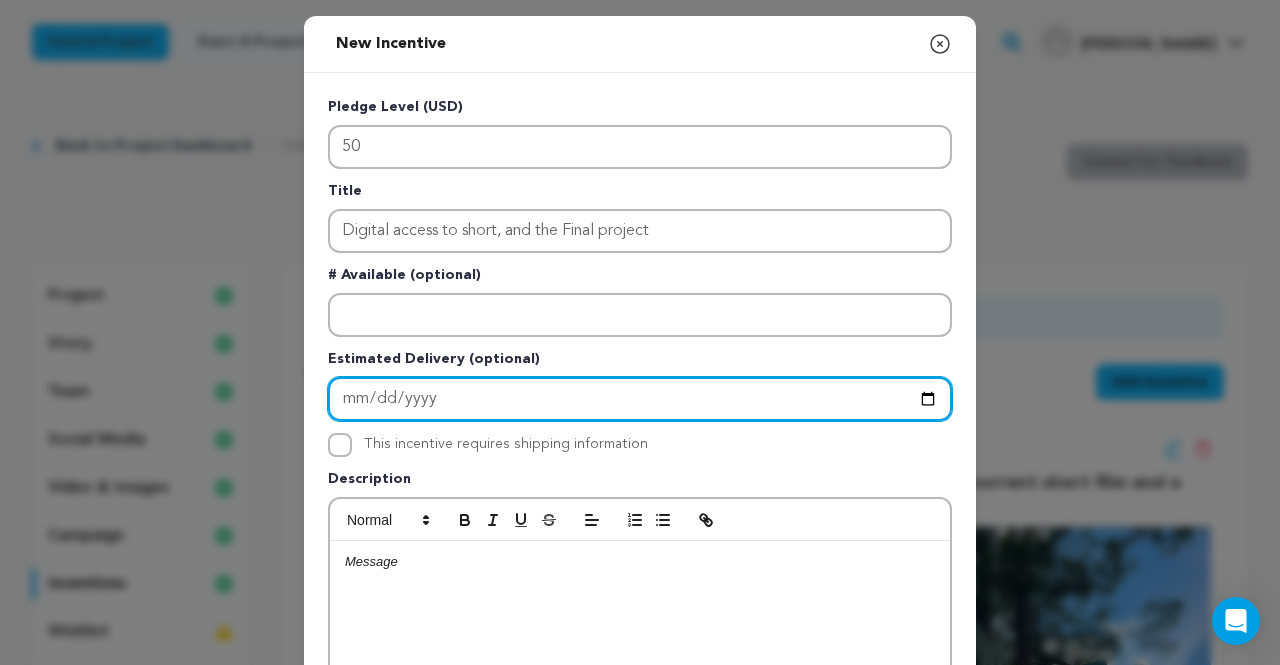 click at bounding box center (640, 399) 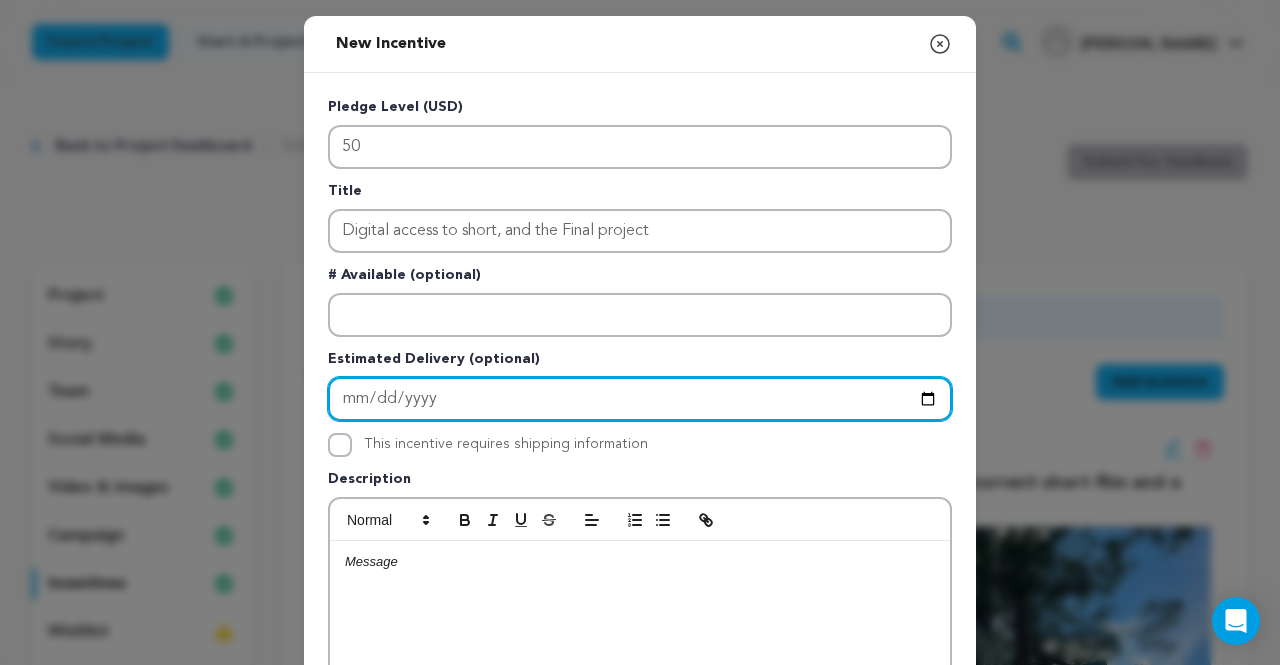 click at bounding box center [640, 399] 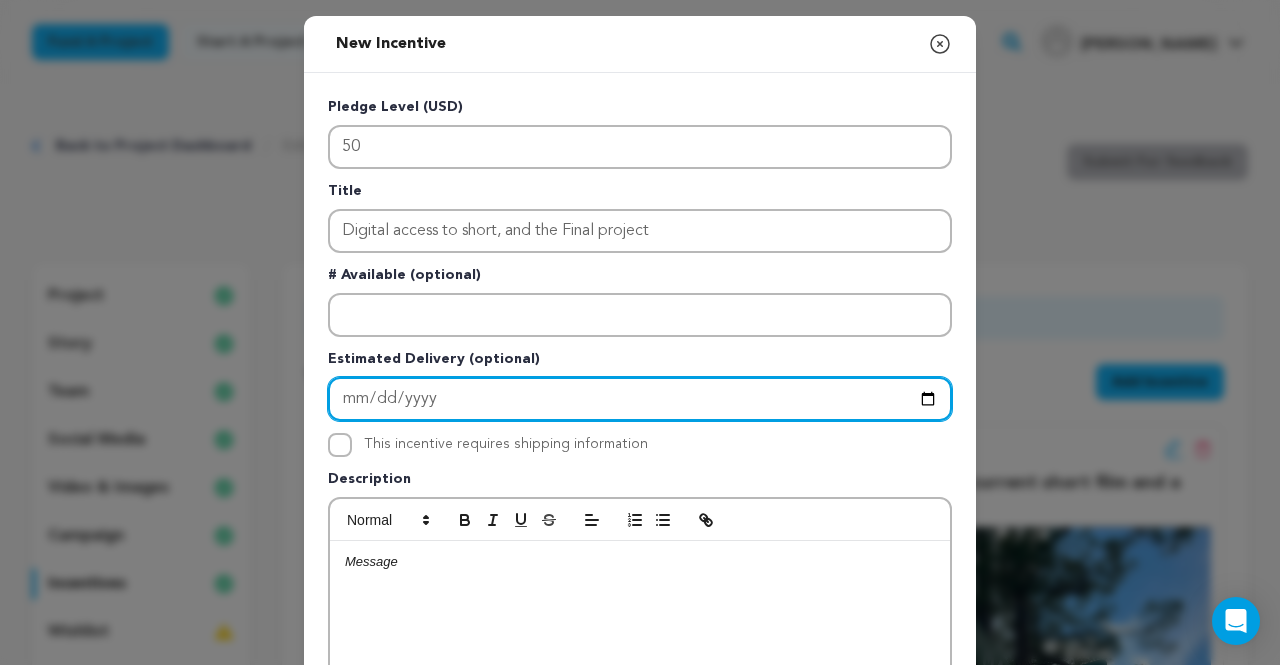type on "2026-04-30" 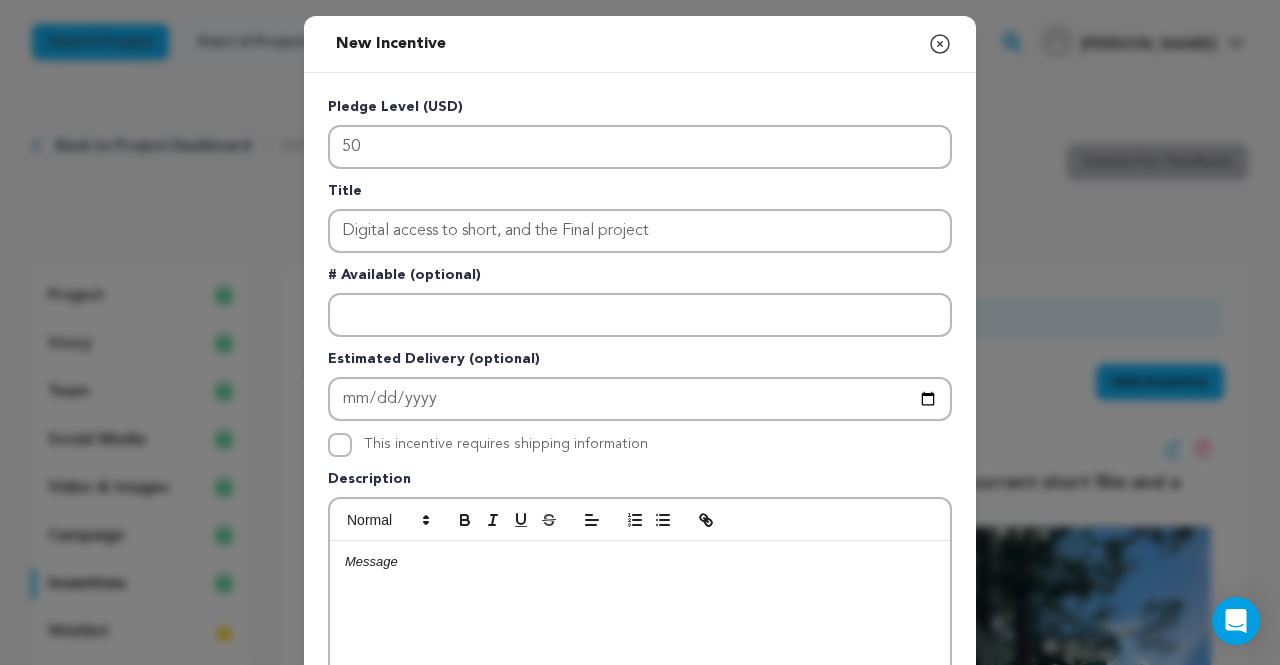 click at bounding box center [640, 691] 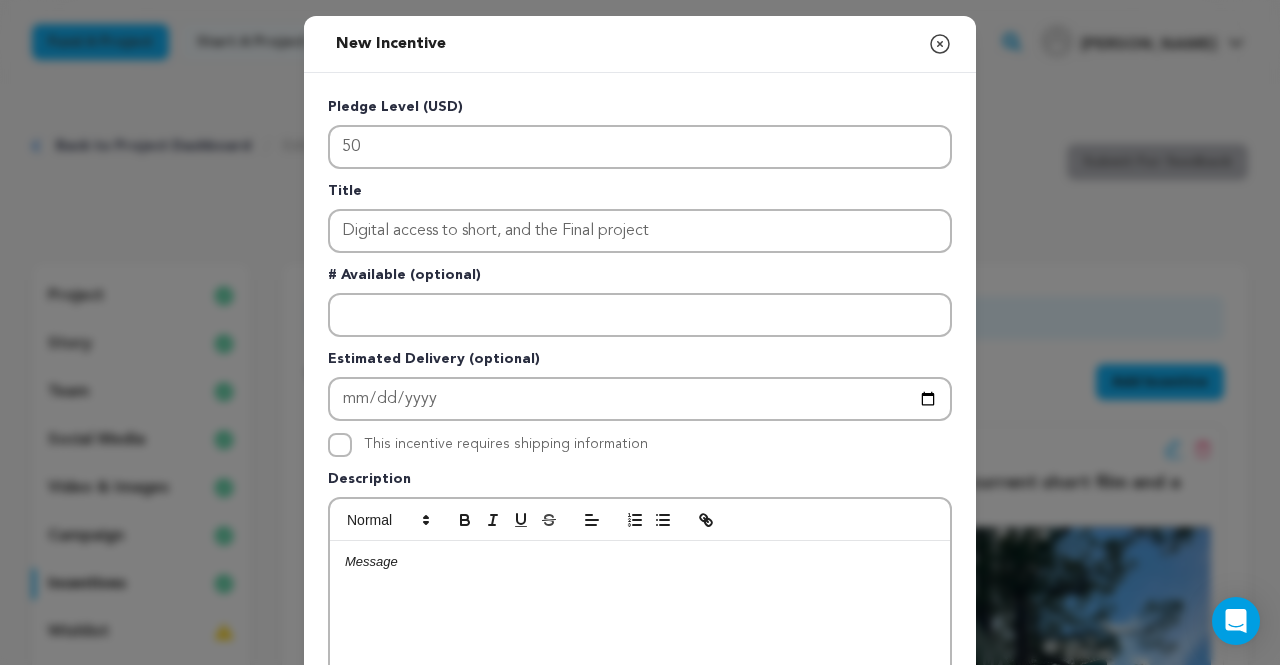 type 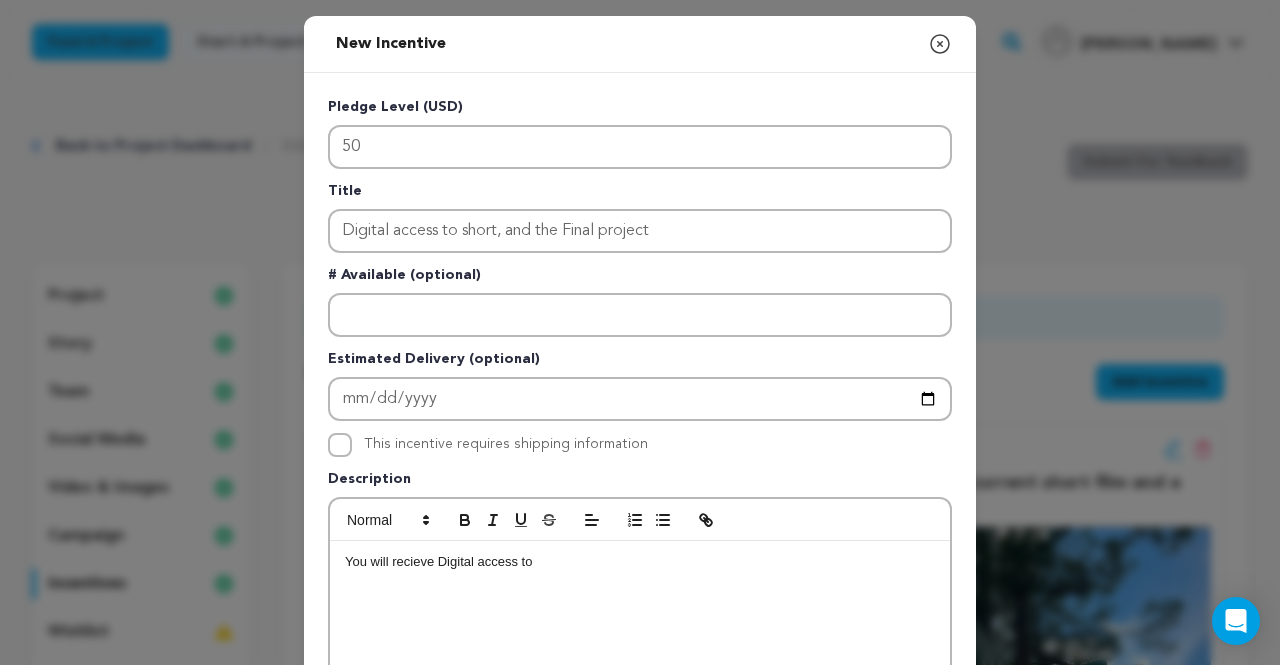 click on "You will recieve Digital access to" at bounding box center (640, 562) 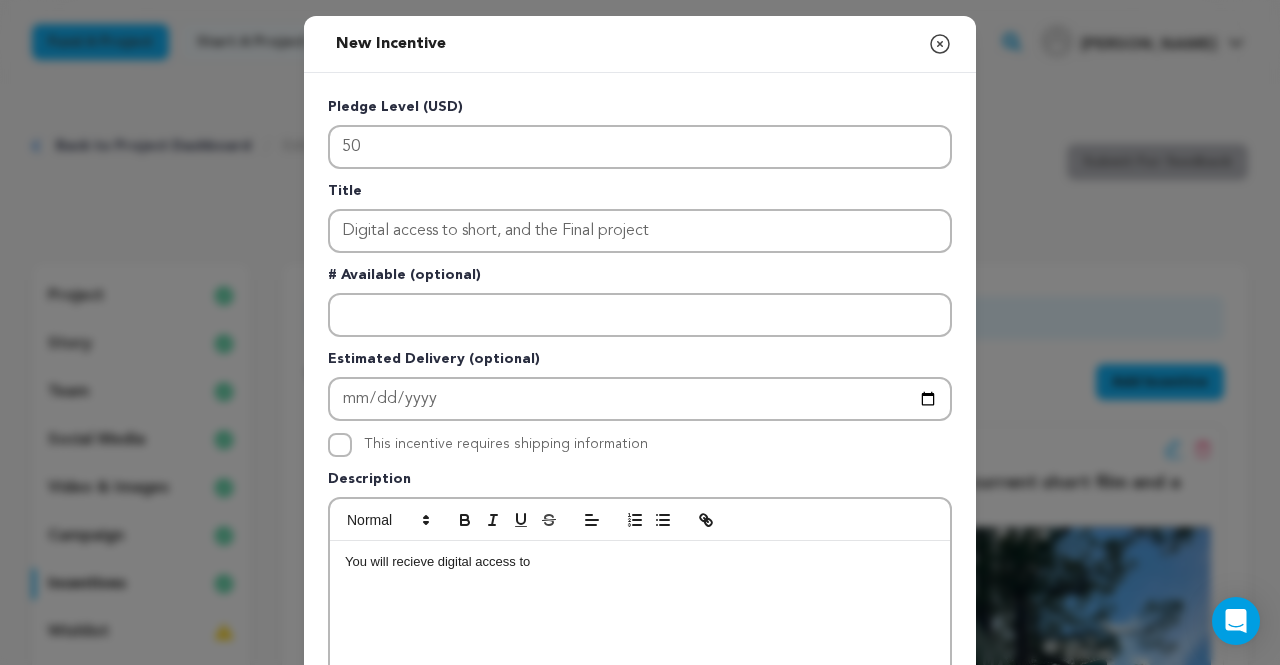 click on "You will recieve digital access to" at bounding box center (640, 691) 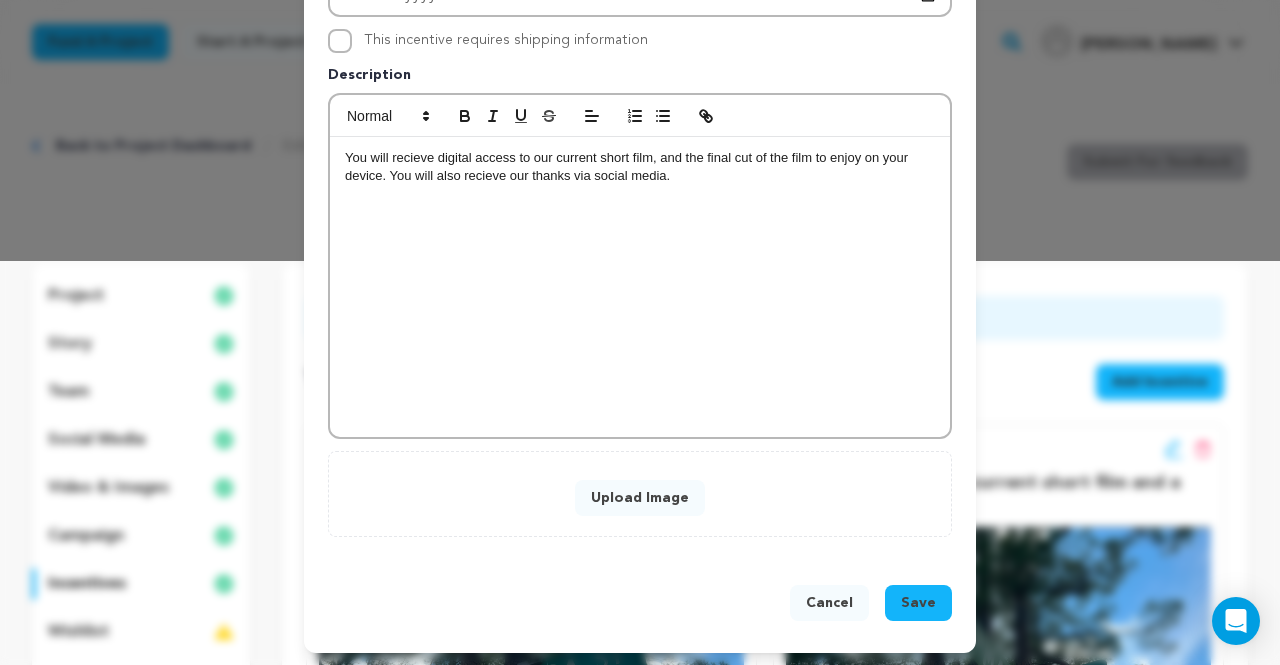 scroll, scrollTop: 406, scrollLeft: 0, axis: vertical 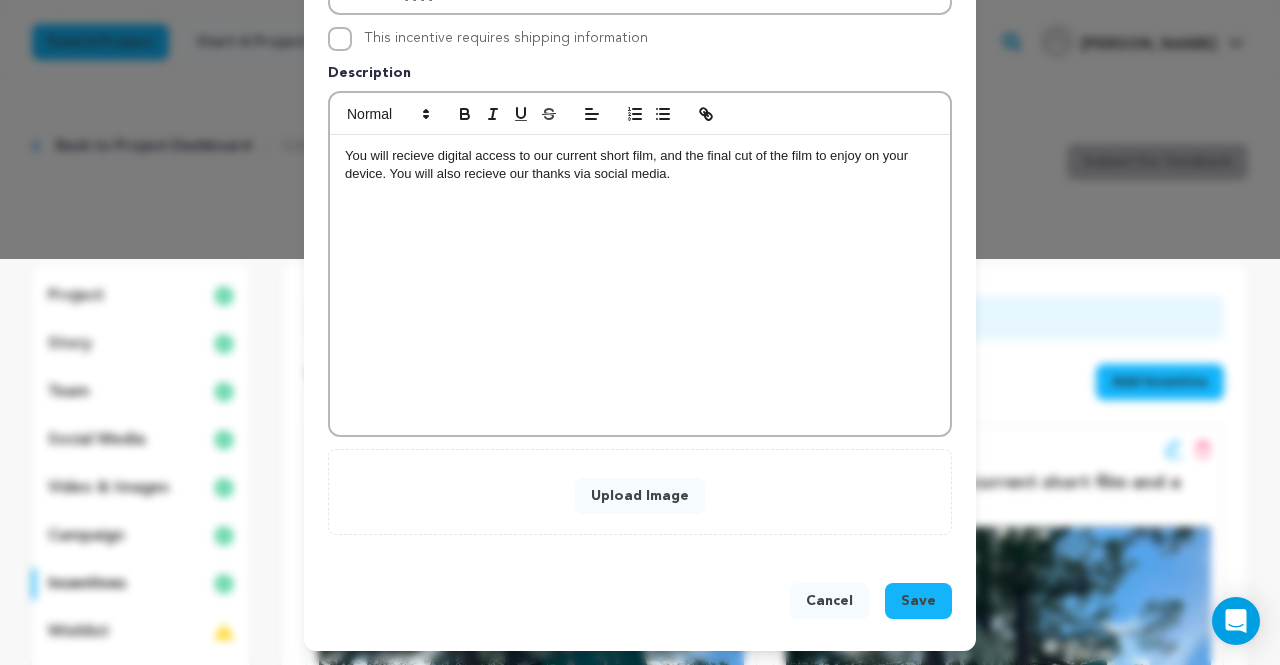 click on "Upload Image" at bounding box center (640, 496) 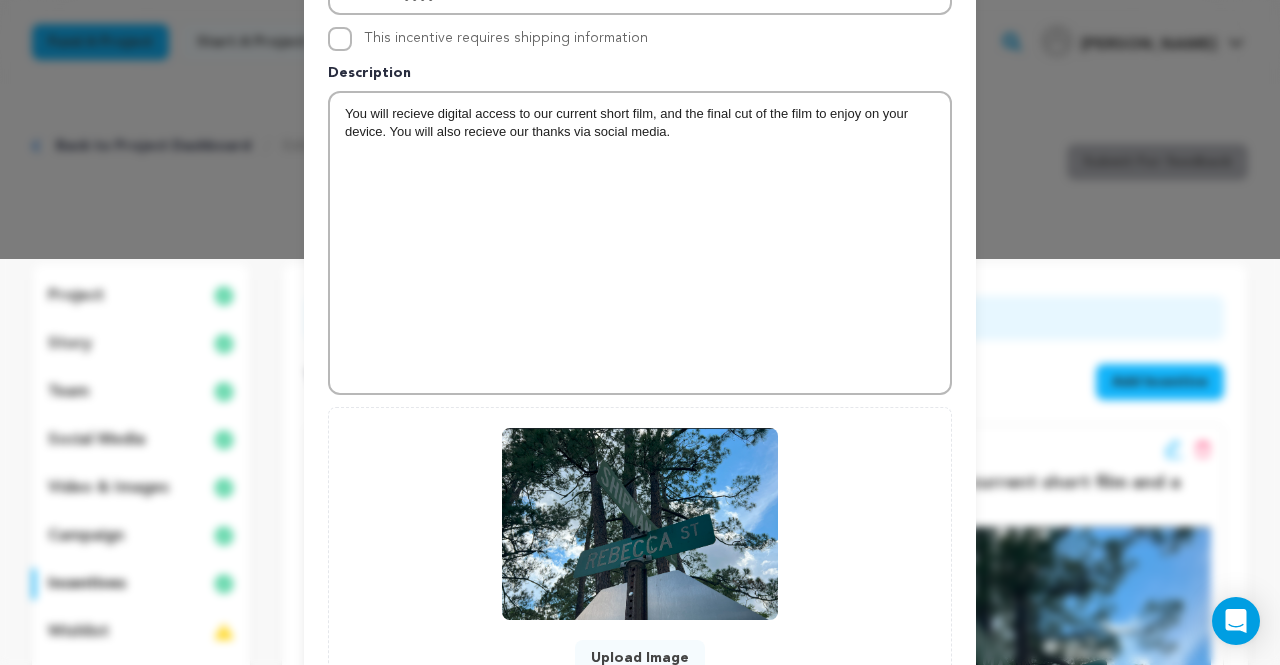 scroll, scrollTop: 568, scrollLeft: 0, axis: vertical 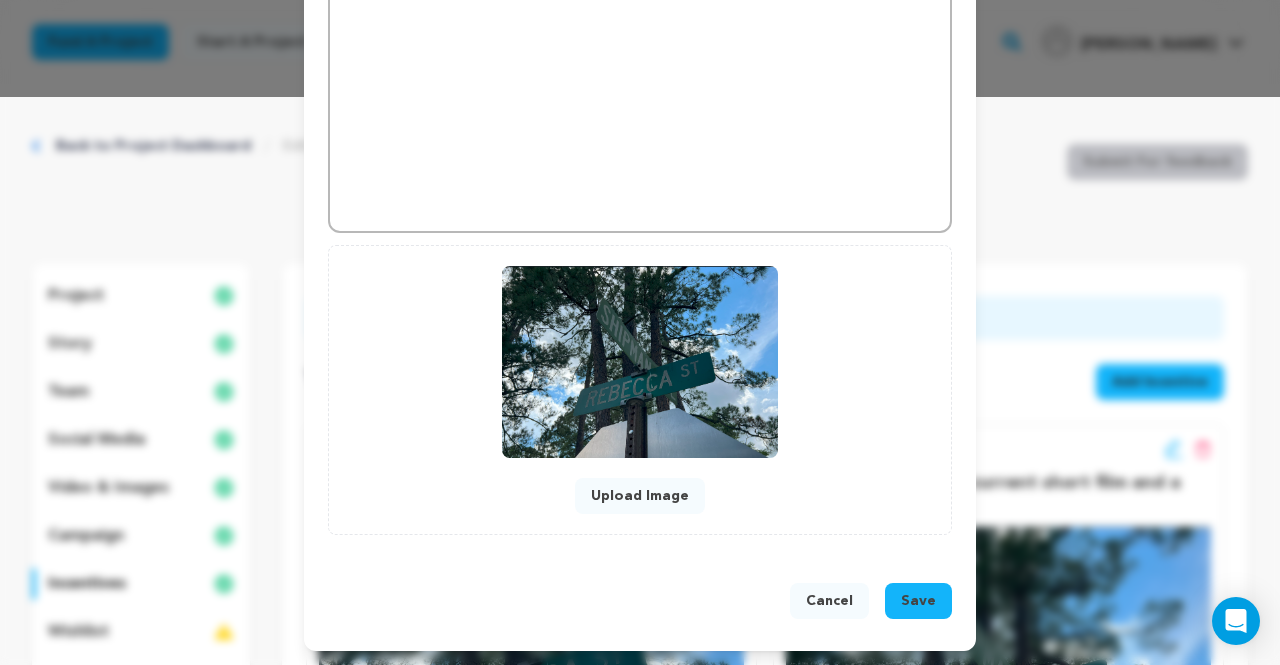 click on "Save" at bounding box center (918, 601) 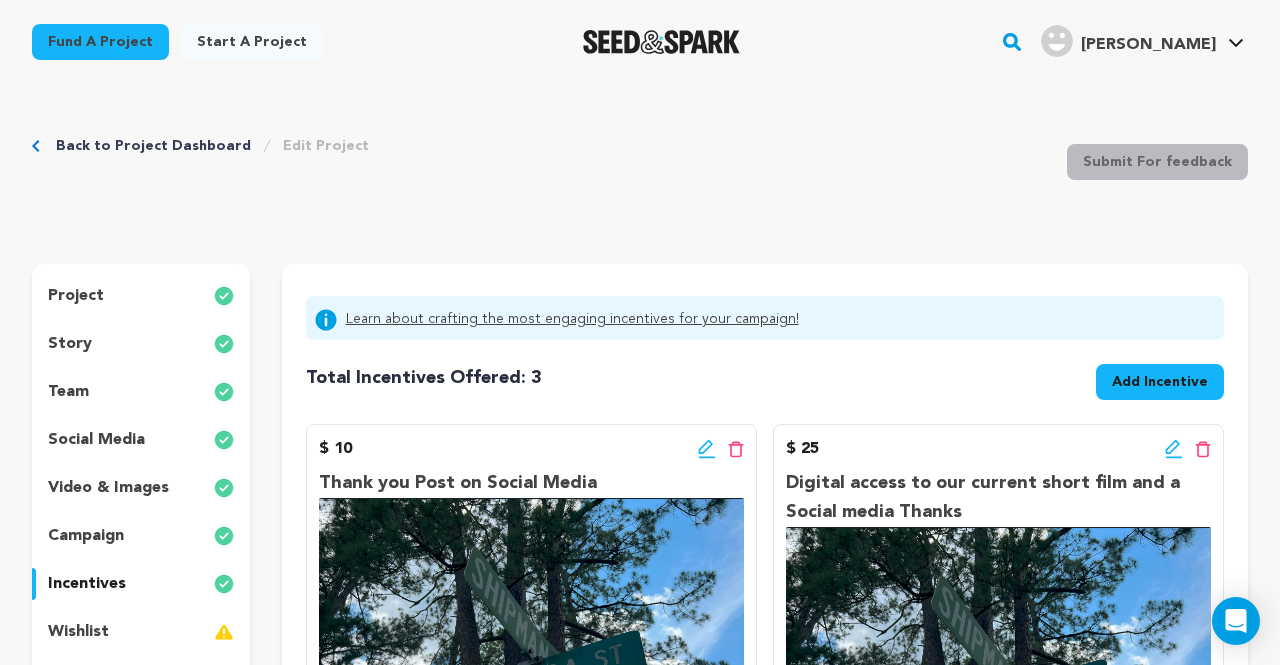 click on "Back to Project Dashboard
Edit Project
Submit For feedback
Submit For feedback
project
story" at bounding box center [640, 879] 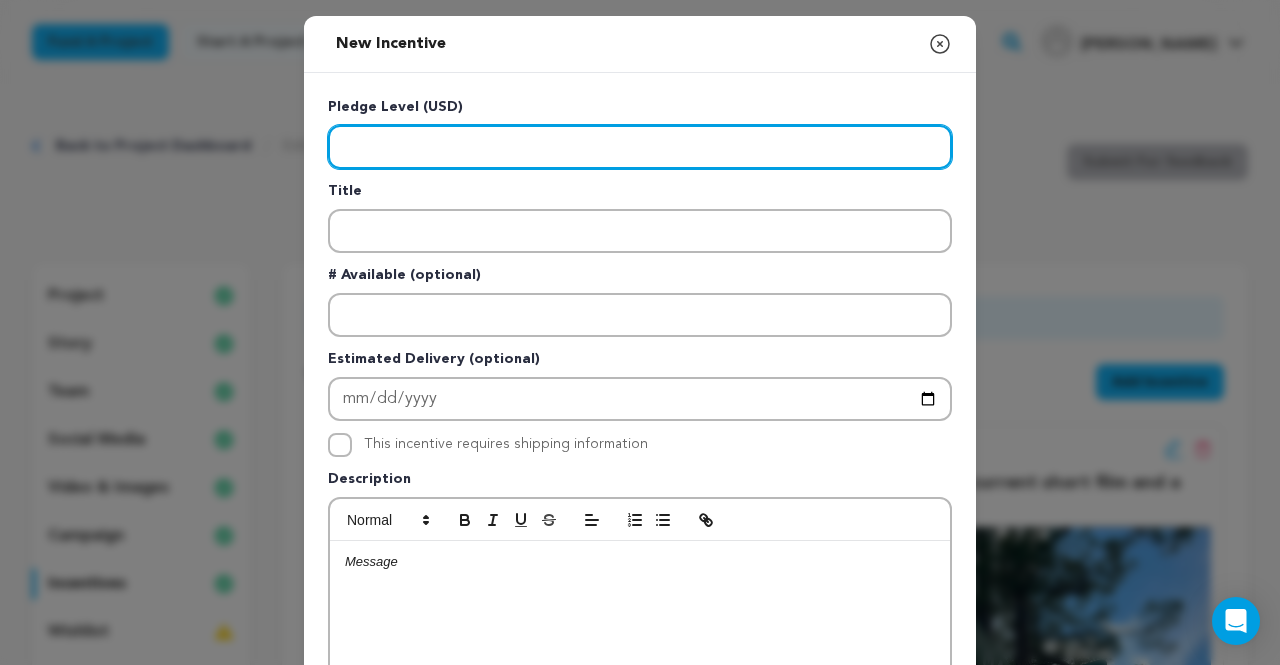 click at bounding box center (640, 147) 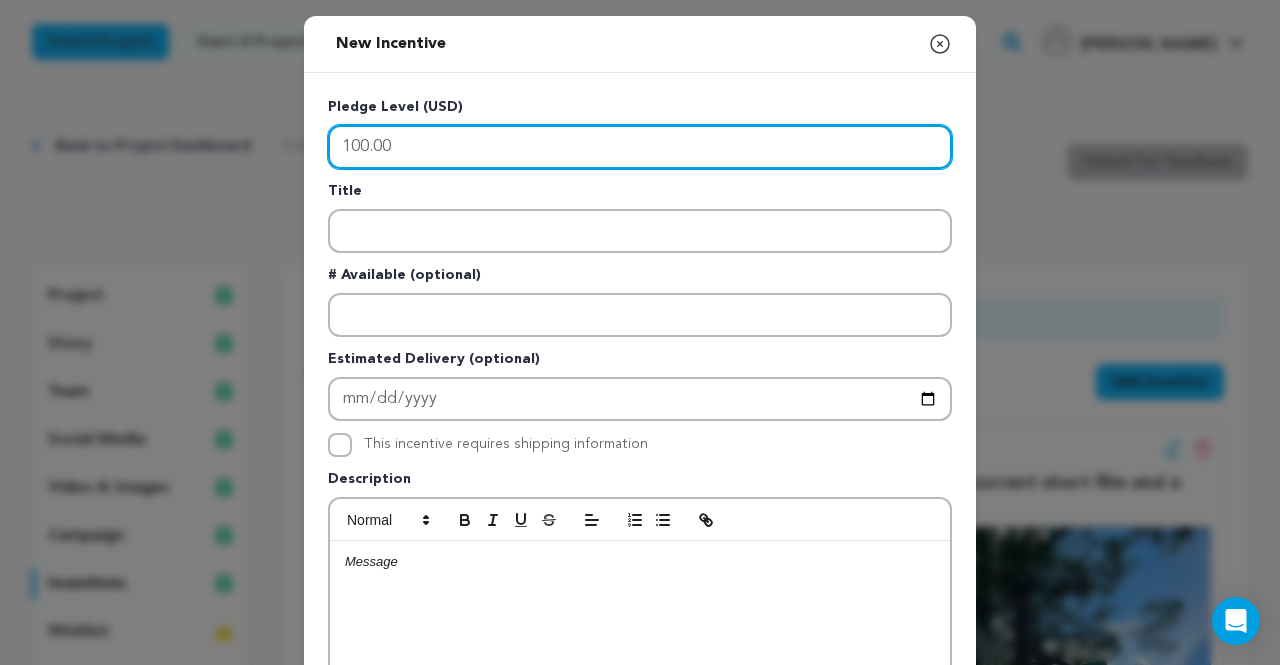 type on "100.00" 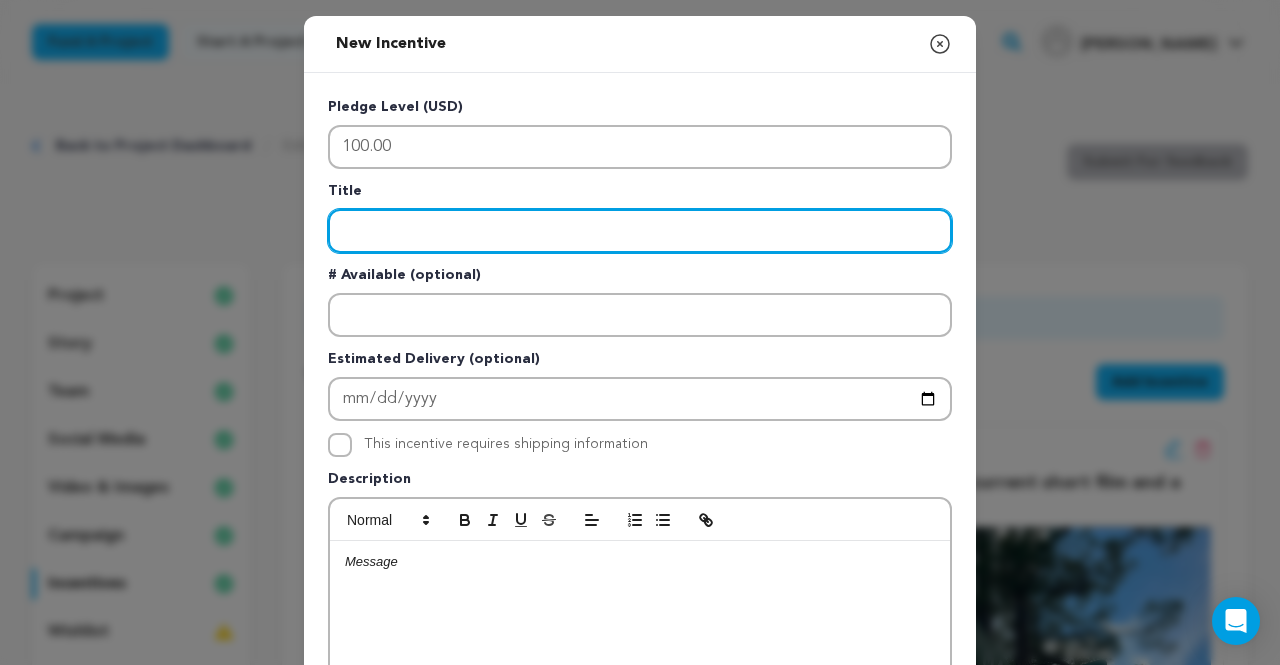 click at bounding box center (640, 231) 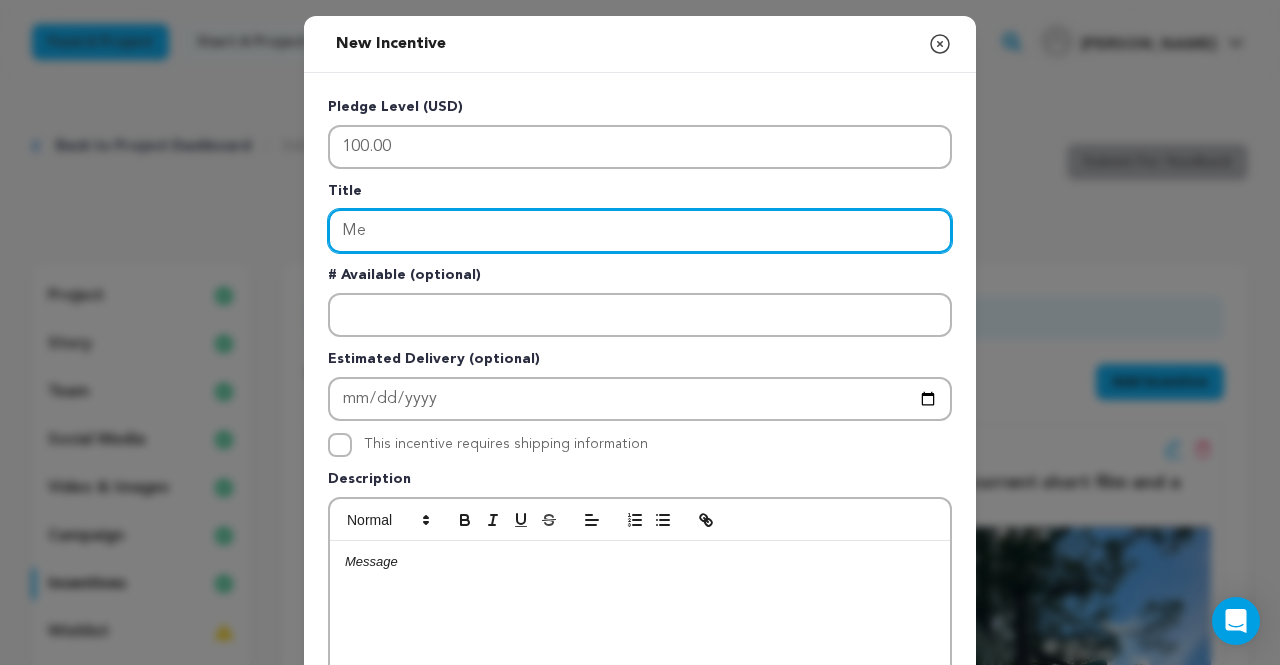 type on "M" 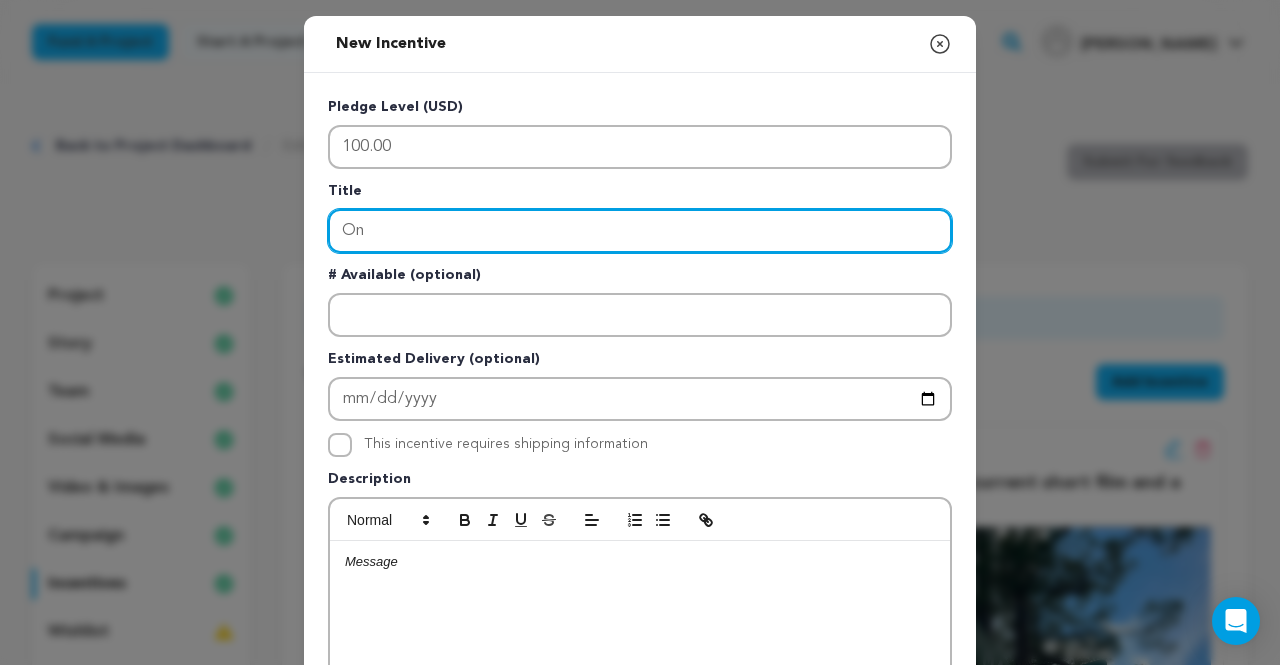 type on "O" 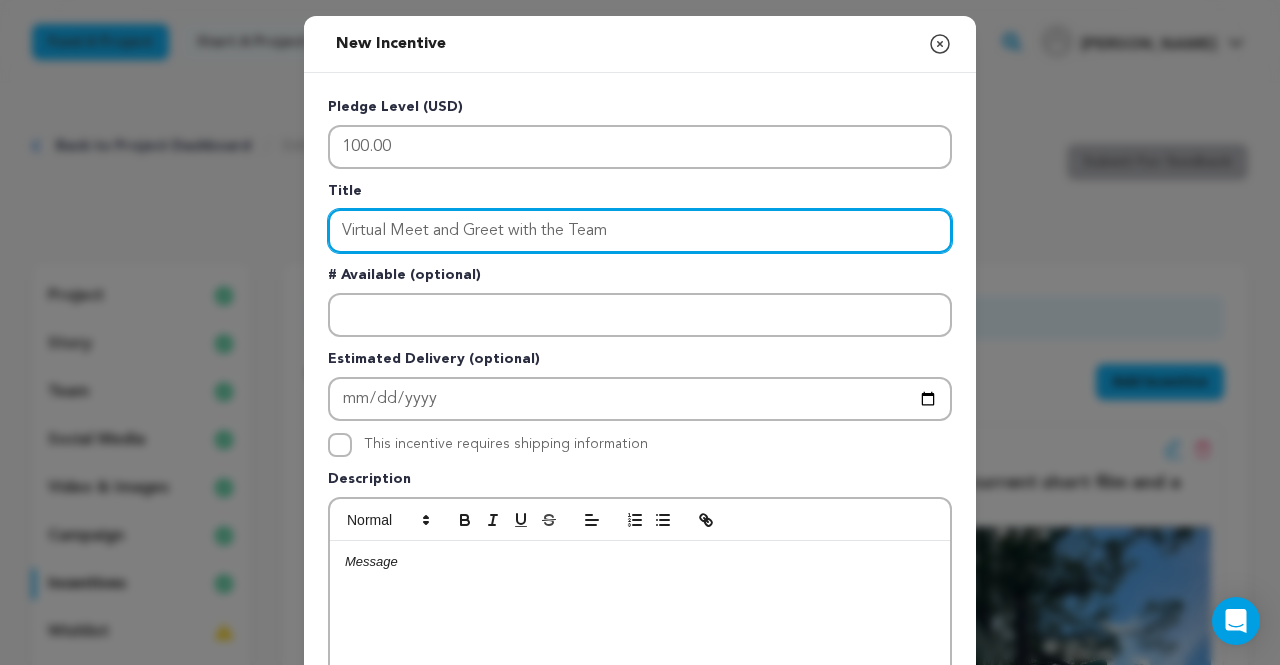 type on "Virtual Meet and Greet with the Team" 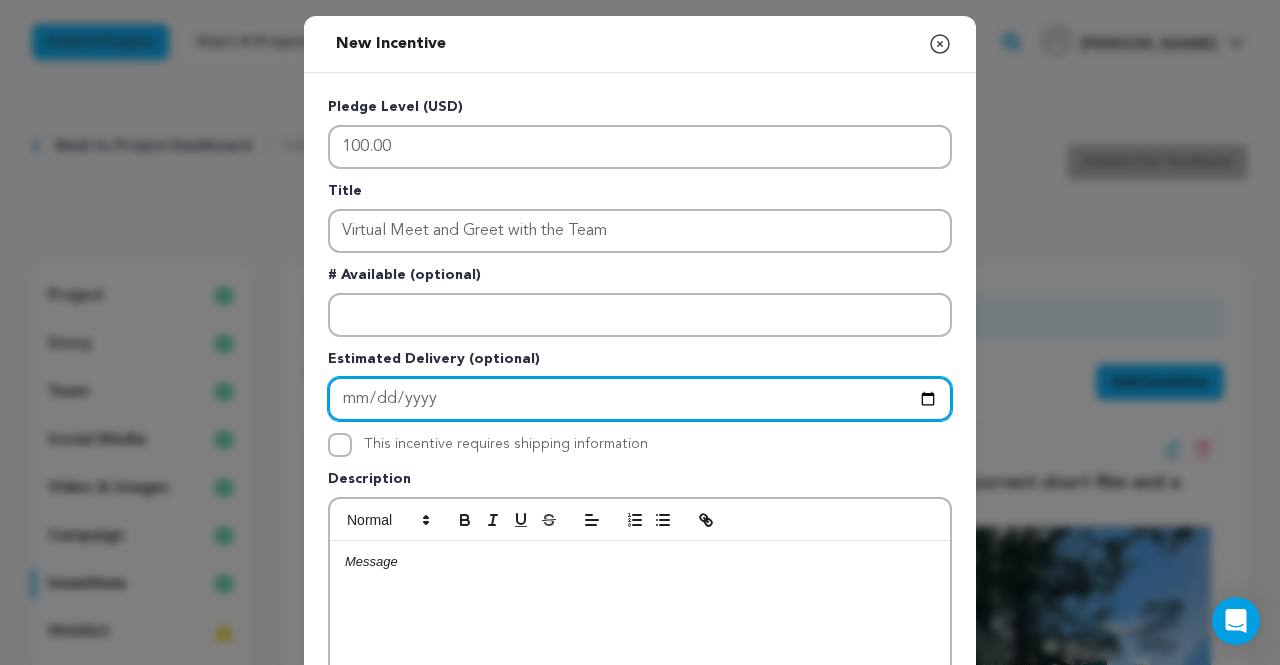 click at bounding box center (640, 399) 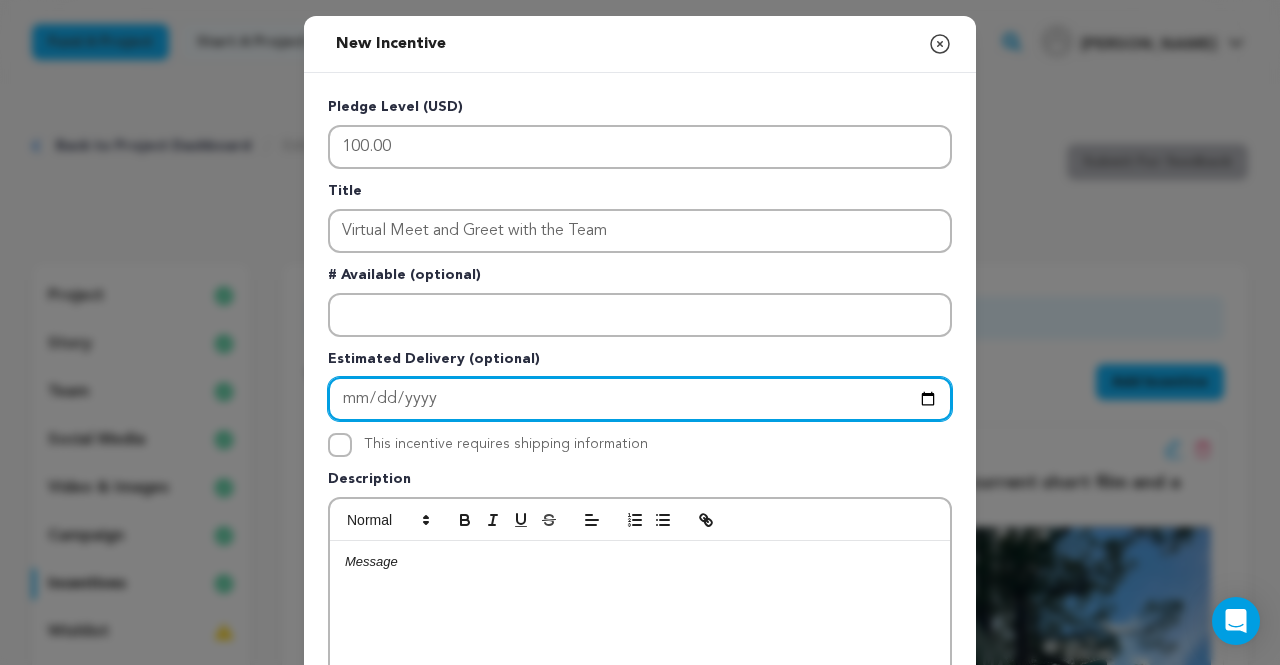 type on "2026-04-30" 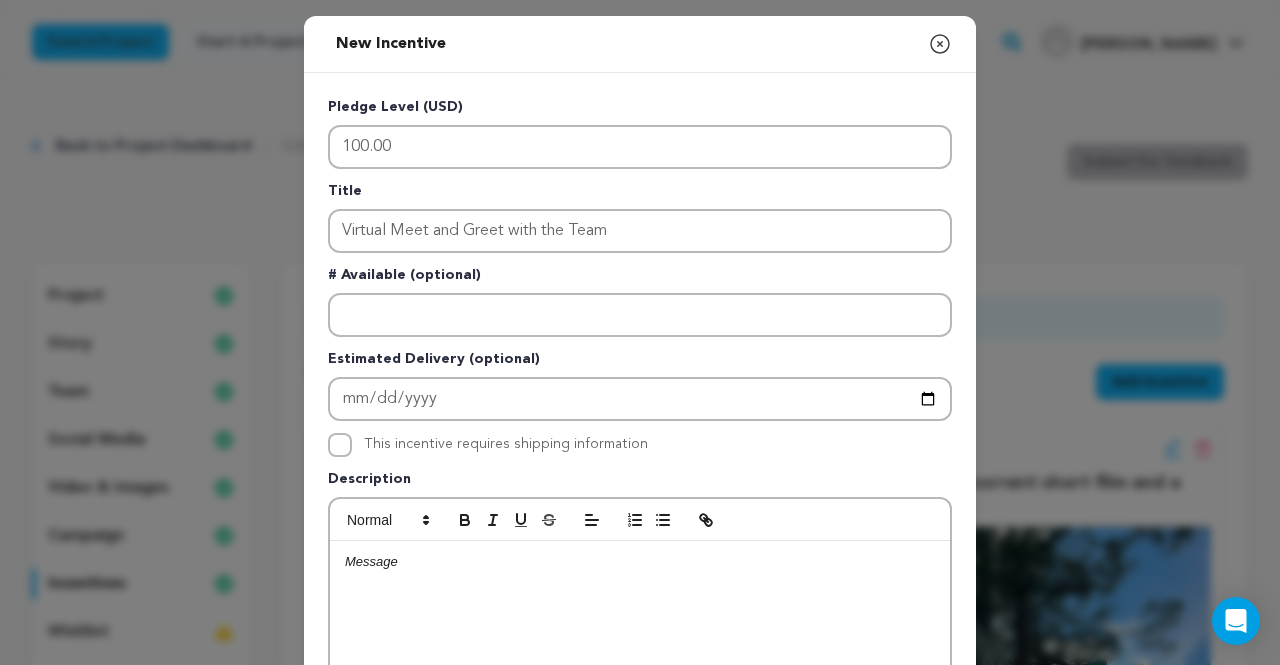 click at bounding box center (640, 691) 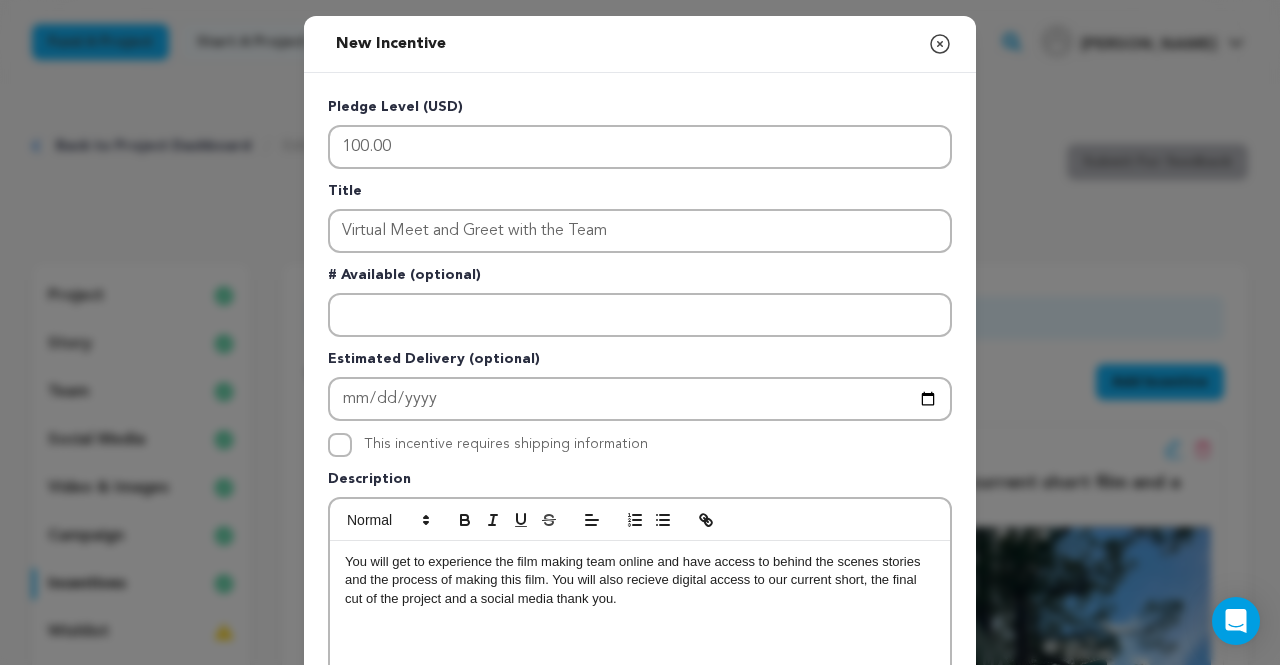 drag, startPoint x: 546, startPoint y: 574, endPoint x: 747, endPoint y: 634, distance: 209.76416 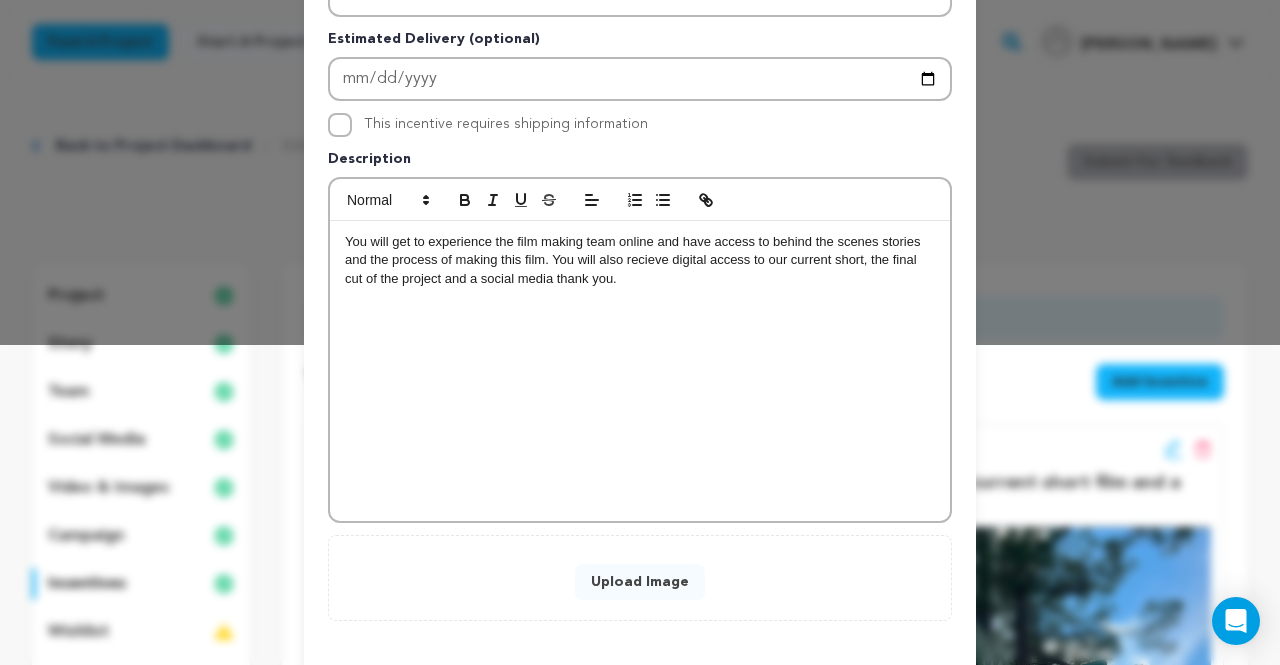 scroll, scrollTop: 360, scrollLeft: 0, axis: vertical 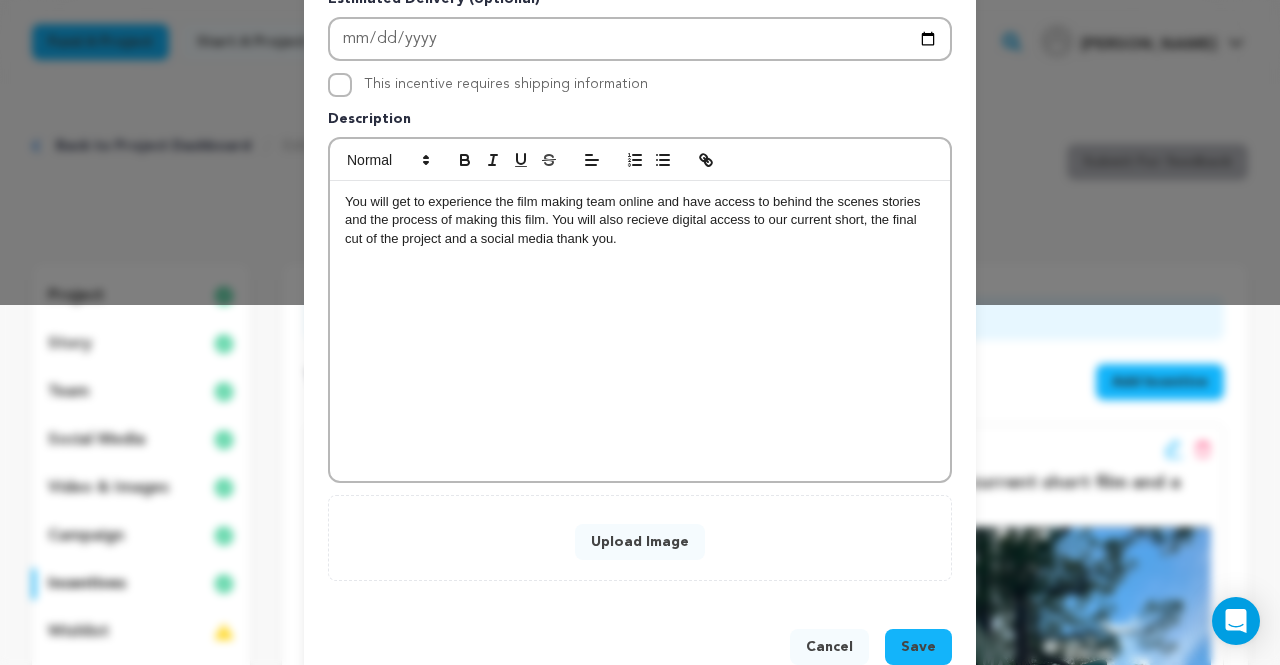 click on "Upload Image" at bounding box center (640, 542) 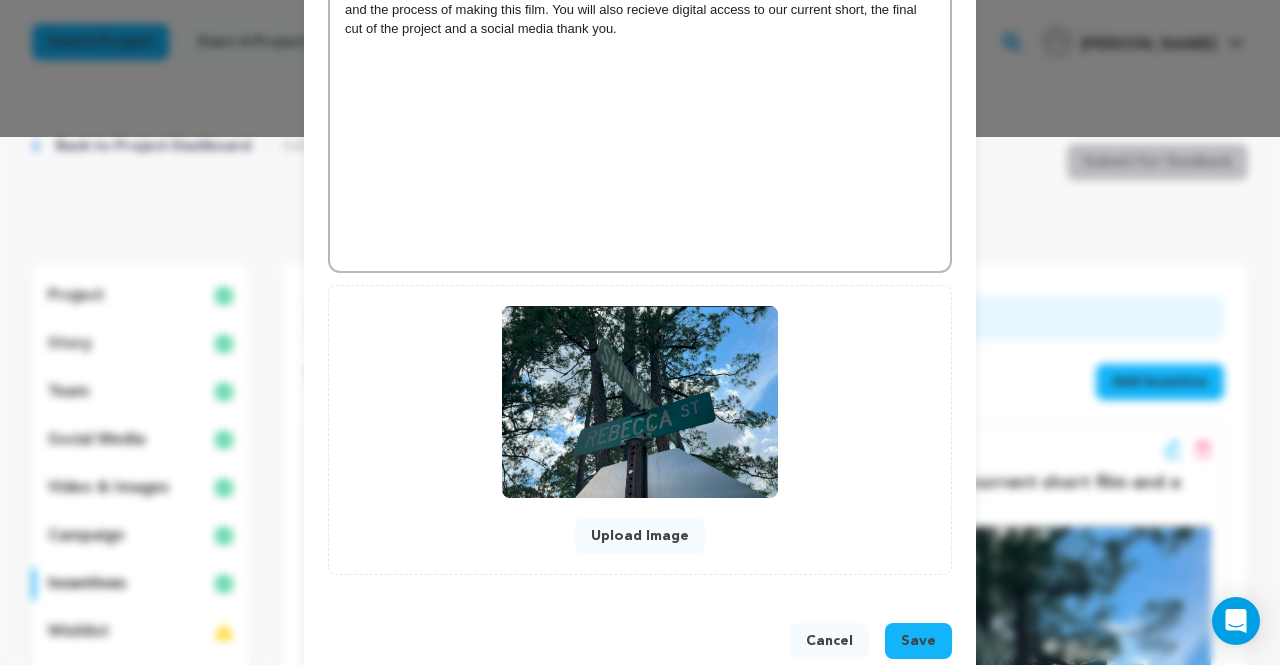 scroll, scrollTop: 568, scrollLeft: 0, axis: vertical 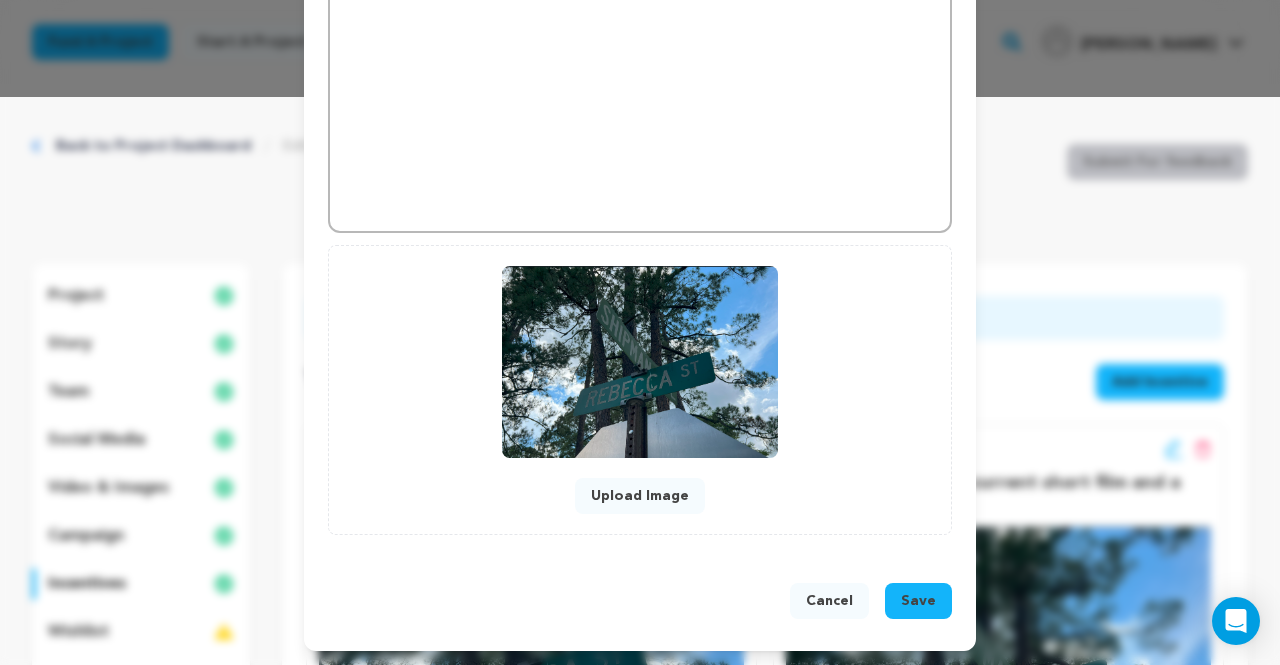 click on "Save" at bounding box center (918, 601) 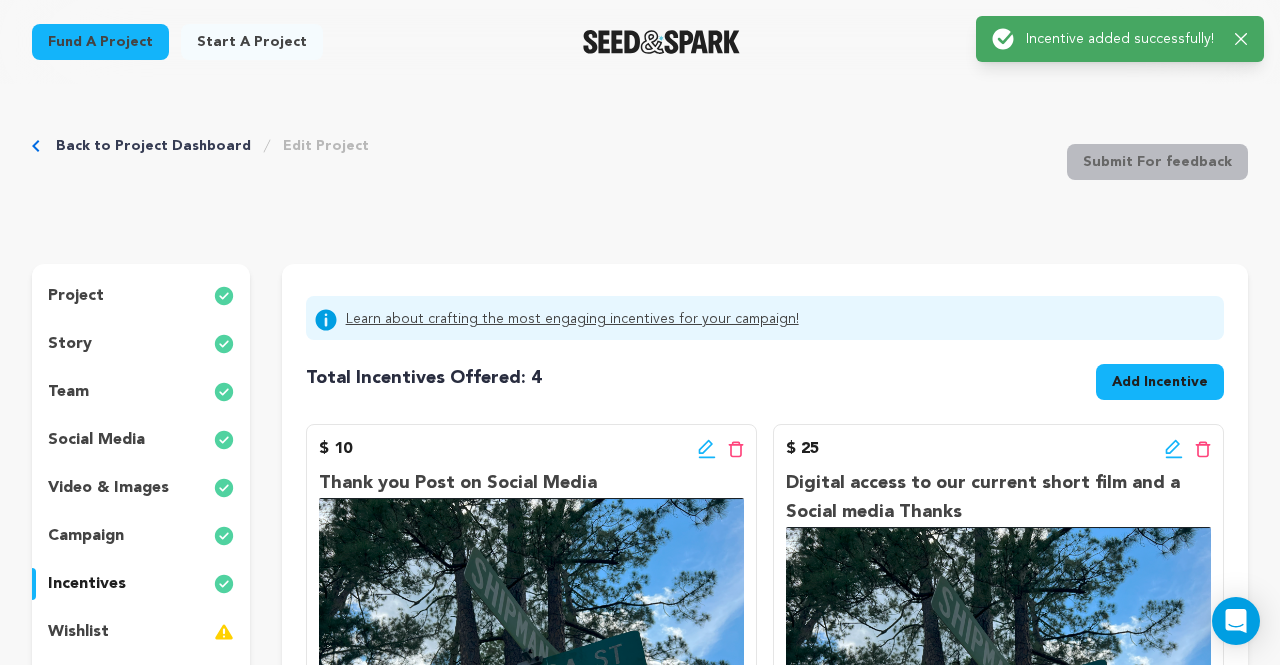 click on "Back to Project Dashboard
Edit Project
Submit For feedback
Submit For feedback
project
story" at bounding box center [640, 891] 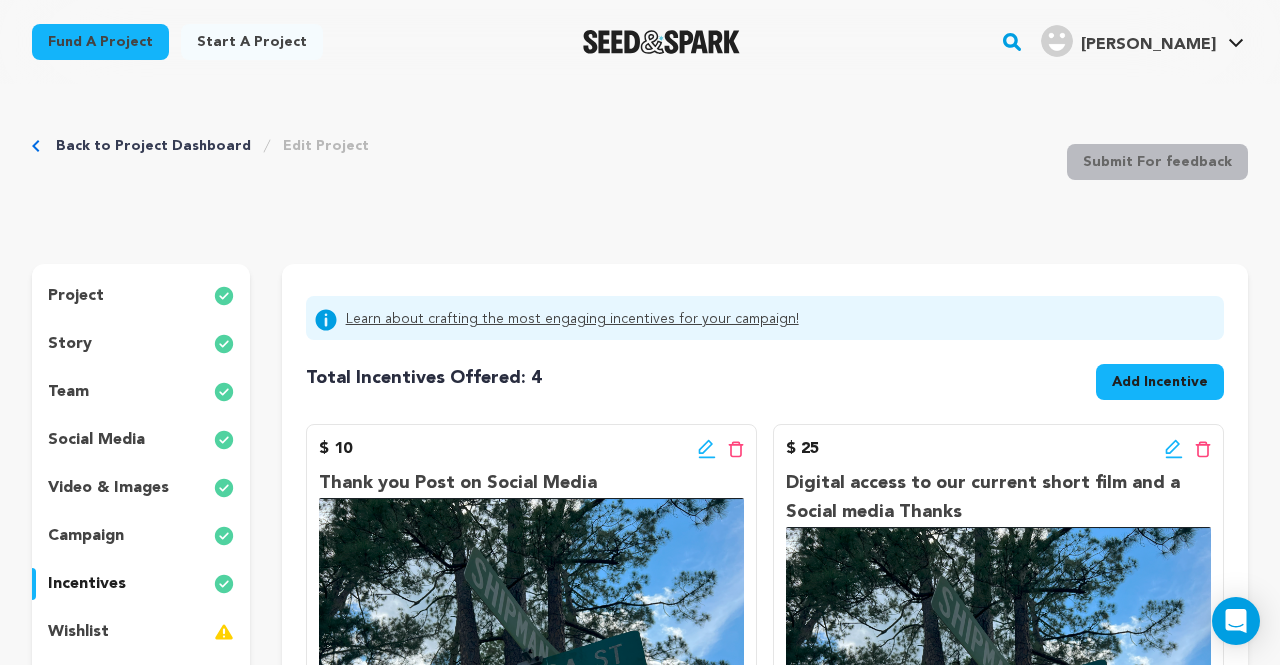 click on "Back to Project Dashboard
Edit Project
Submit For feedback
Submit For feedback
project
story" at bounding box center (640, 891) 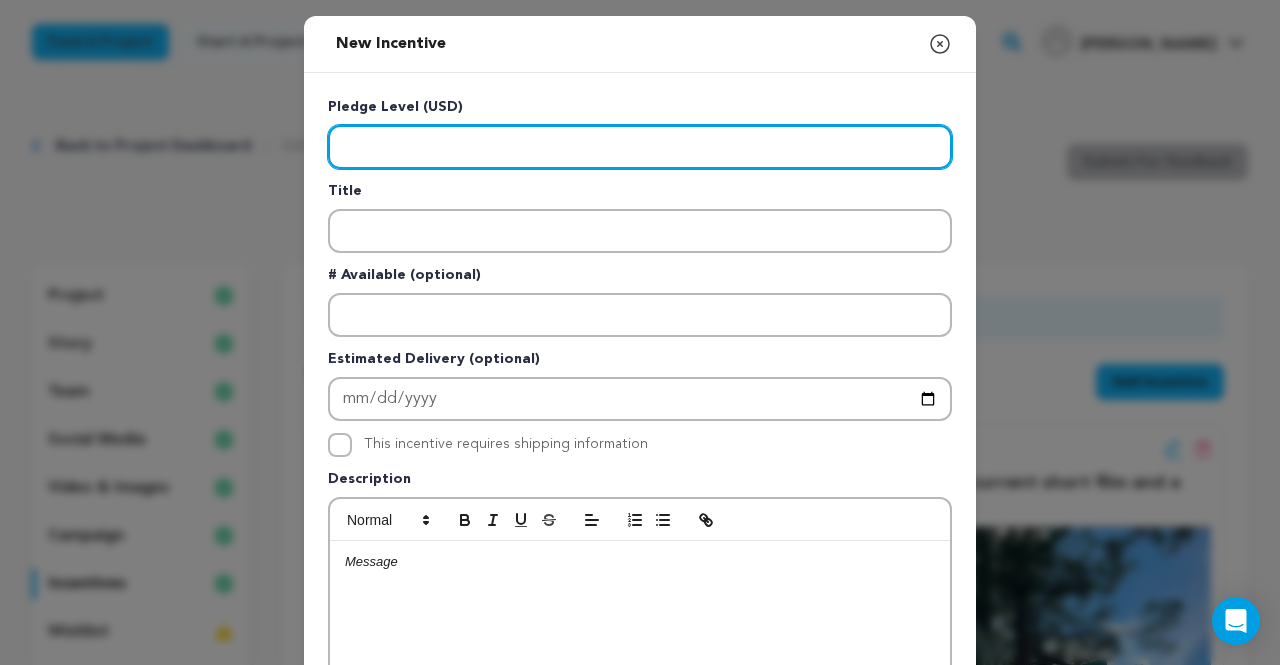 click at bounding box center (640, 147) 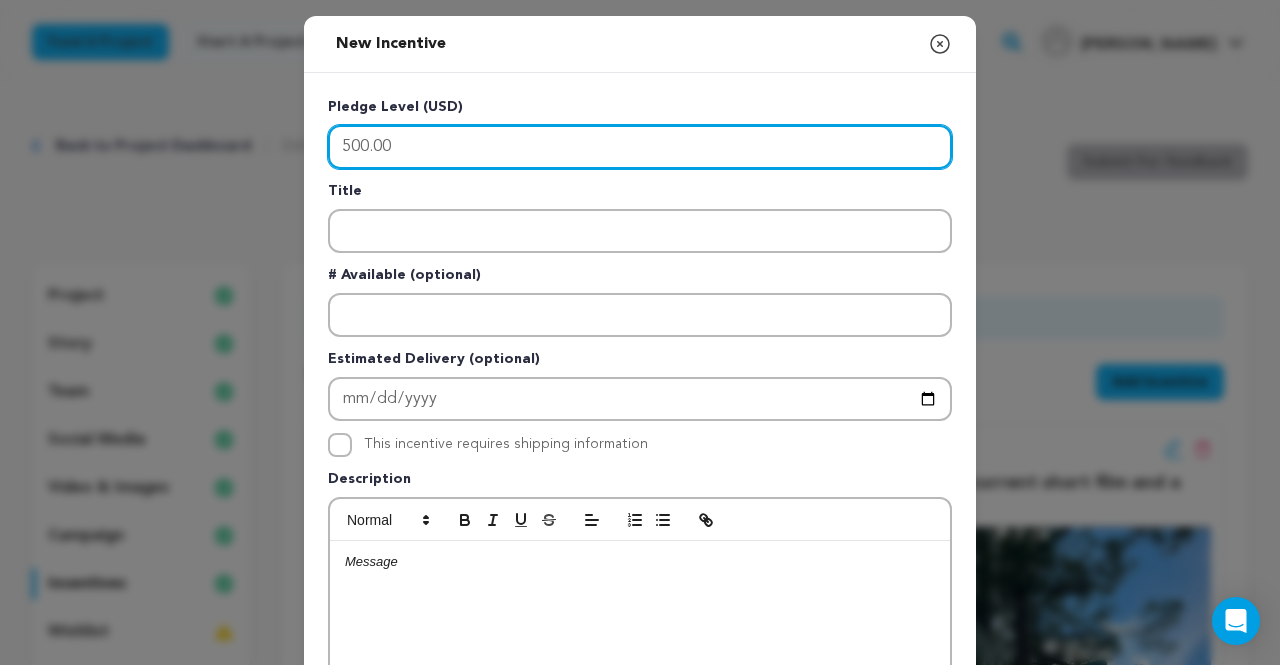 type on "500.00" 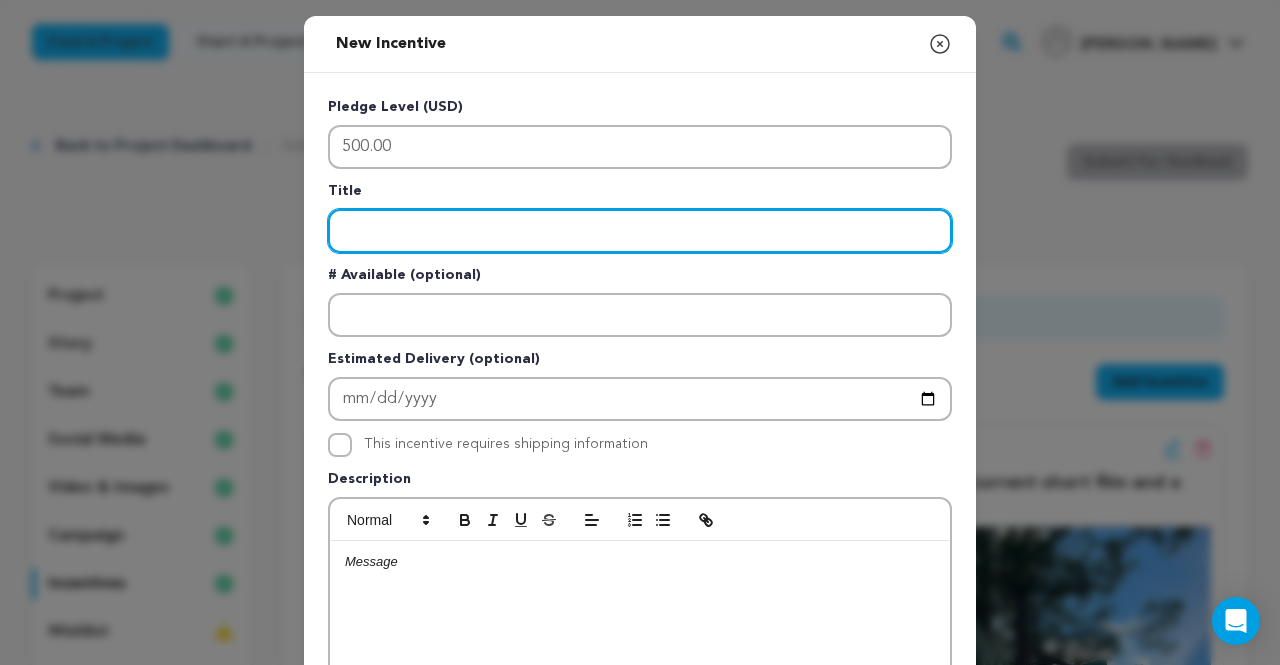 click at bounding box center (640, 231) 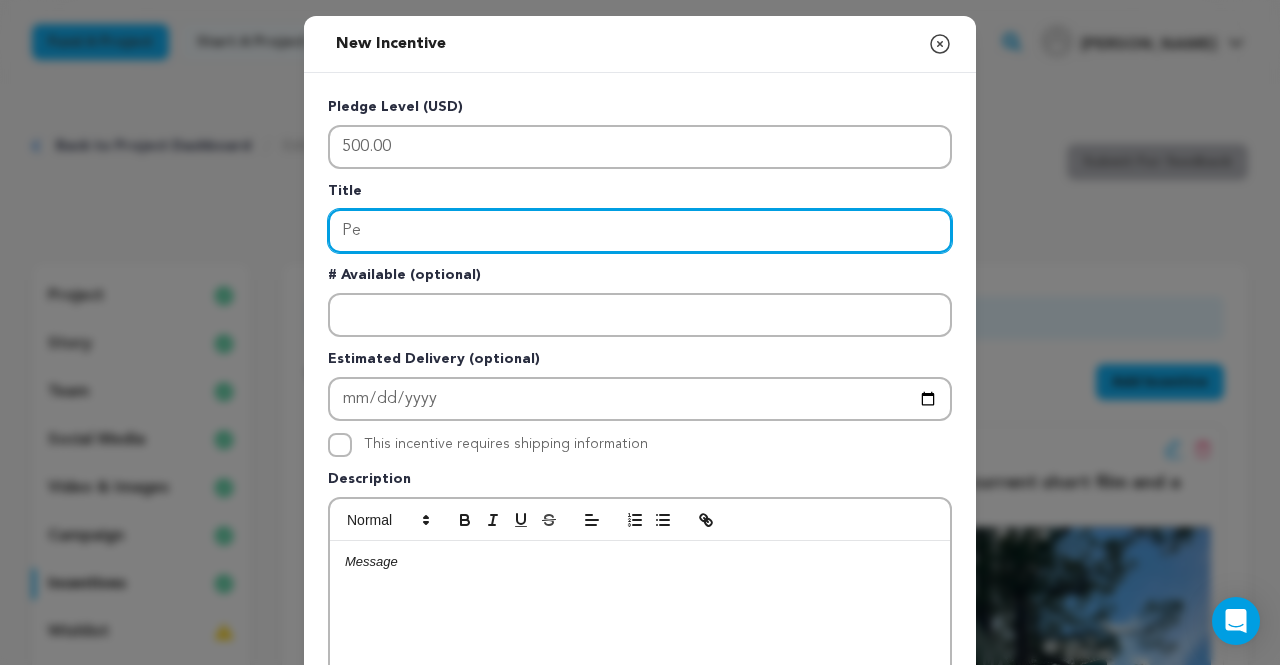 type on "P" 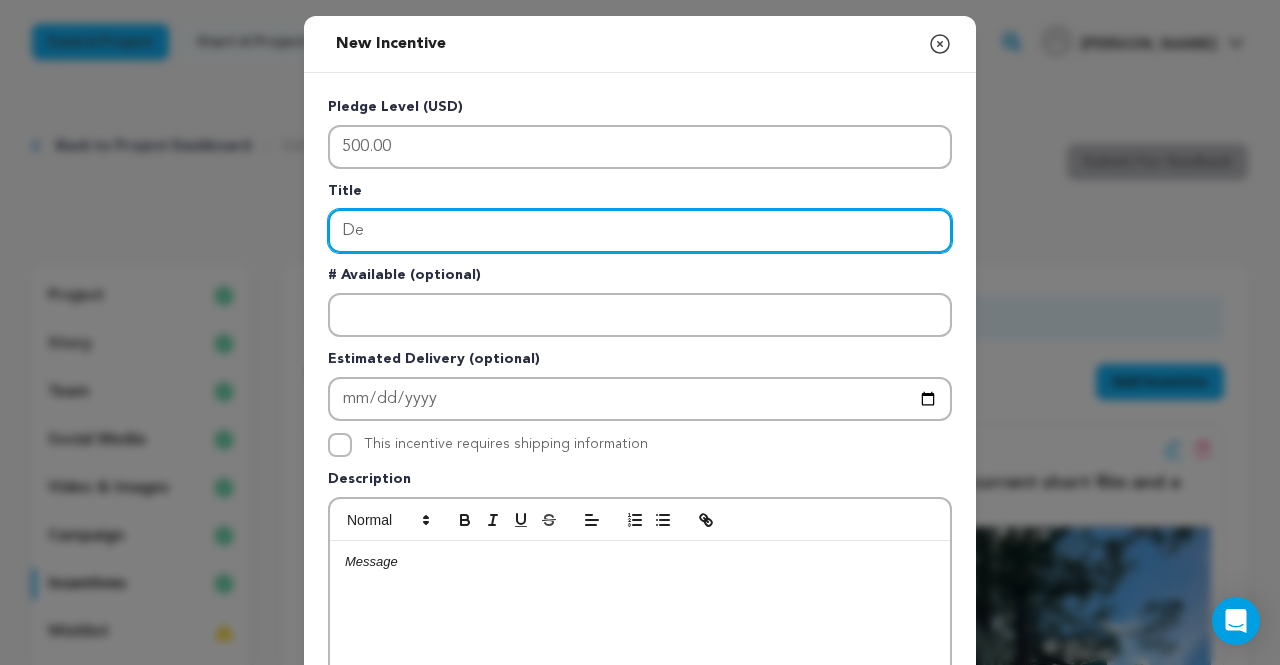 type on "D" 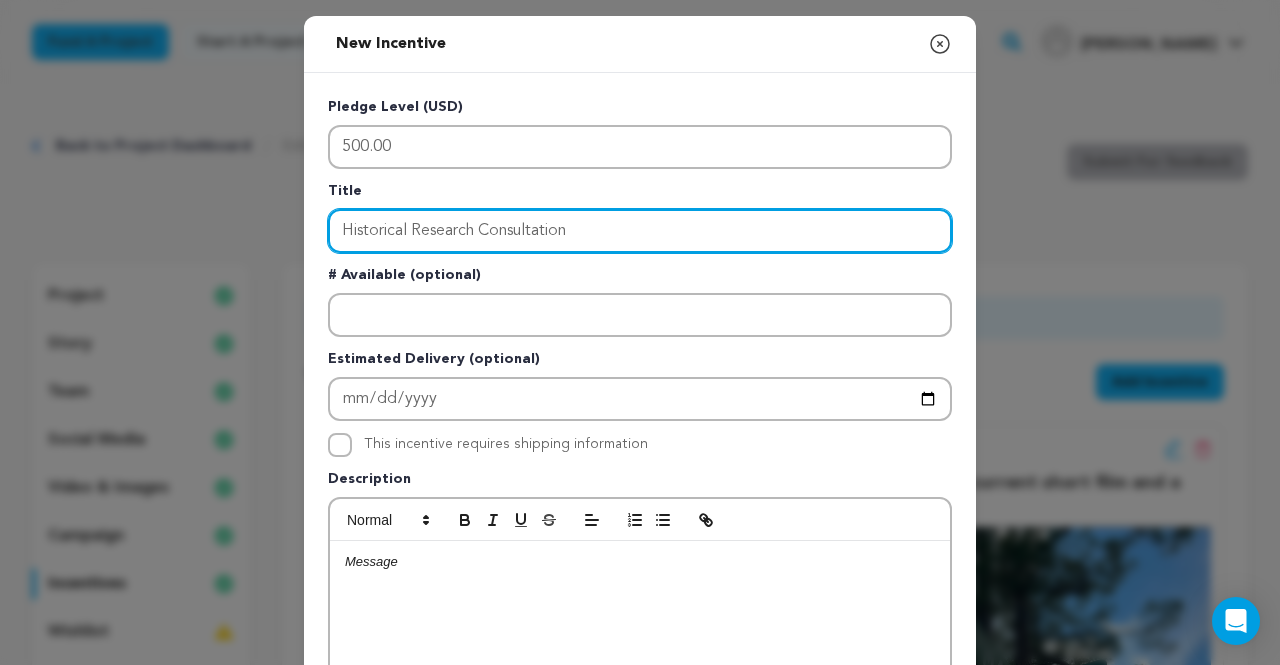 type on "Historical Research Consultation" 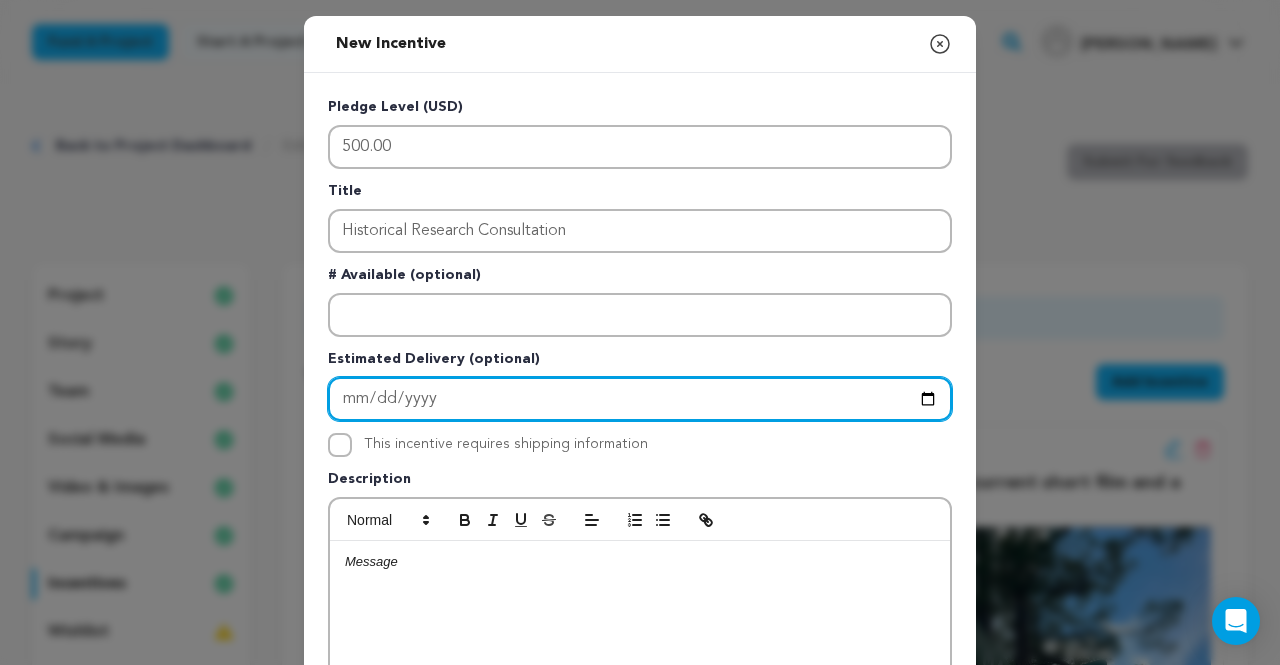 click at bounding box center [640, 399] 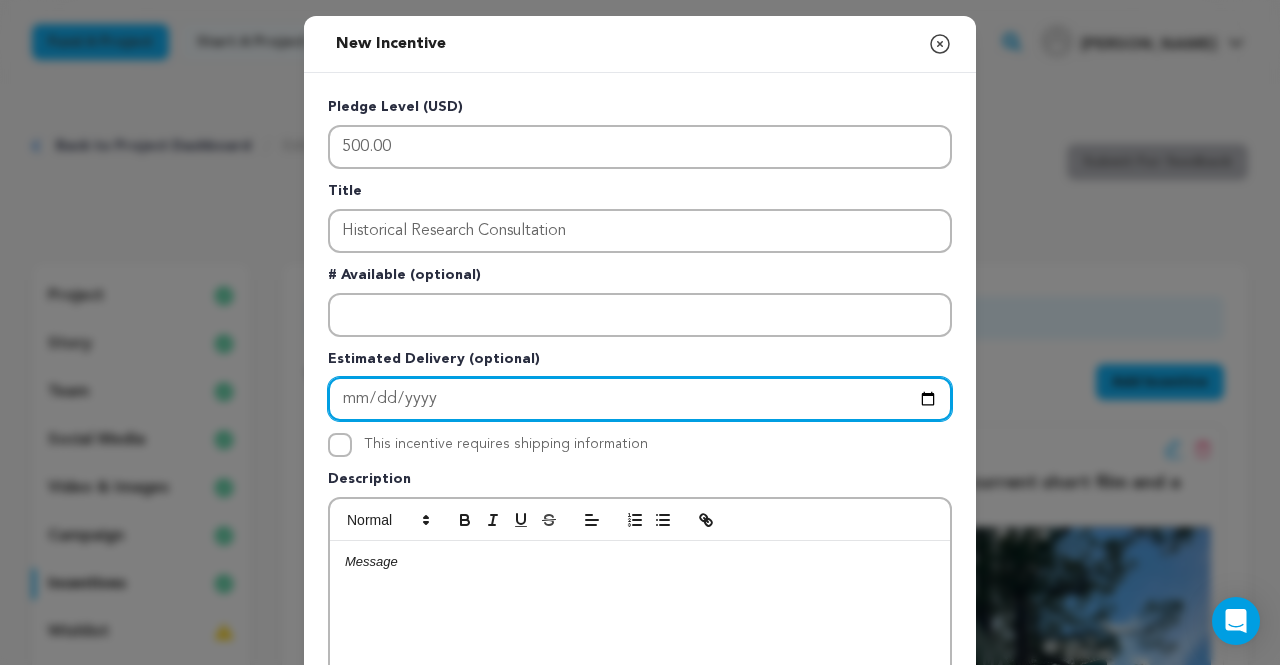 click at bounding box center (640, 399) 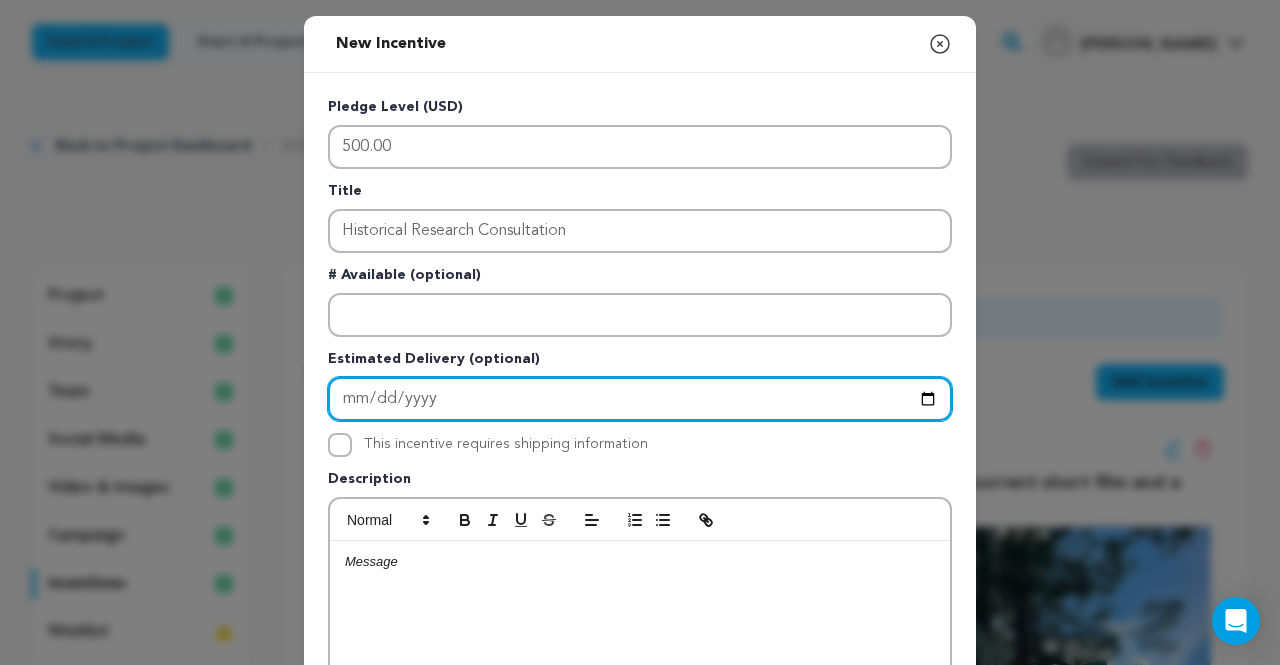 type on "2026-06-01" 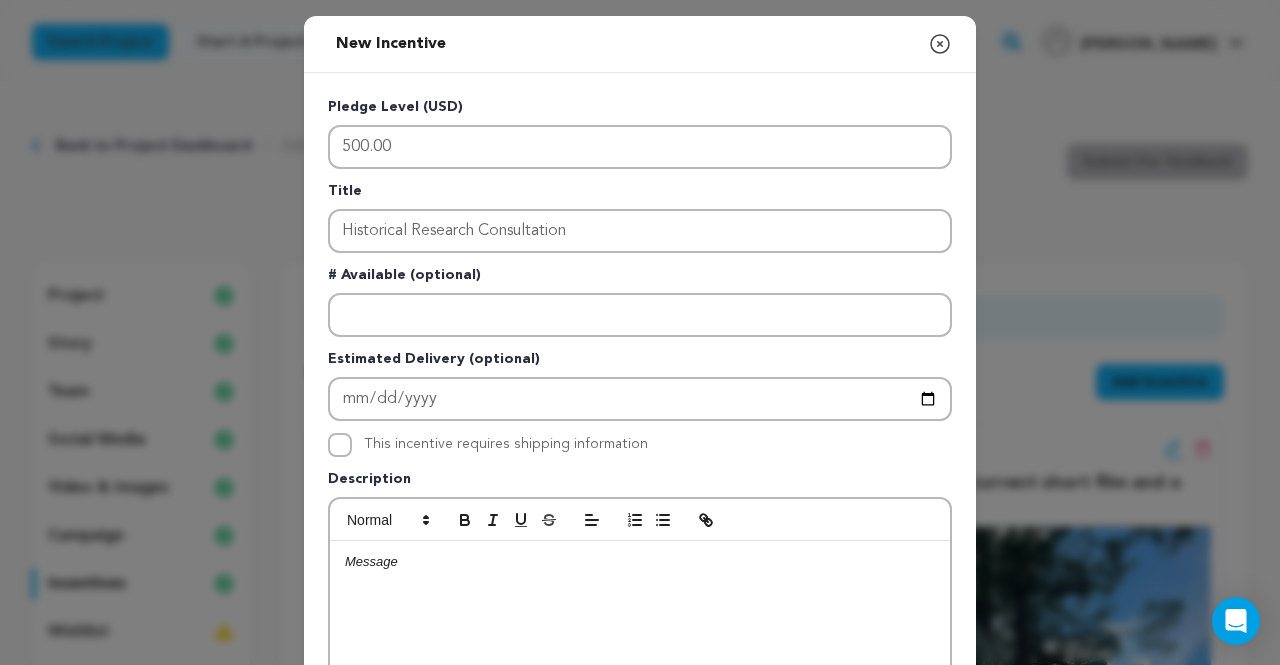 click at bounding box center [640, 691] 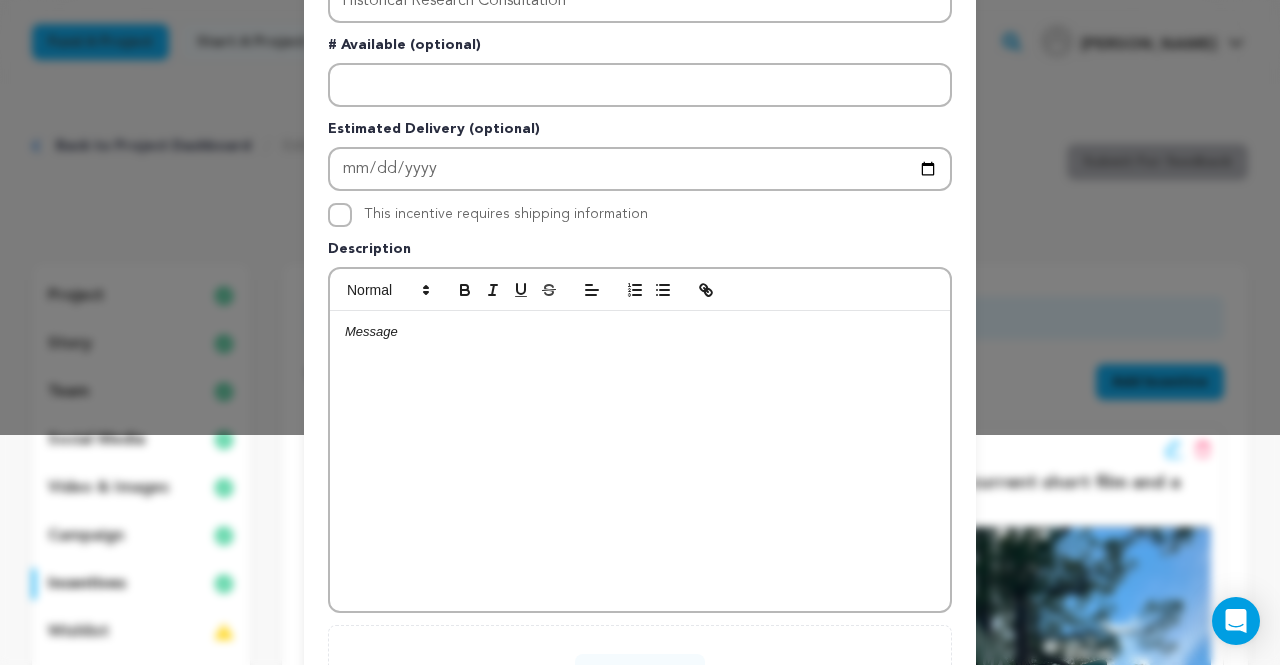 scroll, scrollTop: 240, scrollLeft: 0, axis: vertical 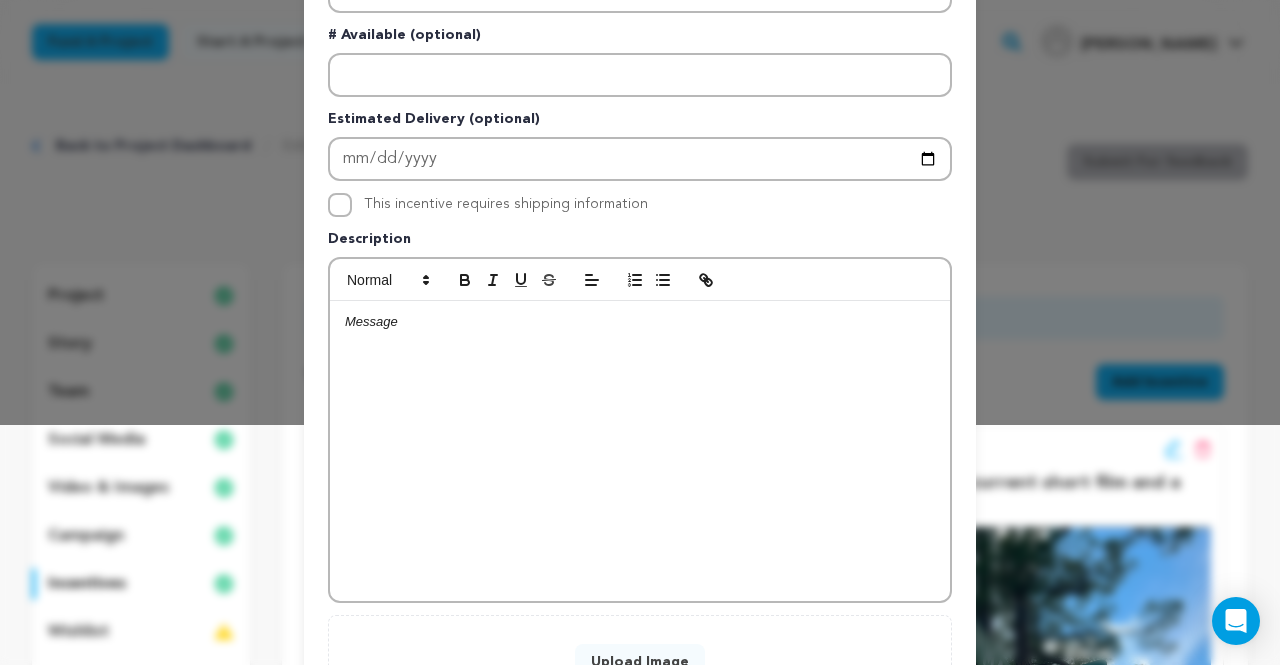 click at bounding box center [640, 451] 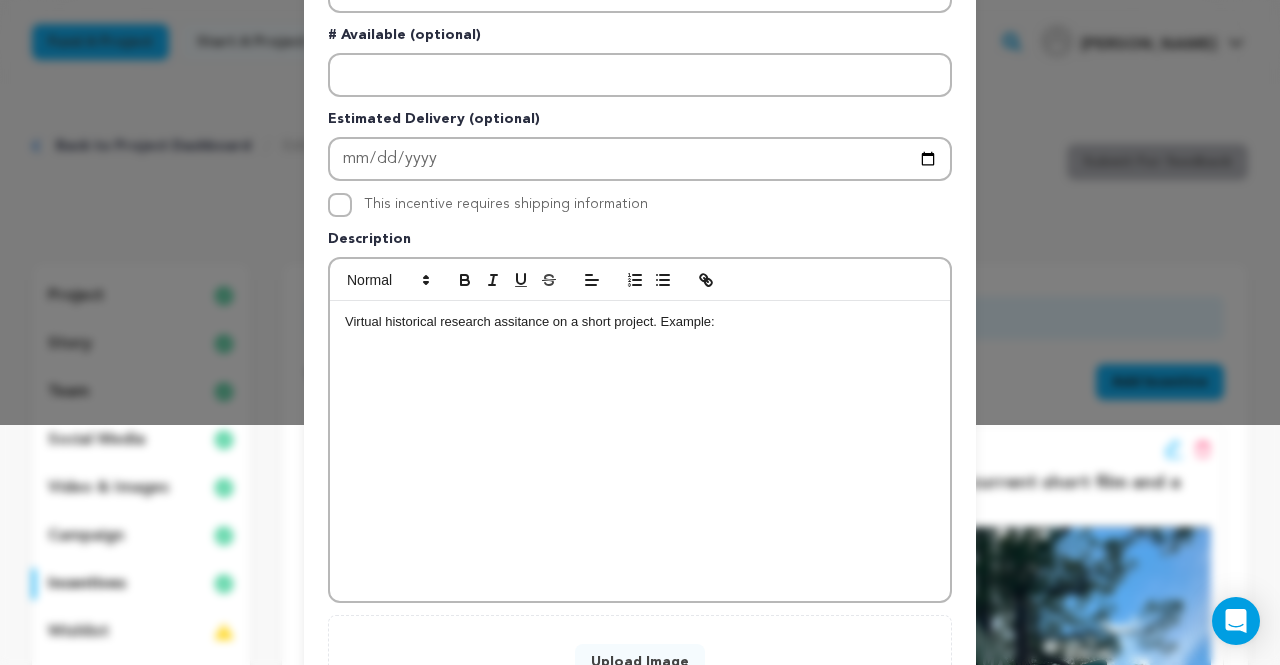 scroll, scrollTop: 0, scrollLeft: 0, axis: both 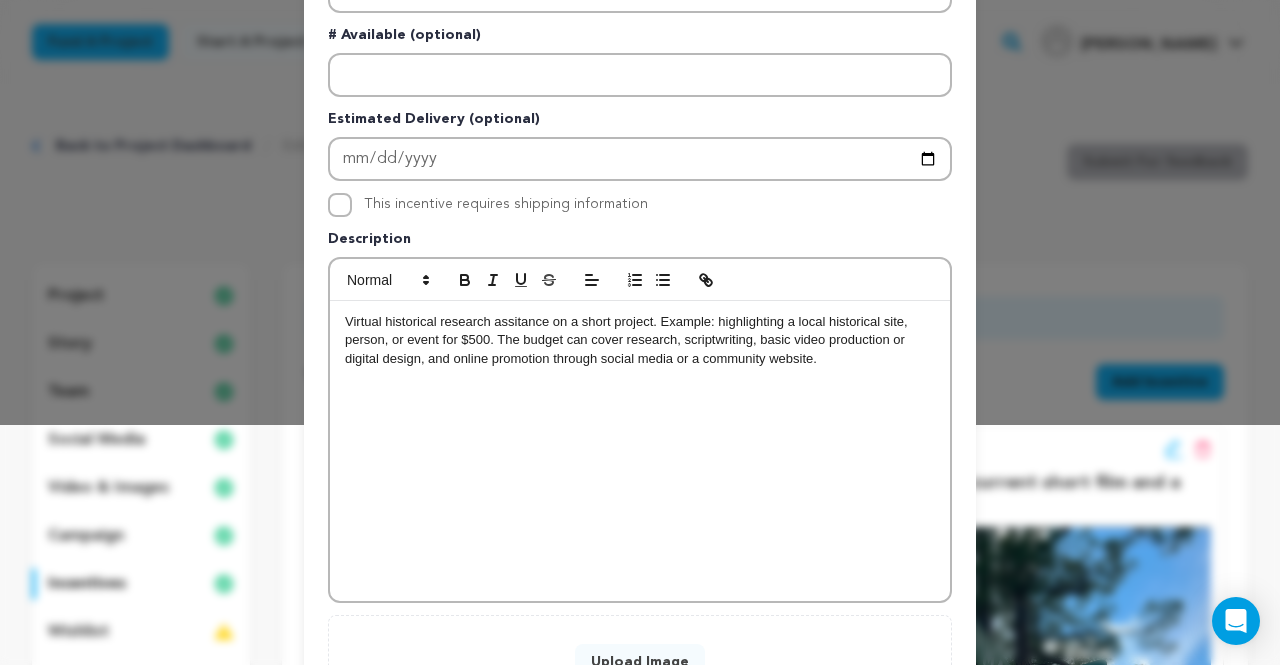 click on "Virtual historical research assitance on a short project. Example: highlighting a local historical site, person, or event for $500. The budget can cover research, scriptwriting, basic video production or digital design, and online promotion through social media or a community website." at bounding box center (640, 340) 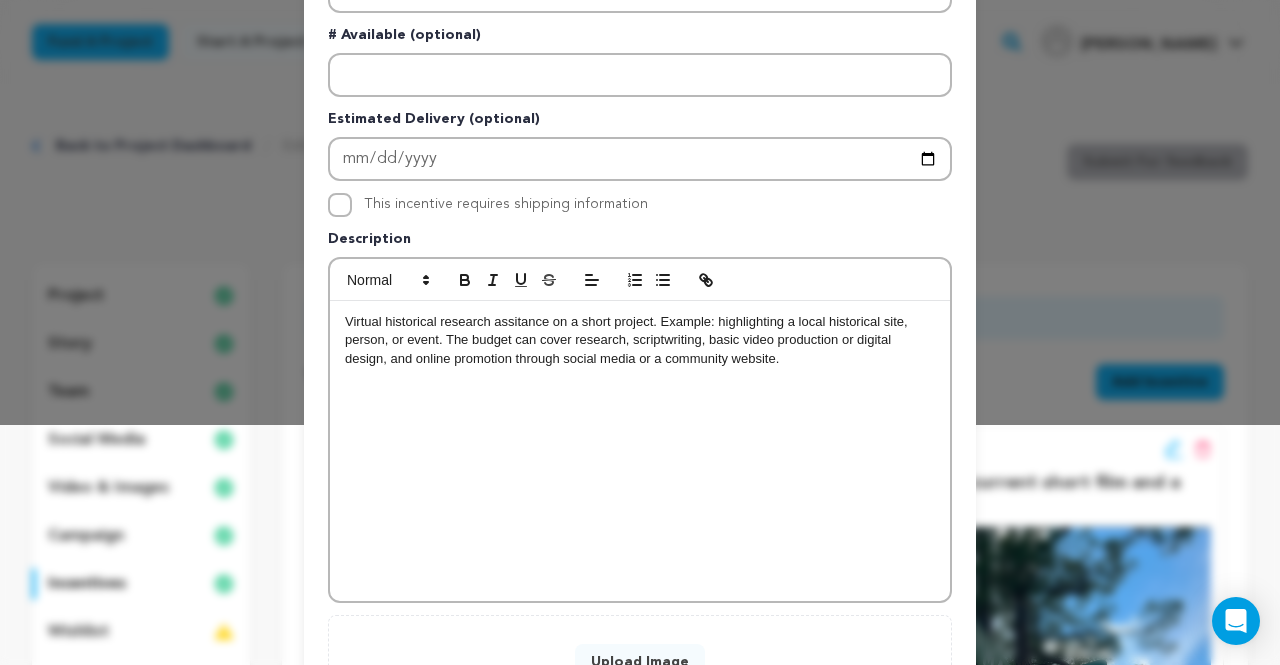 click on "Virtual historical research assitance on a short project. Example: highlighting a local historical site, person, or event. The budget can cover research, scriptwriting, basic video production or digital design, and online promotion through social media or a community website." at bounding box center [640, 451] 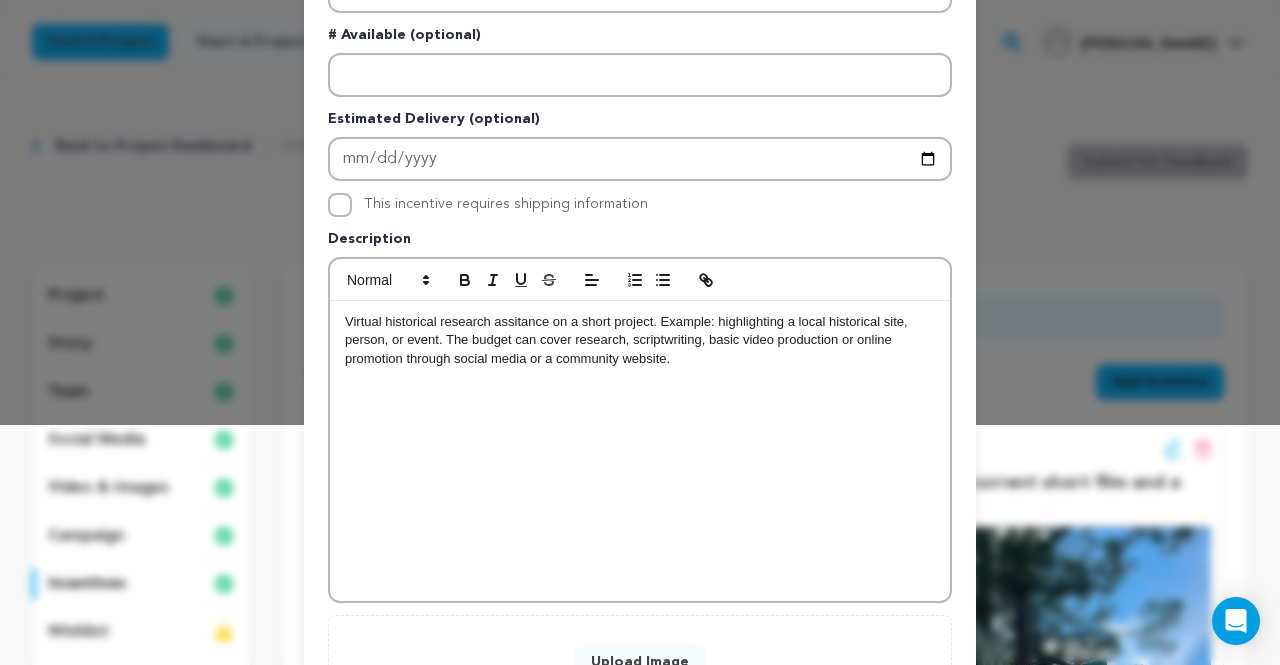 click on "Virtual historical research assitance on a short project. Example: highlighting a local historical site, person, or event. The budget can cover research, scriptwriting, basic video production or online promotion through social media or a community website." at bounding box center (640, 340) 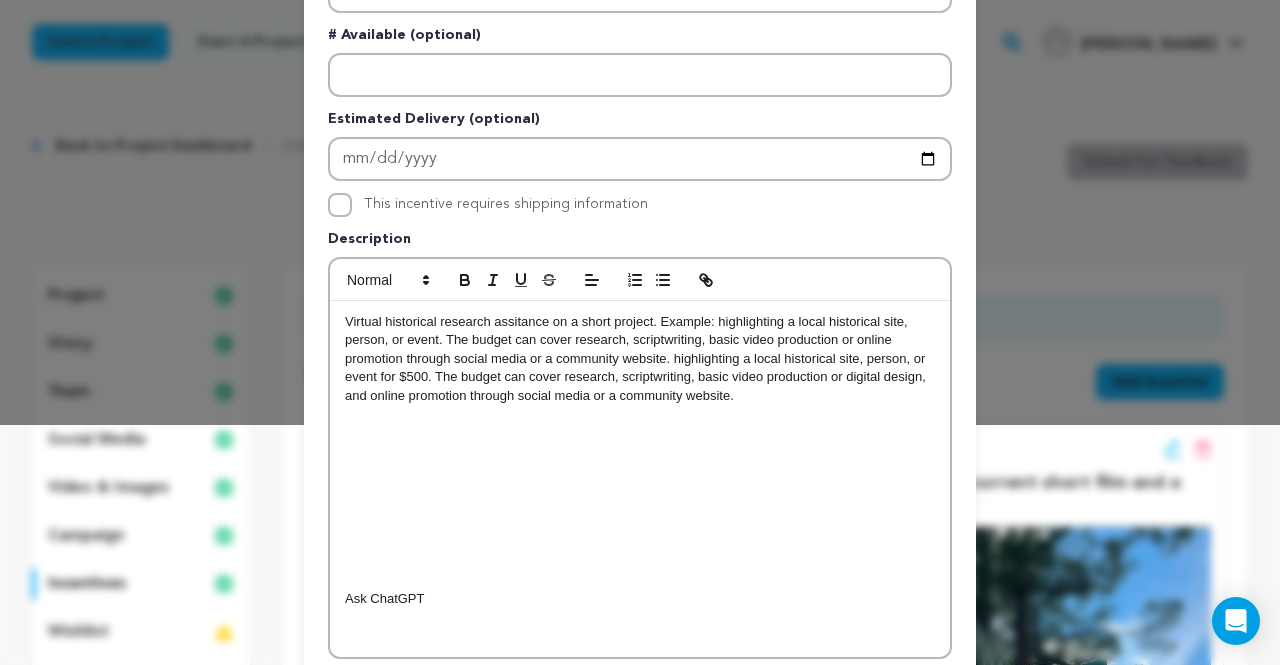 scroll, scrollTop: 0, scrollLeft: 0, axis: both 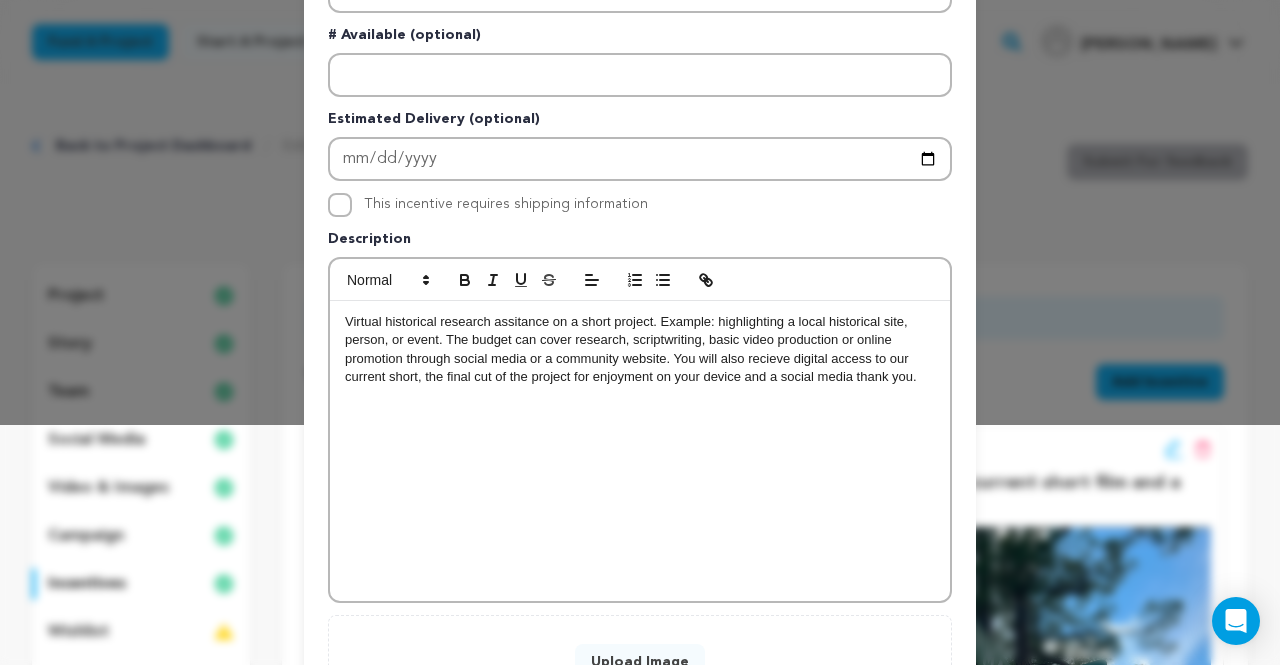 click on "Virtual historical research assitance on a short project. Example: highlighting a local historical site, person, or event. The budget can cover research, scriptwriting, basic video production or online promotion through social media or a community website. You will also recieve digital access to our current short, the final cut of the project for enjoyment on your device and a social media thank you." at bounding box center [640, 350] 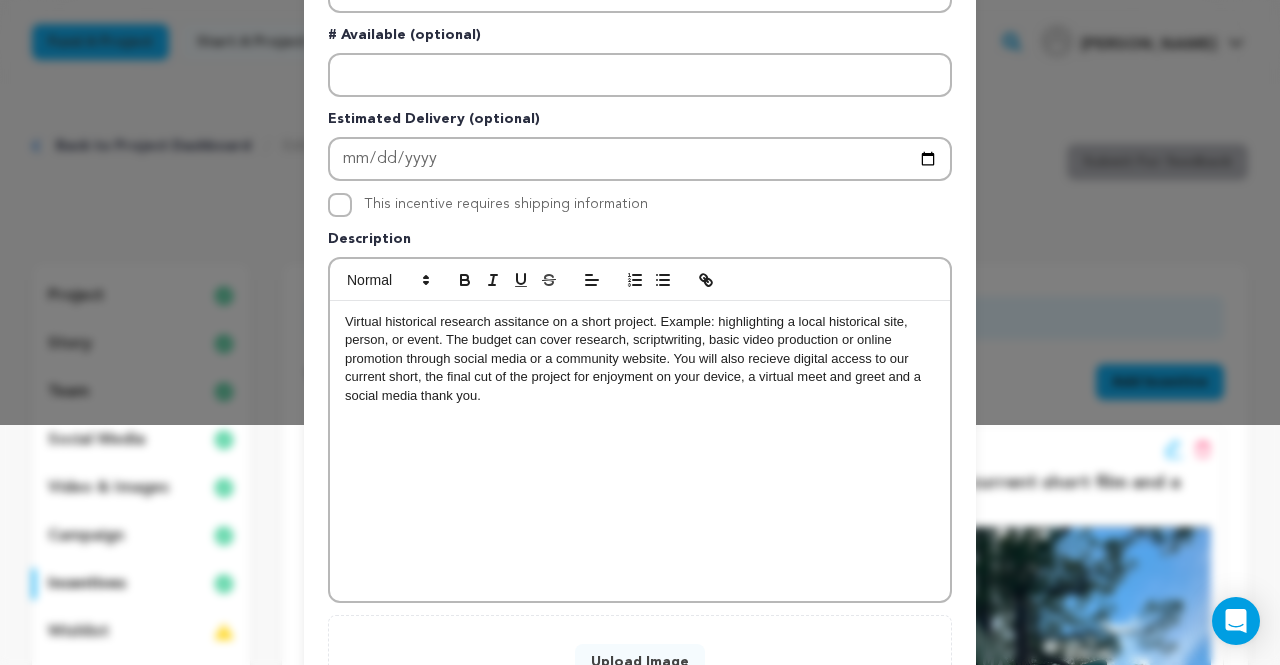 click on "Virtual historical research assitance on a short project. Example: highlighting a local historical site, person, or event. The budget can cover research, scriptwriting, basic video production or online promotion through social media or a community website. You will also recieve digital access to our current short, the final cut of the project for enjoyment on your device, a virtual meet and greet and a social media thank you." at bounding box center (640, 359) 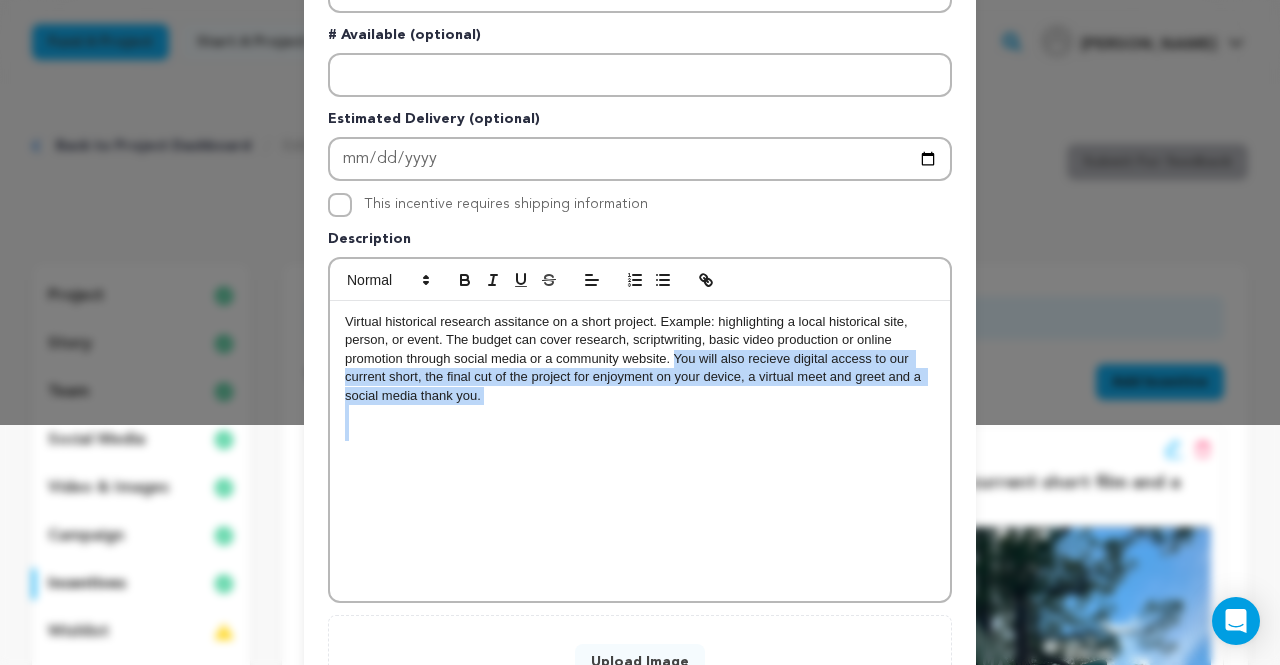 drag, startPoint x: 665, startPoint y: 355, endPoint x: 712, endPoint y: 431, distance: 89.358826 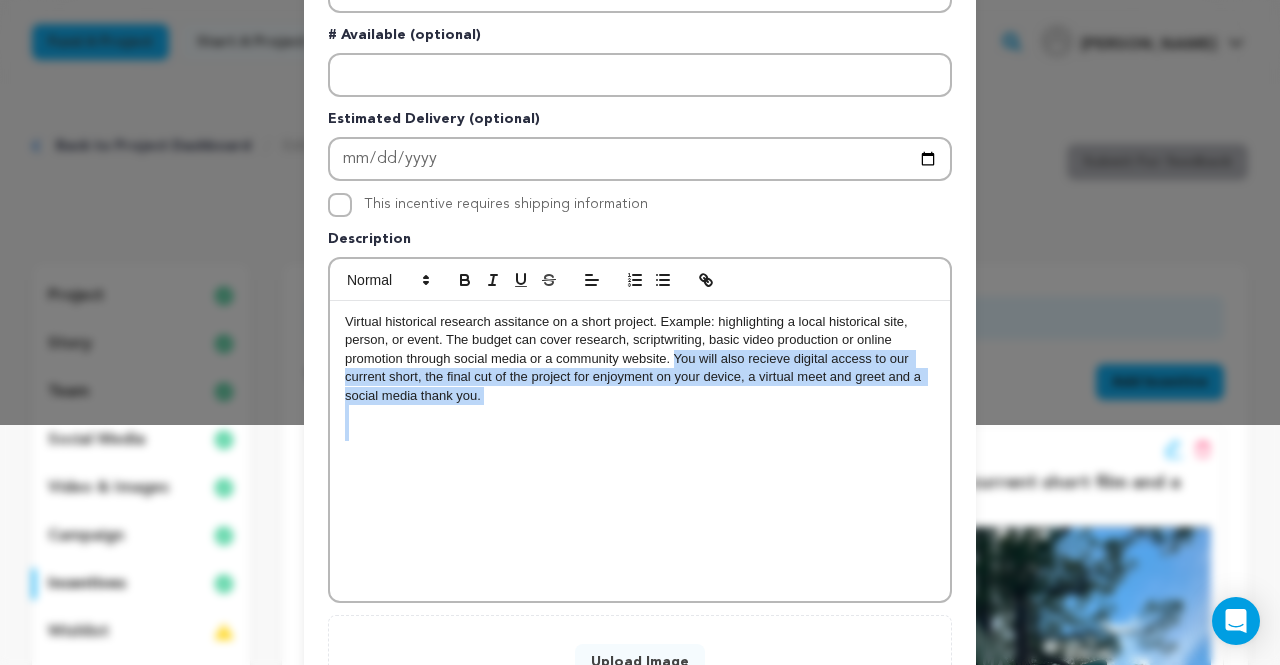 copy on "You will also recieve digital access to our current short, the final cut of the project for enjoyment on your device, a virtual meet and greet and a social media thank you." 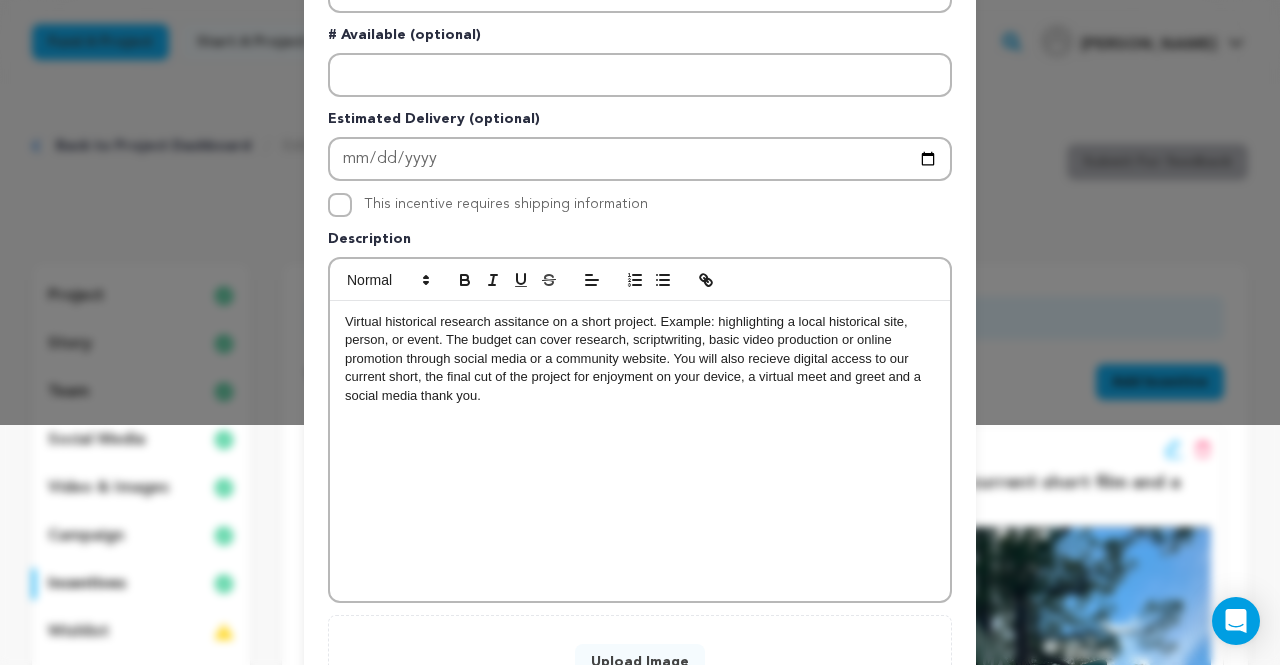 scroll, scrollTop: 406, scrollLeft: 0, axis: vertical 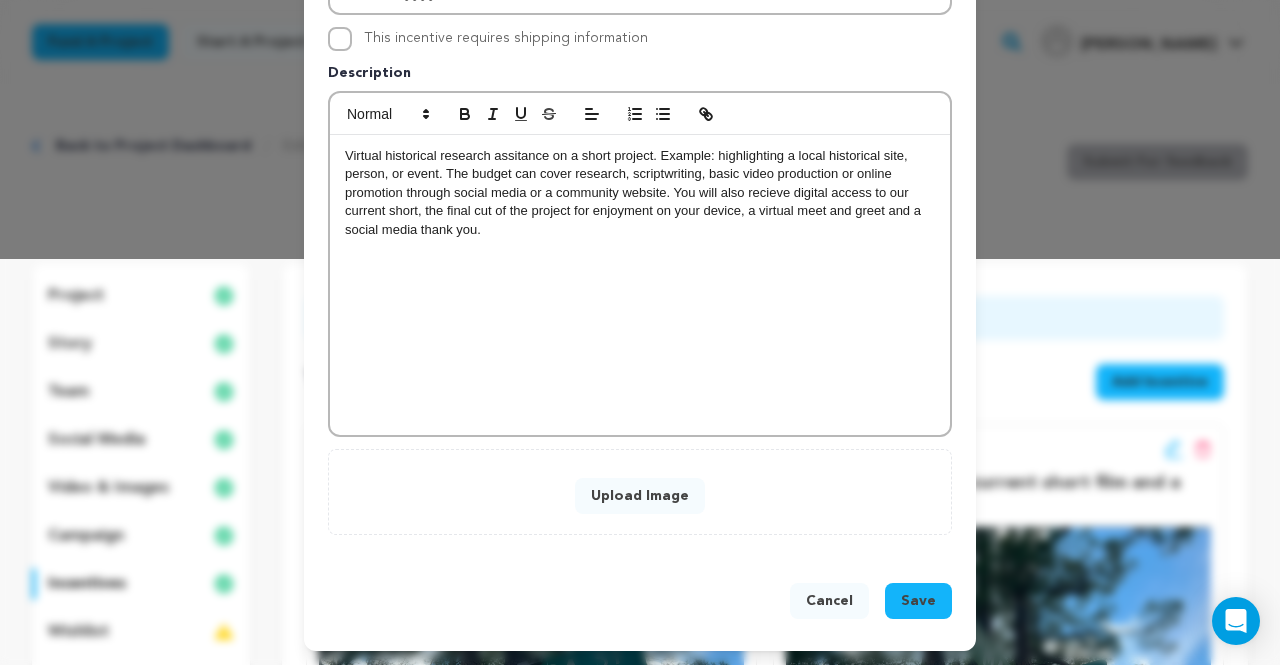 click on "Upload Image" at bounding box center [640, 496] 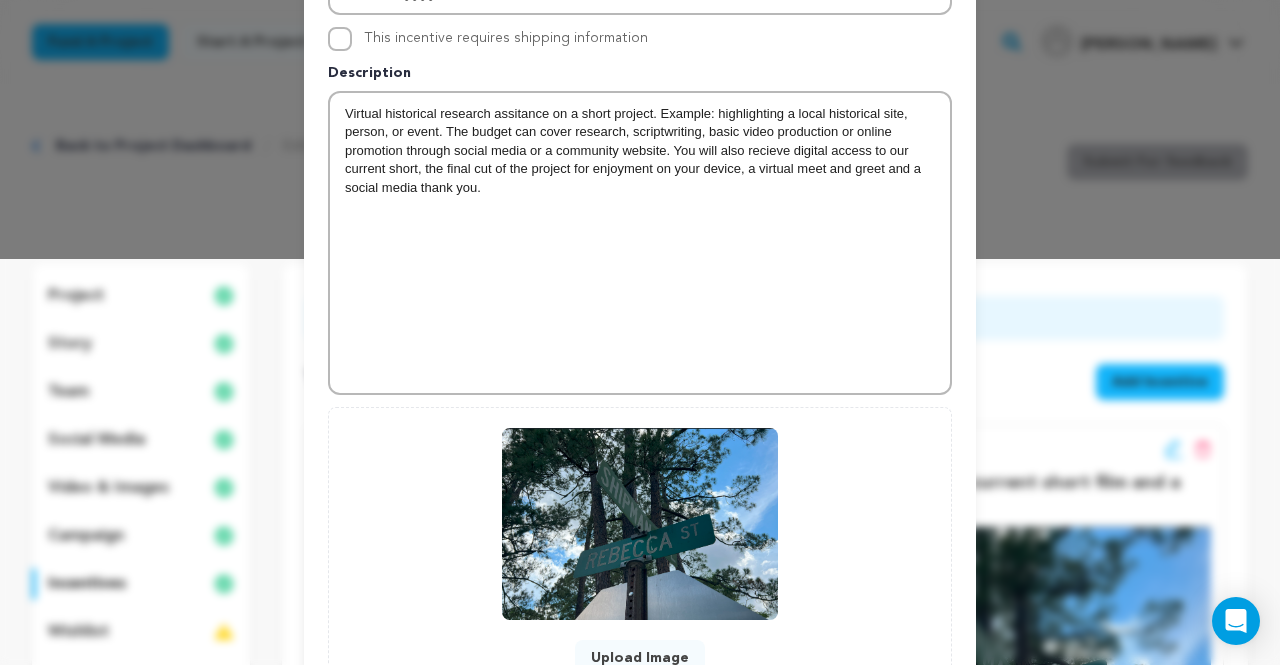 scroll, scrollTop: 568, scrollLeft: 0, axis: vertical 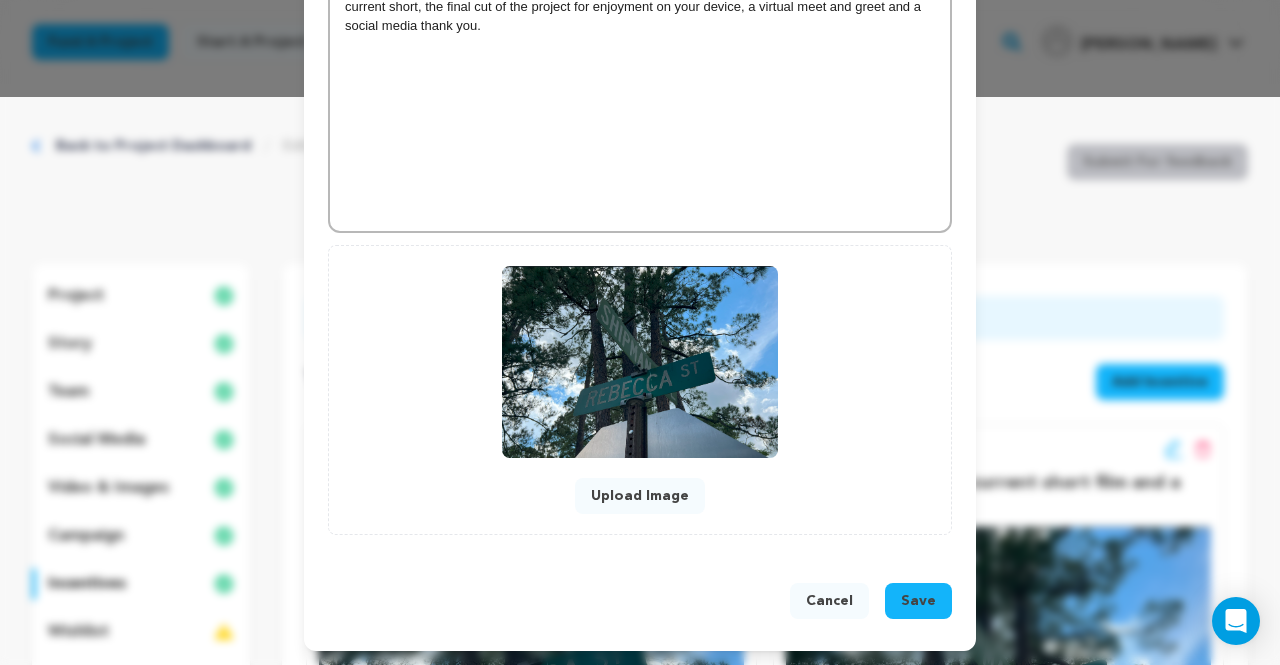 click on "Save" at bounding box center (918, 601) 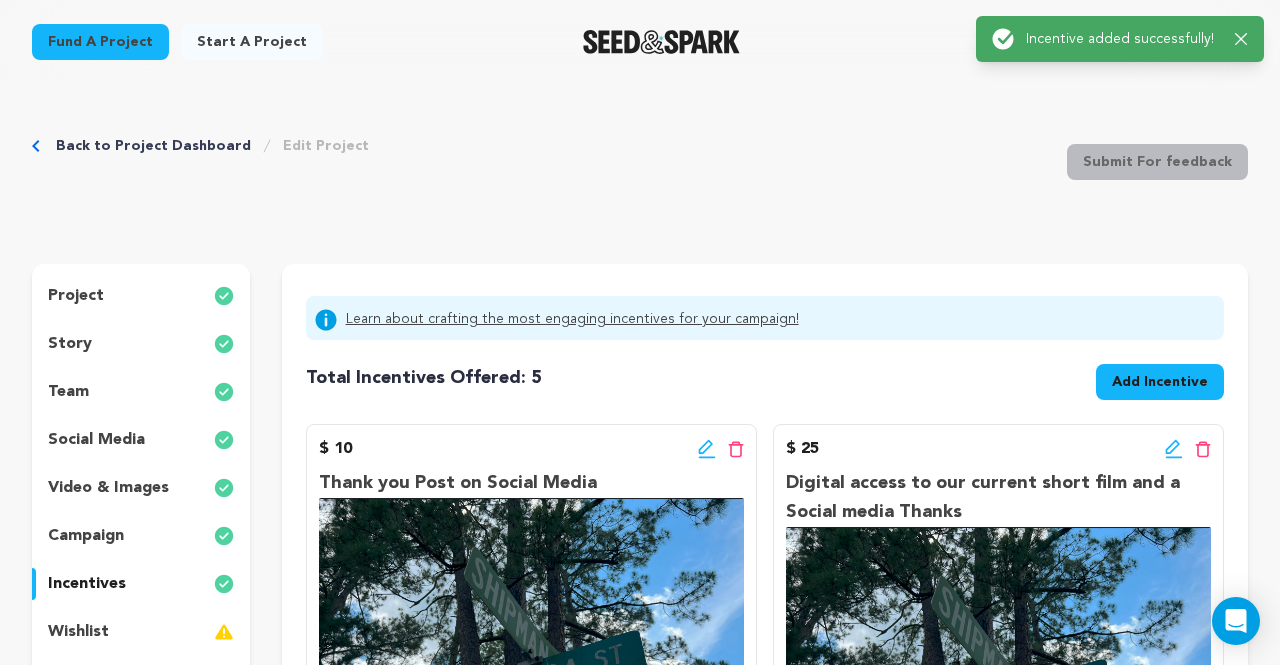 click on "Add Incentive" at bounding box center (1160, 382) 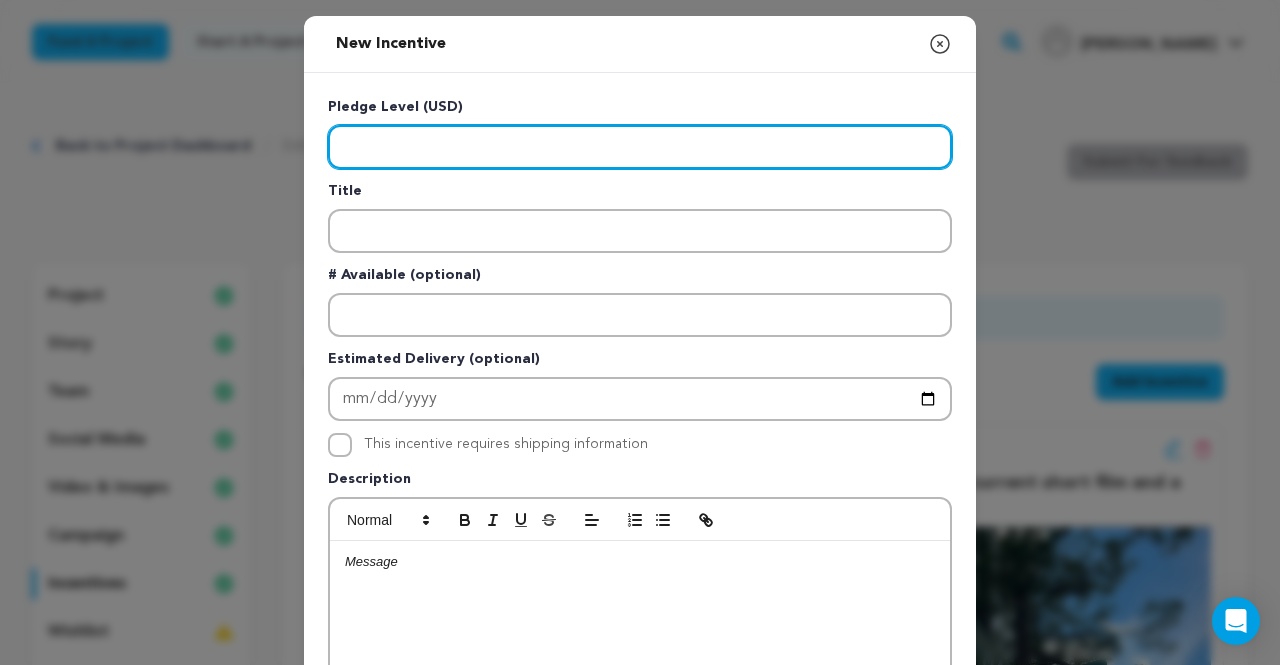 click at bounding box center (640, 147) 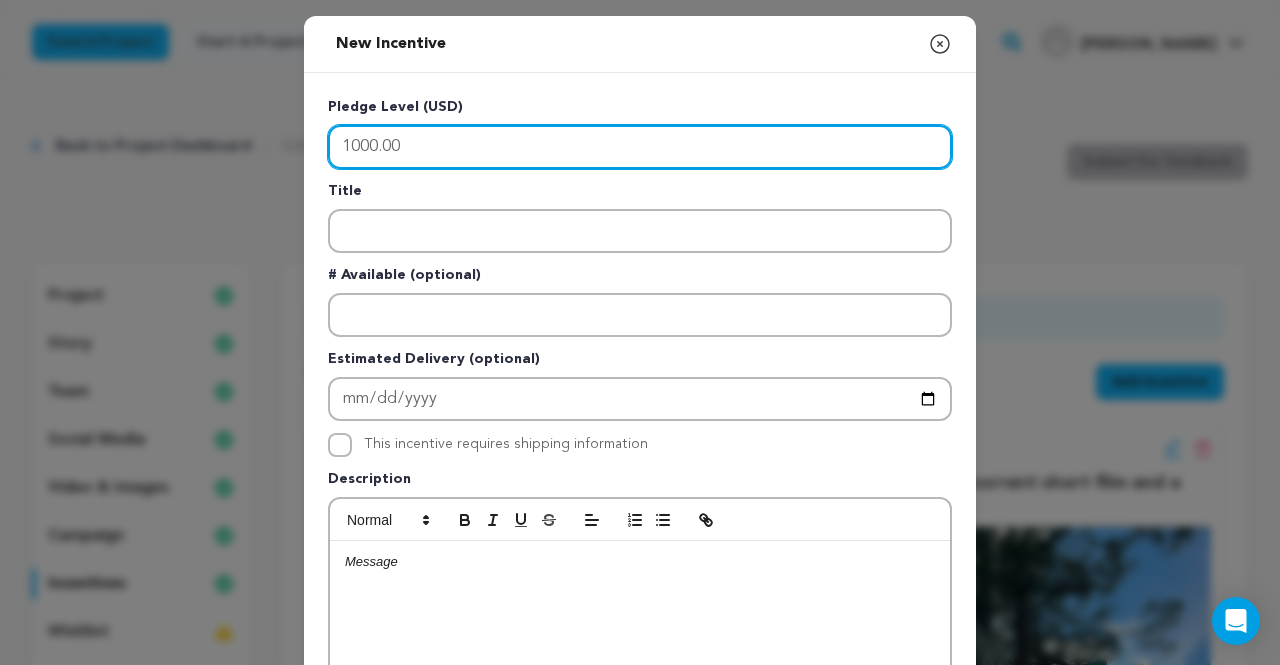 type on "1000.00" 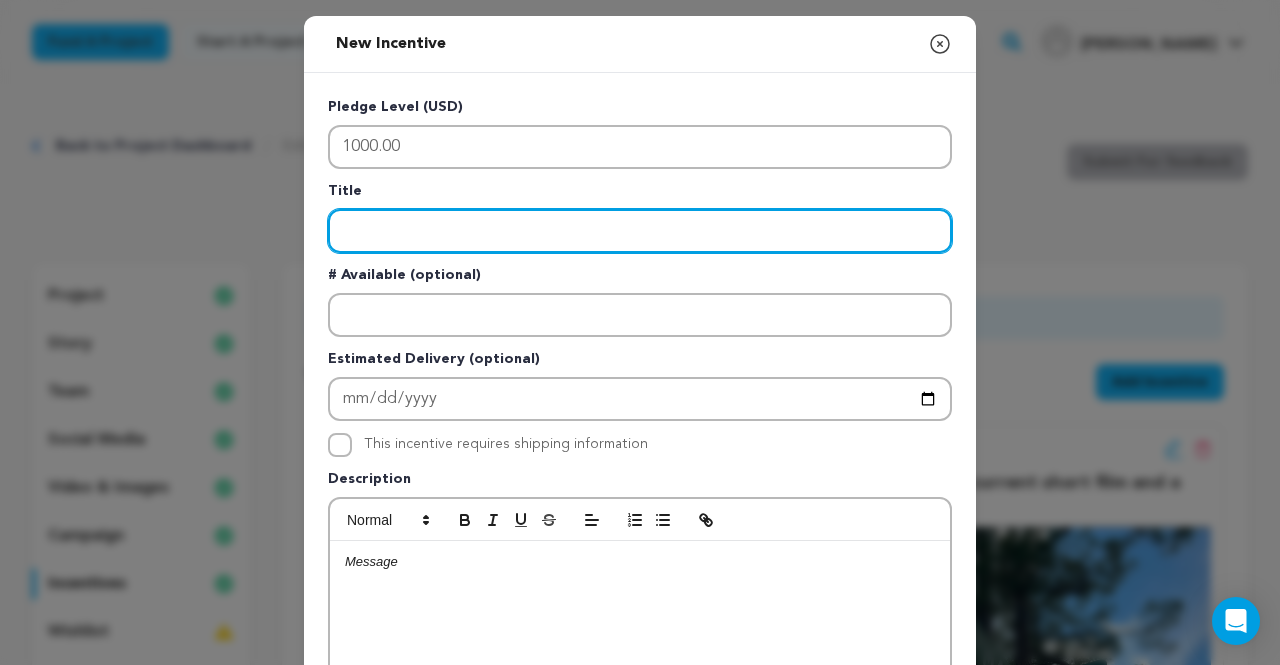 click at bounding box center (640, 231) 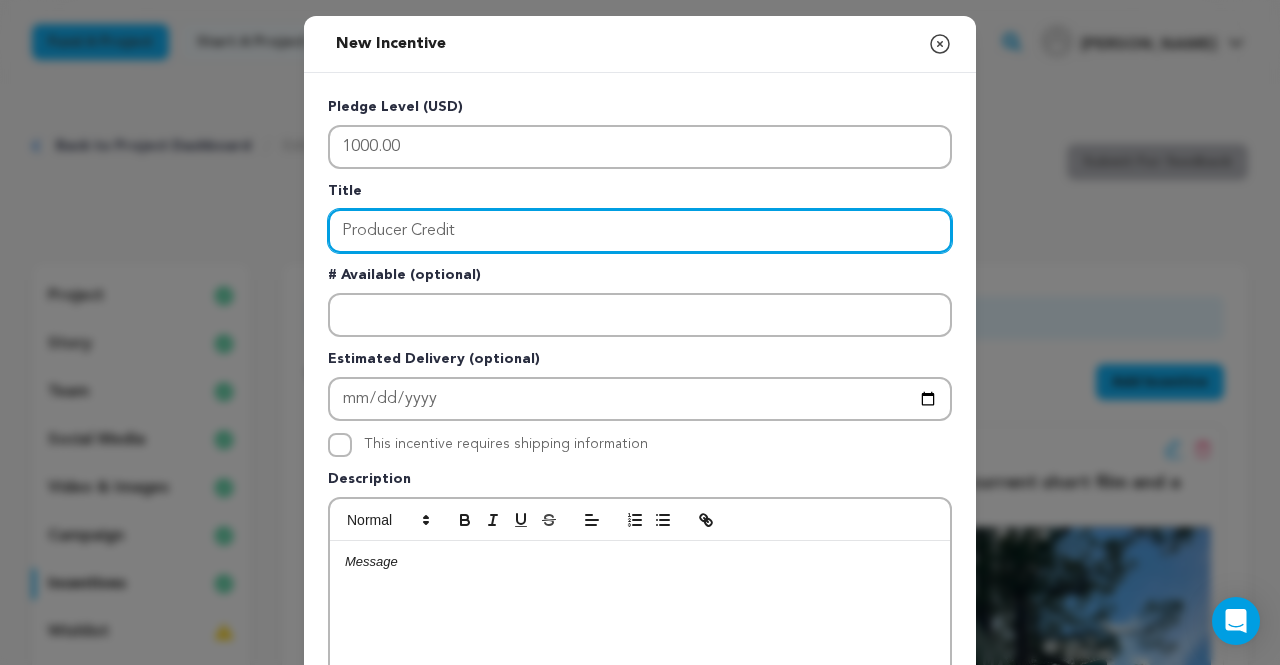 type on "Producer Credit" 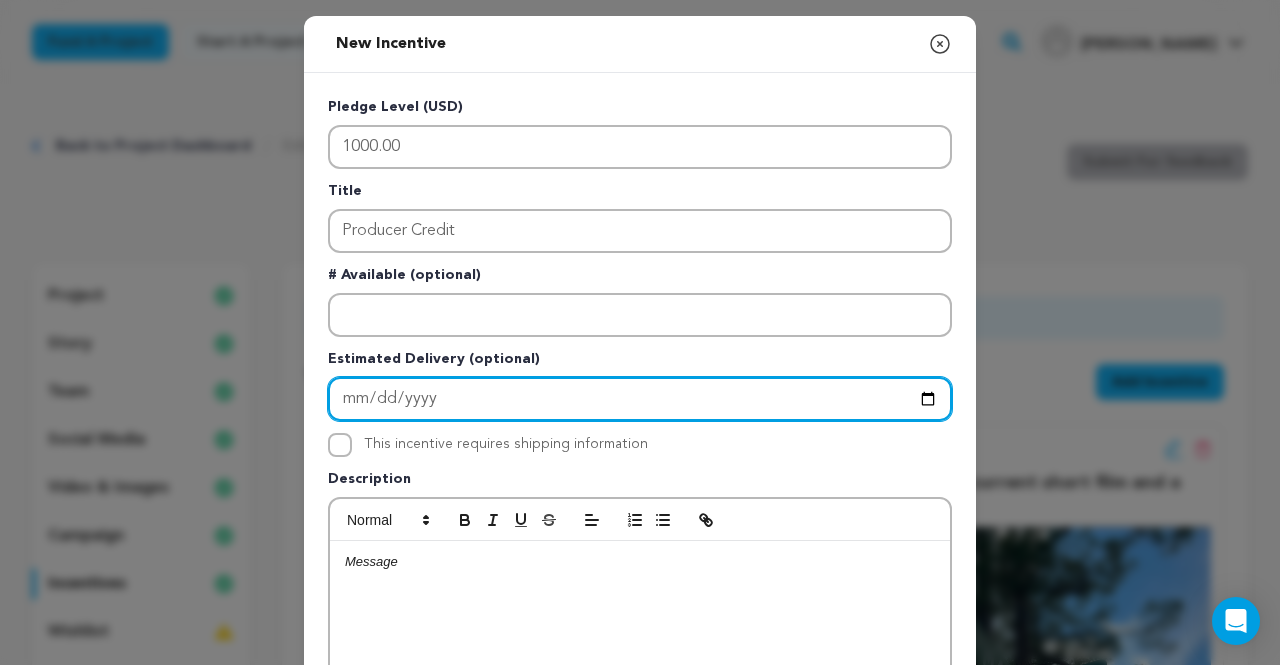 click at bounding box center [640, 399] 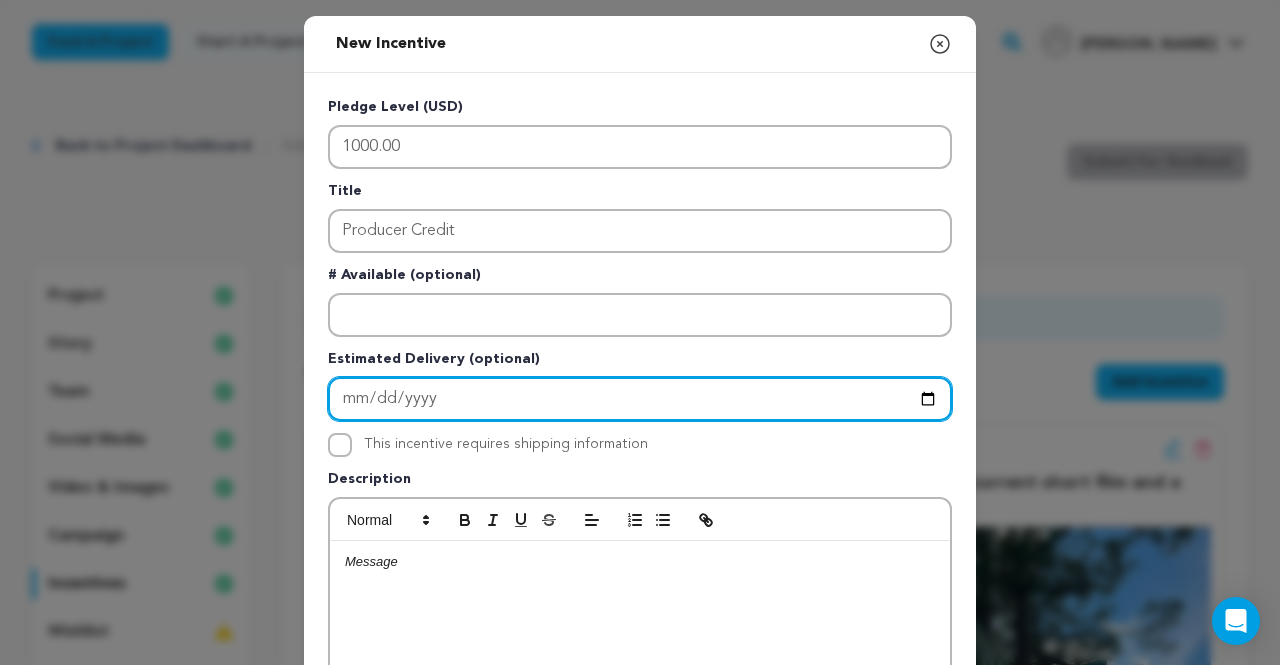 type on "2026-07-31" 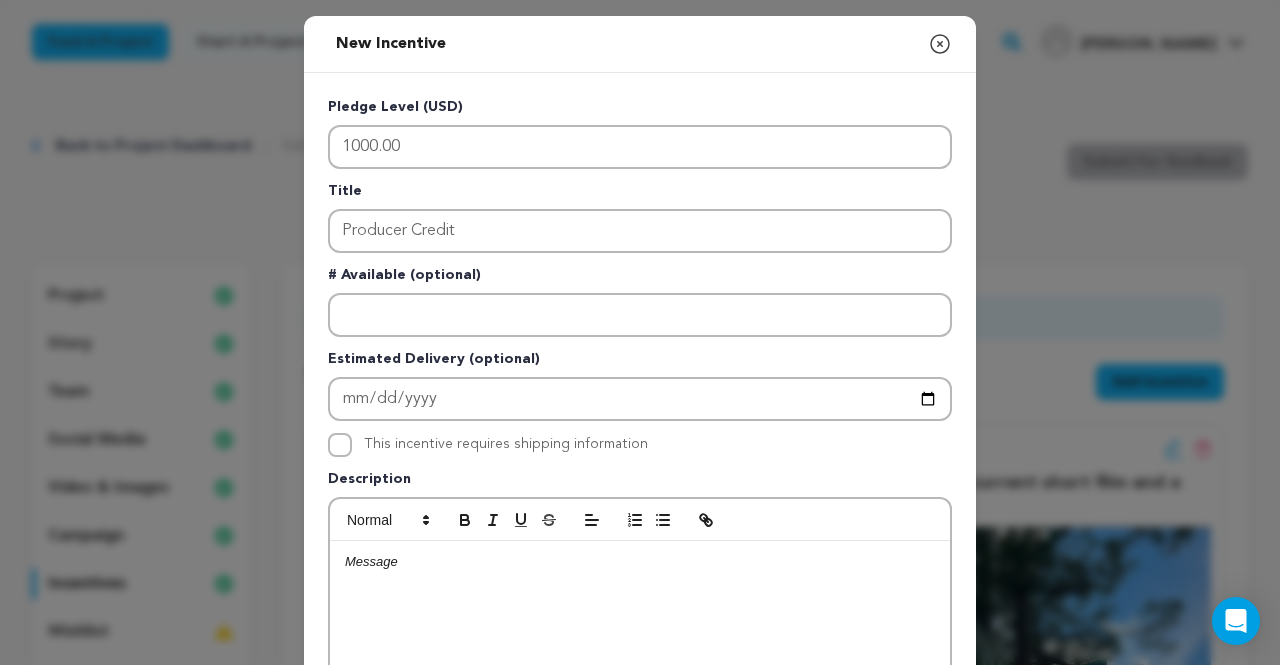 click at bounding box center (640, 691) 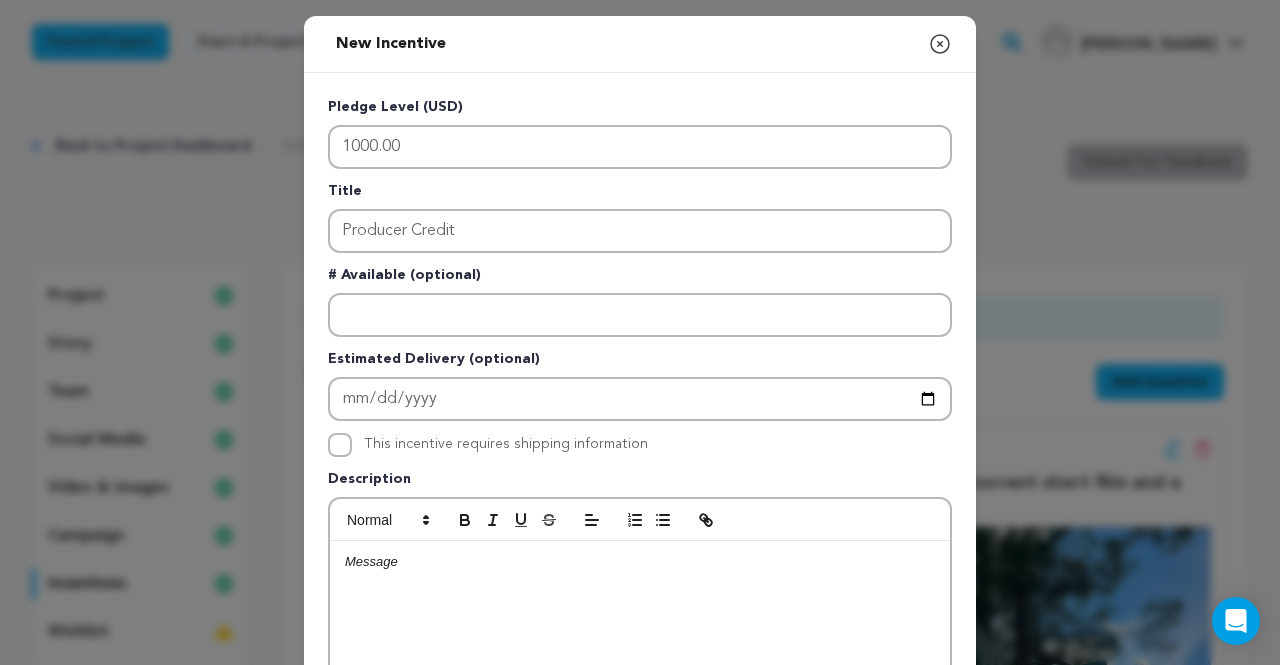 type 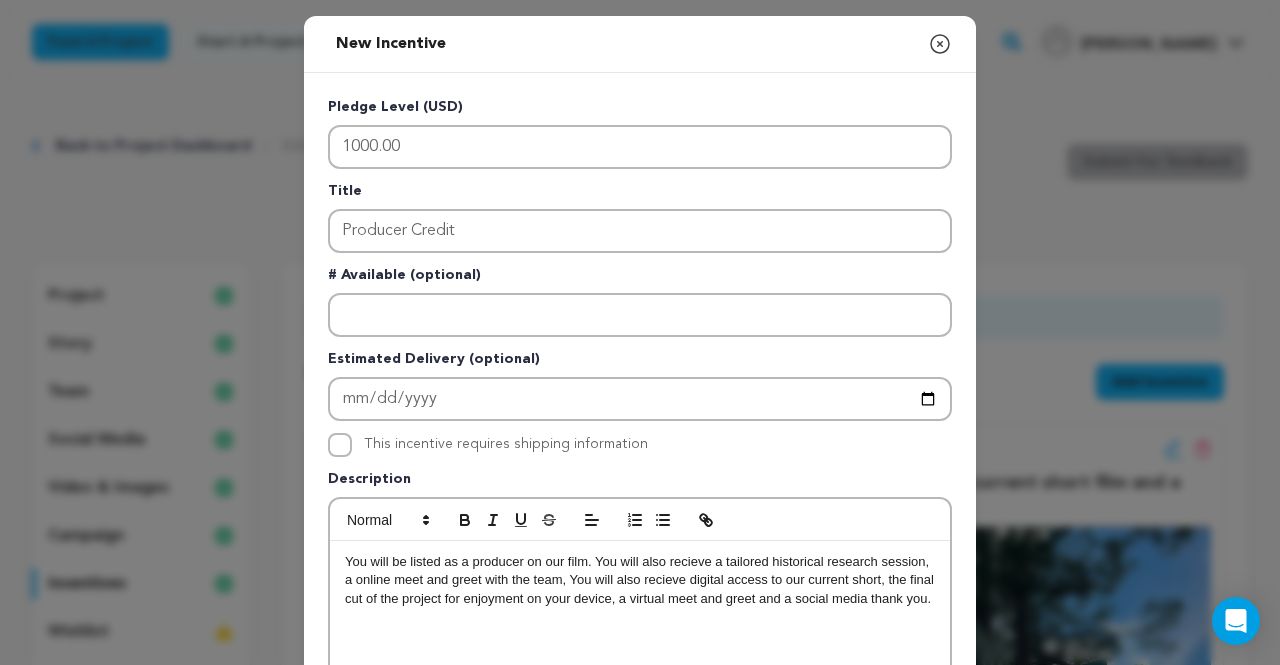 scroll, scrollTop: 358, scrollLeft: 0, axis: vertical 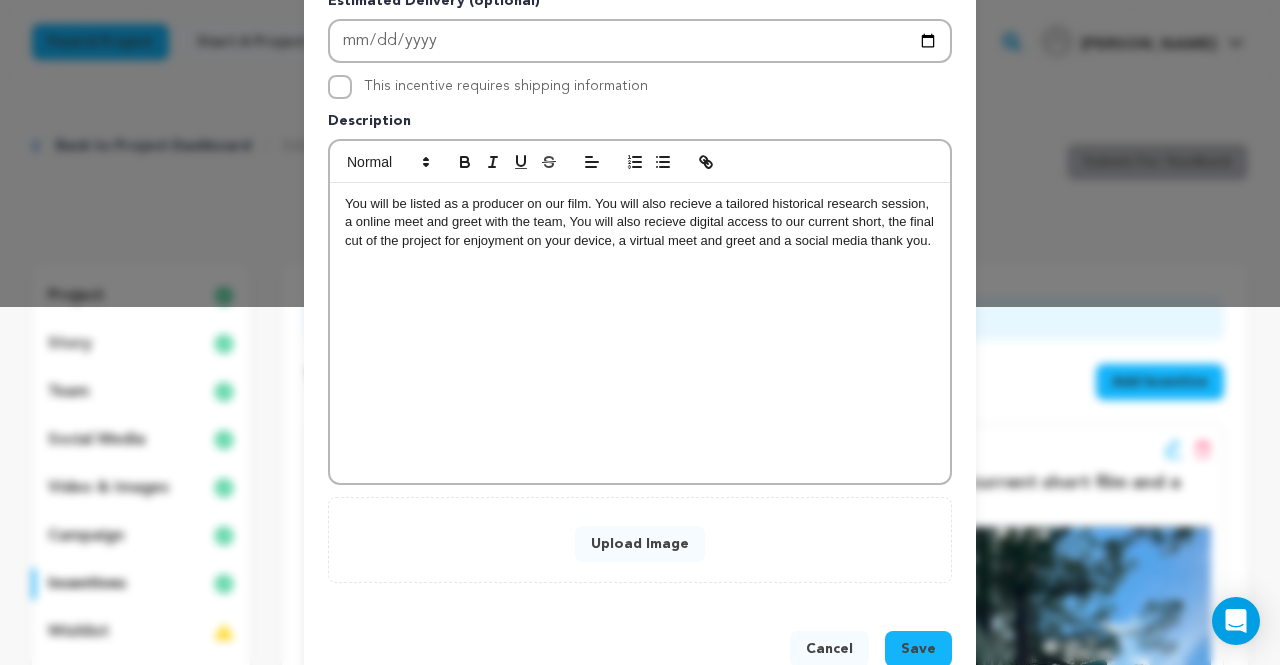 click on "You will be listed as a producer on our film. You will also recieve a tailored historical research session, a online meet and greet with the team, You will also recieve digital access to our current short, the final cut of the project for enjoyment on your device, a virtual meet and greet and a social media thank you." at bounding box center [640, 222] 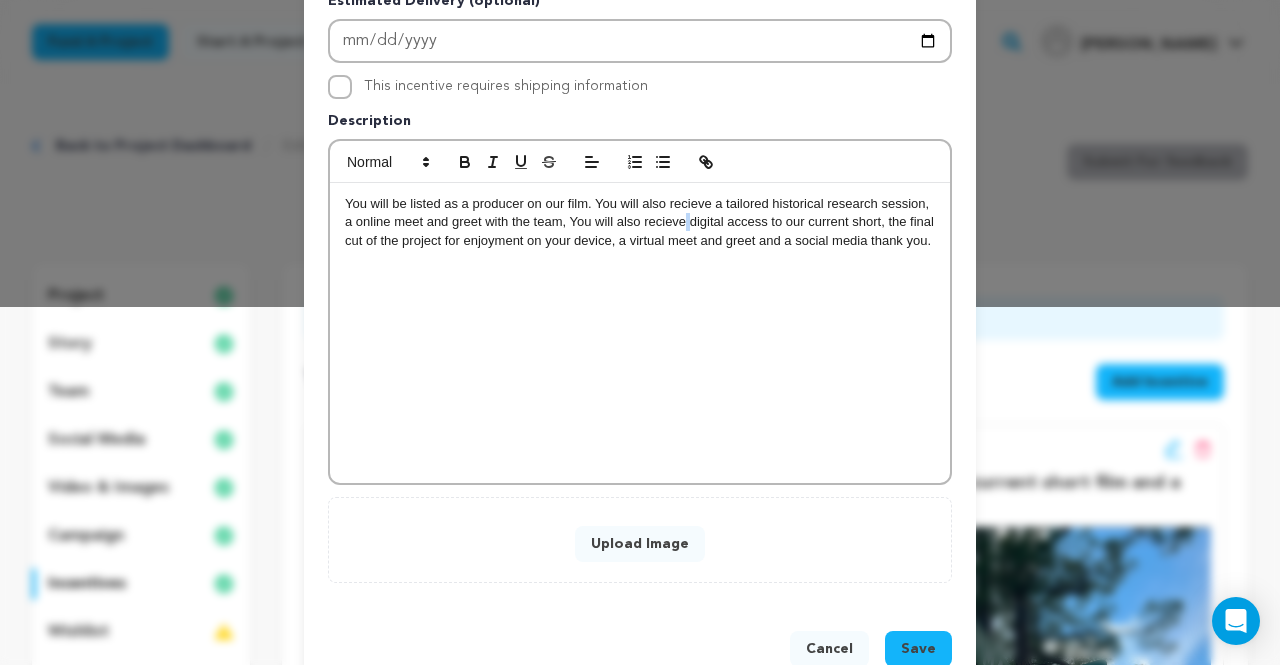 click on "You will be listed as a producer on our film. You will also recieve a tailored historical research session, a online meet and greet with the team, You will also recieve digital access to our current short, the final cut of the project for enjoyment on your device, a virtual meet and greet and a social media thank you." at bounding box center [640, 222] 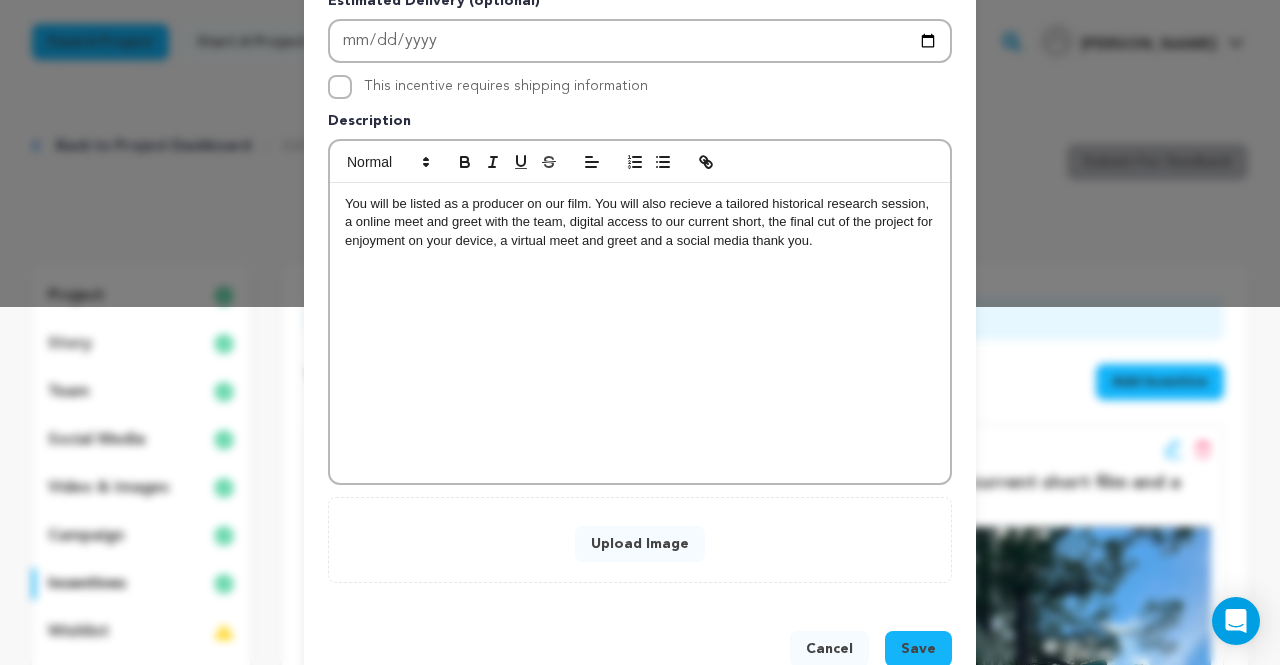 click on "Upload Image" at bounding box center [640, 544] 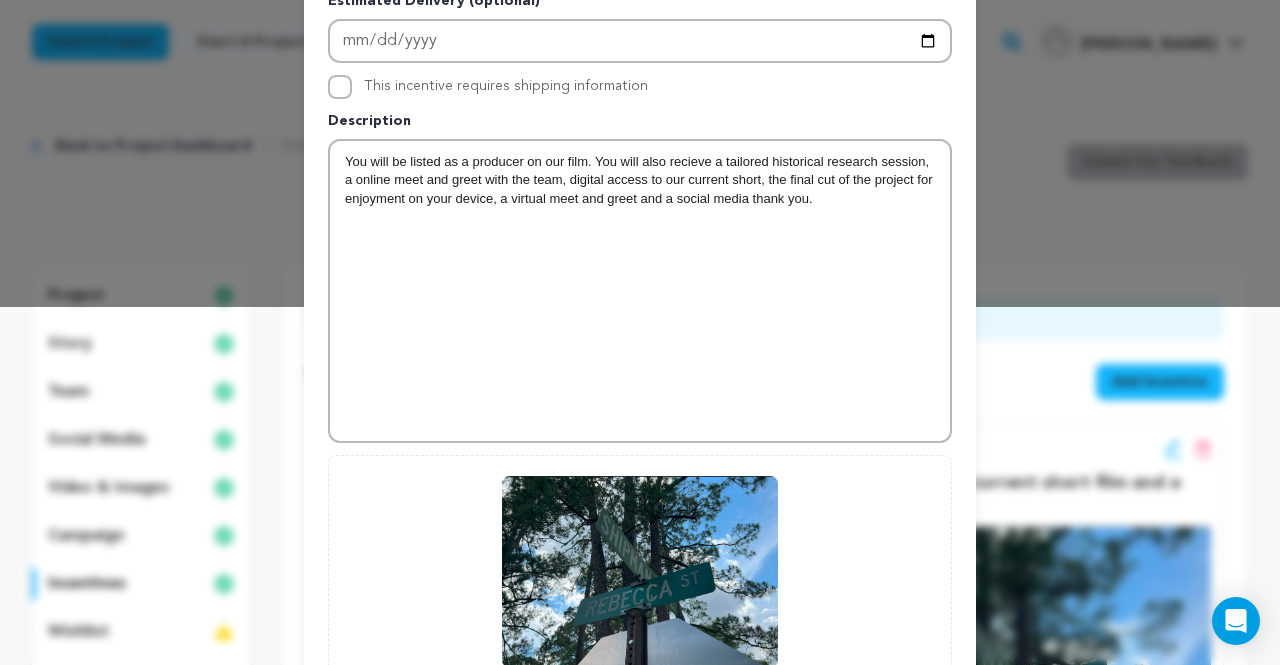 scroll, scrollTop: 568, scrollLeft: 0, axis: vertical 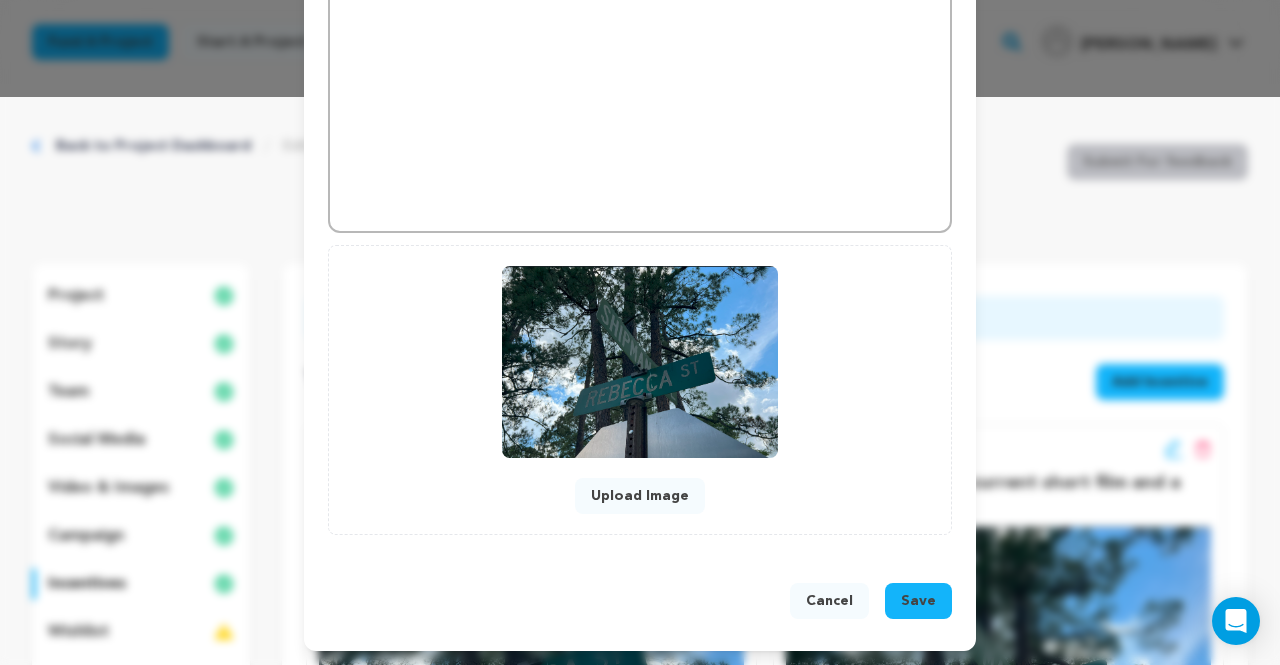 click on "Save" at bounding box center (918, 601) 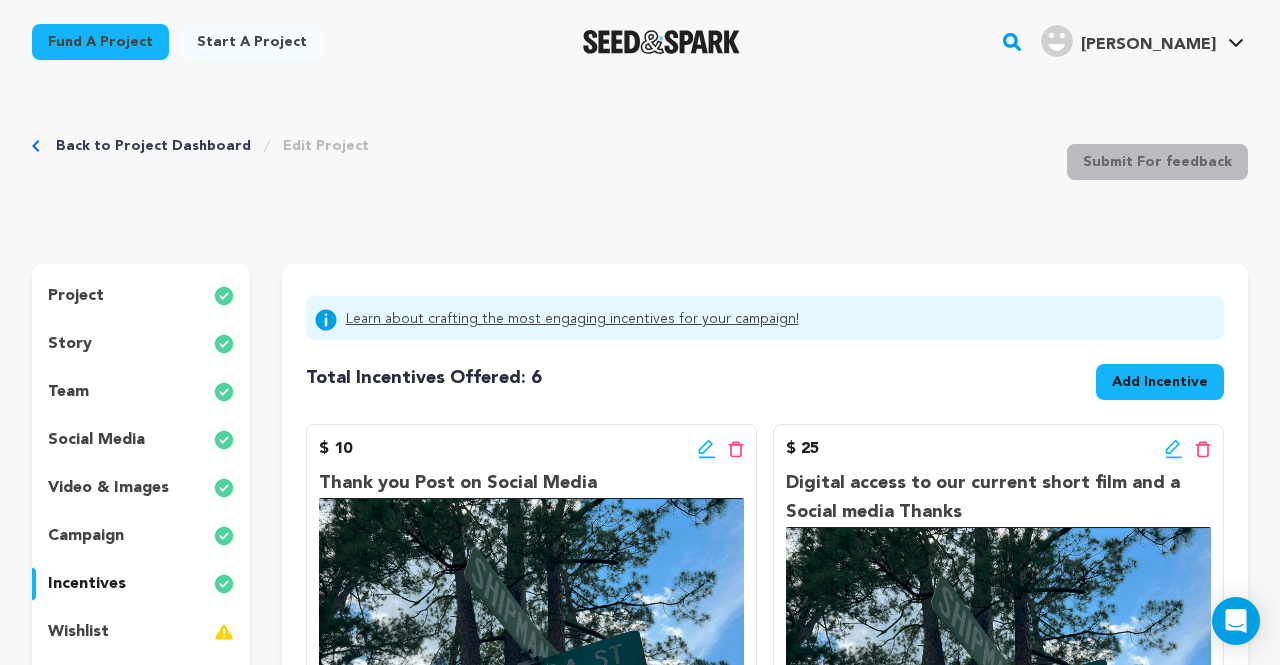click on "wishlist" at bounding box center (141, 632) 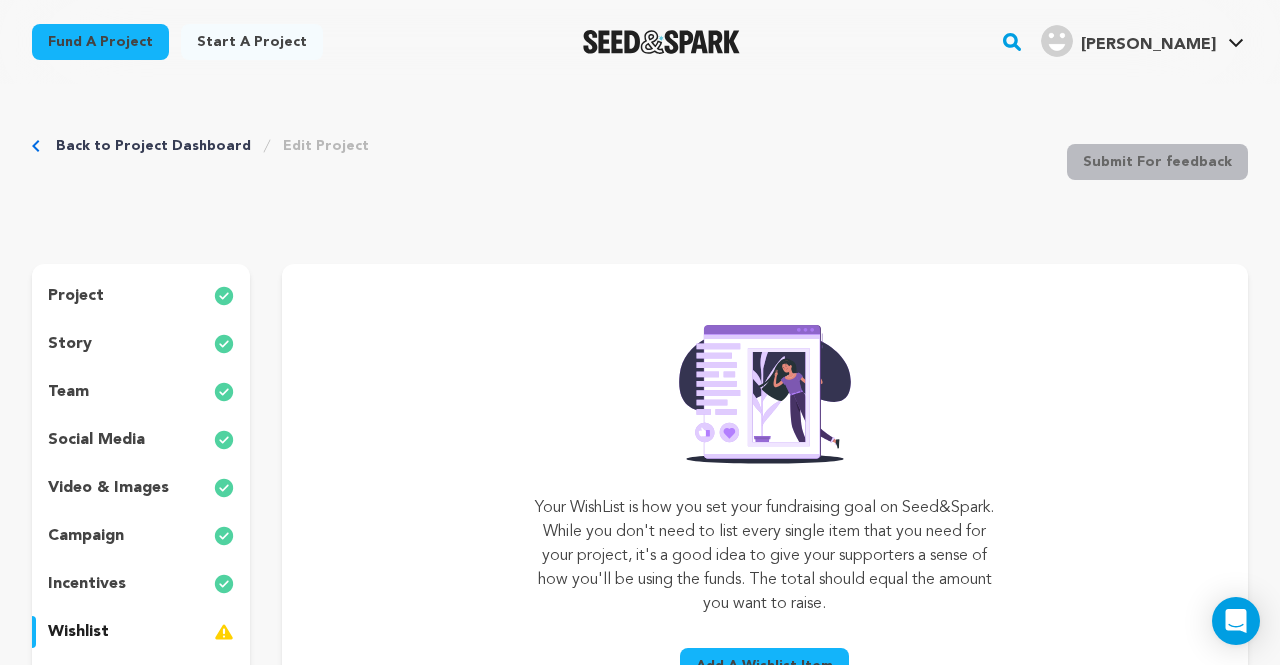 click on "Back to Project Dashboard
Edit Project
Submit For feedback
Submit For feedback
project
story" at bounding box center (640, 550) 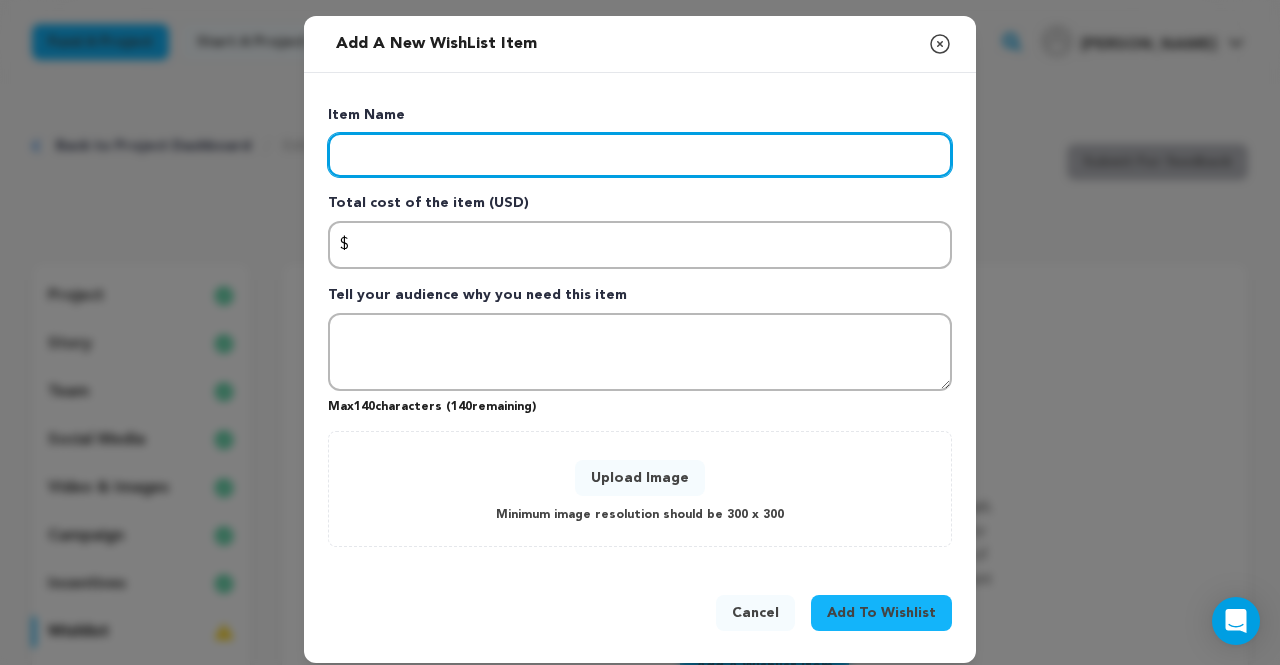 click at bounding box center [640, 155] 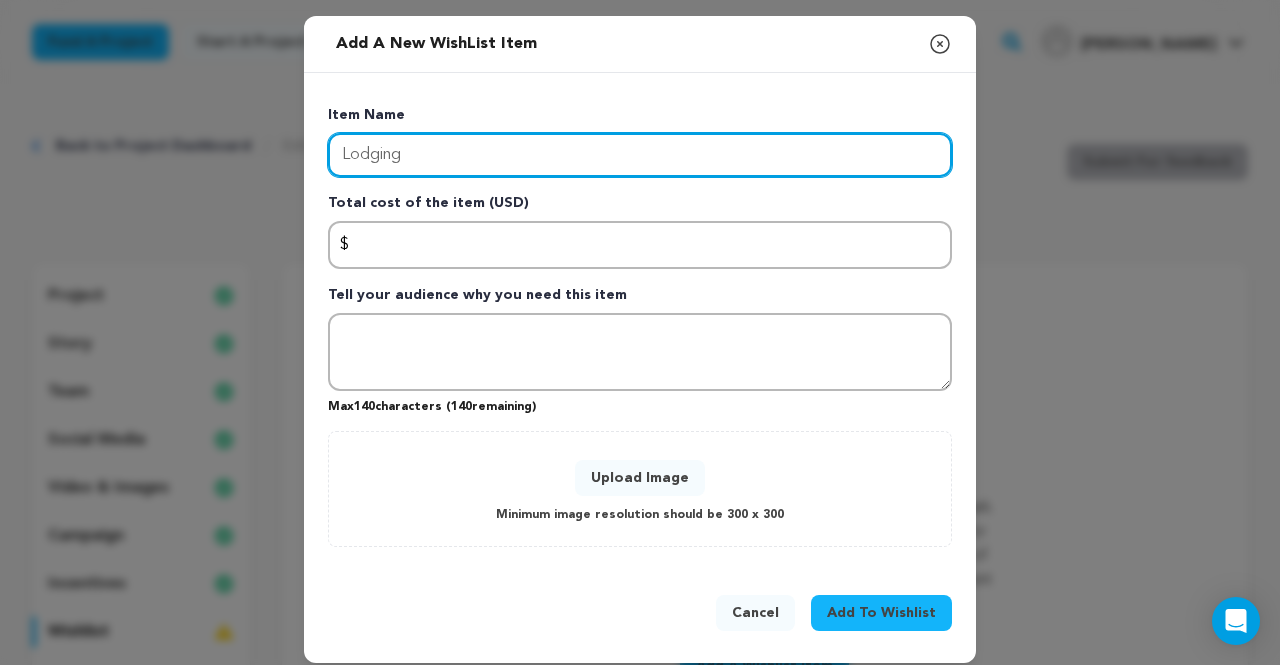 type on "Lodging" 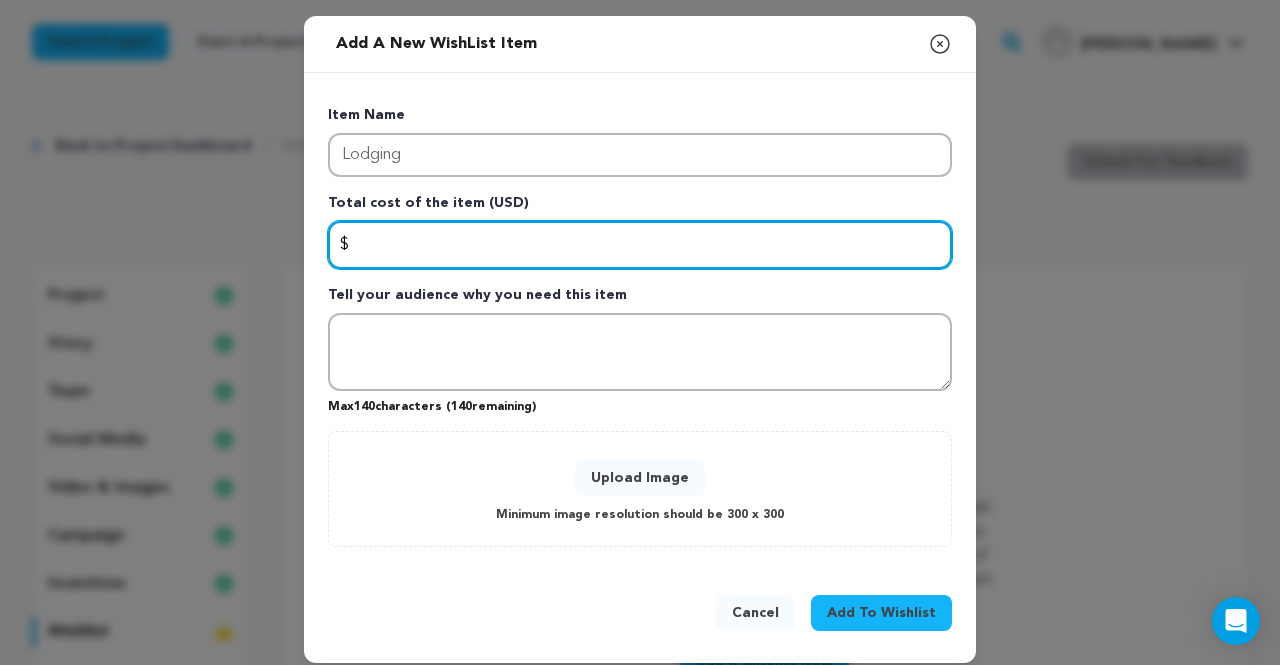 click at bounding box center [640, 245] 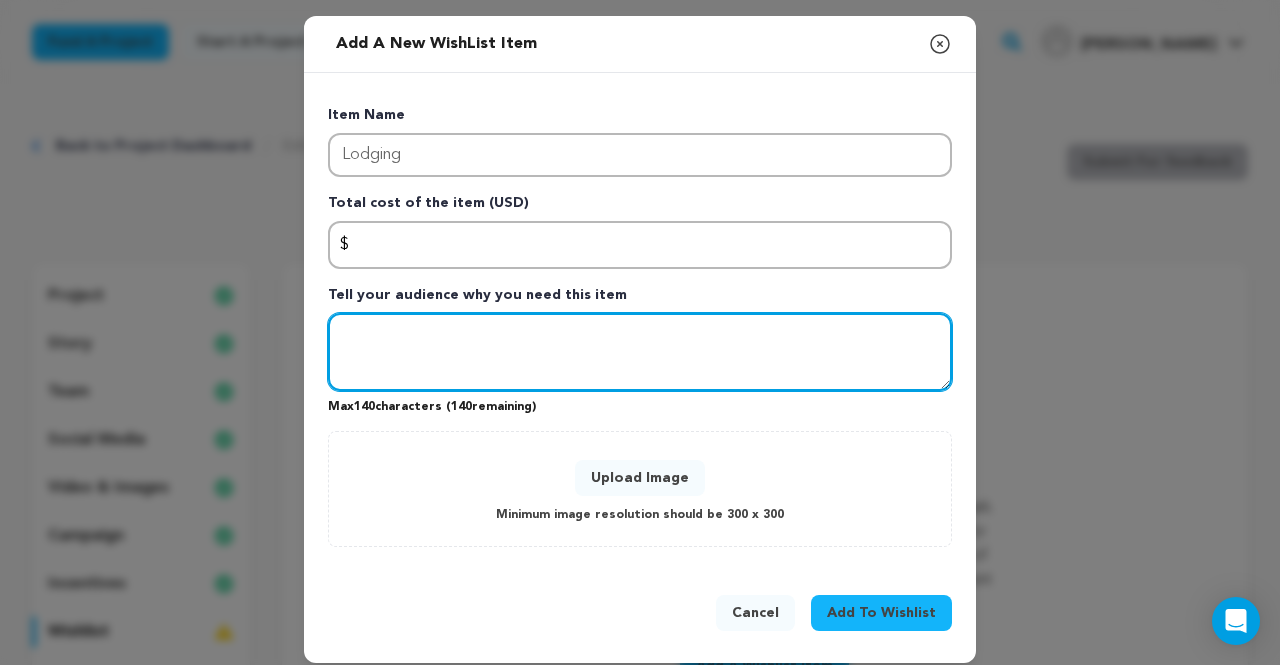 click at bounding box center [640, 352] 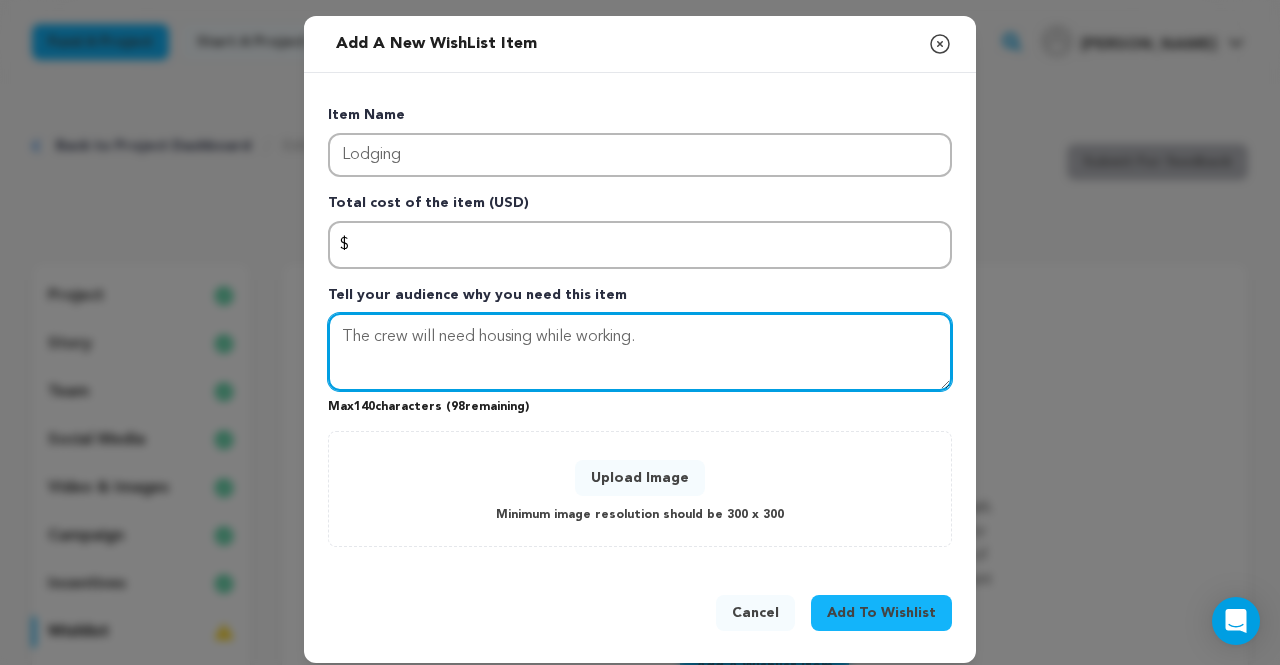click on "The crew will need housing while working." at bounding box center (640, 352) 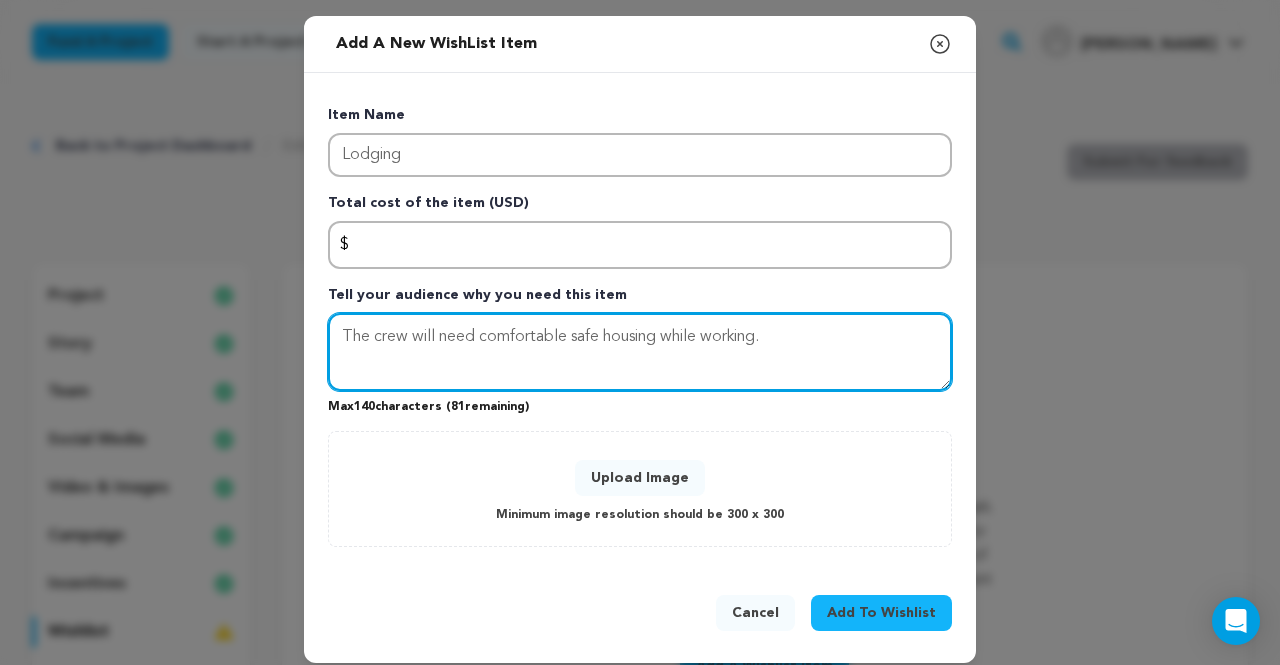 click on "The crew will need comfortable safe housing while working." at bounding box center [640, 352] 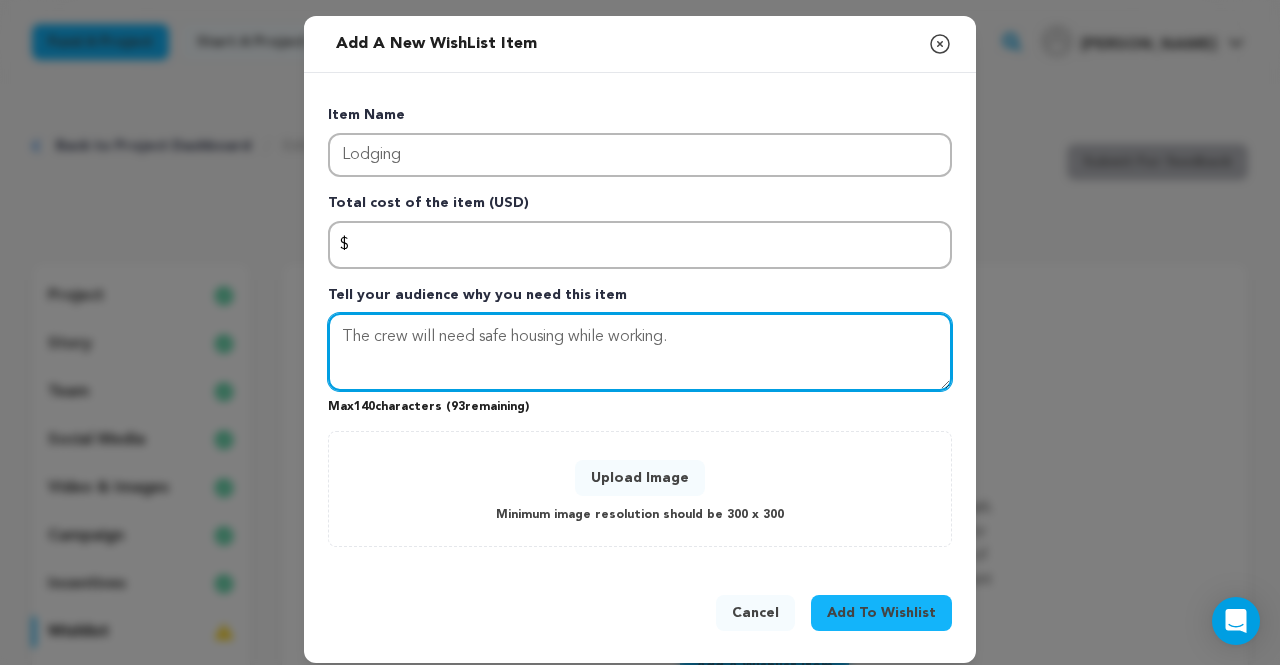 click on "The crew will need safe housing while working." at bounding box center [640, 352] 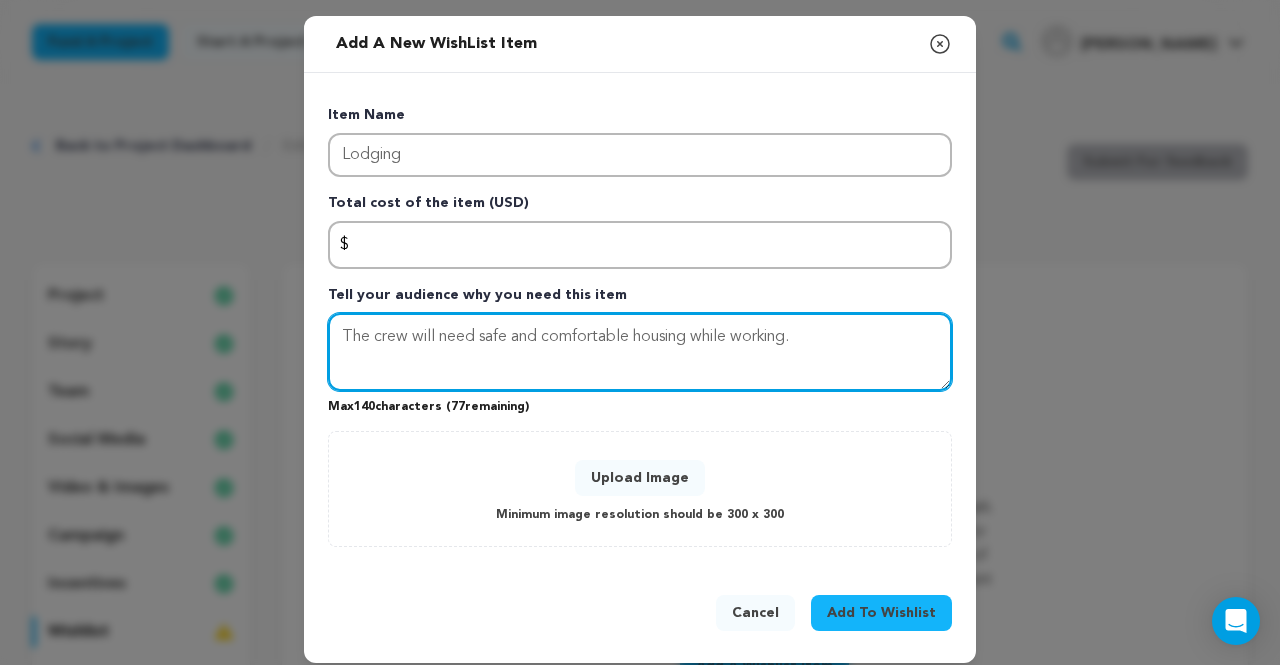 click on "The crew will need safe and comfortable housing while working." at bounding box center (640, 352) 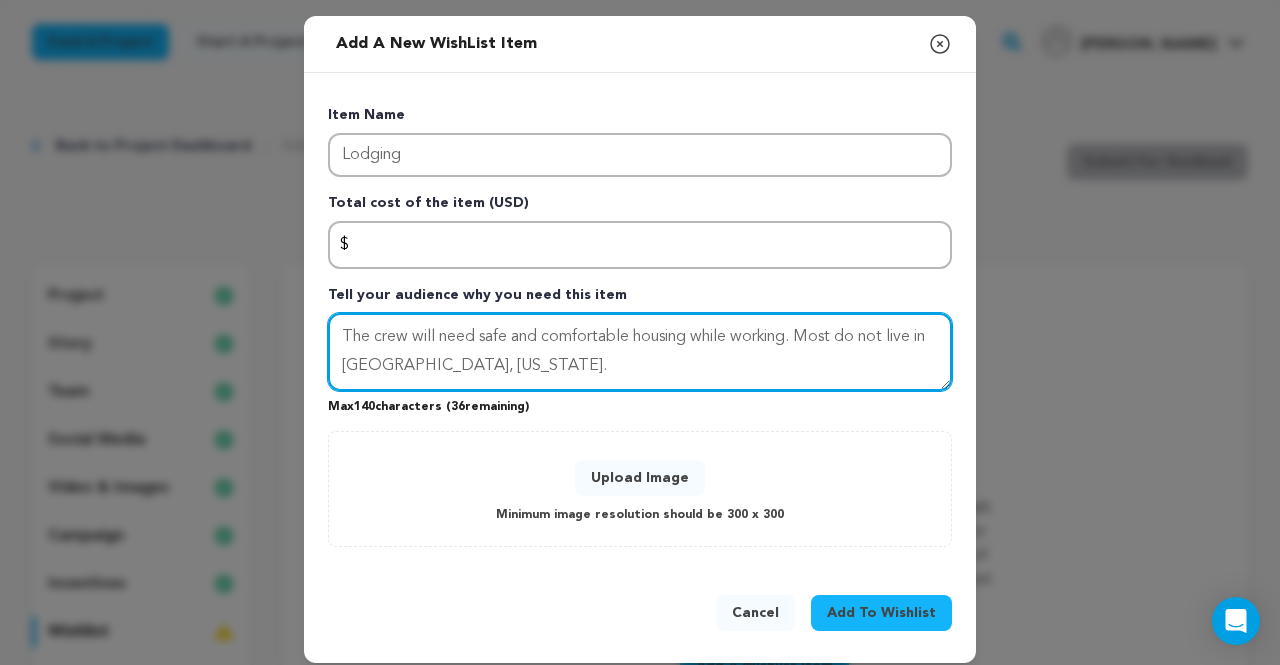 type on "The crew will need safe and comfortable housing while working. Most do not live in Hinesville, Georgia." 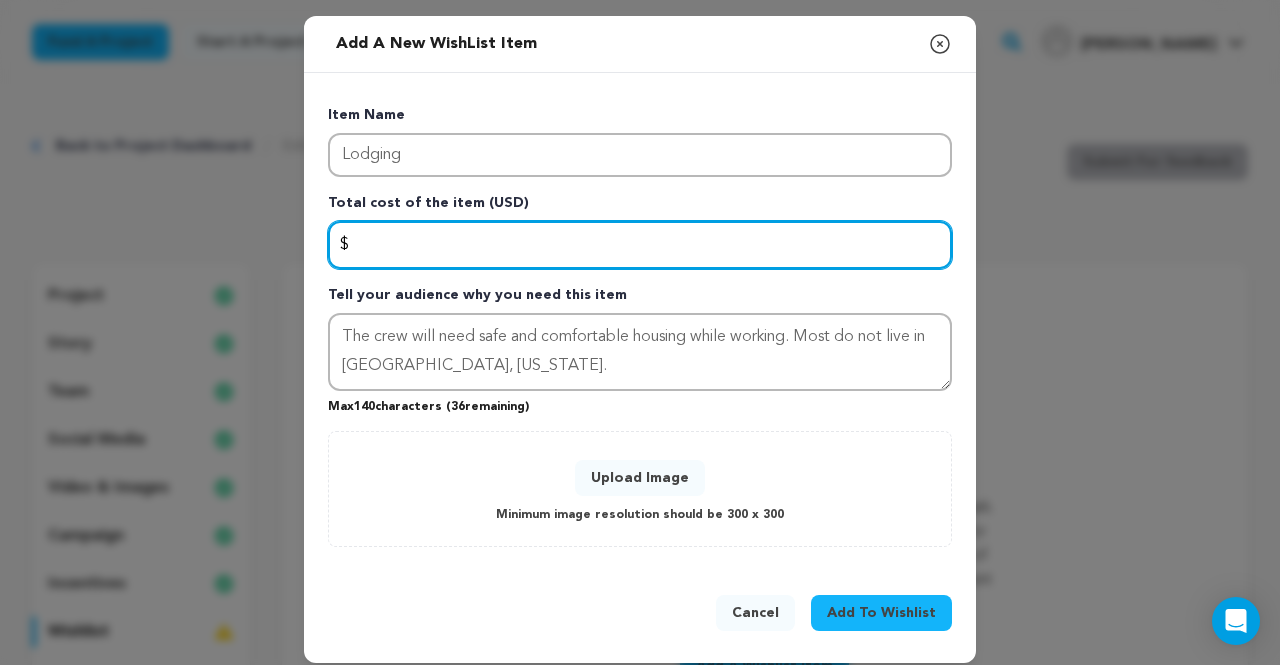 click at bounding box center (640, 245) 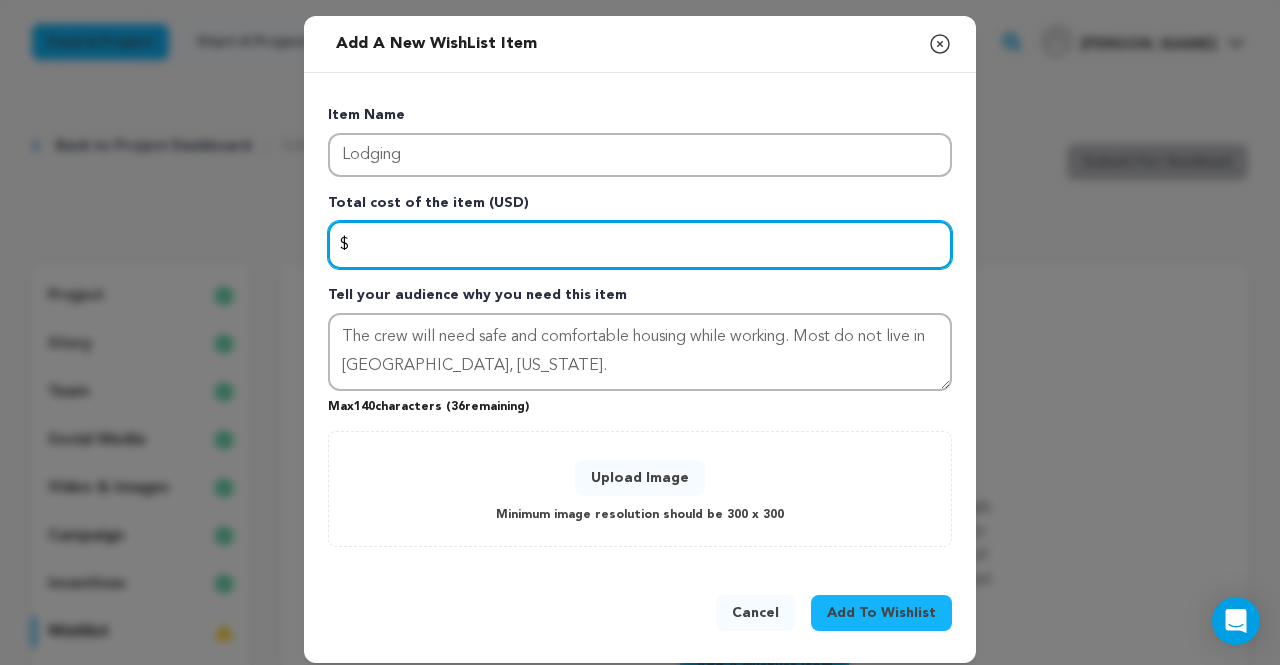 click at bounding box center [640, 245] 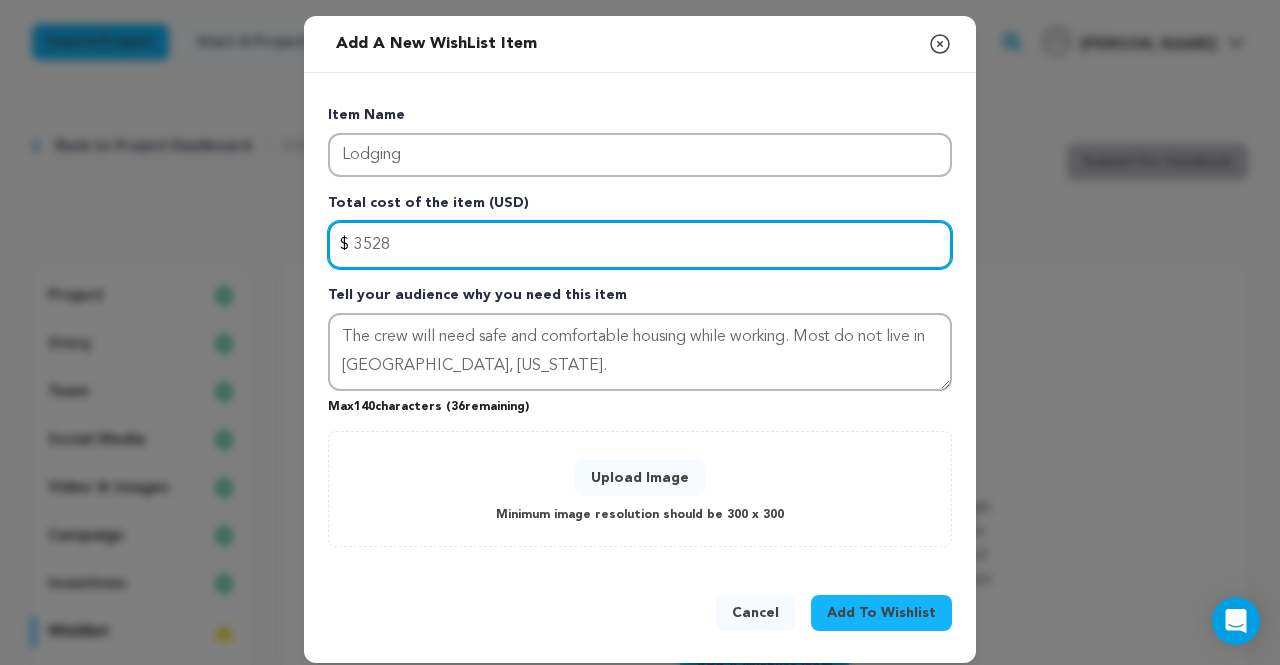 type on "3528" 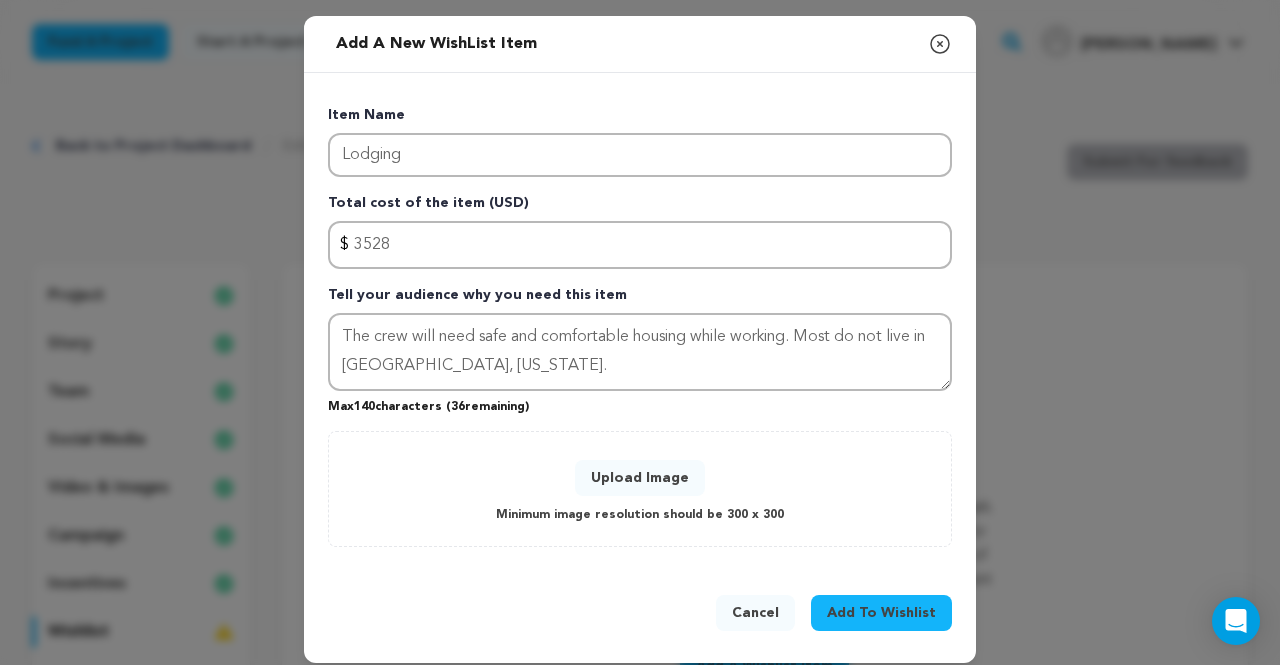 click on "Add To Wishlist" at bounding box center [881, 613] 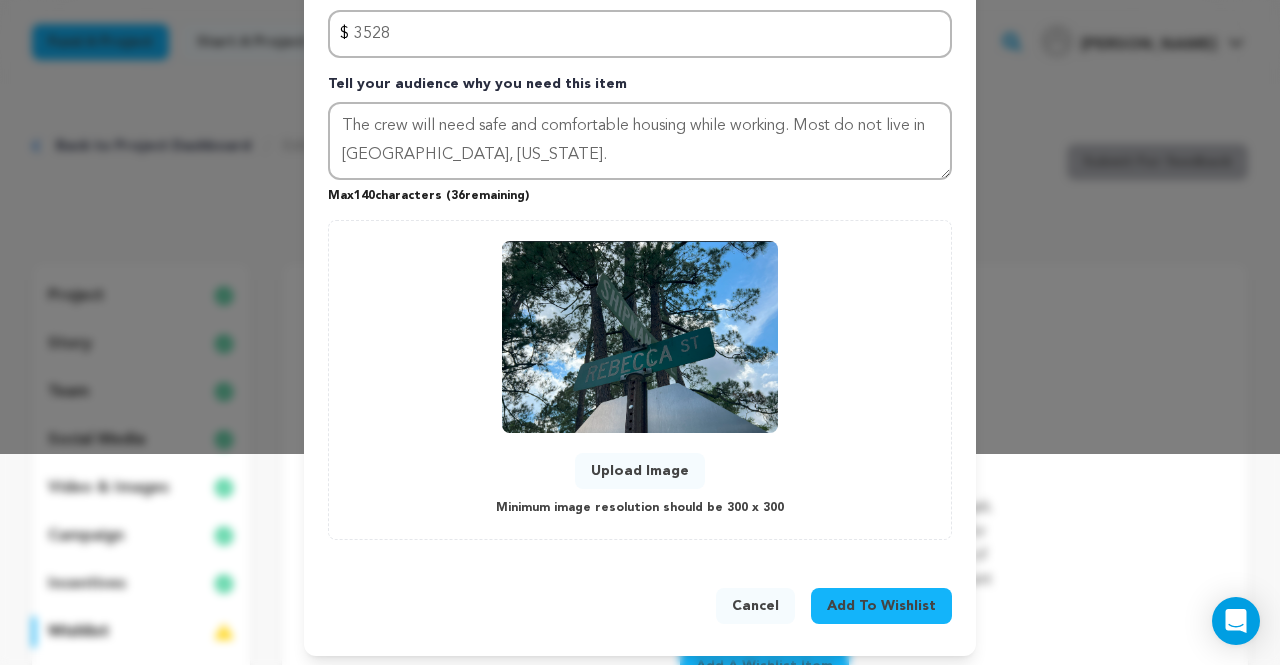 scroll, scrollTop: 217, scrollLeft: 0, axis: vertical 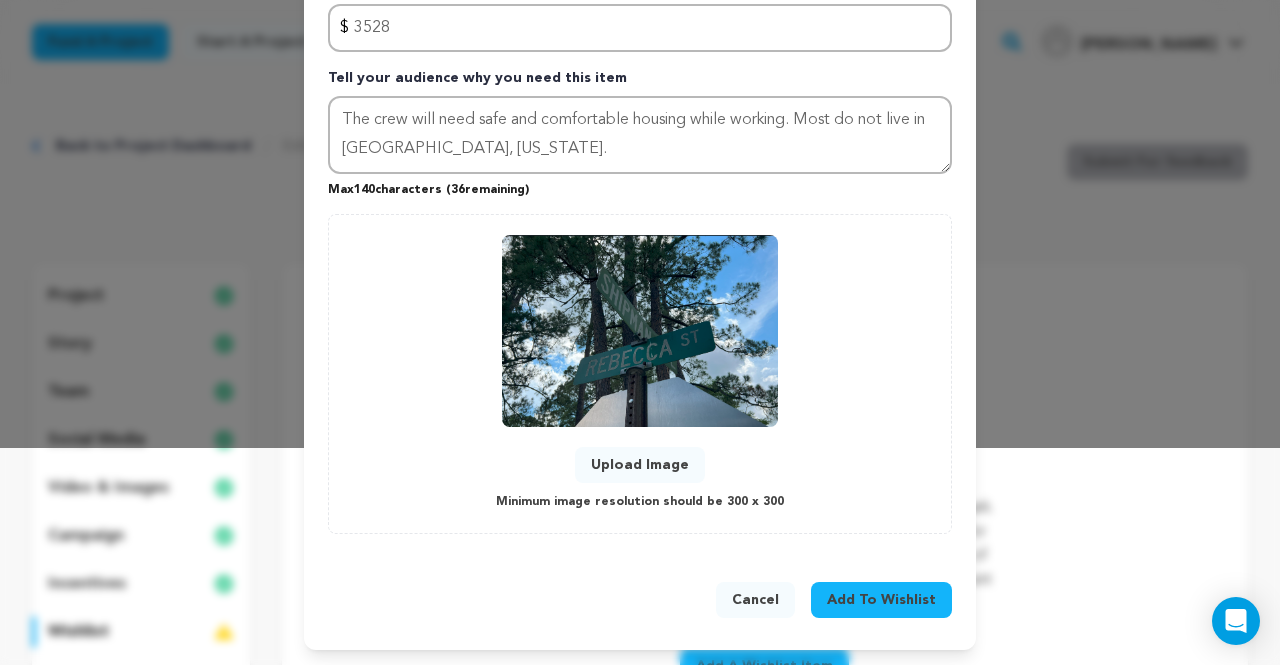 click on "Add To Wishlist" at bounding box center (881, 600) 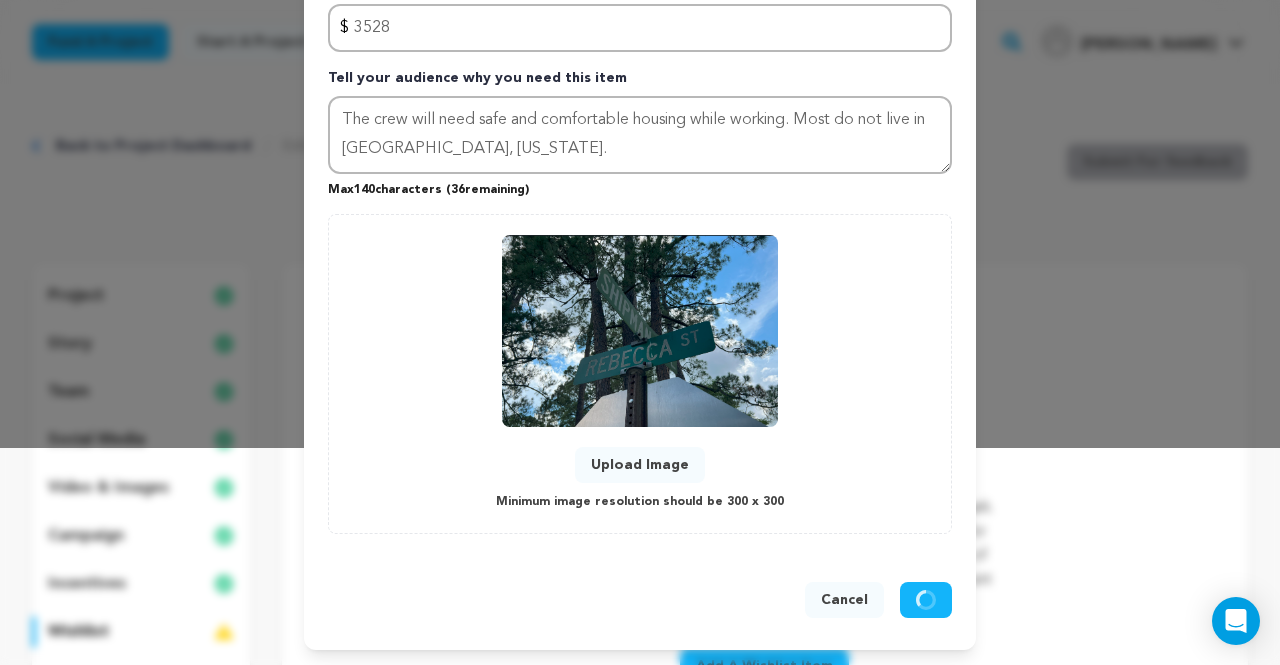 type 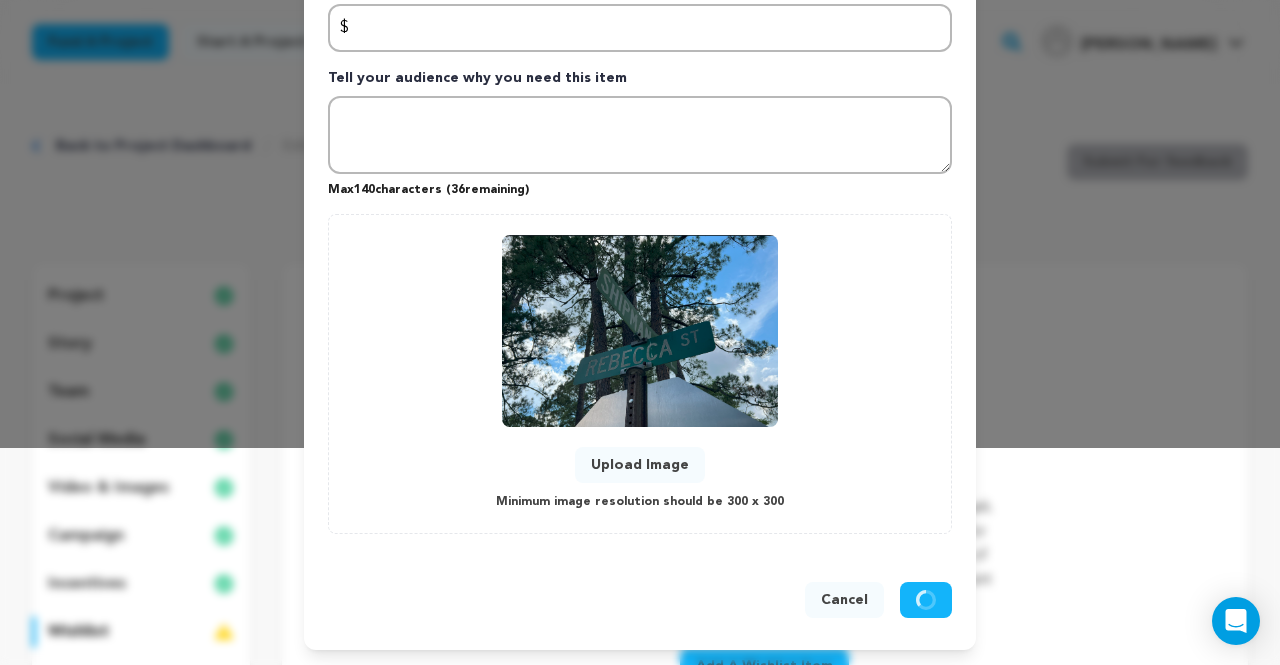 scroll, scrollTop: 13, scrollLeft: 0, axis: vertical 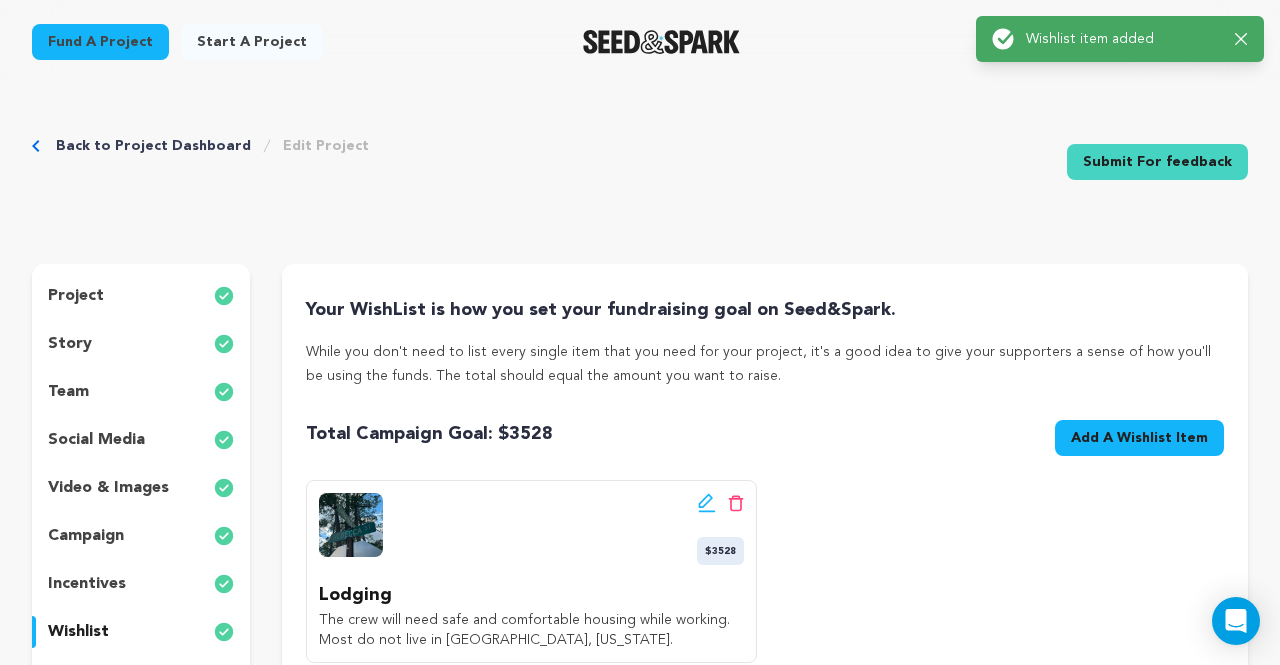 click on "Add A Wishlist Item" at bounding box center [1139, 438] 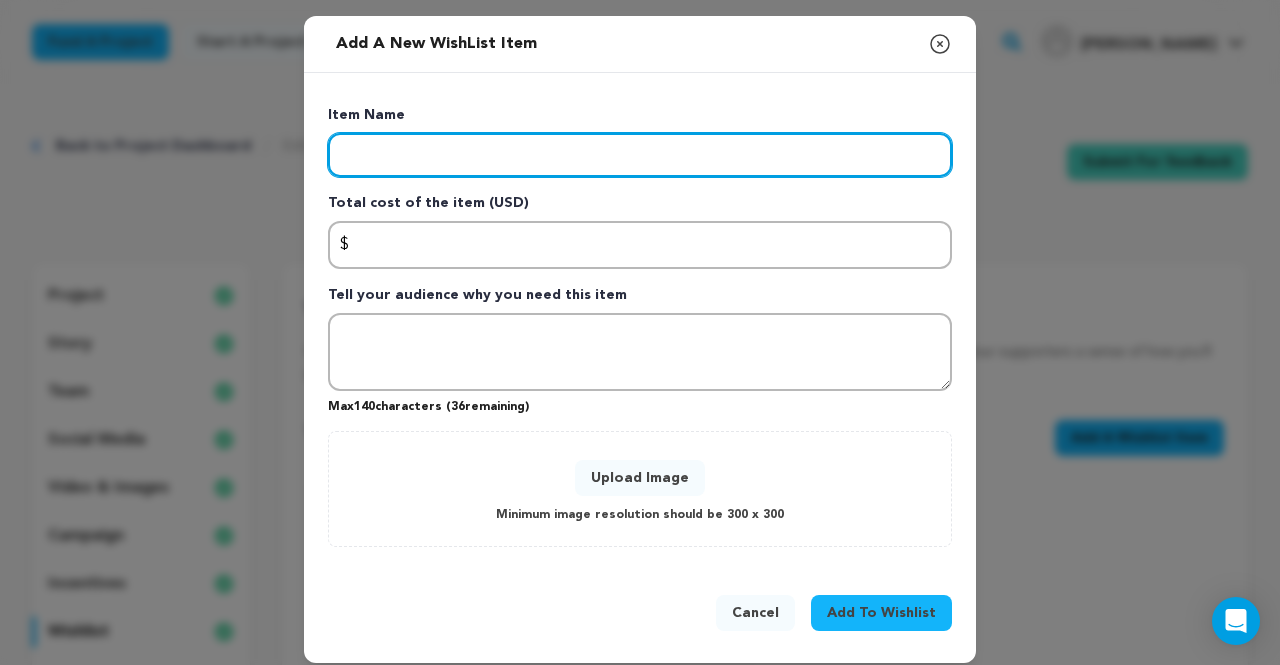 click at bounding box center (640, 155) 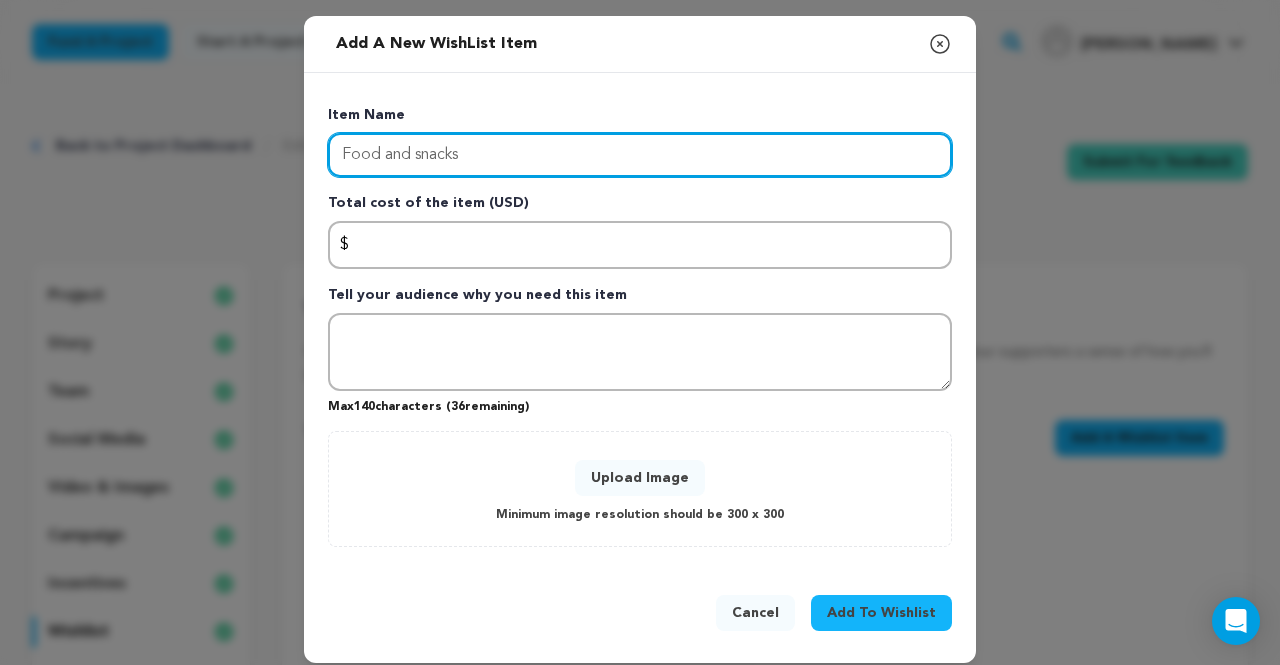 type on "Food and snacks" 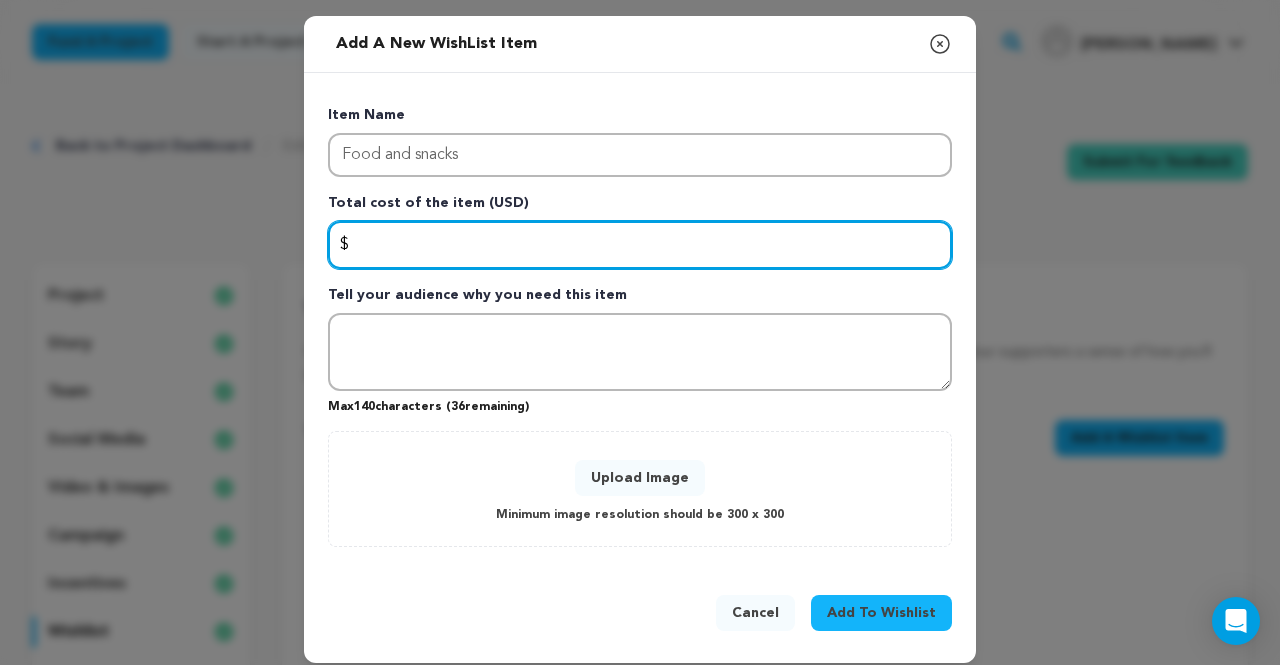 click at bounding box center [640, 245] 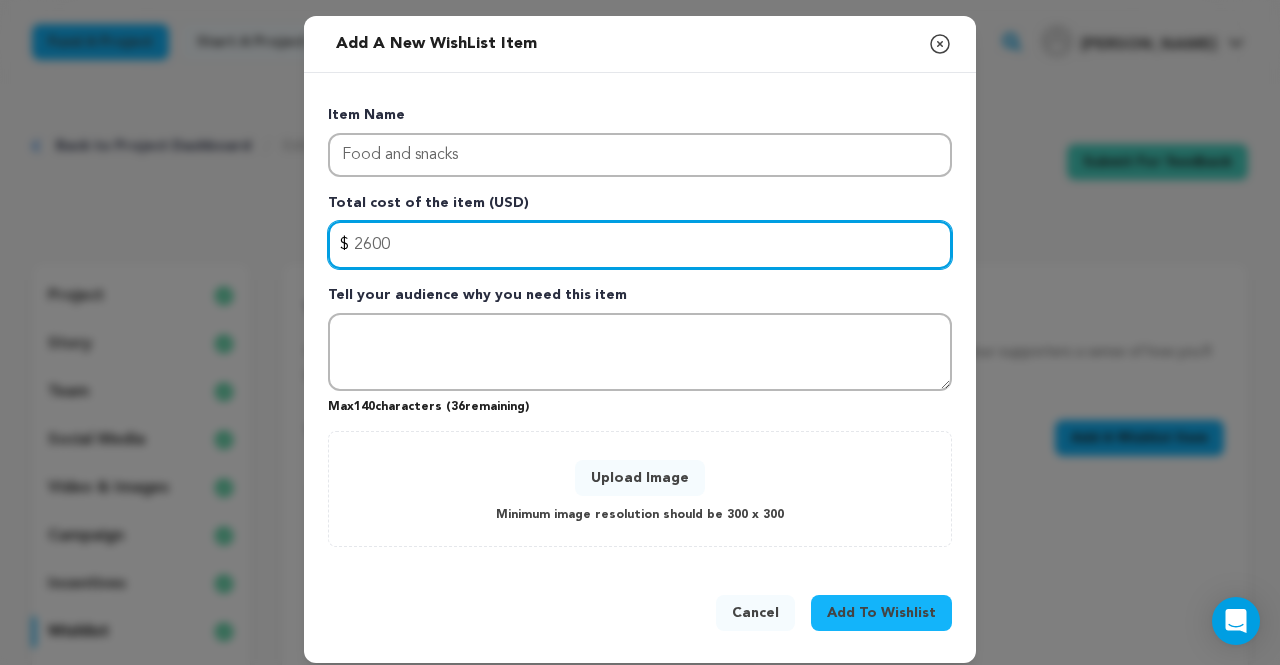 type on "2600" 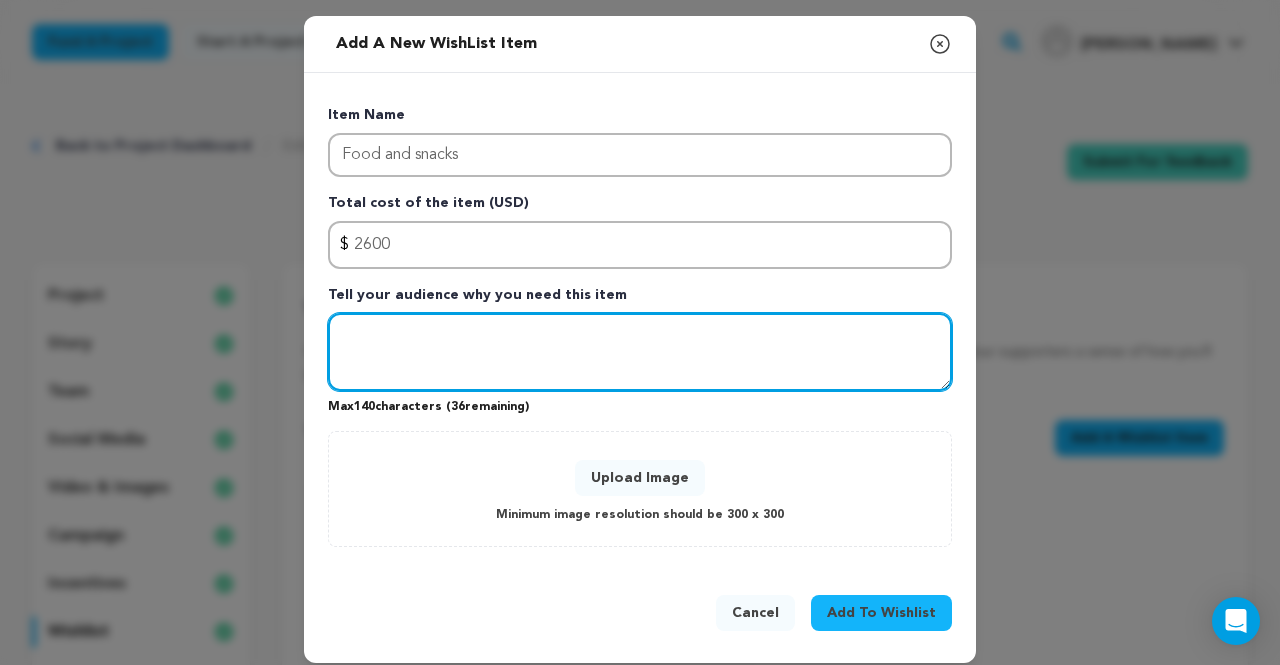 click at bounding box center [640, 352] 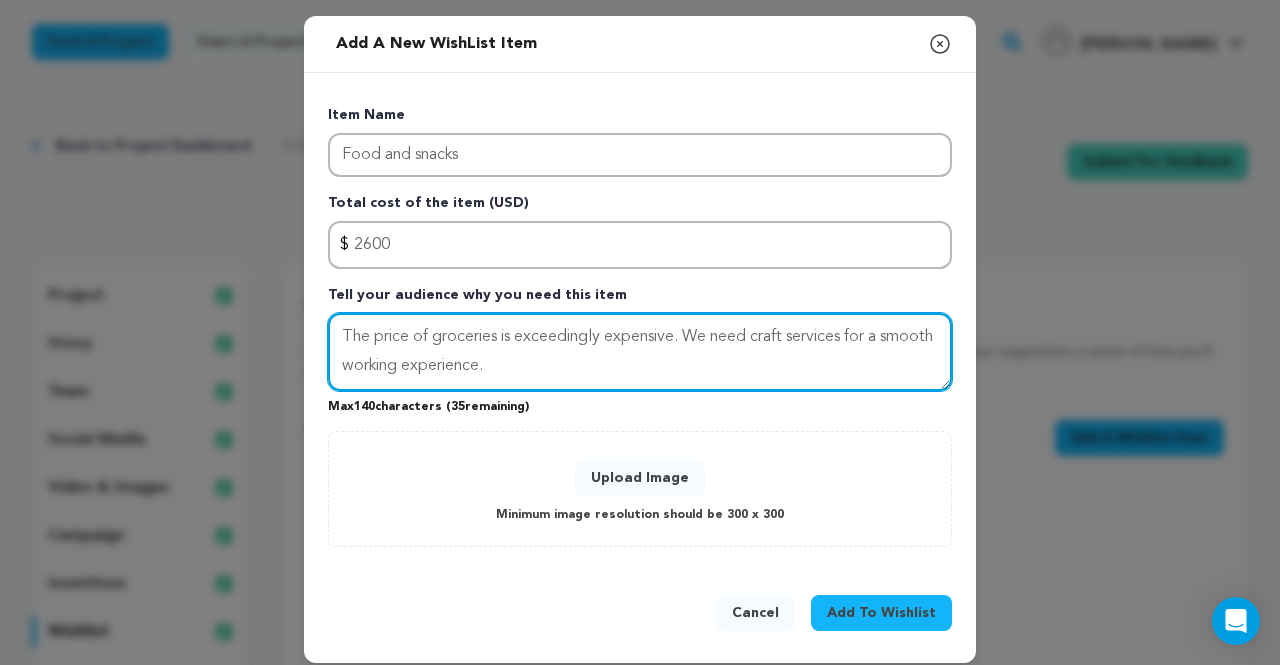 type on "The price of groceries is exceedingly expensive. We need craft services for a smooth working experience." 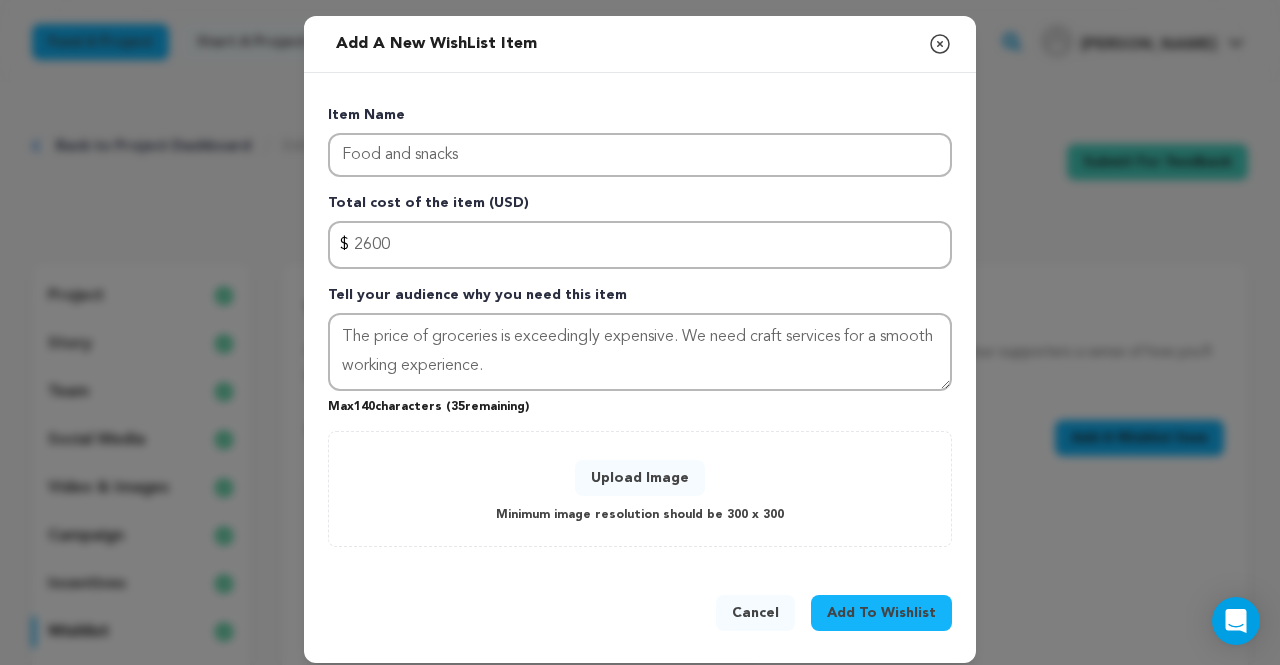 click on "Upload Image" at bounding box center [640, 478] 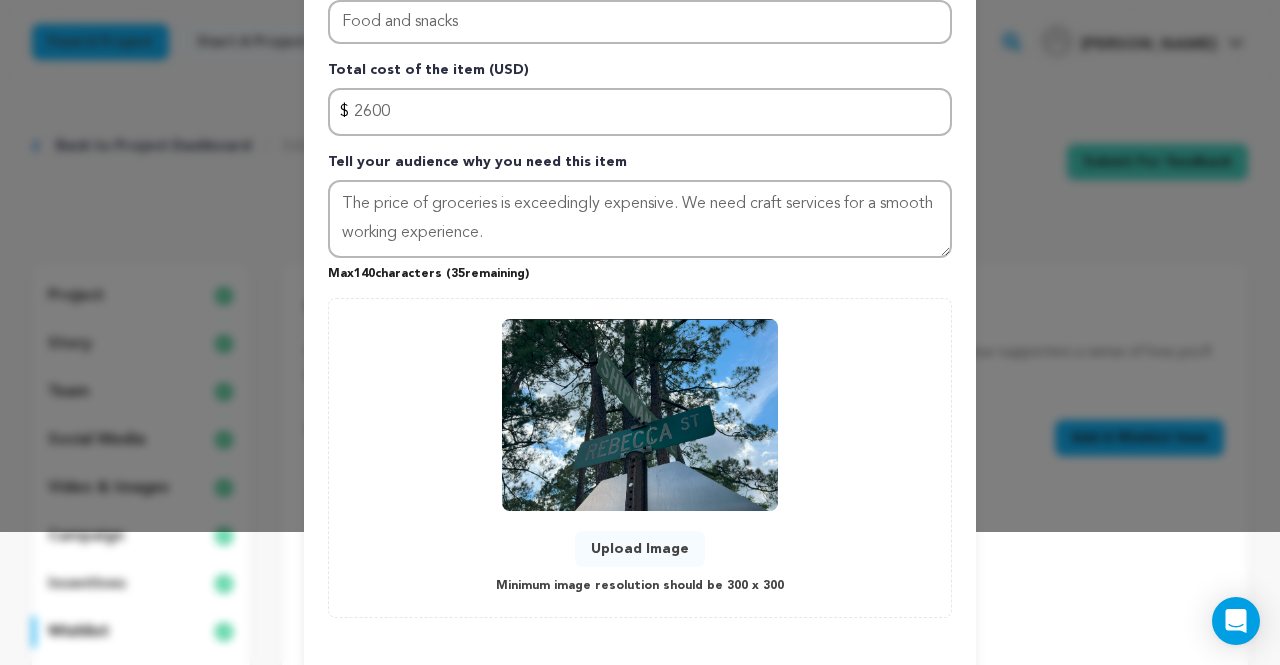 scroll, scrollTop: 140, scrollLeft: 0, axis: vertical 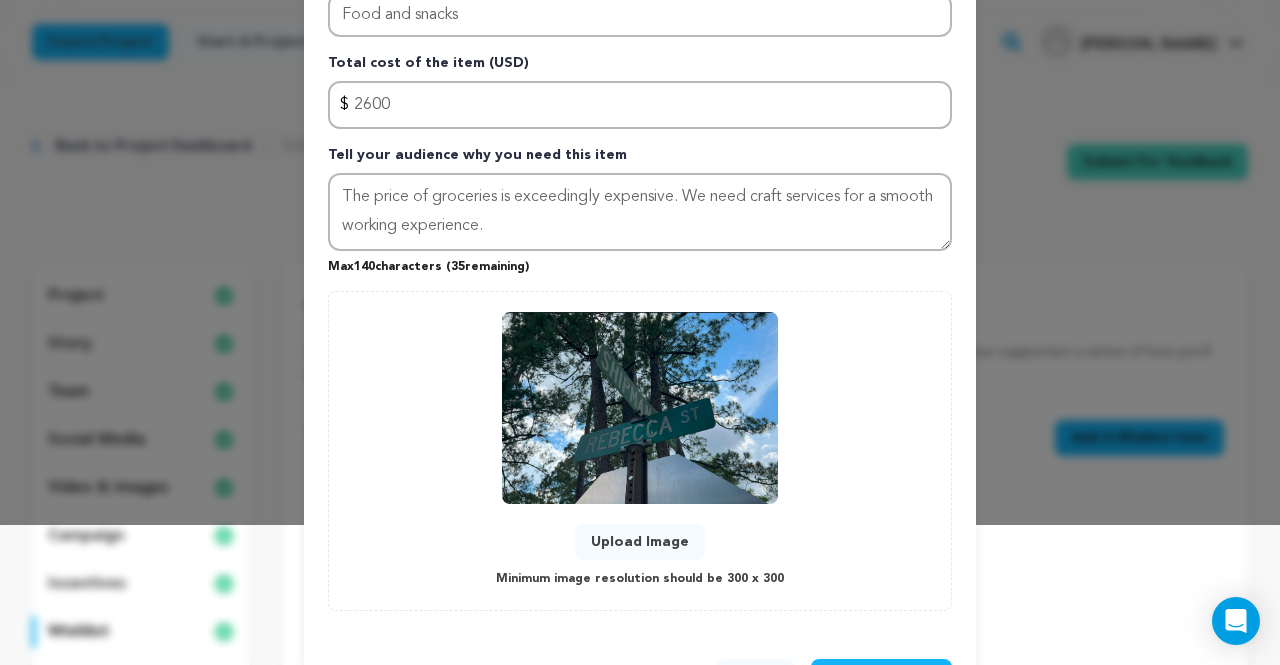 click on "Upload Image" at bounding box center [640, 542] 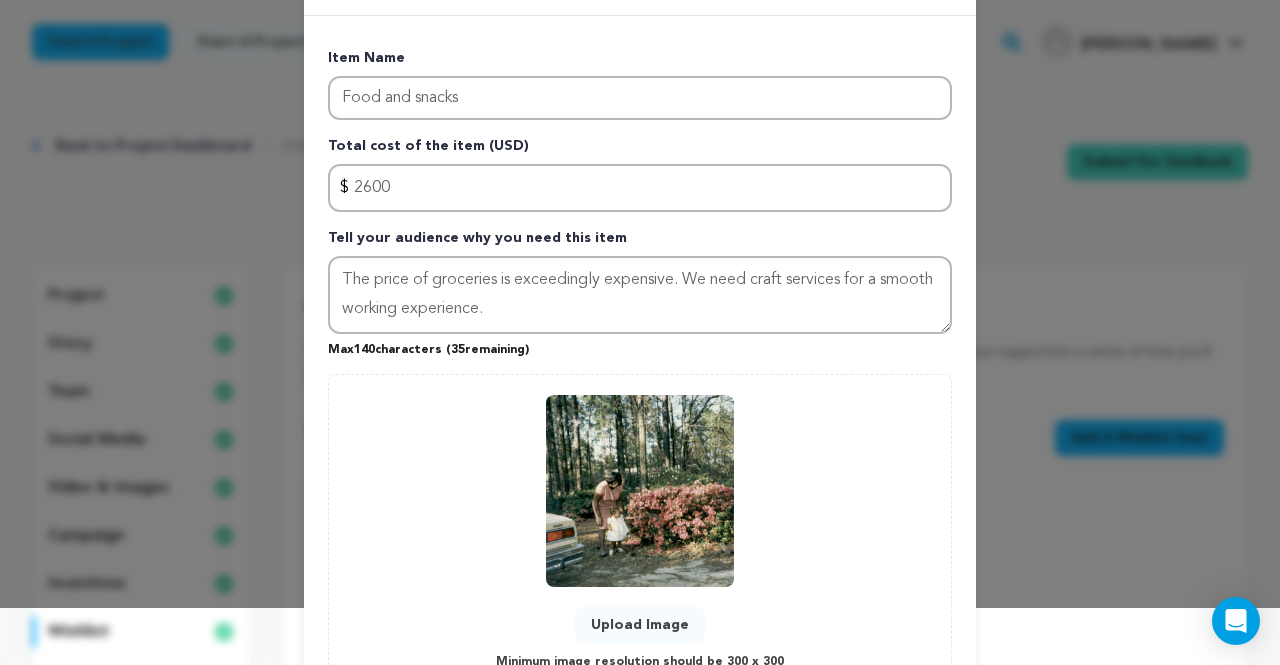 scroll, scrollTop: 140, scrollLeft: 0, axis: vertical 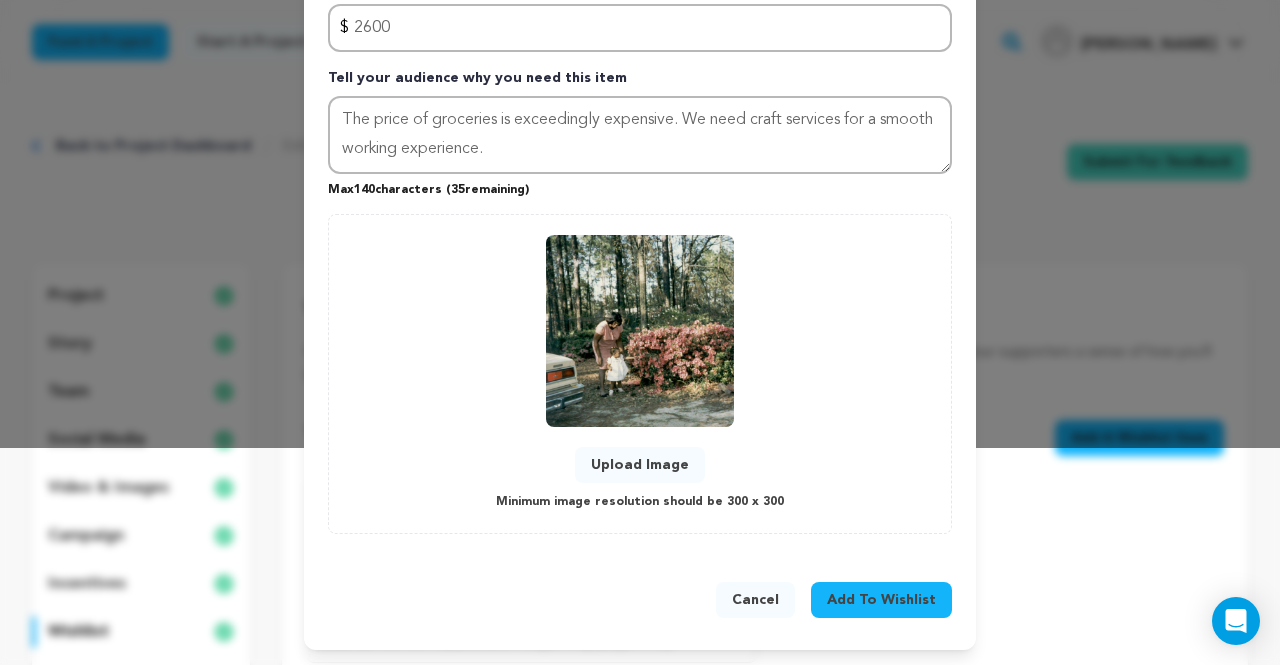 click on "Add To Wishlist" at bounding box center [881, 600] 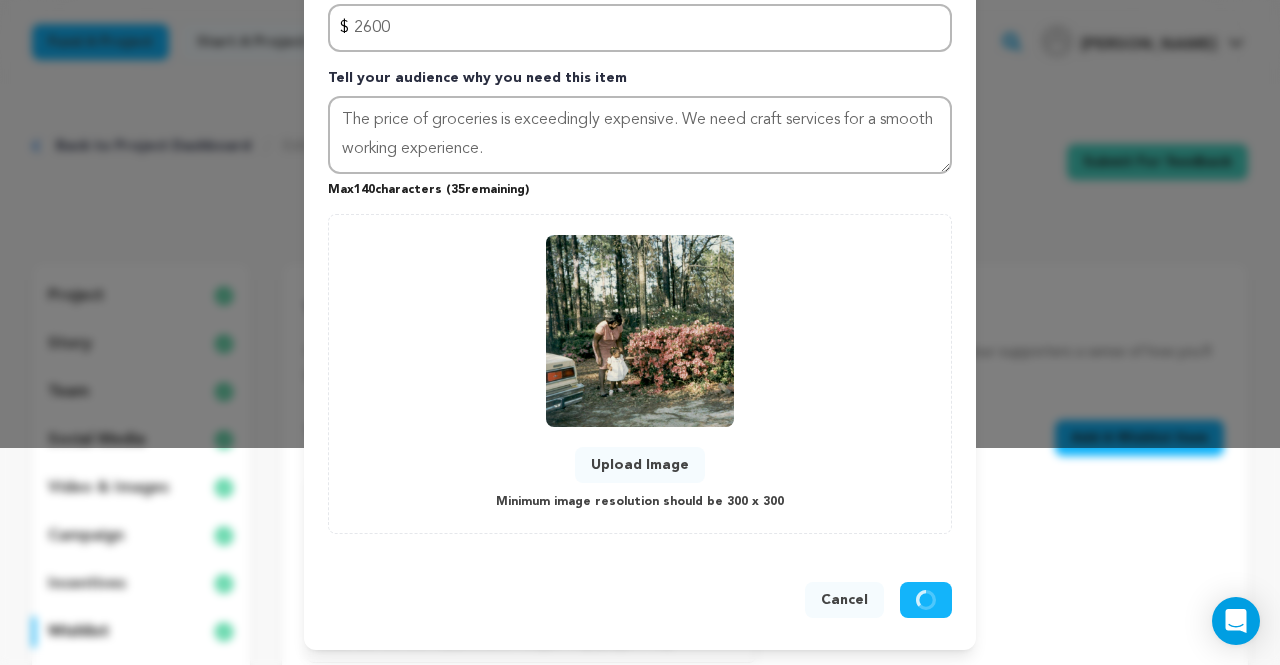 type 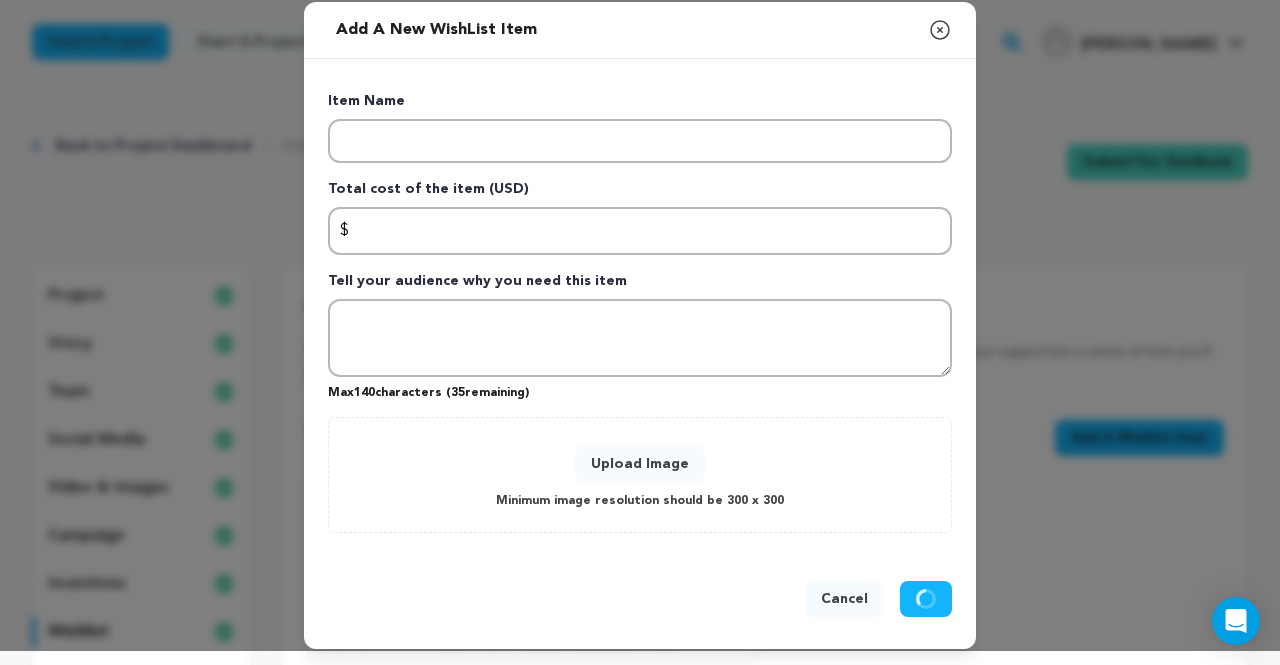 scroll, scrollTop: 13, scrollLeft: 0, axis: vertical 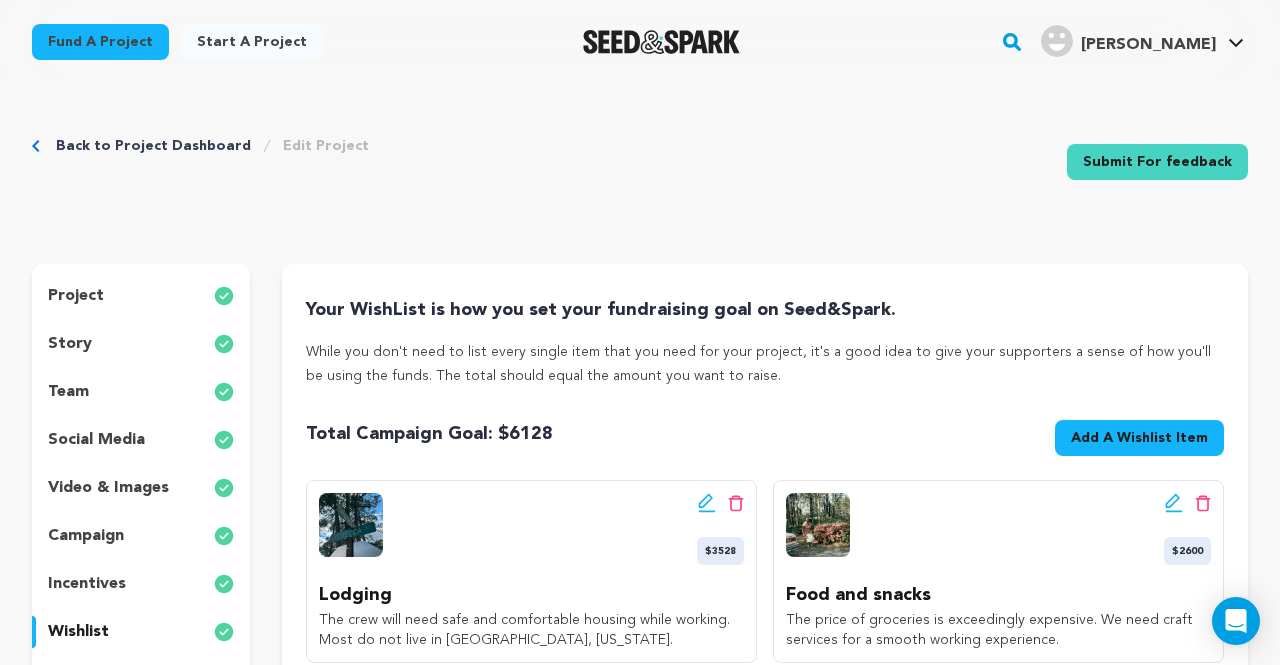 click 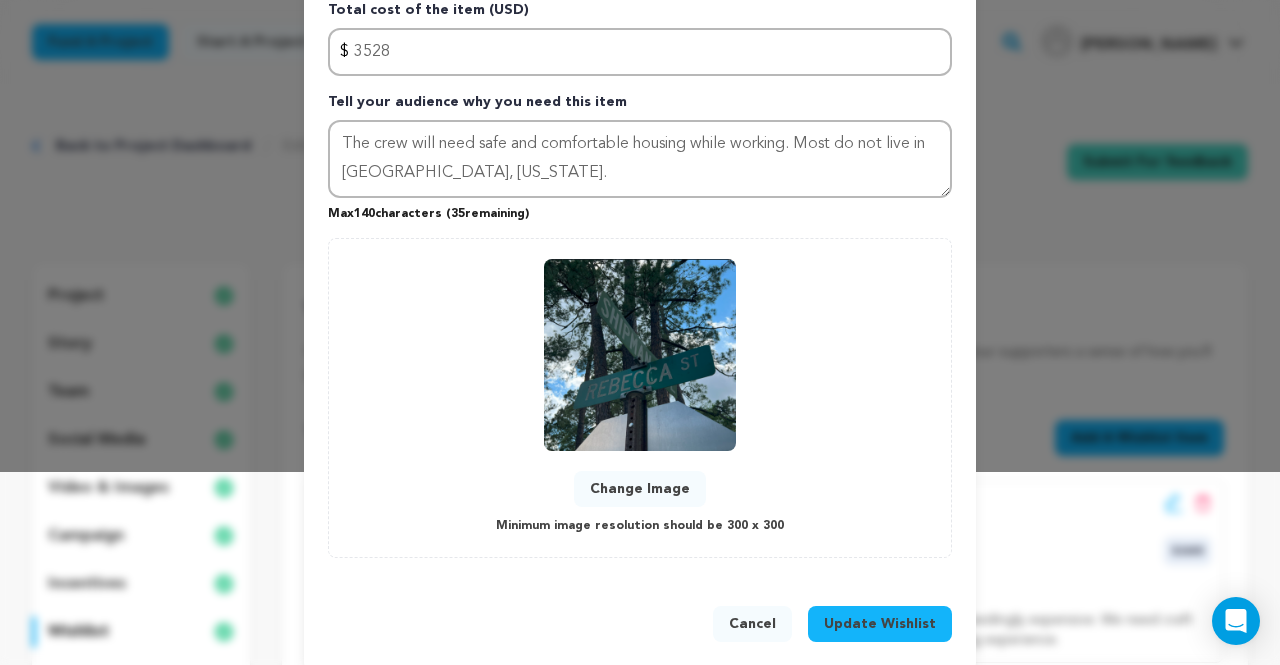 scroll, scrollTop: 217, scrollLeft: 0, axis: vertical 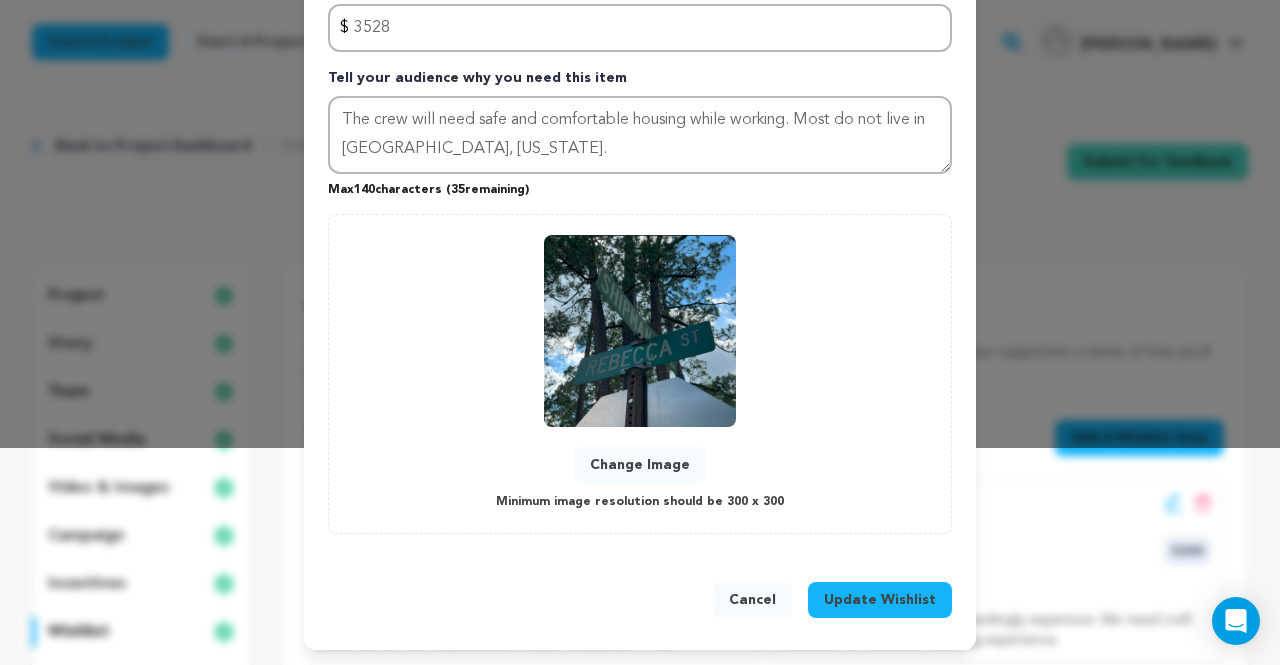 click on "Change Image" at bounding box center [640, 465] 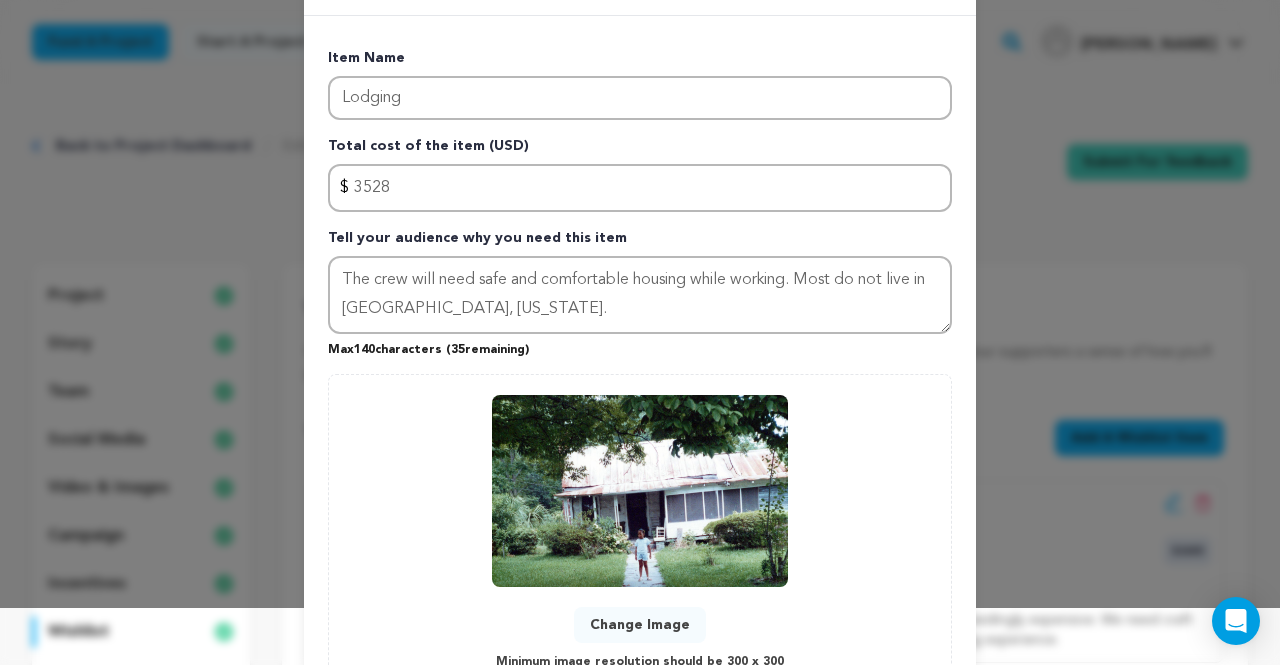 scroll, scrollTop: 217, scrollLeft: 0, axis: vertical 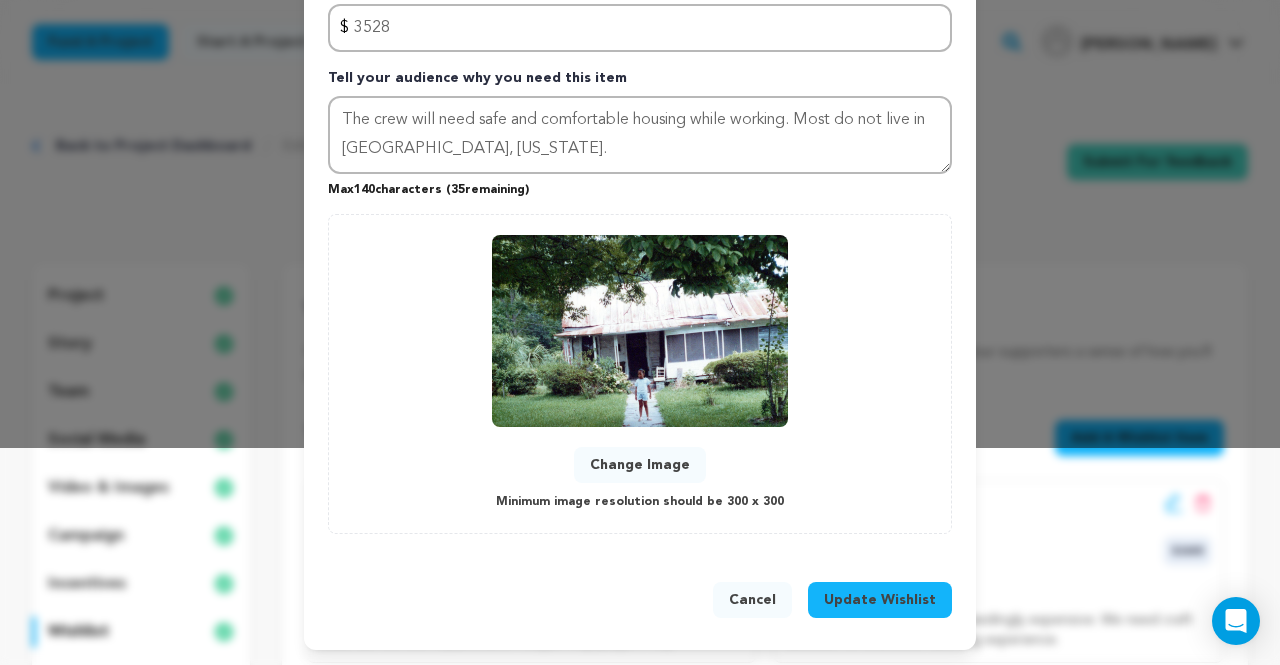 click on "Update Wishlist" at bounding box center [880, 600] 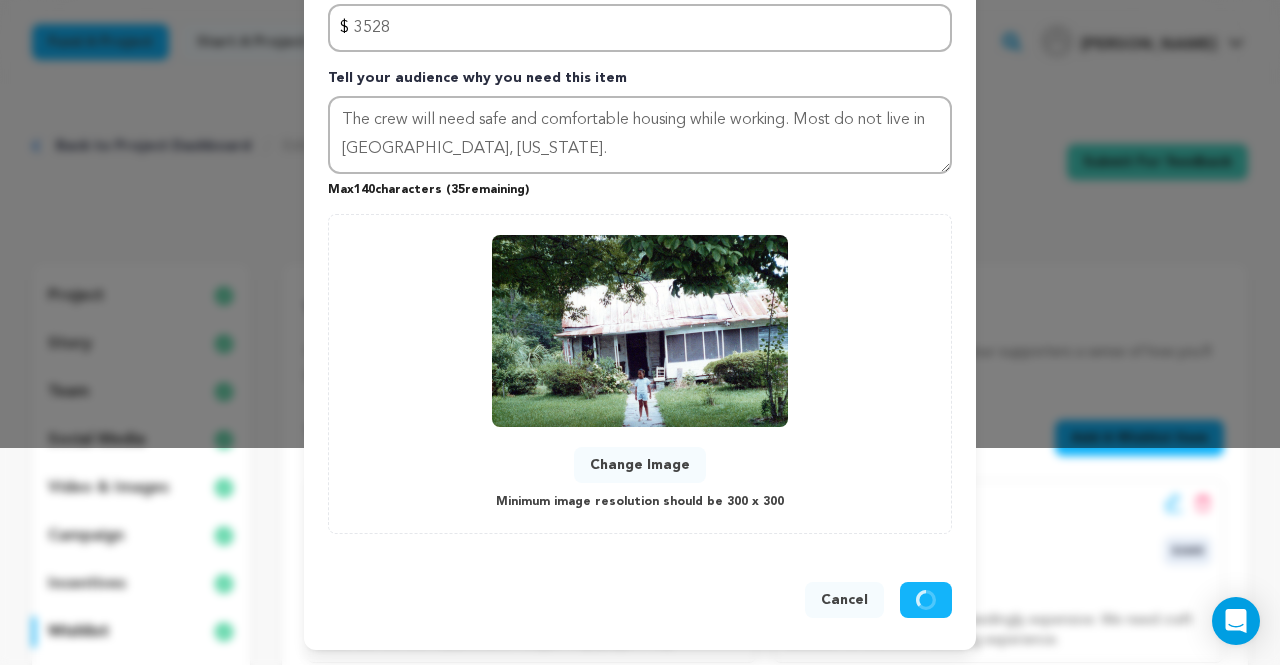 type 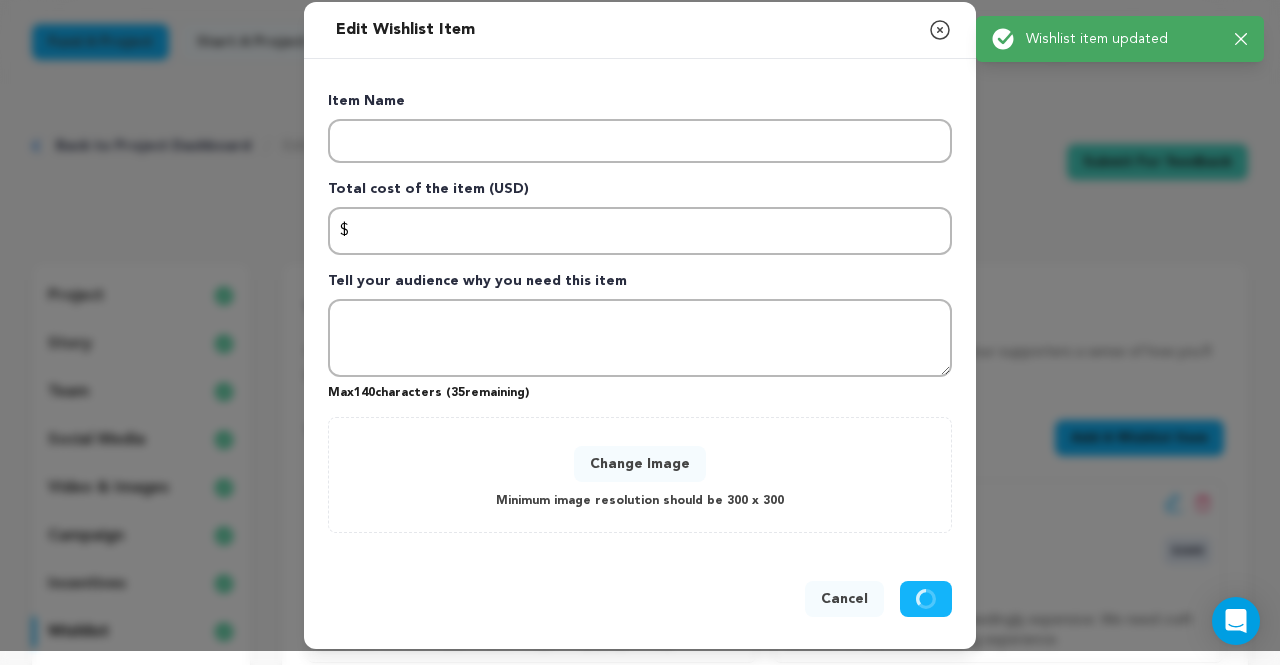 scroll, scrollTop: 13, scrollLeft: 0, axis: vertical 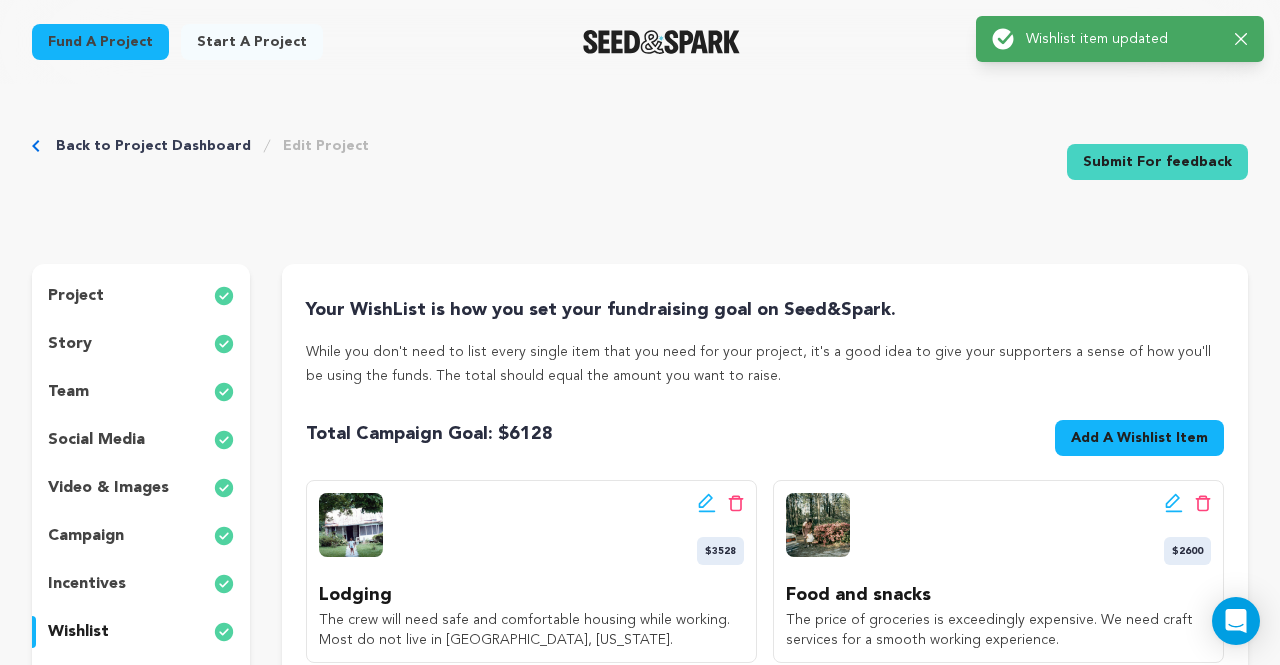 click on "project" at bounding box center [76, 296] 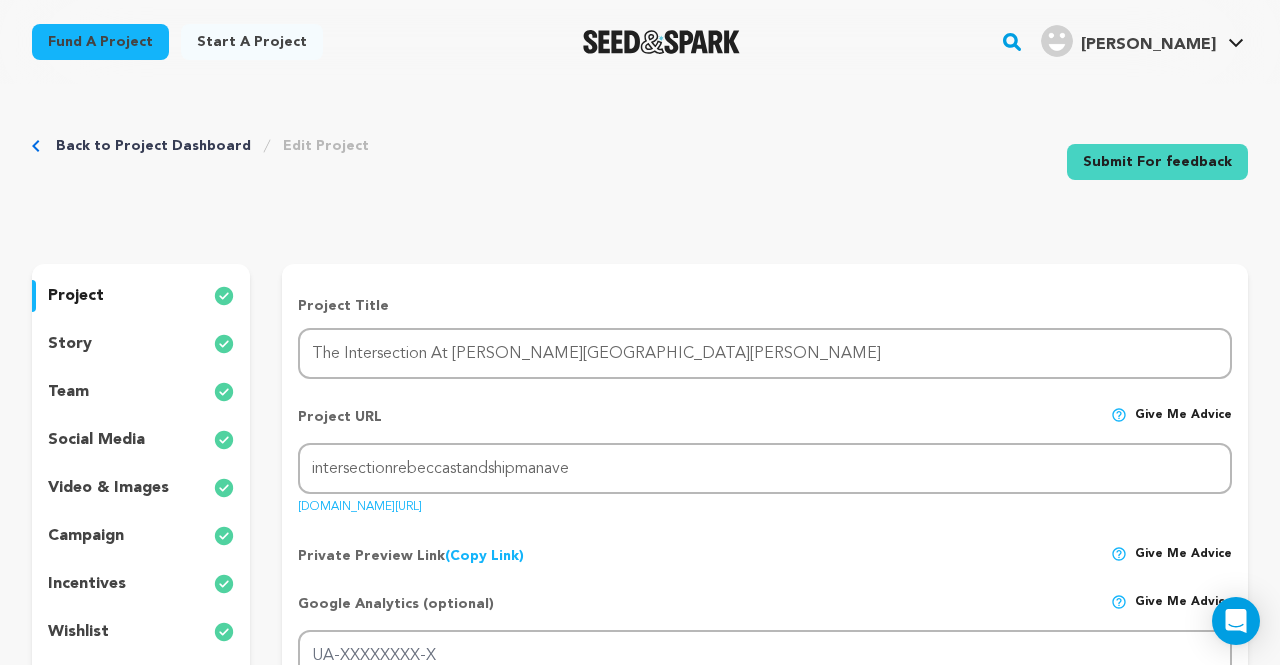 click on "Back to Project Dashboard
Edit Project
Submit For feedback
Submit For feedback
project
story" at bounding box center [640, 1459] 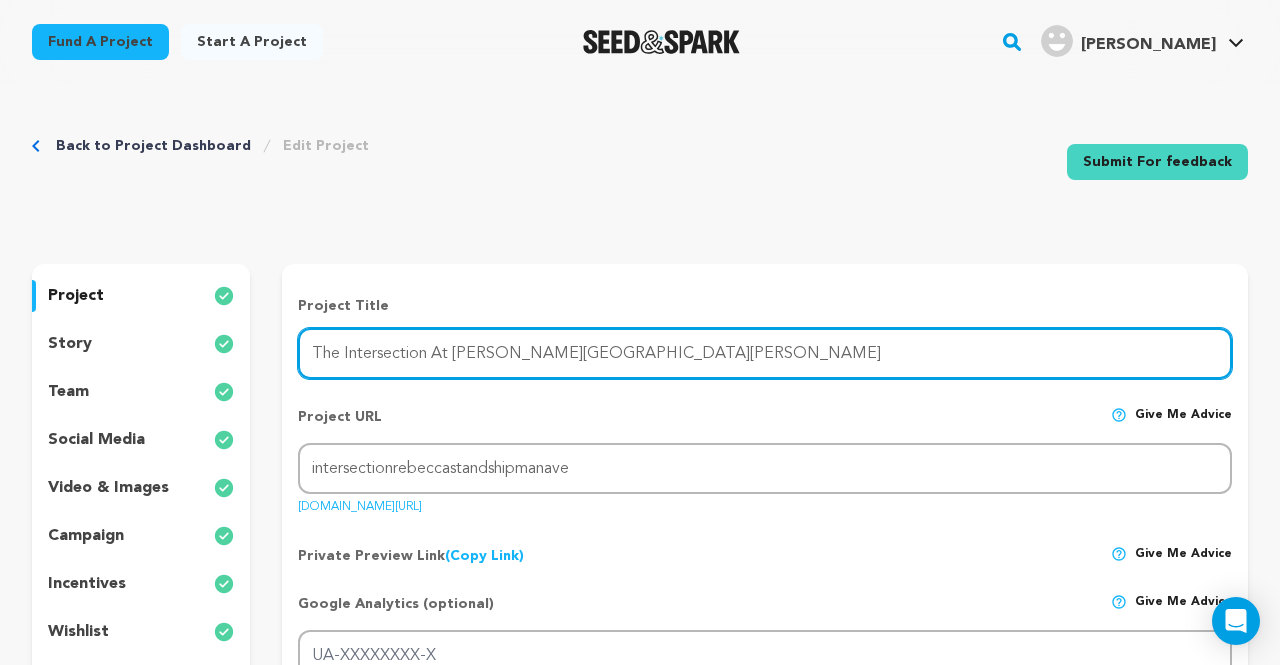 click on "The Intersection At [PERSON_NAME][GEOGRAPHIC_DATA][PERSON_NAME]" at bounding box center [765, 353] 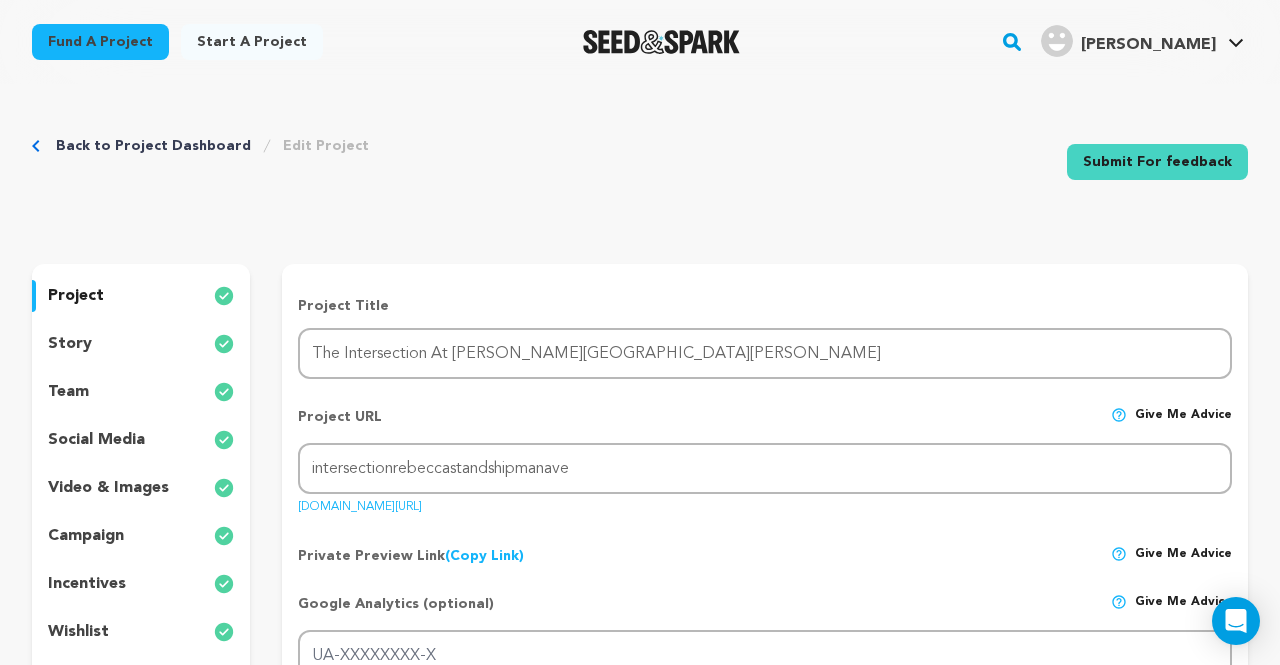click on "Private Preview Link
(Copy Link)
Copy private preview link
Give me advice" at bounding box center (765, 548) 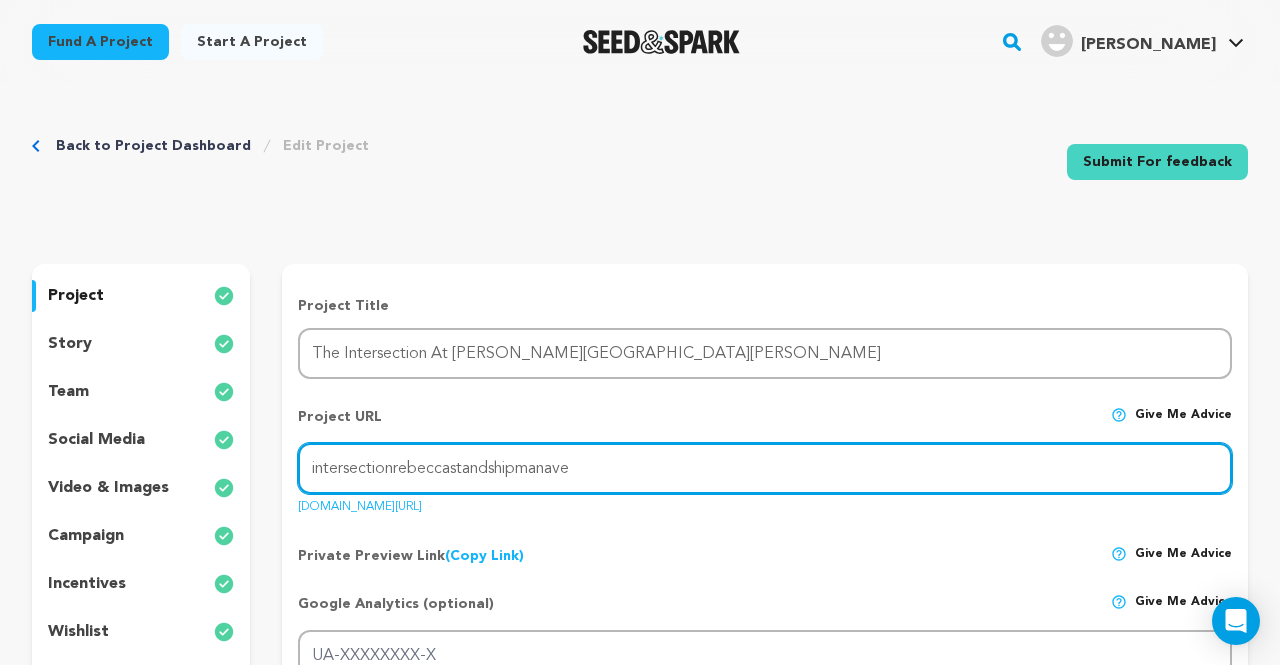 click on "intersectionrebeccastandshipmanave" at bounding box center (765, 468) 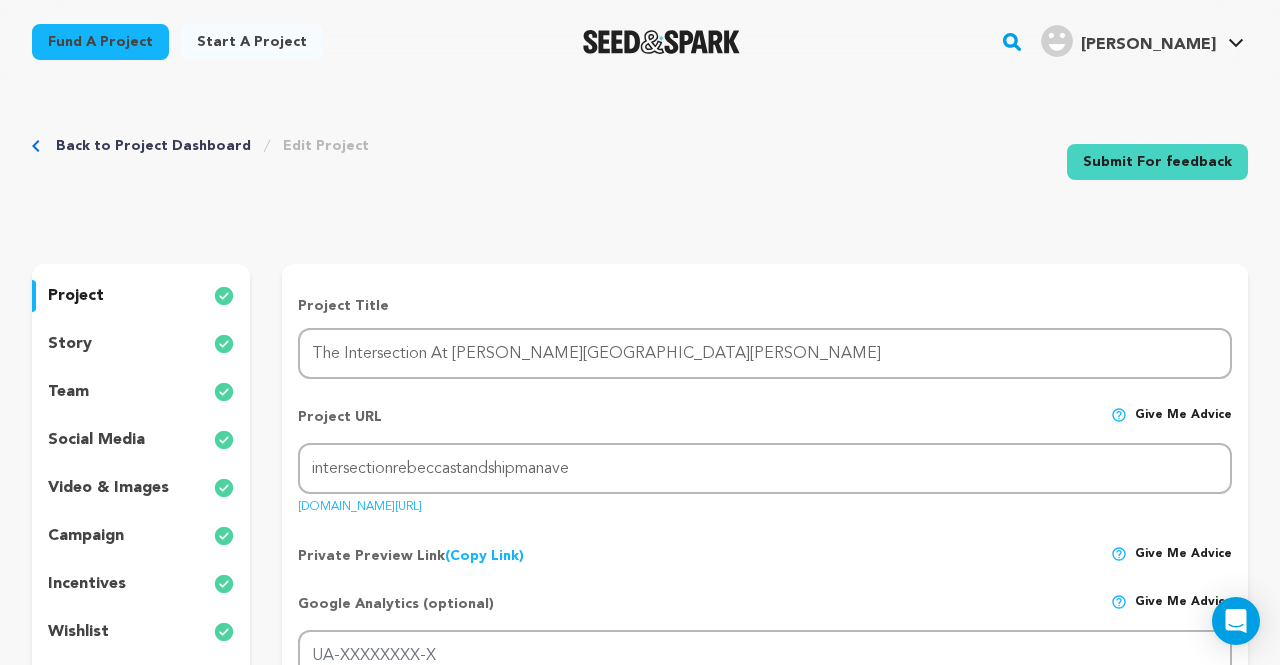 click on "Back to Project Dashboard
Edit Project
Submit For feedback
Submit For feedback
project
story" at bounding box center [640, 1459] 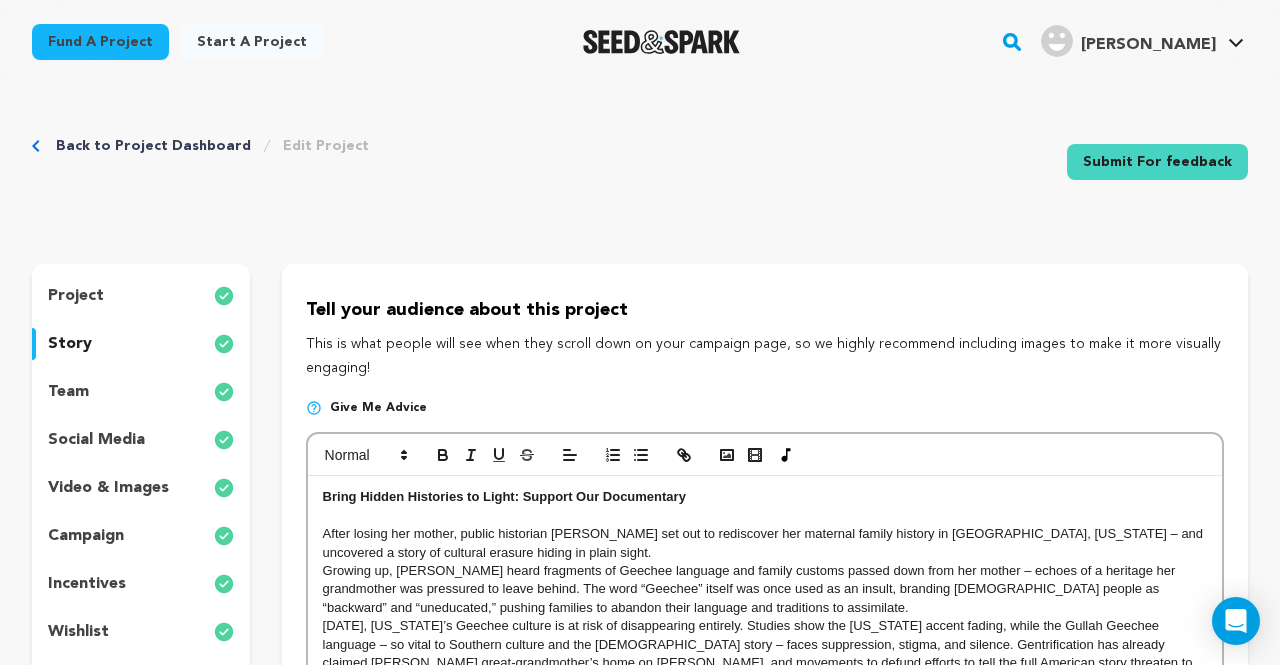 drag, startPoint x: 1279, startPoint y: 326, endPoint x: 1258, endPoint y: 411, distance: 87.555695 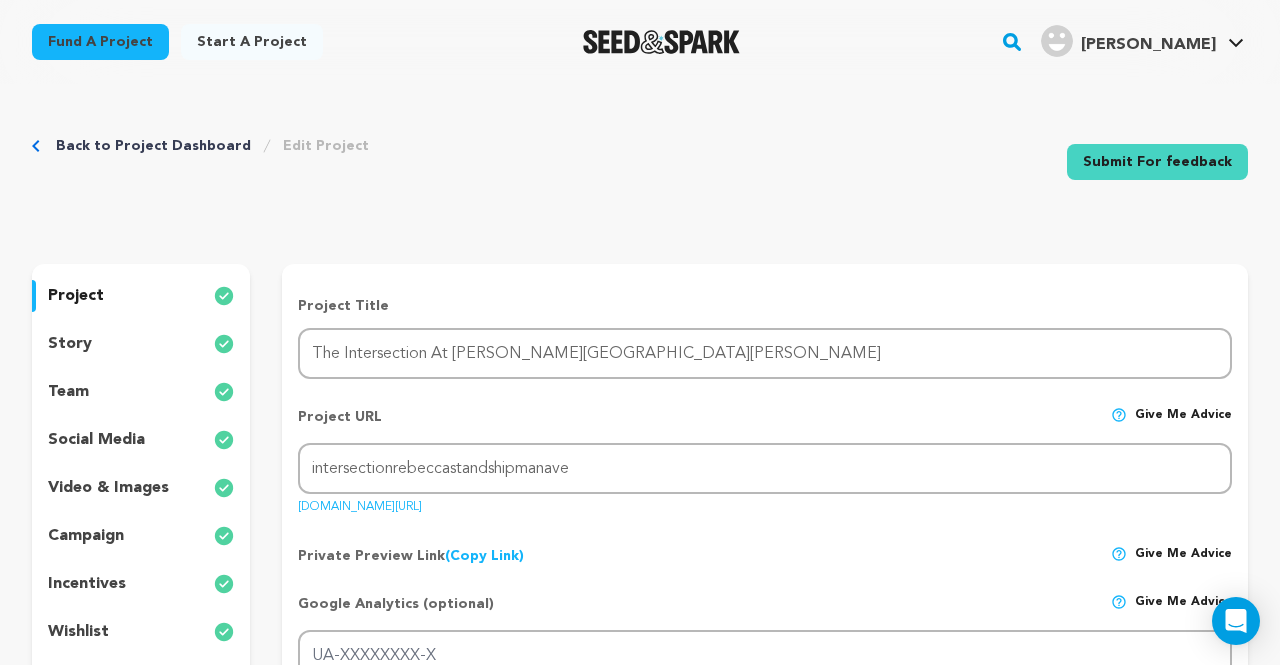 drag, startPoint x: 527, startPoint y: 385, endPoint x: 589, endPoint y: 276, distance: 125.39936 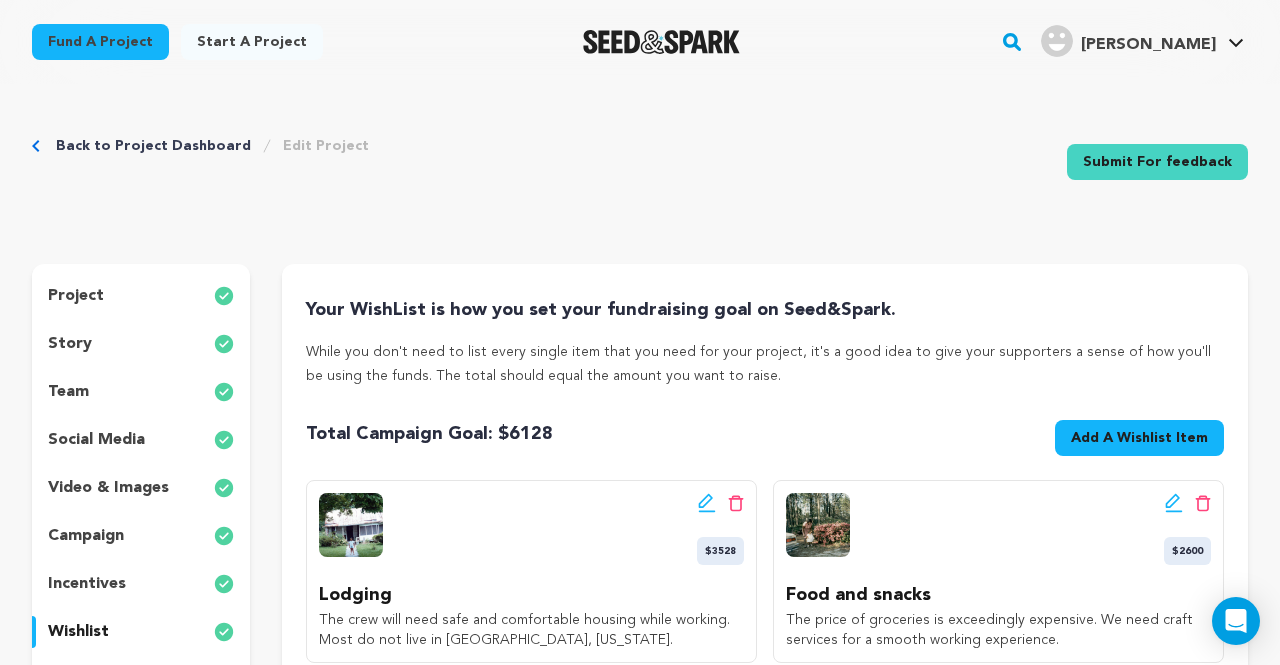 click on "Add A Wishlist Item" at bounding box center [1139, 438] 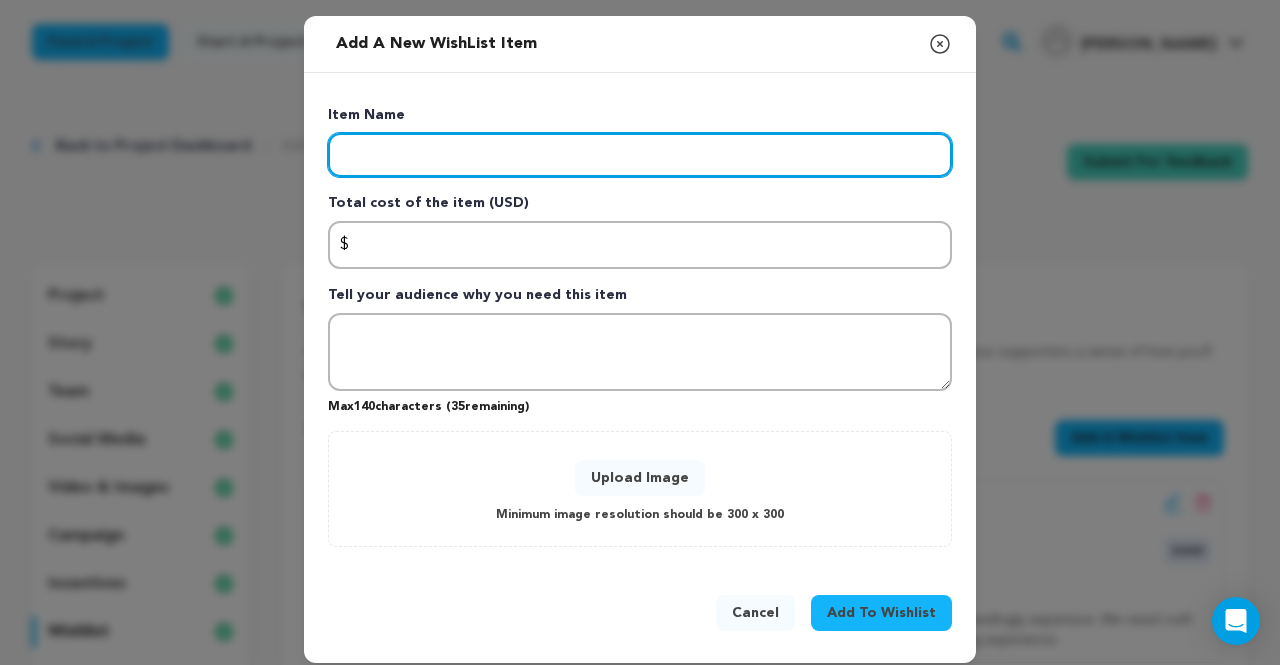 click at bounding box center (640, 155) 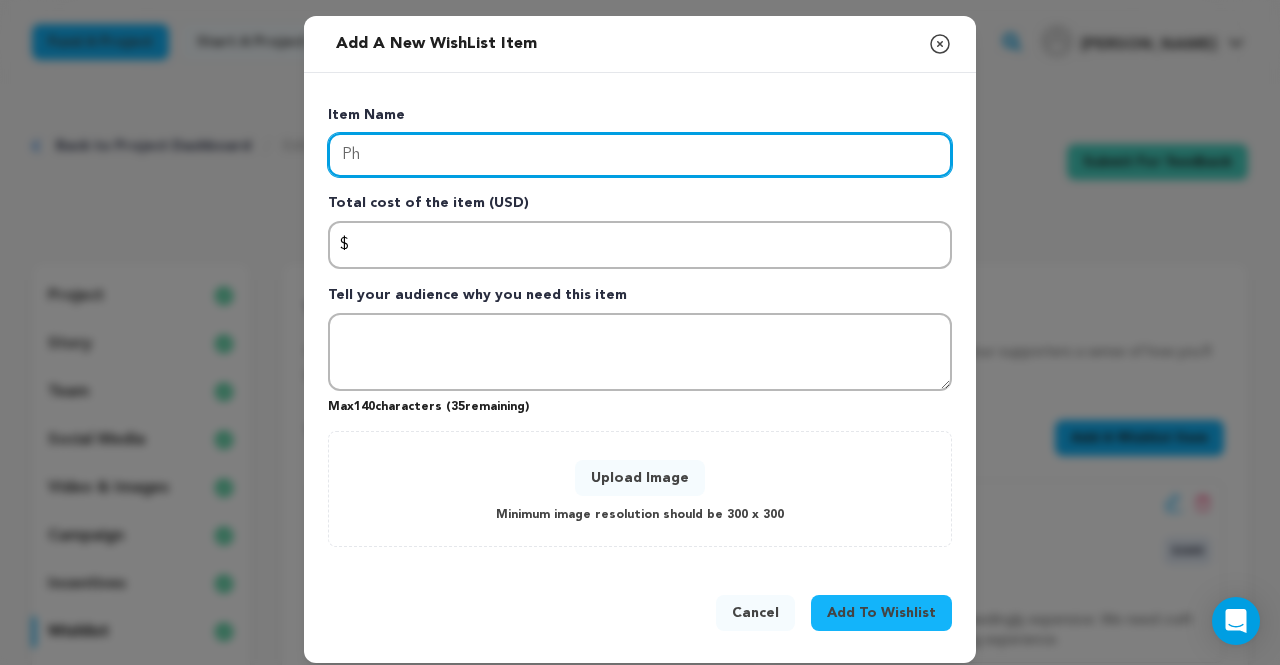 type on "P" 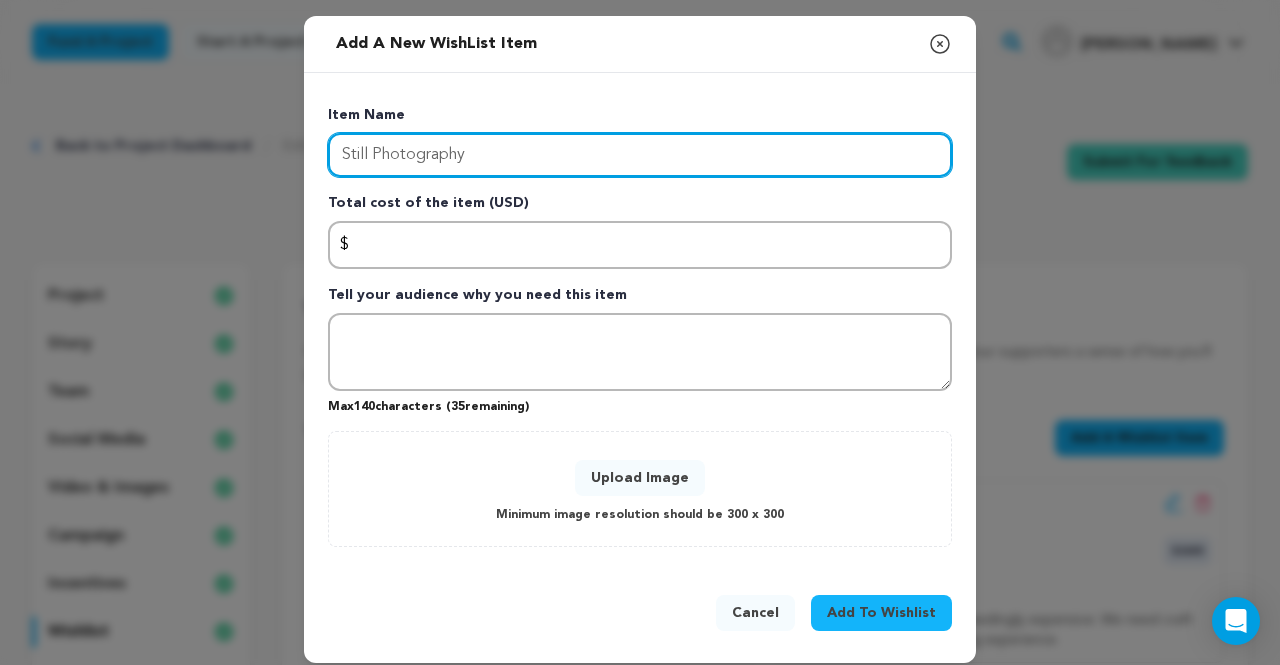 type on "Still Photography" 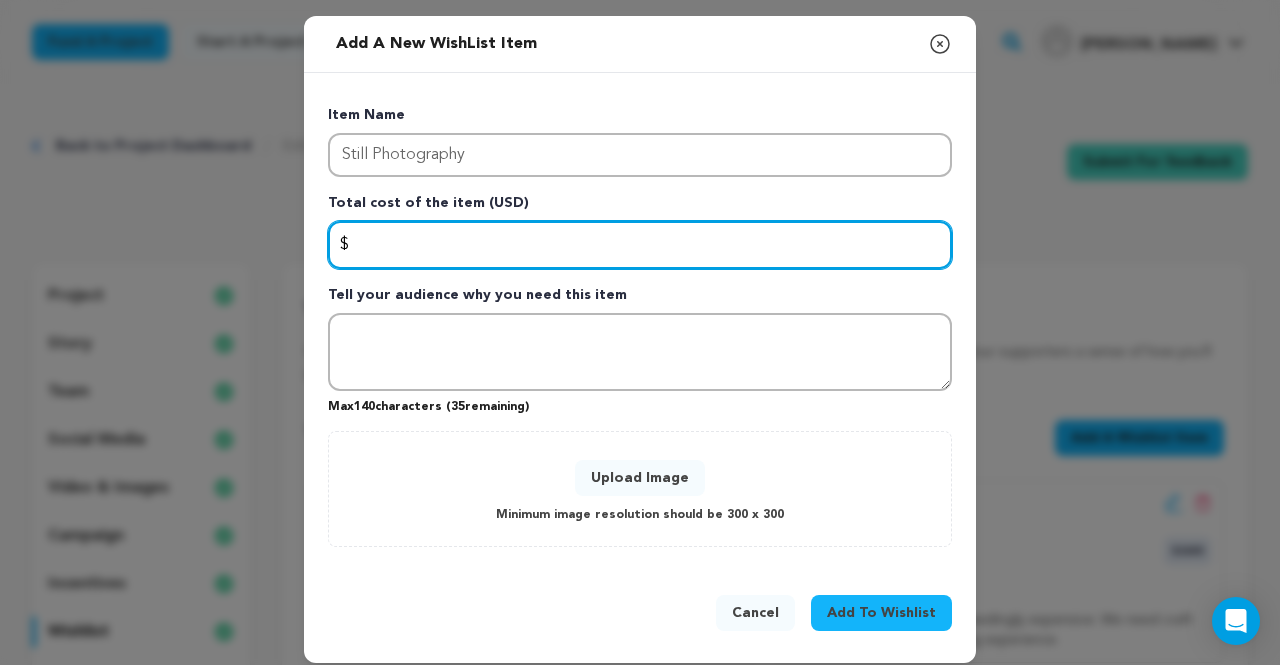 click at bounding box center [640, 245] 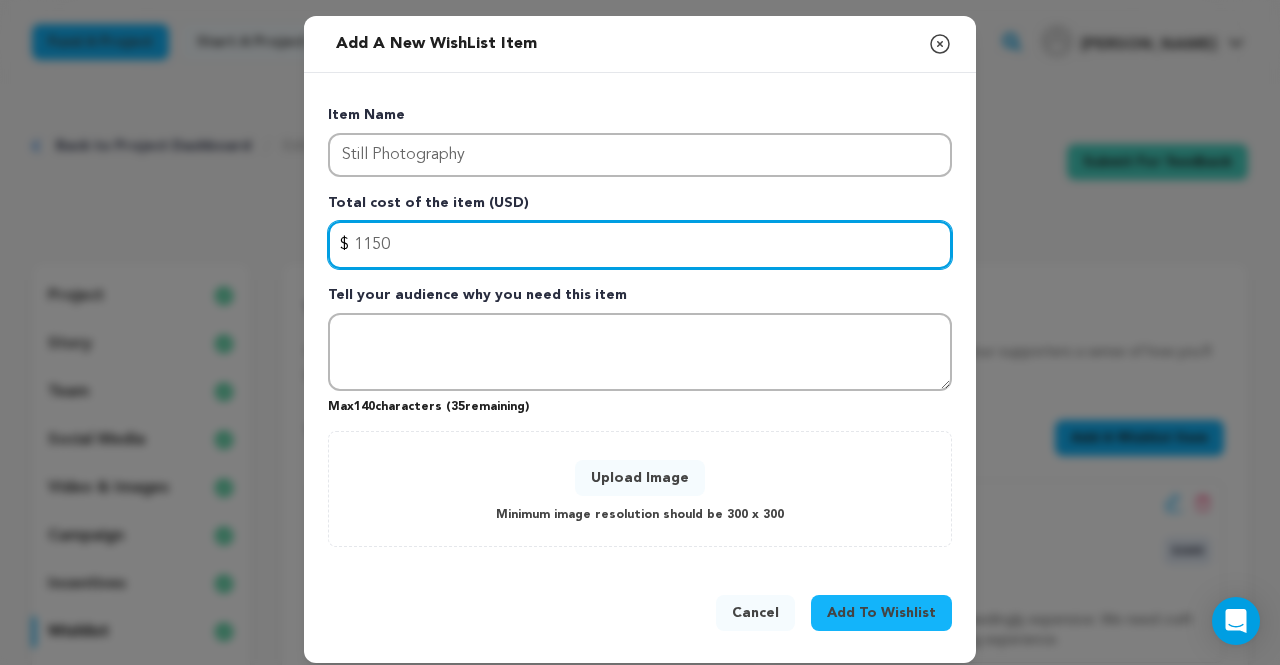 type on "1150" 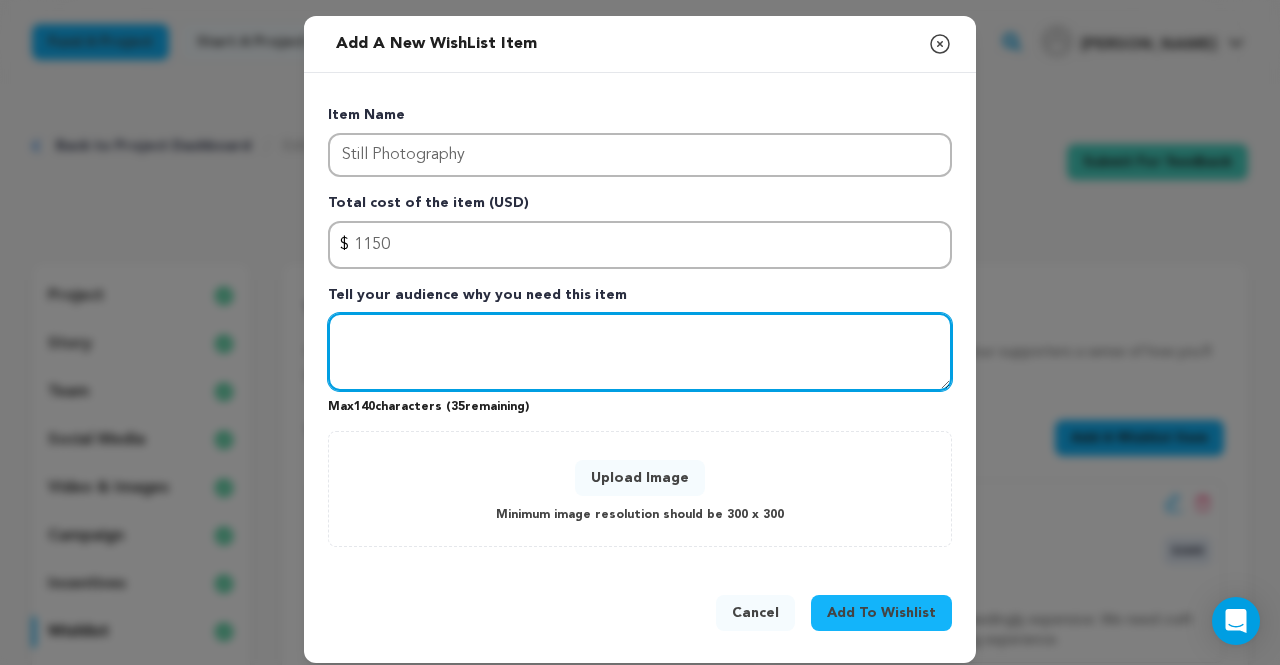 click at bounding box center [640, 352] 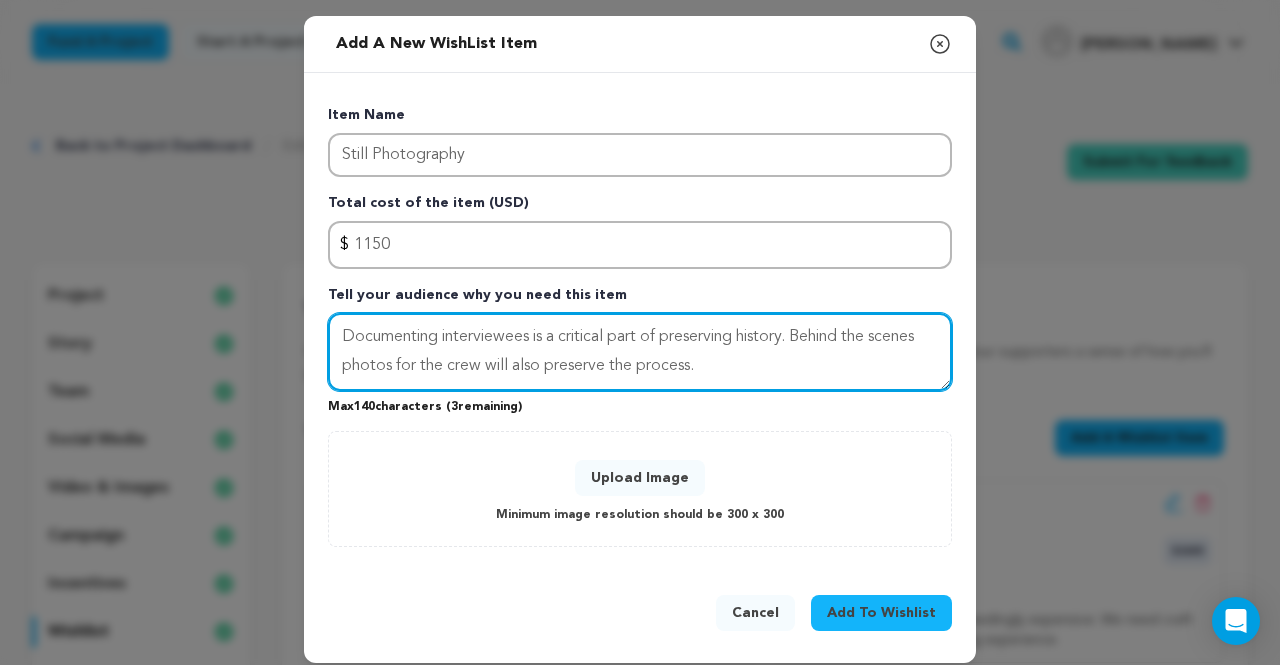 type on "Documenting interviewees is a critical part of preserving history. Behind the scenes photos for the crew will also preserve the process." 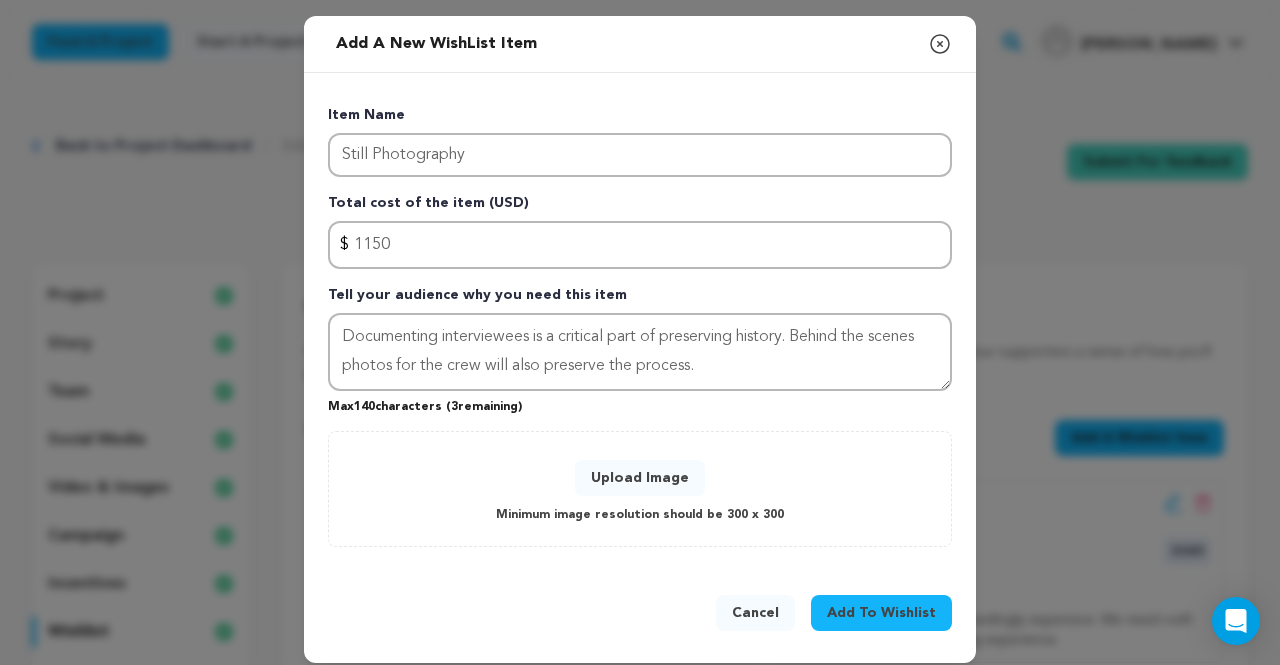 click on "Upload Image" at bounding box center (640, 478) 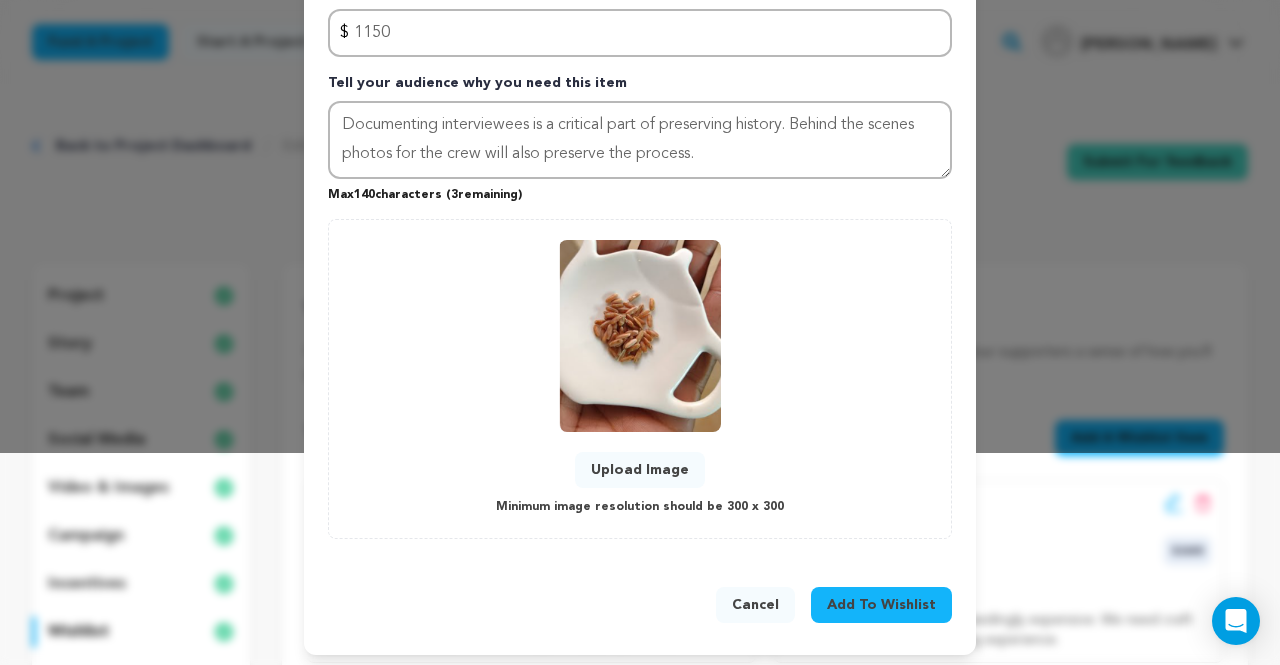 scroll, scrollTop: 217, scrollLeft: 0, axis: vertical 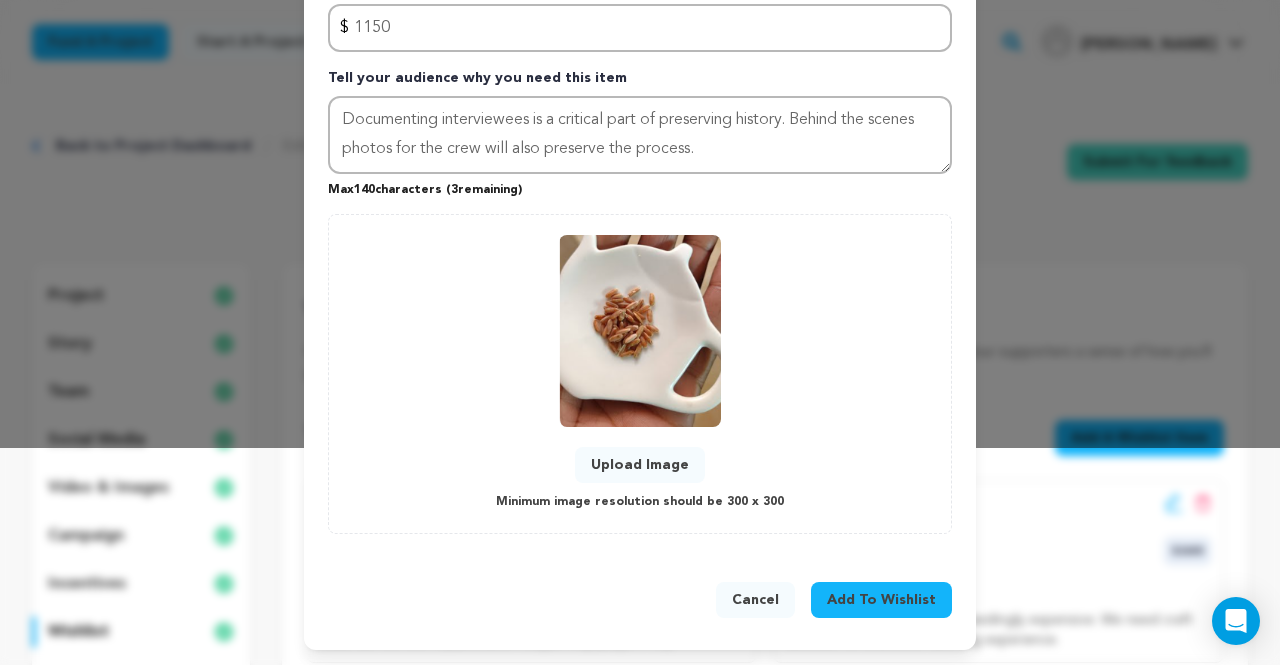 click on "Add To Wishlist" at bounding box center (881, 600) 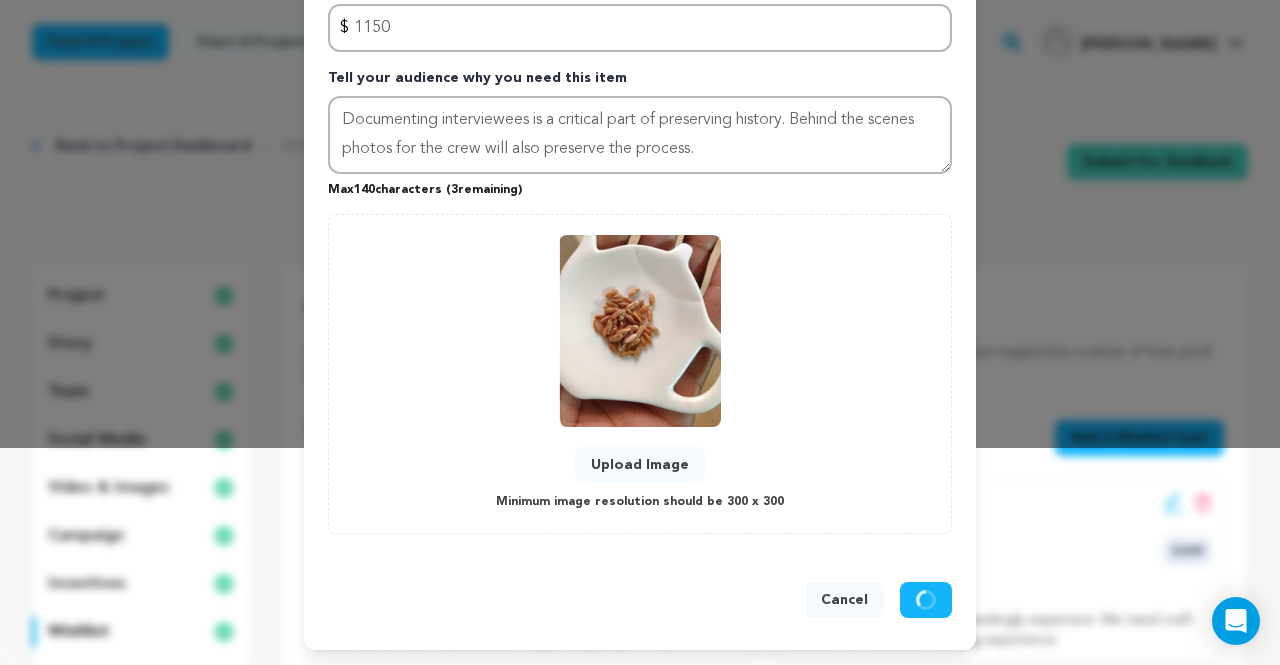 type 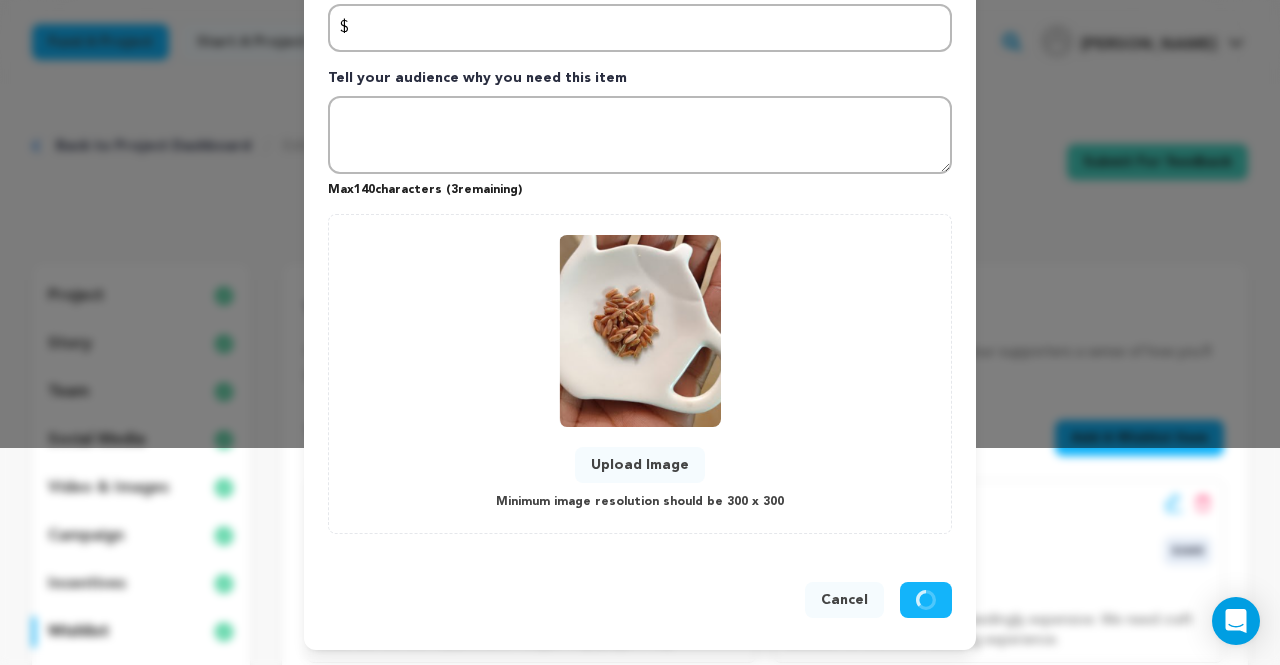 scroll, scrollTop: 13, scrollLeft: 0, axis: vertical 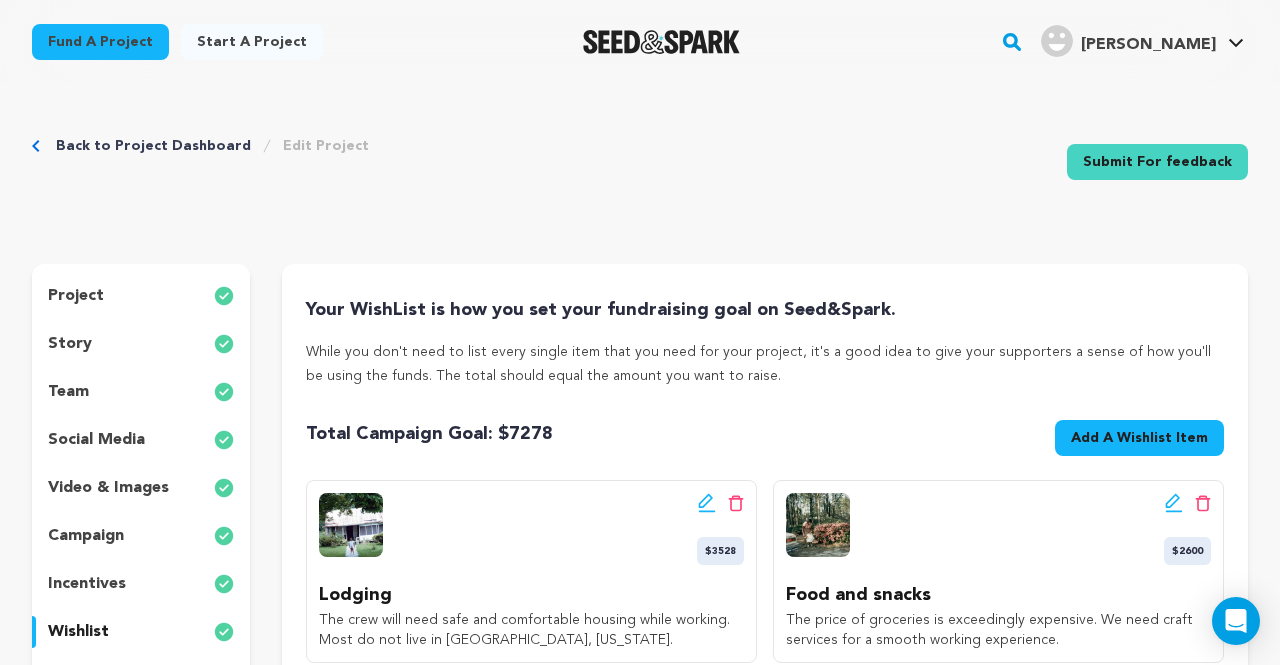 click on "Add A Wishlist Item" at bounding box center (1139, 438) 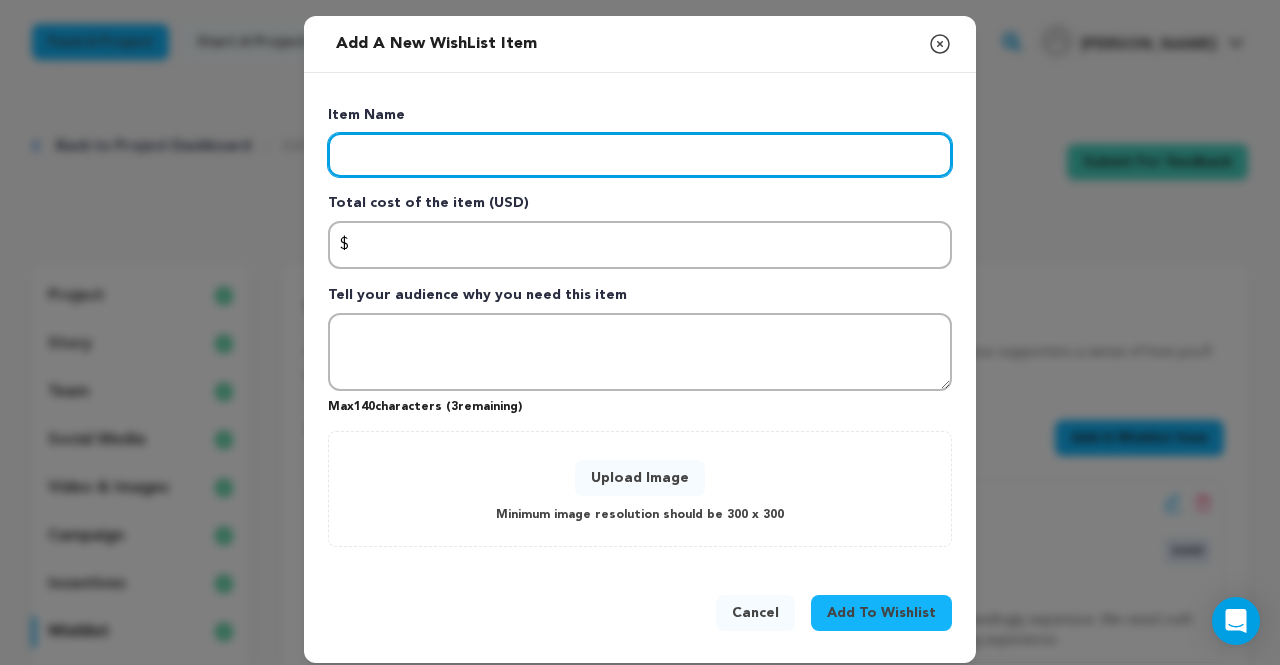 click at bounding box center (640, 155) 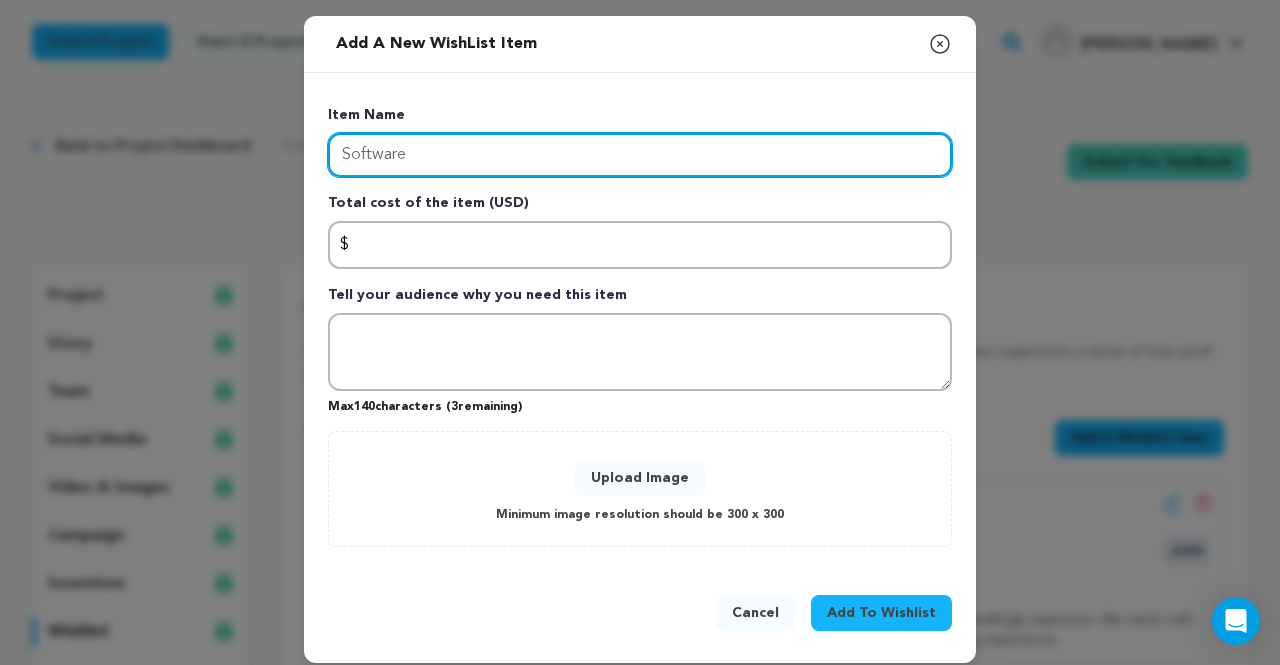 type on "Software" 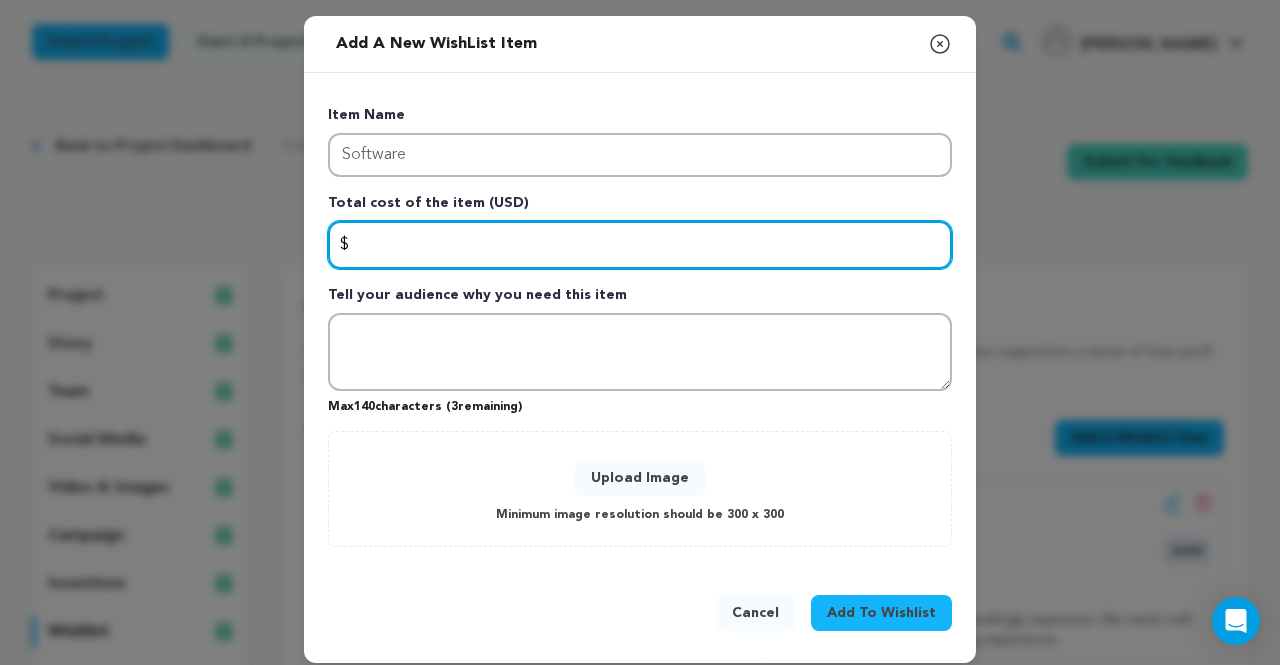click at bounding box center [640, 245] 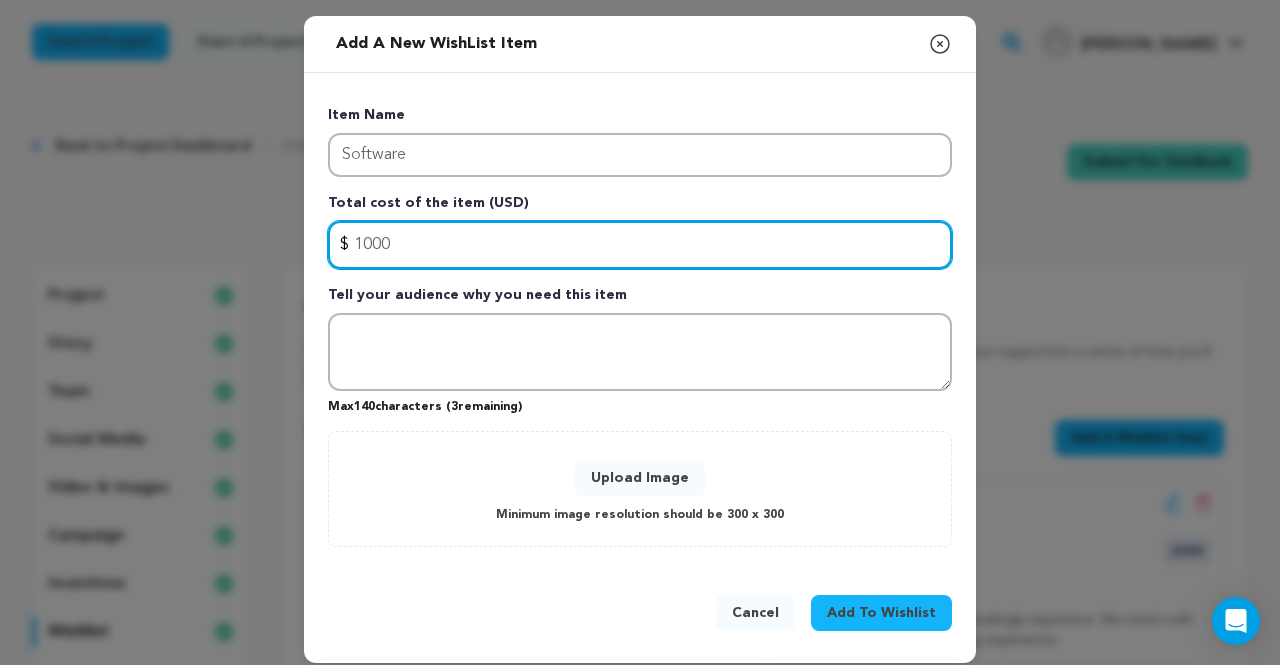 type on "1000" 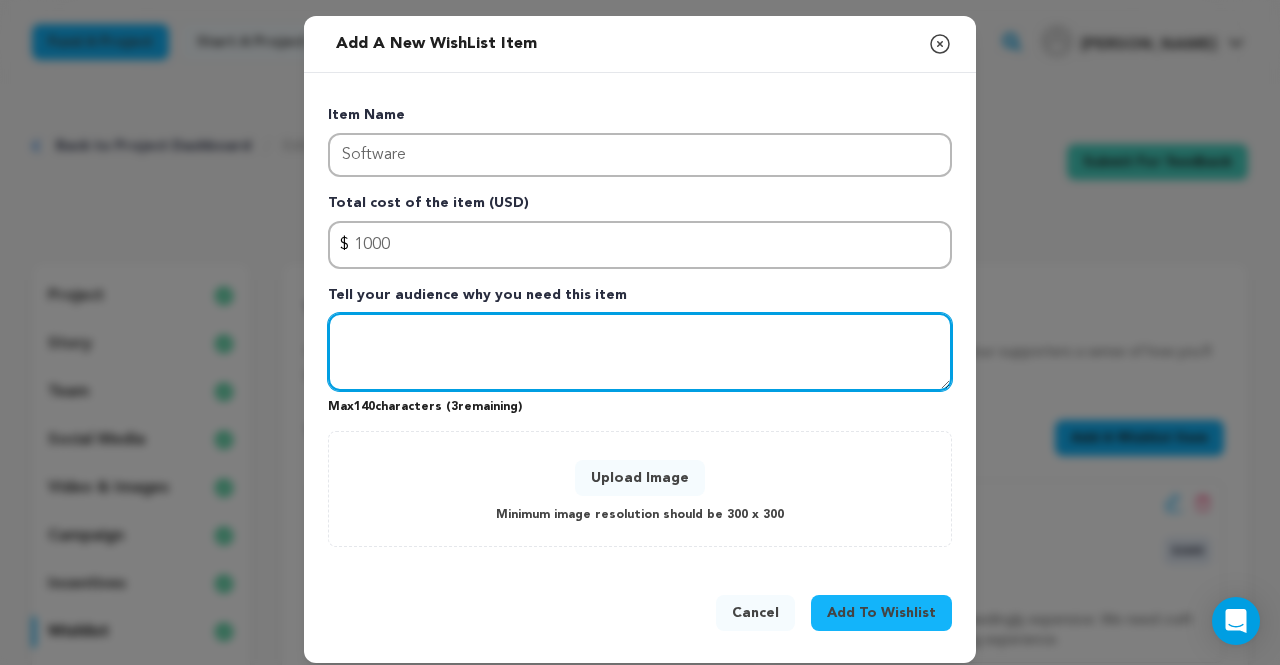 click at bounding box center (640, 352) 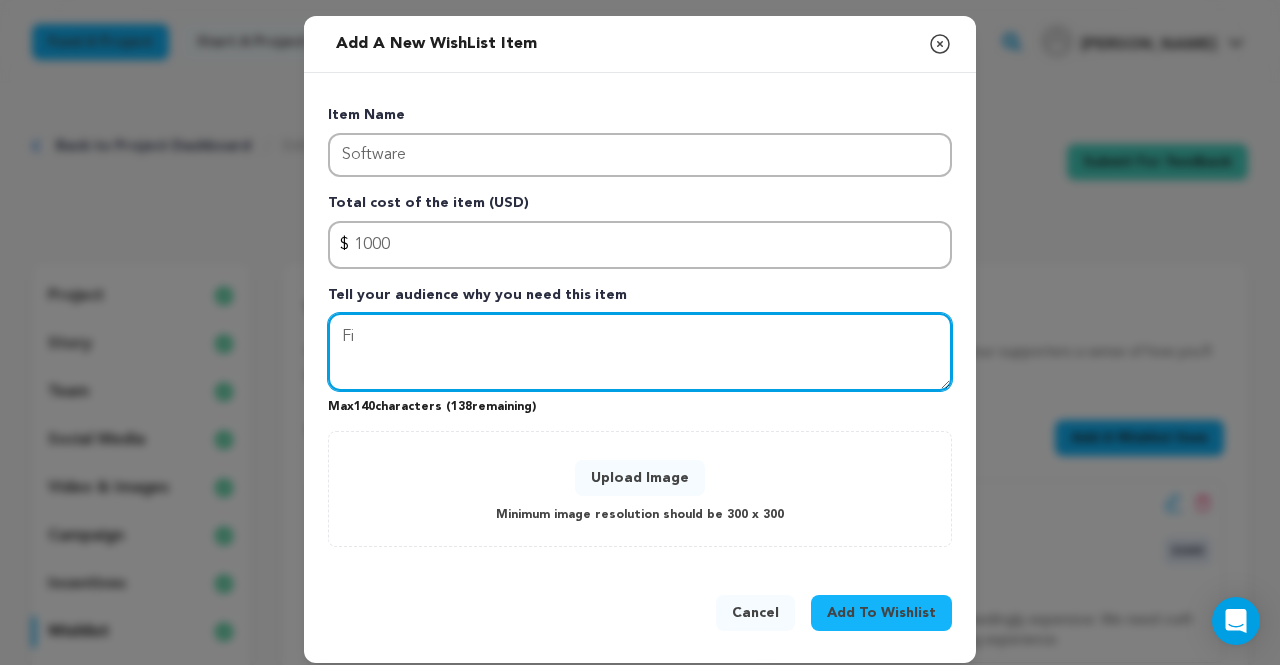 type on "F" 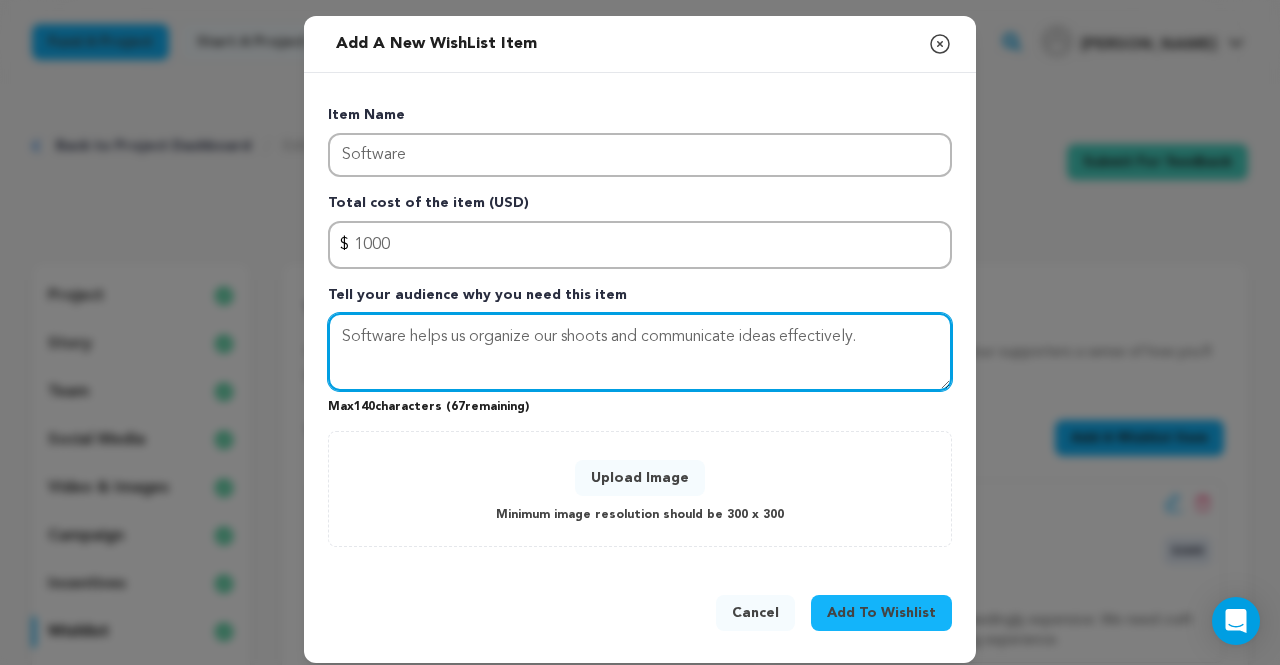 type on "Software helps us organize our shoots and communicate ideas effectively." 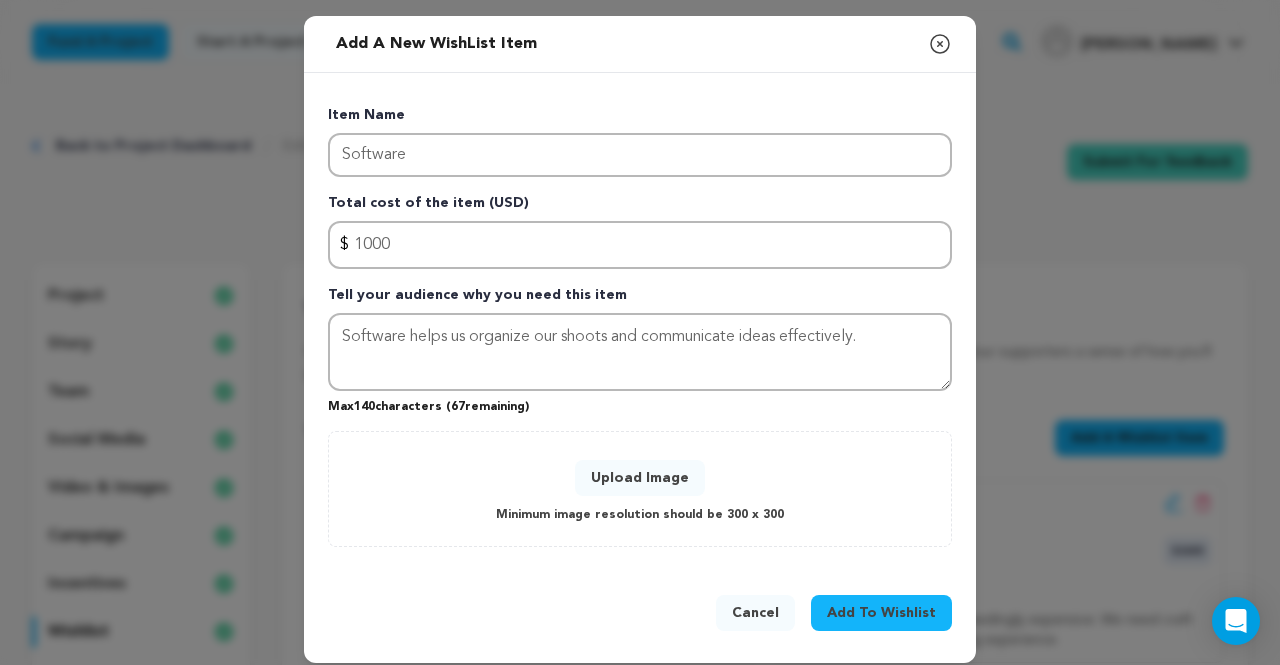 click on "Upload Image" at bounding box center [640, 478] 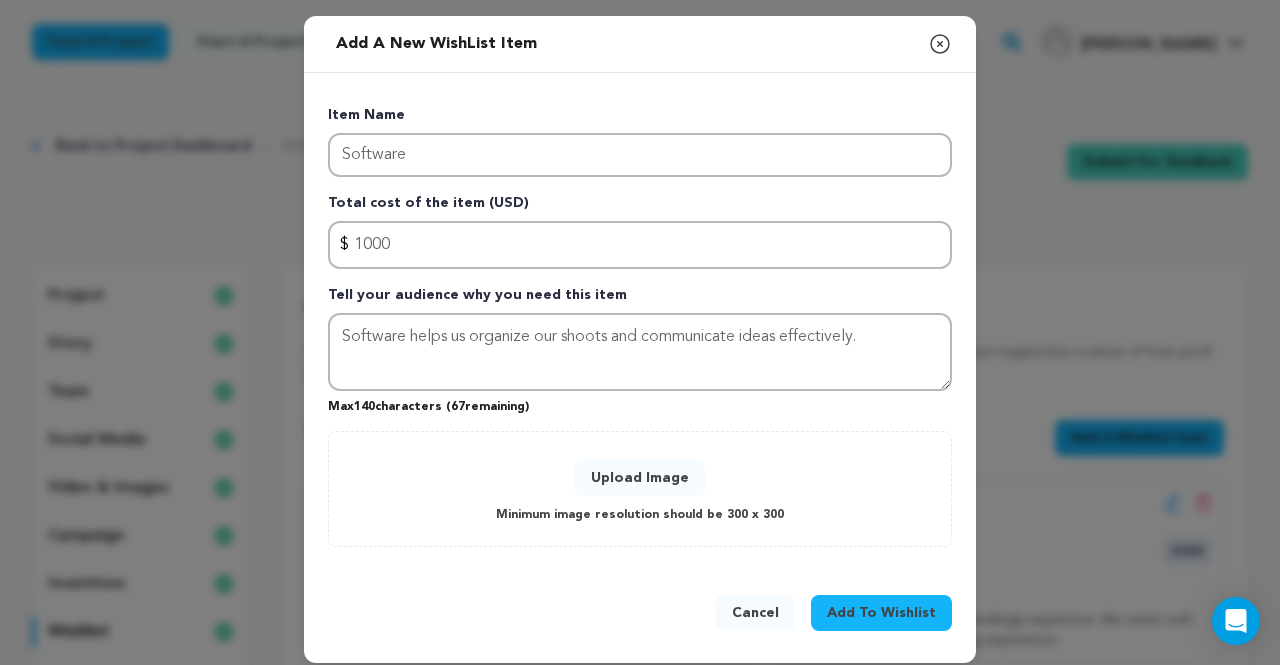 click on "Upload Image" at bounding box center (640, 478) 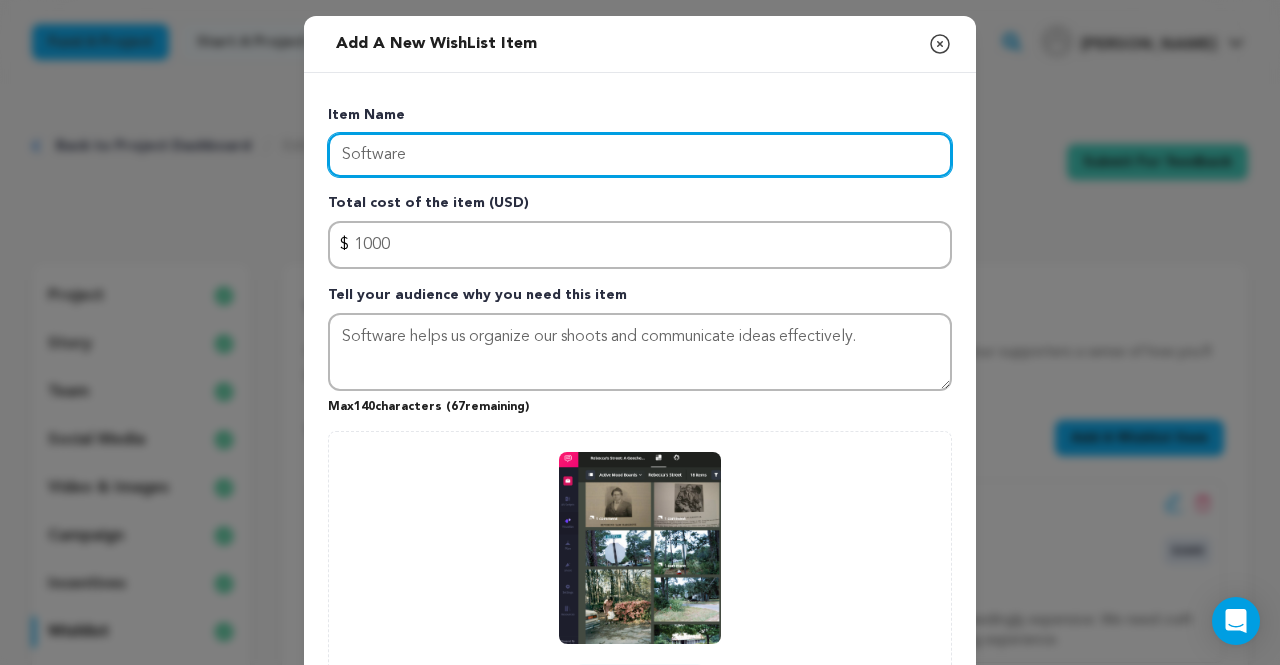 click on "Software" at bounding box center (640, 155) 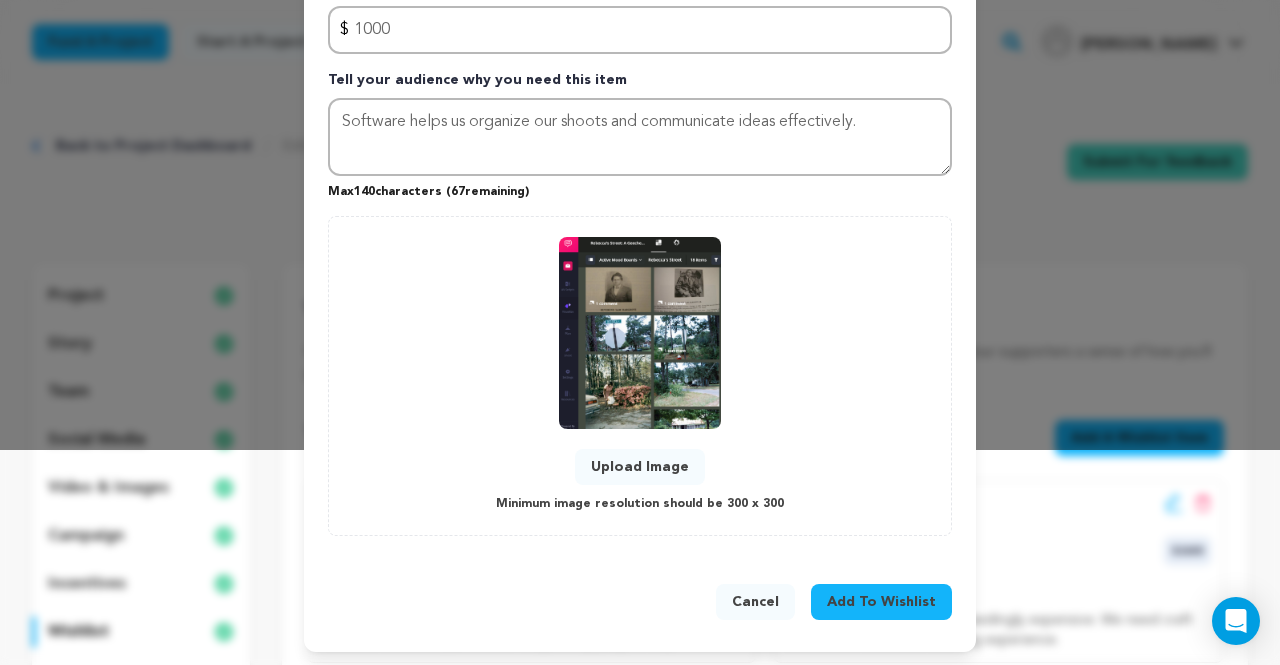 scroll, scrollTop: 217, scrollLeft: 0, axis: vertical 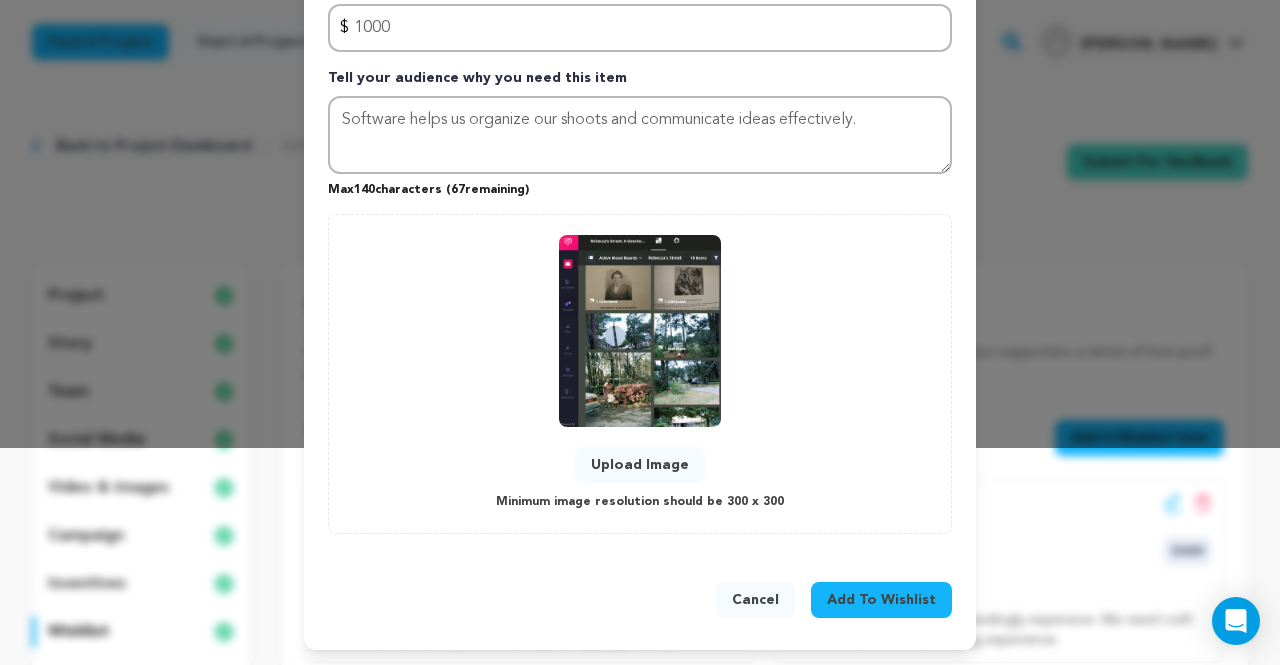 type on "Software subscriptions" 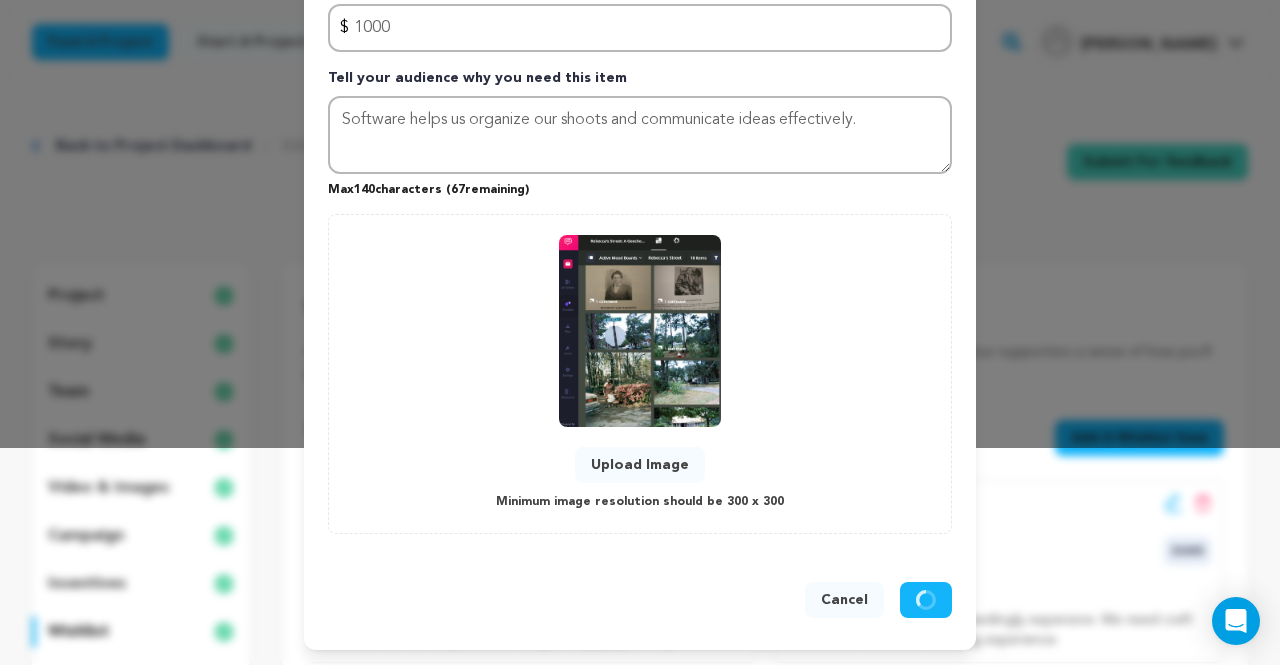 type 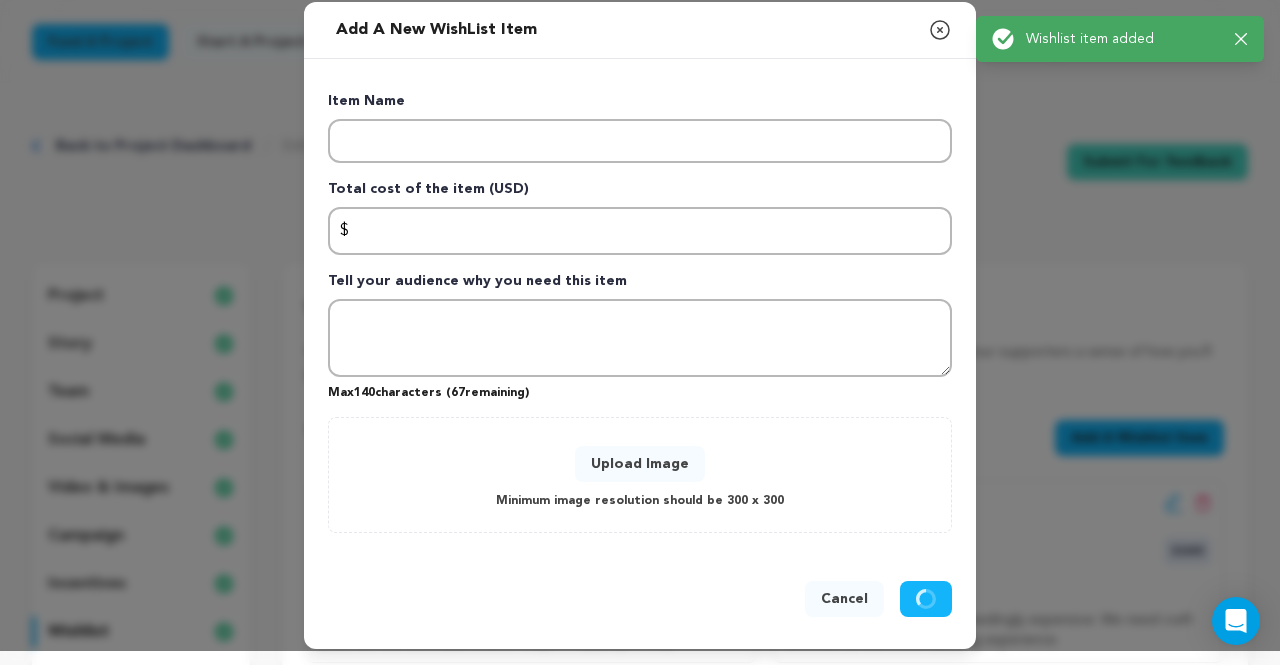 scroll, scrollTop: 13, scrollLeft: 0, axis: vertical 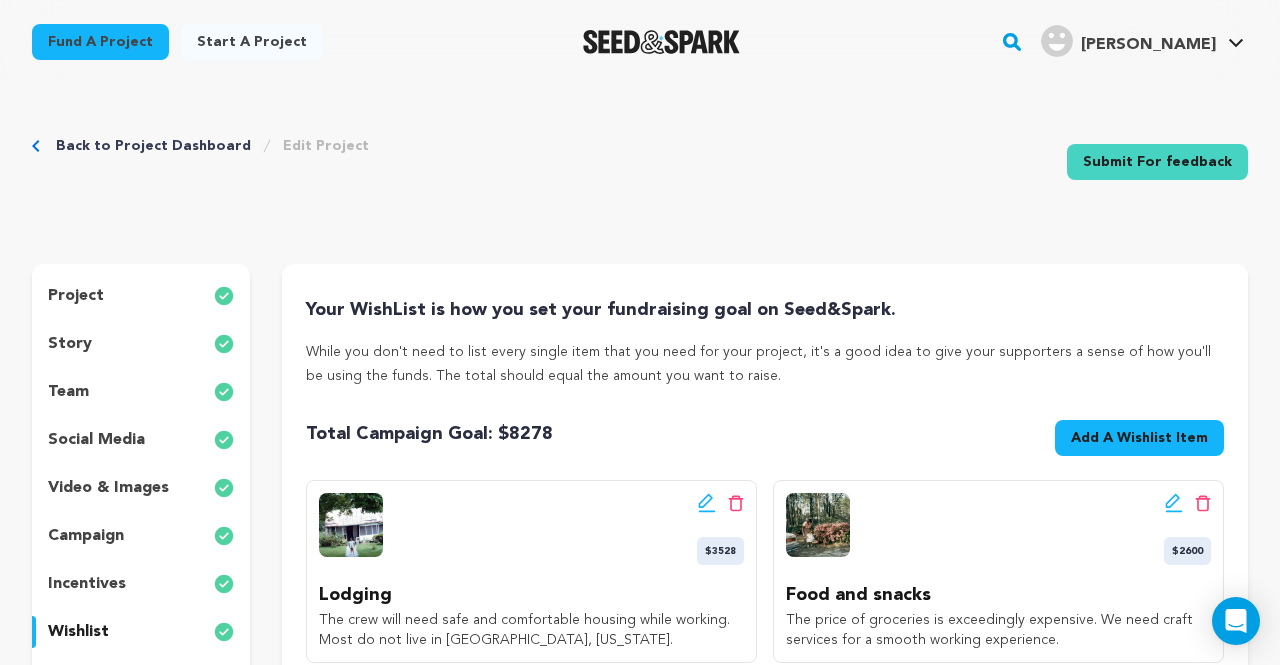 click on "incentives" at bounding box center (87, 584) 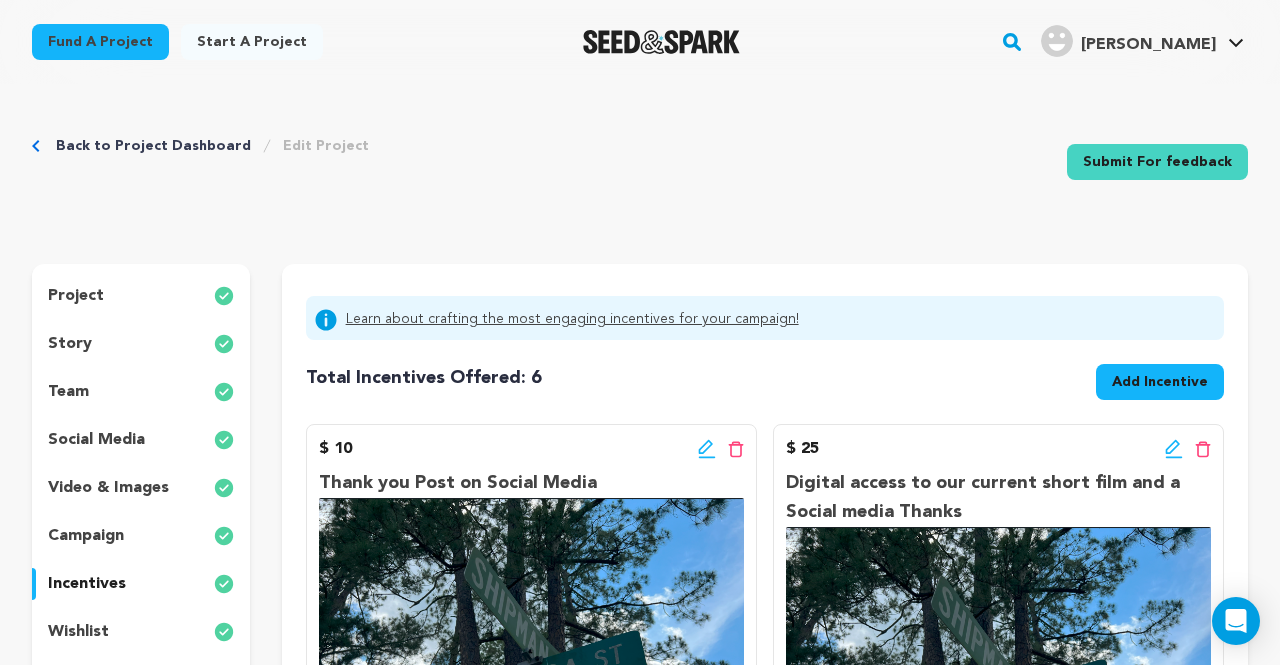 drag, startPoint x: 1279, startPoint y: 321, endPoint x: 1277, endPoint y: 387, distance: 66.0303 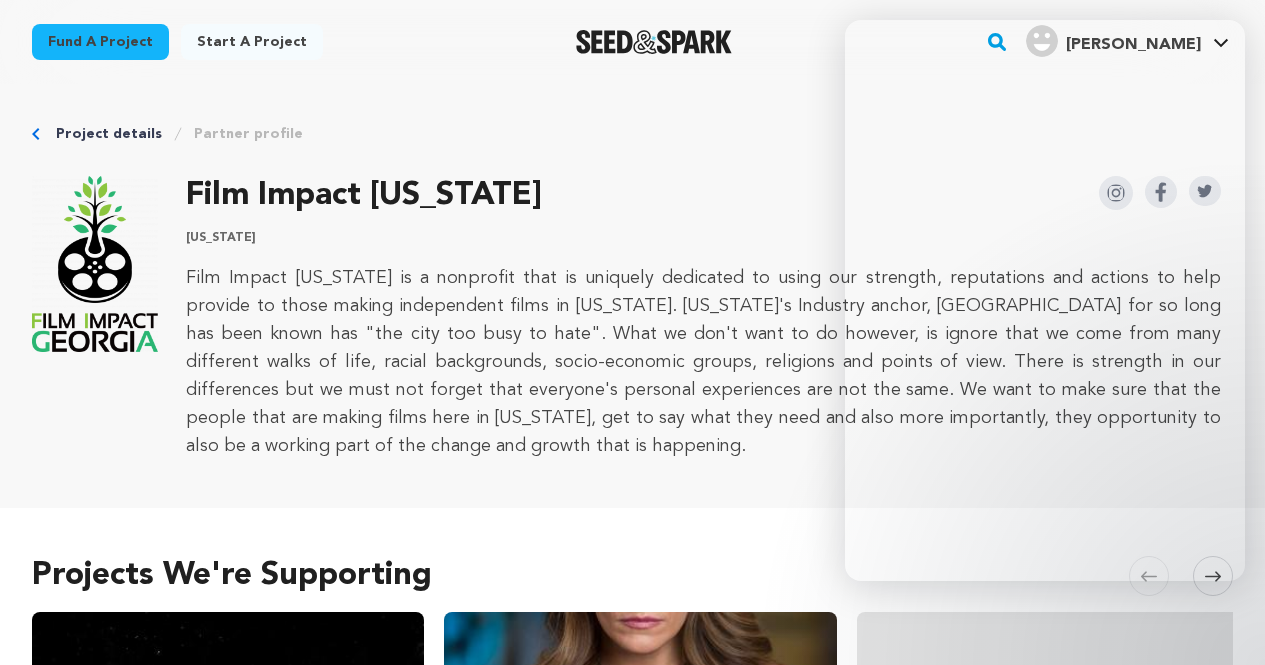 scroll, scrollTop: 0, scrollLeft: 0, axis: both 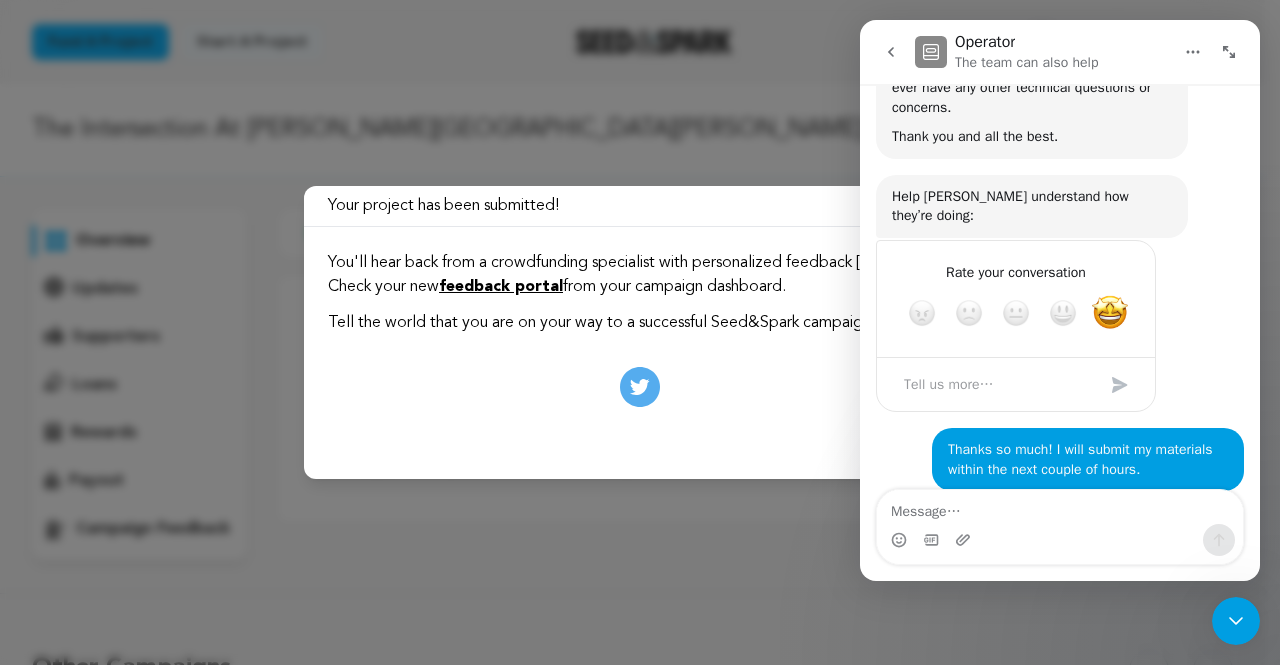 click on "Your project has been submitted!
Close modal" at bounding box center [640, 206] 